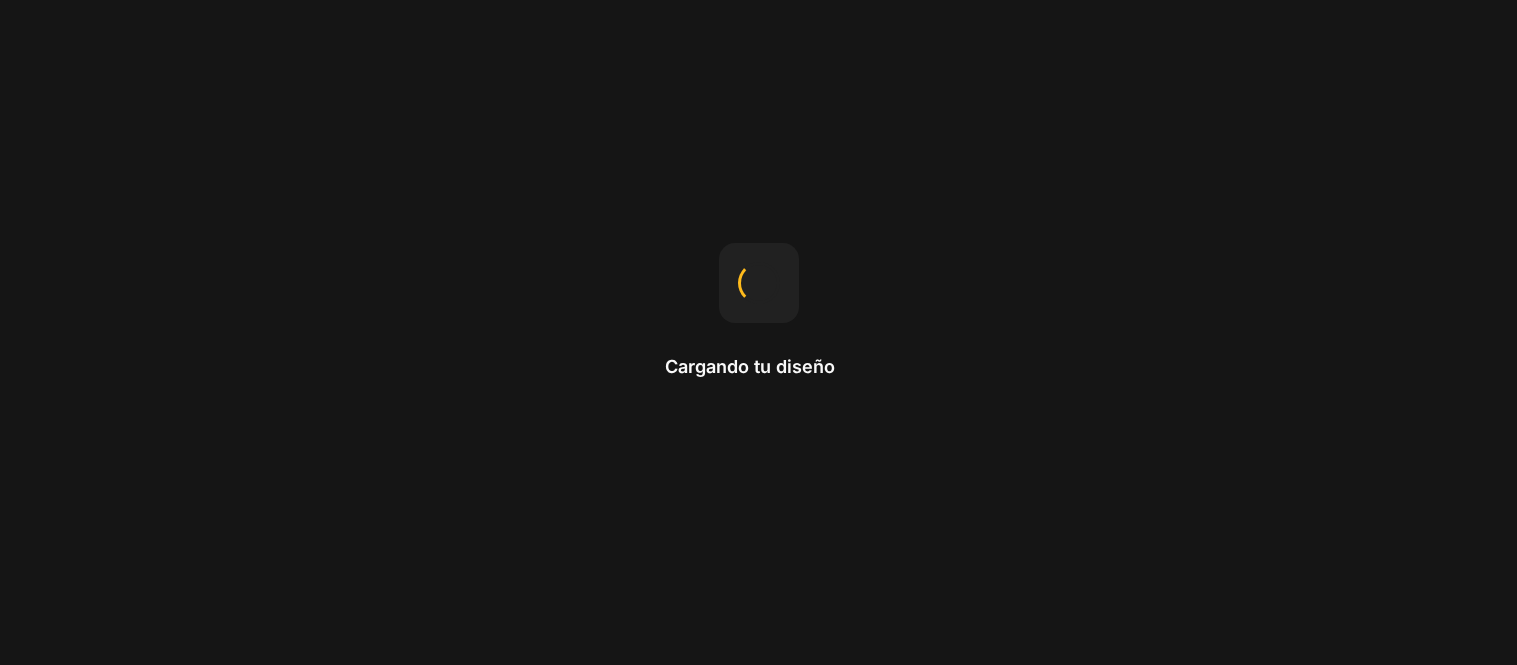 scroll, scrollTop: 0, scrollLeft: 0, axis: both 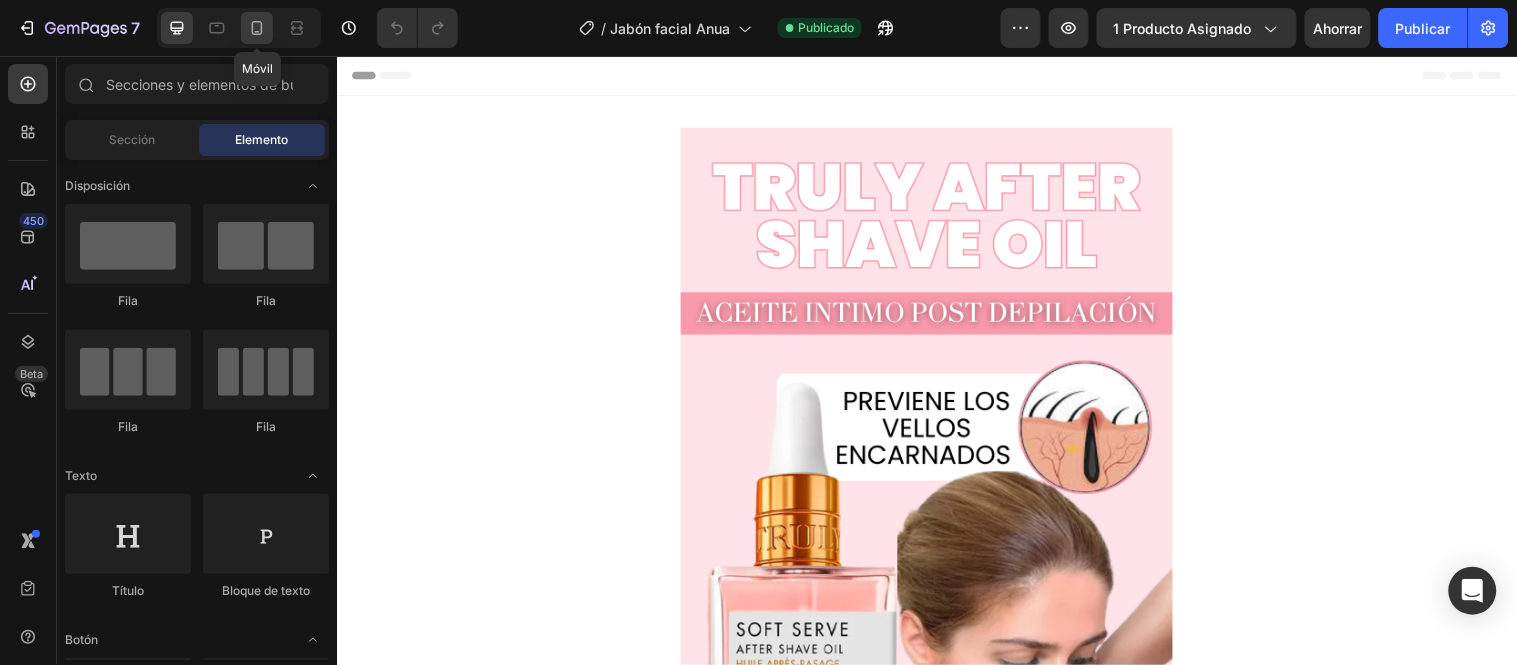 click 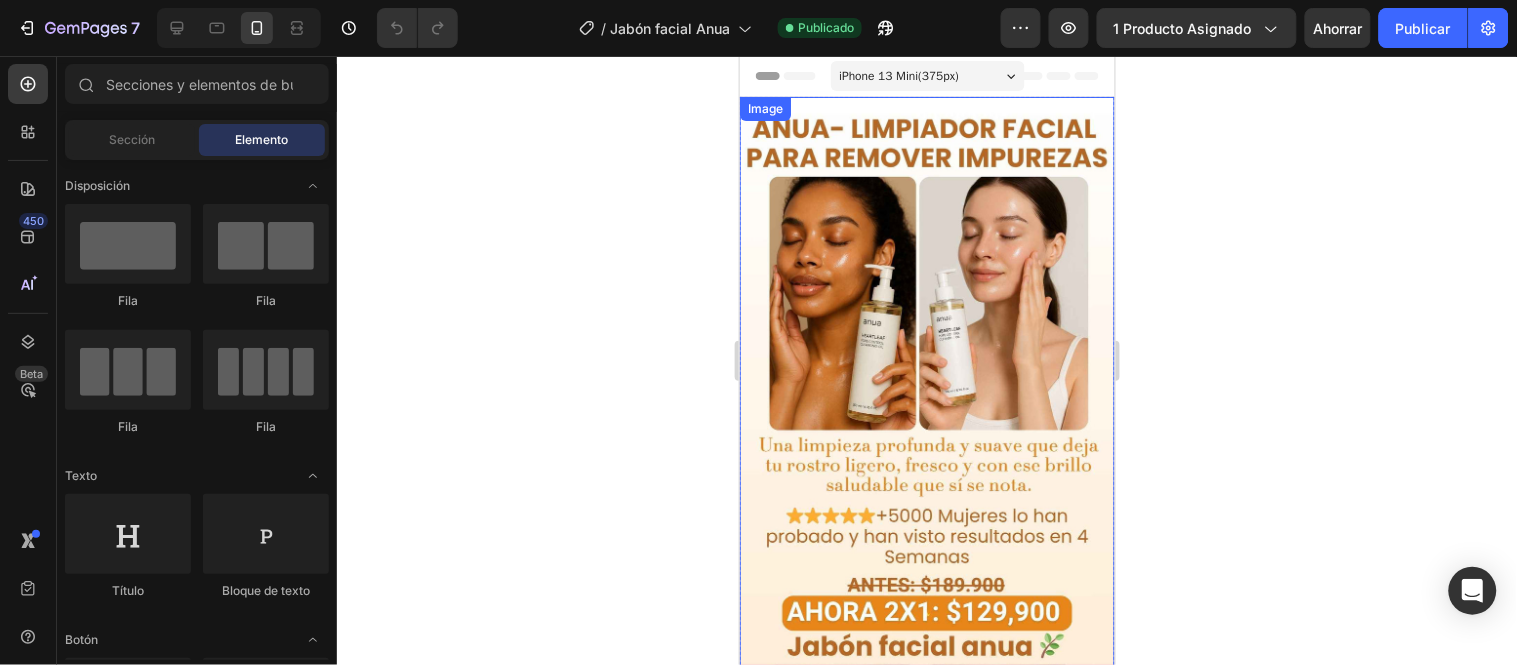 click at bounding box center [926, 523] 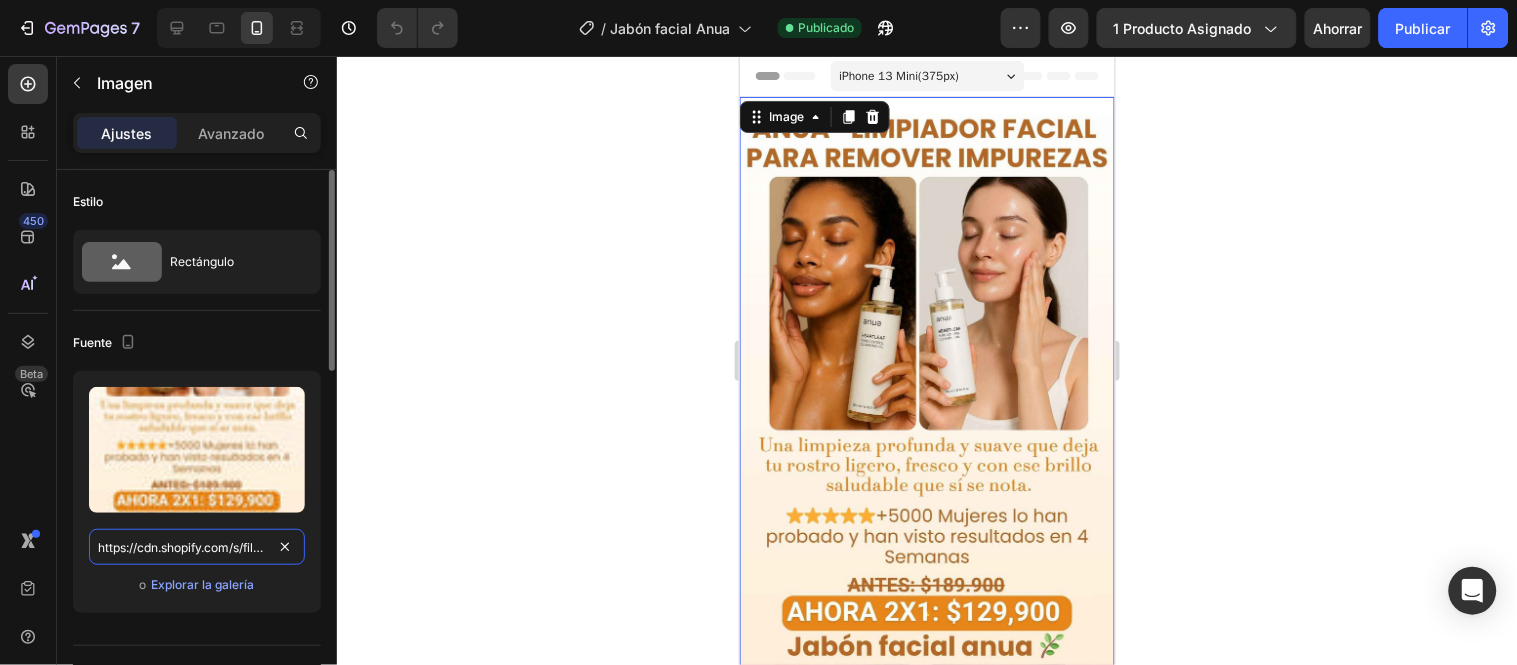 click on "https://cdn.shopify.com/s/files/1/0657/2779/1155/files/gempages_575997339626373663-1e39b323-4b91-4fb4-92fb-fcf2be900cda.jpg" at bounding box center (197, 547) 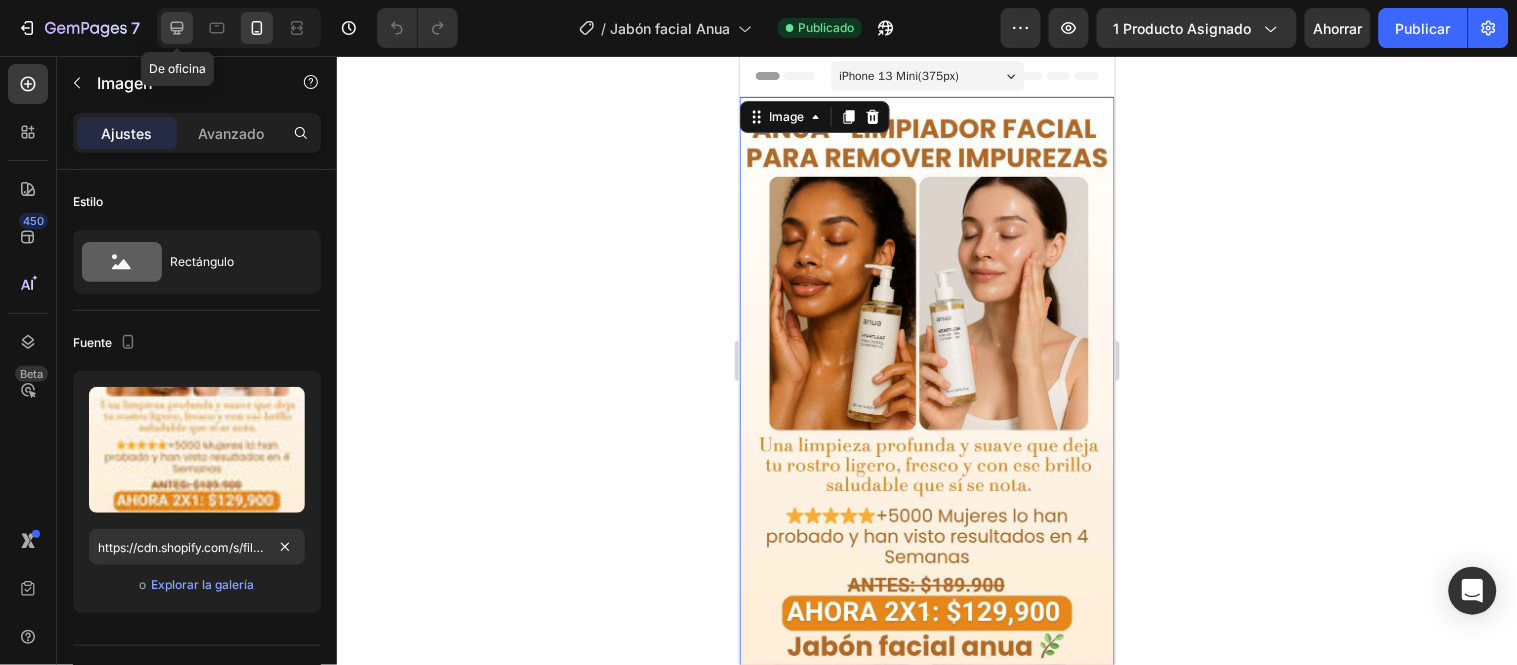 click 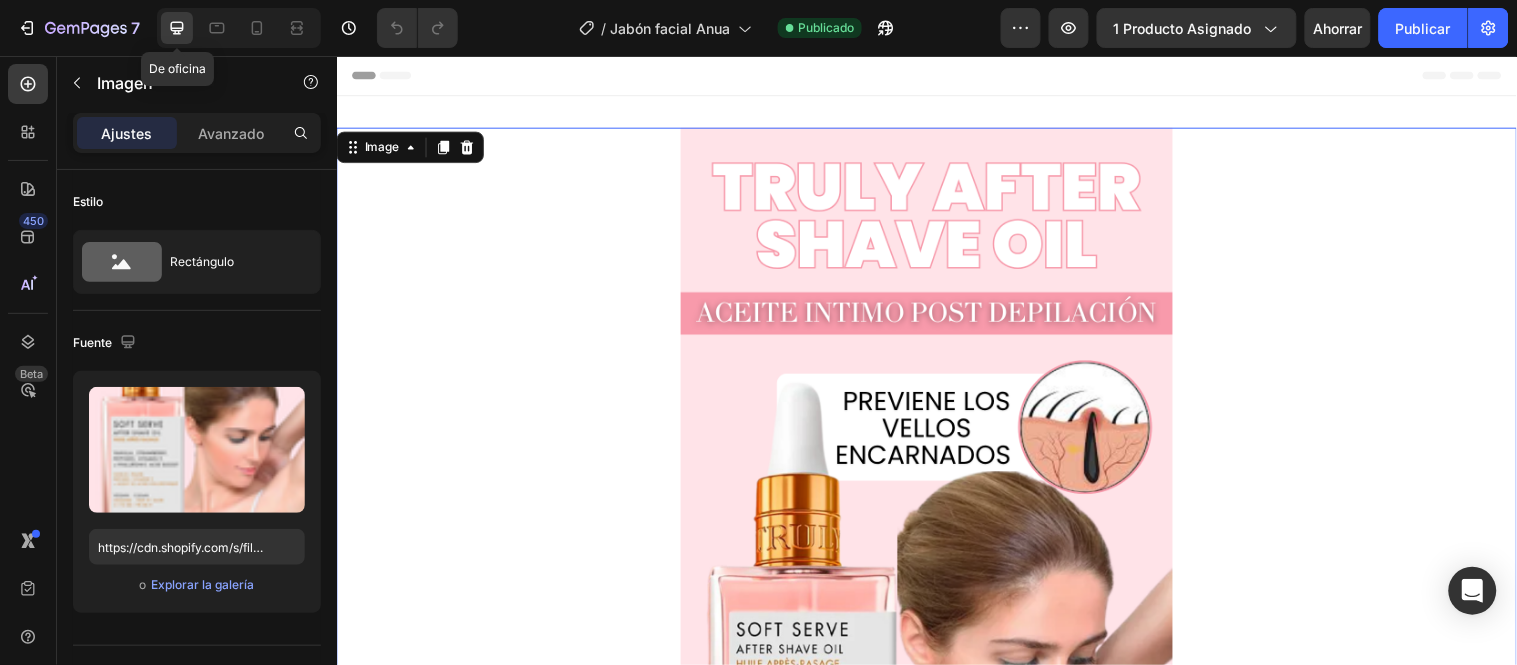 scroll, scrollTop: 3, scrollLeft: 0, axis: vertical 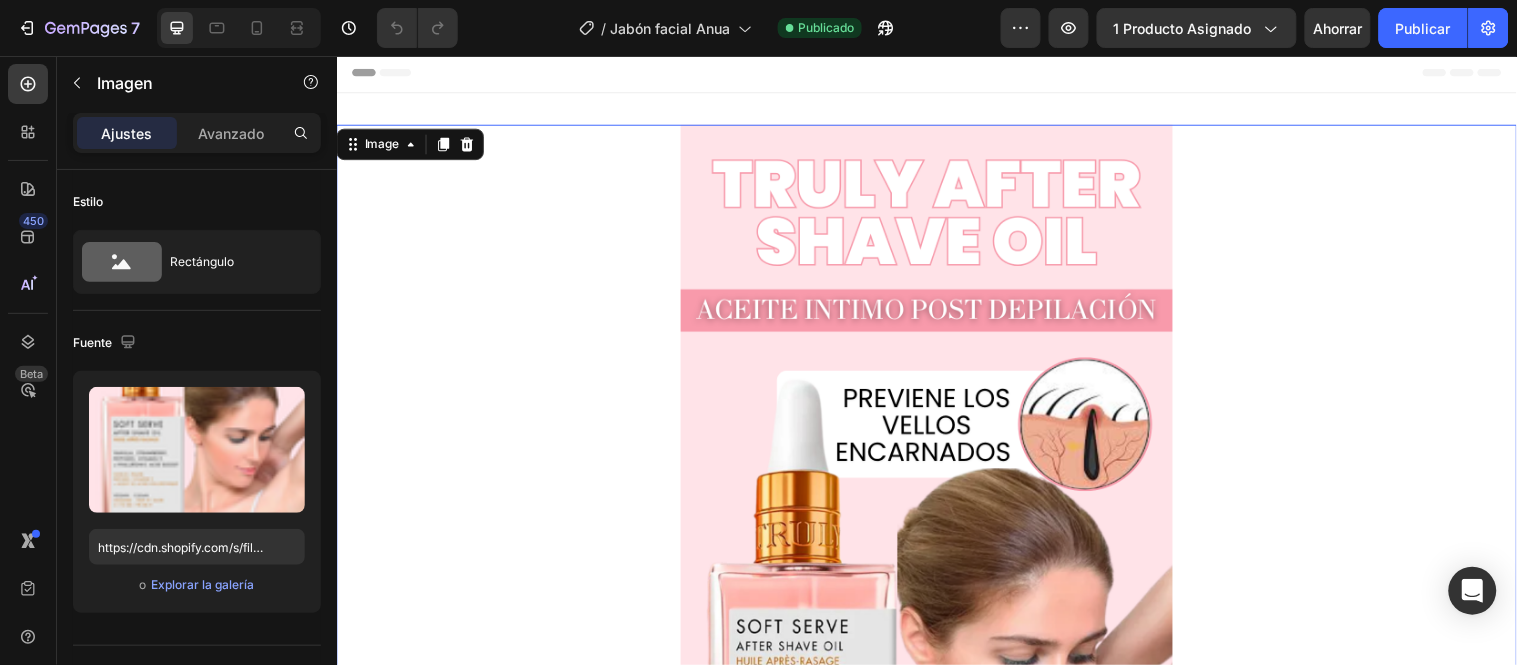 click at bounding box center [936, 694] 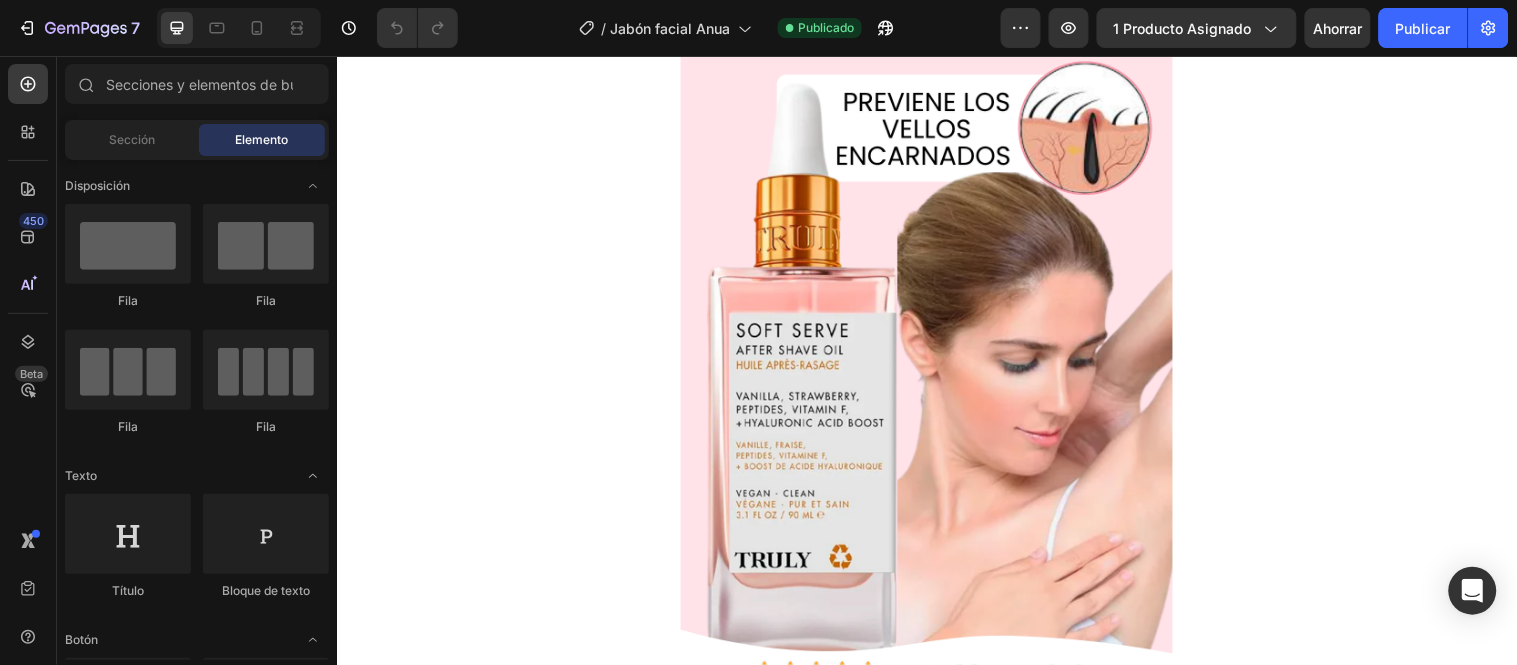 scroll, scrollTop: 505, scrollLeft: 0, axis: vertical 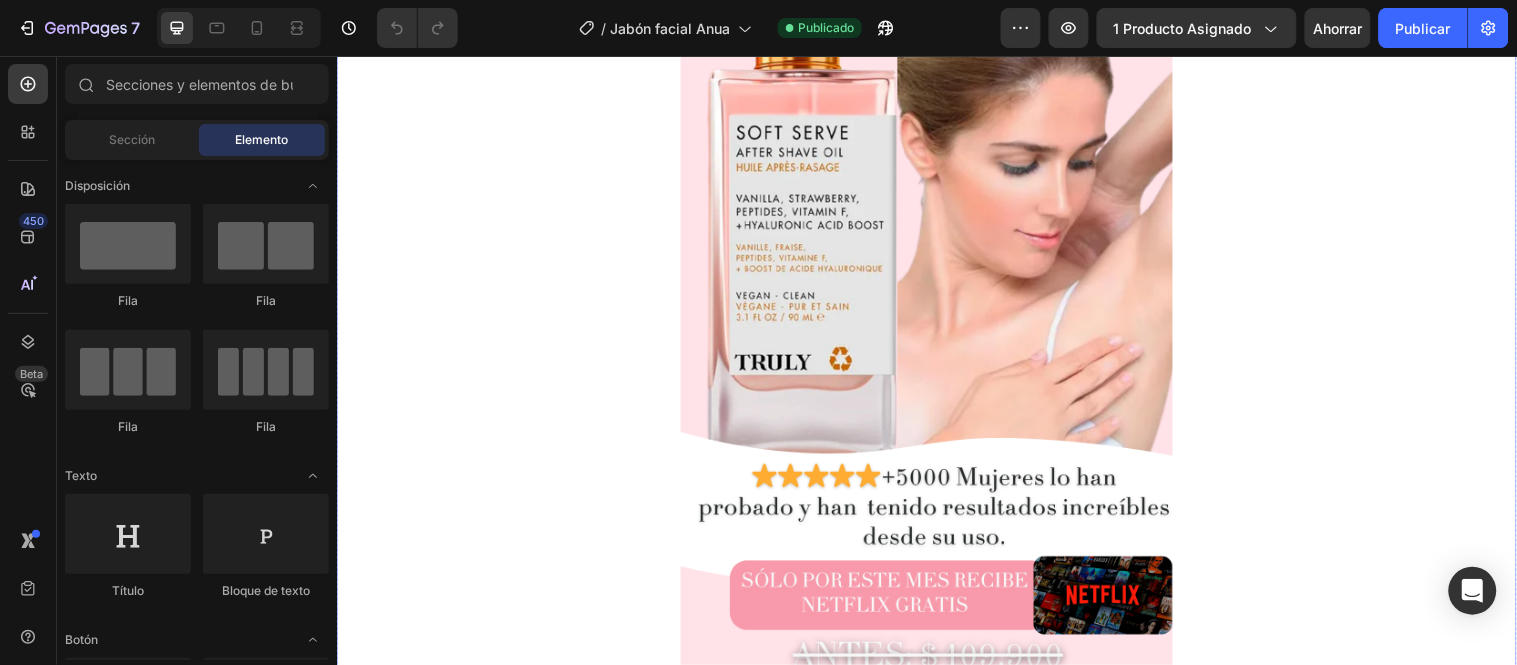 click at bounding box center [936, 192] 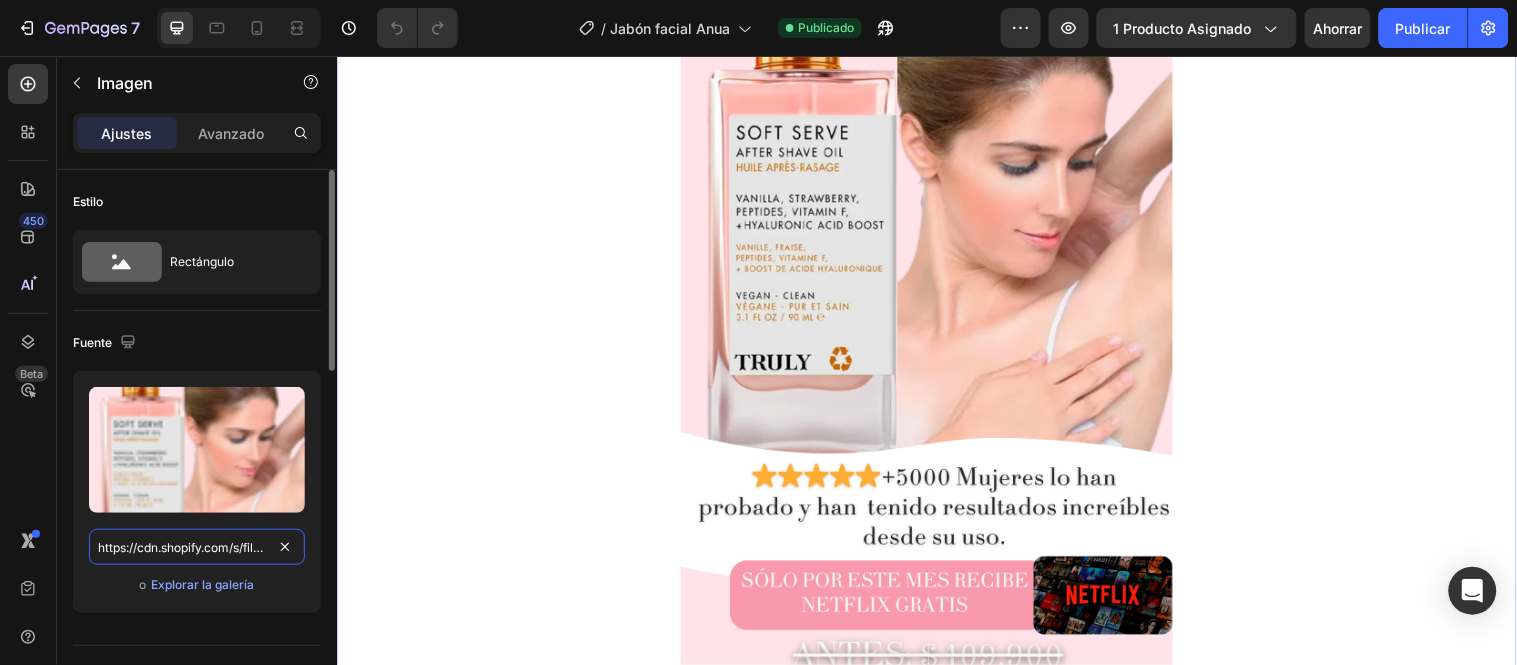 click on "https://cdn.shopify.com/s/files/1/0657/2779/1155/files/gempages_575997339626373663-3feed7fa-b7e4-45ab-92b0-348c6bf29377.png" at bounding box center (197, 547) 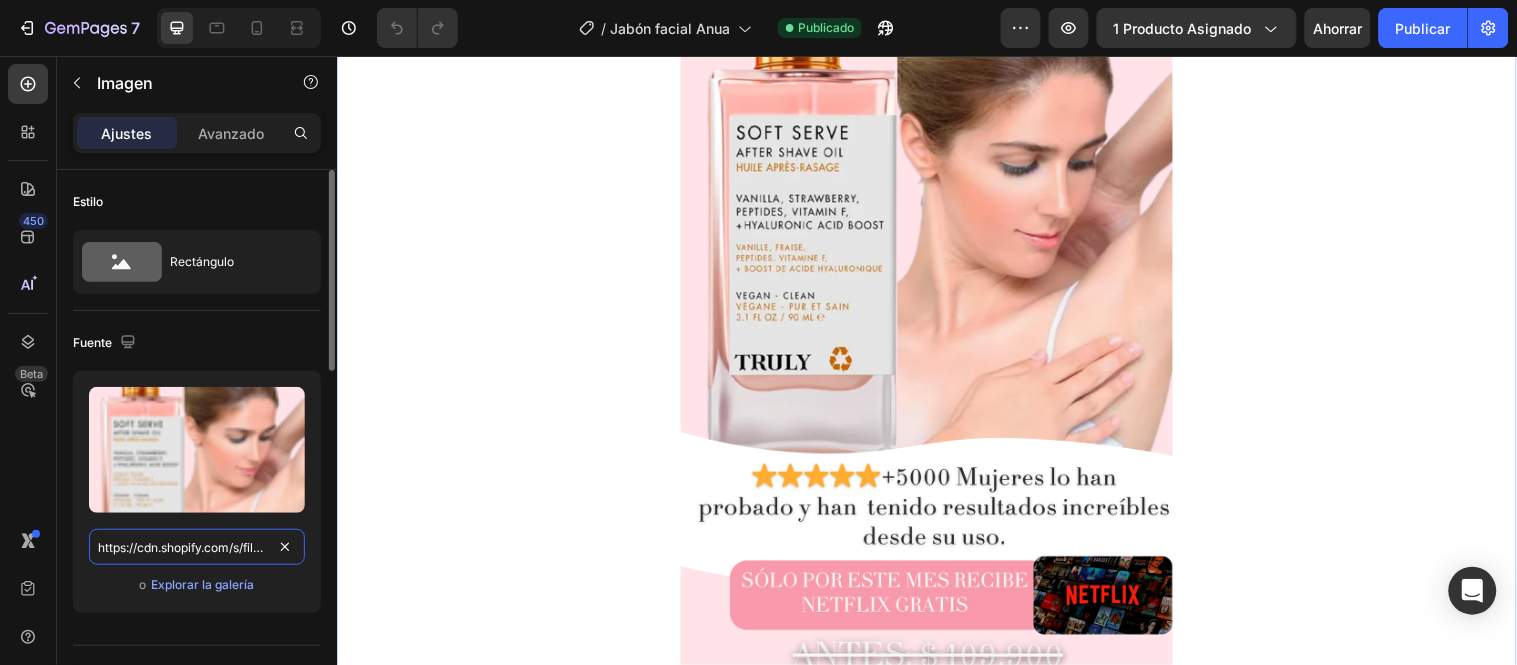 paste on "[UUID].jp" 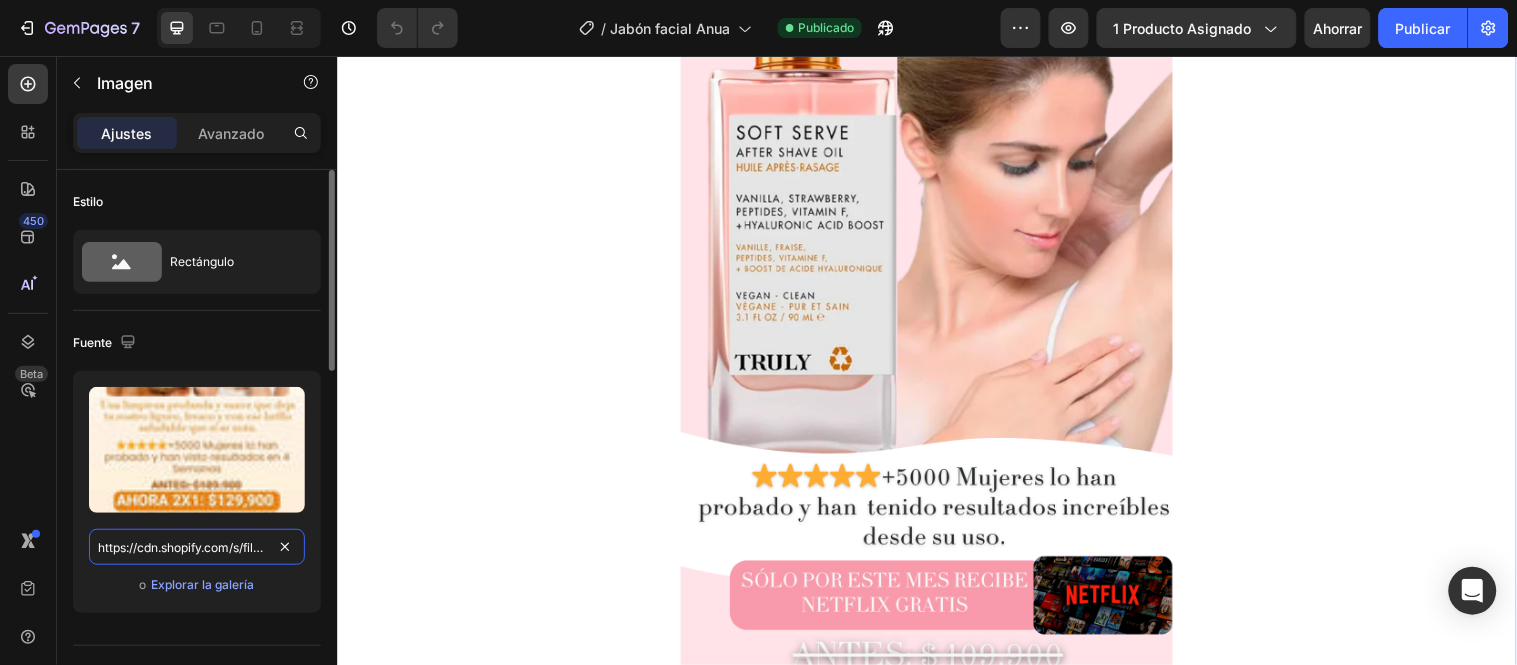 scroll, scrollTop: 0, scrollLeft: 604, axis: horizontal 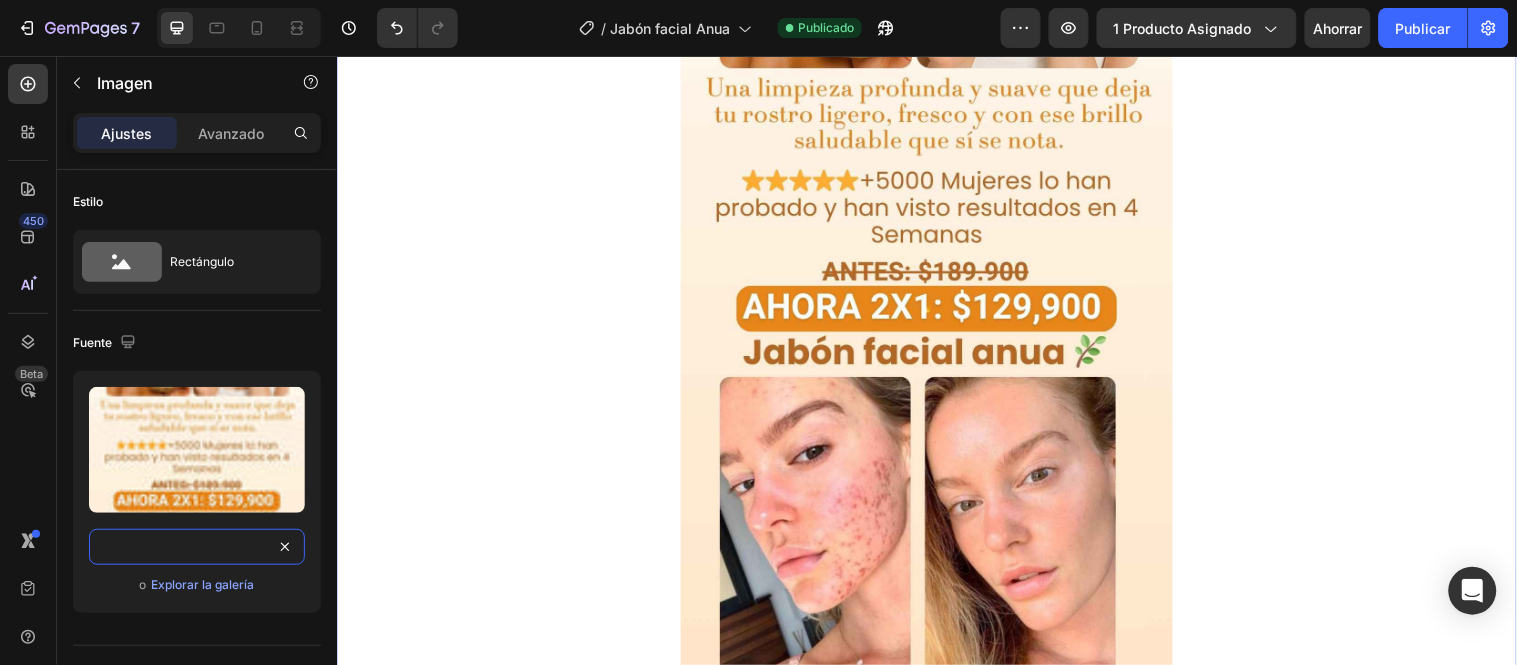 type on "https://cdn.shopify.com/s/files/1/0657/2779/1155/files/gempages_575997339626373663-1e39b323-4b91-4fb4-92fb-fcf2be900cda.jpg" 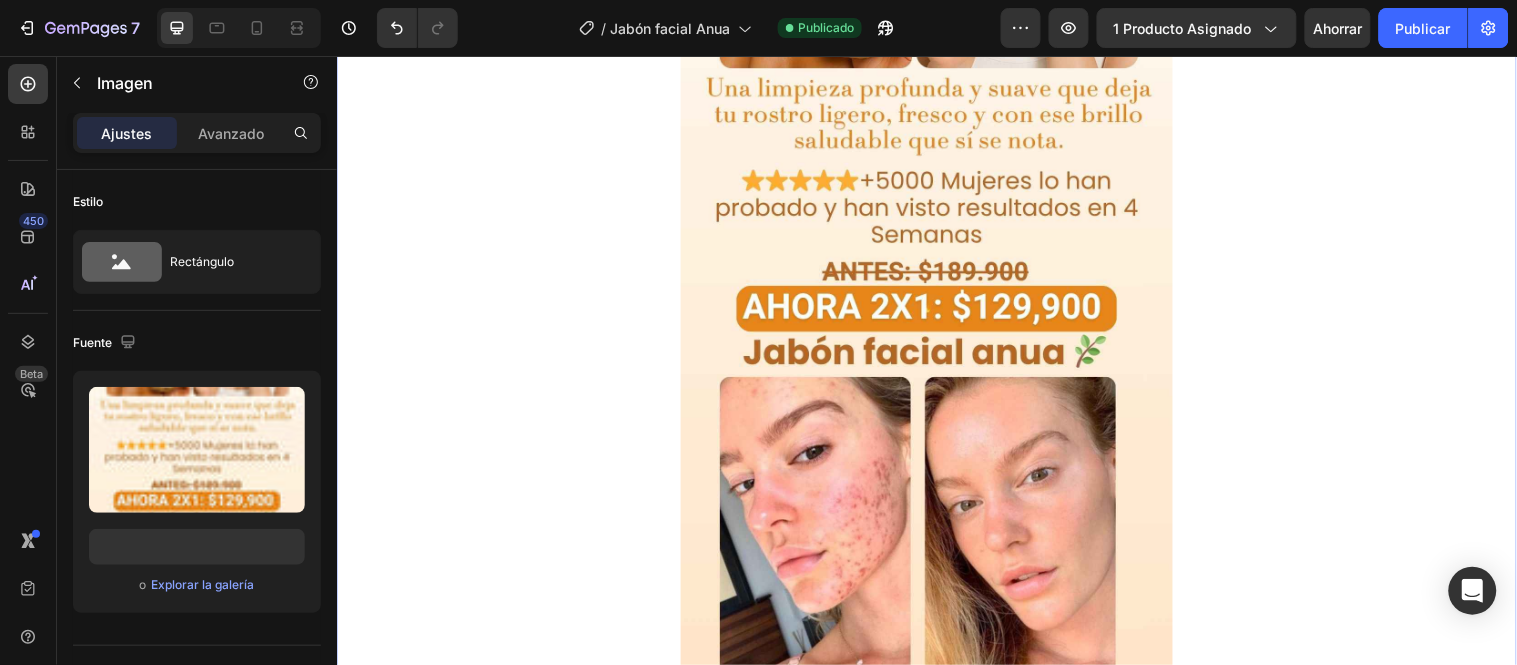 scroll, scrollTop: 0, scrollLeft: 0, axis: both 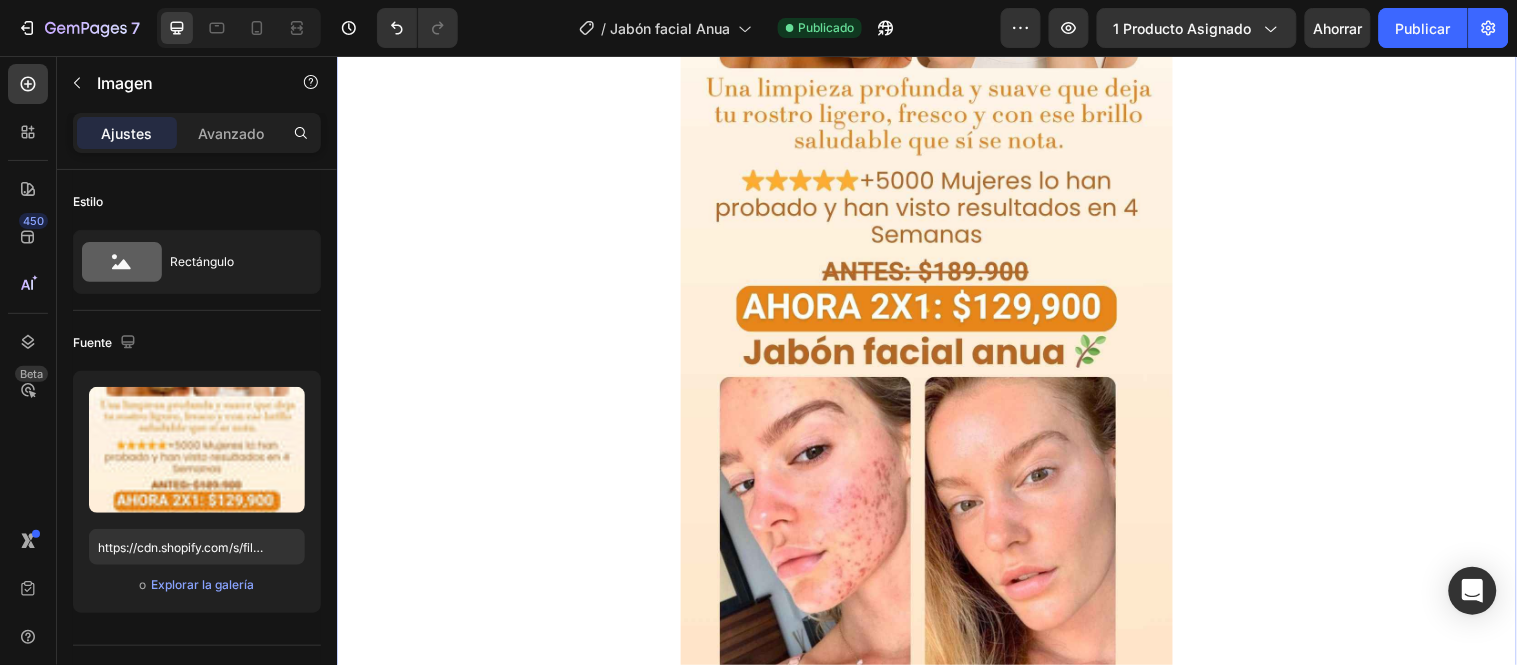 click at bounding box center [936, 192] 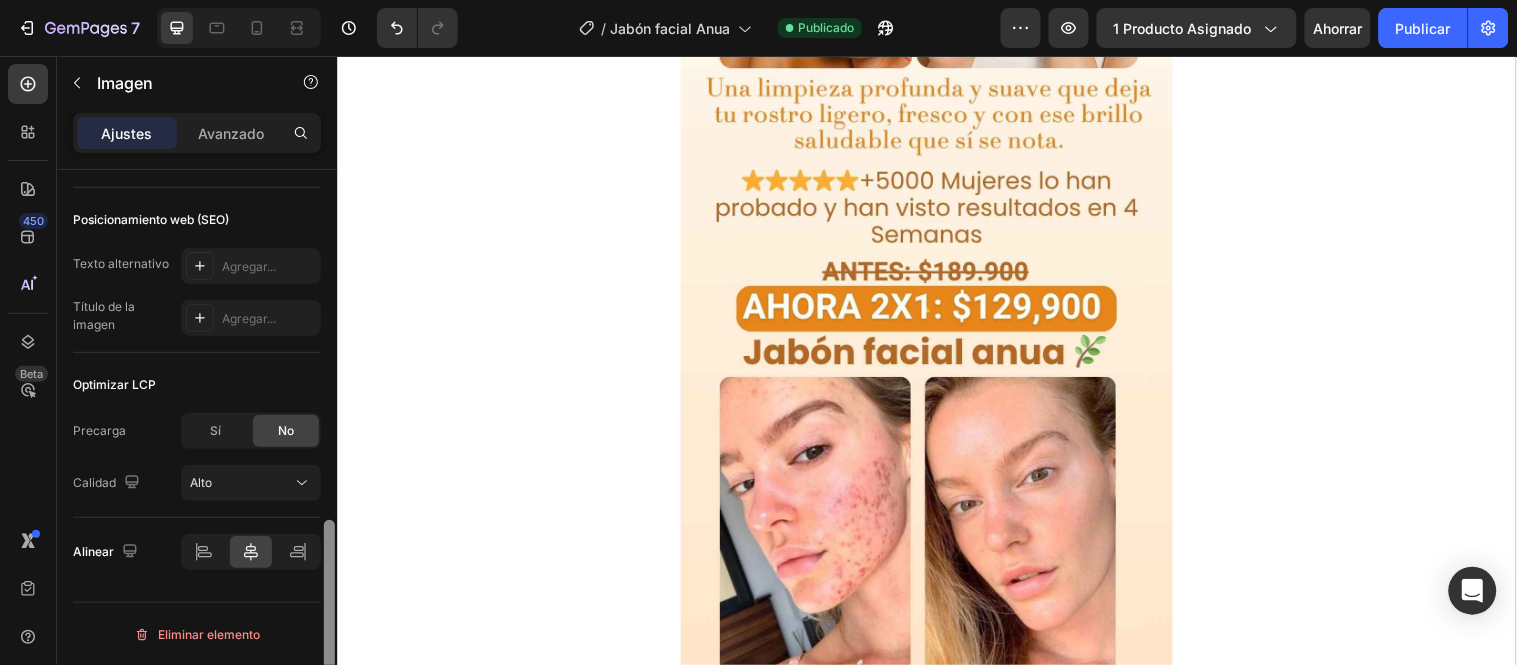 scroll, scrollTop: 720, scrollLeft: 0, axis: vertical 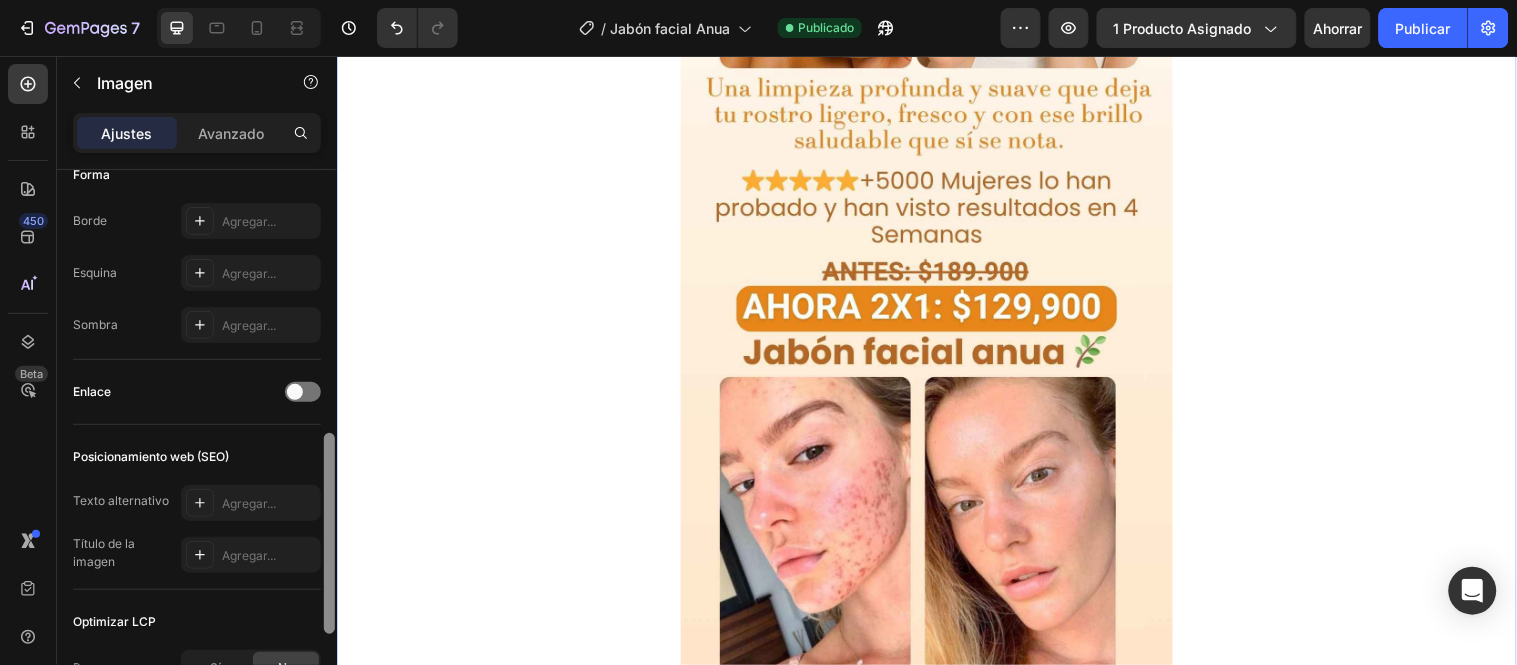 drag, startPoint x: 668, startPoint y: 245, endPoint x: 385, endPoint y: 156, distance: 296.6648 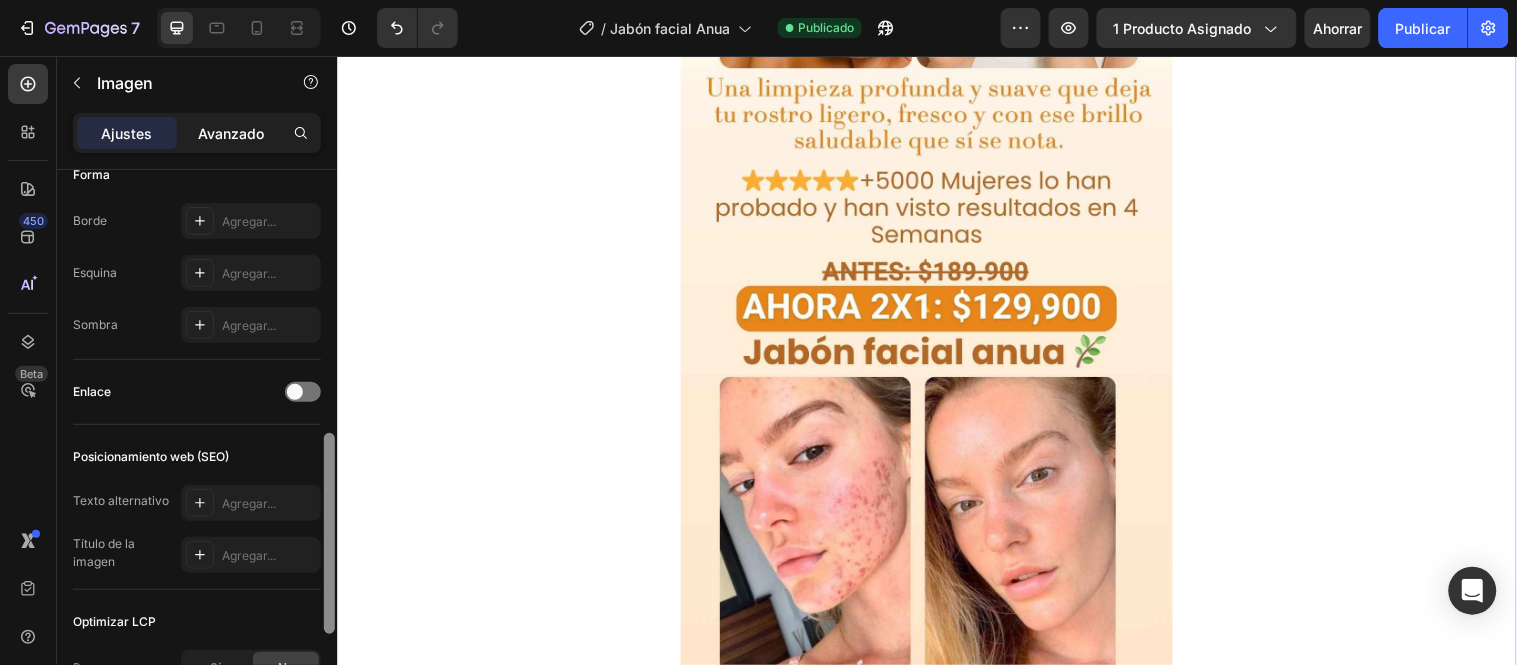 scroll, scrollTop: 0, scrollLeft: 0, axis: both 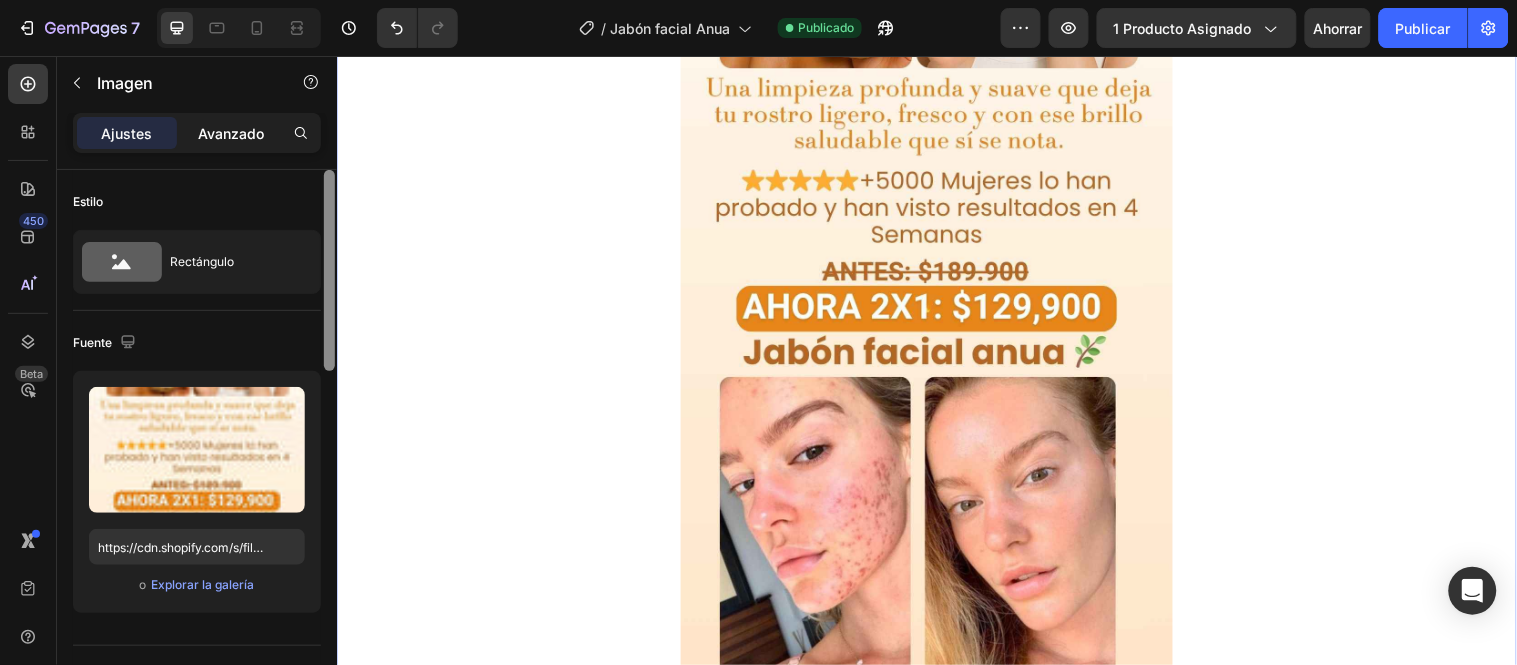 click on "Avanzado" at bounding box center (231, 133) 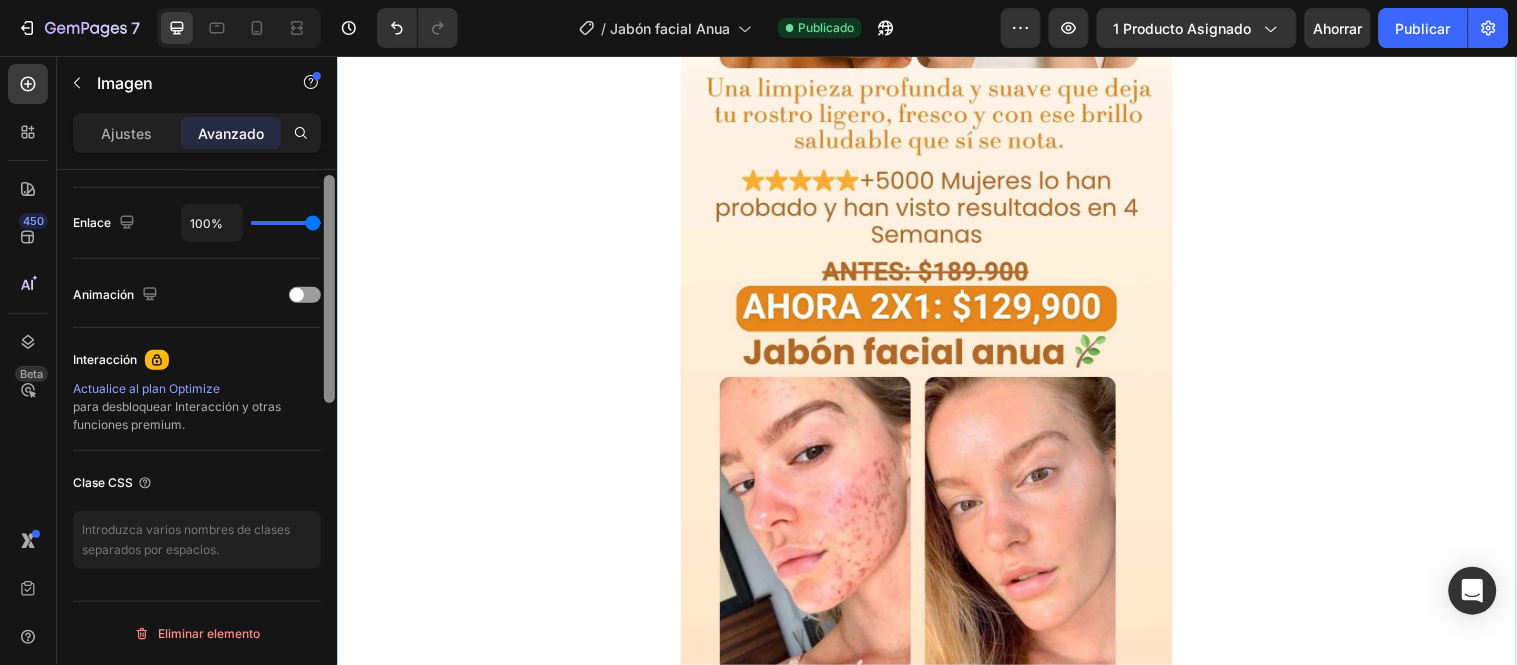 scroll, scrollTop: 557, scrollLeft: 0, axis: vertical 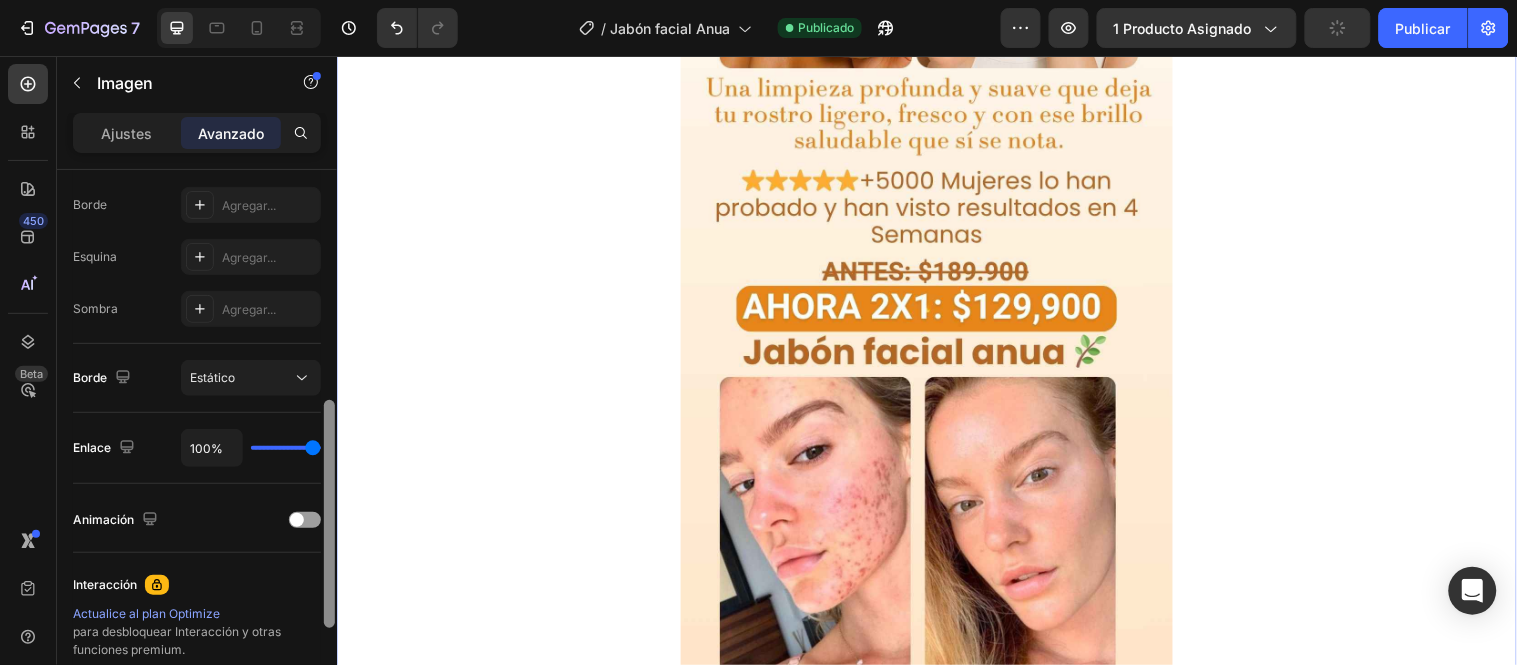 drag, startPoint x: 667, startPoint y: 250, endPoint x: 411, endPoint y: 143, distance: 277.4617 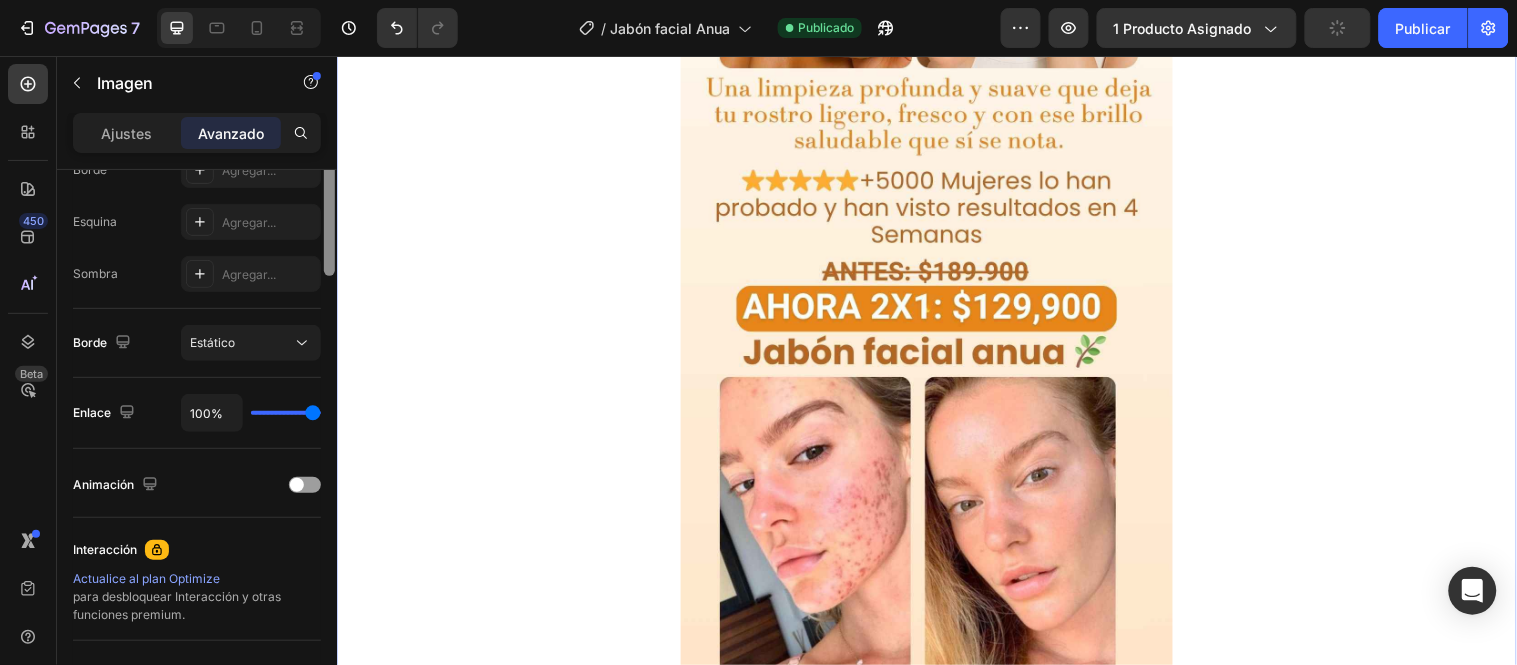 scroll, scrollTop: 333, scrollLeft: 0, axis: vertical 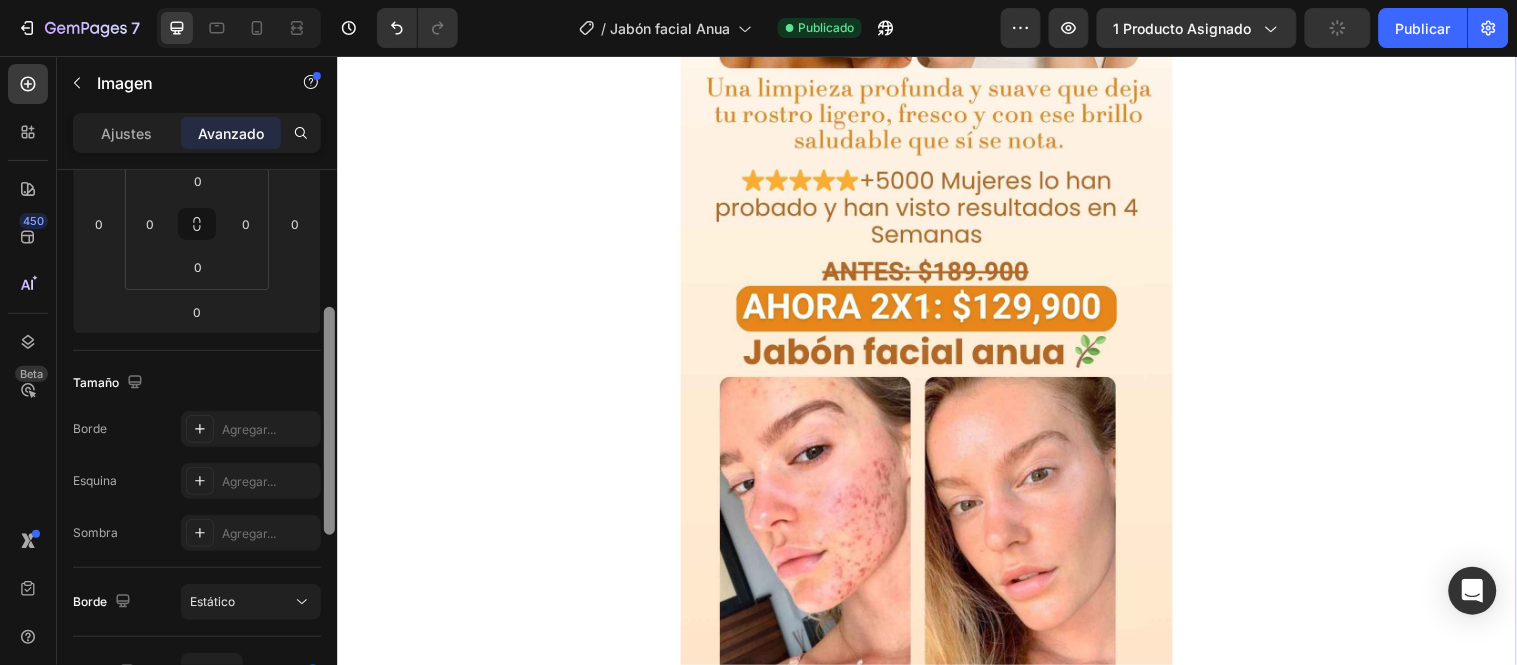 drag, startPoint x: 348, startPoint y: 265, endPoint x: 380, endPoint y: 108, distance: 160.22797 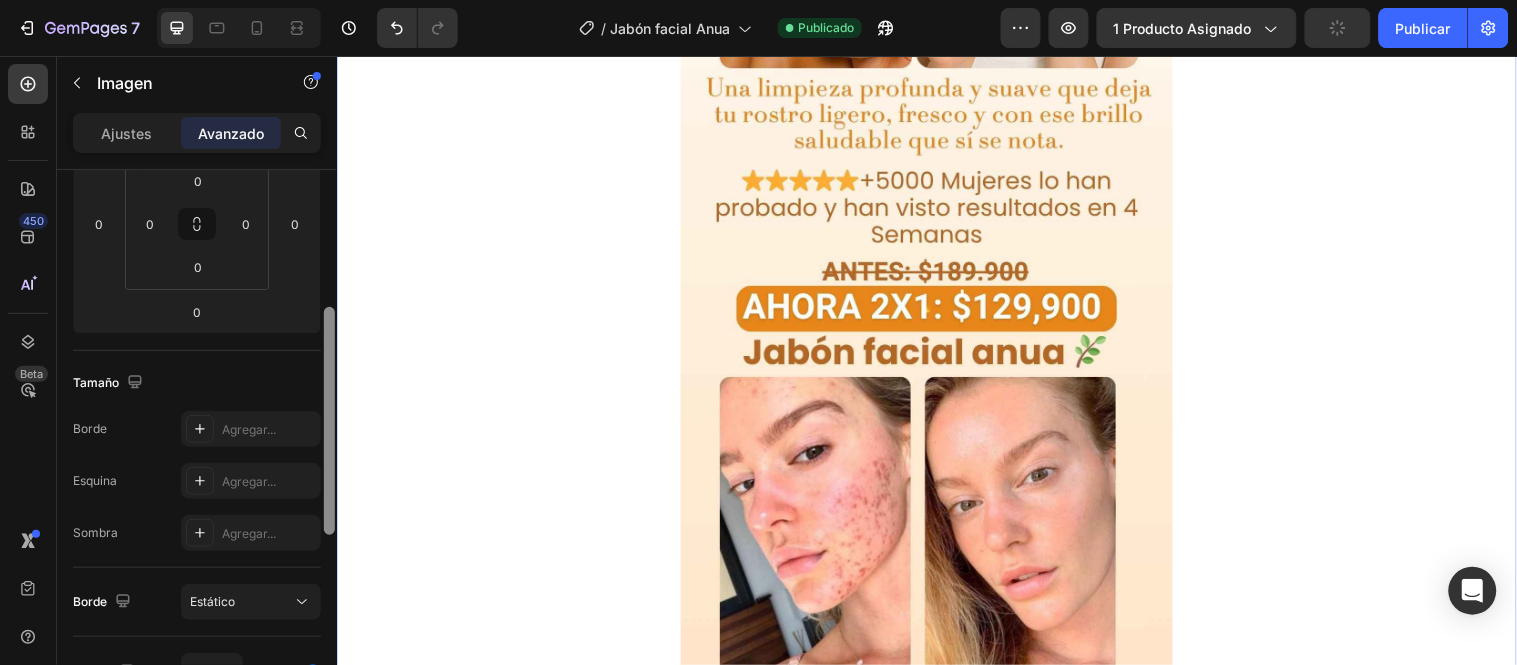 click at bounding box center (936, 192) 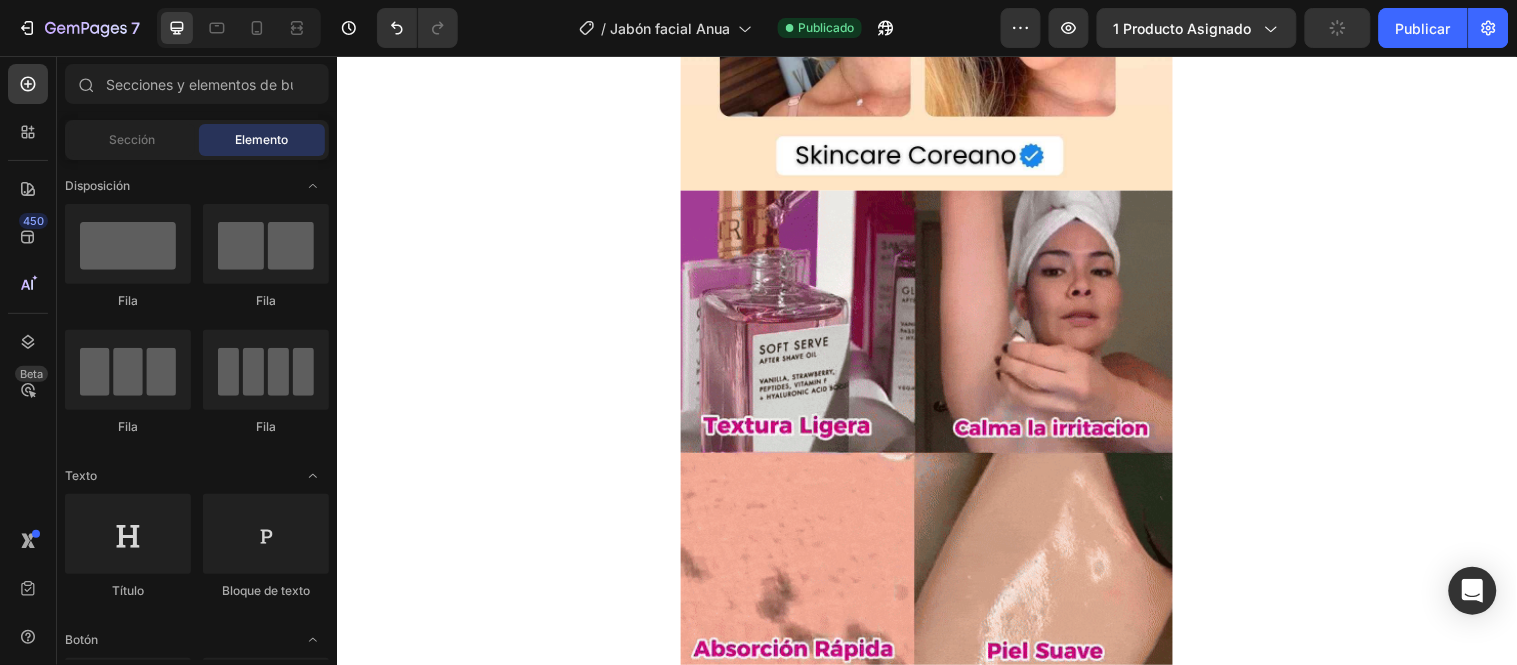 scroll, scrollTop: 1160, scrollLeft: 0, axis: vertical 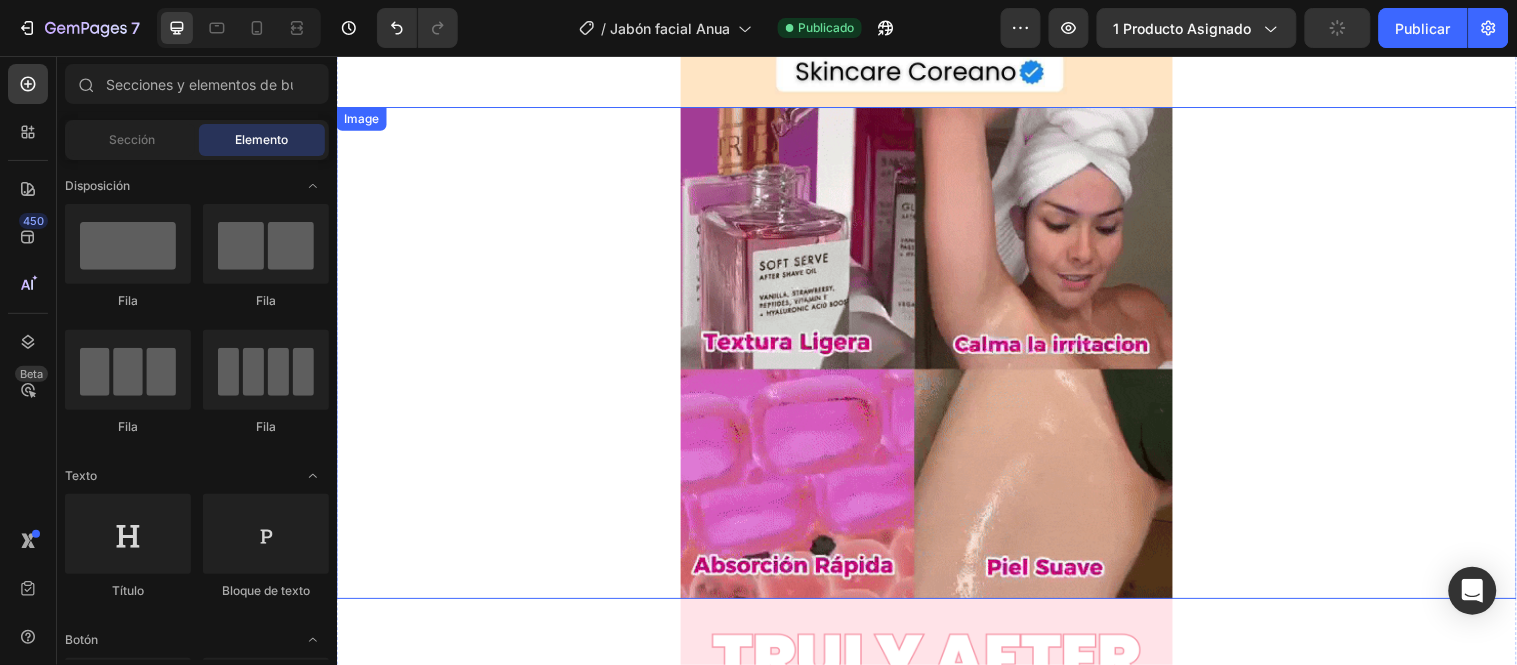 click at bounding box center (936, 357) 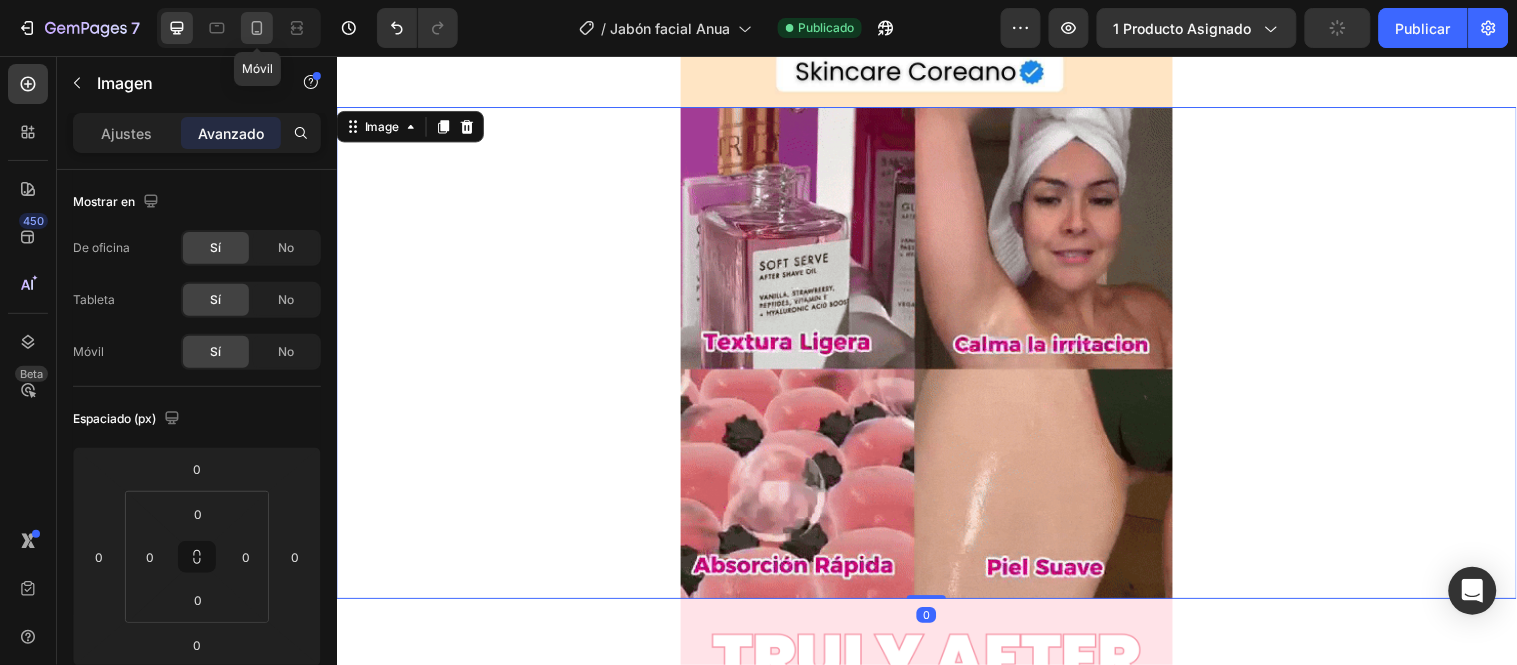 click 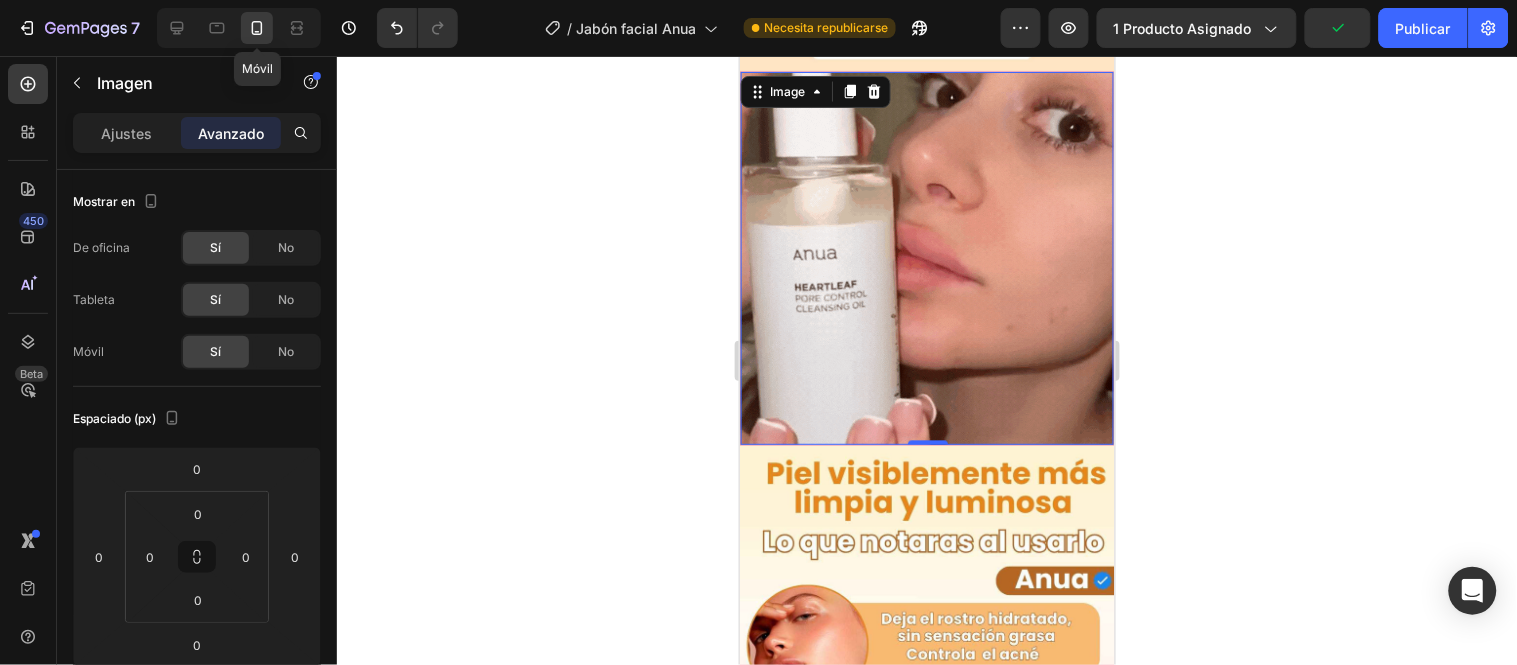 scroll, scrollTop: 788, scrollLeft: 0, axis: vertical 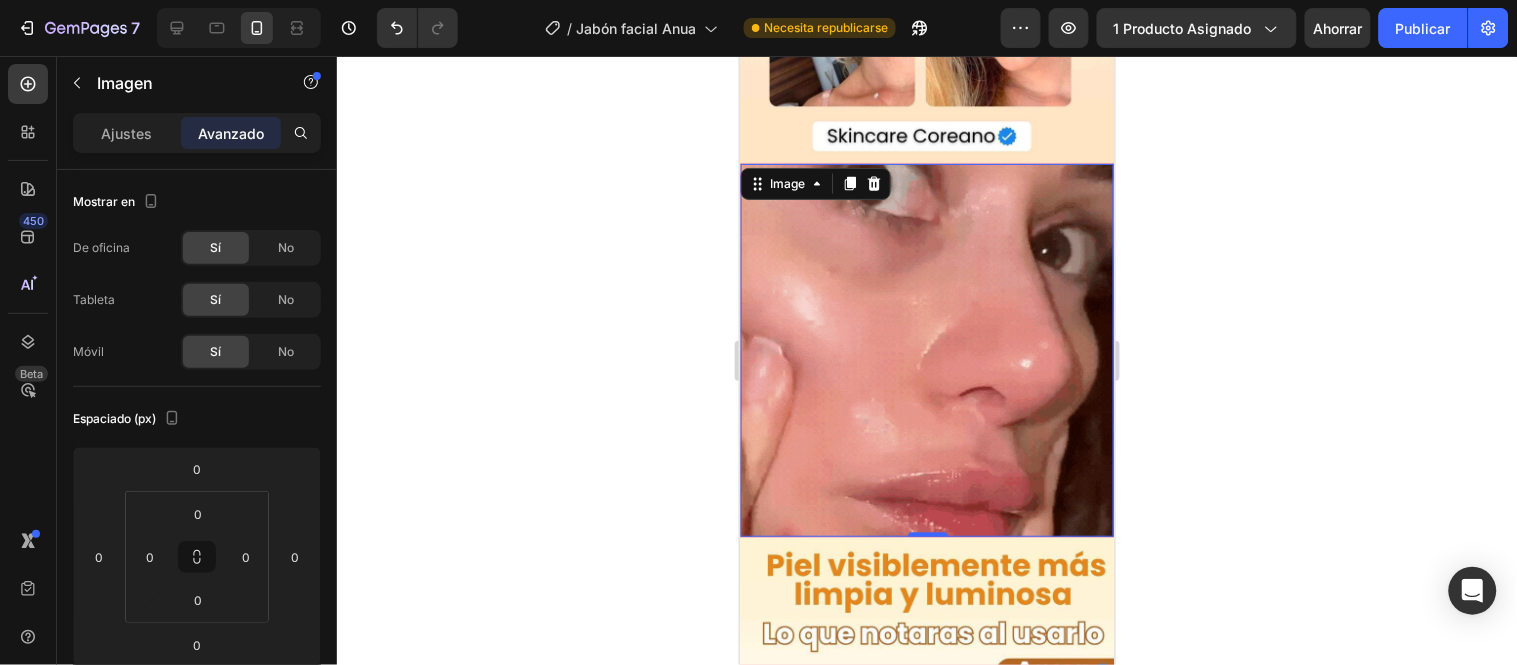 click at bounding box center [926, 349] 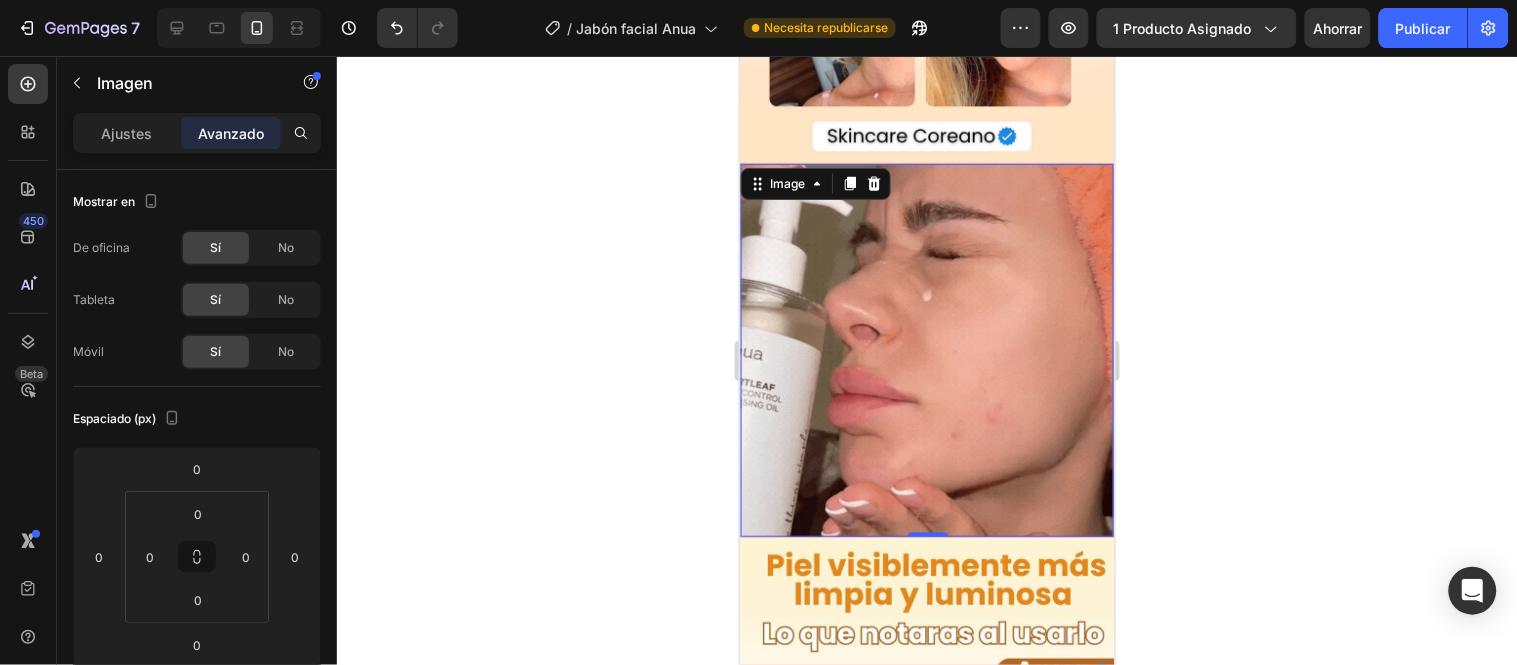 click at bounding box center [926, 349] 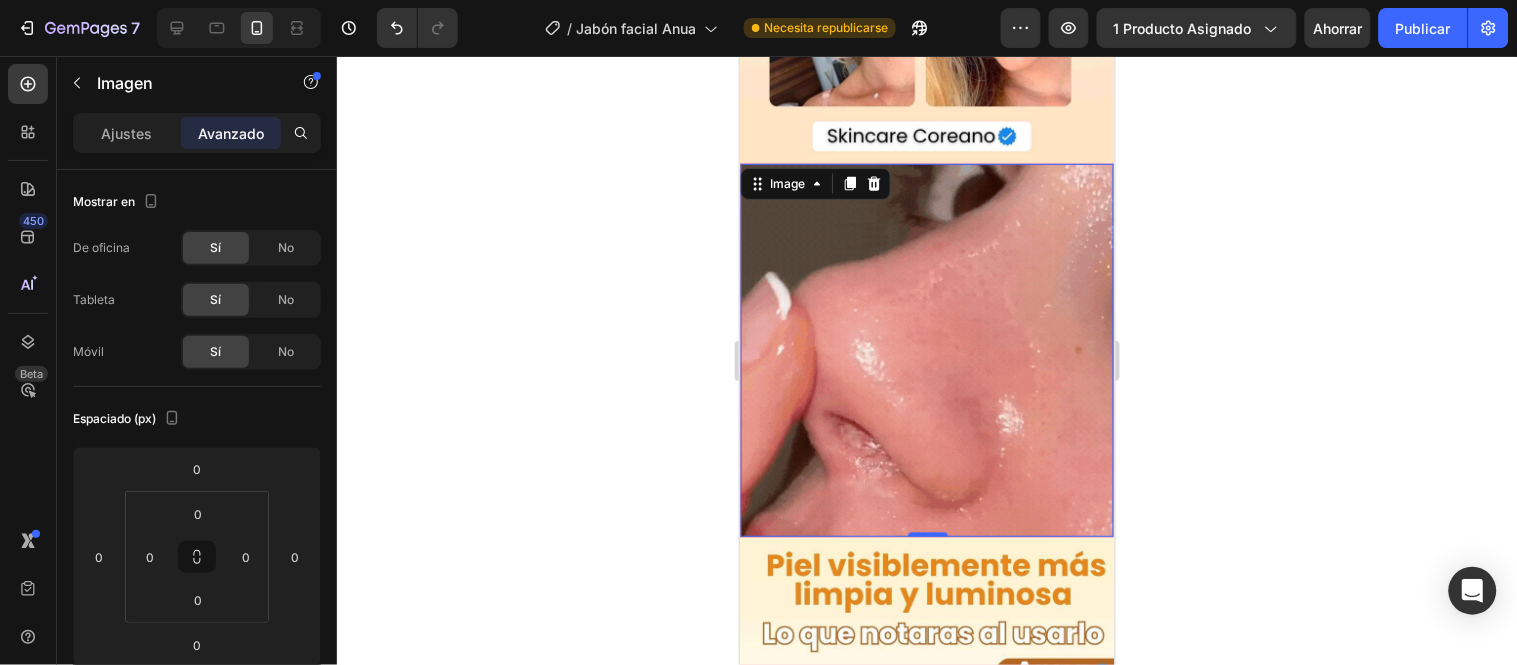 click 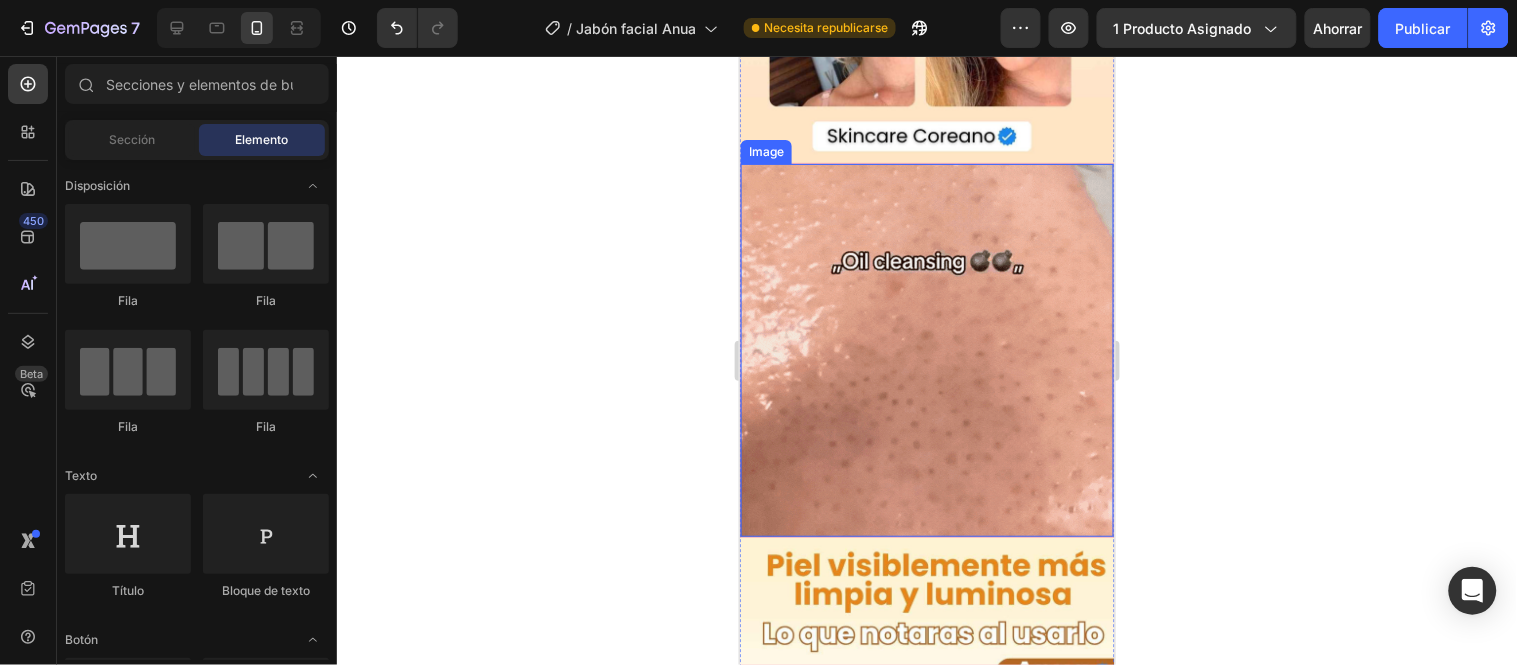 click at bounding box center [926, 349] 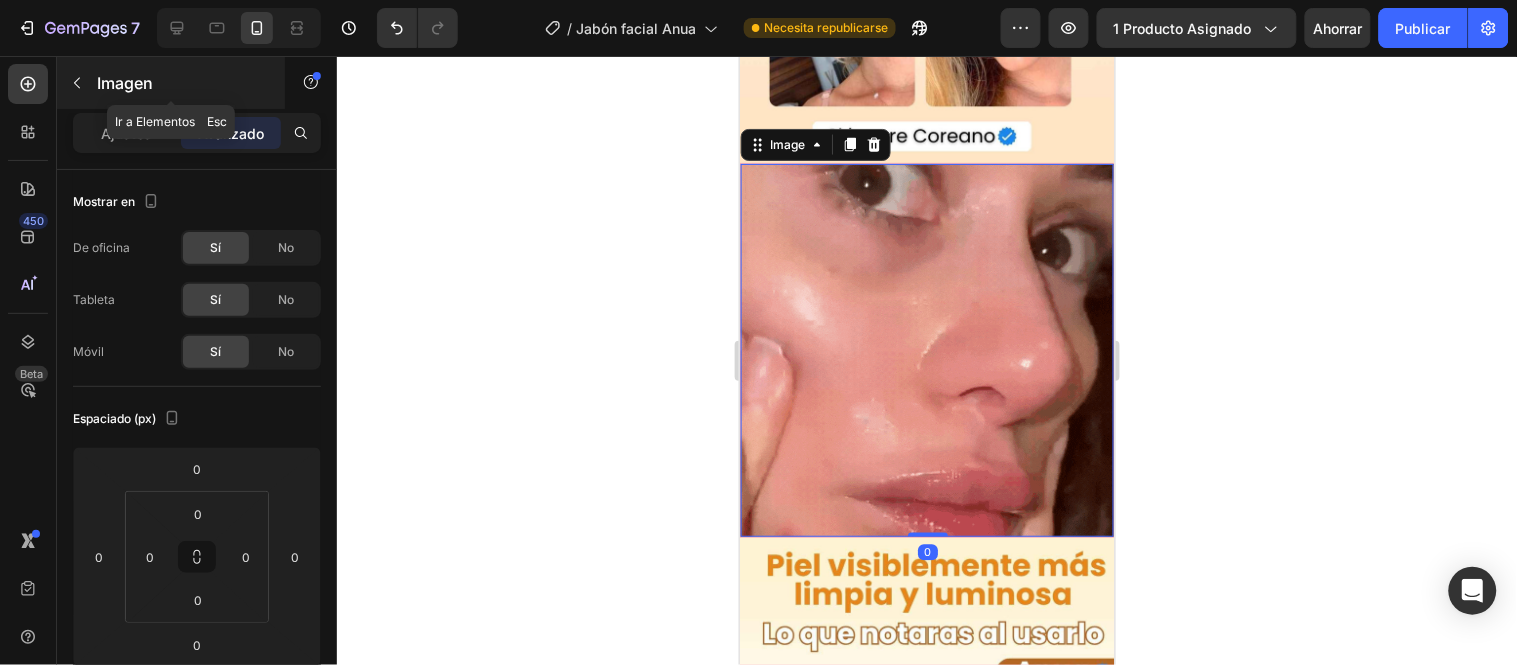 click at bounding box center [77, 83] 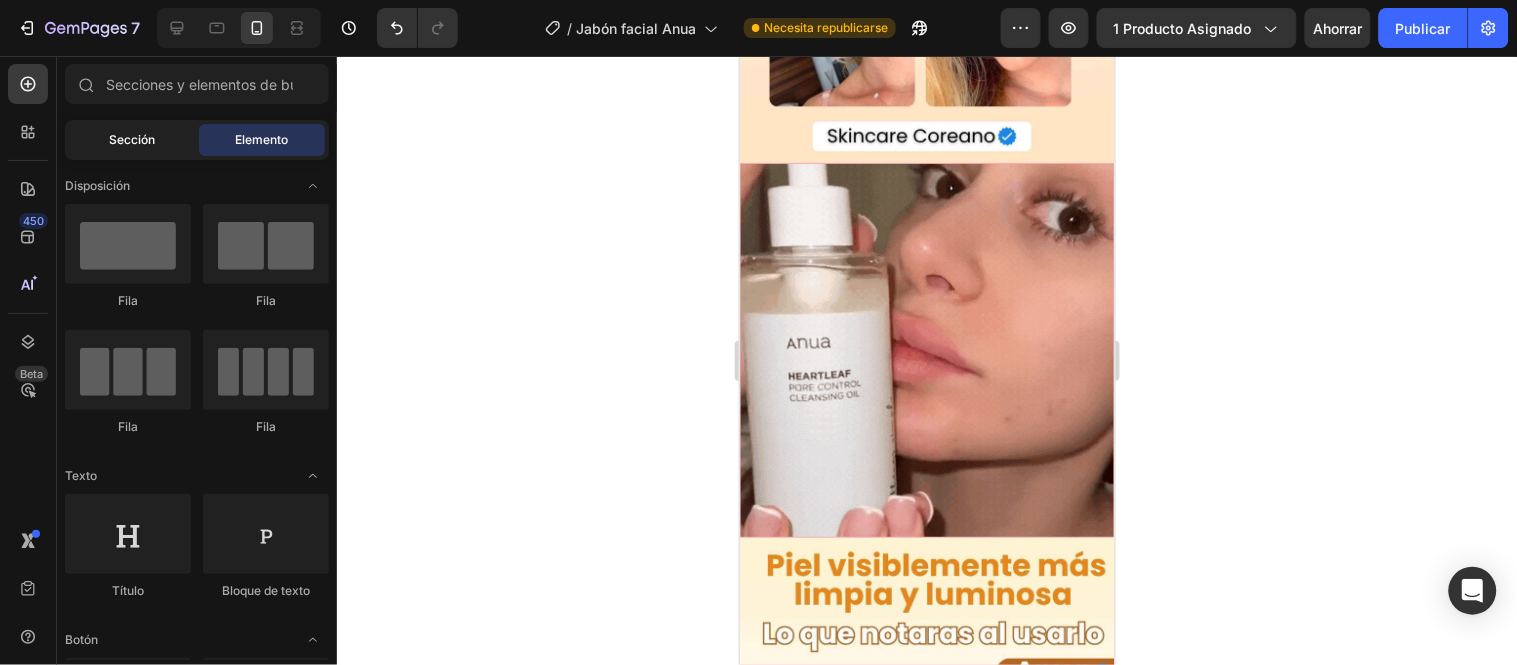 click on "Sección" 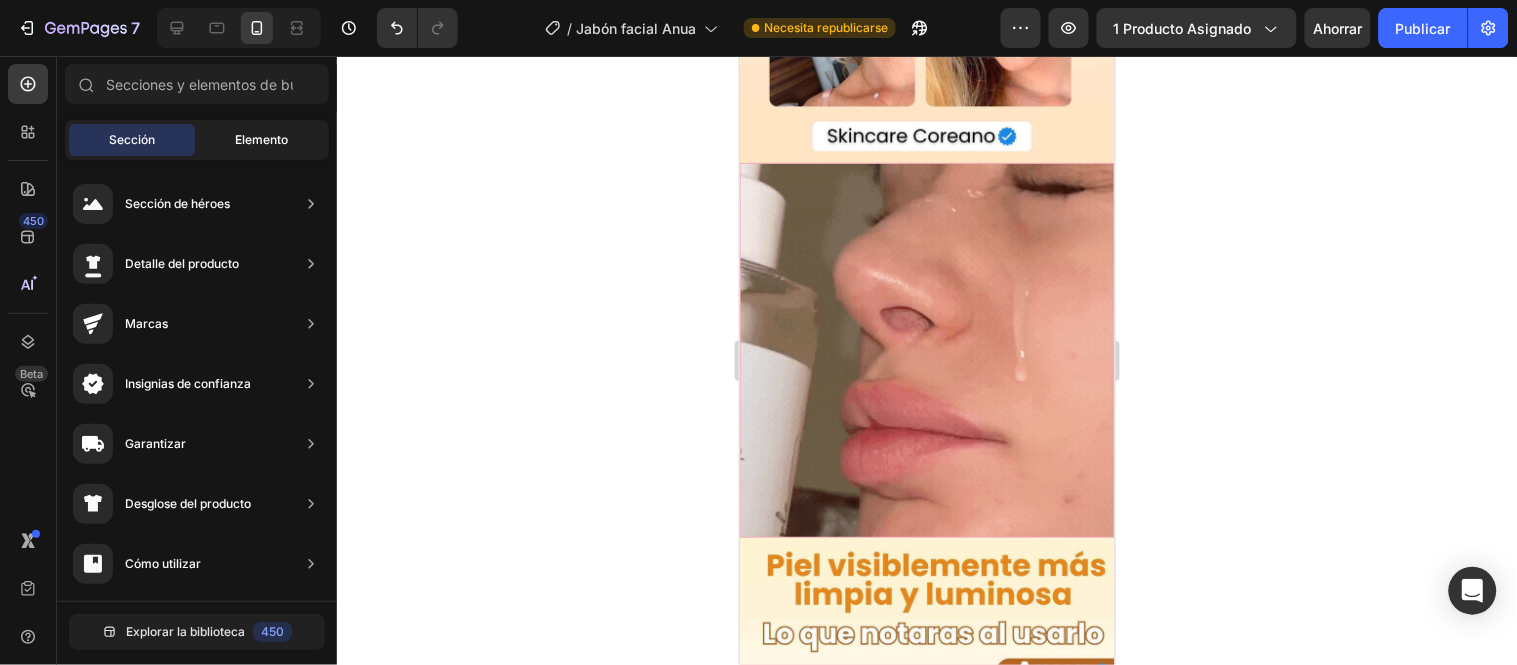 click on "Elemento" at bounding box center (262, 139) 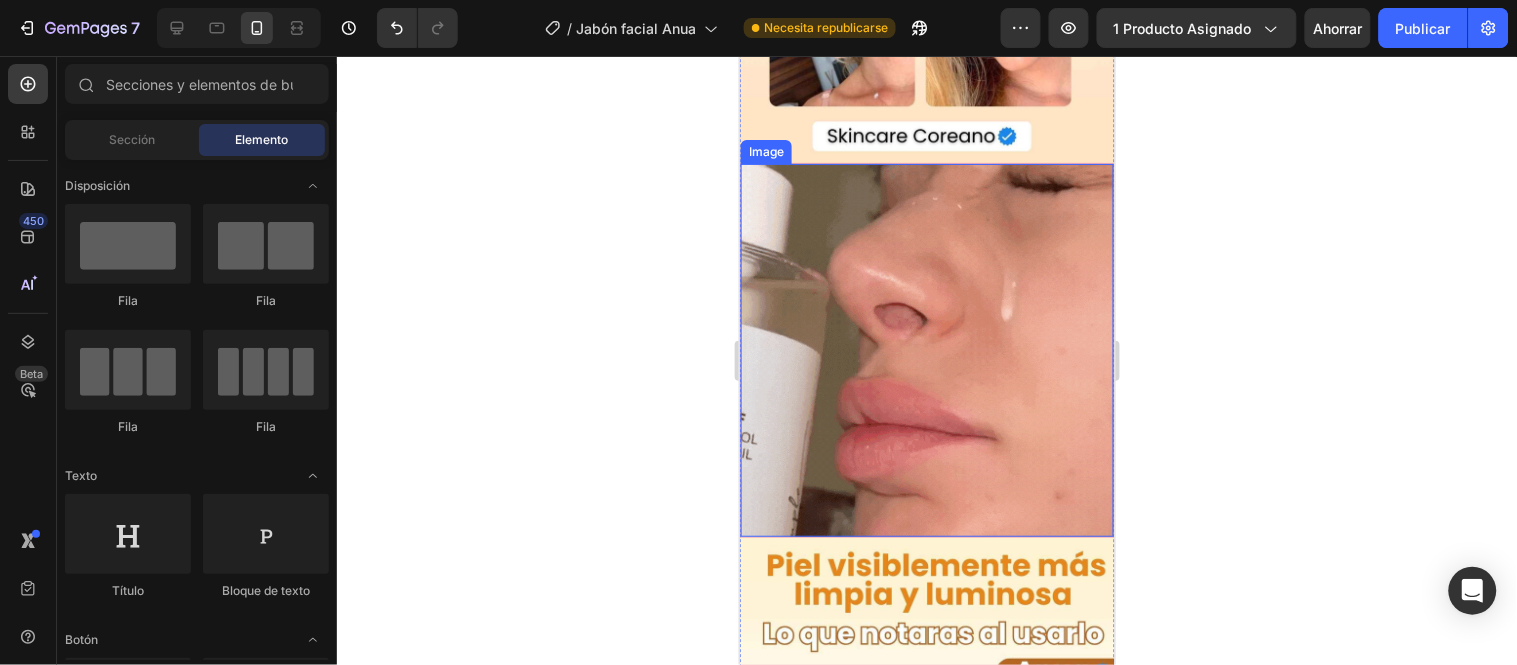 click at bounding box center [926, 349] 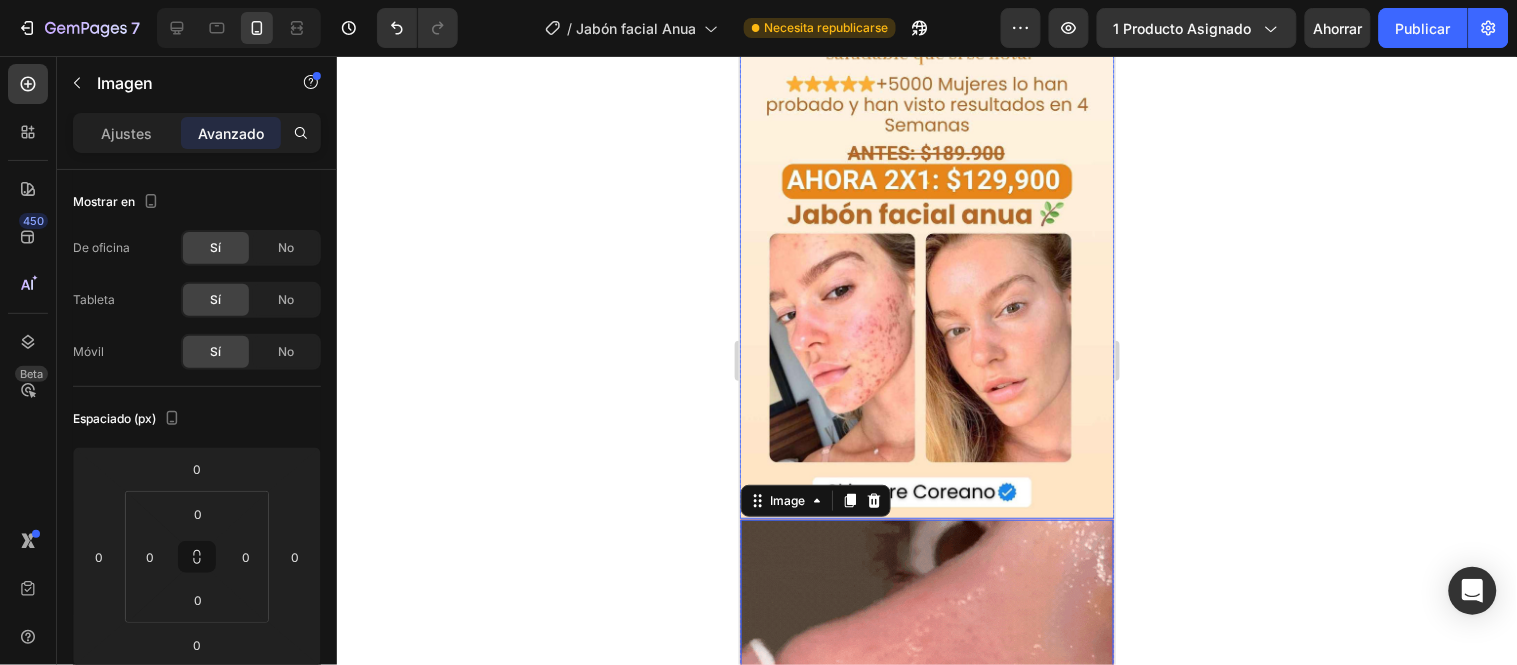 scroll, scrollTop: 166, scrollLeft: 0, axis: vertical 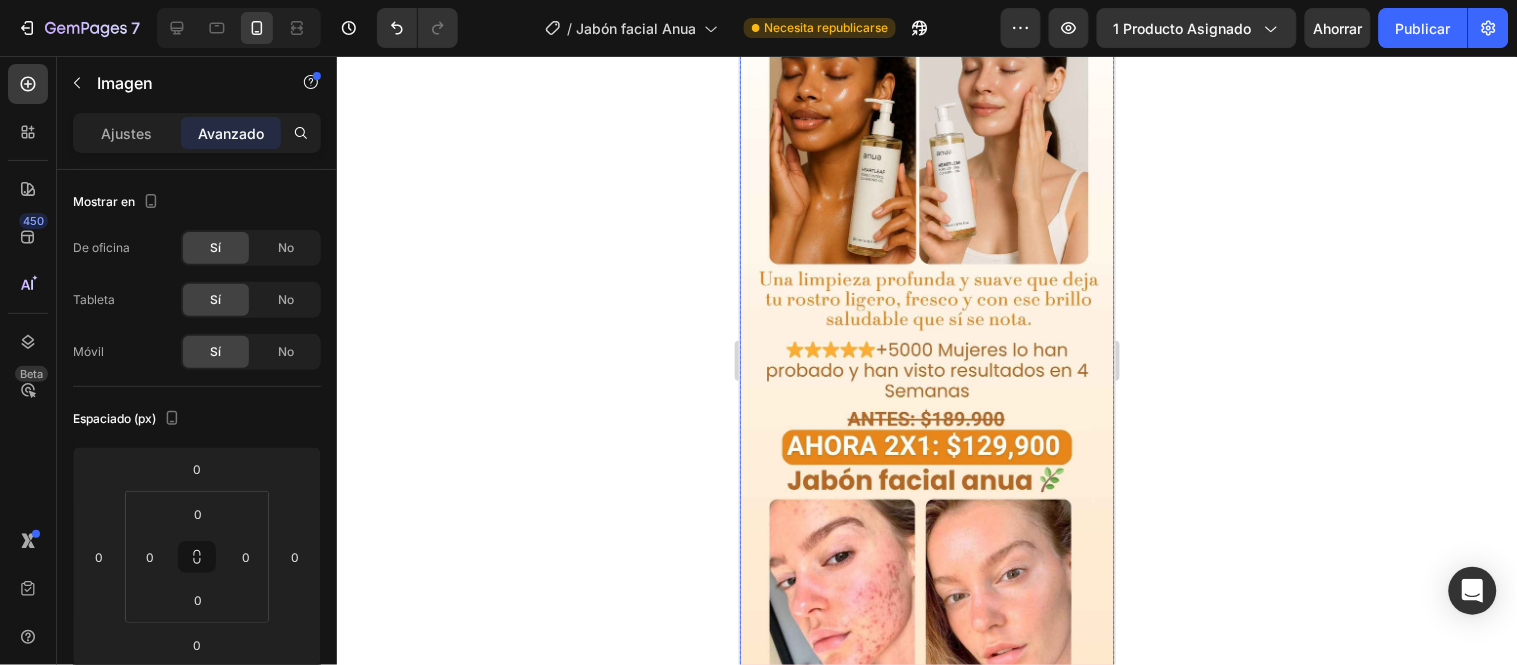 click at bounding box center (926, 357) 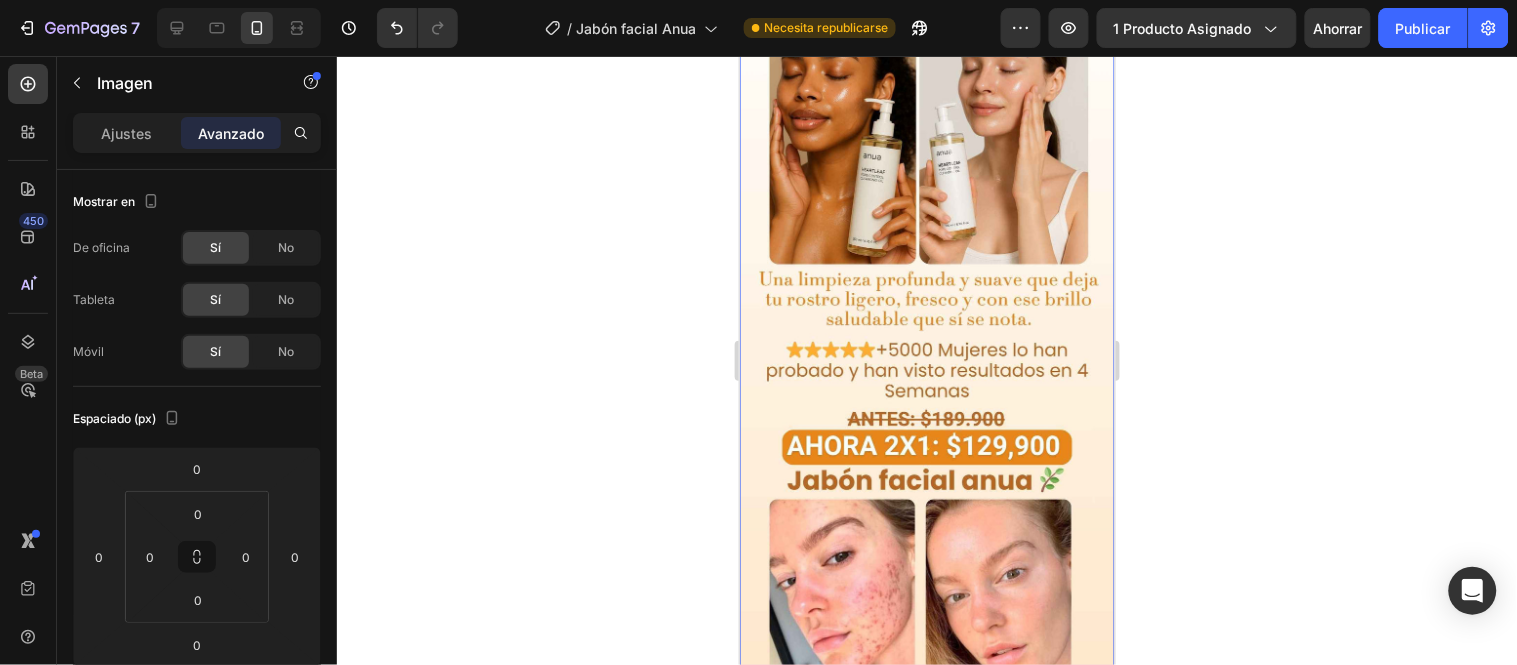 scroll, scrollTop: 333, scrollLeft: 0, axis: vertical 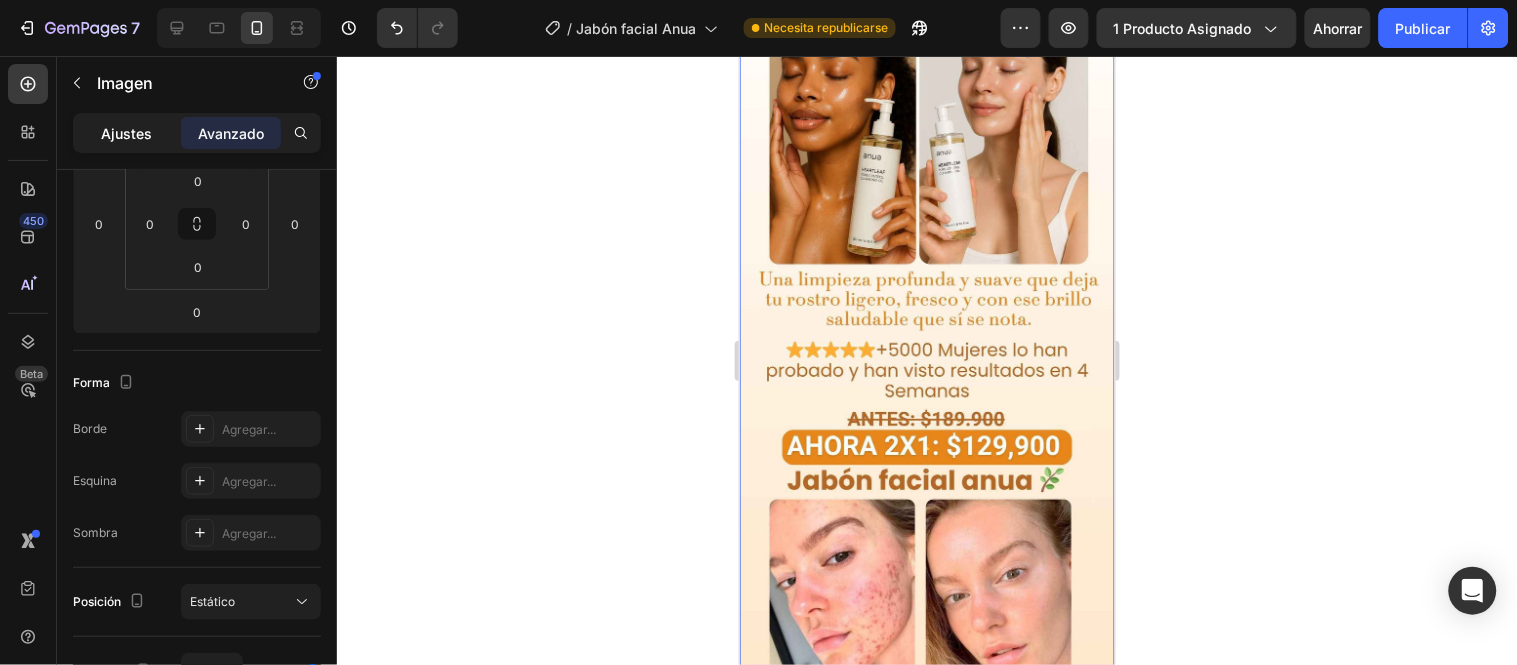 click on "Ajustes" 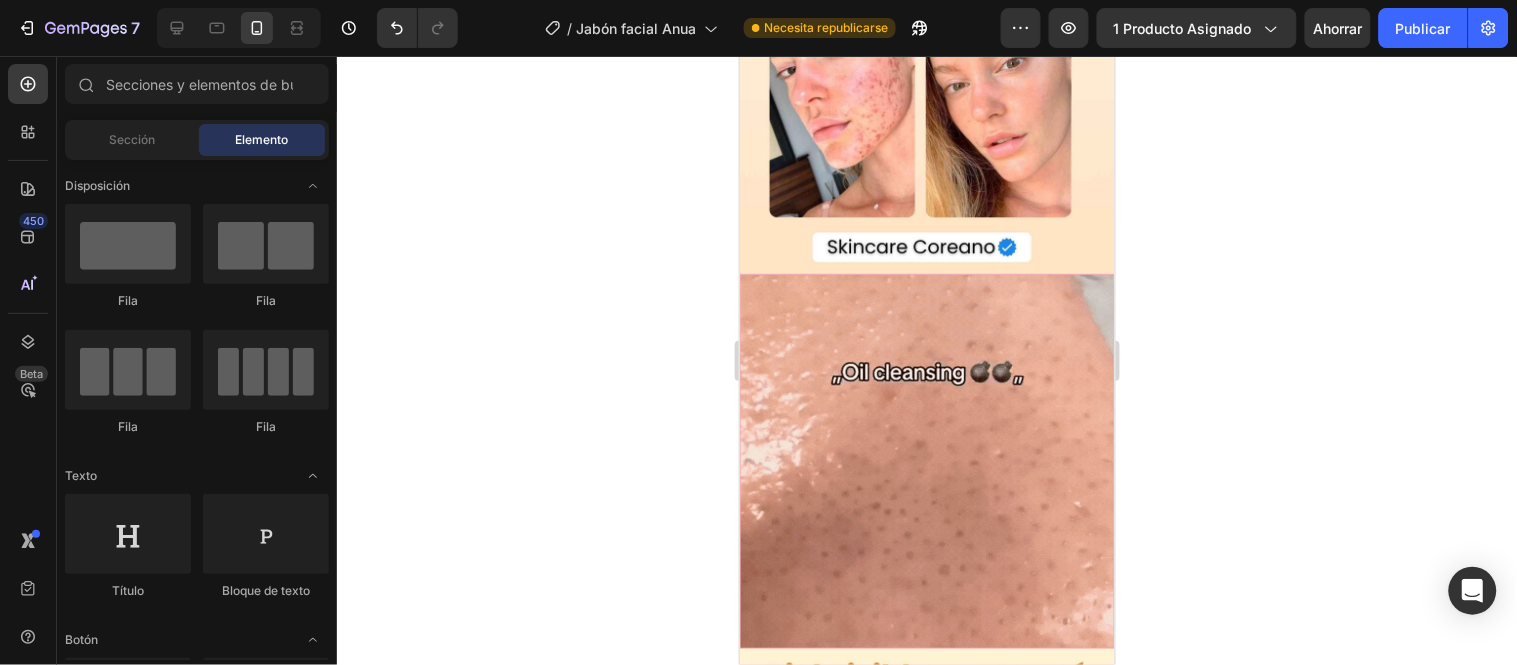 scroll, scrollTop: 716, scrollLeft: 0, axis: vertical 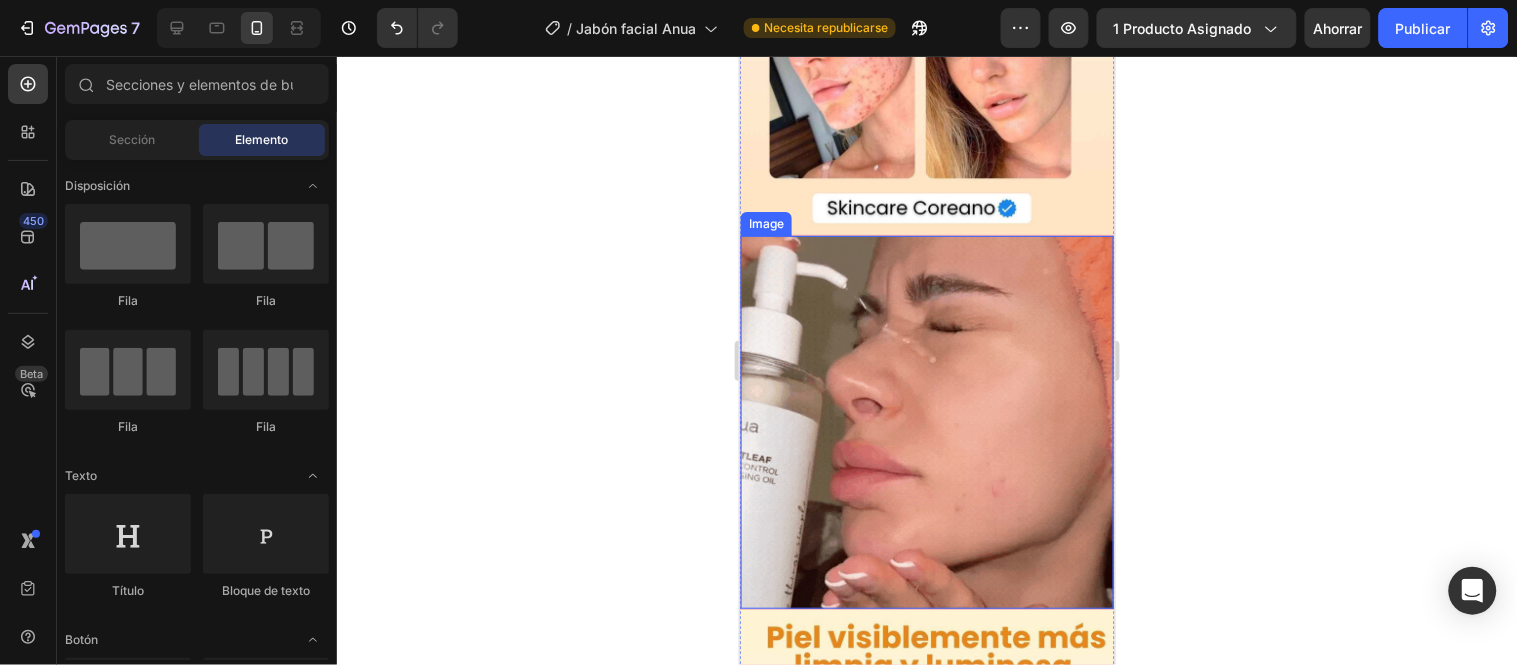 click at bounding box center [926, 421] 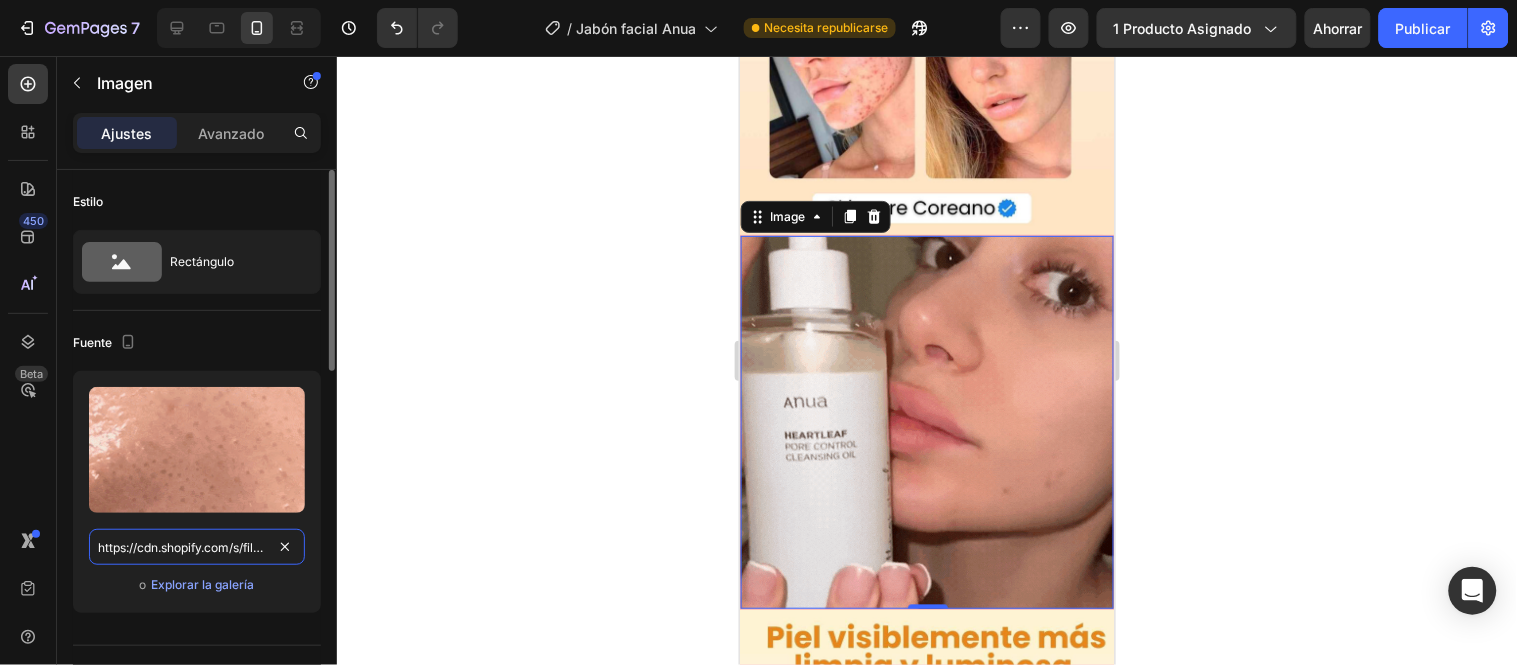 click on "https://cdn.shopify.com/s/files/1/0657/2779/1155/files/gempages_575997339626373663-701ecdaa-6638-480b-b847-fde35a355db6.gif" at bounding box center (197, 547) 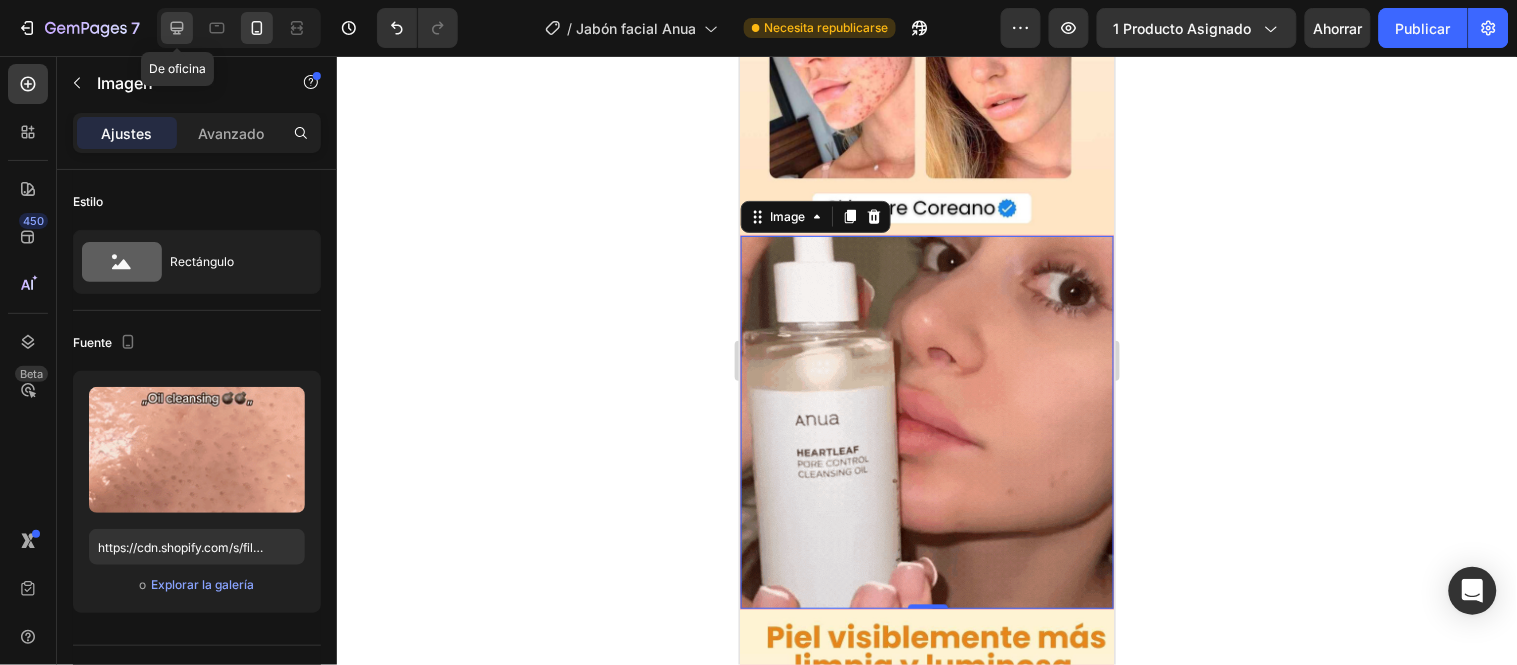 click 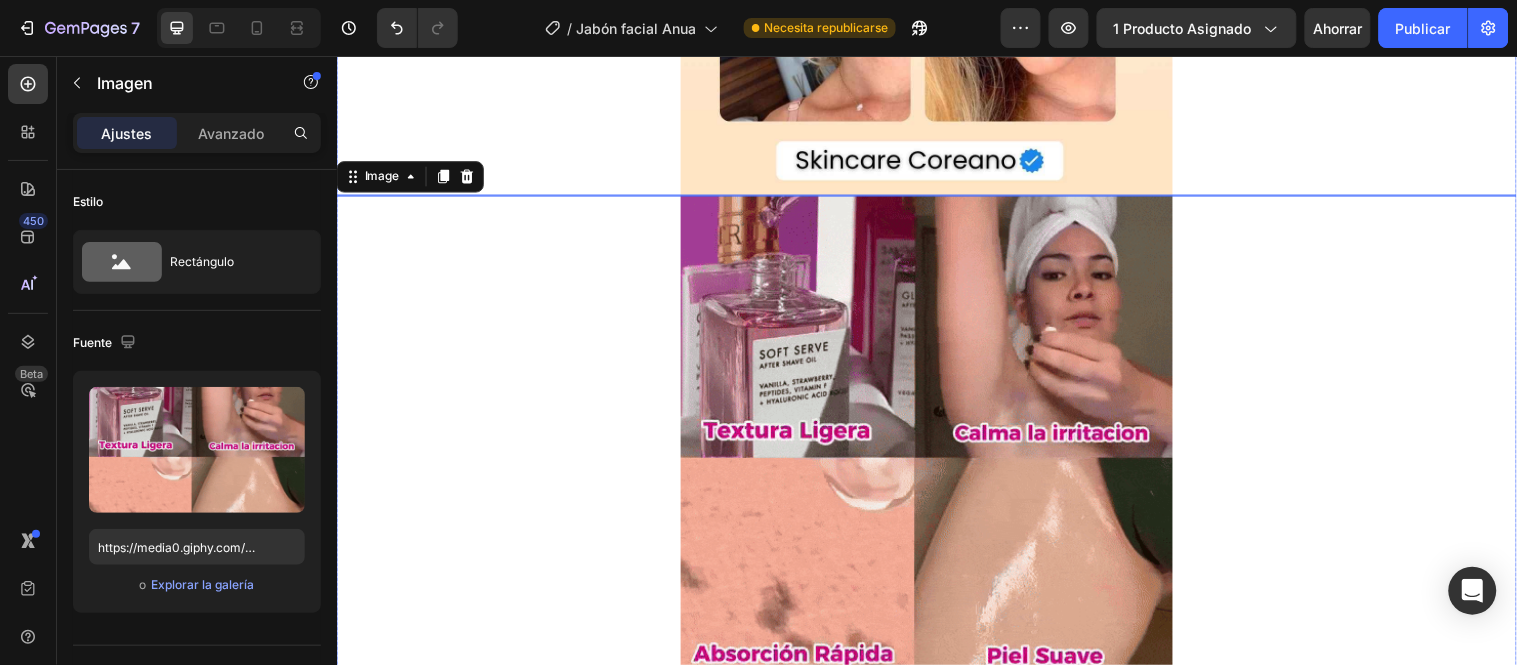 scroll, scrollTop: 1142, scrollLeft: 0, axis: vertical 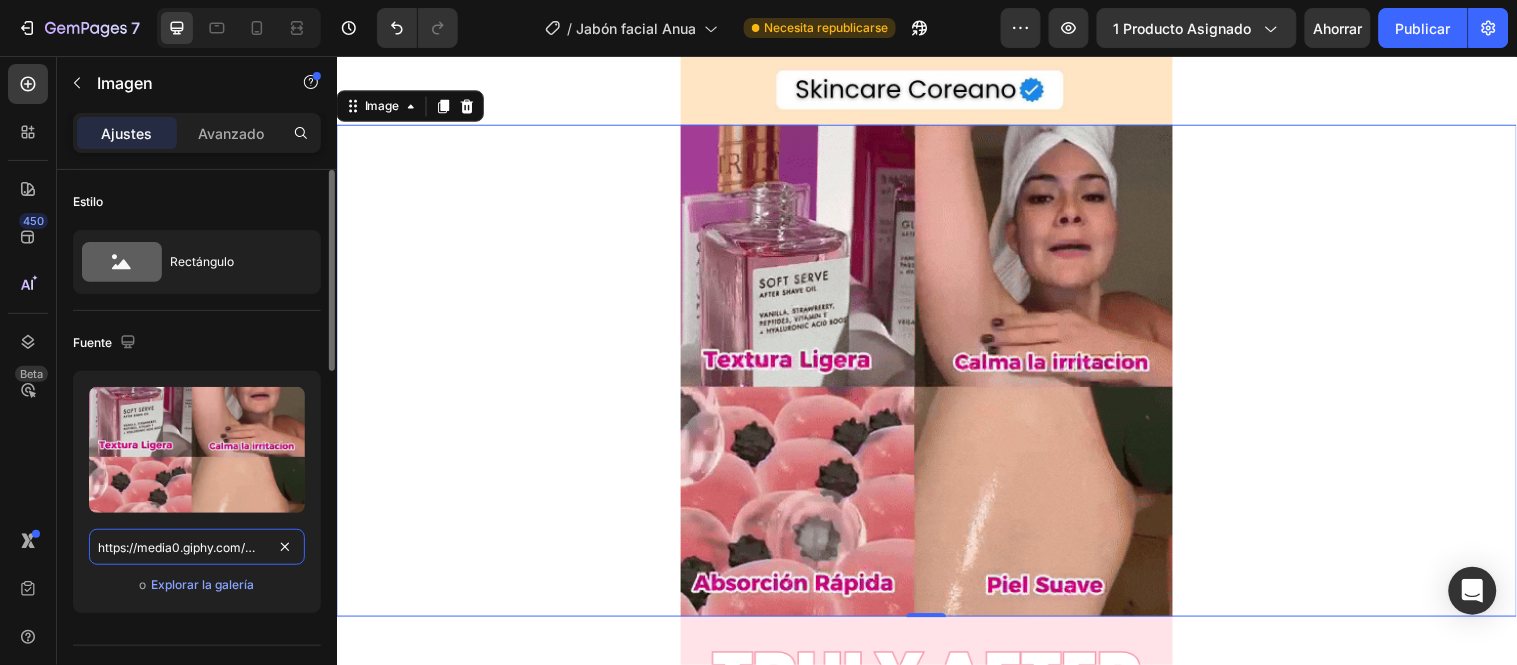 click on "https://media0.giphy.com/media/v1.Y2lkPTc5MGI3NjExcTNrNWo4ZWFiMXdwaHJ6NHhuOGtyNnp6dnlrdWF4Y2NsbWF2dnN3ciZlcD12MV9pbnRlcm5hbF9naWZfYnlfaWQmY3Q9Zw/BH1KMvfao9DOFBCqp3/giphy.gif" at bounding box center [197, 547] 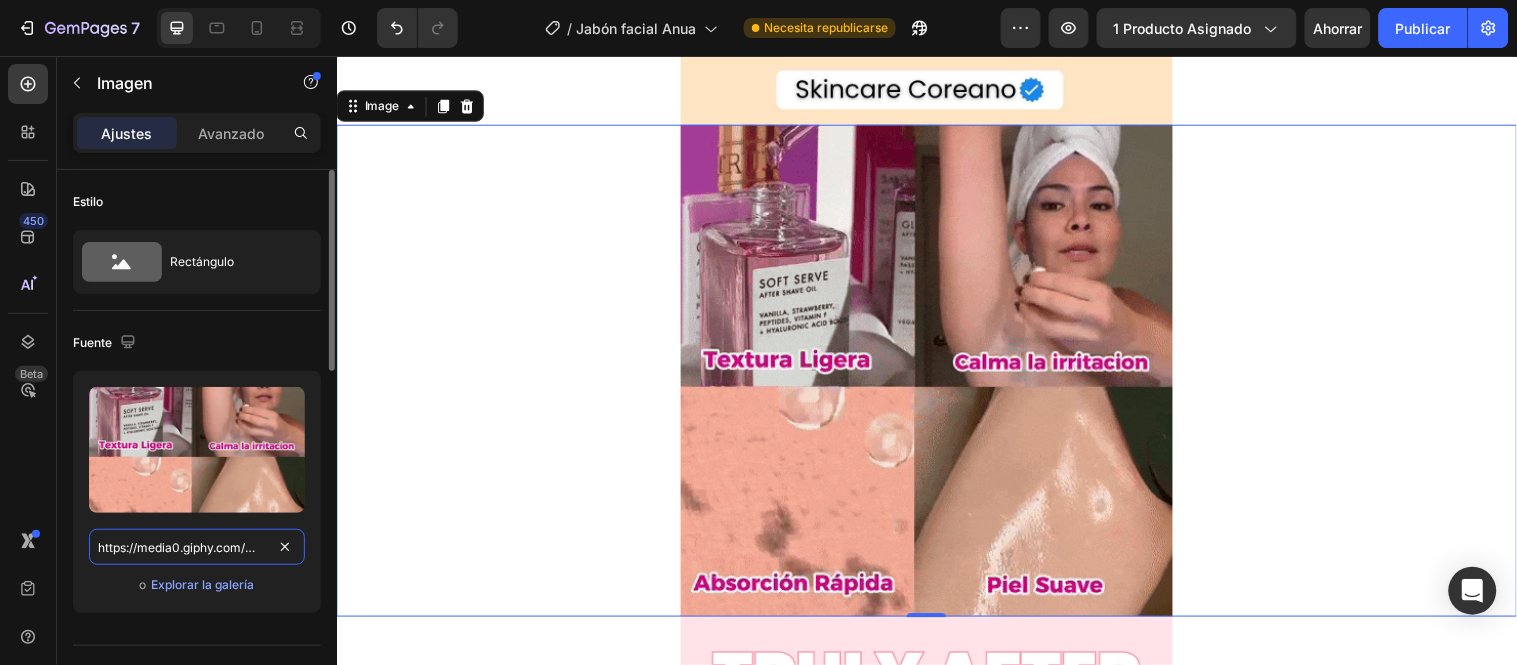 paste on "cdn.shopify.com/s/files/1/0657/2779/1155/files/gempages_575997339626373663-701ecdaa-6638-480b-b847-fde35a355db6" 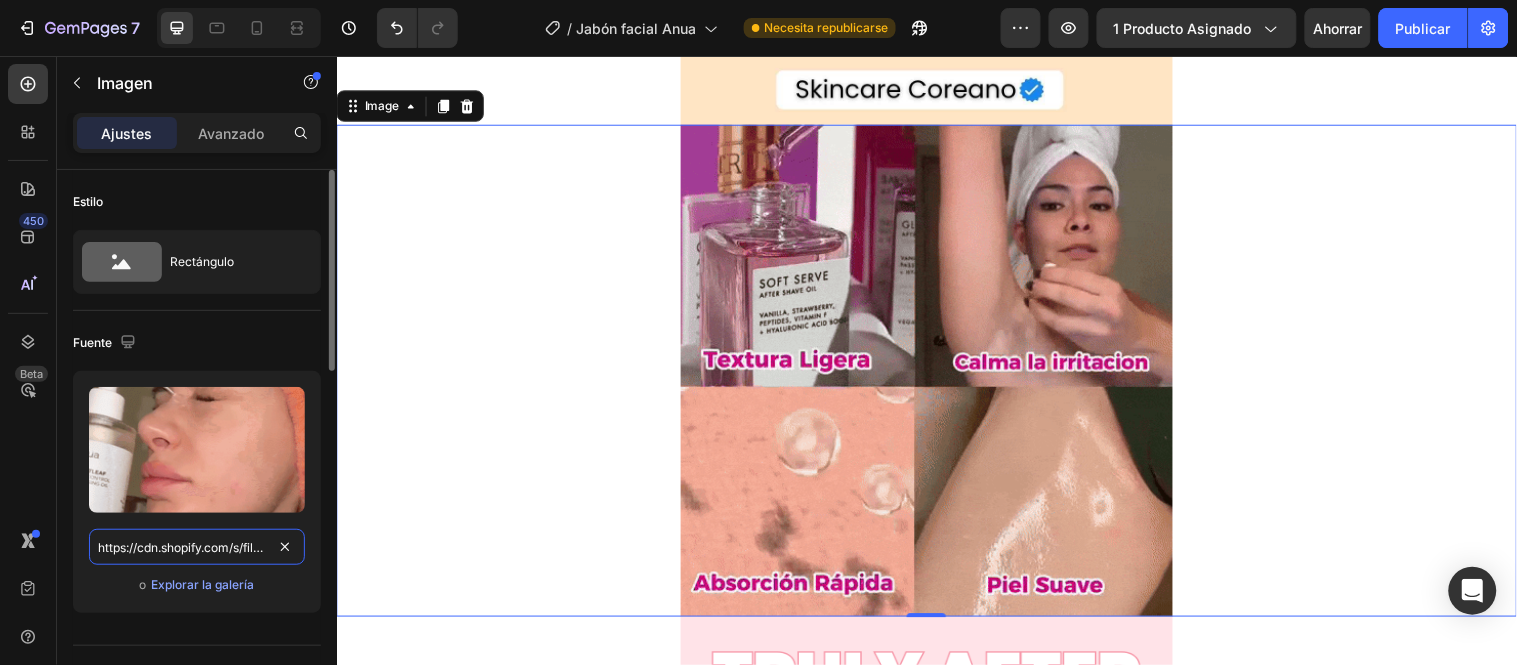 scroll, scrollTop: 0, scrollLeft: 610, axis: horizontal 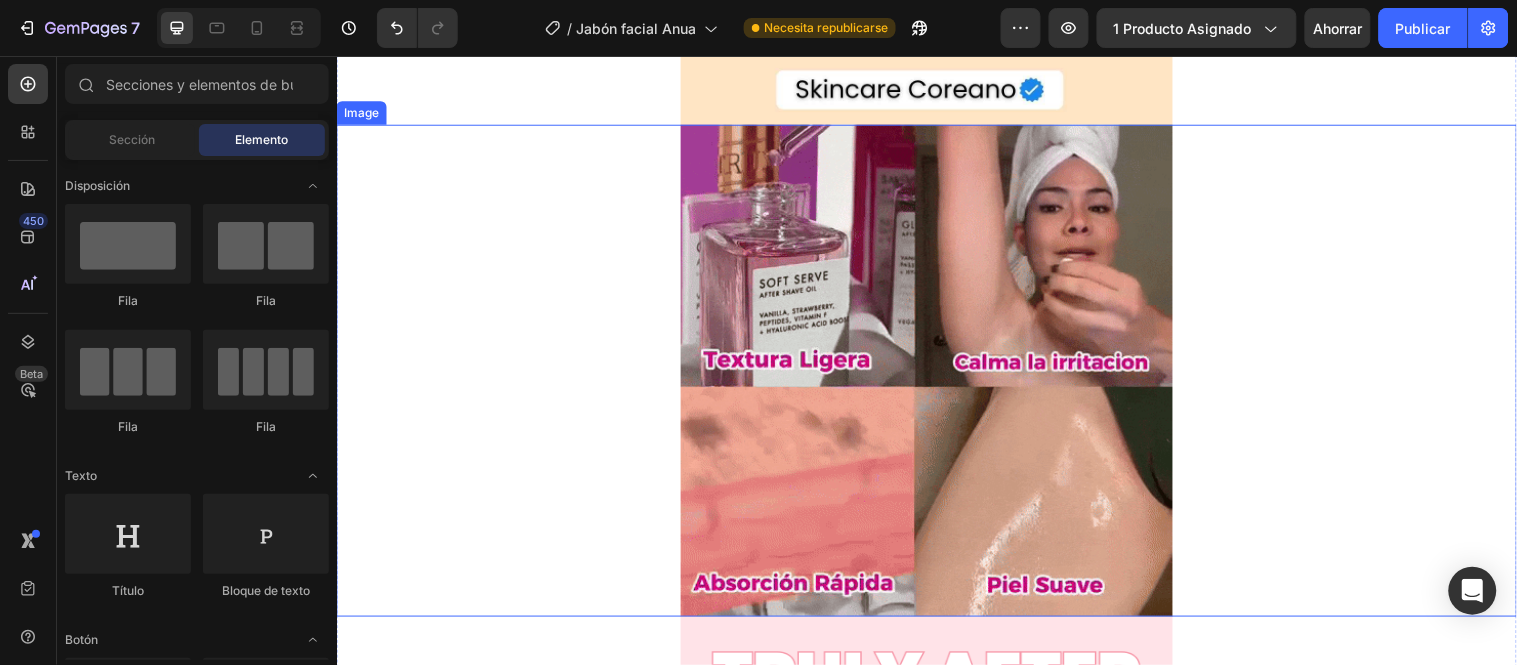 click at bounding box center [936, 375] 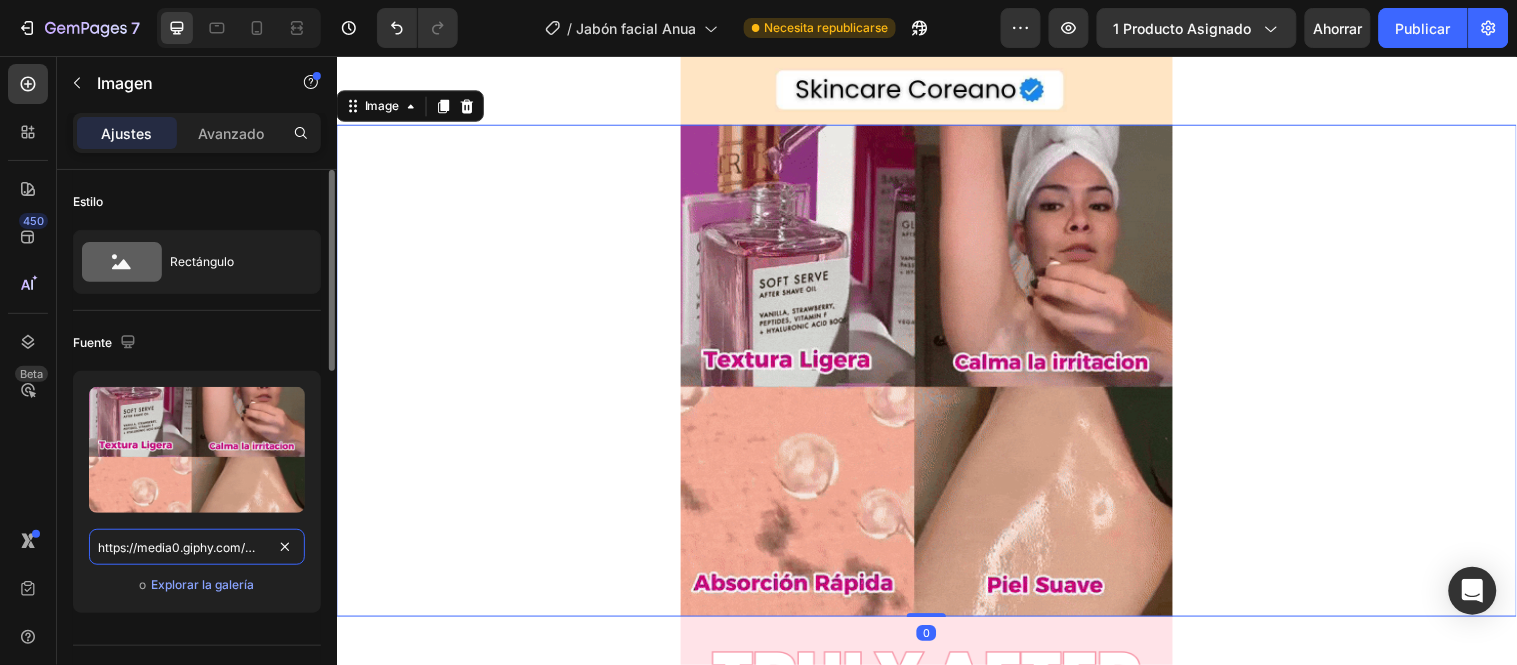 click on "https://media0.giphy.com/media/v1.Y2lkPTc5MGI3NjExcTNrNWo4ZWFiMXdwaHJ6NHhuOGtyNnp6dnlrdWF4Y2NsbWF2dnN3ciZlcD12MV9pbnRlcm5hbF9naWZfYnlfaWQmY3Q9Zw/BH1KMvfao9DOFBCqp3/giphy.gif" at bounding box center (197, 547) 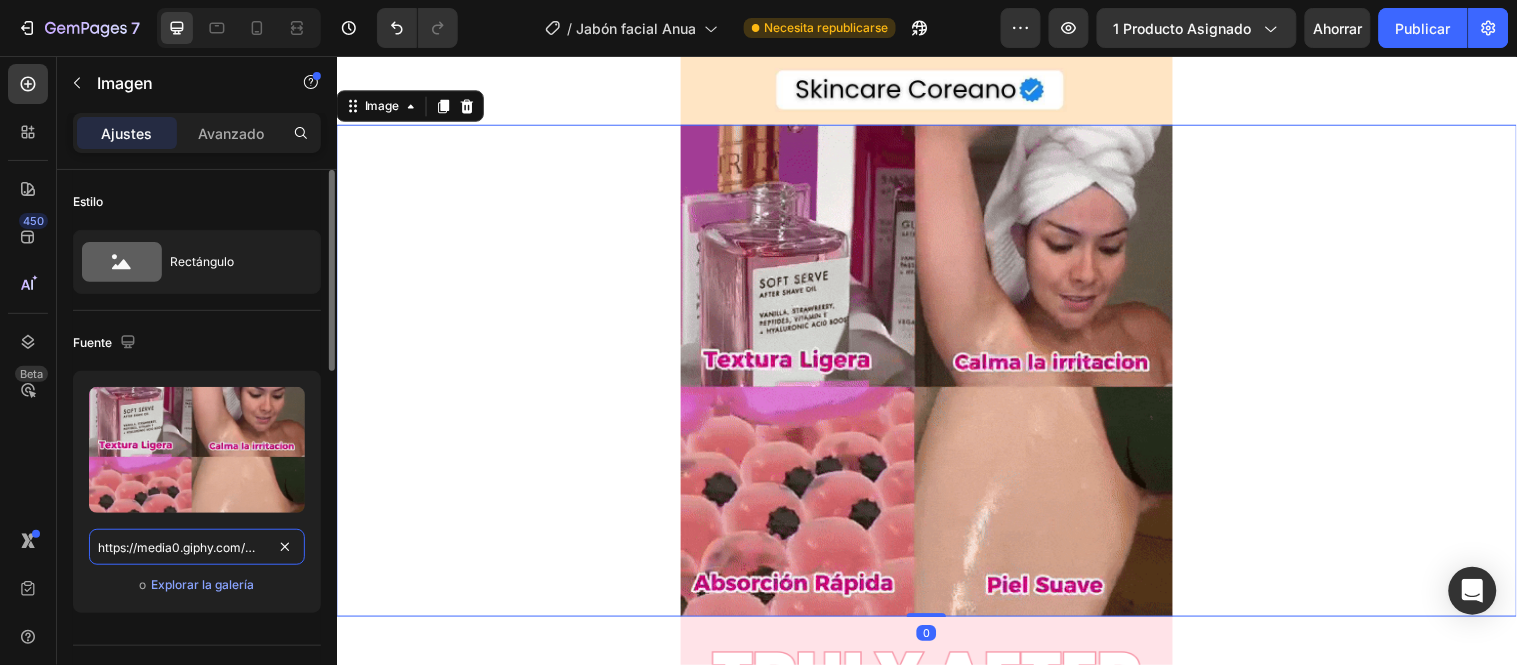paste on "cdn.shopify.com/s/files/1/0657/2779/1155/files/gempages_575997339626373663-701ecdaa-6638-480b-b847-fde35a355db6" 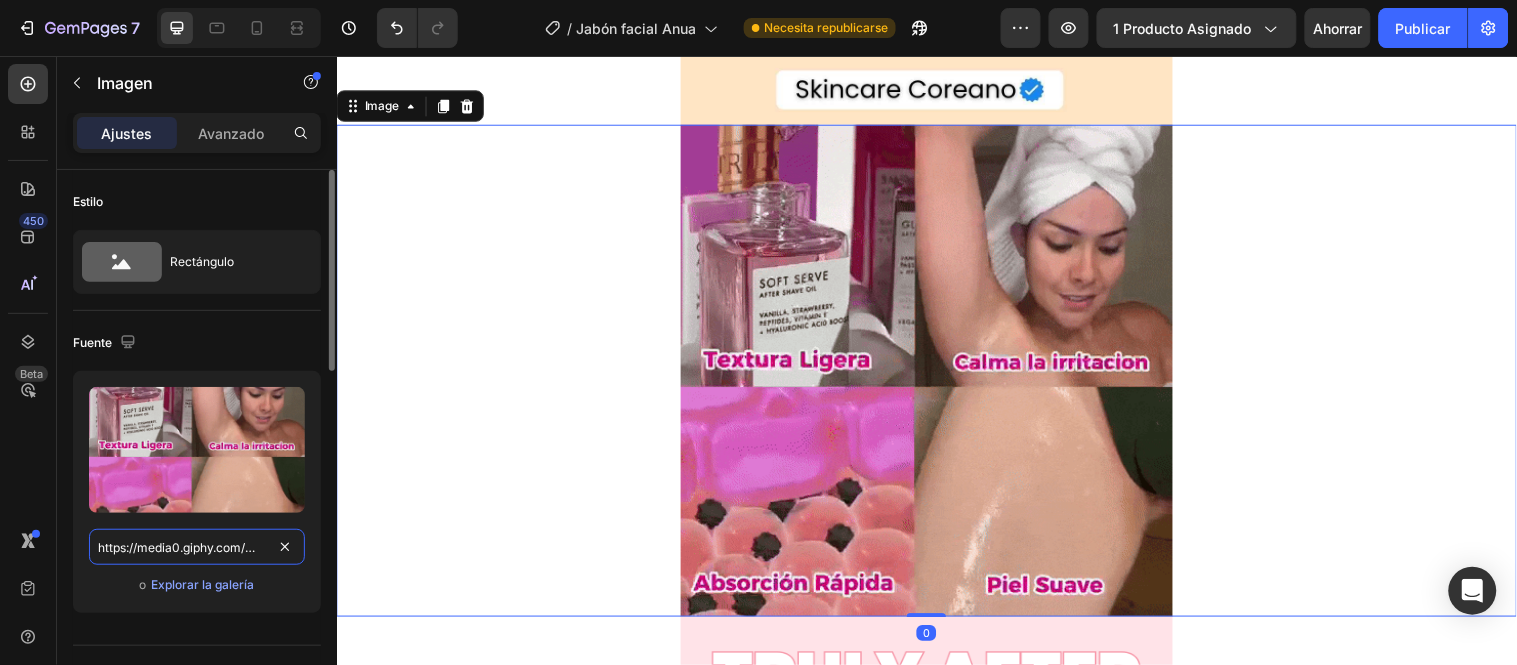 type on "https://cdn.shopify.com/s/files/1/0657/2779/1155/files/gempages_575997339626373663-701ecdaa-6638-480b-b847-fde35a355db6.gif" 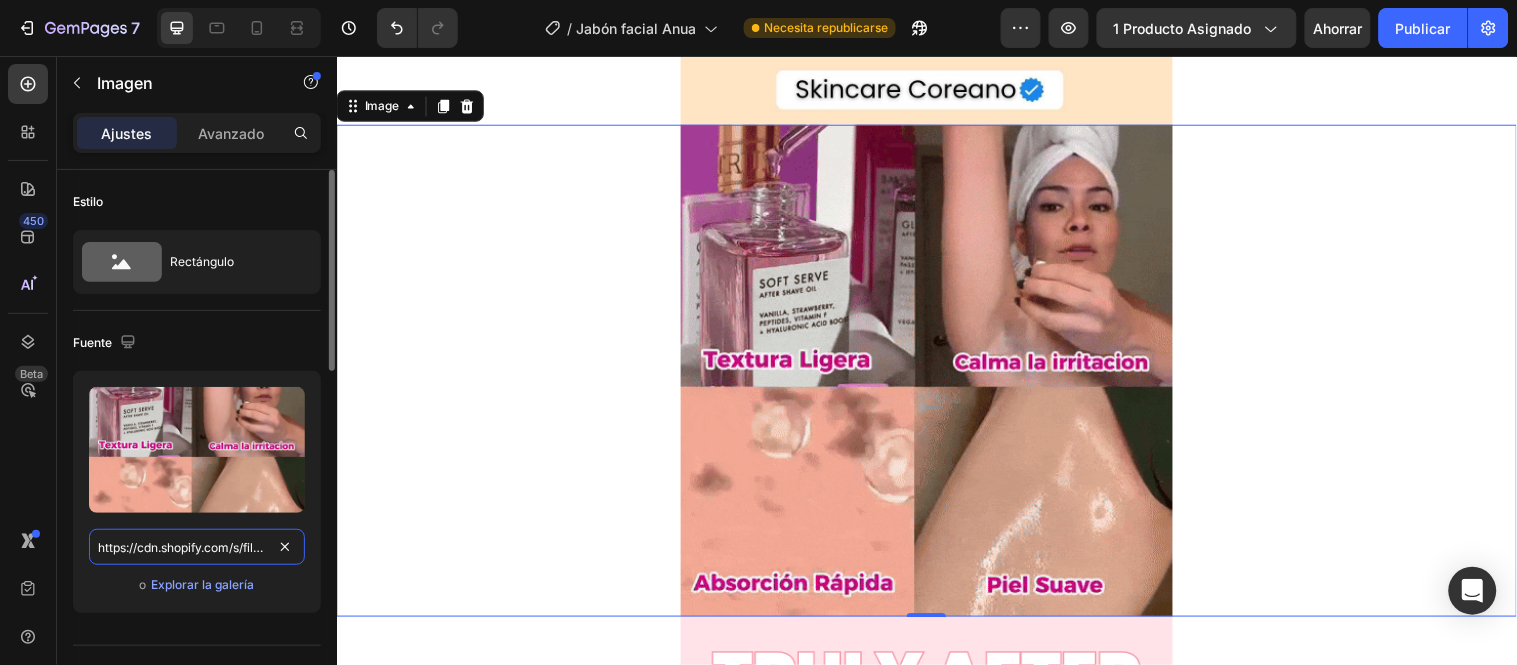 scroll, scrollTop: 0, scrollLeft: 610, axis: horizontal 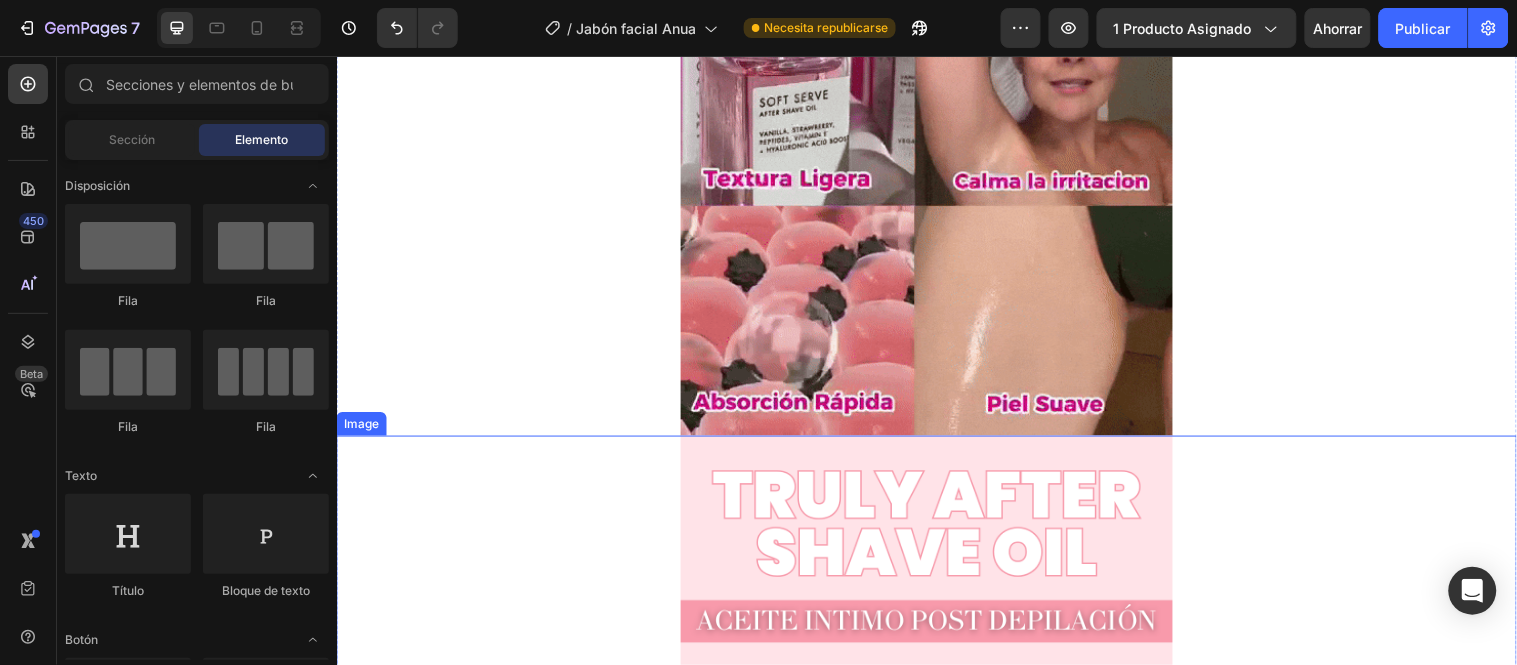 click at bounding box center (936, 1010) 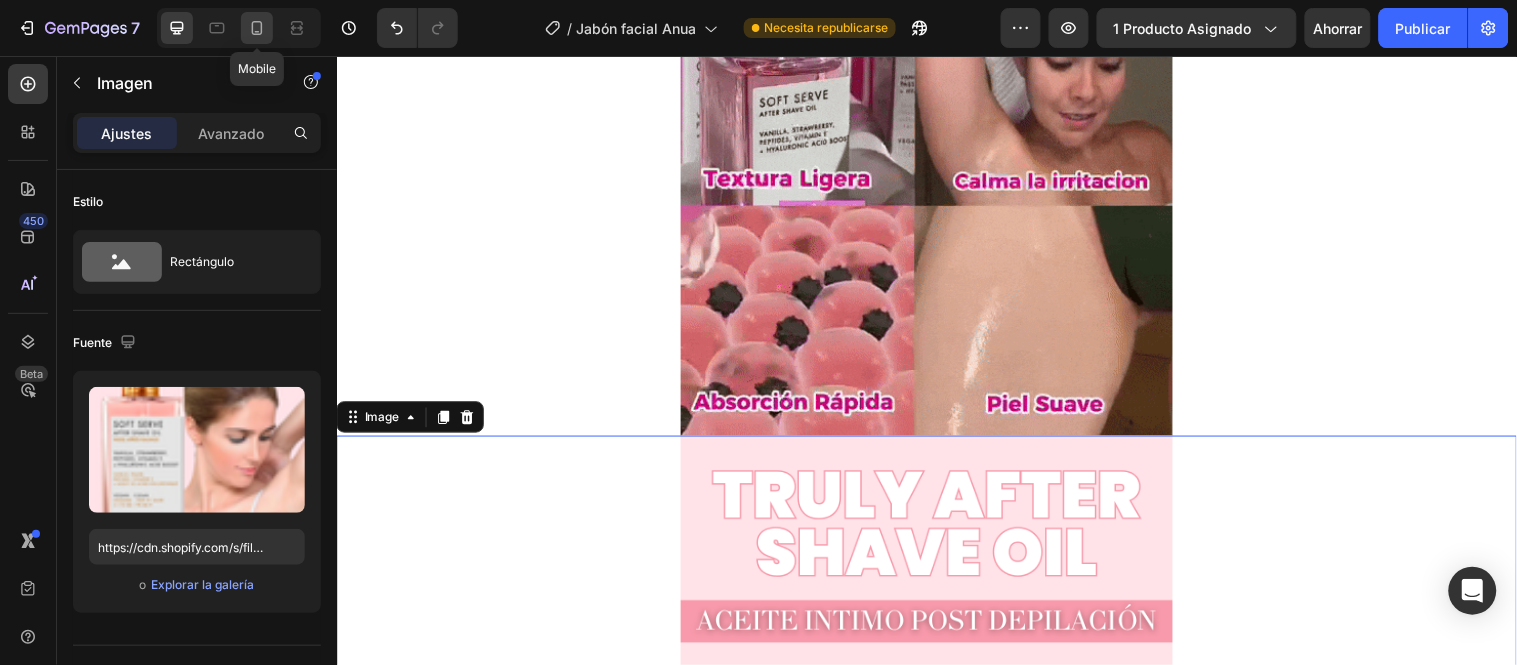 click 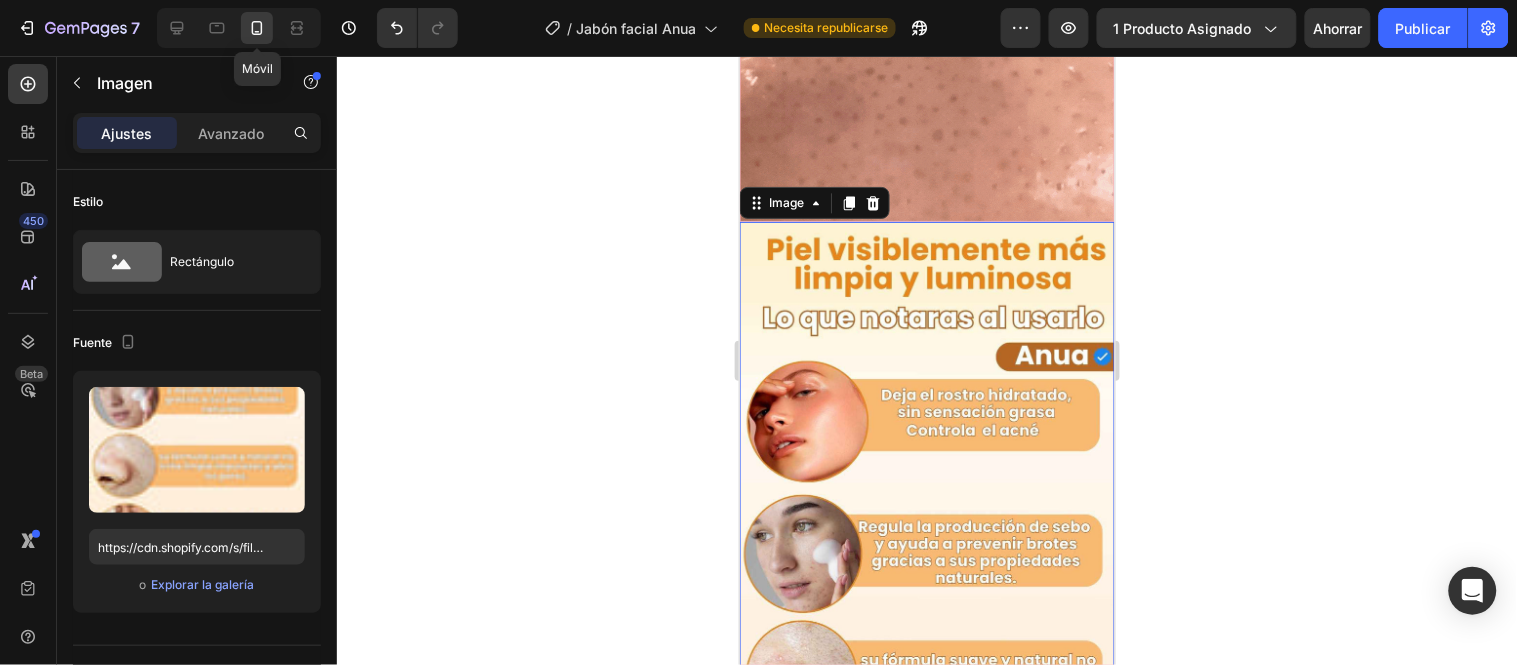 scroll, scrollTop: 1147, scrollLeft: 0, axis: vertical 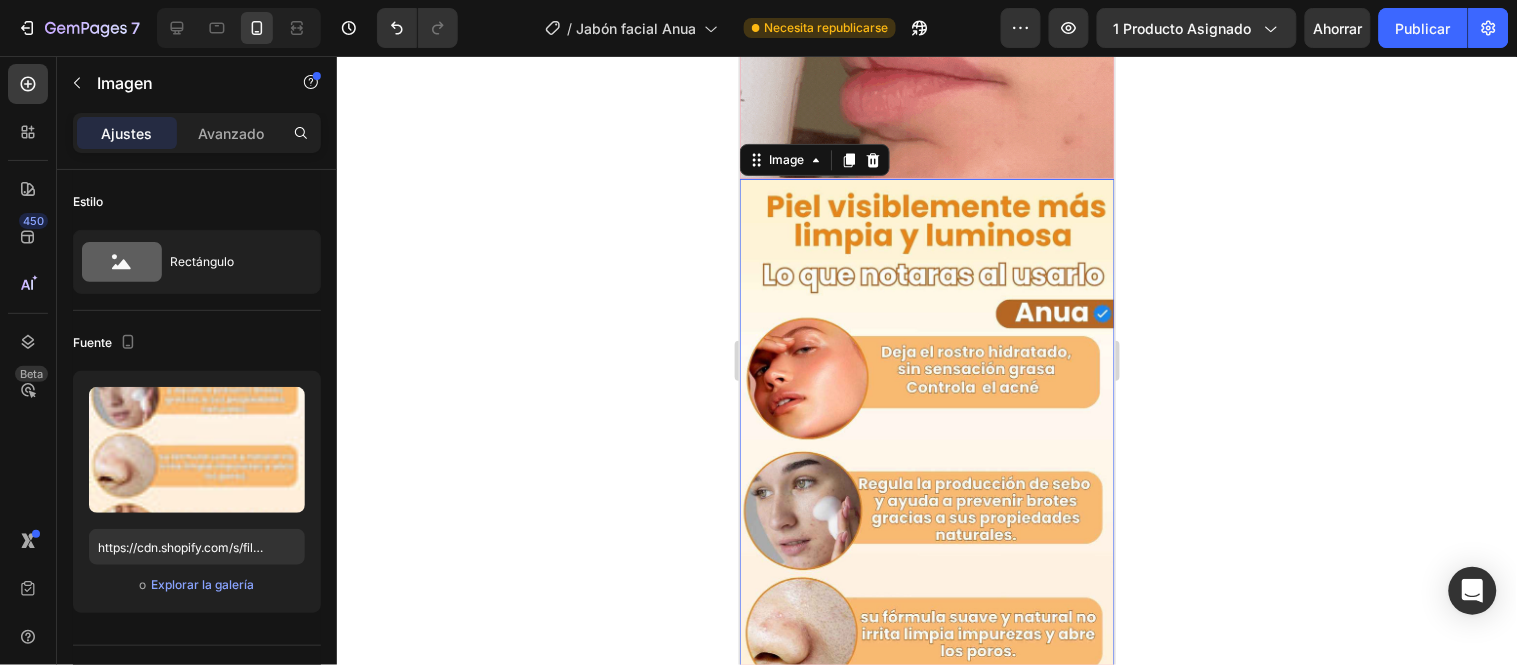 click at bounding box center [926, 605] 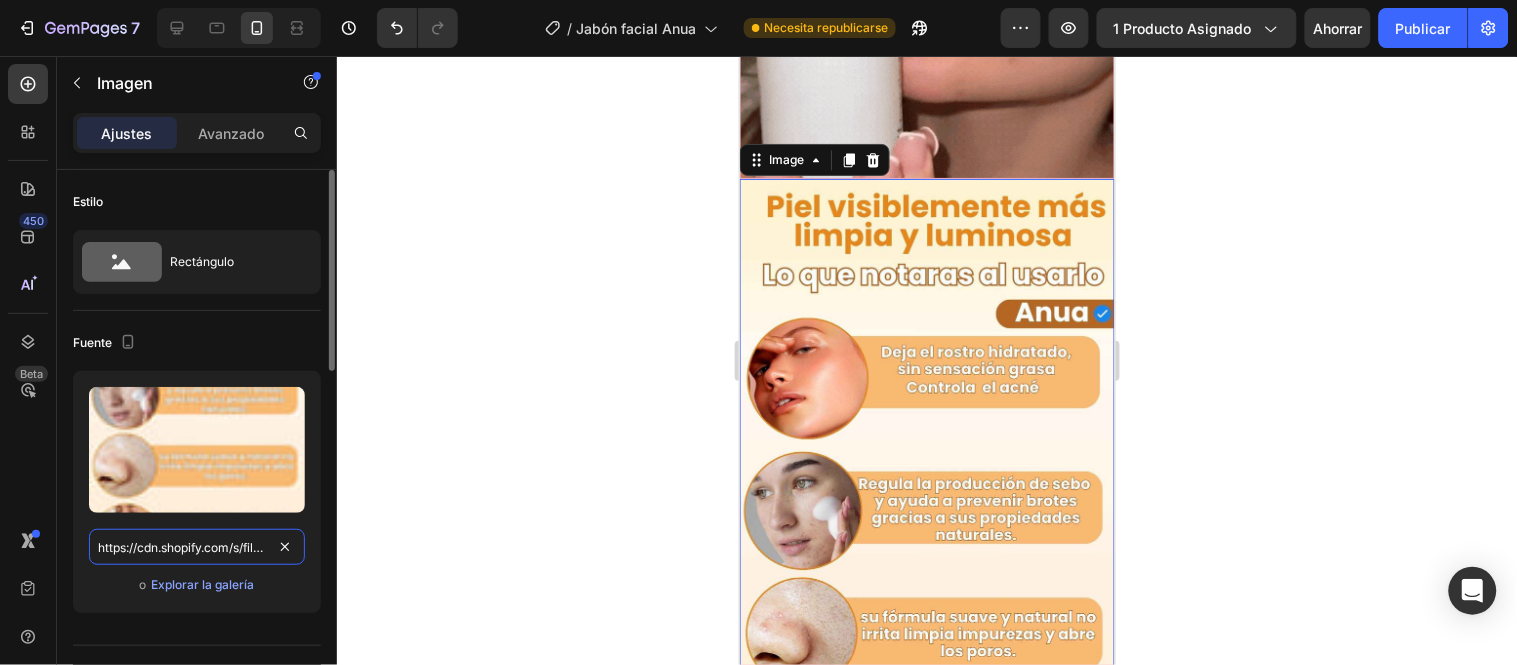 click on "https://cdn.shopify.com/s/files/1/0657/2779/1155/files/gempages_575997339626373663-89dc3d42-a72d-4991-879f-3e2c703f27f5.jpg" at bounding box center [197, 547] 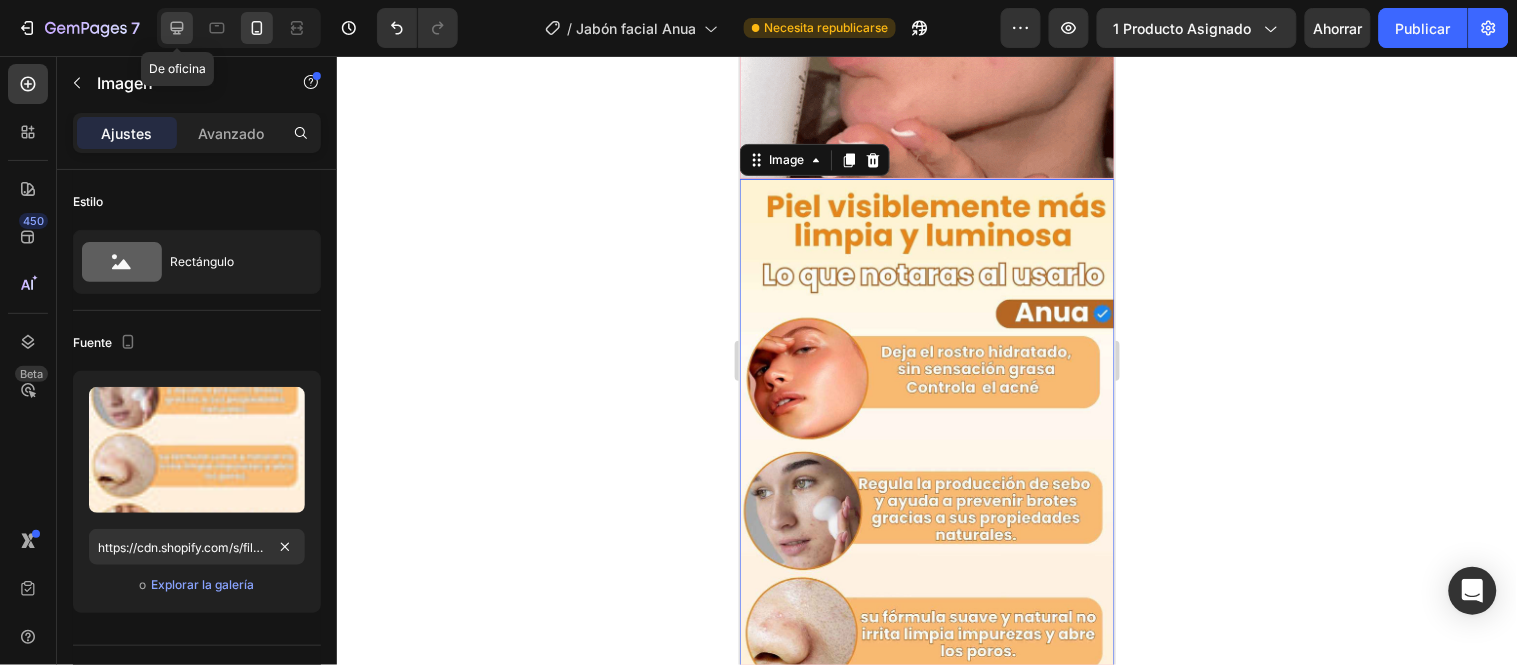 click 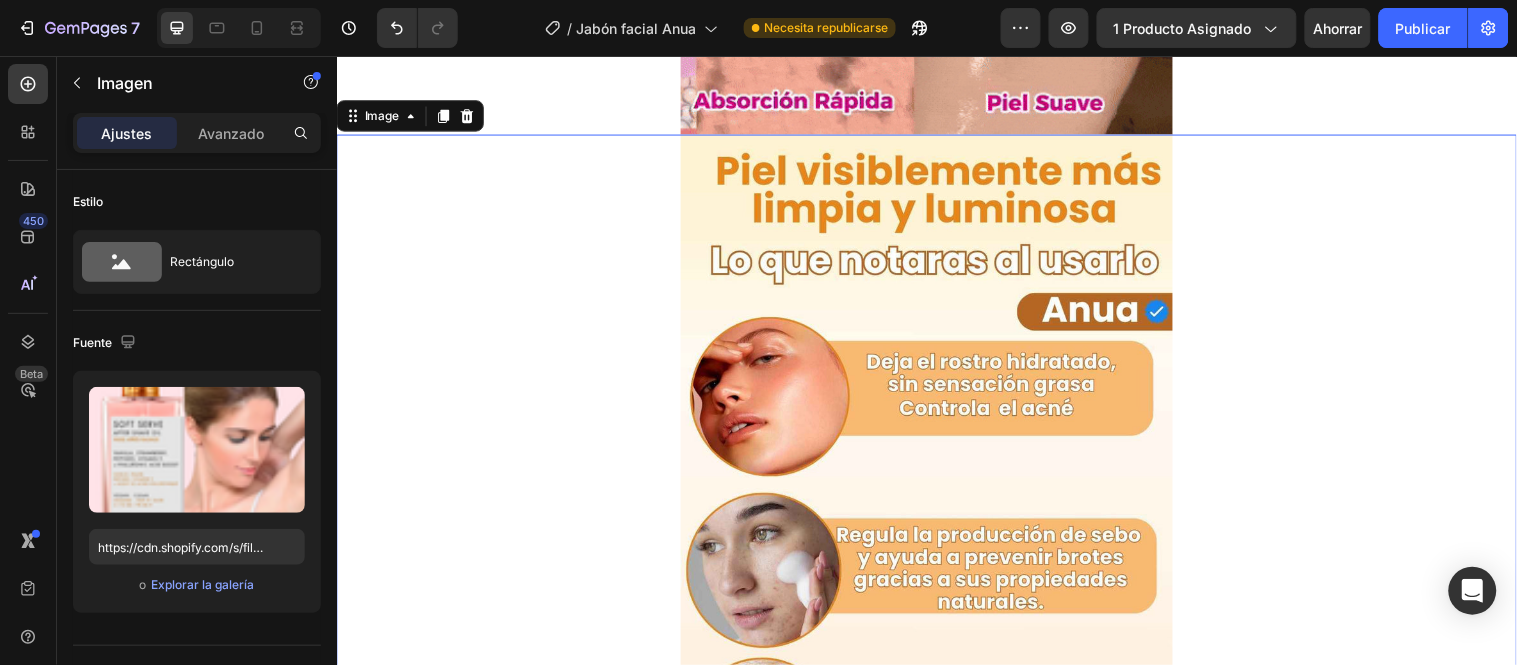 scroll, scrollTop: 1642, scrollLeft: 0, axis: vertical 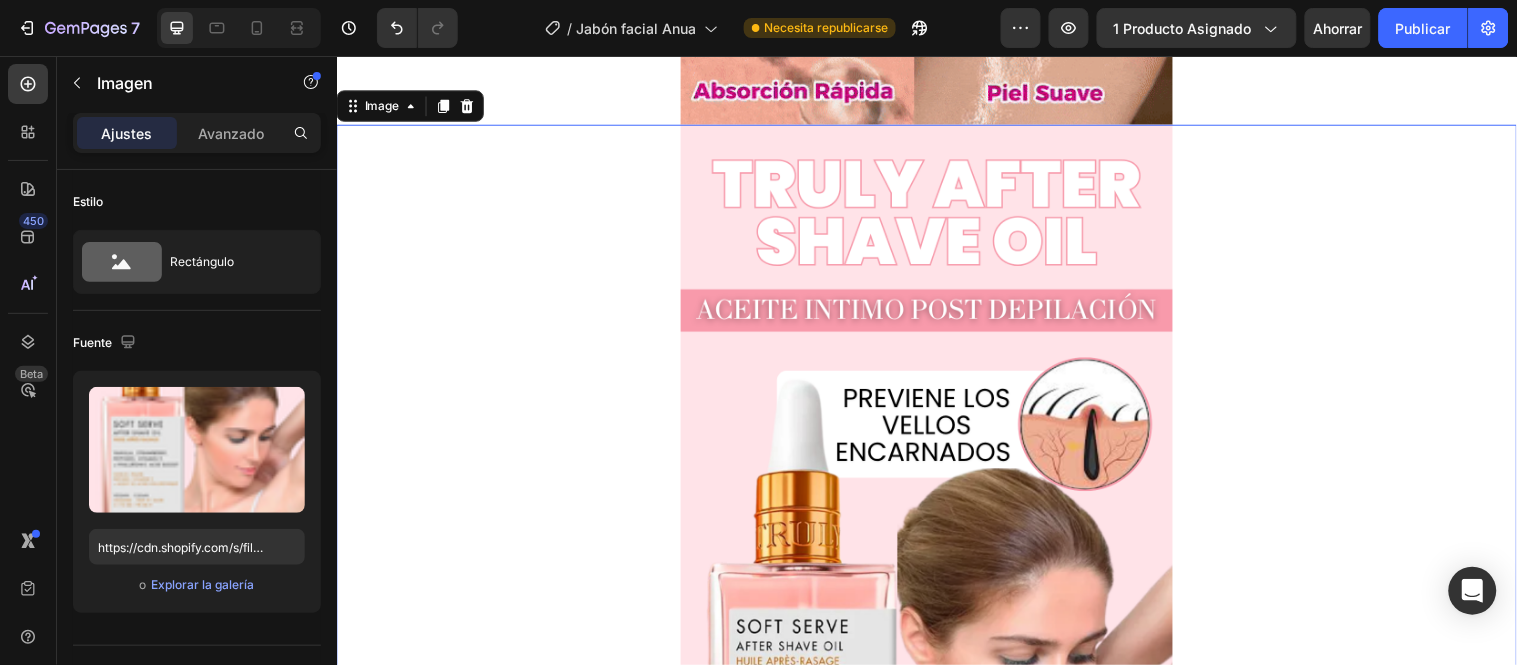 click at bounding box center [936, 694] 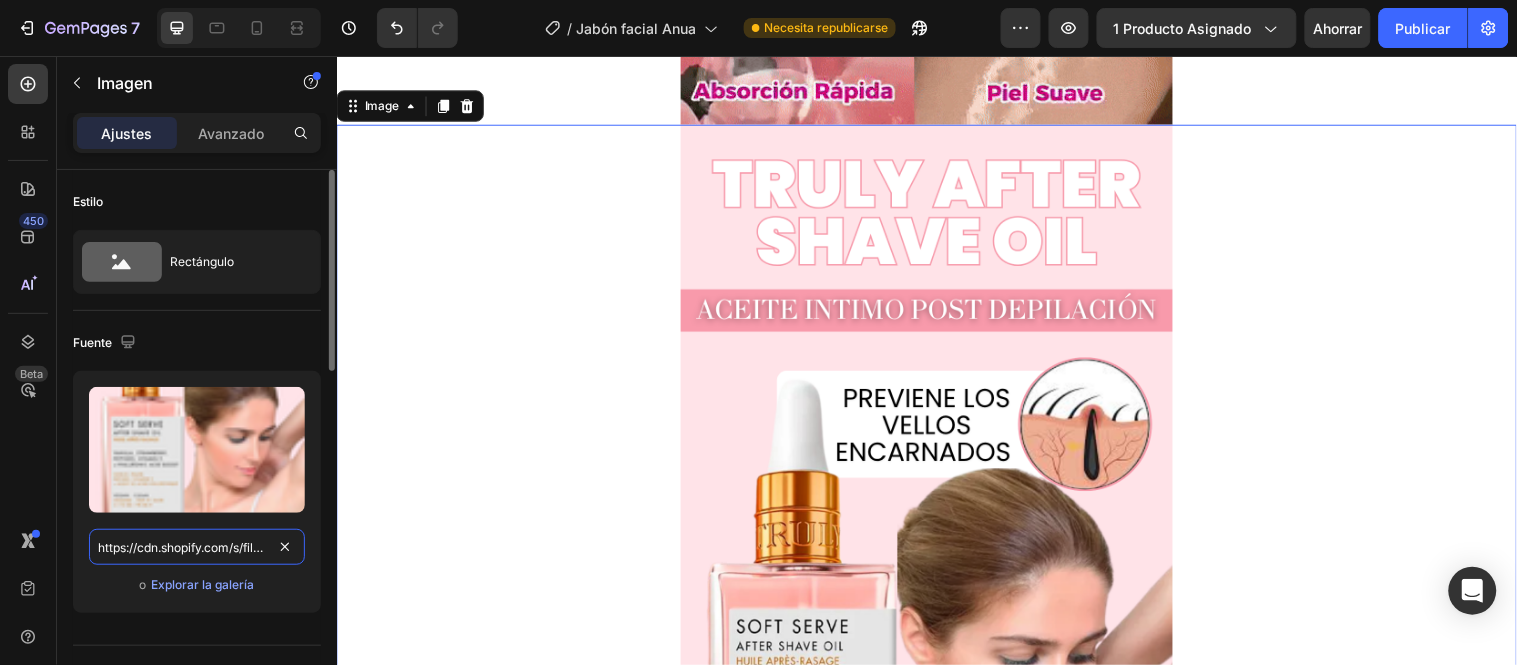 click on "https://cdn.shopify.com/s/files/1/0657/2779/1155/files/gempages_575997339626373663-3feed7fa-b7e4-45ab-92b0-348c6bf29377.png" at bounding box center [197, 547] 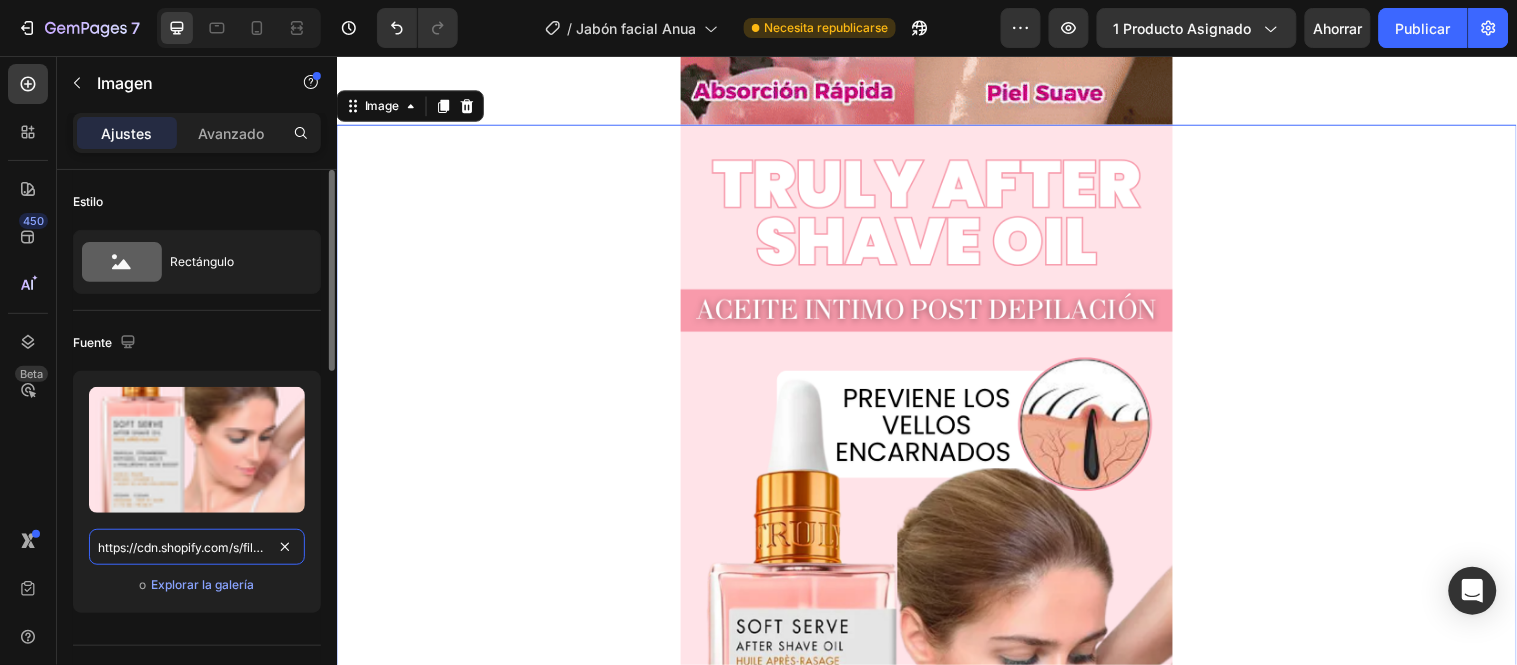 paste on "[UUID].jp" 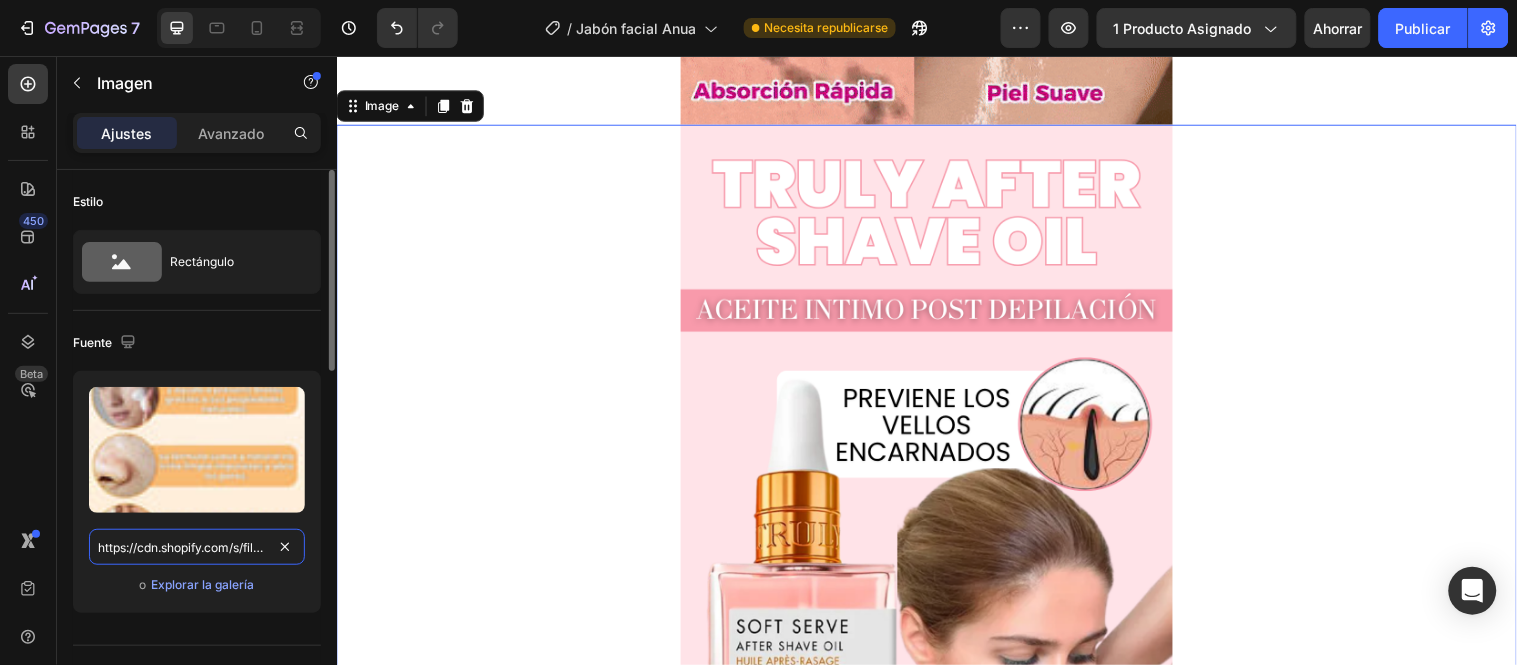 scroll, scrollTop: 0, scrollLeft: 606, axis: horizontal 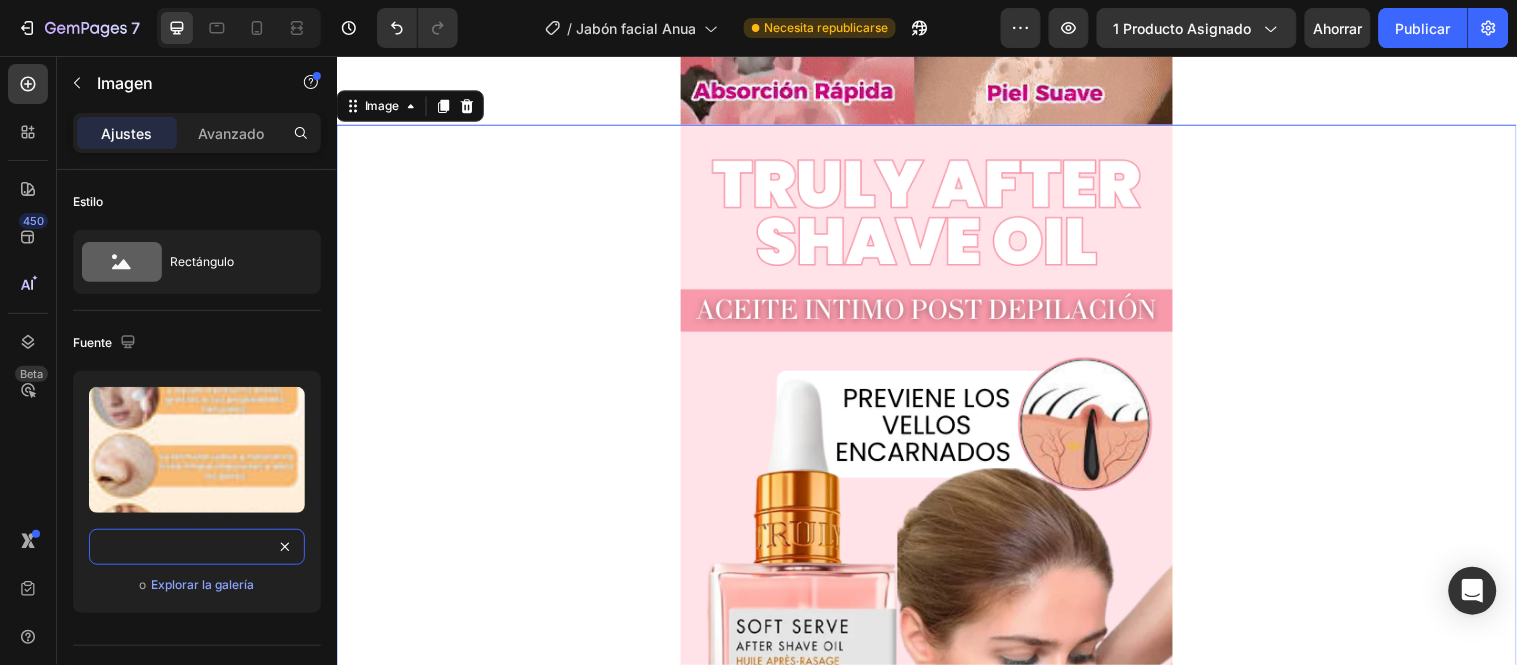 type on "https://cdn.shopify.com/s/files/1/0657/2779/1155/files/gempages_575997339626373663-89dc3d42-a72d-4991-879f-3e2c703f27f5.jpg" 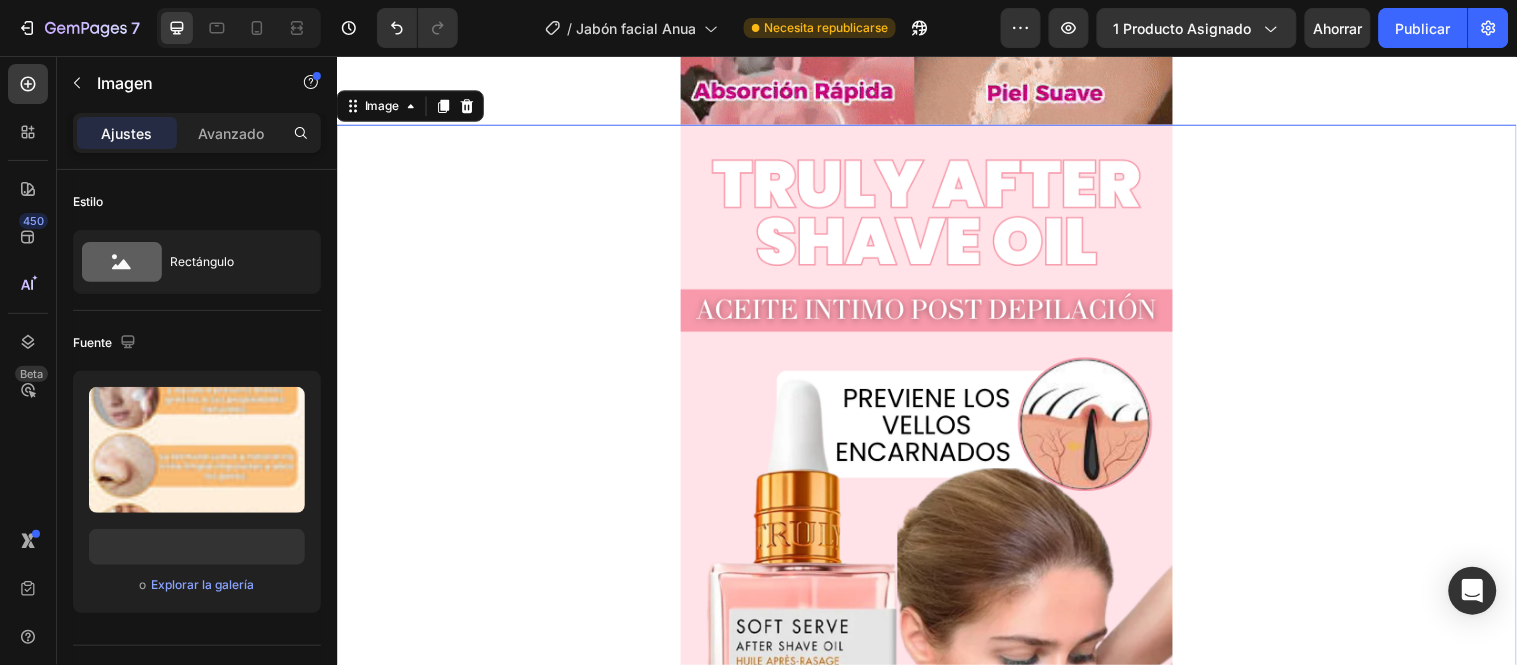scroll, scrollTop: 0, scrollLeft: 0, axis: both 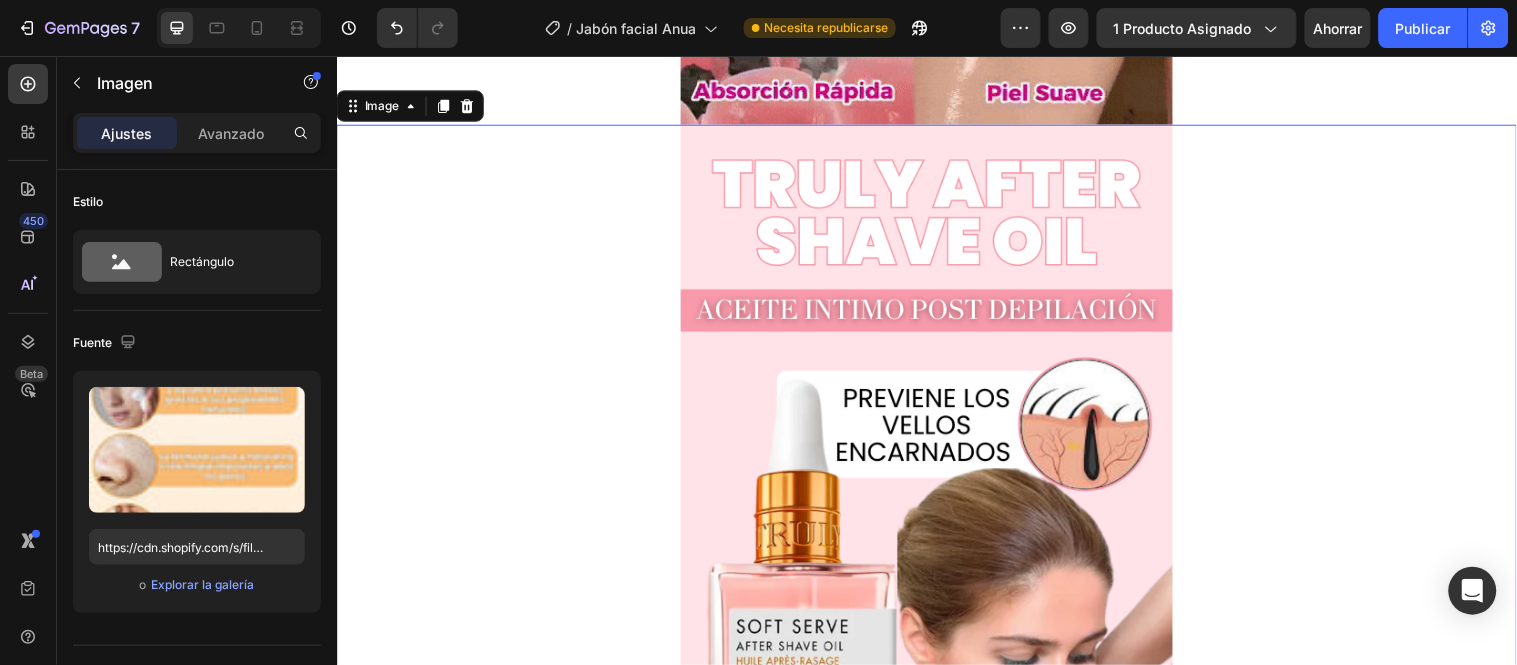 click at bounding box center [936, 694] 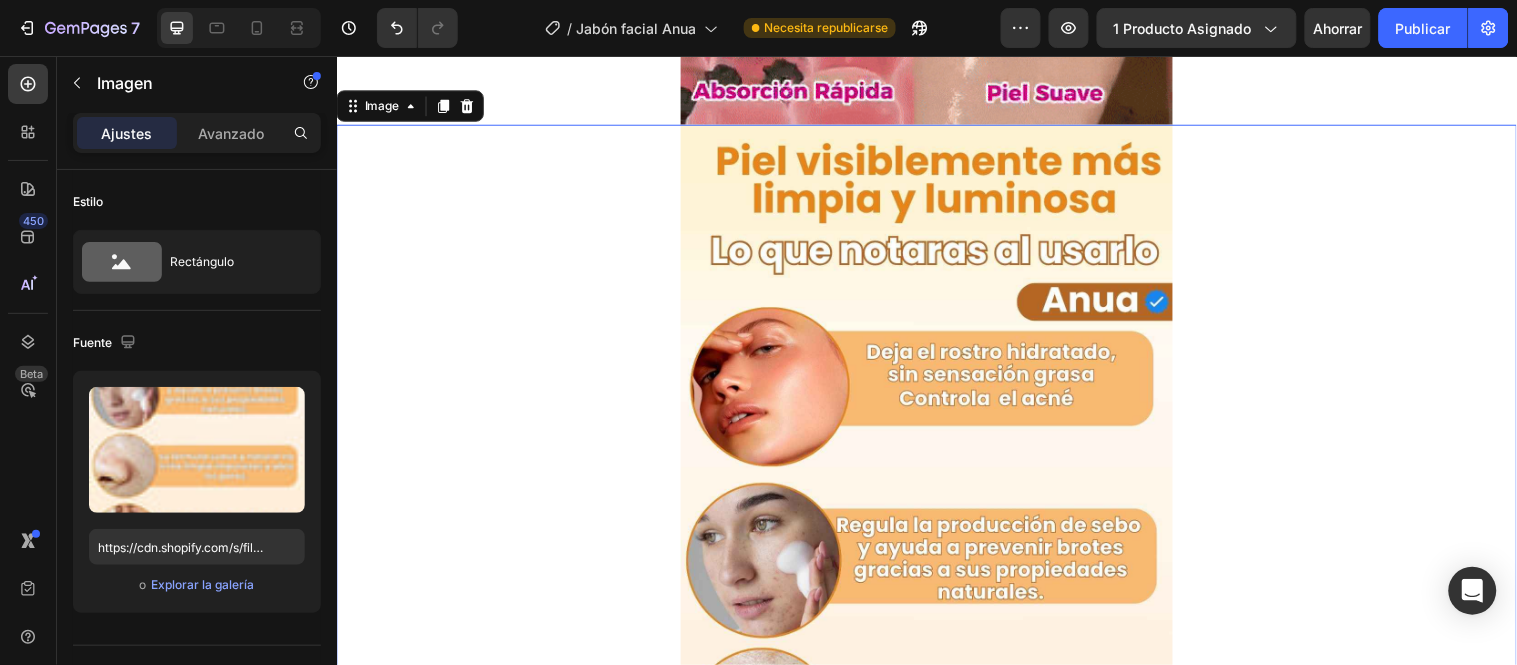 click at bounding box center [936, 694] 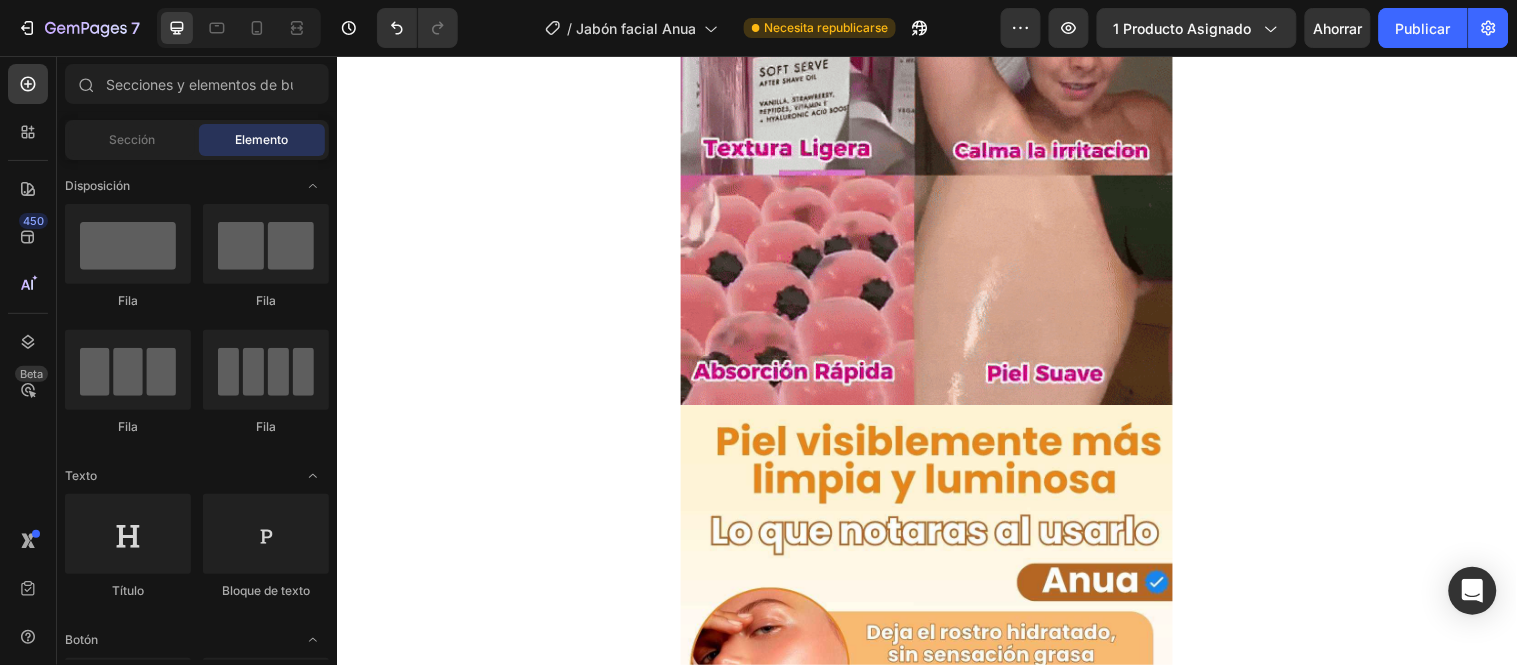 scroll, scrollTop: 1105, scrollLeft: 0, axis: vertical 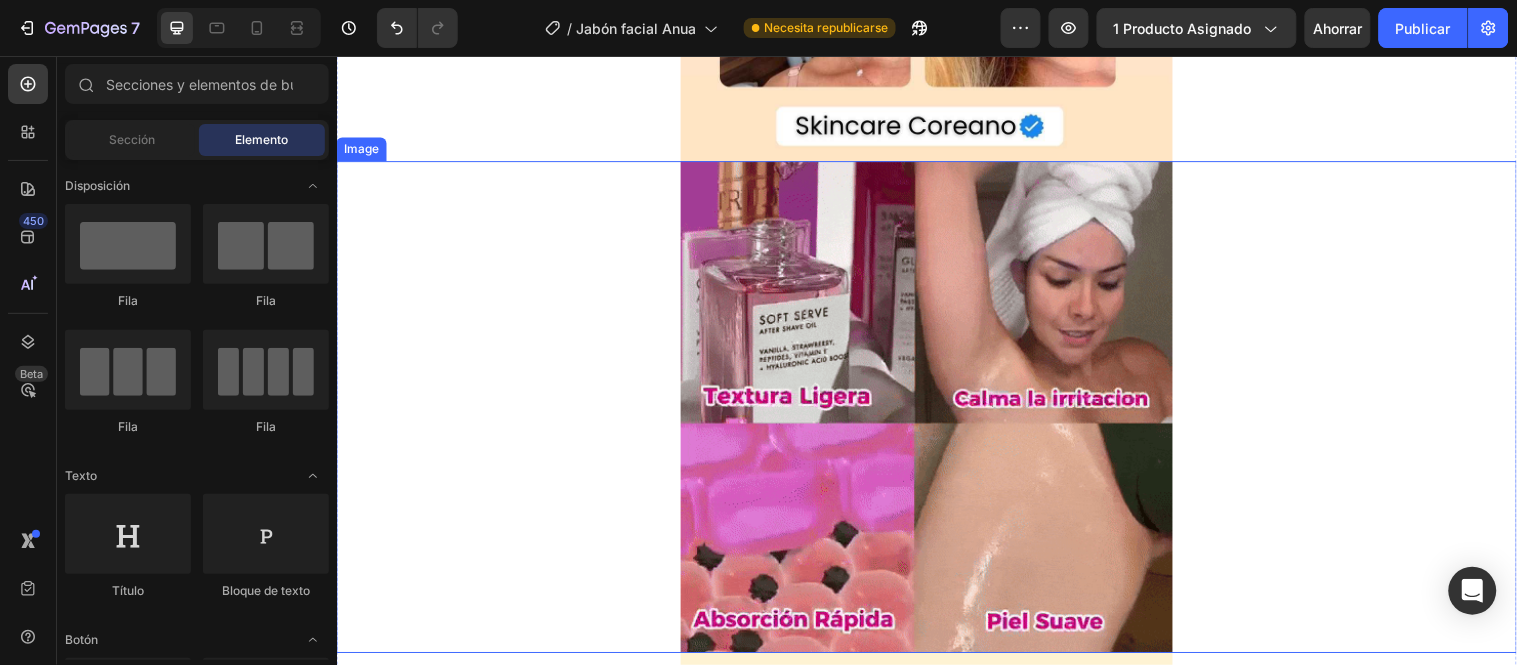 click at bounding box center (936, 412) 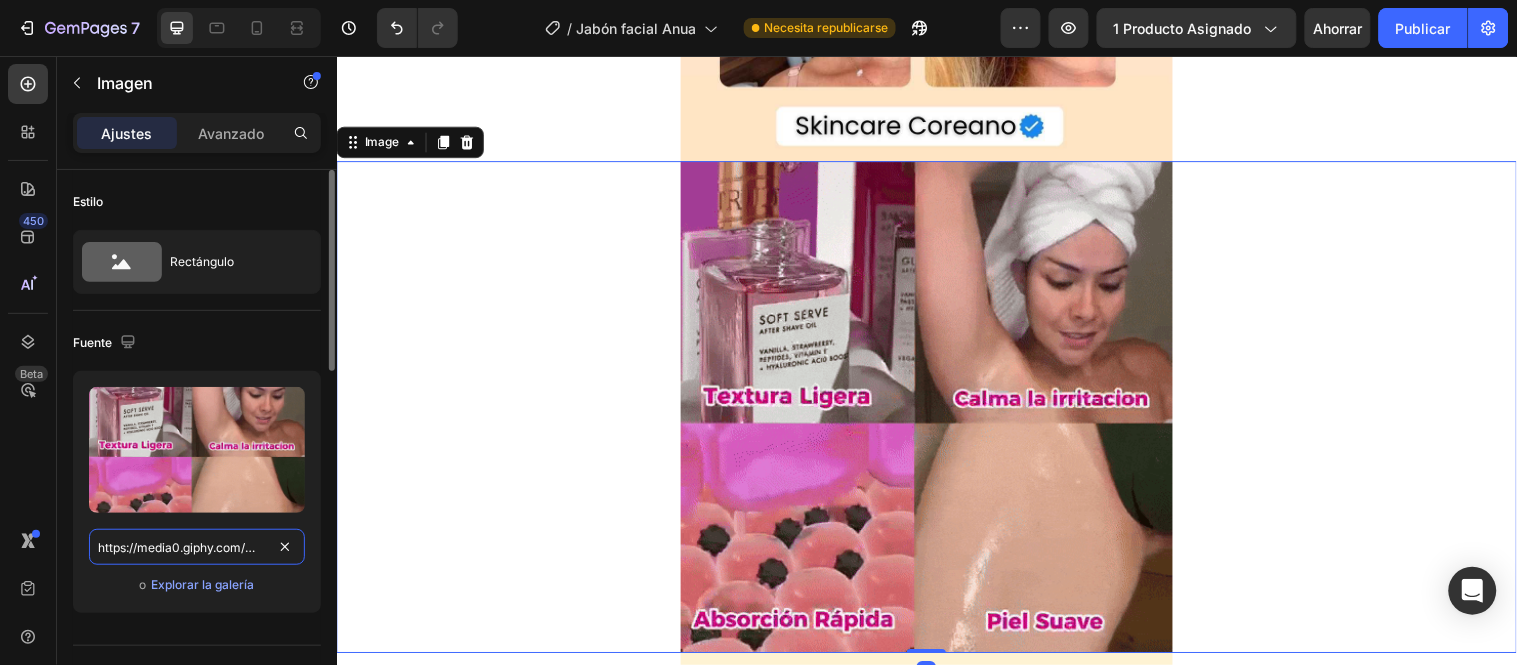 click on "https://media0.giphy.com/media/v1.Y2lkPTc5MGI3NjExcTNrNWo4ZWFiMXdwaHJ6NHhuOGtyNnp6dnlrdWF4Y2NsbWF2dnN3ciZlcD12MV9pbnRlcm5hbF9naWZfYnlfaWQmY3Q9Zw/BH1KMvfao9DOFBCqp3/giphy.gif" at bounding box center (197, 547) 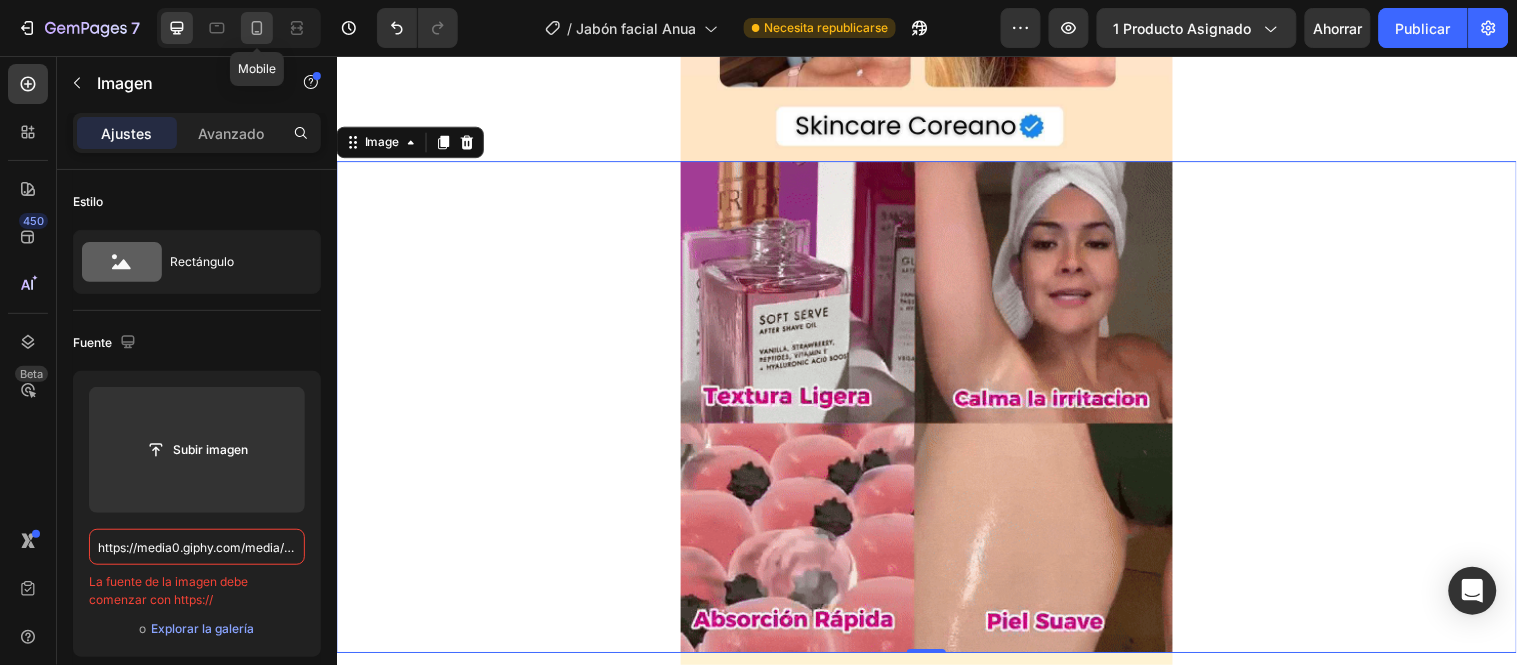 click 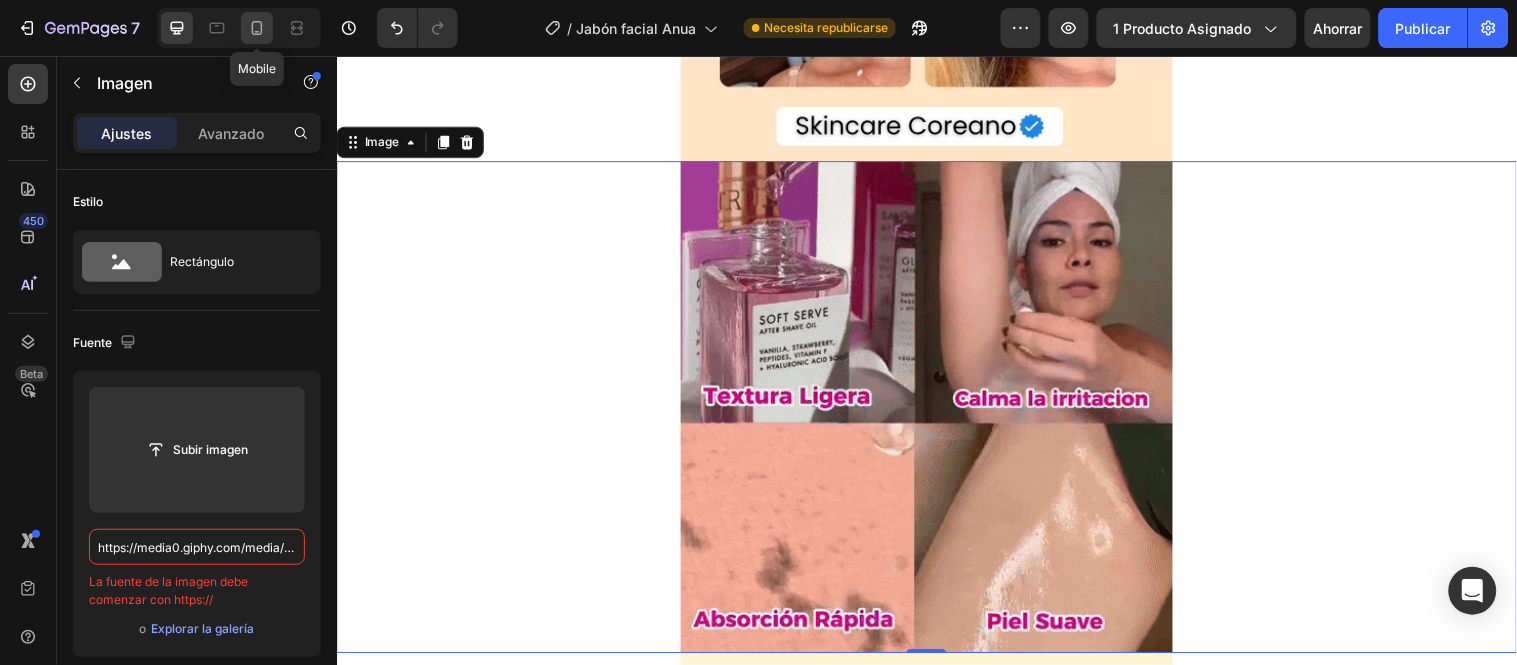 type on "https://cdn.shopify.com/s/files/1/0657/2779/1155/files/gempages_575997339626373663-701ecdaa-6638-480b-b847-fde35a355db6.gif" 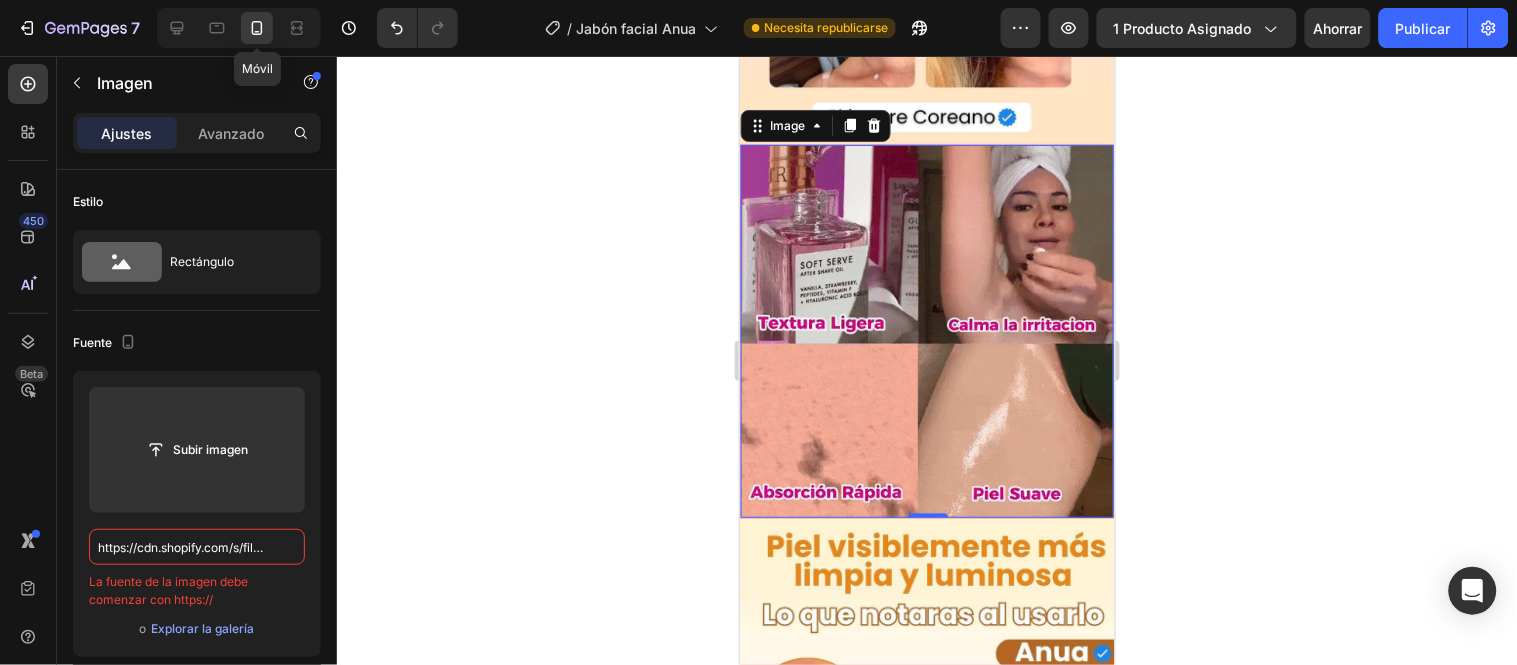 scroll, scrollTop: 788, scrollLeft: 0, axis: vertical 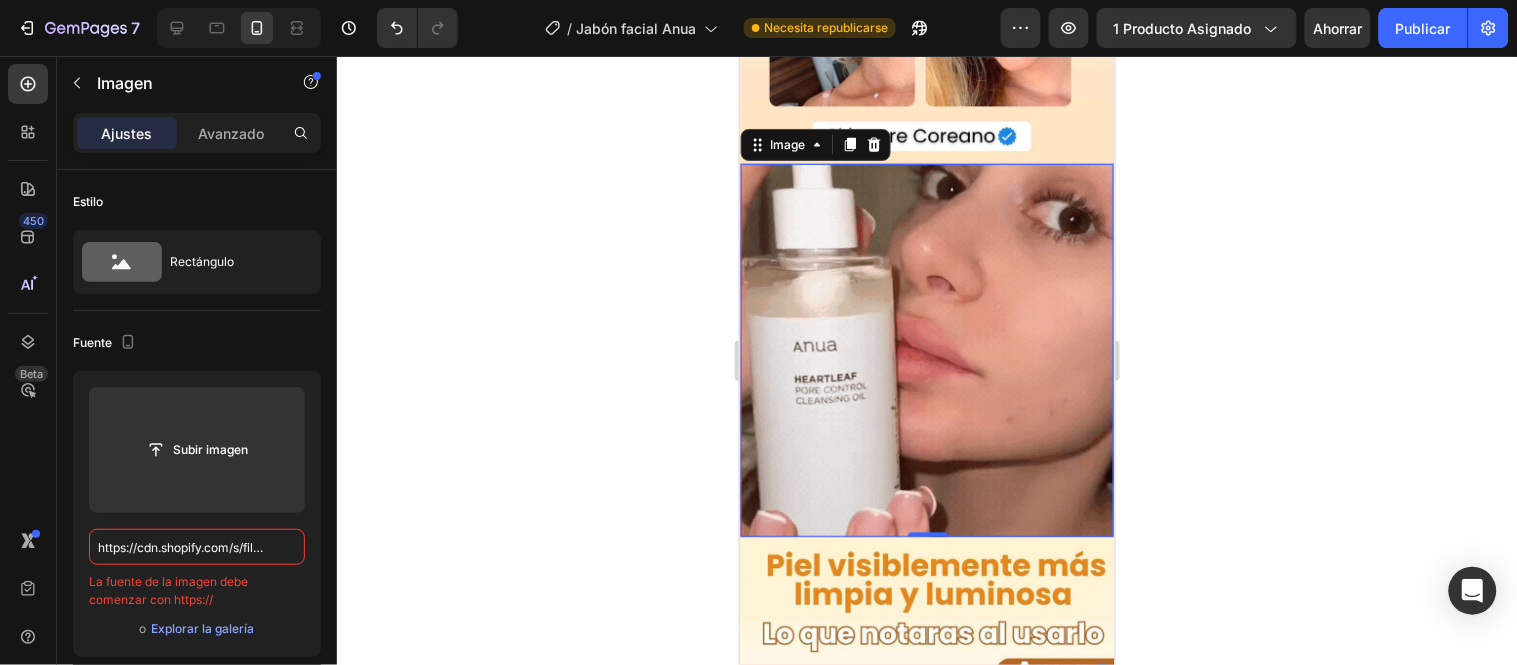 click at bounding box center (926, 349) 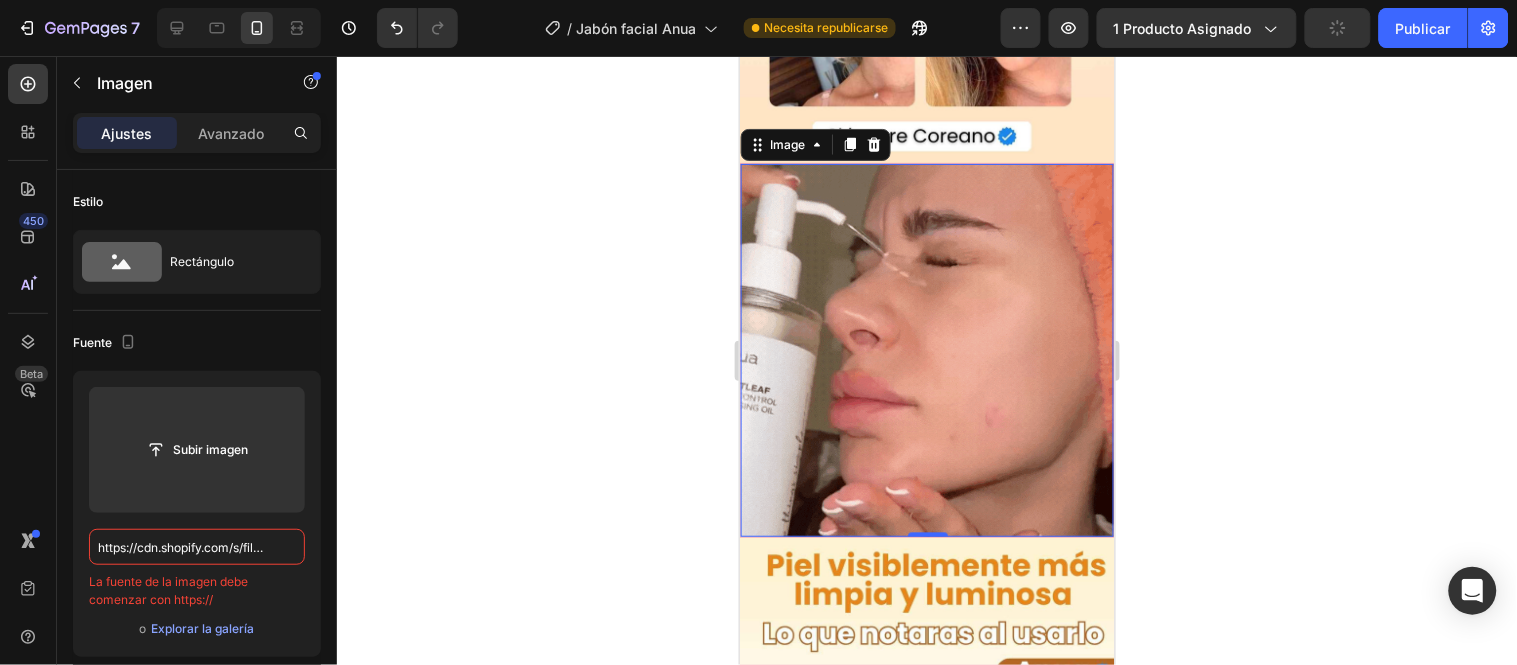 click at bounding box center [926, 349] 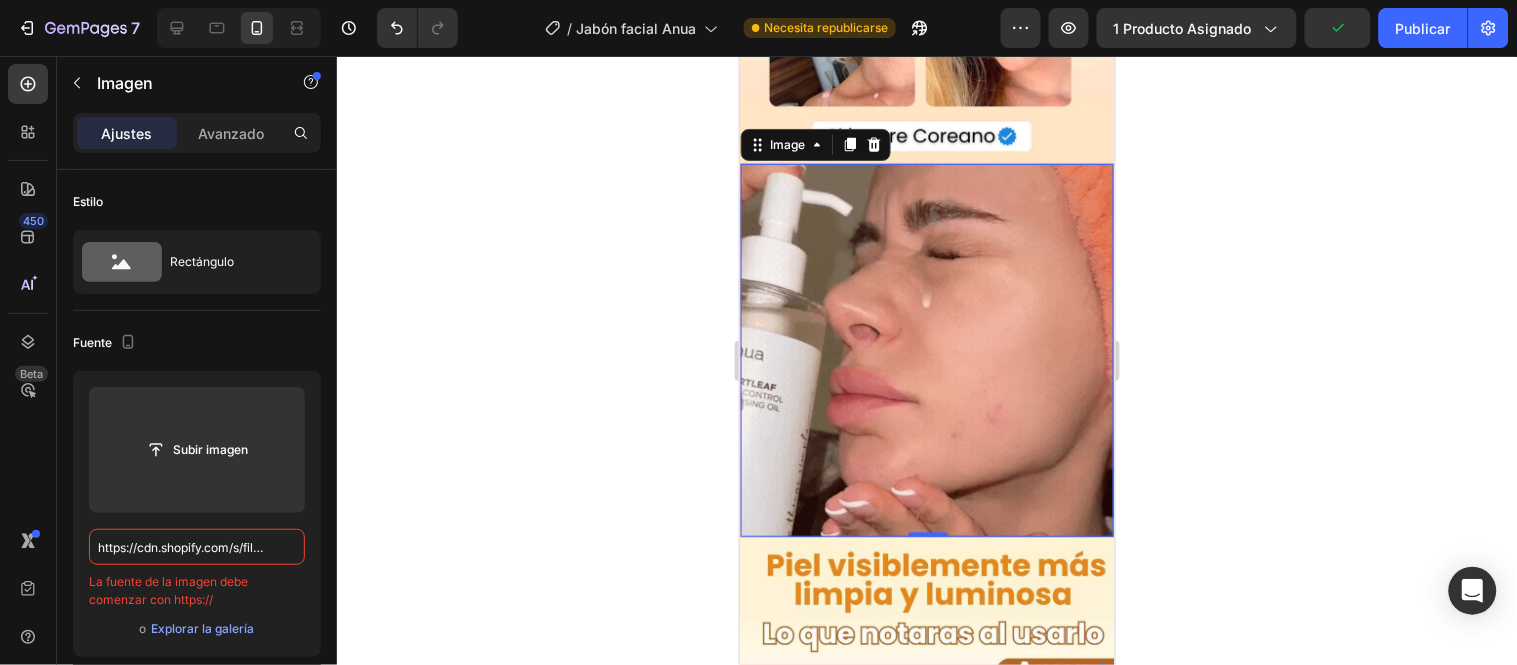 click 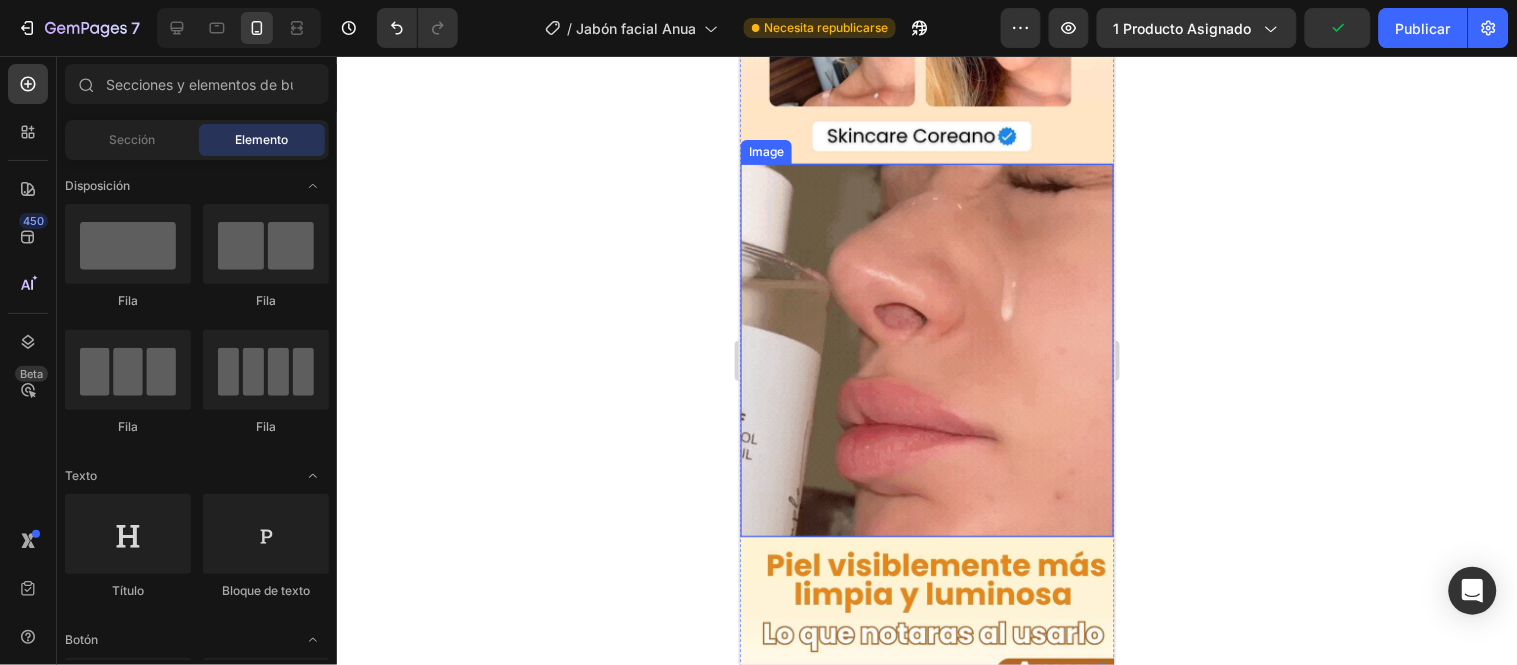 click at bounding box center (926, 349) 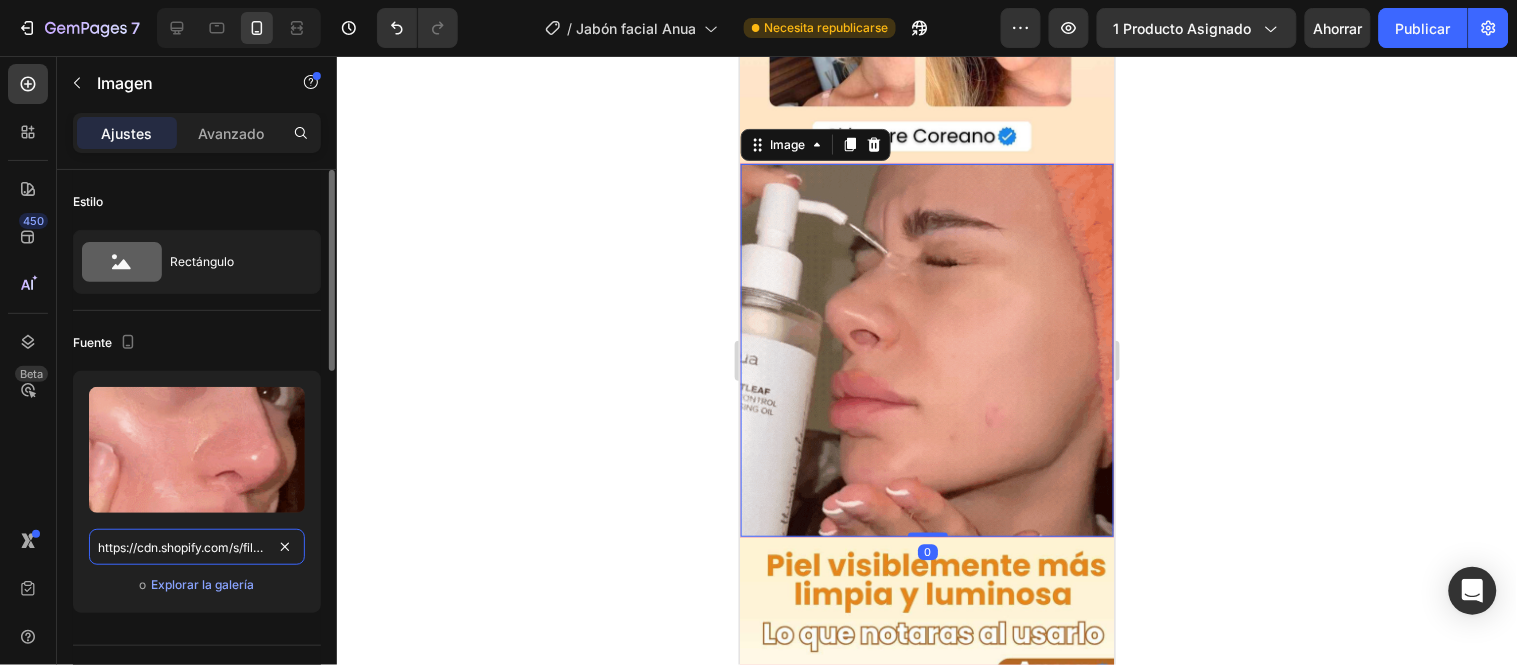 click on "https://cdn.shopify.com/s/files/1/0657/2779/1155/files/gempages_575997339626373663-701ecdaa-6638-480b-b847-fde35a355db6.gif" at bounding box center [197, 547] 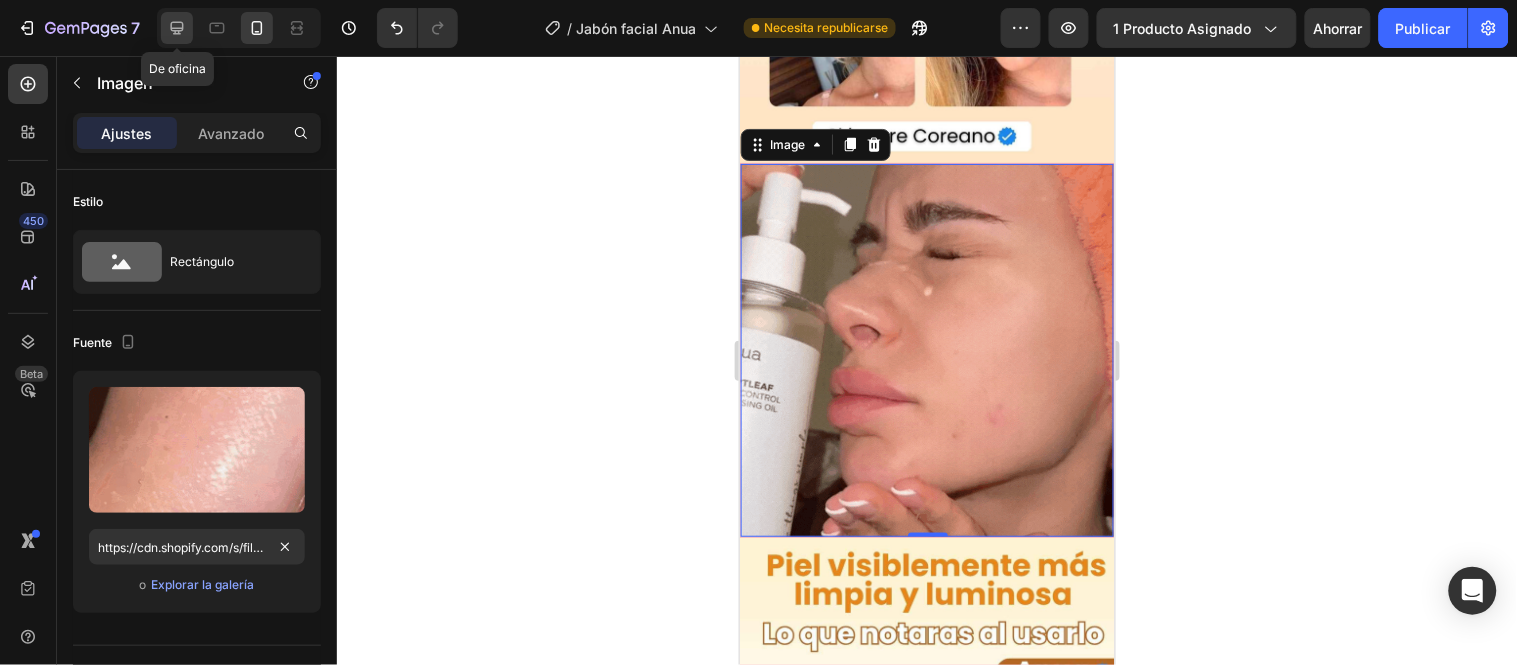 click 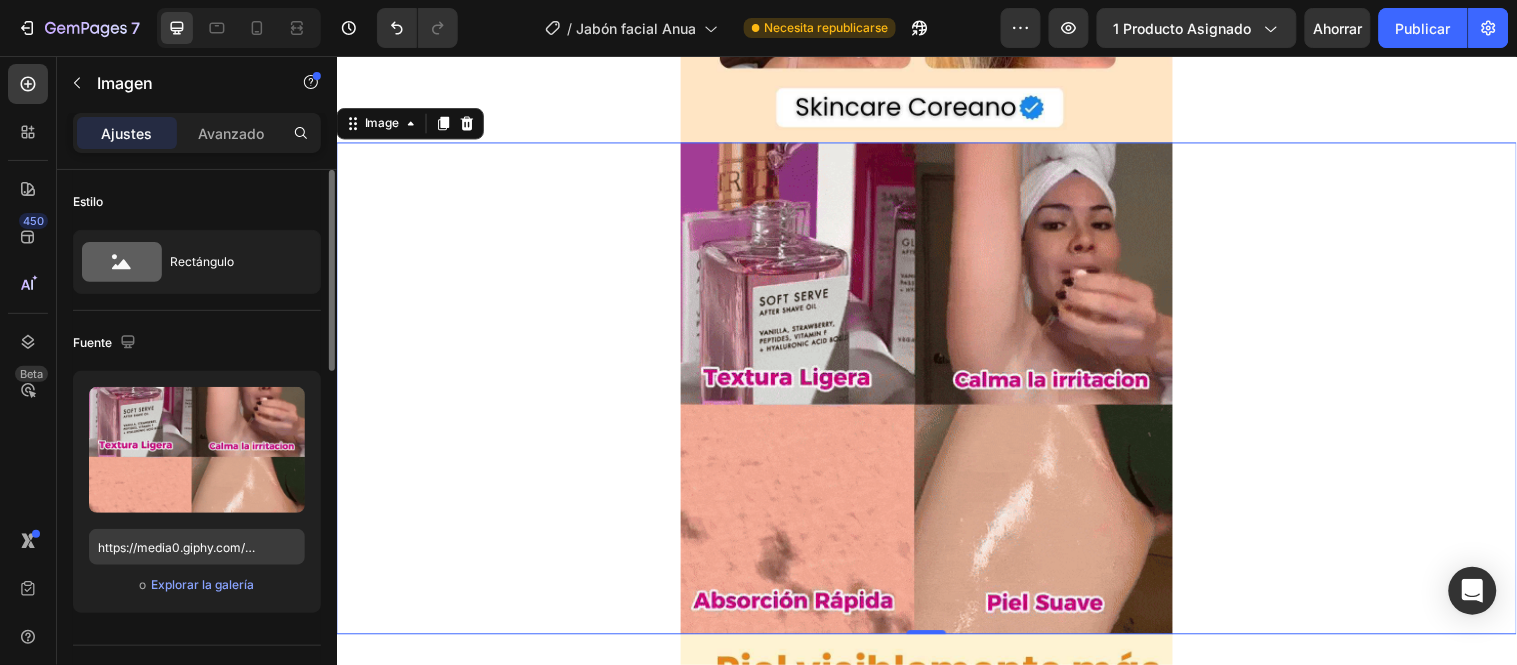 scroll, scrollTop: 1142, scrollLeft: 0, axis: vertical 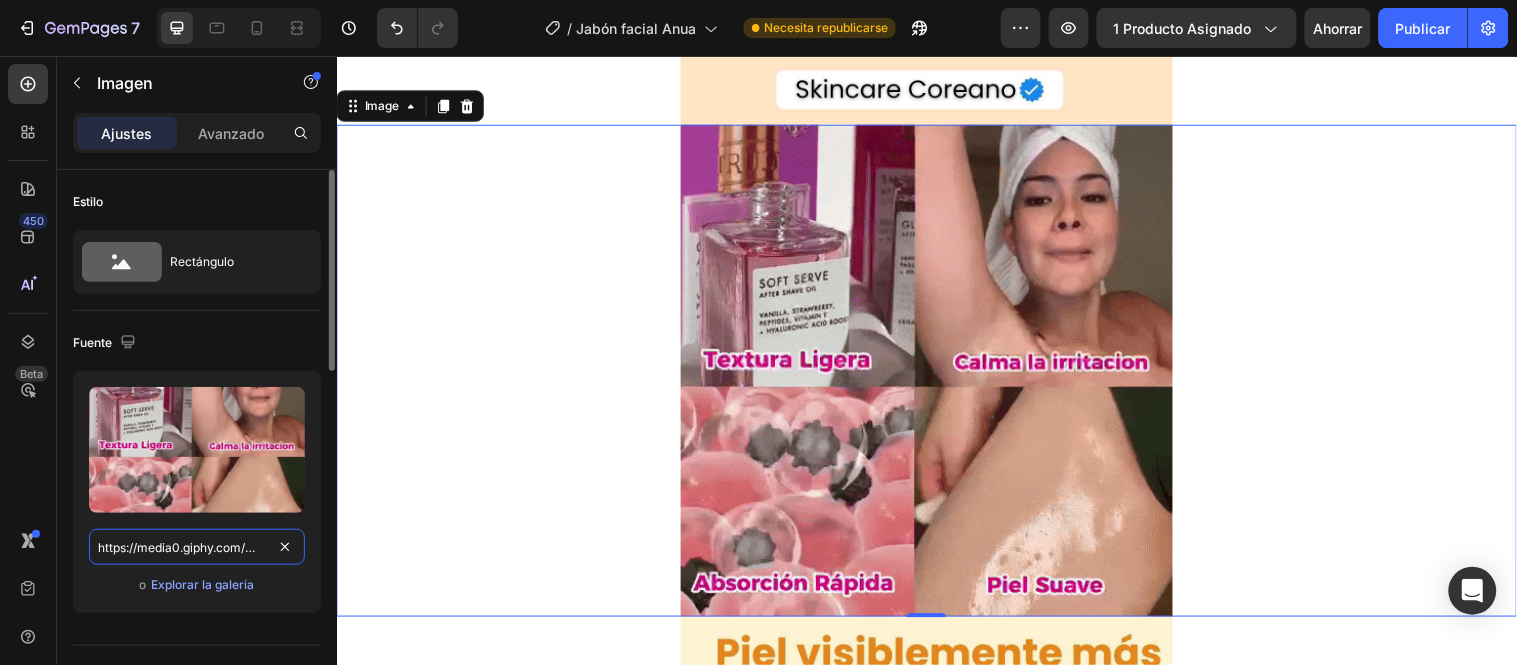 click on "https://media0.giphy.com/media/v1.Y2lkPTc5MGI3NjExcTNrNWo4ZWFiMXdwaHJ6NHhuOGtyNnp6dnlrdWF4Y2NsbWF2dnN3ciZlcD12MV9pbnRlcm5hbF9naWZfYnlfaWQmY3Q9Zw/BH1KMvfao9DOFBCqp3/giphy.gif" at bounding box center (197, 547) 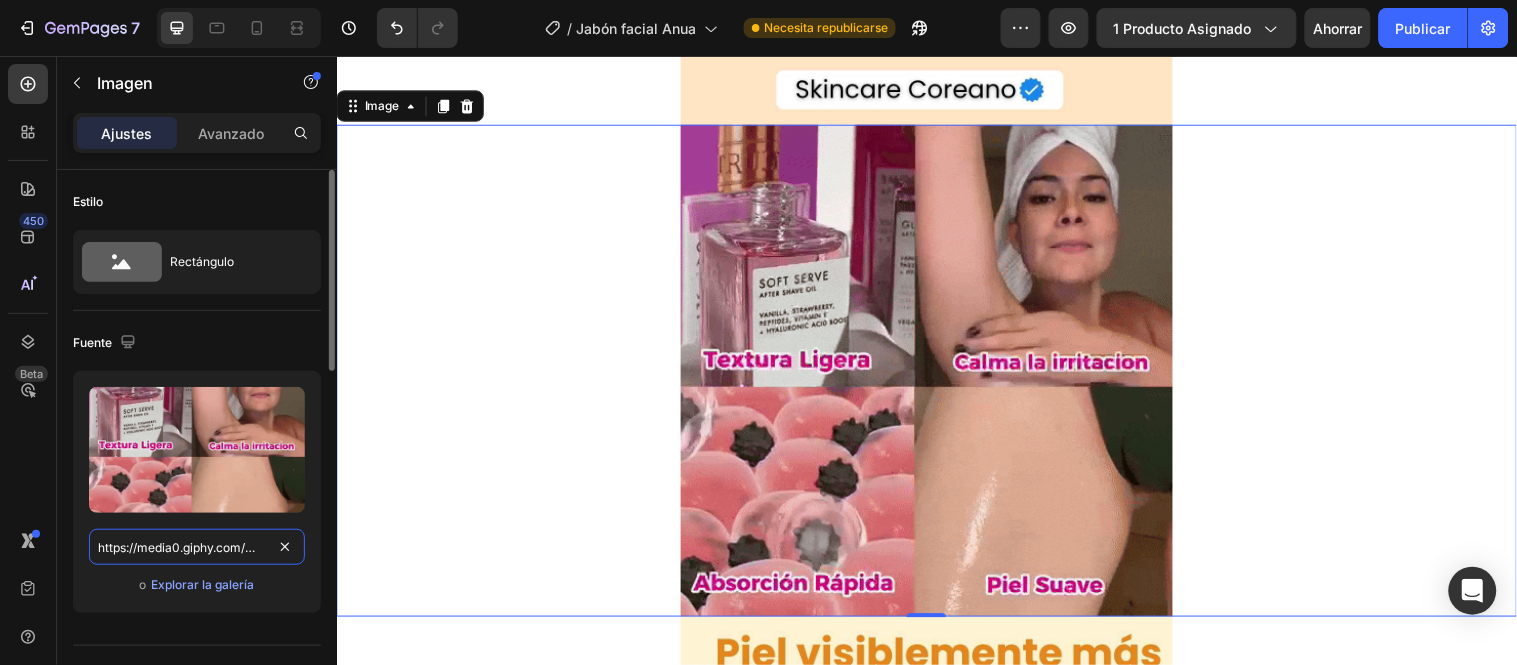 paste on "cdn.shopify.com/s/files/1/0657/2779/1155/files/gempages_575997339626373663-701ecdaa-6638-480b-b847-fde35a355db6" 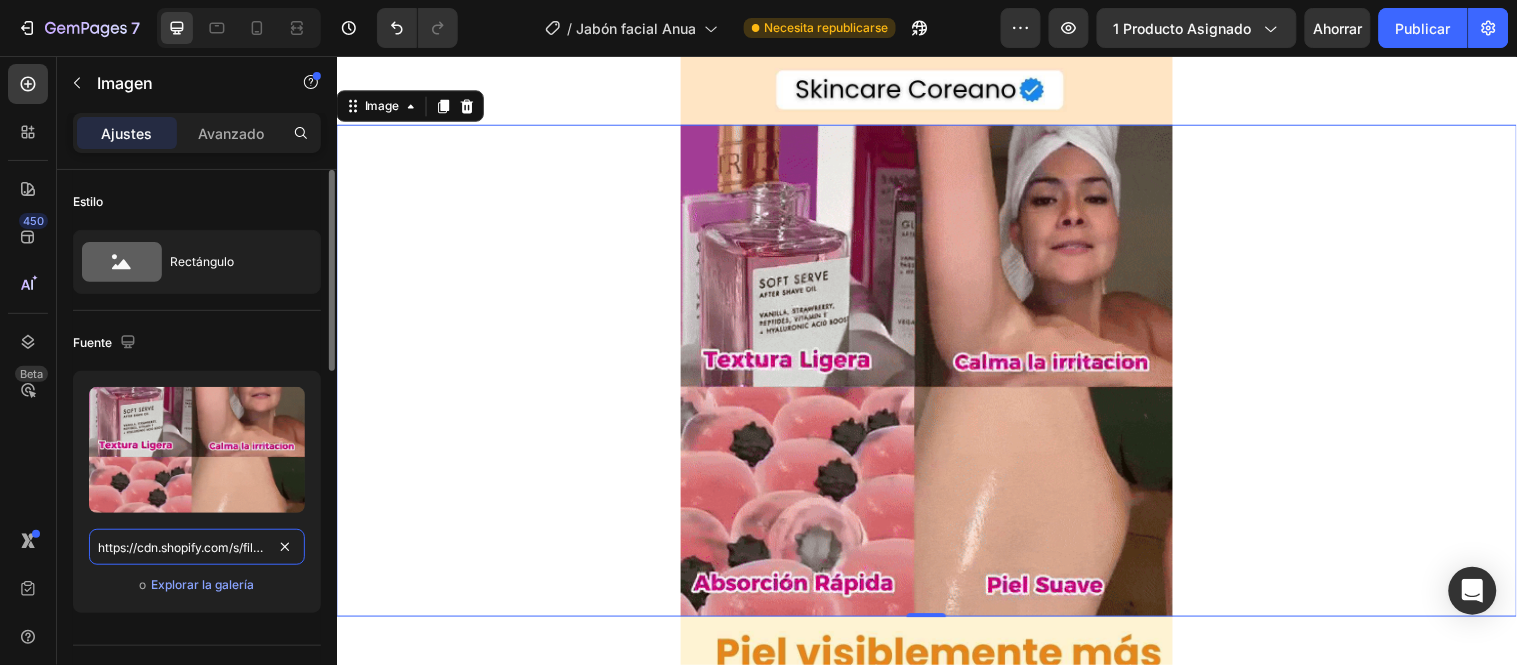 scroll, scrollTop: 0, scrollLeft: 610, axis: horizontal 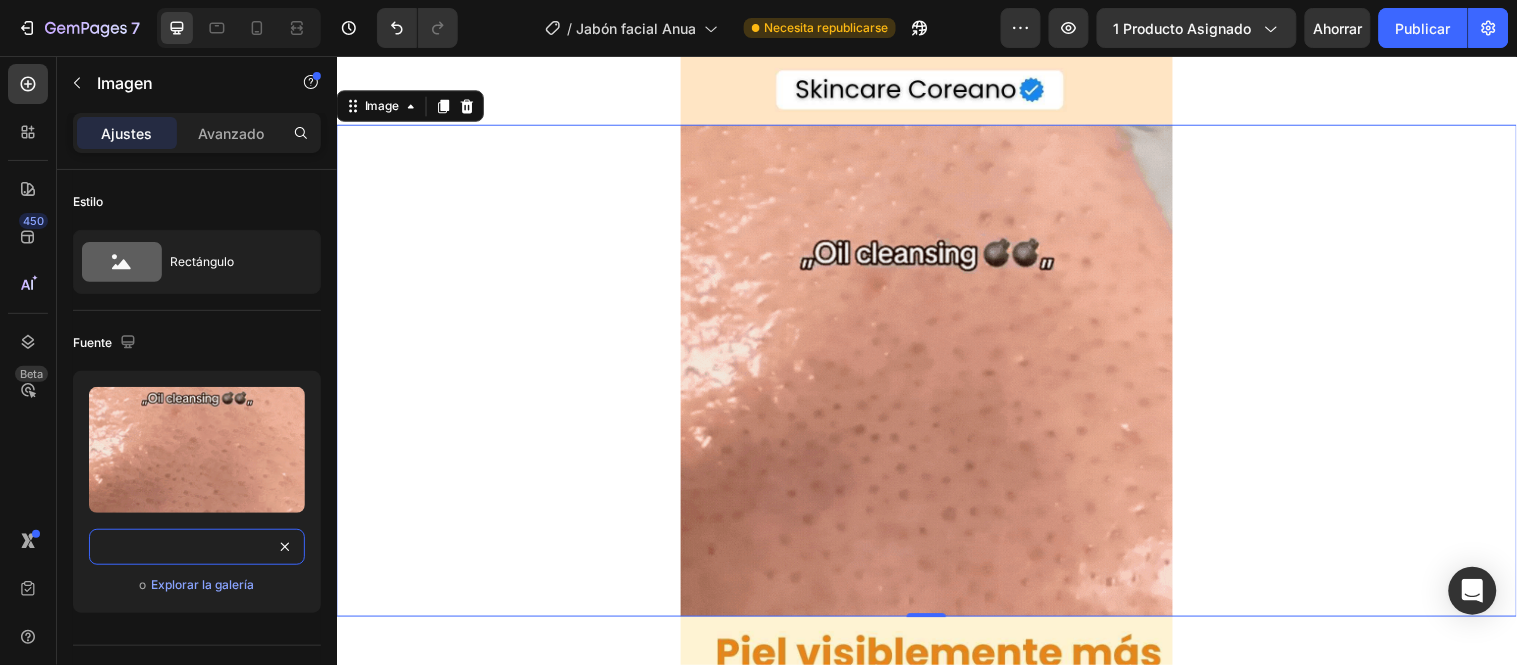 type on "https://cdn.shopify.com/s/files/1/0657/2779/1155/files/gempages_575997339626373663-701ecdaa-6638-480b-b847-fde35a355db6.gif" 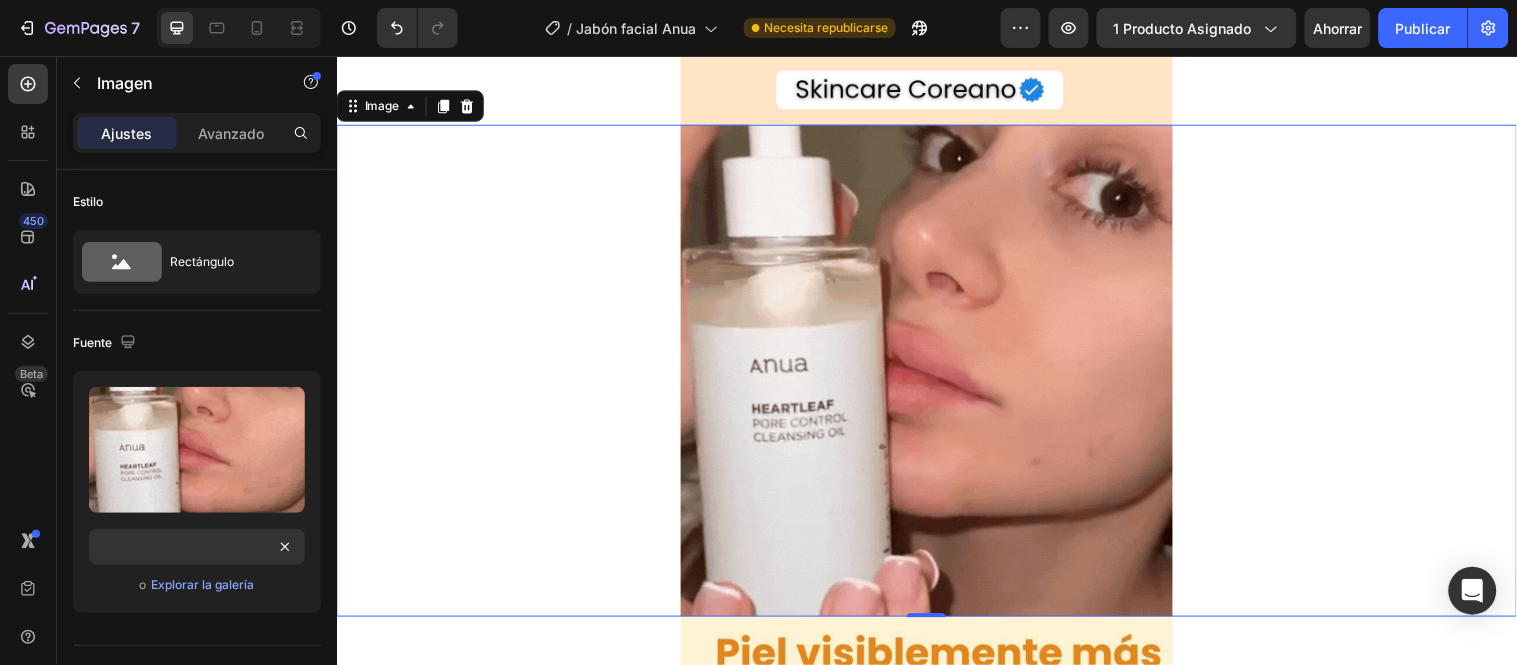click at bounding box center [936, 375] 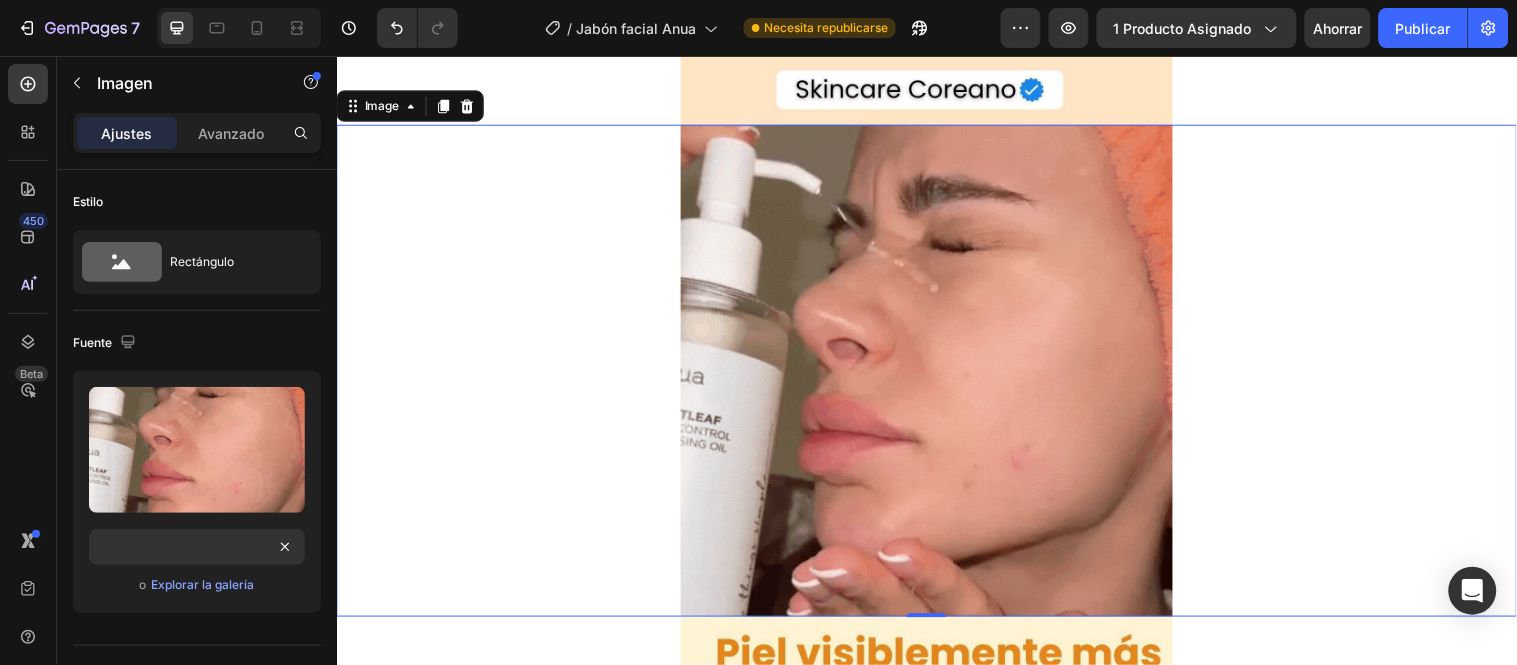 scroll, scrollTop: 0, scrollLeft: 0, axis: both 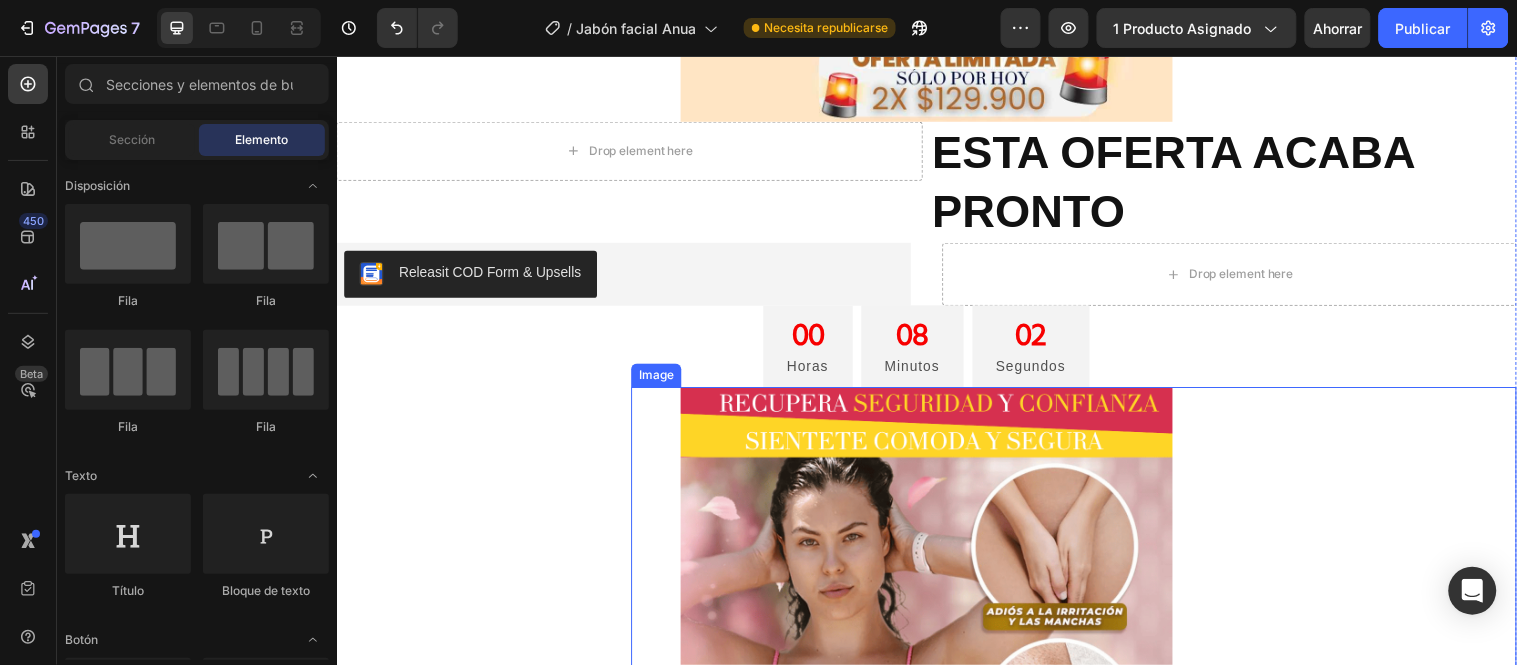 click at bounding box center [936, 836] 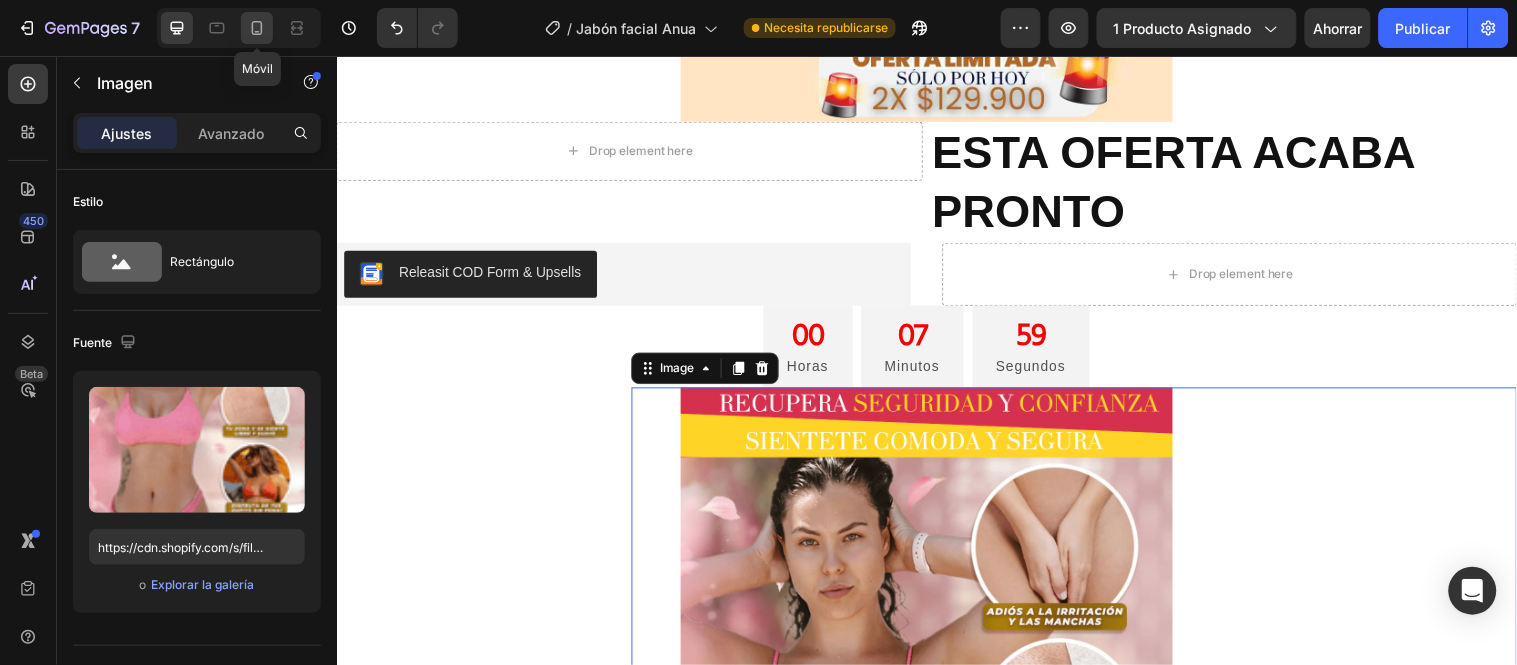 click 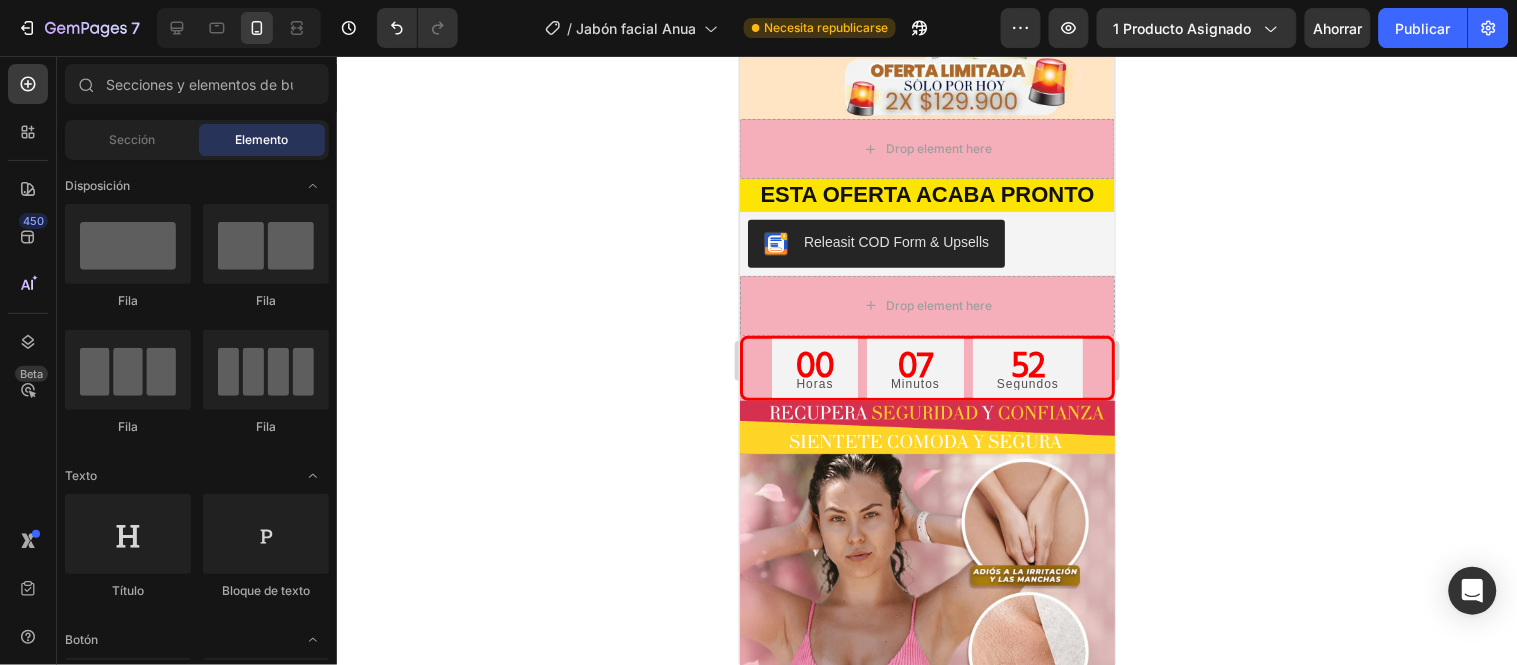 scroll, scrollTop: 2113, scrollLeft: 0, axis: vertical 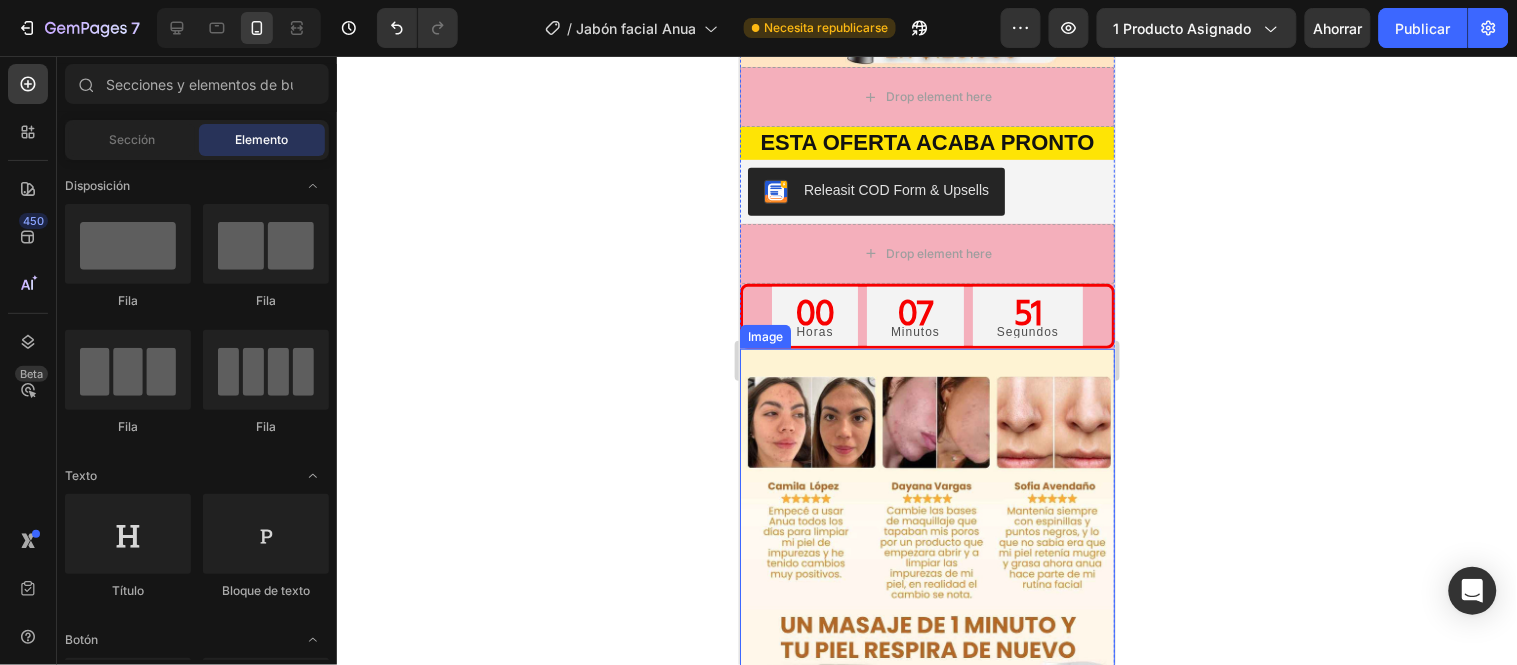 click at bounding box center [926, 775] 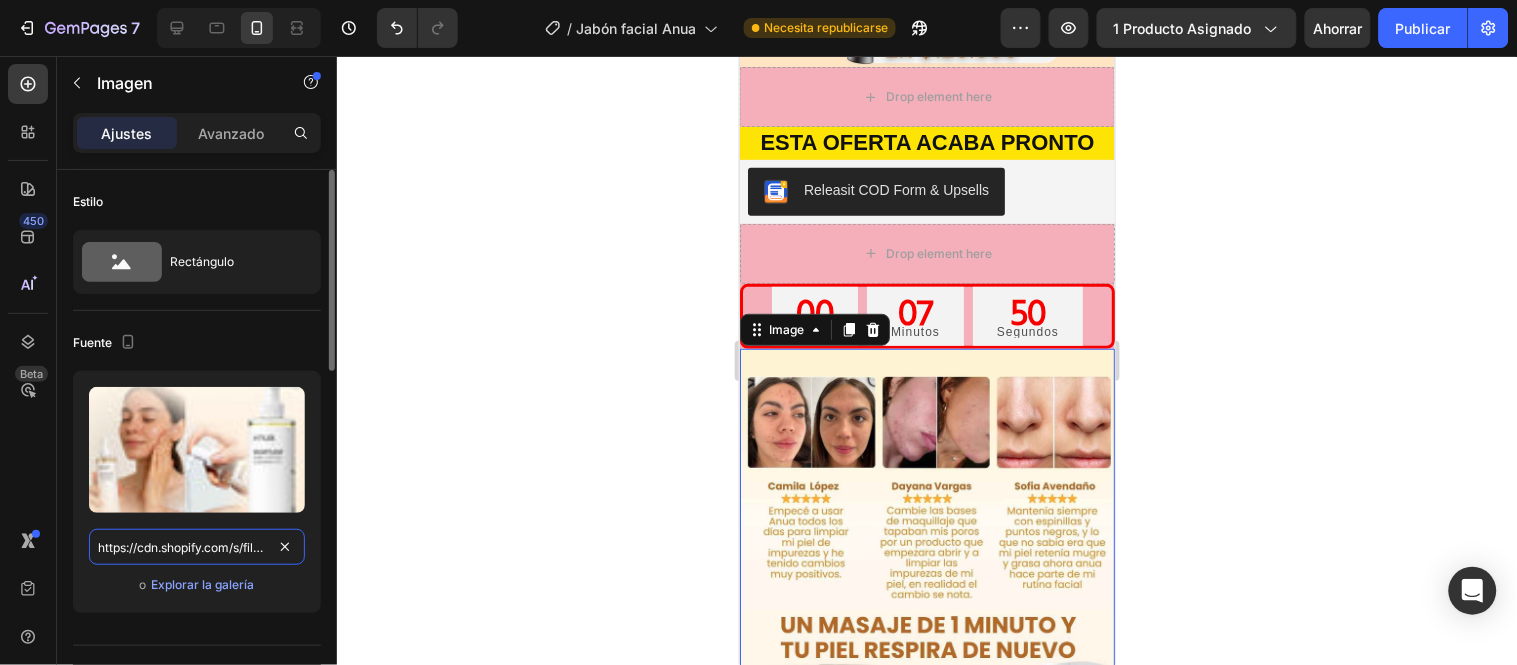 click on "https://cdn.shopify.com/s/files/1/0657/2779/1155/files/gempages_575997339626373663-cadea726-64d7-4fa7-9b16-1d8002656f09.jpg" at bounding box center [197, 547] 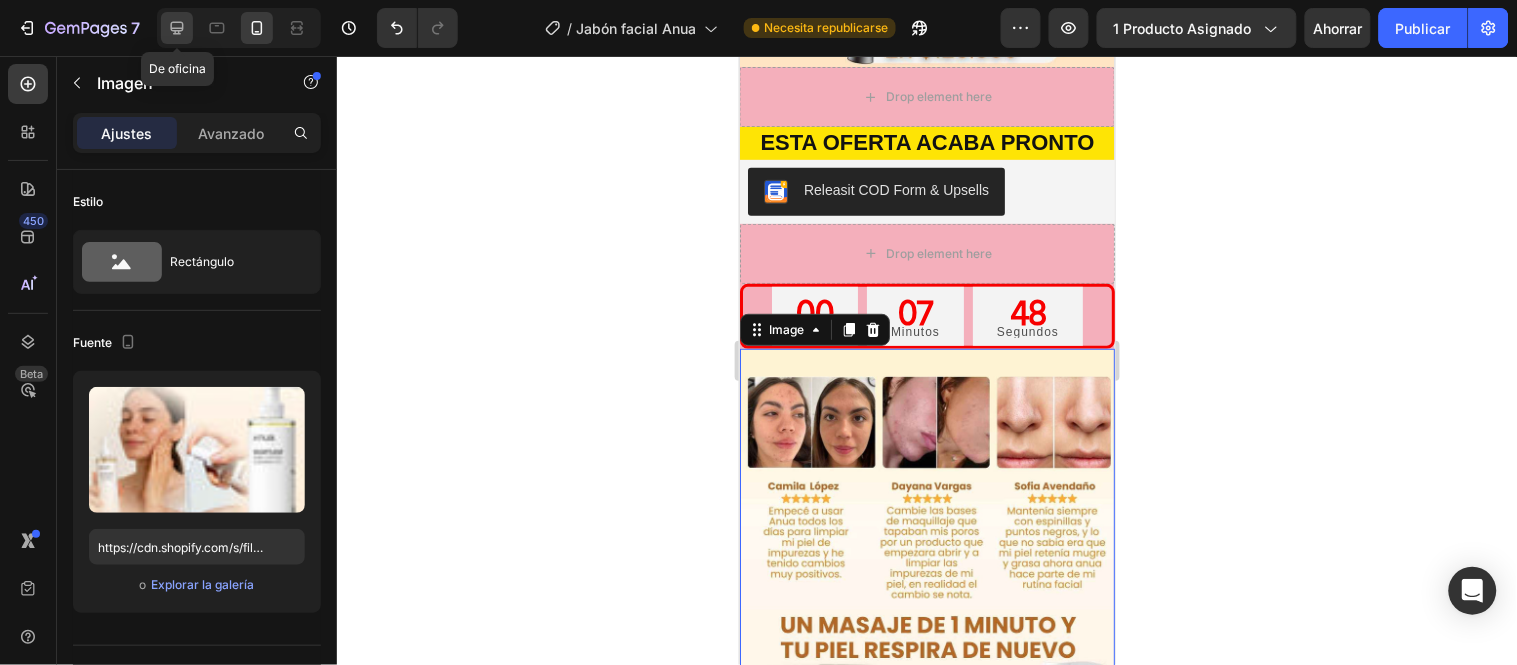 click 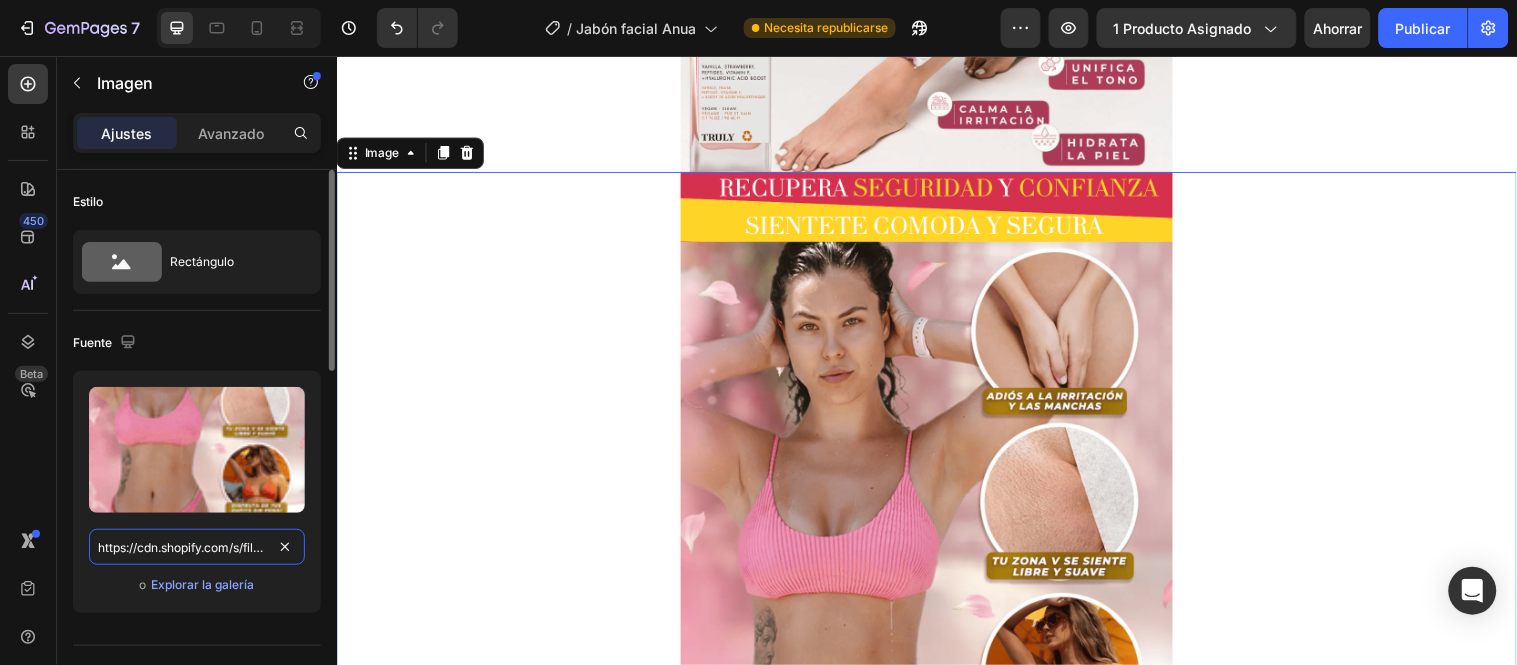 scroll, scrollTop: 3940, scrollLeft: 0, axis: vertical 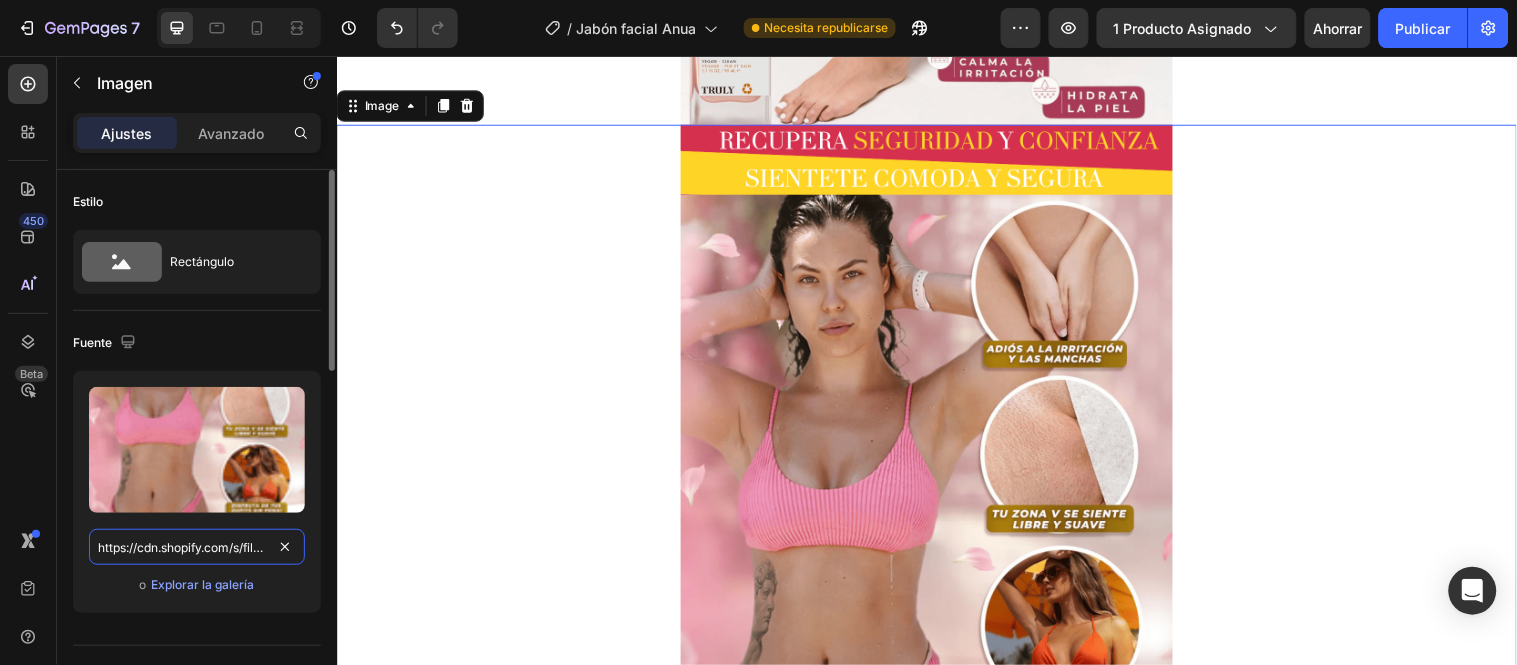 click on "https://cdn.shopify.com/s/files/1/0657/2779/1155/files/gempages_575997339626373663-fe8746d6-e6c4-4f4c-b7ce-920fd8e8351a.png" at bounding box center (197, 547) 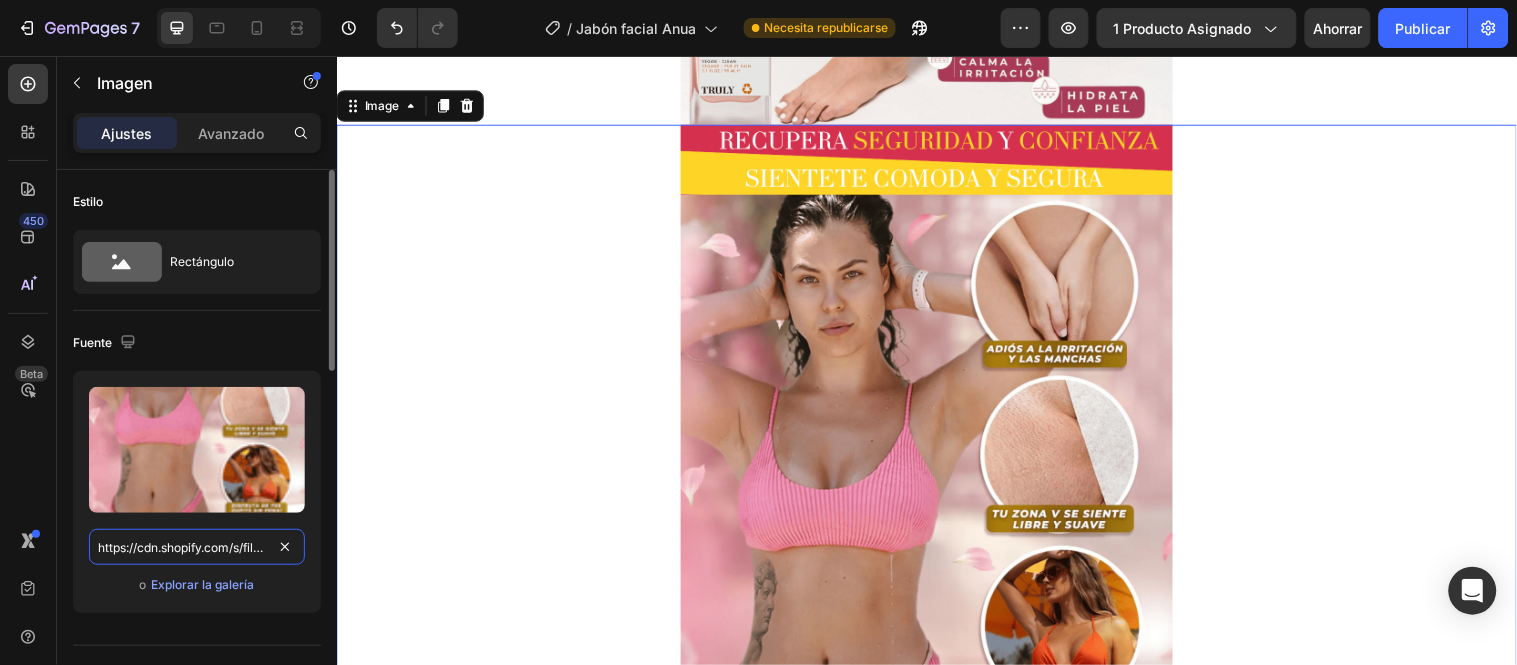 paste on "cadea726-64d7-4fa7-9b16-1d8002656f09.jp" 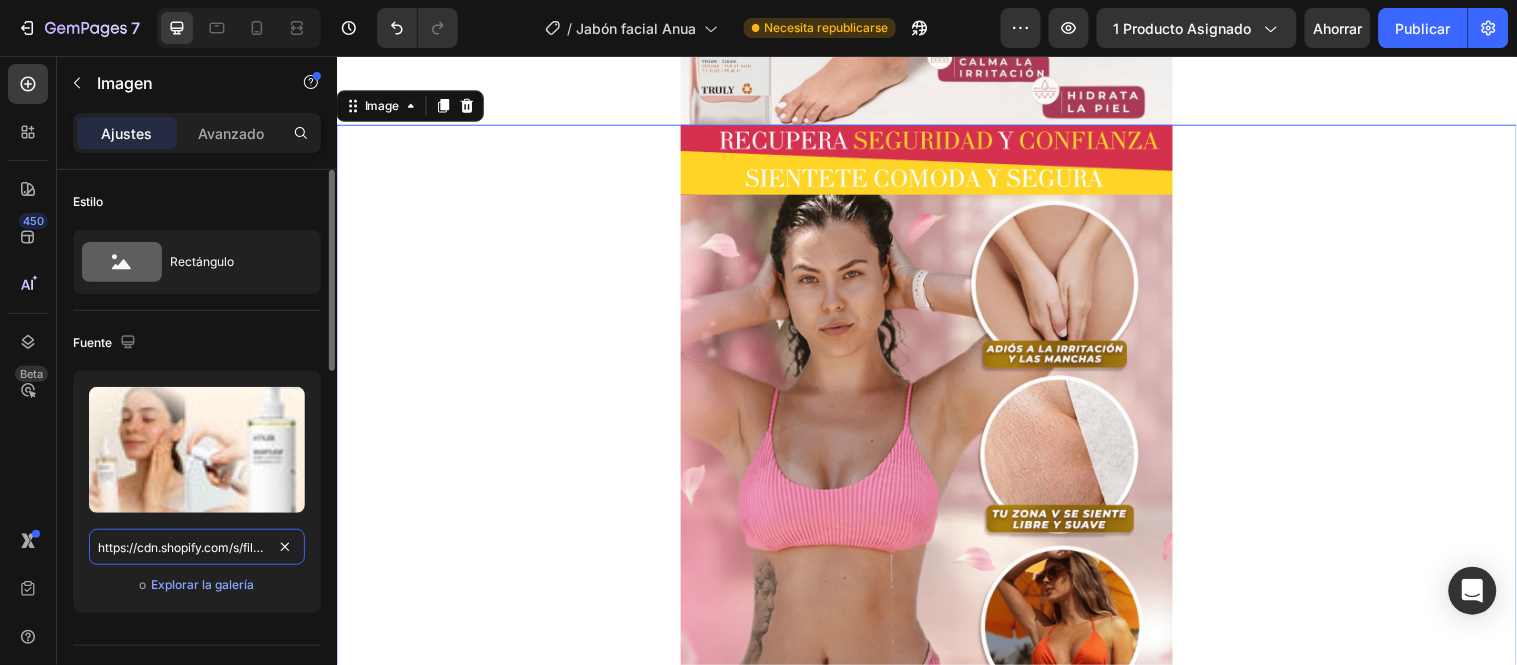 scroll, scrollTop: 0, scrollLeft: 607, axis: horizontal 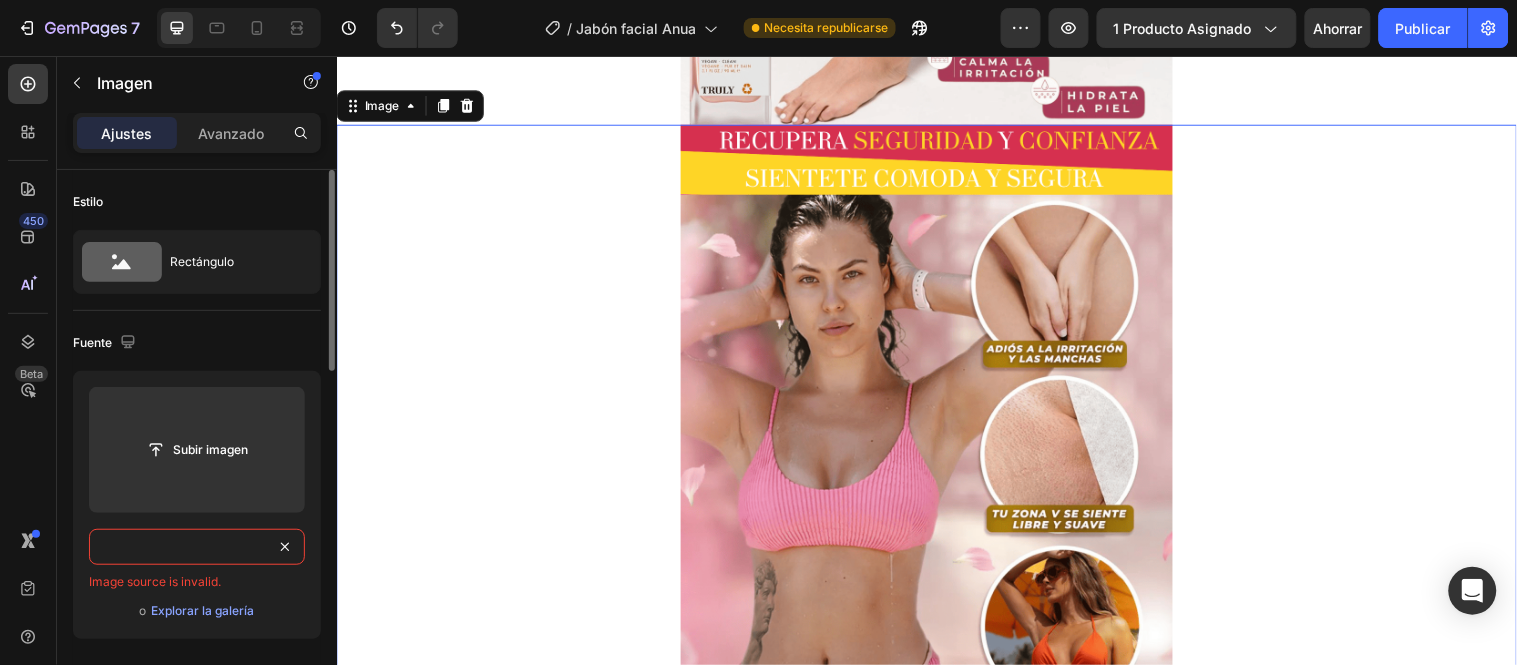 click on "https://cdn.shopify.com/s/files/1/0657/2779/1155/files/gempages_575997339626373663-cadea726-64d7-4fa7-9b16-1d8002656f09.jpg" at bounding box center (197, 547) 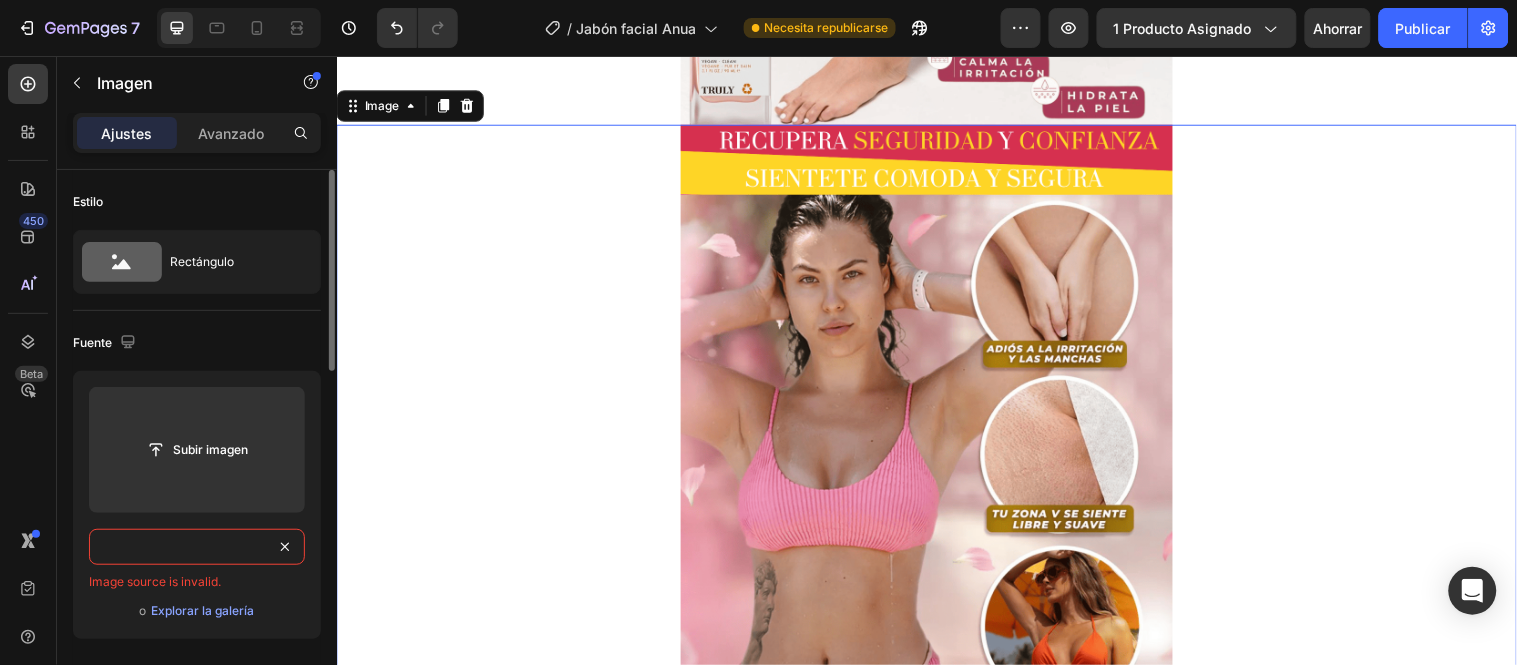 drag, startPoint x: 263, startPoint y: 547, endPoint x: 77, endPoint y: 555, distance: 186.17197 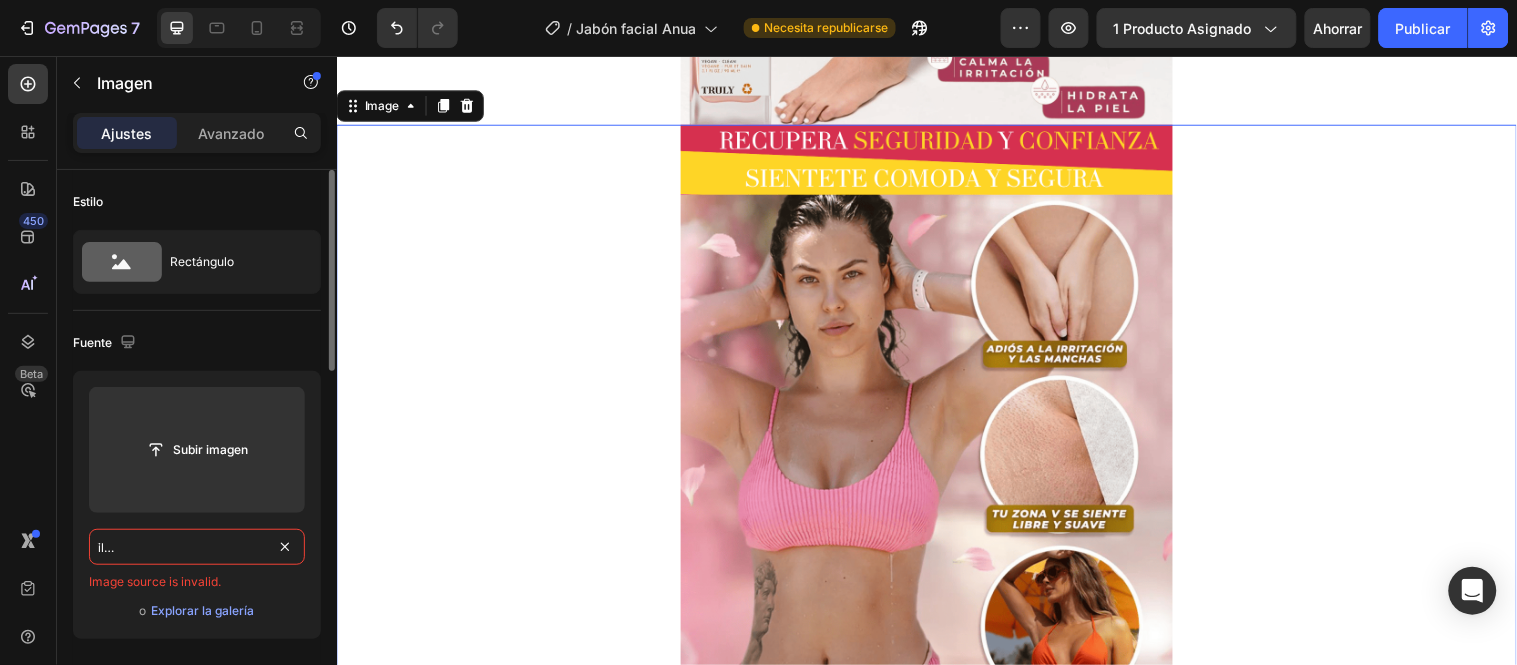 scroll, scrollTop: 0, scrollLeft: 157, axis: horizontal 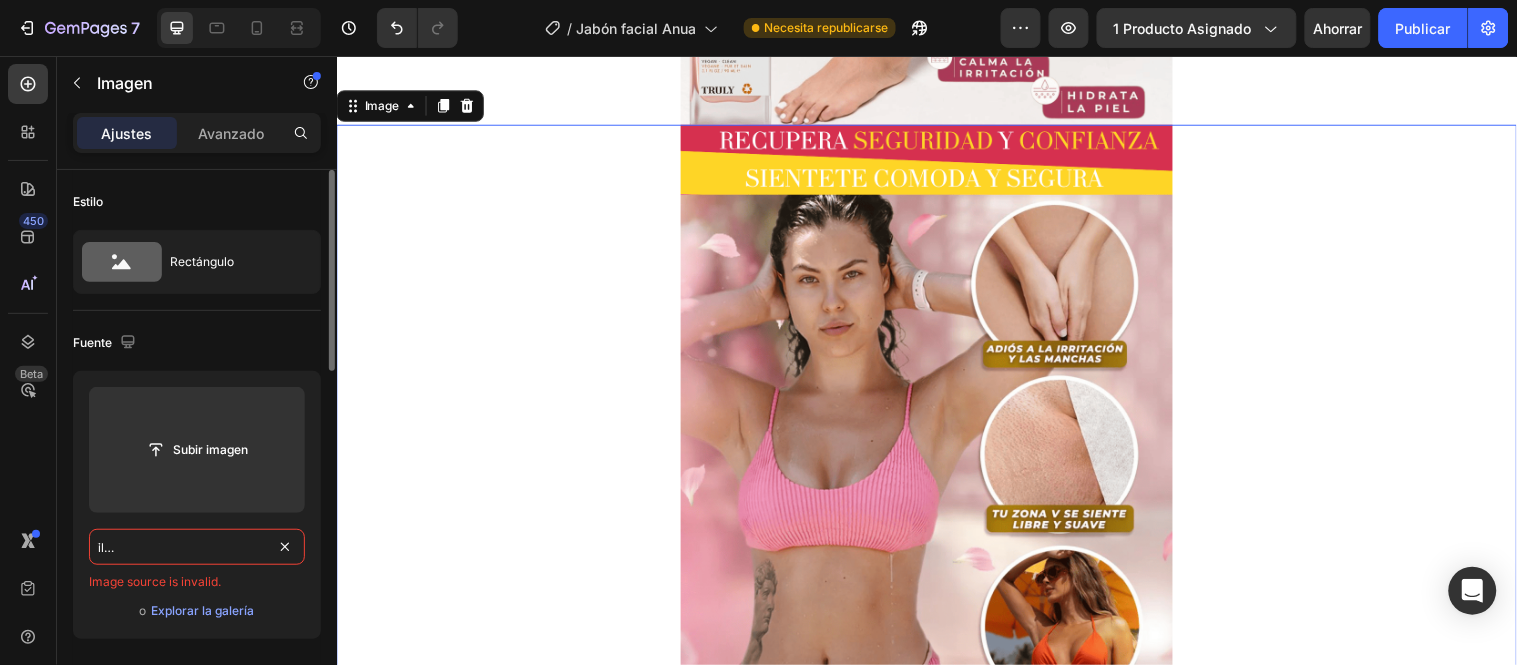 drag, startPoint x: 280, startPoint y: 544, endPoint x: 193, endPoint y: 555, distance: 87.69264 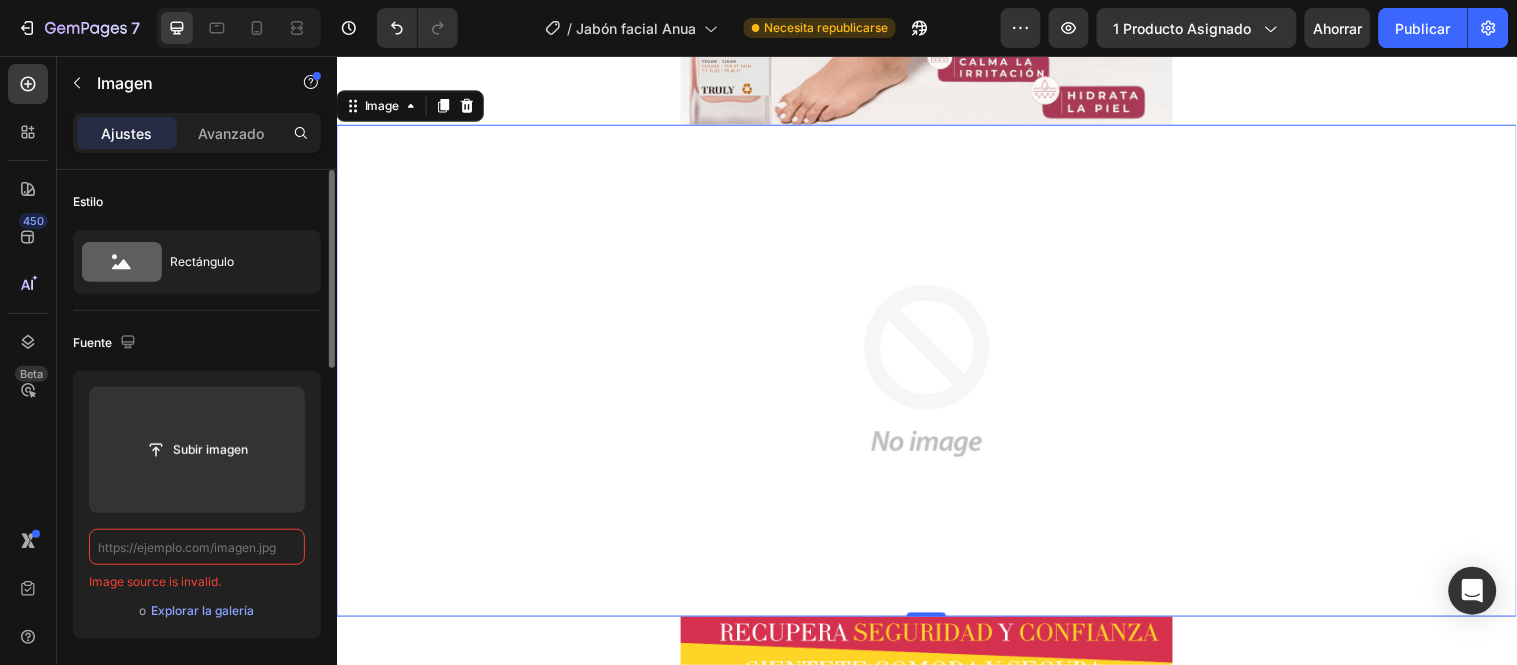 scroll, scrollTop: 0, scrollLeft: 0, axis: both 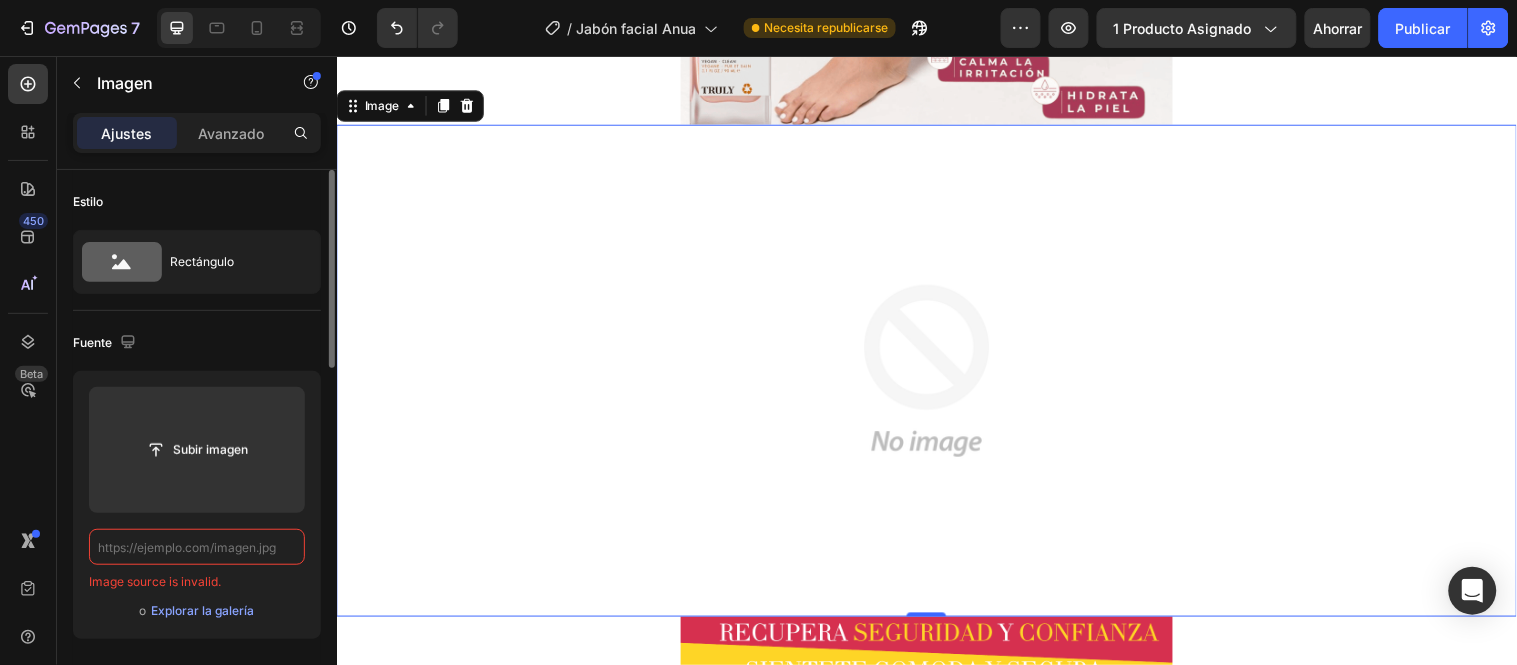 click at bounding box center (197, 547) 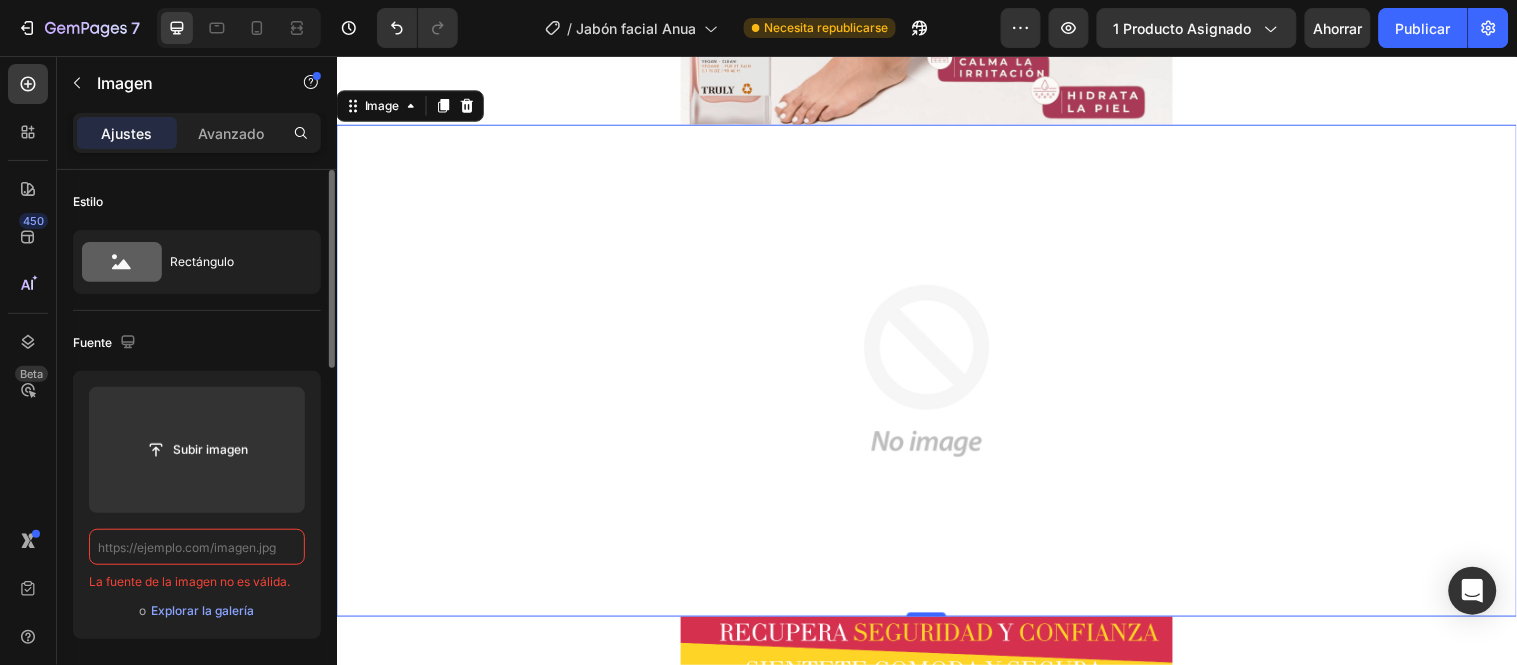 paste on "https://cdn.shopify.com/s/files/1/0657/2779/1155/files/gempages_575997339626373663-cadea726-64d7-4fa7-9b16-1d8002656f09.jpg" 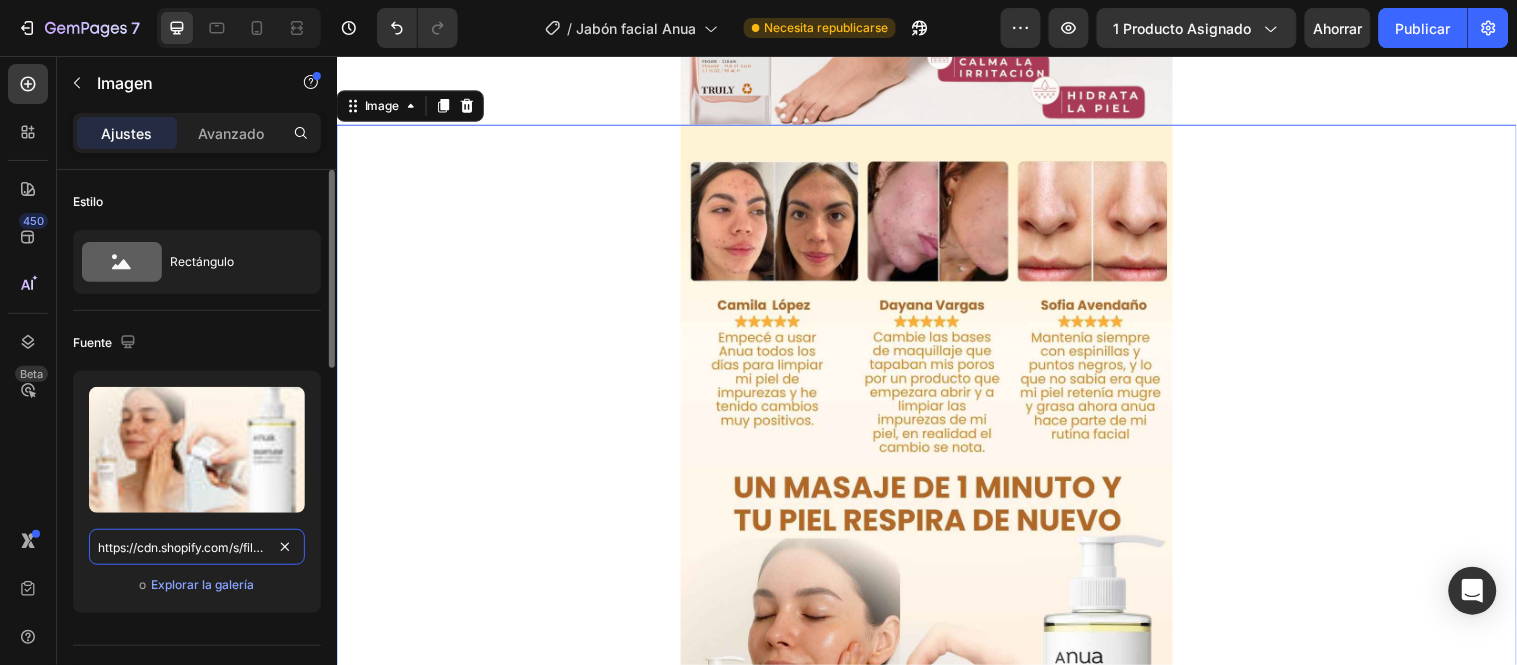 scroll, scrollTop: 0, scrollLeft: 607, axis: horizontal 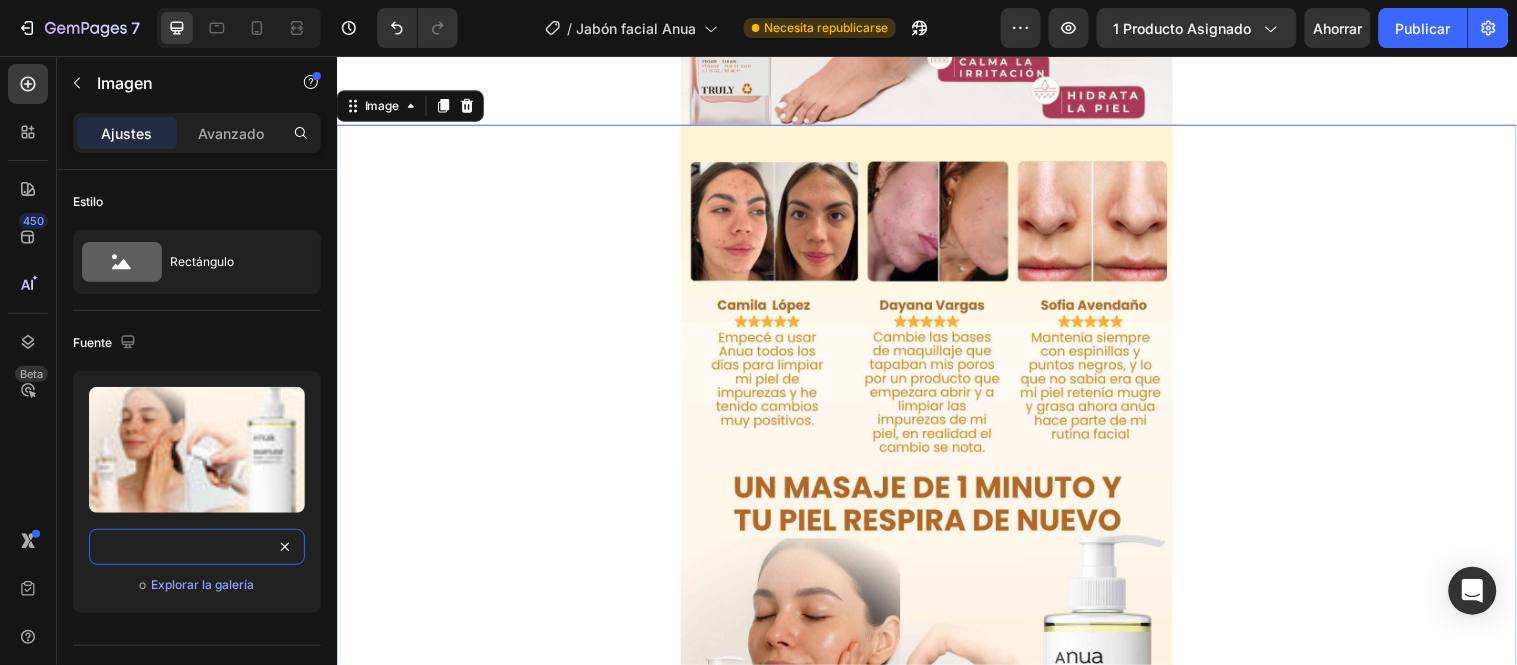 type on "https://cdn.shopify.com/s/files/1/0657/2779/1155/files/gempages_575997339626373663-cadea726-64d7-4fa7-9b16-1d8002656f09.jpg" 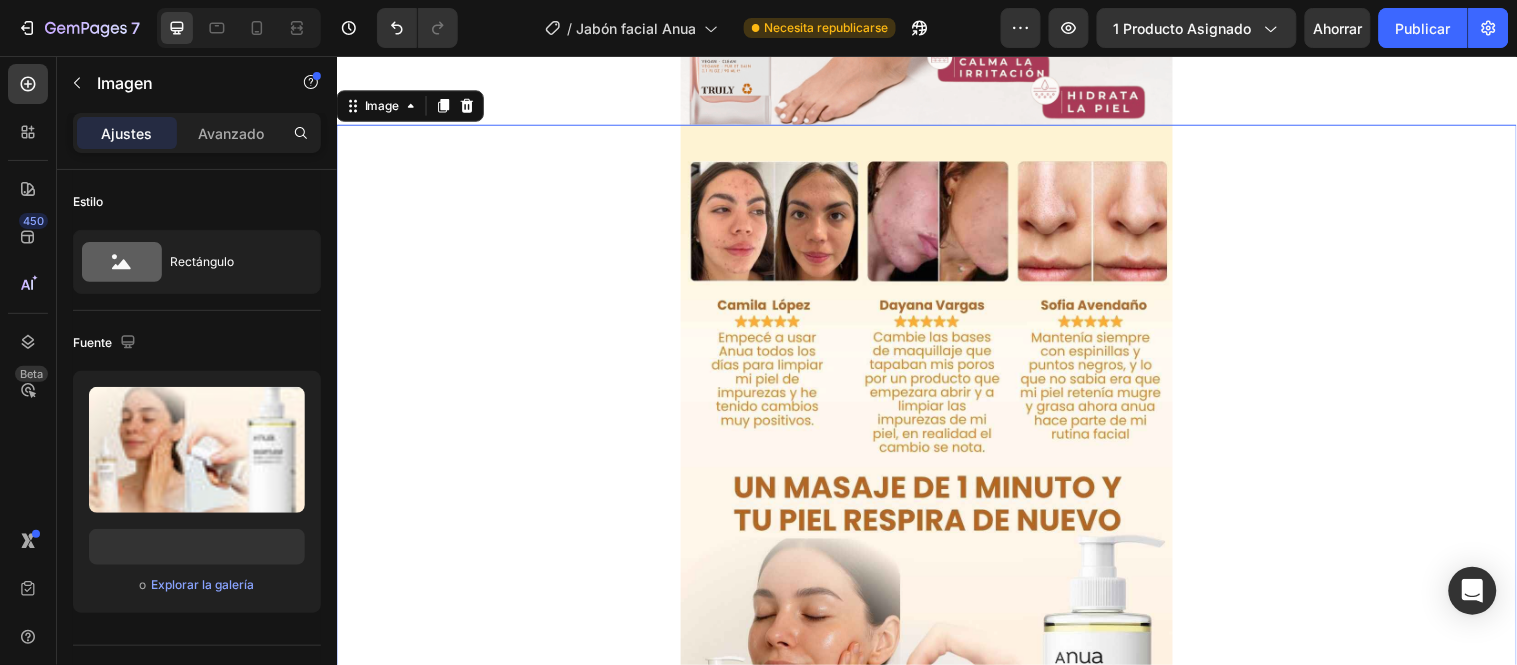 scroll, scrollTop: 0, scrollLeft: 0, axis: both 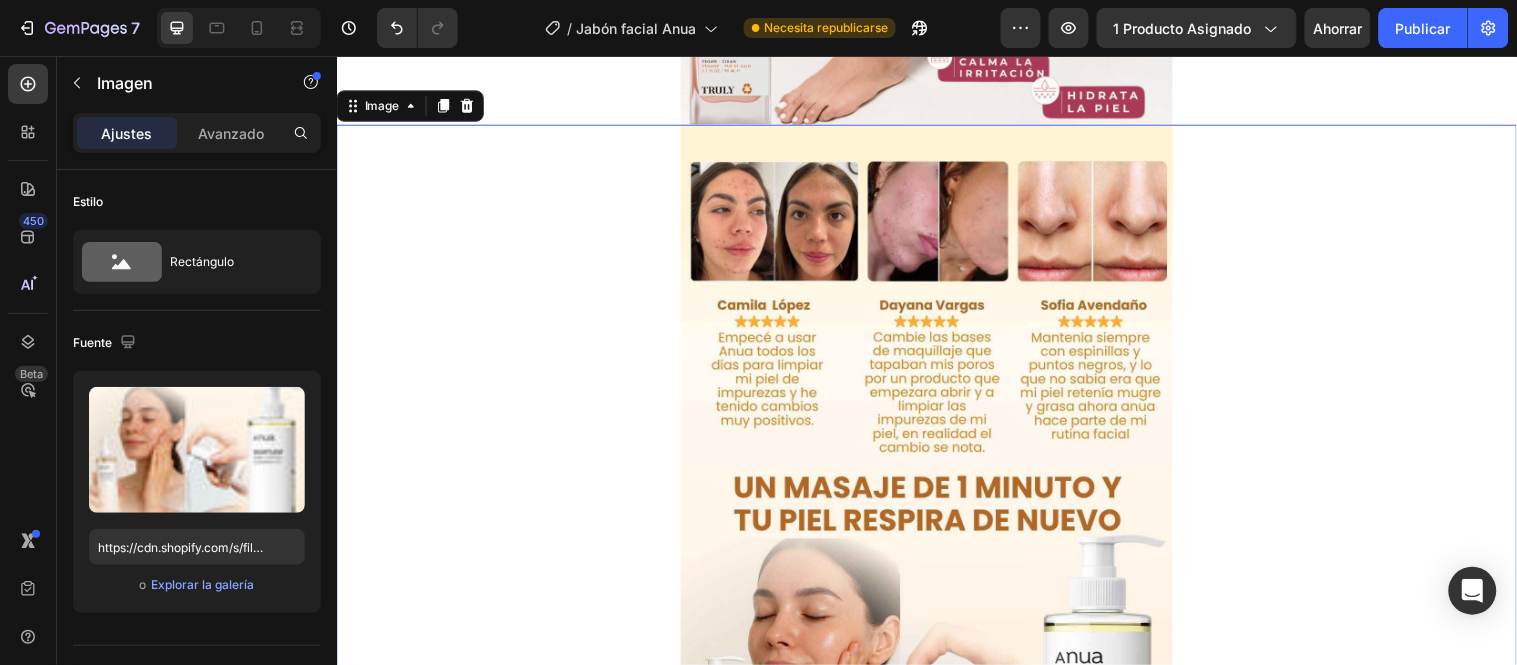 click at bounding box center [936, 694] 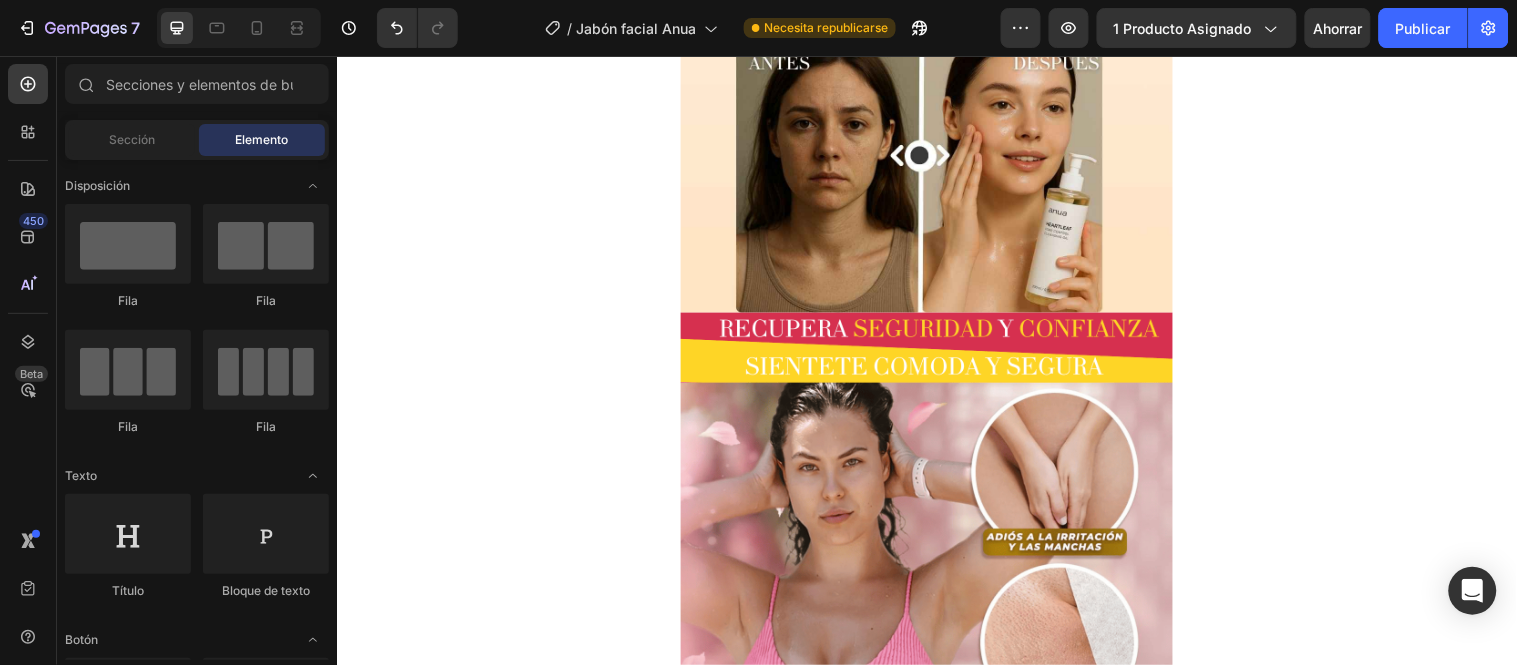 scroll, scrollTop: 4992, scrollLeft: 0, axis: vertical 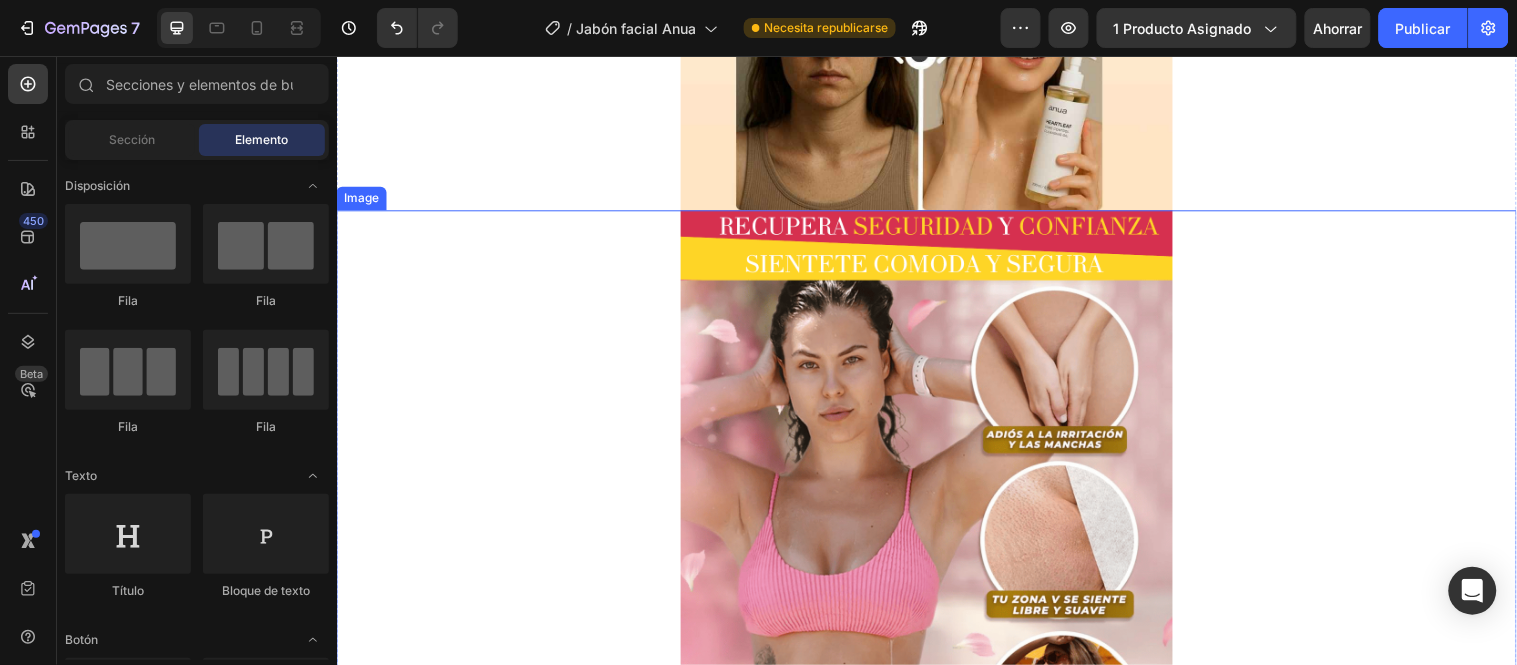click at bounding box center [936, 656] 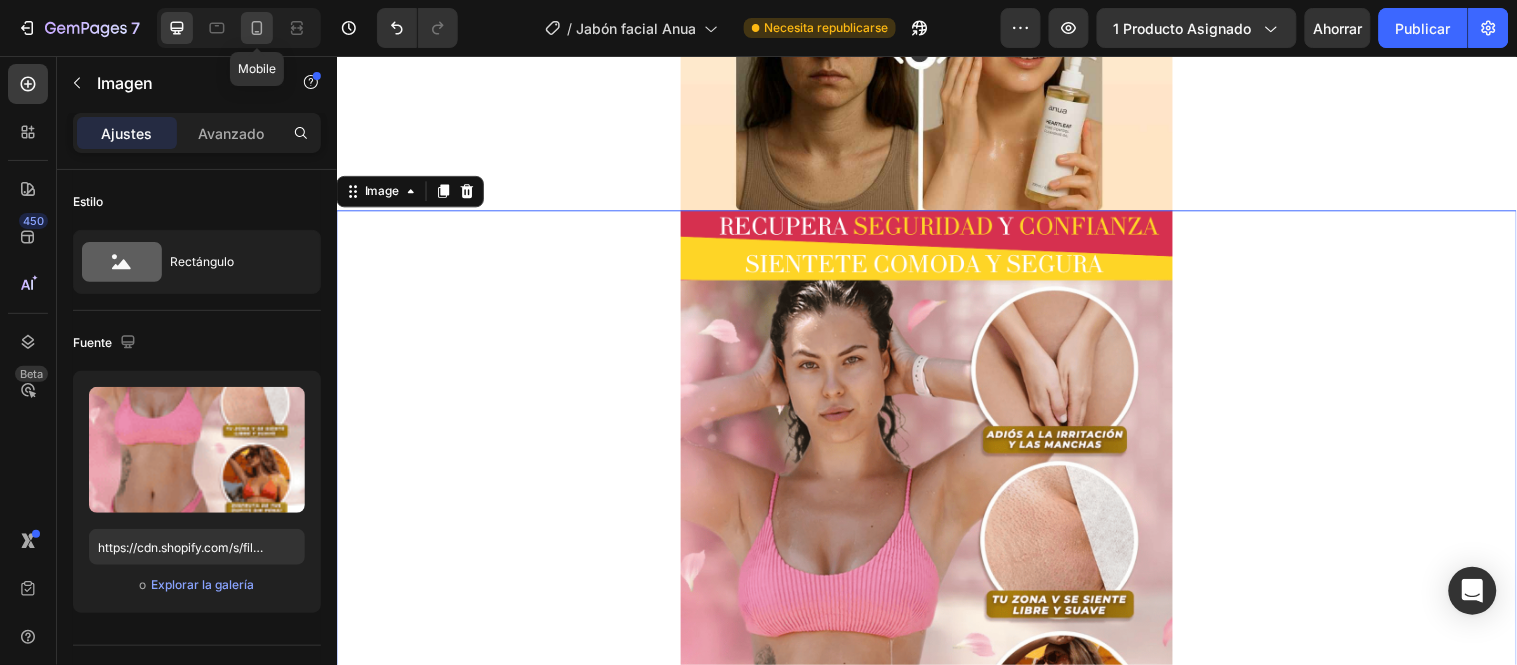 click 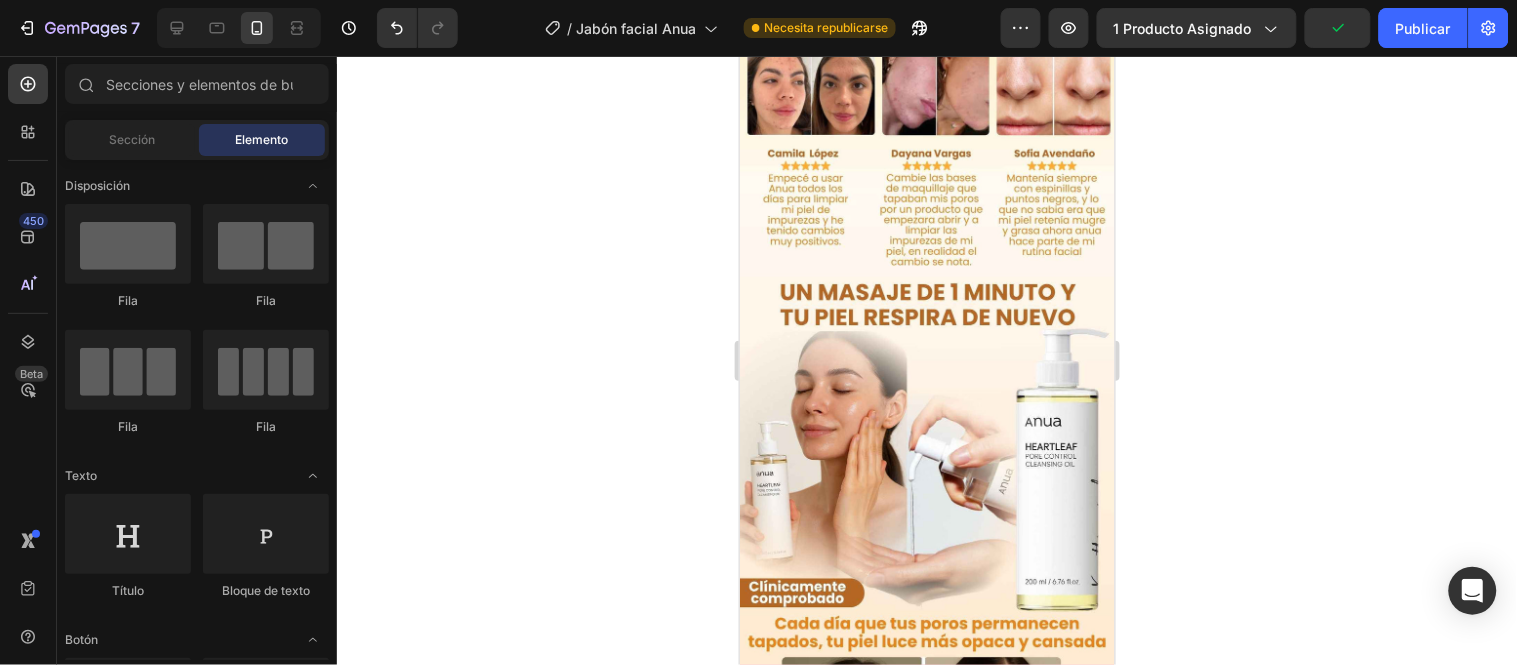 scroll, scrollTop: 2498, scrollLeft: 0, axis: vertical 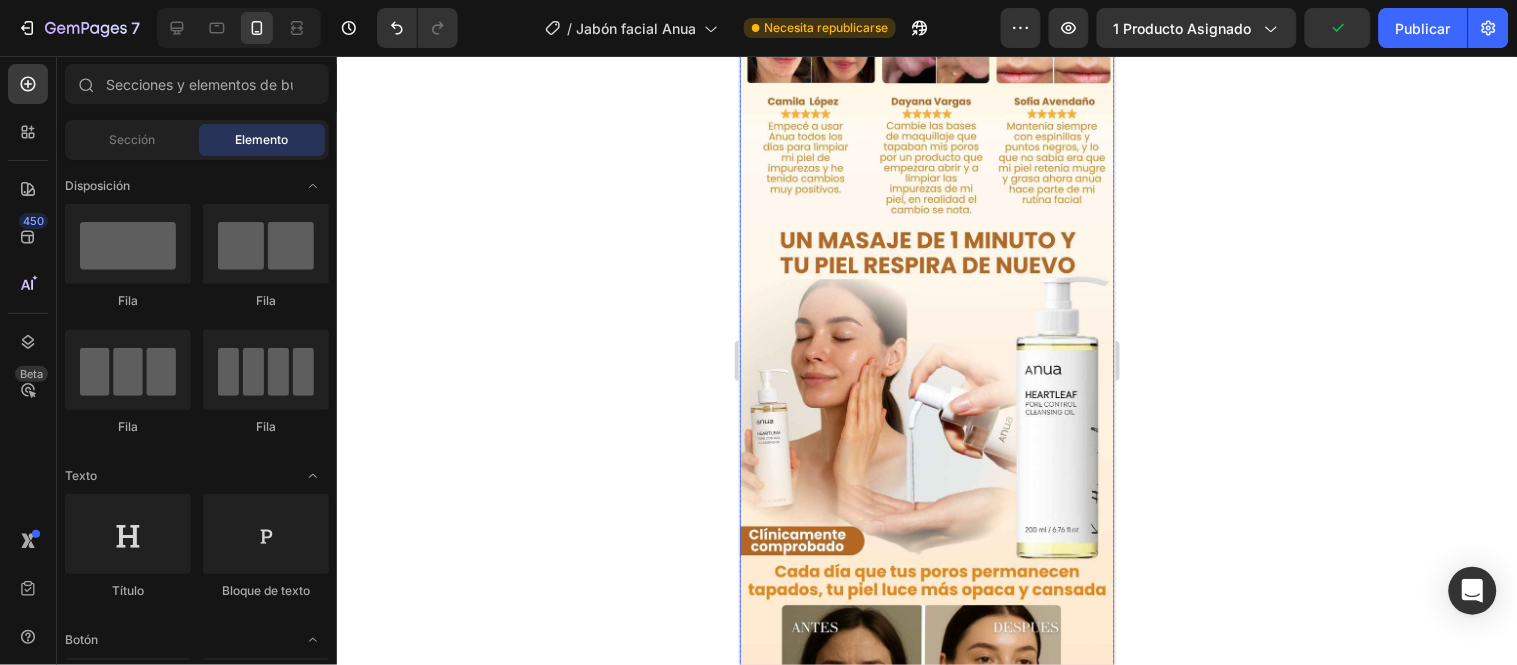 click at bounding box center [926, 390] 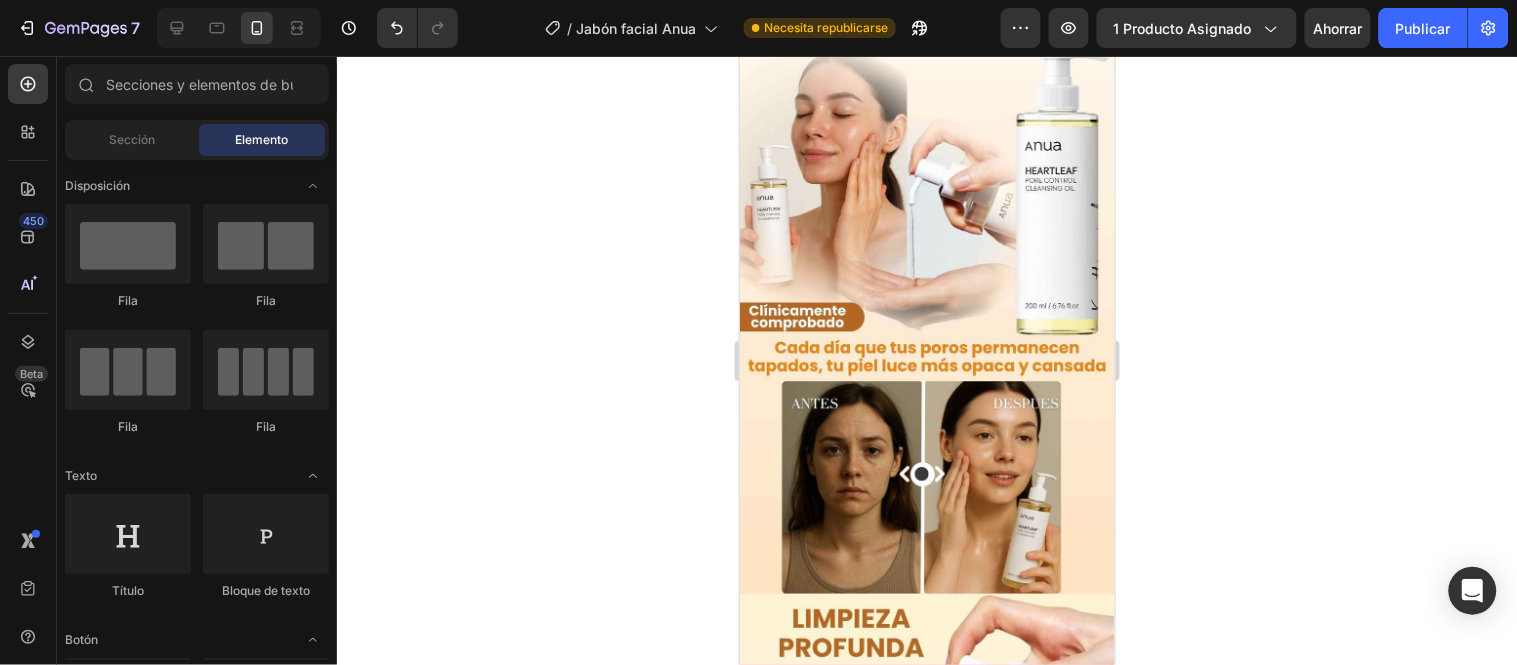 scroll, scrollTop: 2774, scrollLeft: 0, axis: vertical 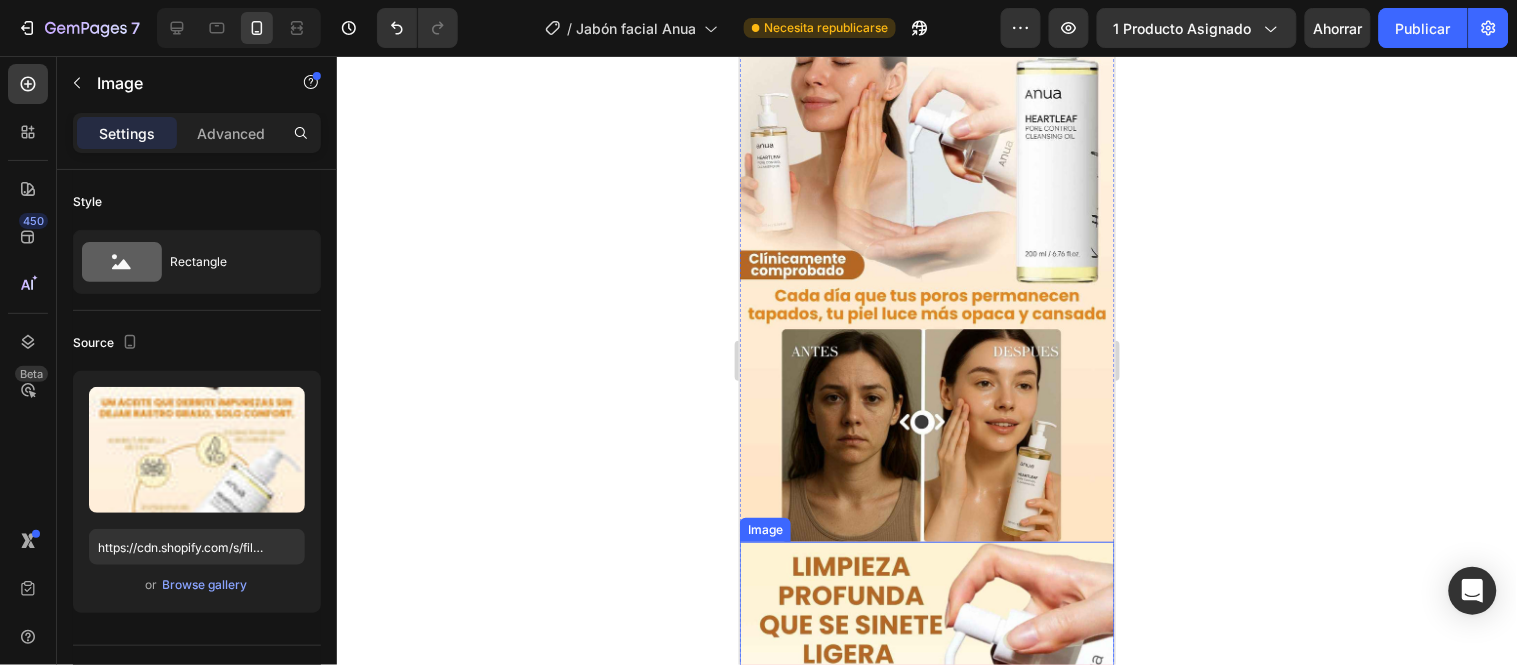 click at bounding box center (926, 968) 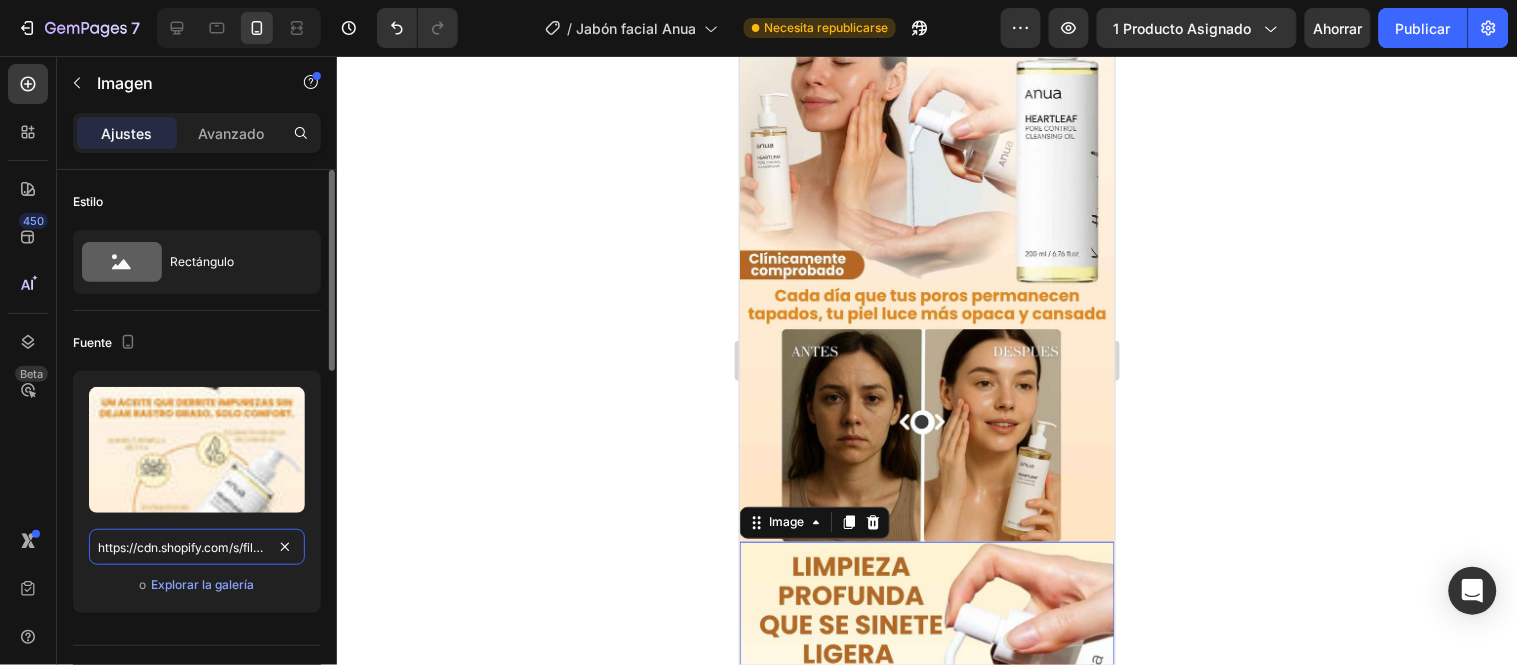 click on "https://cdn.shopify.com/s/files/1/0657/2779/1155/files/gempages_575997339626373663-ecce5c45-2a0a-4e98-9a91-a1288529b99c.jpg" at bounding box center (197, 547) 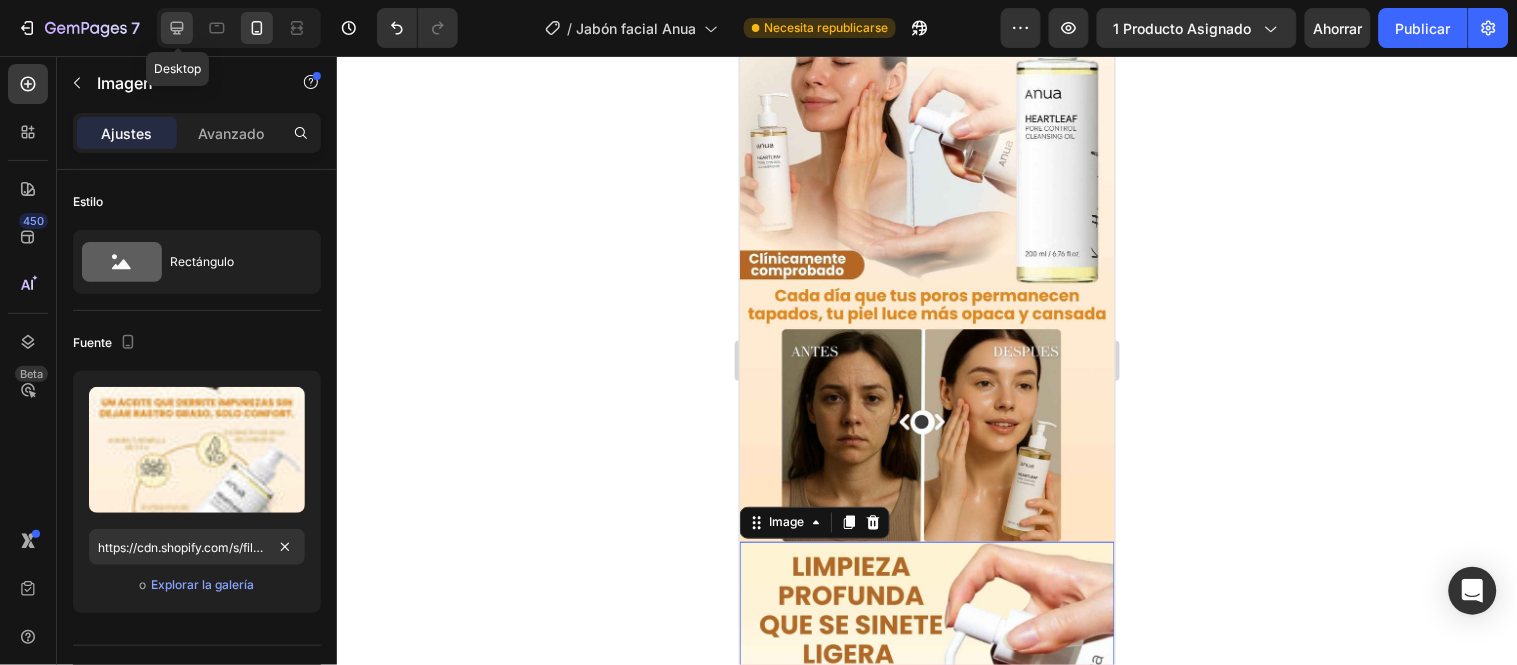 click 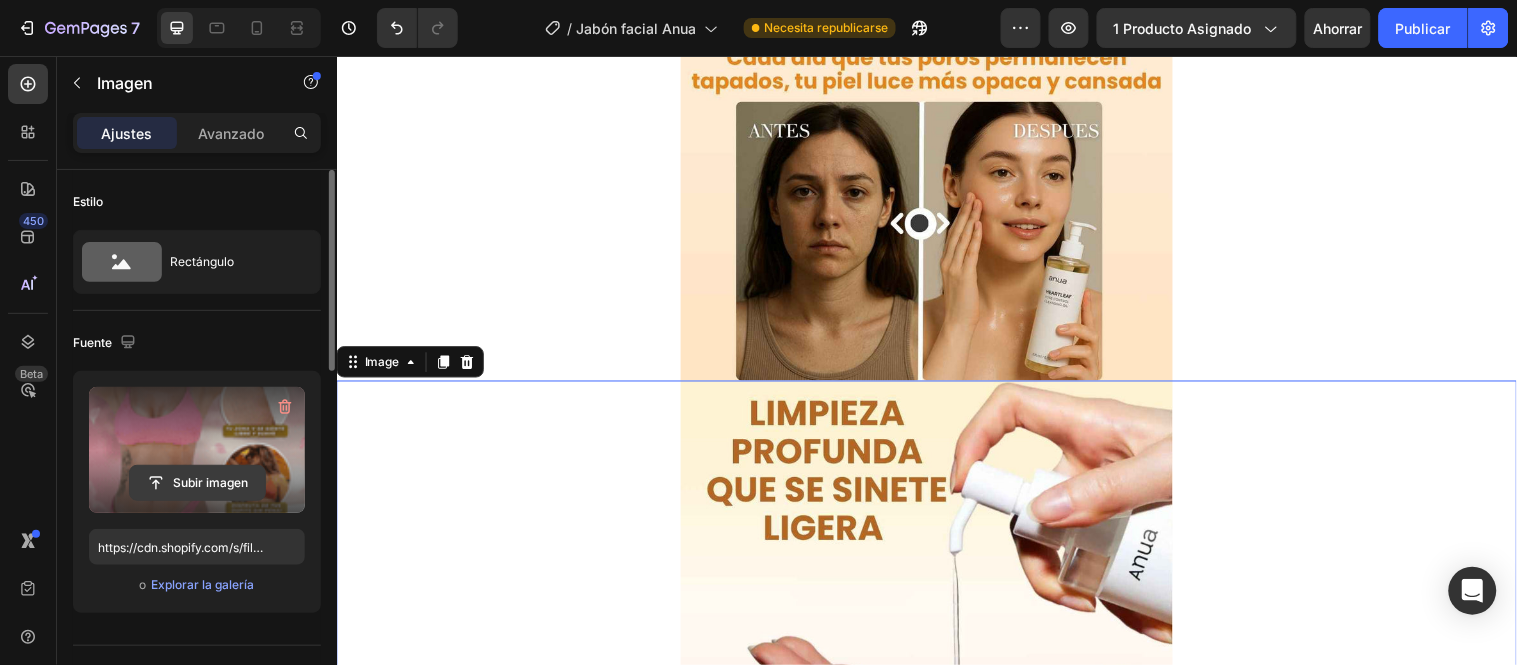 scroll, scrollTop: 5078, scrollLeft: 0, axis: vertical 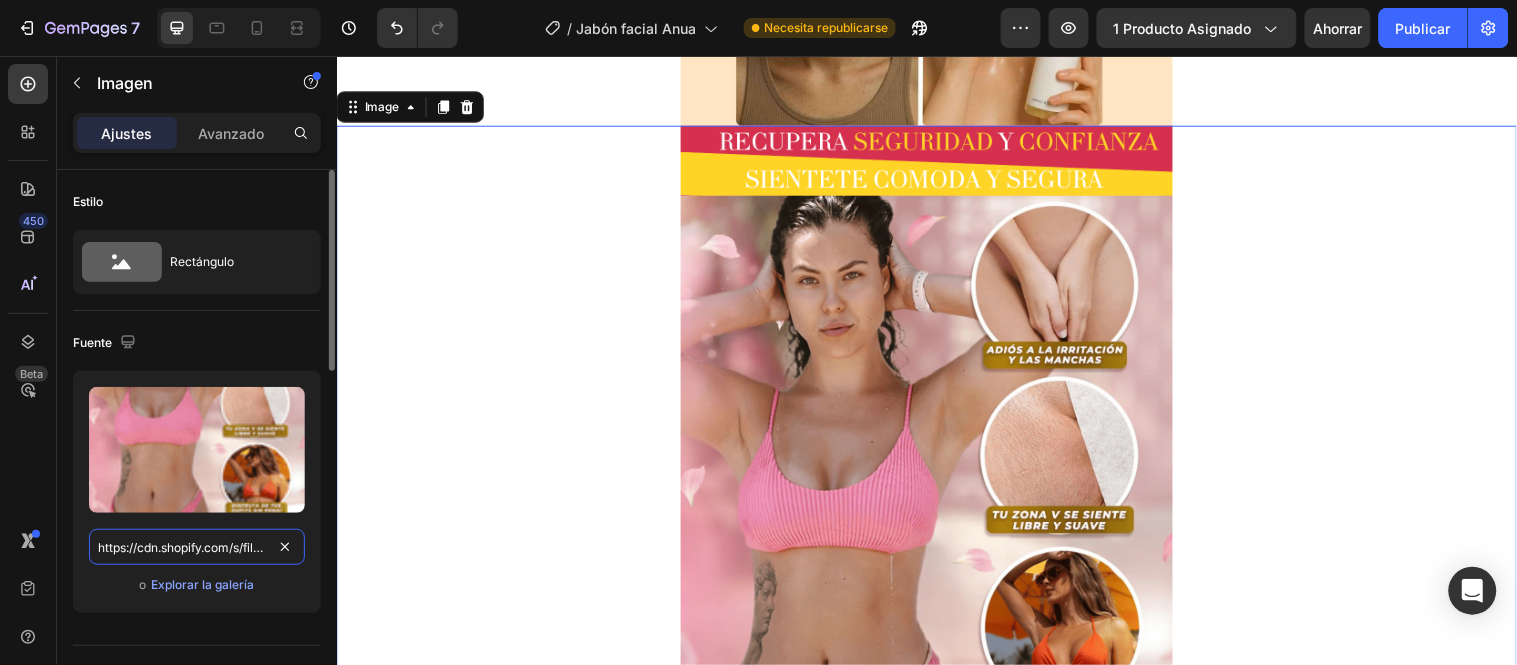 click on "https://cdn.shopify.com/s/files/1/0657/2779/1155/files/gempages_575997339626373663-fe8746d6-e6c4-4f4c-b7ce-920fd8e8351a.png" at bounding box center (197, 547) 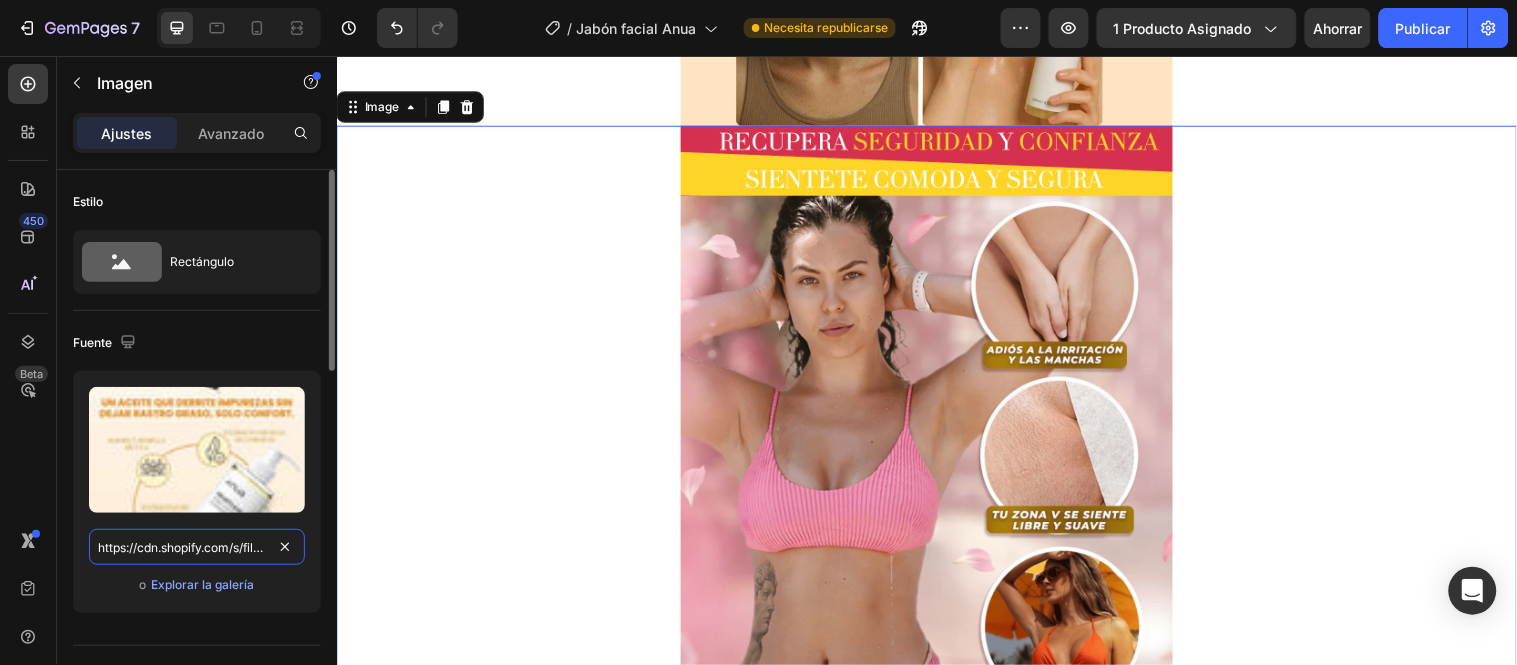 scroll, scrollTop: 0, scrollLeft: 612, axis: horizontal 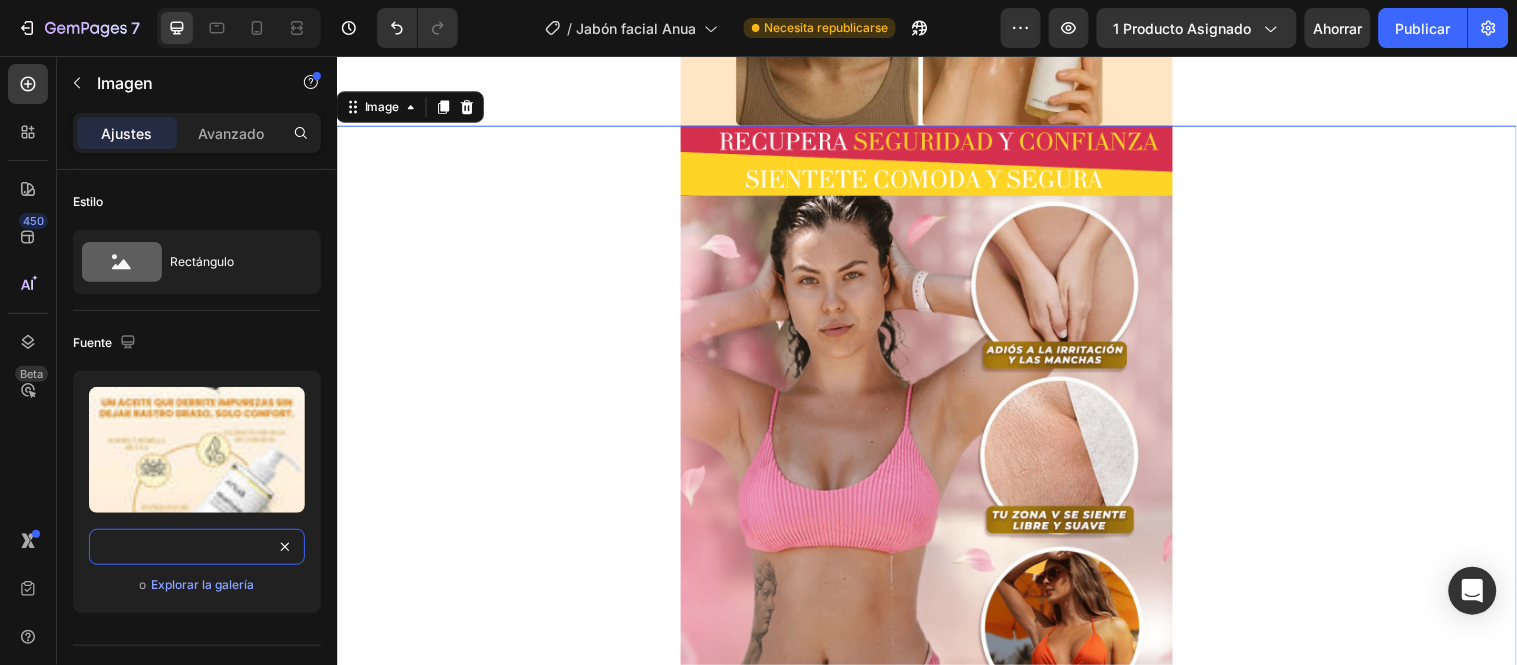 type on "https://cdn.shopify.com/s/files/1/0657/2779/1155/files/gempages_575997339626373663-ecce5c45-2a0a-4e98-9a91-a1288529b99c.jpg" 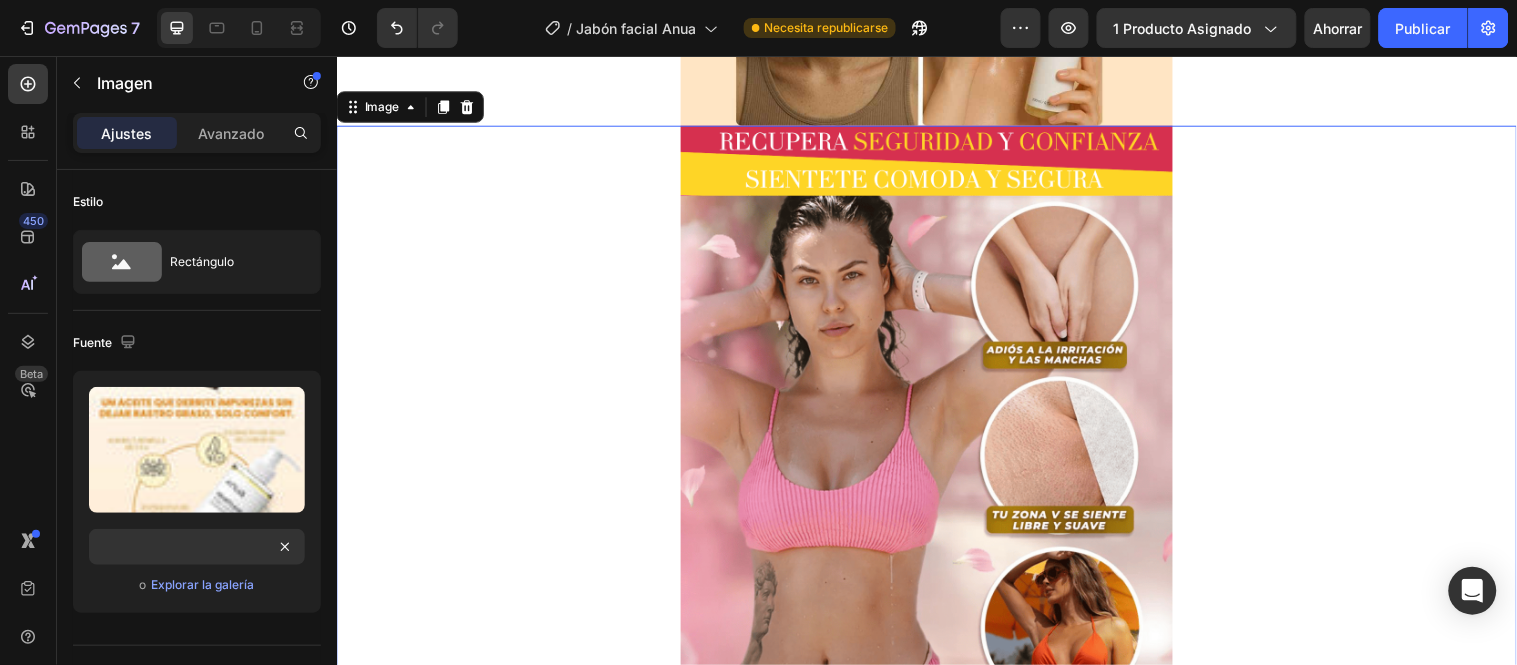 click at bounding box center (936, 570) 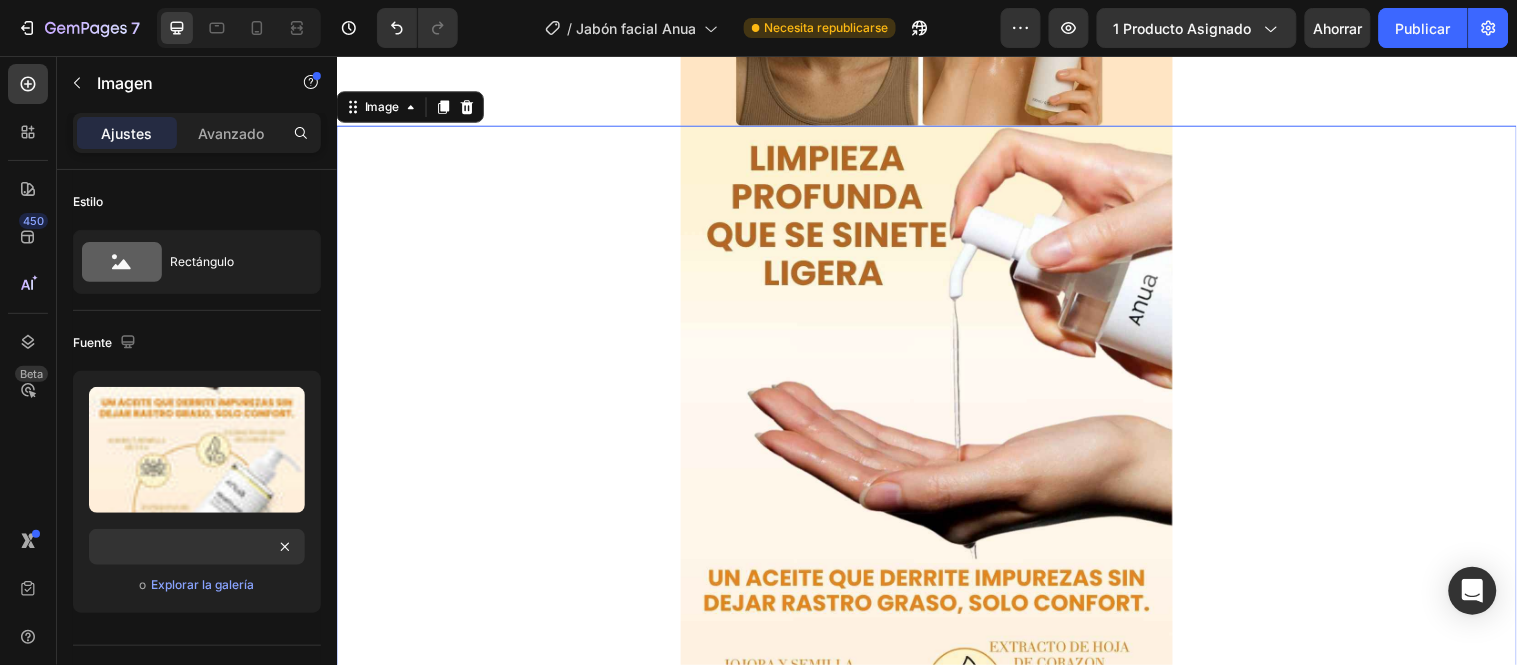 scroll, scrollTop: 0, scrollLeft: 0, axis: both 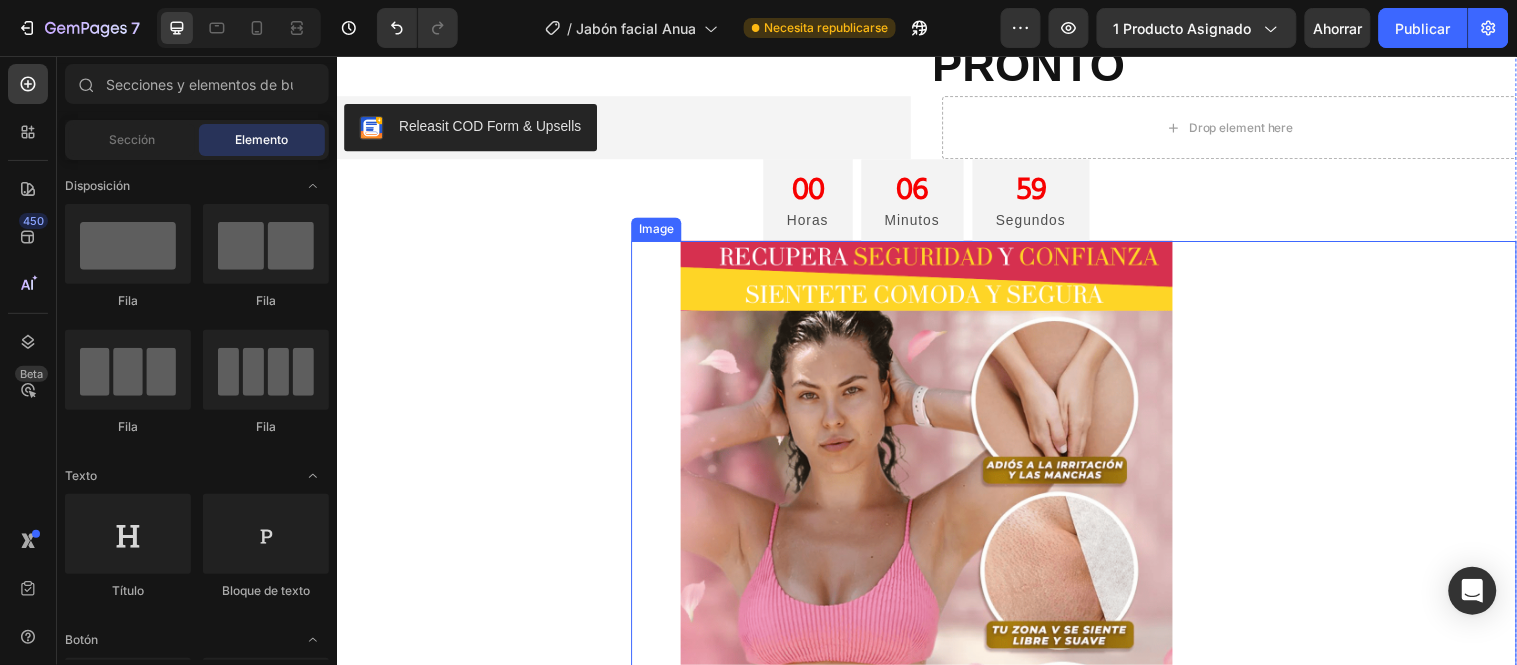 click at bounding box center (936, 687) 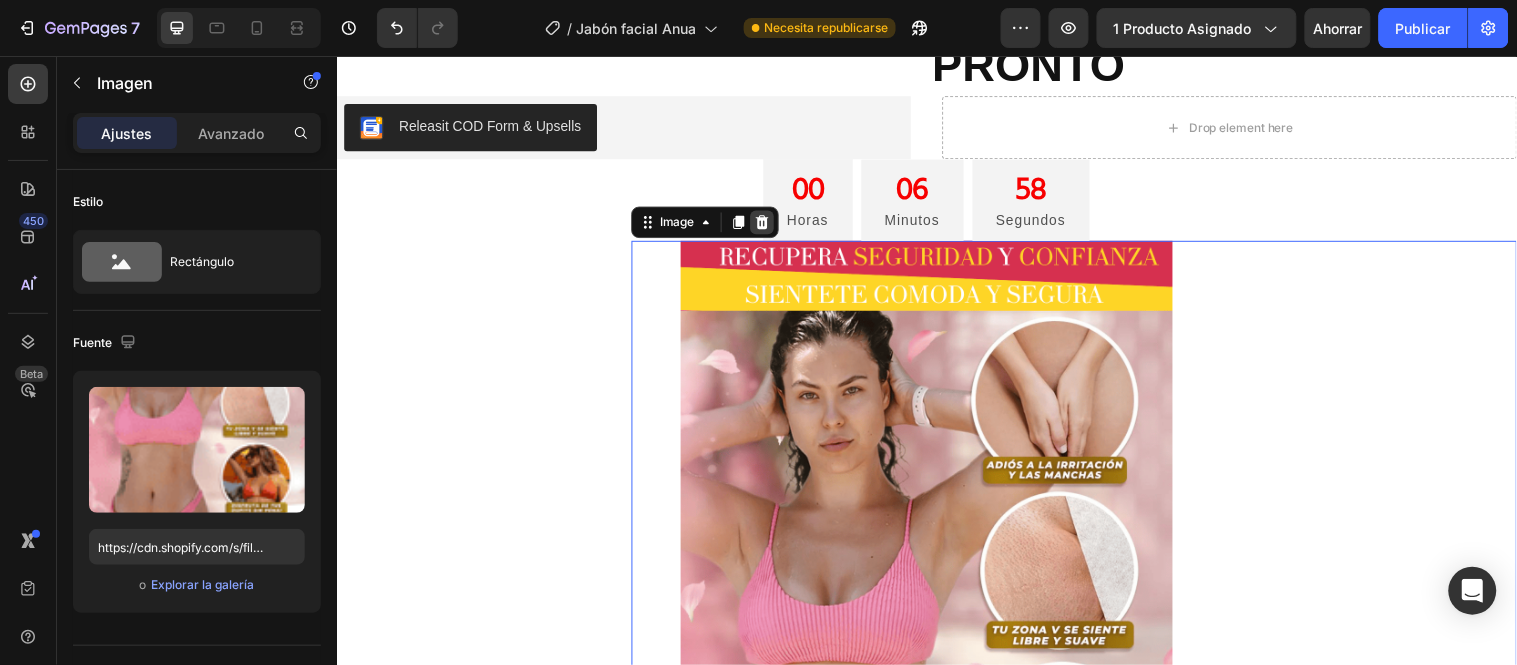 click 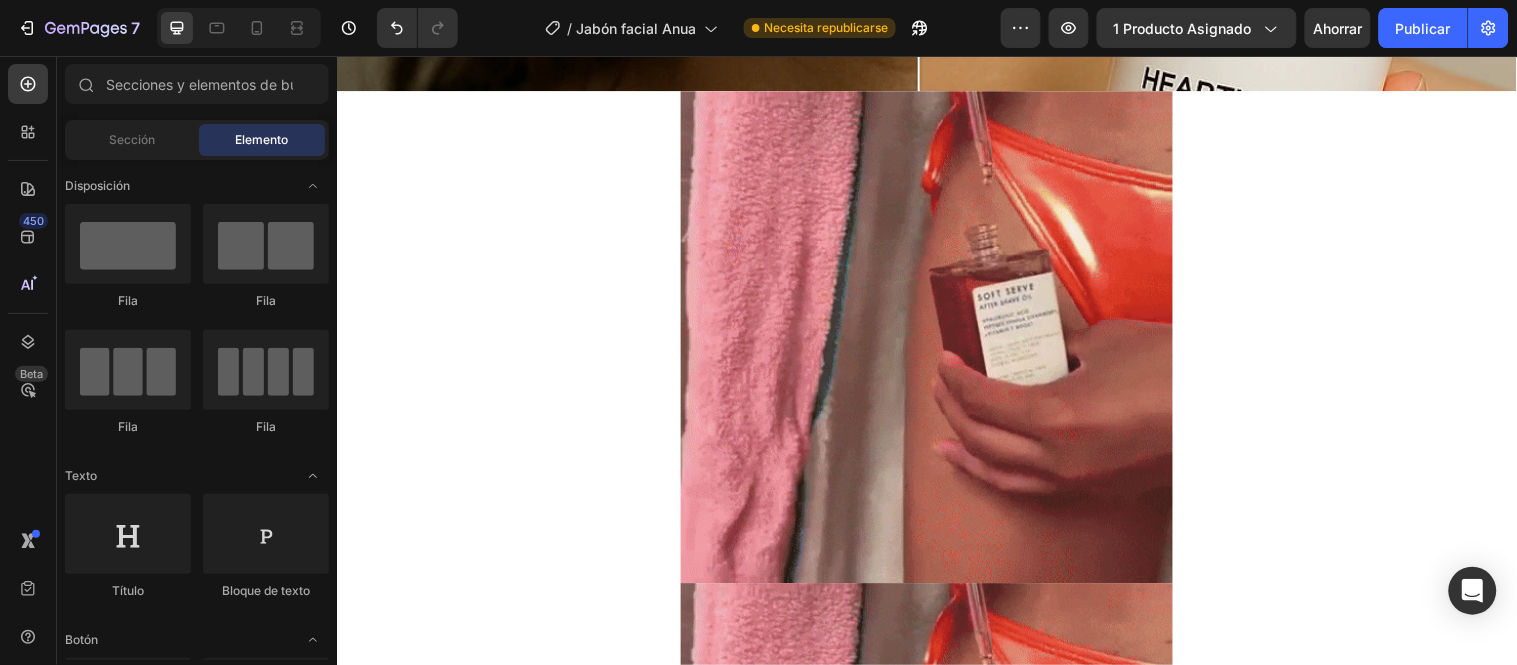 scroll, scrollTop: 6095, scrollLeft: 0, axis: vertical 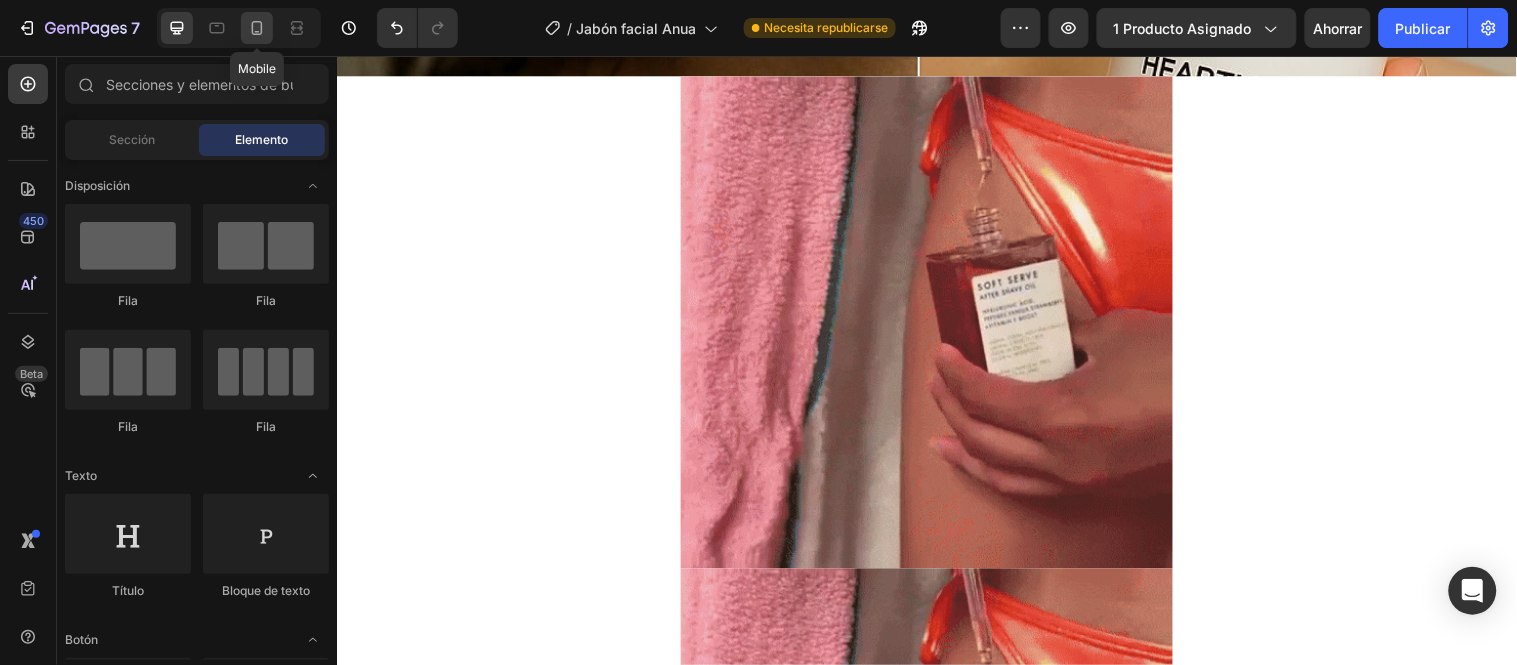 click 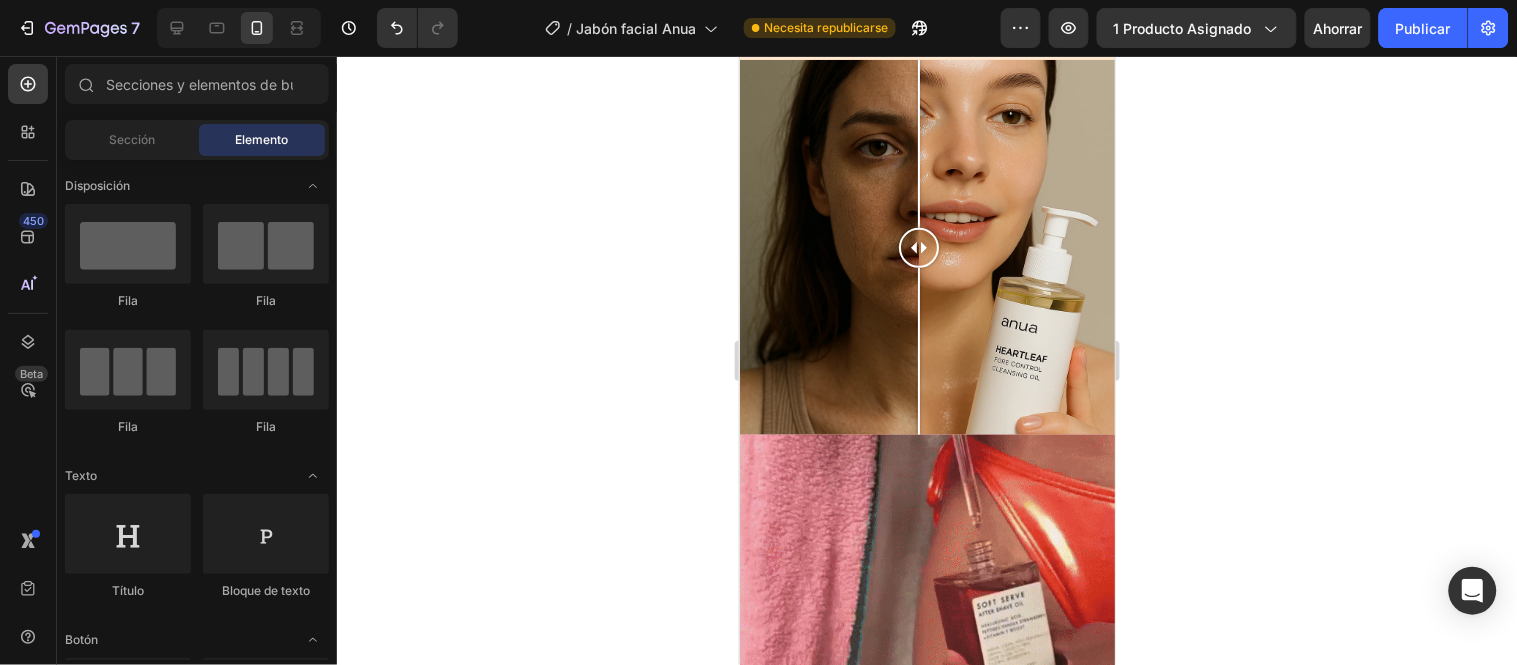scroll, scrollTop: 4165, scrollLeft: 0, axis: vertical 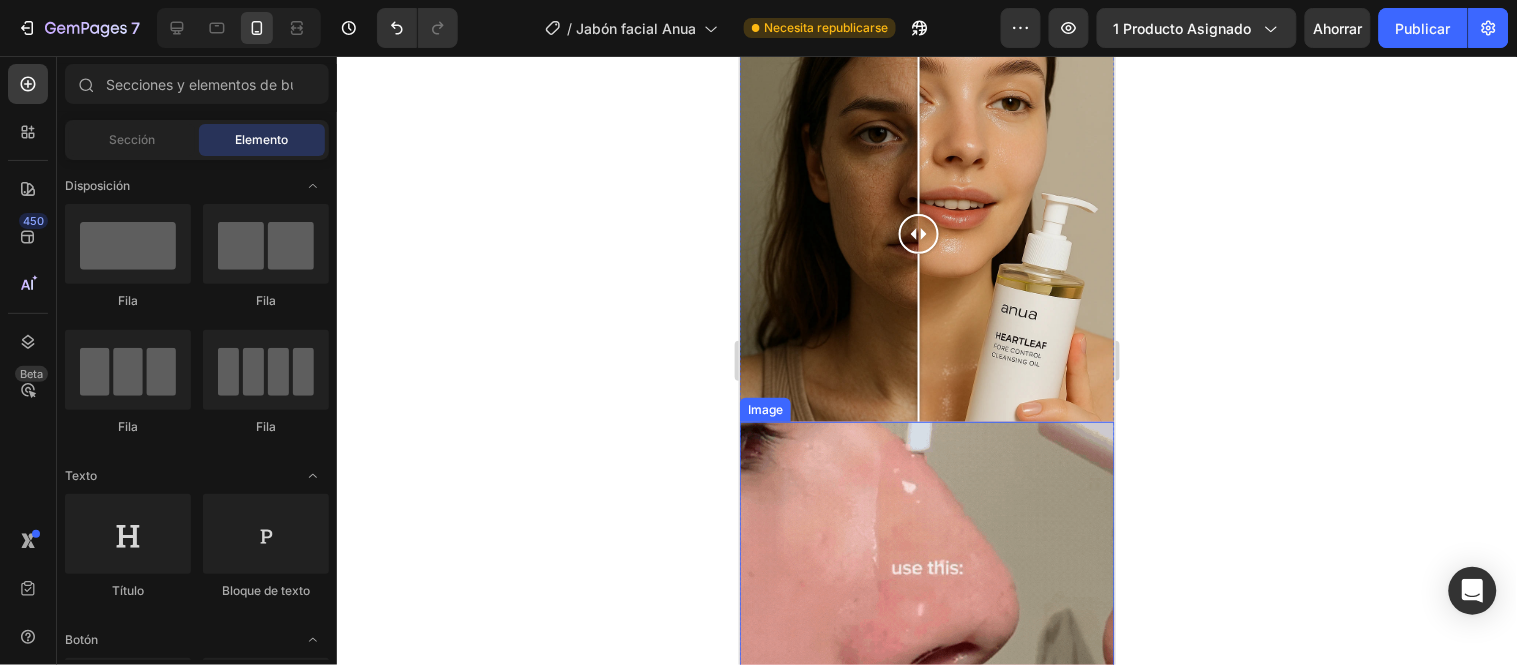 click at bounding box center [926, 608] 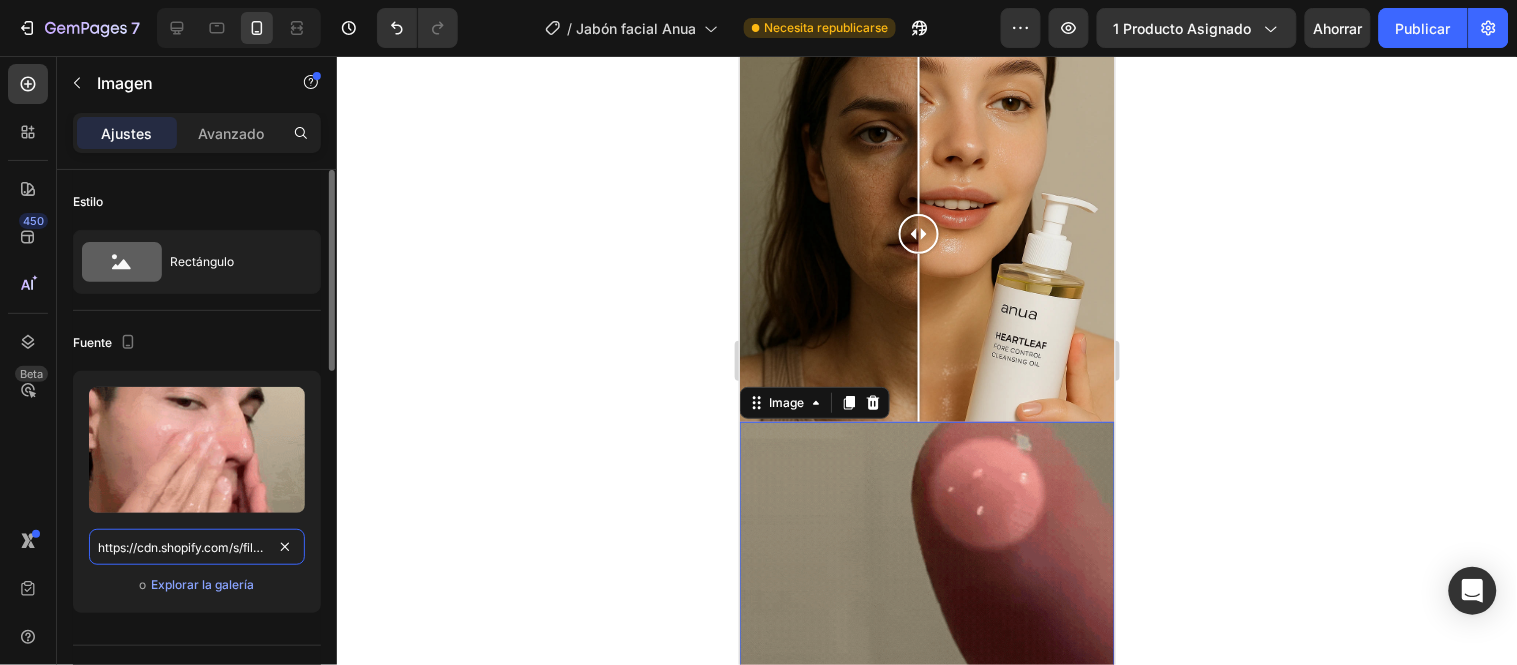click on "https://cdn.shopify.com/s/files/1/0657/2779/1155/files/gempages_575997339626373663-0b58c3e7-4f6e-4b47-aaab-2eeb3868bd1b.gif" at bounding box center [197, 547] 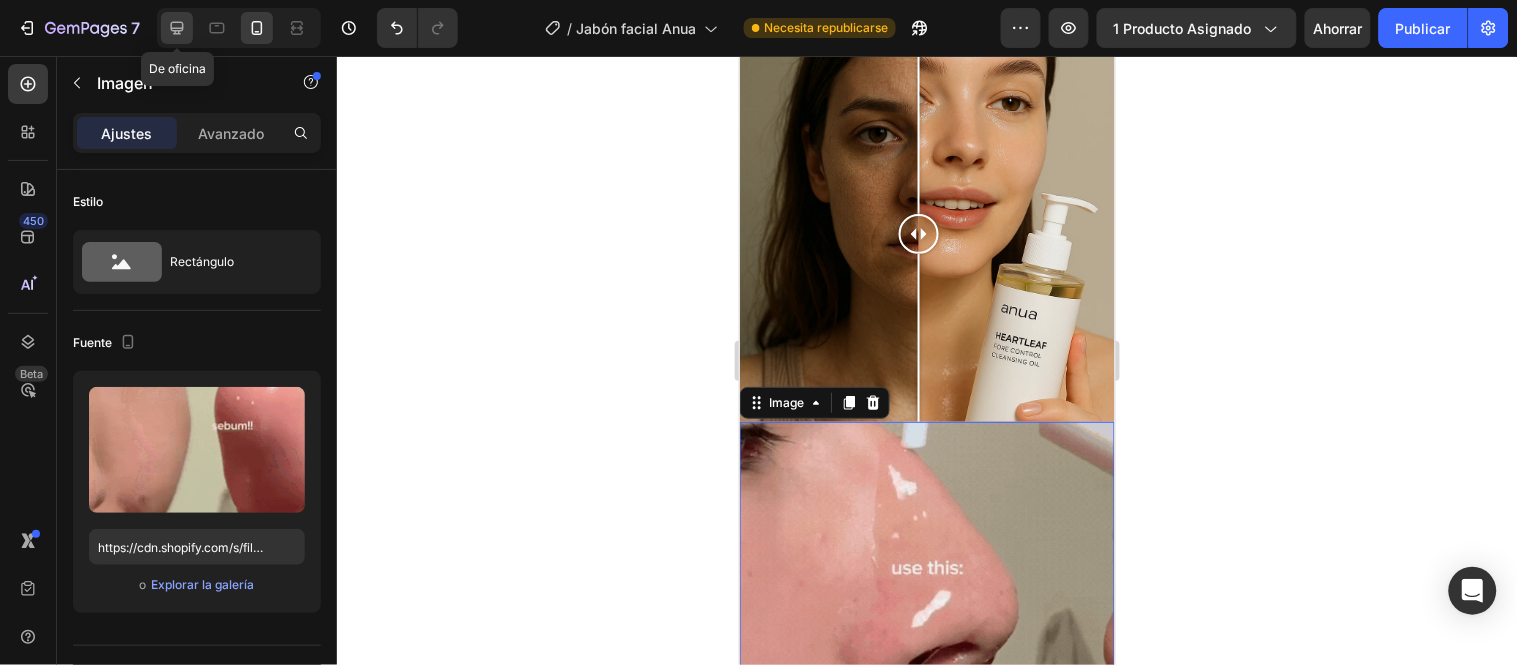 click 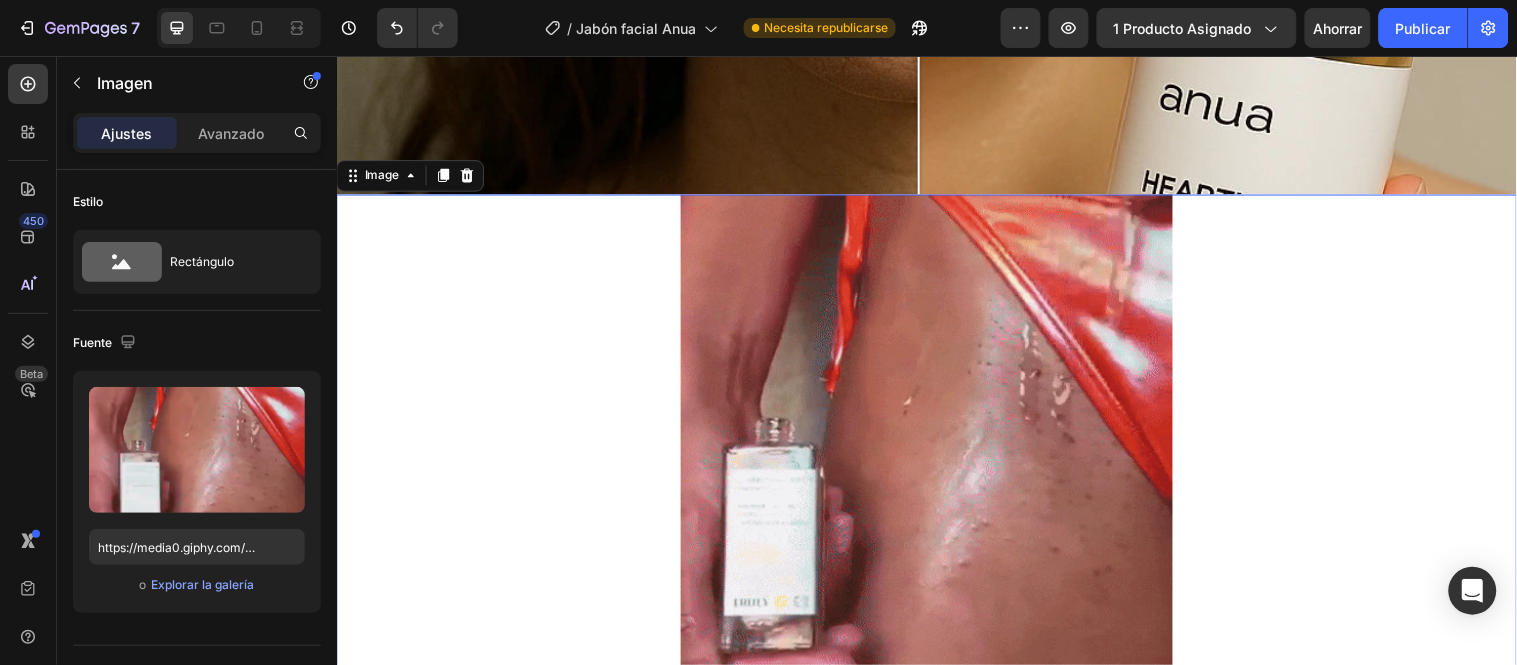 scroll, scrollTop: 6036, scrollLeft: 0, axis: vertical 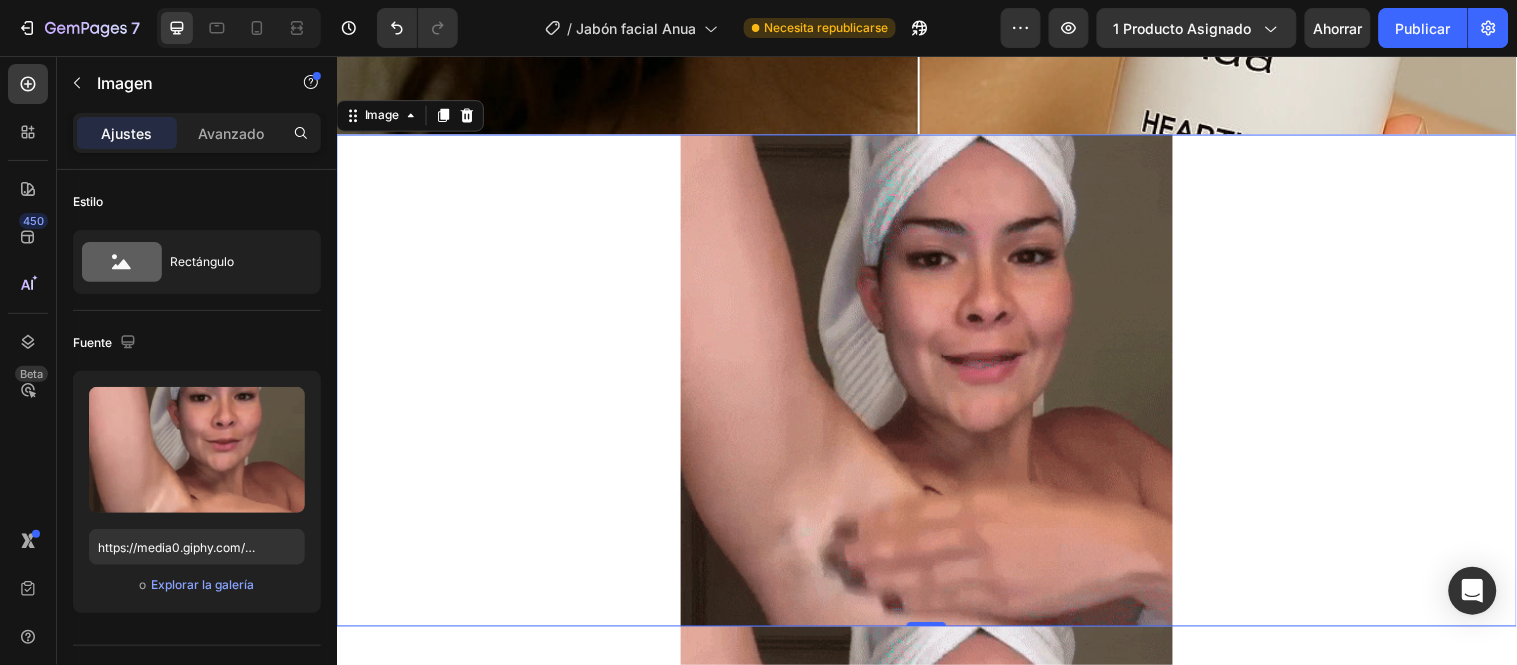 click at bounding box center (936, 385) 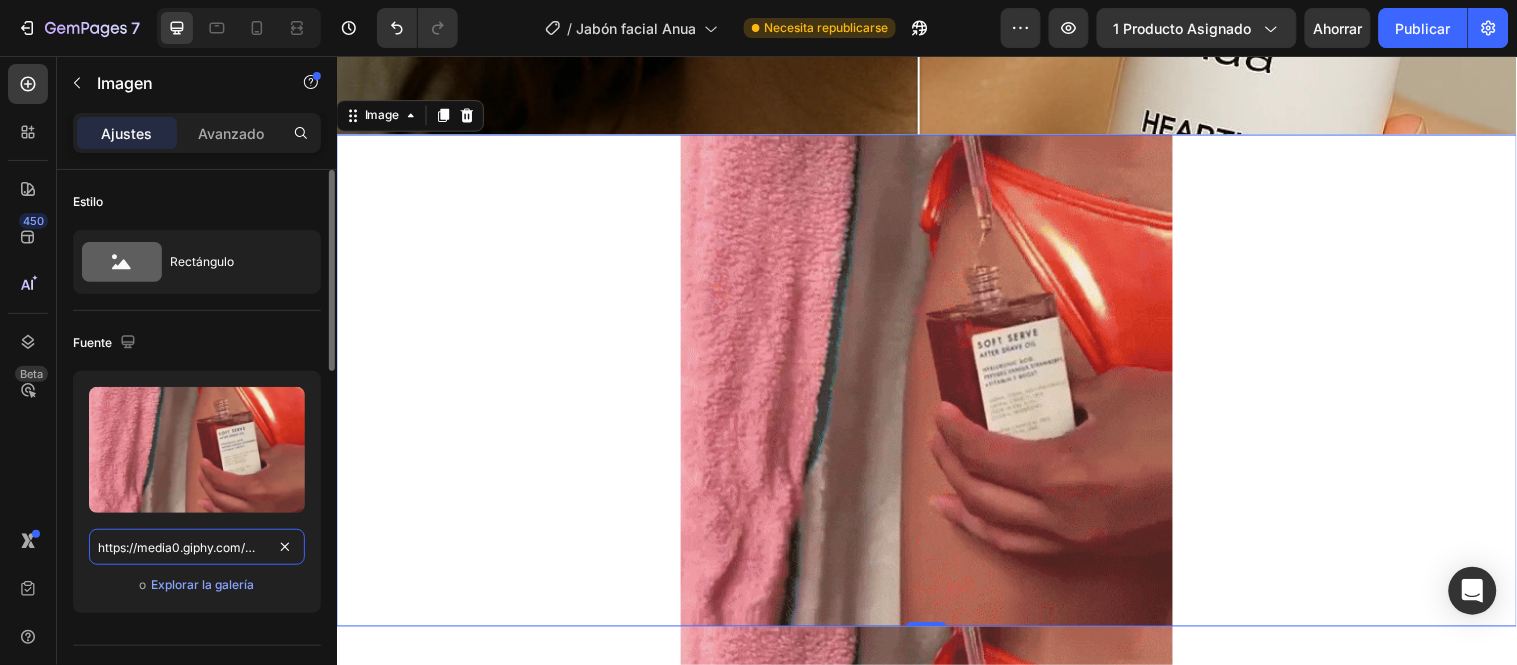 click on "https://media0.giphy.com/media/v1.Y2lkPTc5MGI3NjExeTZqaWNqb3JjYm1kd2NkZ2YxNHY1NXk3cTRvenV5czh0bHgxdmg0YyZlcD12MV9pbnRlcm5hbF9naWZfYnlfaWQmY3Q9Zw/i3uEcObeXCE74r6gAp/giphy.gif" at bounding box center [197, 547] 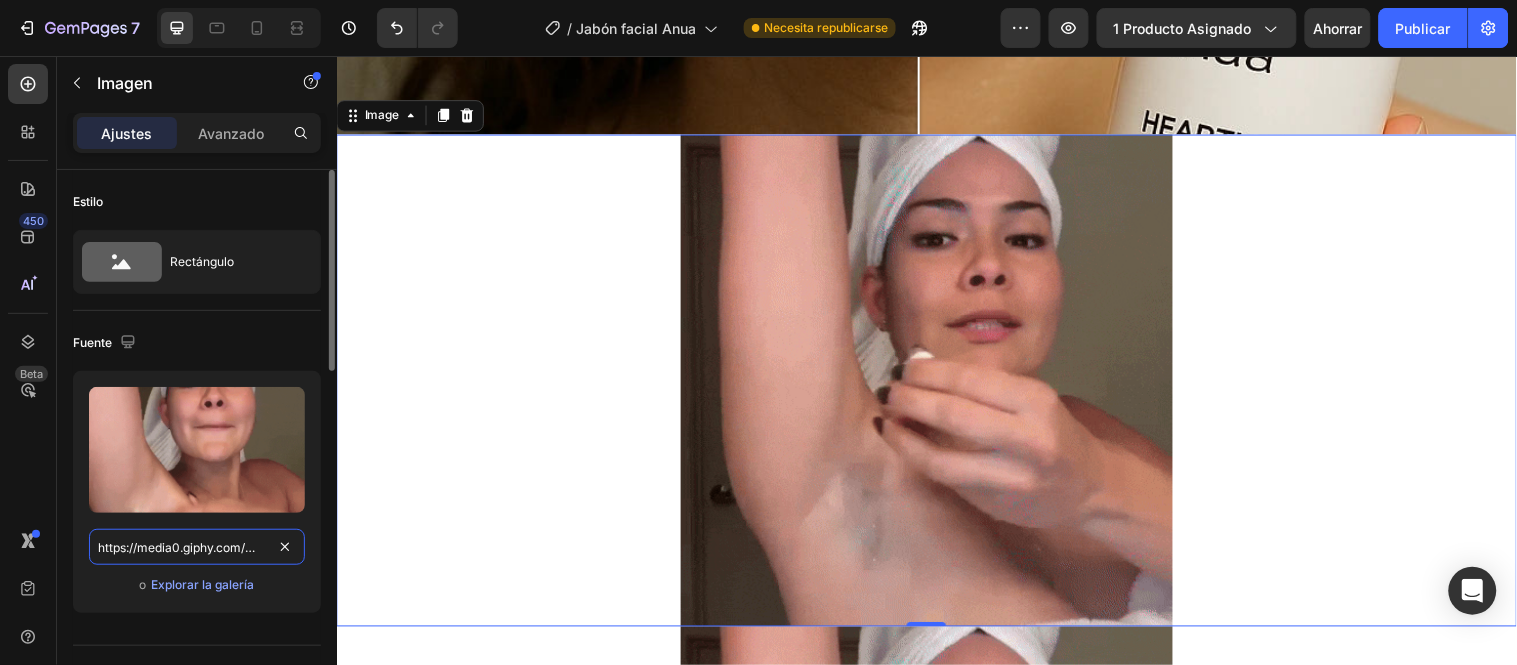 paste on "cdn.shopify.com/s/files/1/0657/2779/1155/files/gempages_575997339626373663-0b58c3e7-4f6e-4b47-aaab-2eeb3868bd1b" 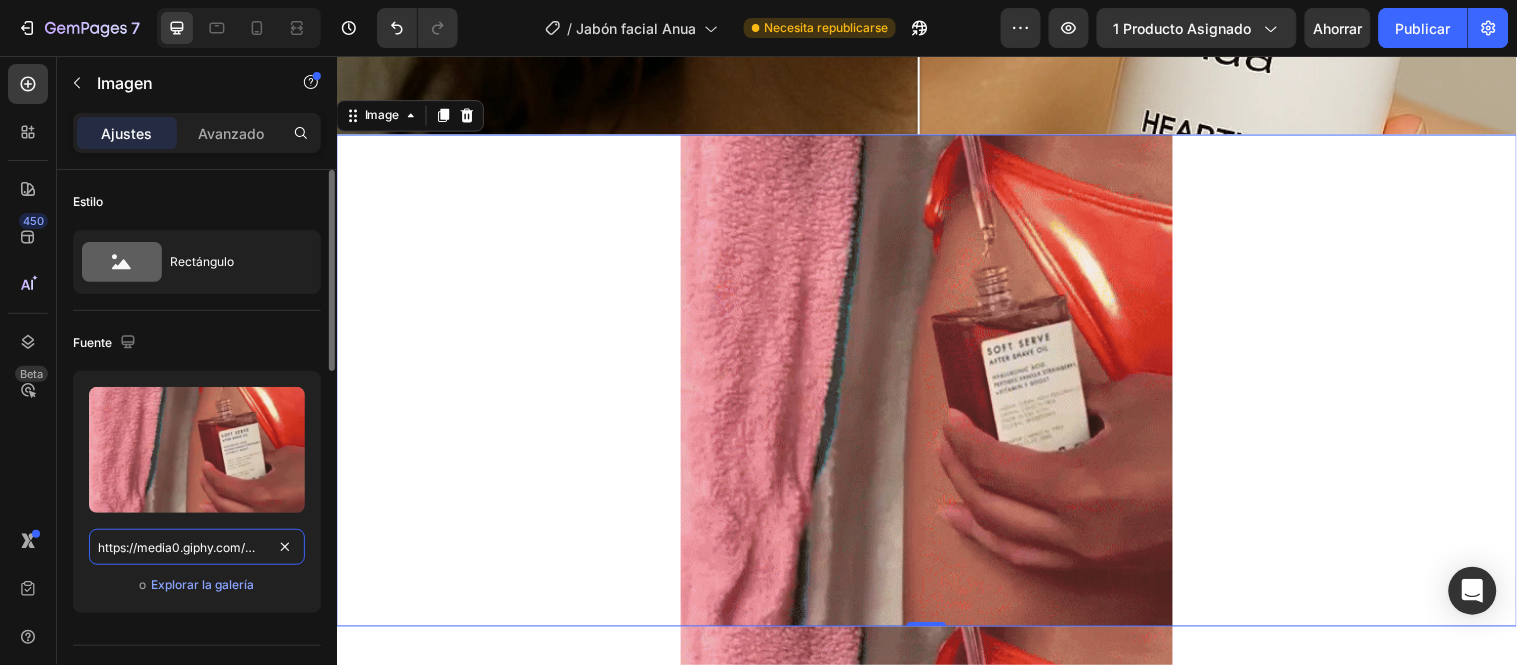 type on "https://cdn.shopify.com/s/files/1/0657/2779/1155/files/gempages_575997339626373663-0b58c3e7-4f6e-4b47-aaab-2eeb3868bd1b.gif" 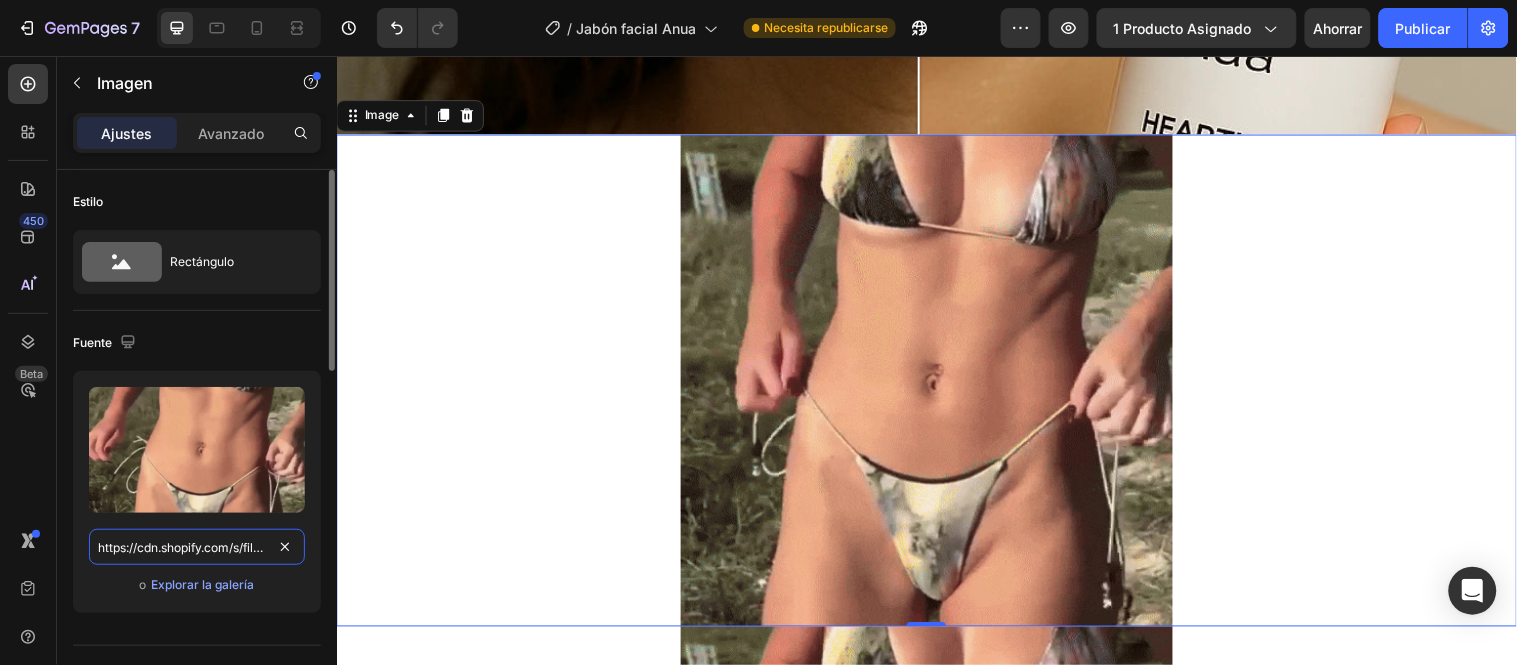 scroll, scrollTop: 0, scrollLeft: 610, axis: horizontal 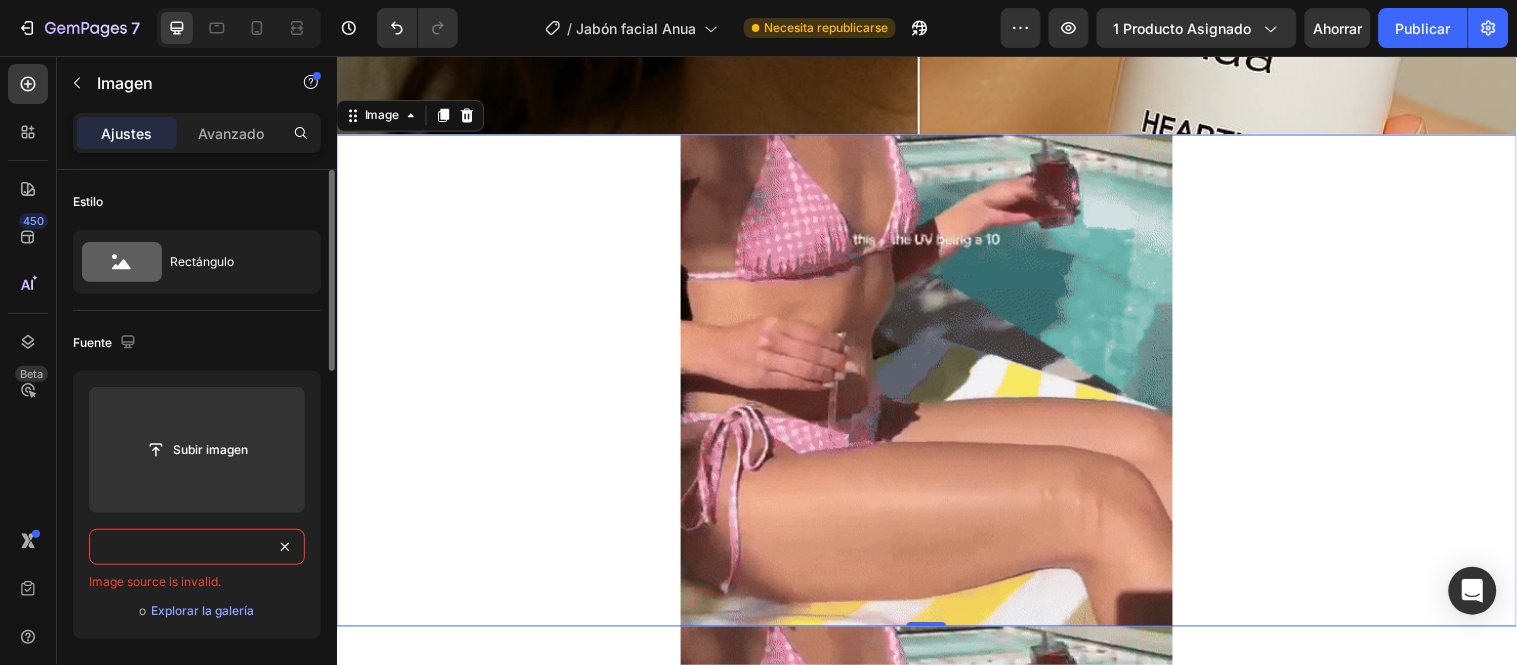 click on "https://cdn.shopify.com/s/files/1/0657/2779/1155/files/gempages_575997339626373663-0b58c3e7-4f6e-4b47-aaab-2eeb3868bd1b.gif" at bounding box center (197, 547) 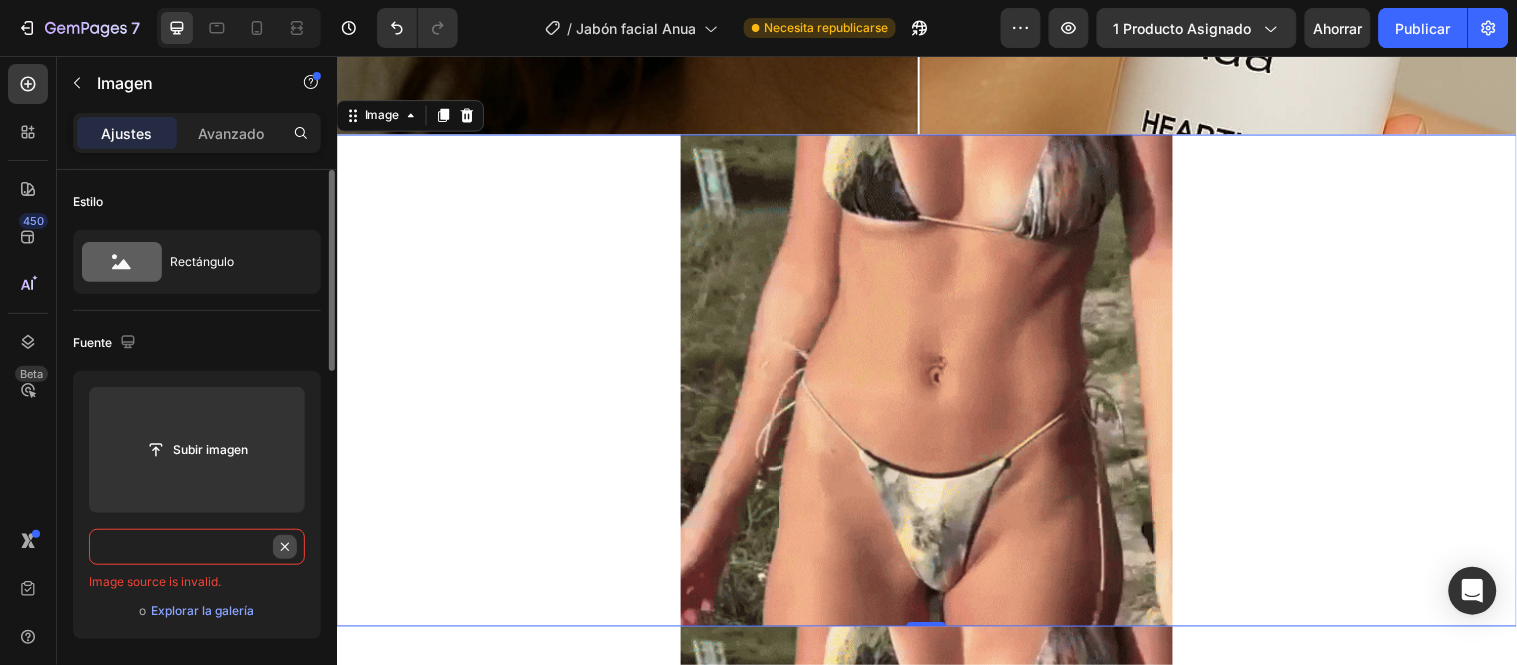 drag, startPoint x: 282, startPoint y: 546, endPoint x: 237, endPoint y: 551, distance: 45.276924 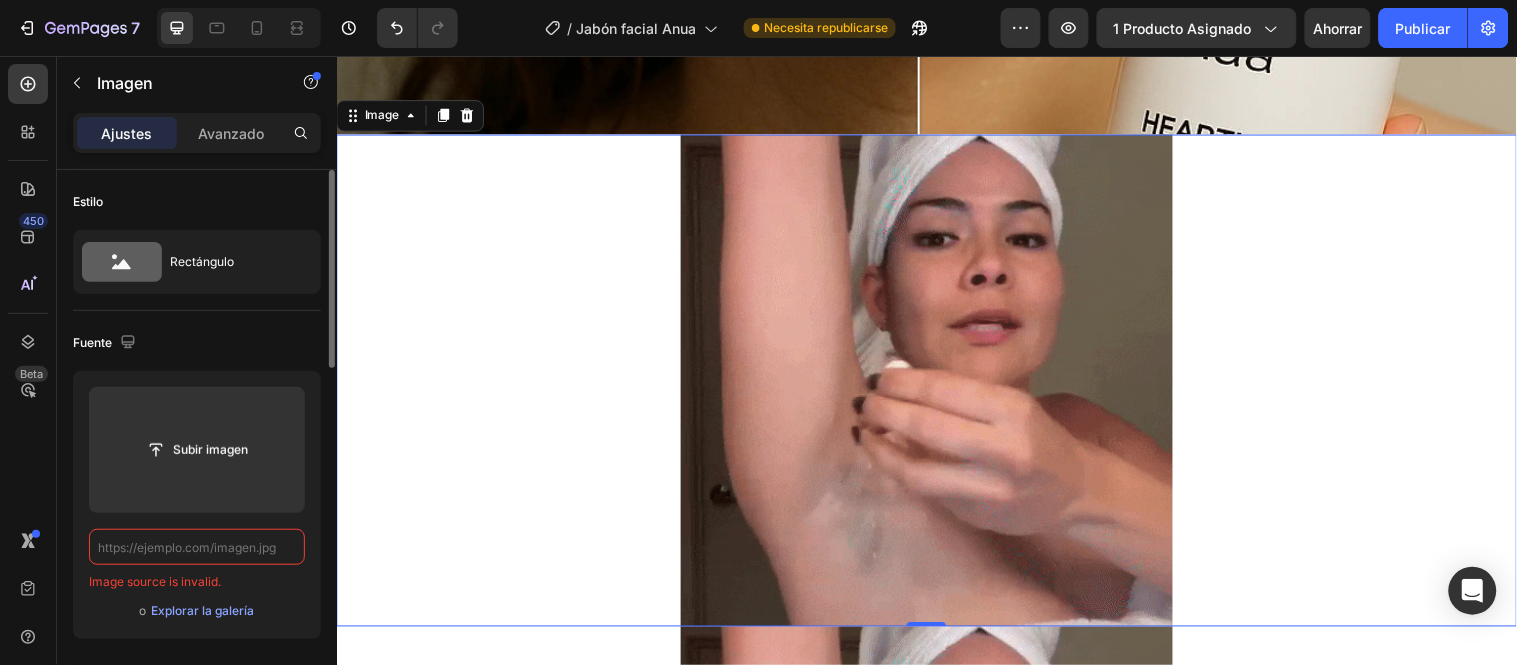 scroll, scrollTop: 0, scrollLeft: 0, axis: both 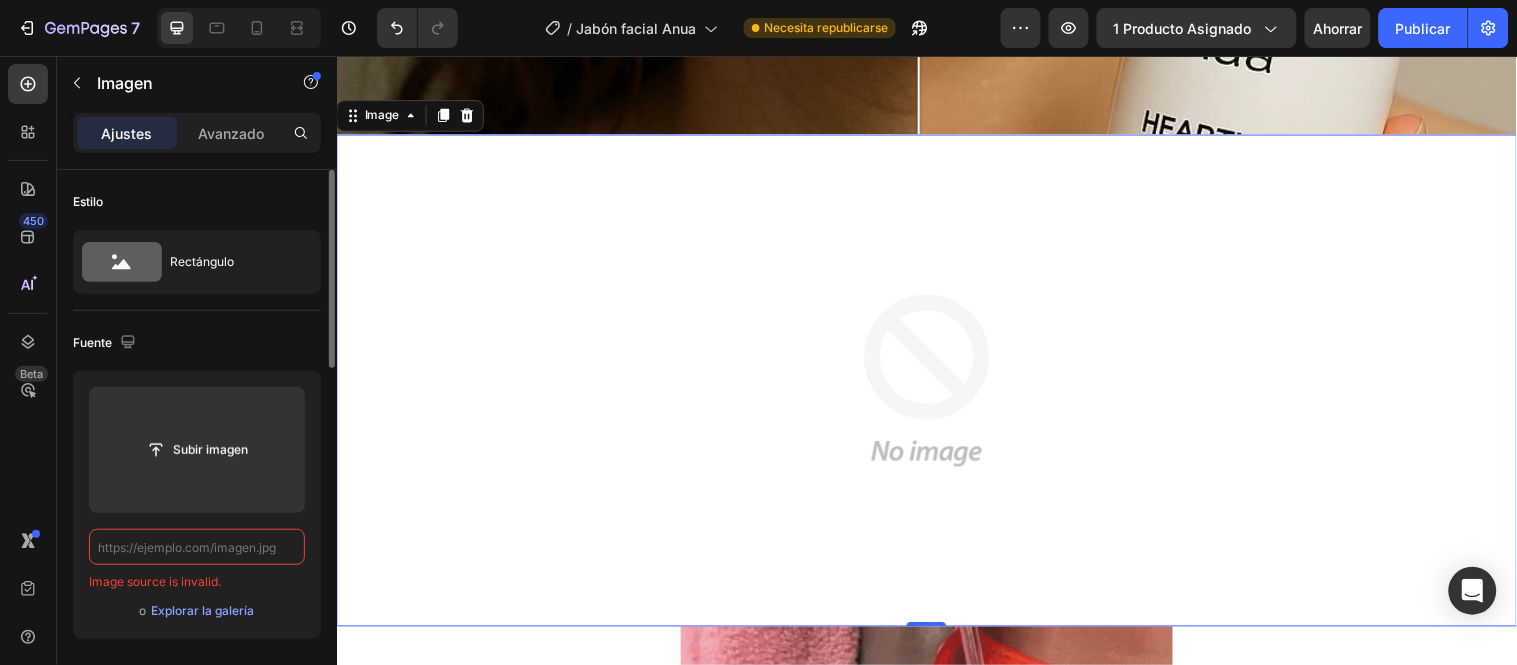 click at bounding box center (197, 547) 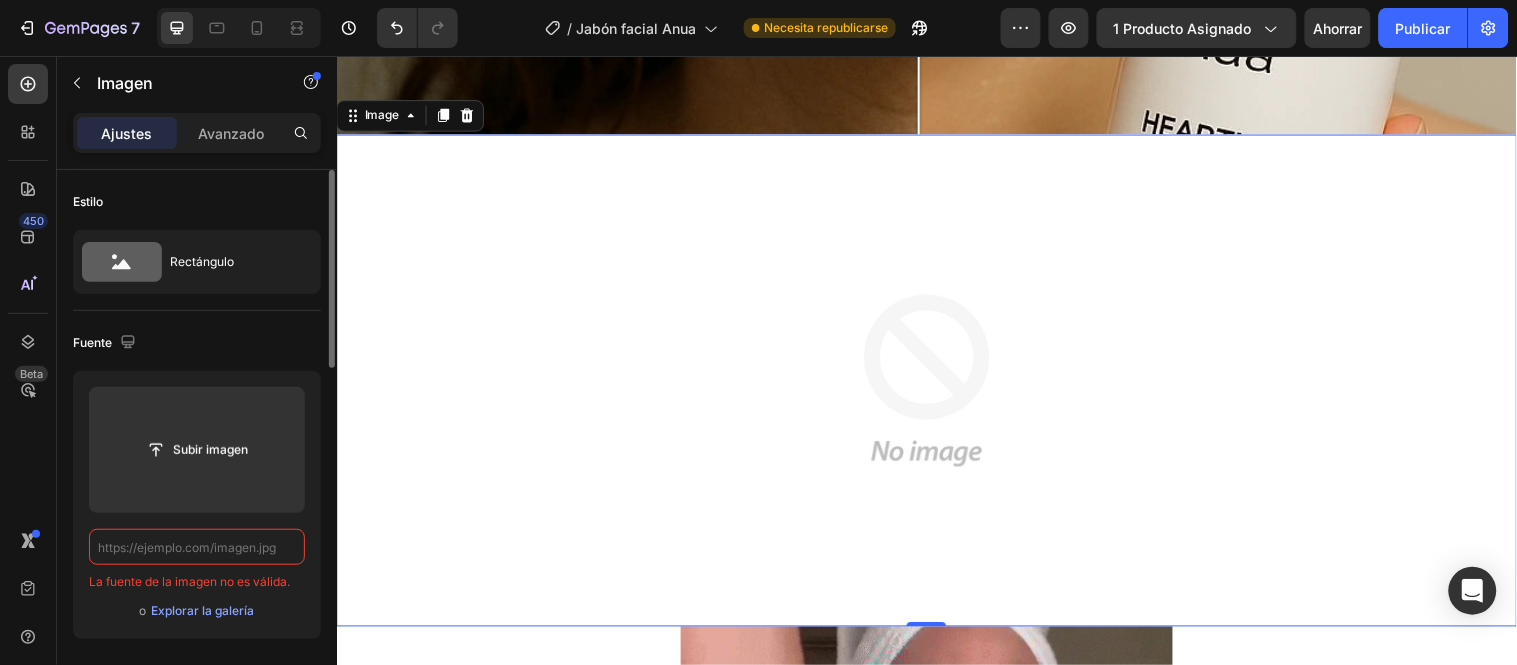 paste on "https://cdn.shopify.com/s/files/1/0657/2779/1155/files/gempages_575997339626373663-0b58c3e7-4f6e-4b47-aaab-2eeb3868bd1b.gif" 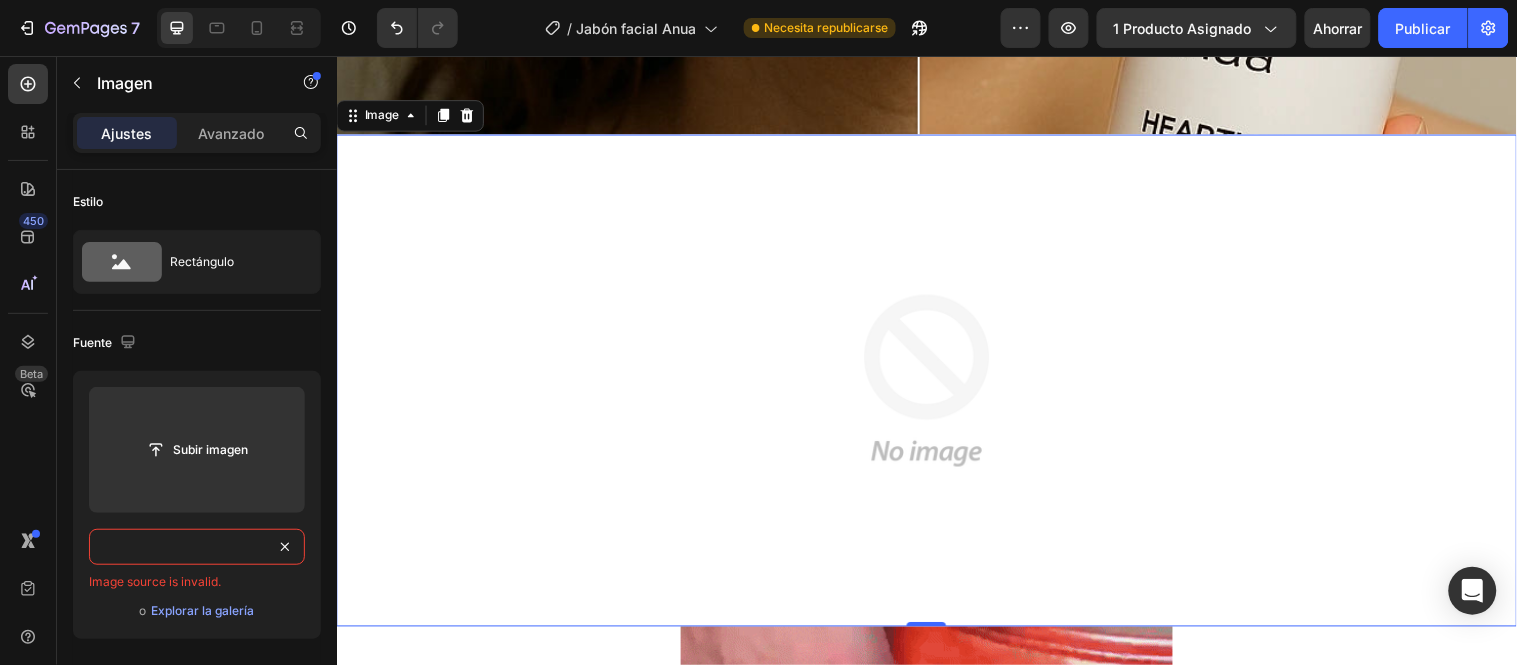 scroll, scrollTop: 0, scrollLeft: 0, axis: both 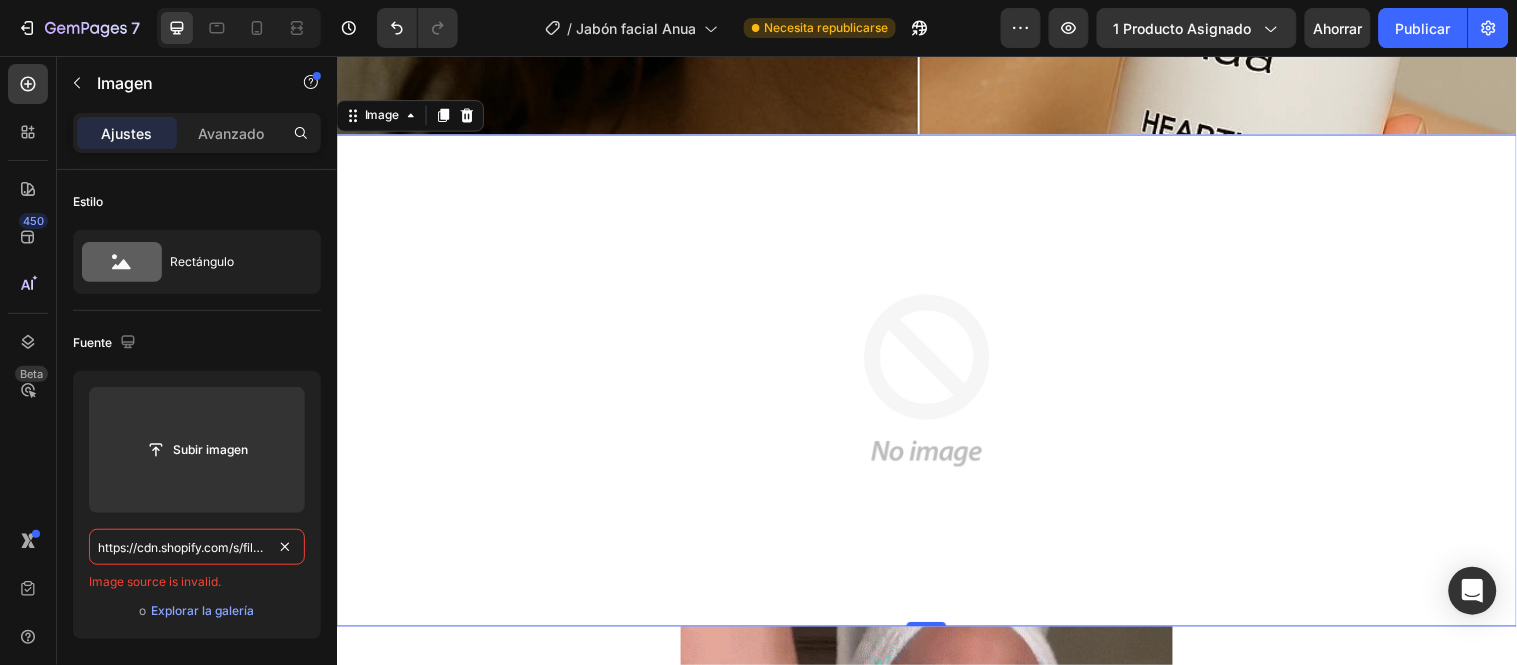 click at bounding box center [936, 385] 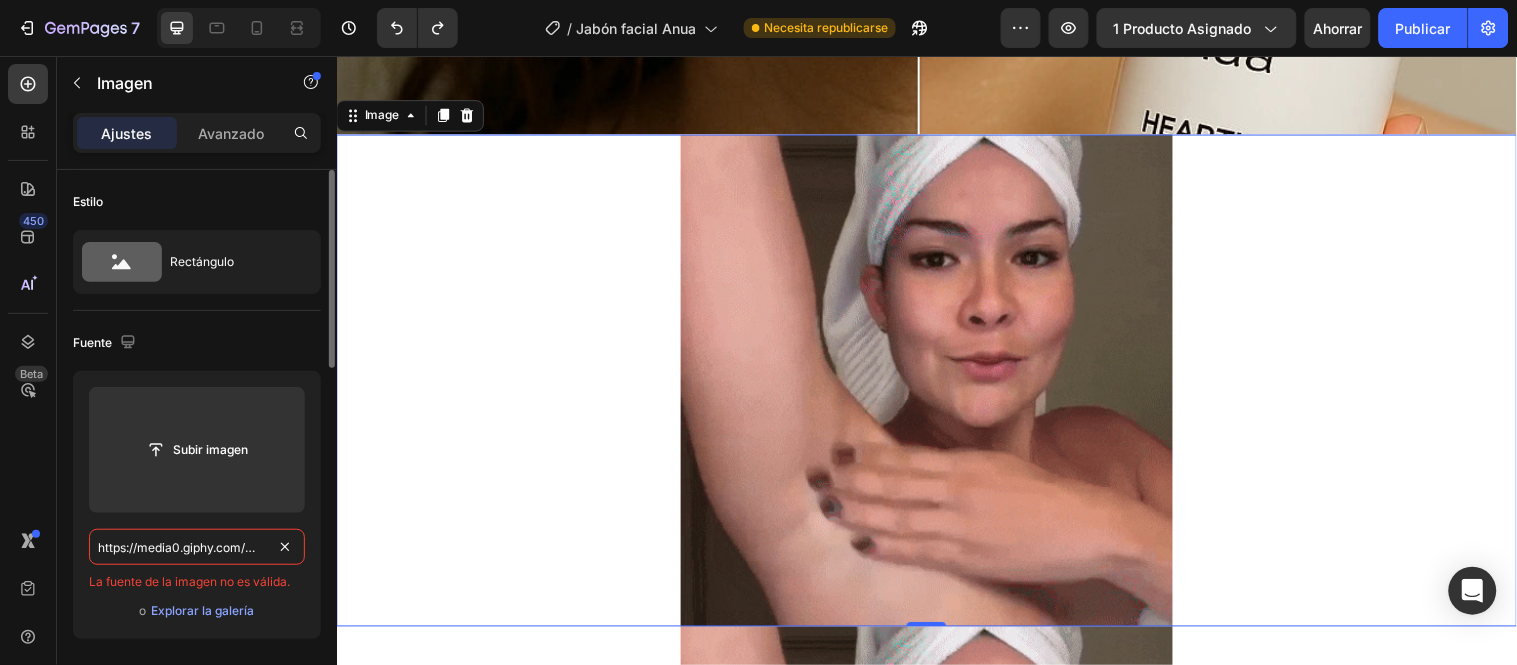 click on "https://media0.giphy.com/media/v1.Y2lkPTc5MGI3NjExeTZqaWNqb3JjYm1kd2NkZ2YxNHY1NXk3cTRvenV5czh0bHgxdmg0YyZlcD12MV9pbnRlcm5hbF9naWZfYnlfaWQmY3Q9Zw/i3uEcObeXCE74r6gAp/giphy.gif" at bounding box center (197, 547) 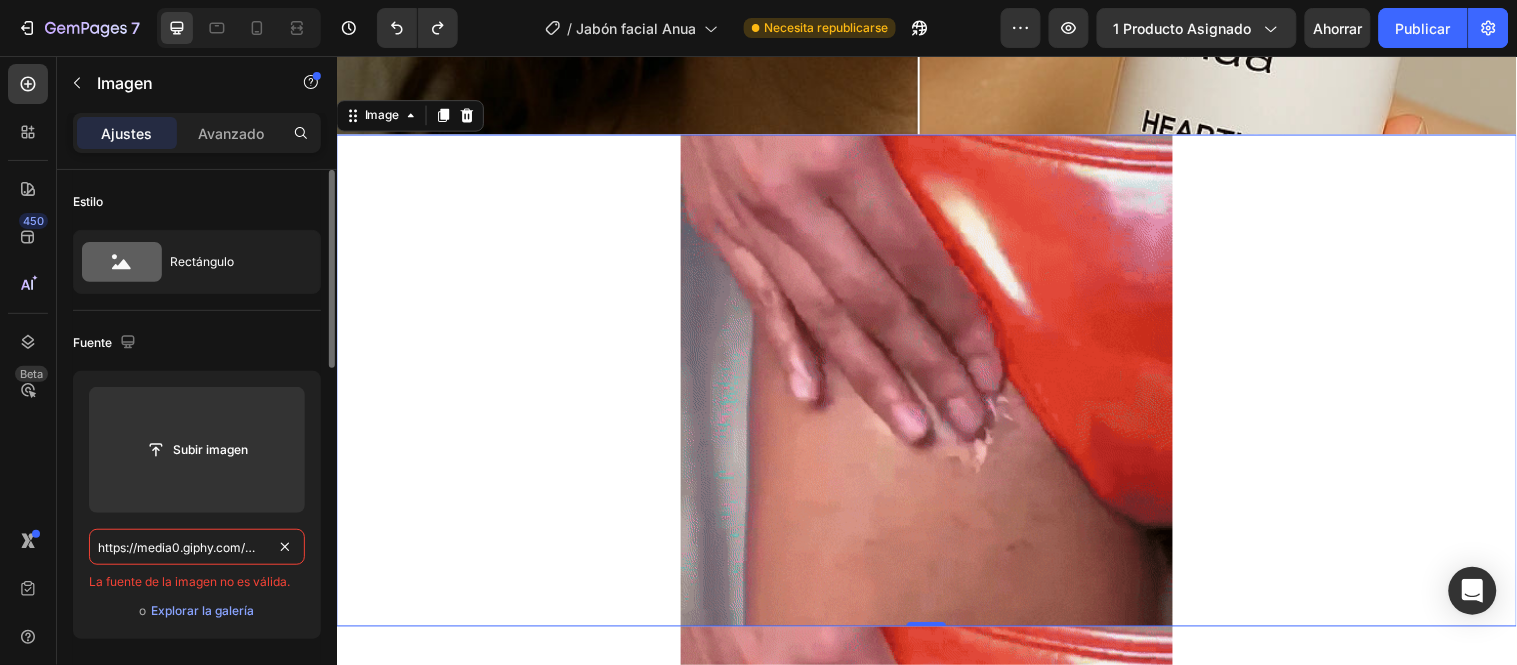 paste on "cdn.shopify.com/s/files/1/0657/2779/1155/files/gempages_575997339626373663-0b58c3e7-4f6e-4b47-aaab-2eeb3868bd1b" 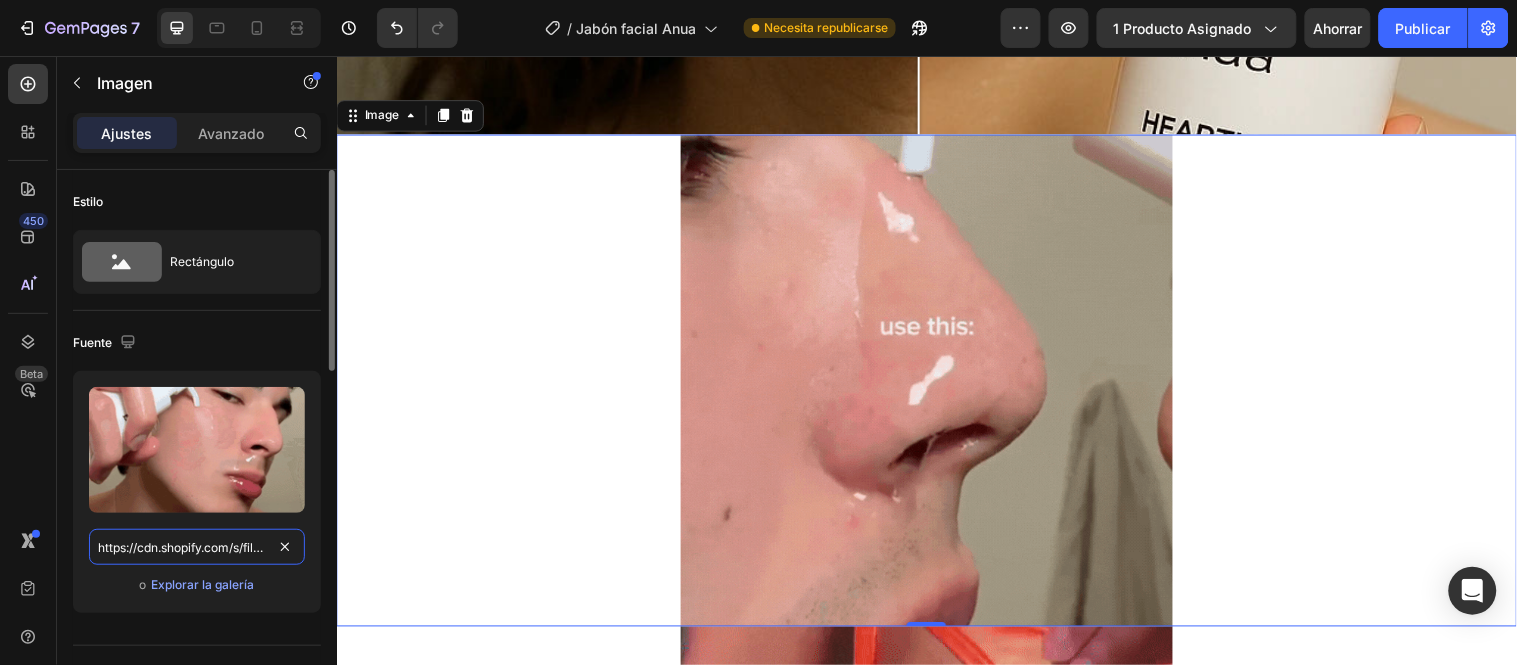 scroll, scrollTop: 0, scrollLeft: 610, axis: horizontal 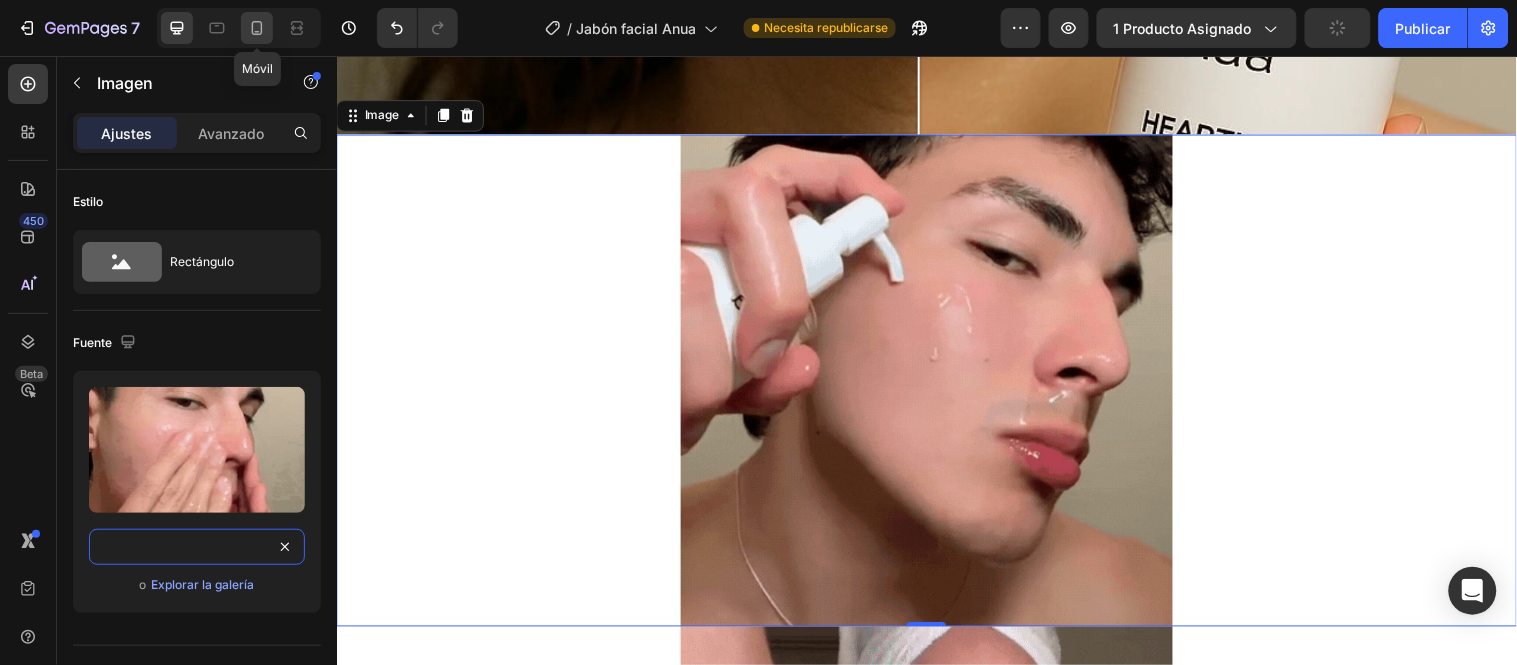type on "https://cdn.shopify.com/s/files/1/0657/2779/1155/files/gempages_575997339626373663-0b58c3e7-4f6e-4b47-aaab-2eeb3868bd1b.gif" 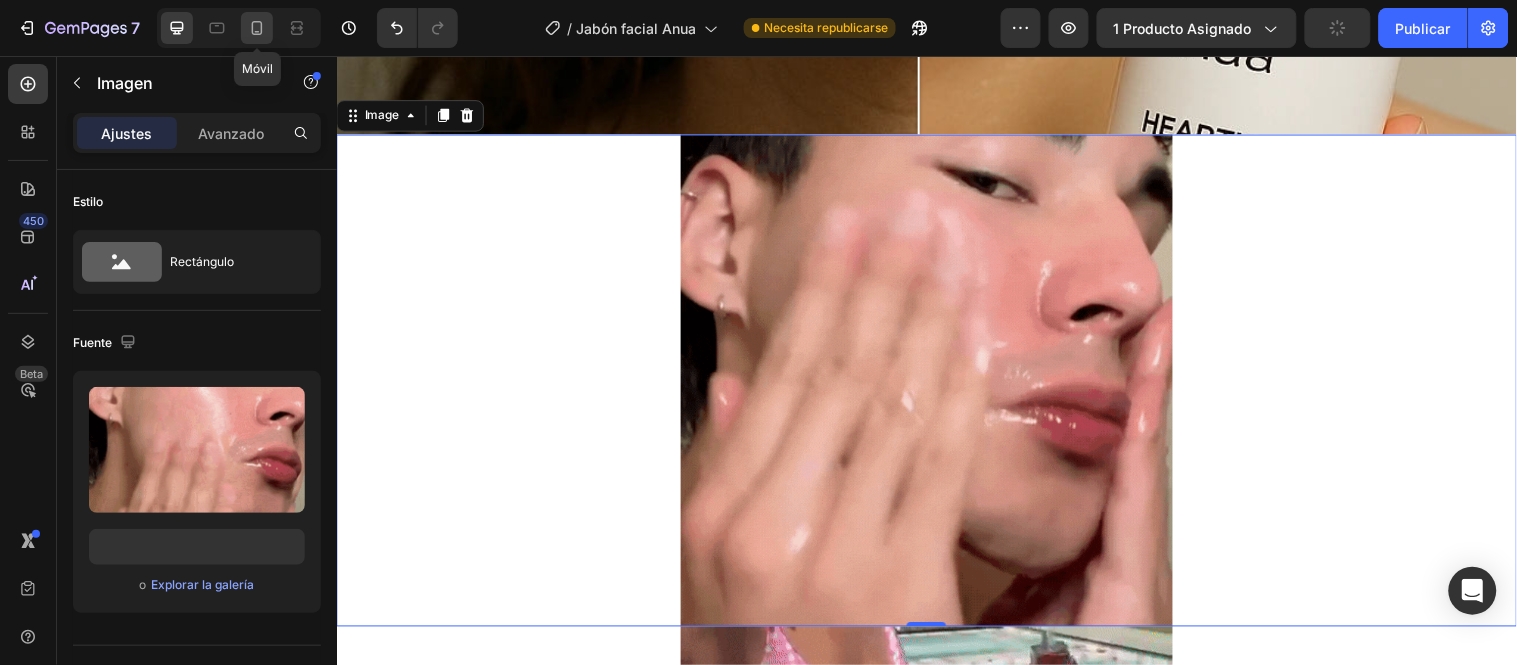 click 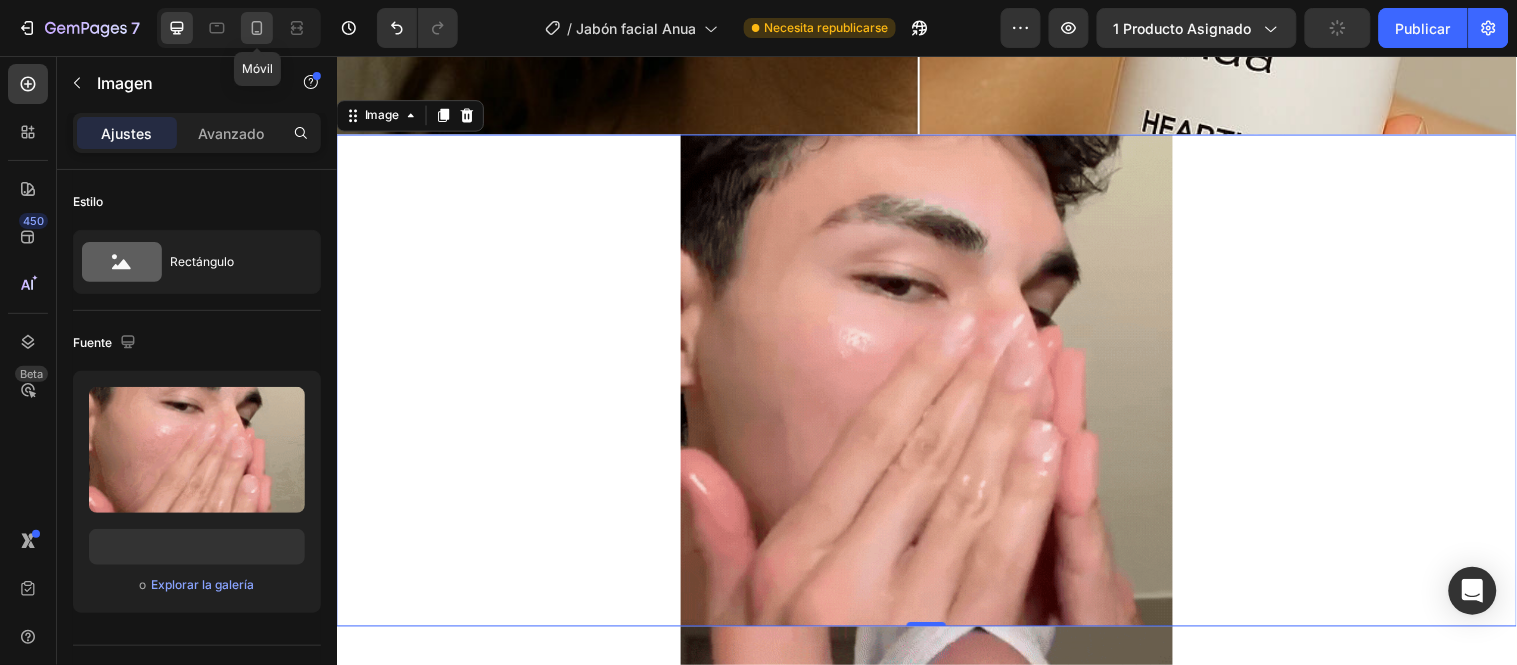 scroll, scrollTop: 0, scrollLeft: 0, axis: both 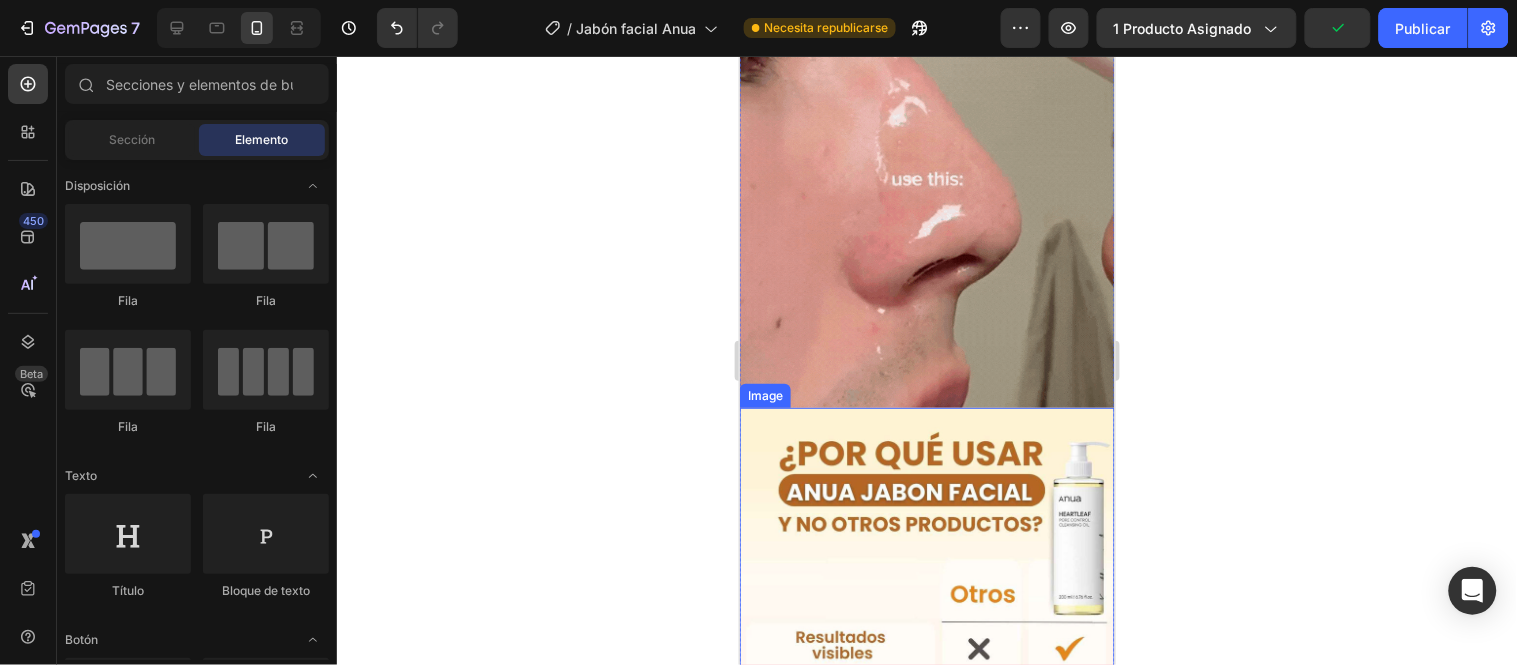 click at bounding box center (926, 834) 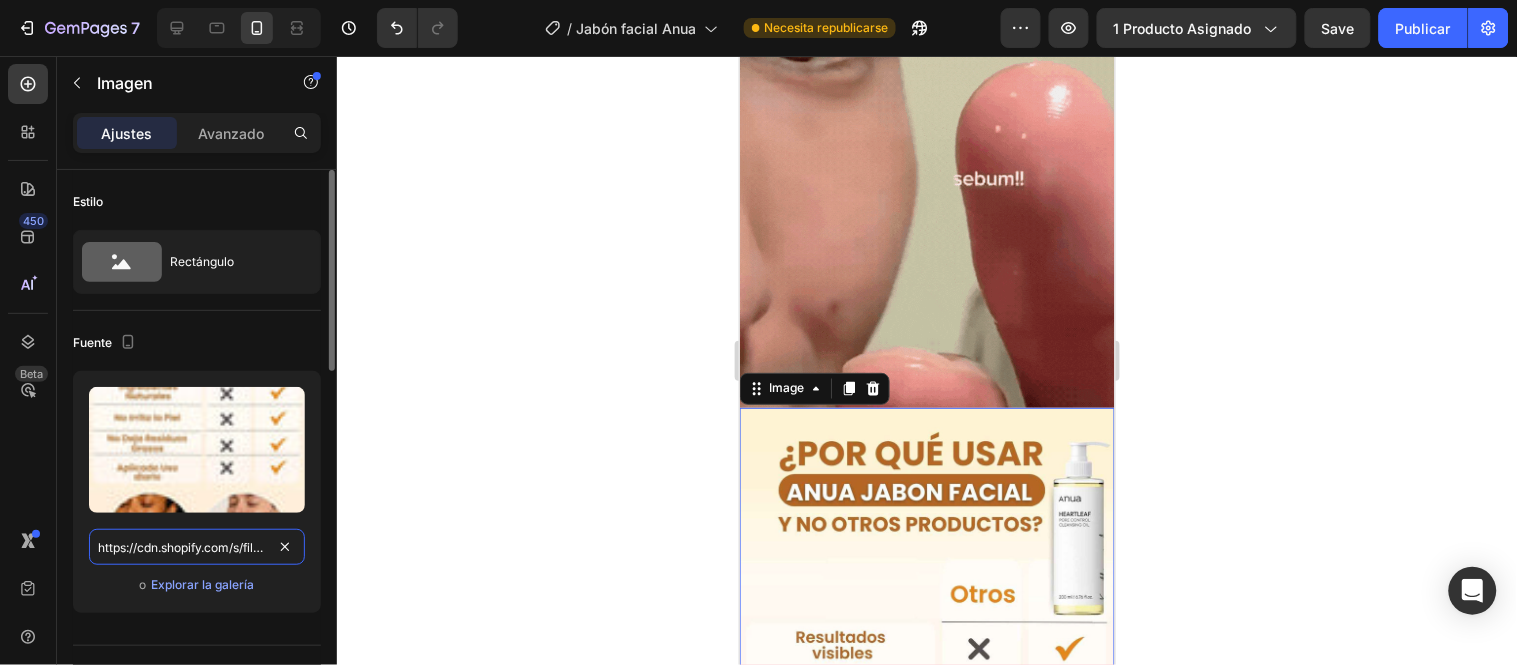 click on "https://cdn.shopify.com/s/files/1/0657/2779/1155/files/gempages_575997339626373663-445eda8d-12bb-48ae-9ea3-dc16be0c0fd1.jpg" at bounding box center [197, 547] 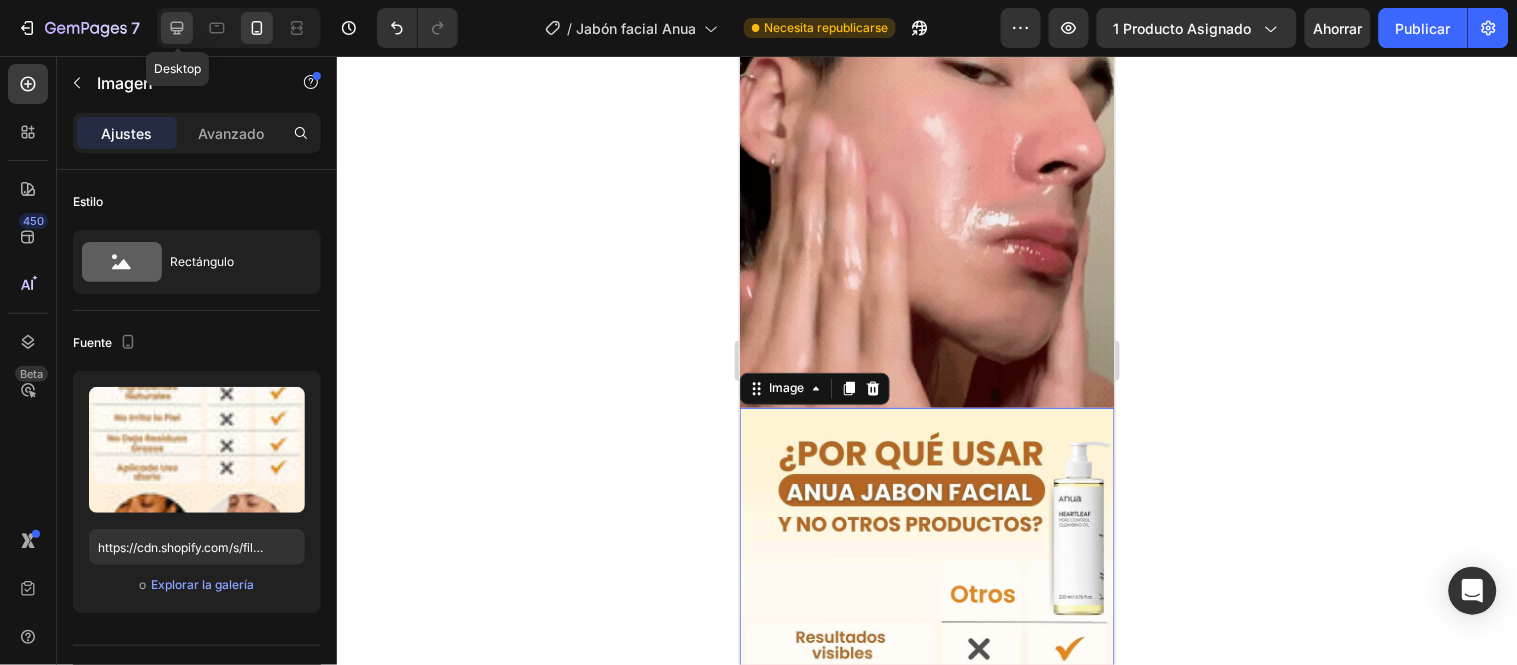 click 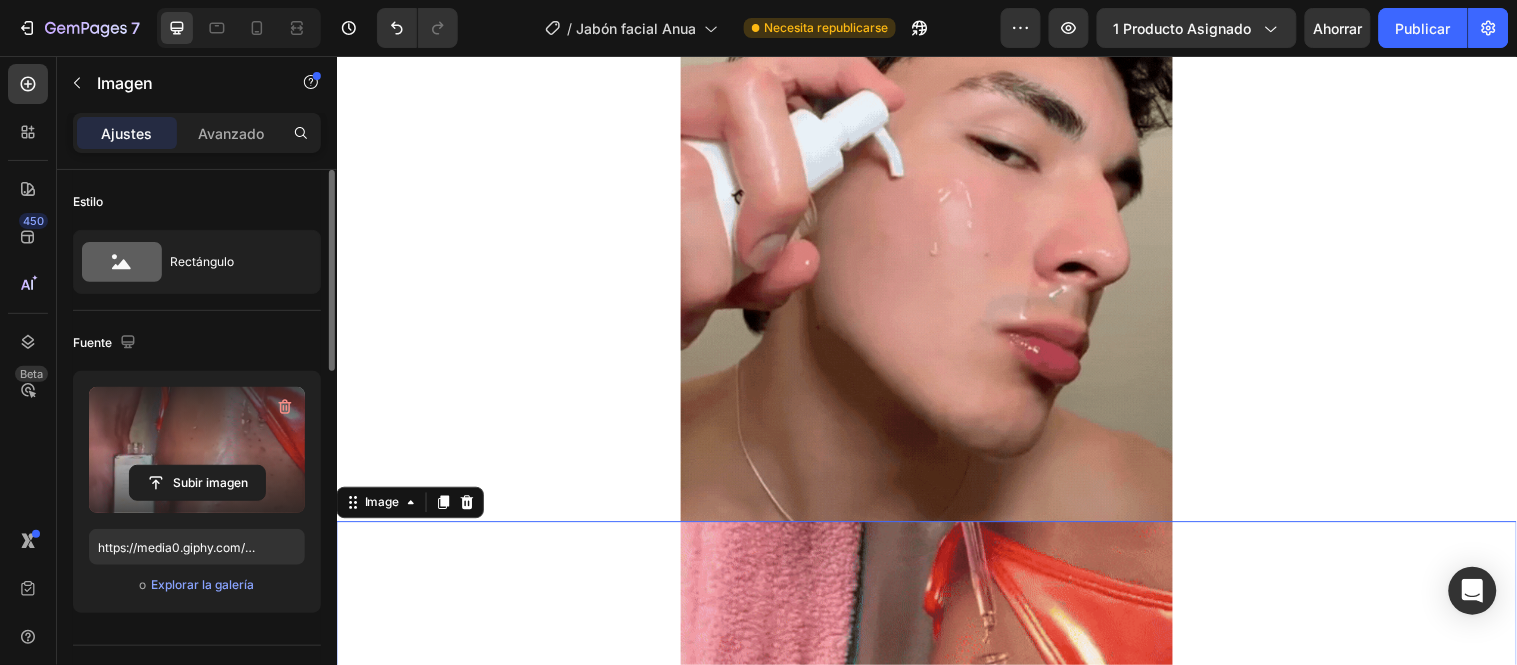 scroll, scrollTop: 6536, scrollLeft: 0, axis: vertical 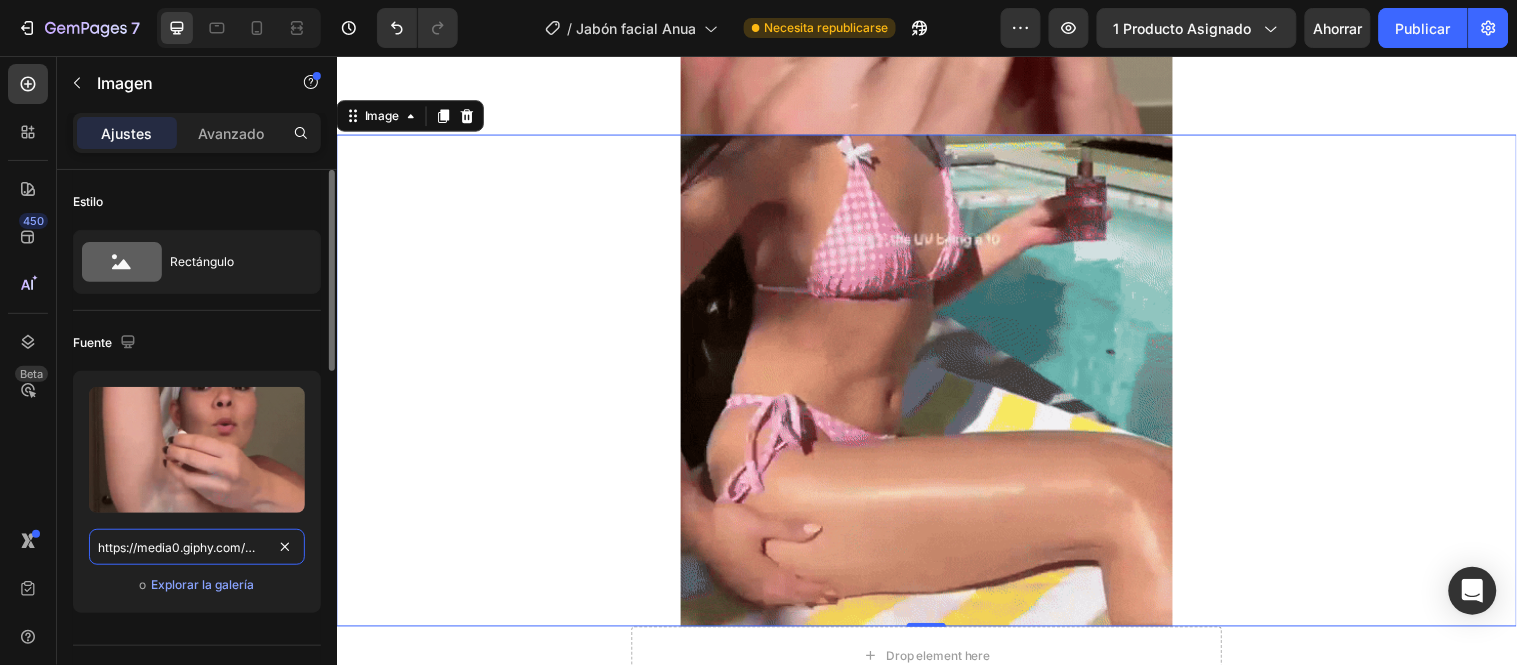 click on "https://media0.giphy.com/media/v1.Y2lkPTc5MGI3NjExeTZqaWNqb3JjYm1kd2NkZ2YxNHY1NXk3cTRvenV5czh0bHgxdmg0YyZlcD12MV9pbnRlcm5hbF9naWZfYnlfaWQmY3Q9Zw/i3uEcObeXCE74r6gAp/giphy.gif" at bounding box center (197, 547) 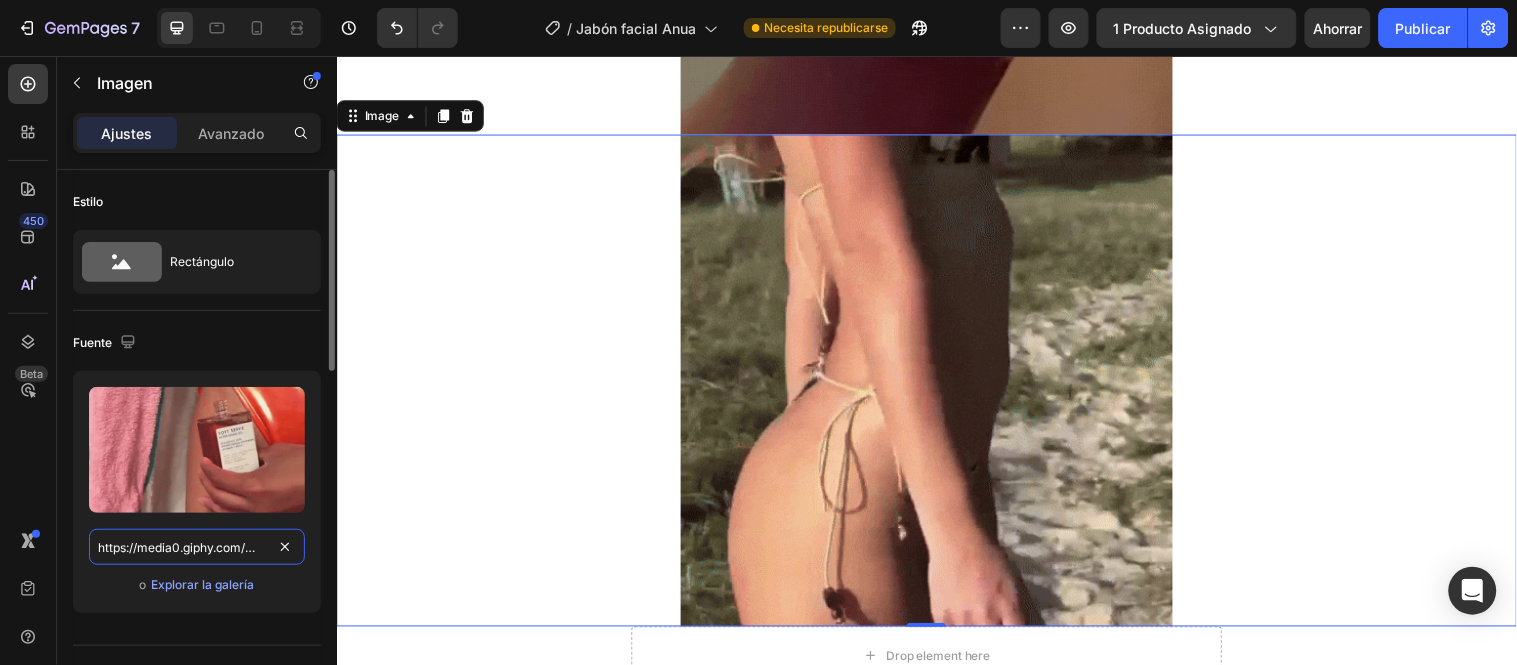 paste on "cdn.shopify.com/s/files/1/0657/2779/1155/files/gempages_575997339626373663-445eda8d-12bb-48ae-9ea3-dc16be0c0fd1.jpg" 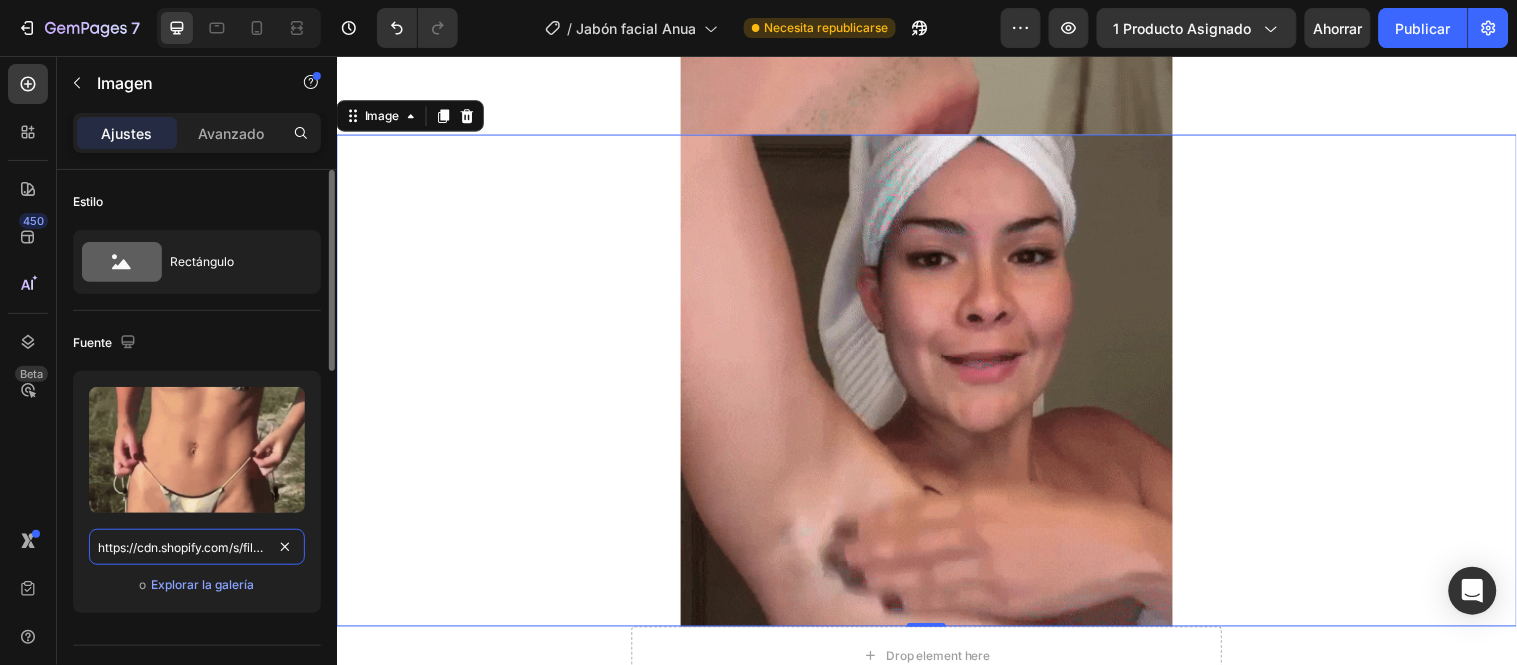 scroll, scrollTop: 0, scrollLeft: 608, axis: horizontal 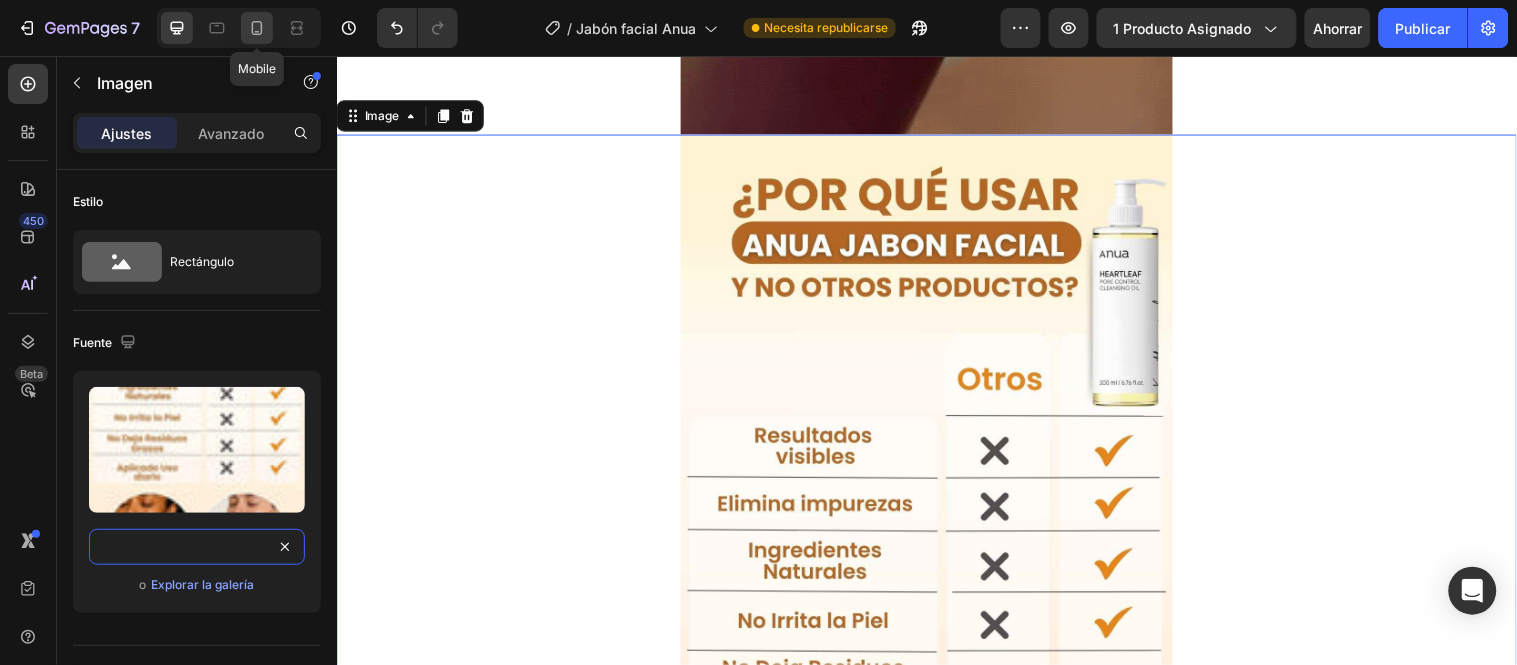 type on "https://cdn.shopify.com/s/files/1/0657/2779/1155/files/gempages_575997339626373663-445eda8d-12bb-48ae-9ea3-dc16be0c0fd1.jpg" 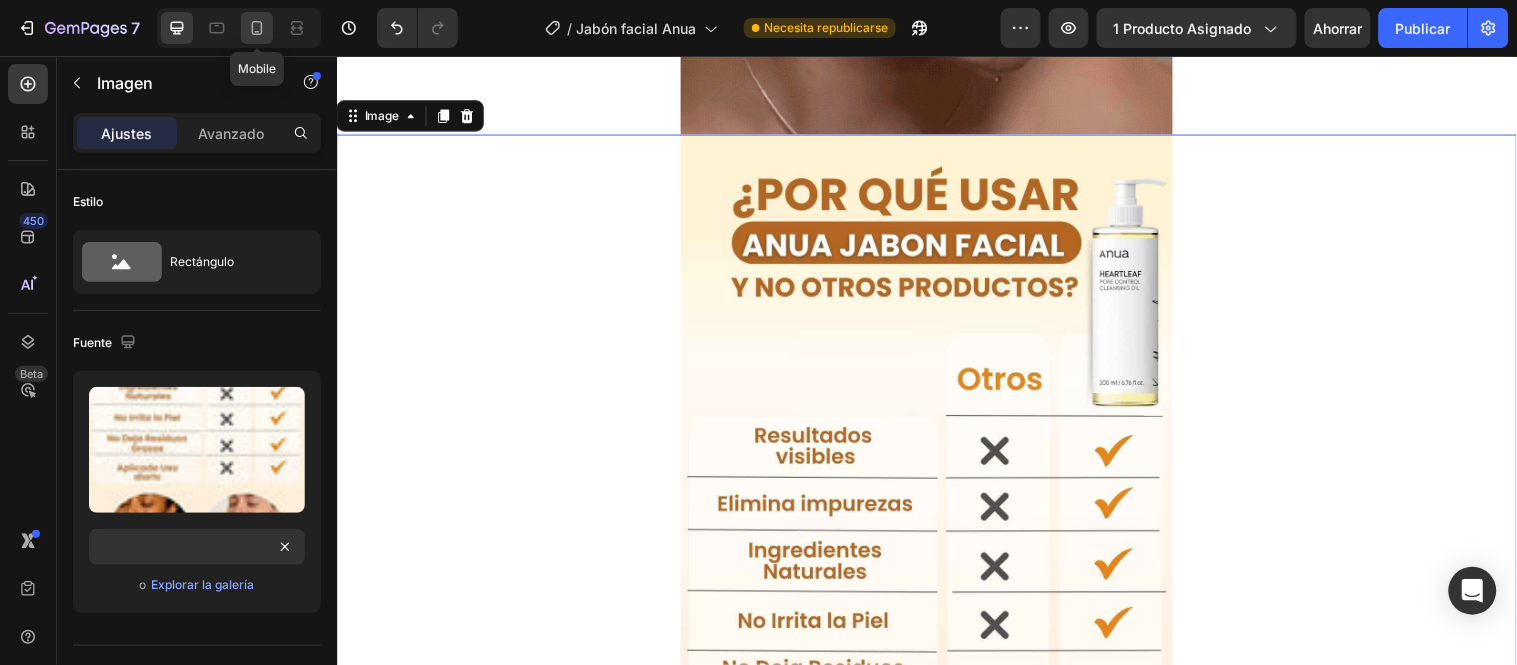 click 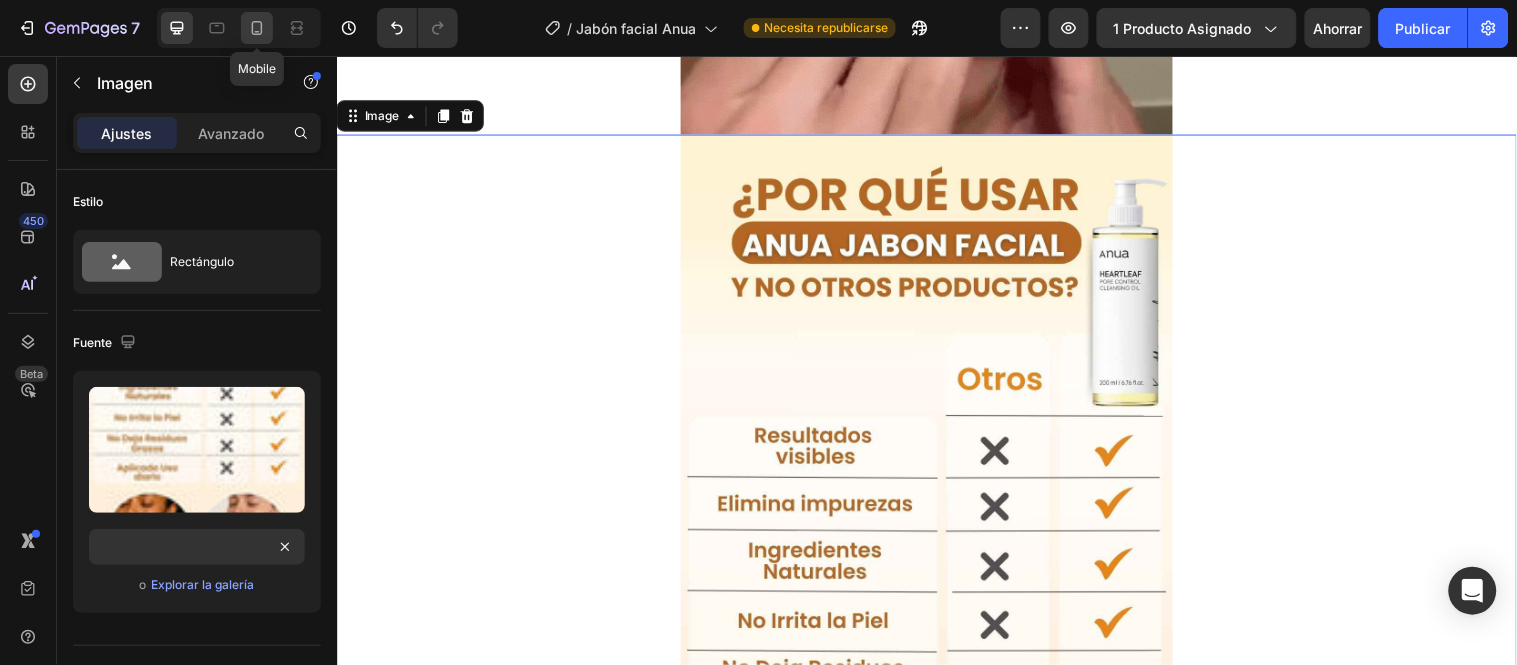 scroll, scrollTop: 0, scrollLeft: 0, axis: both 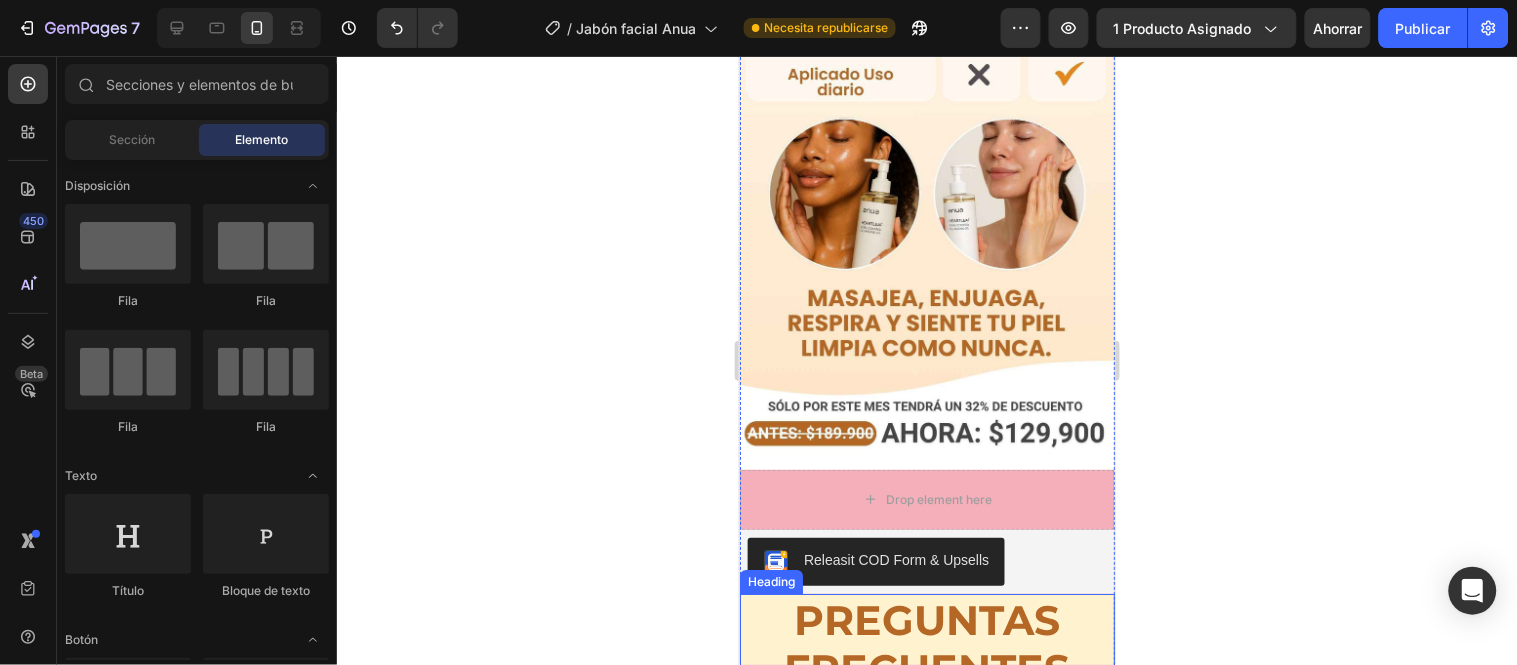 click on "PREGUNTAS FRECUENTES" at bounding box center [927, 643] 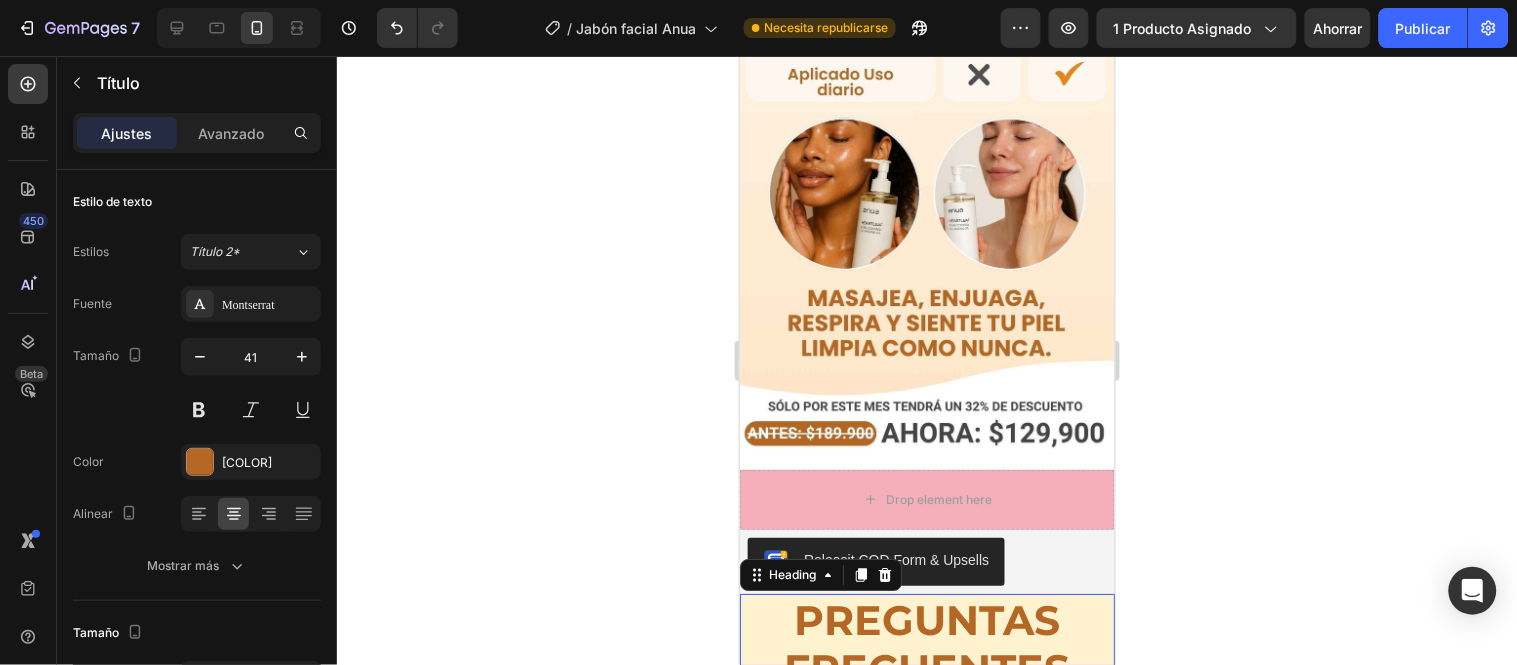 click 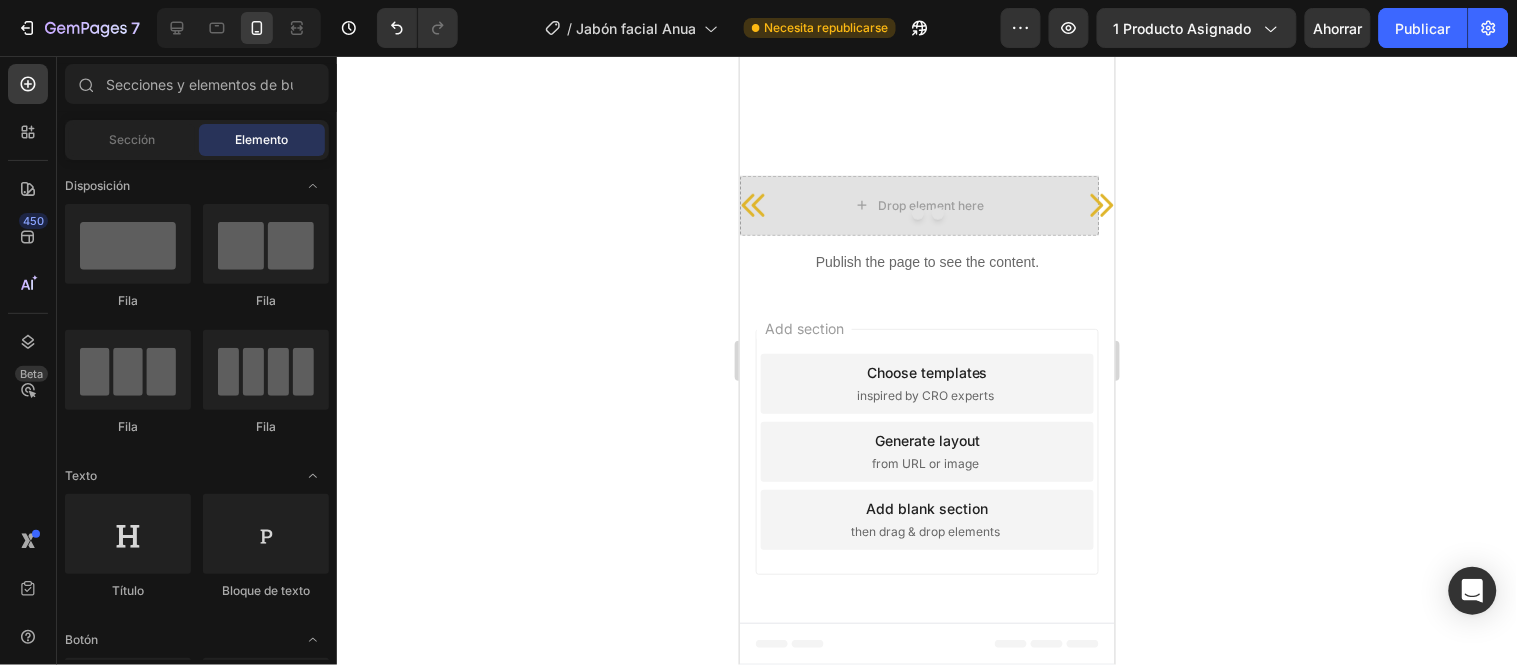 scroll, scrollTop: 6610, scrollLeft: 0, axis: vertical 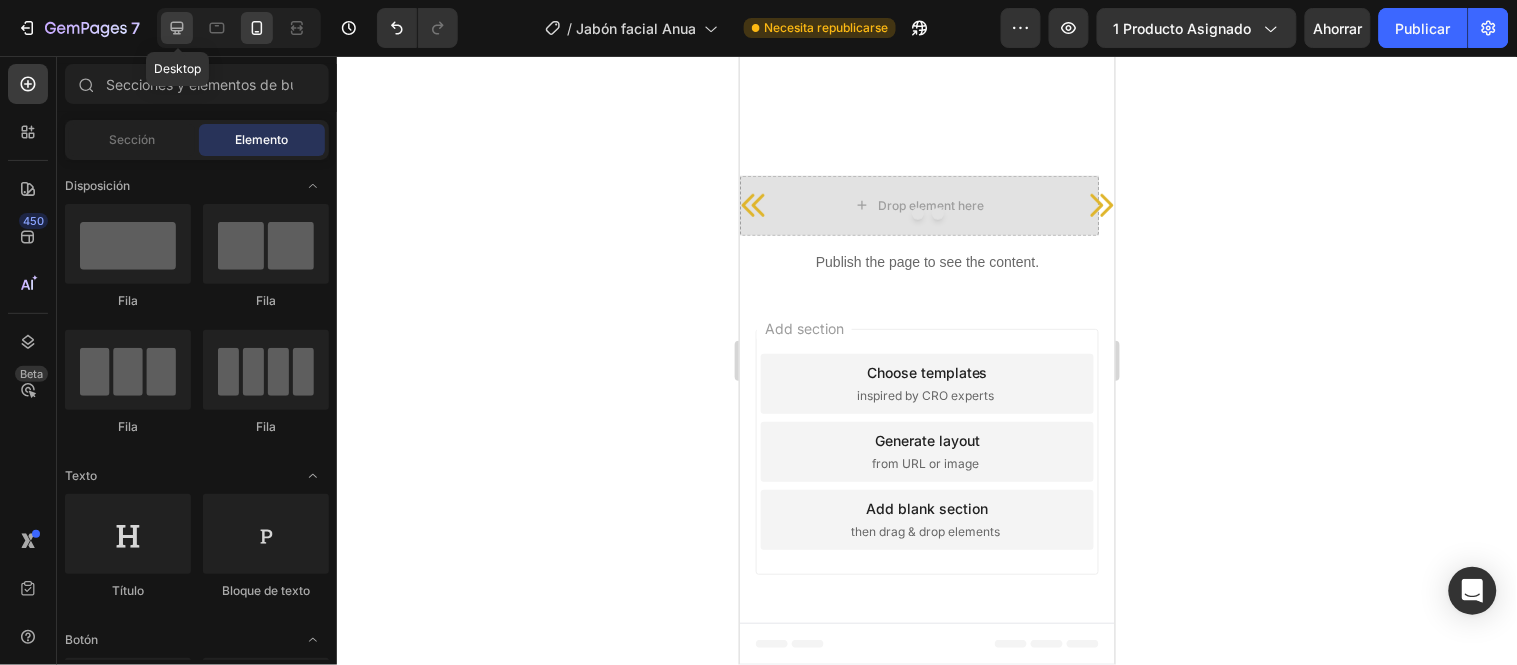click 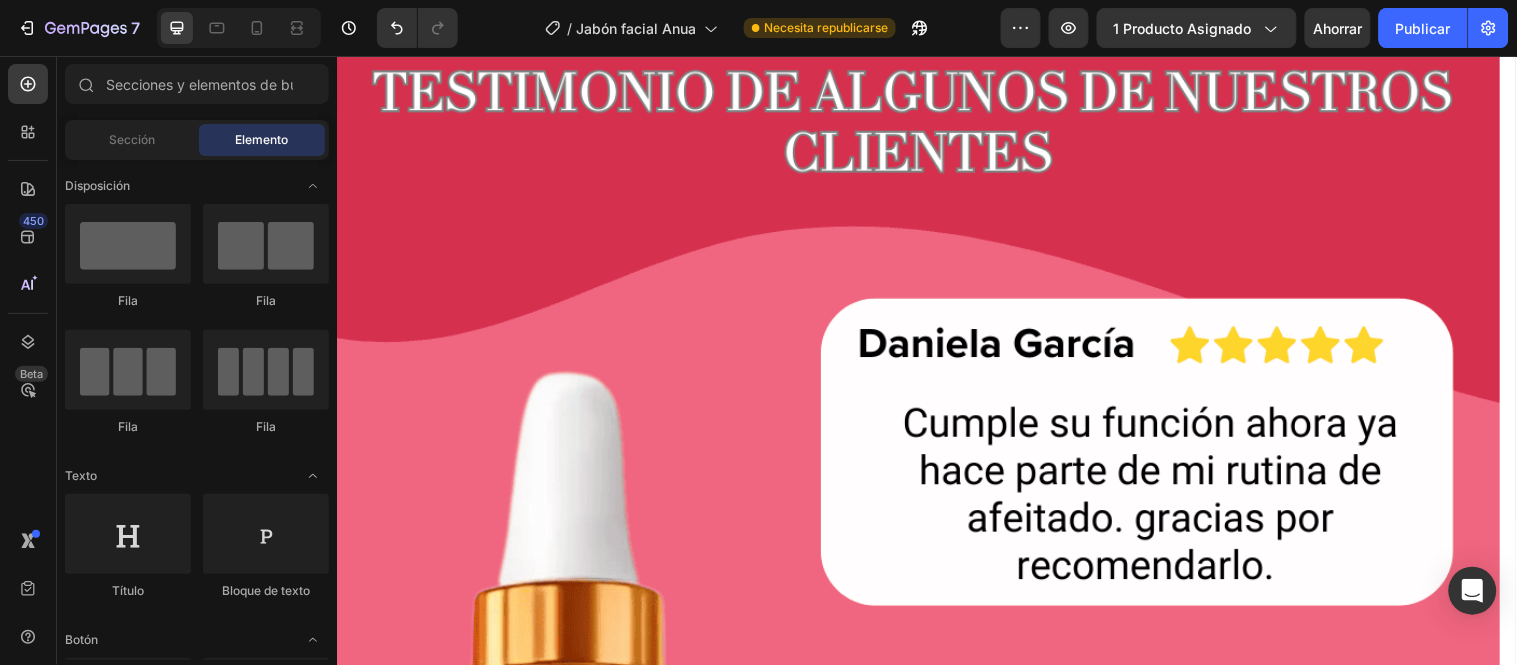 scroll, scrollTop: 8728, scrollLeft: 0, axis: vertical 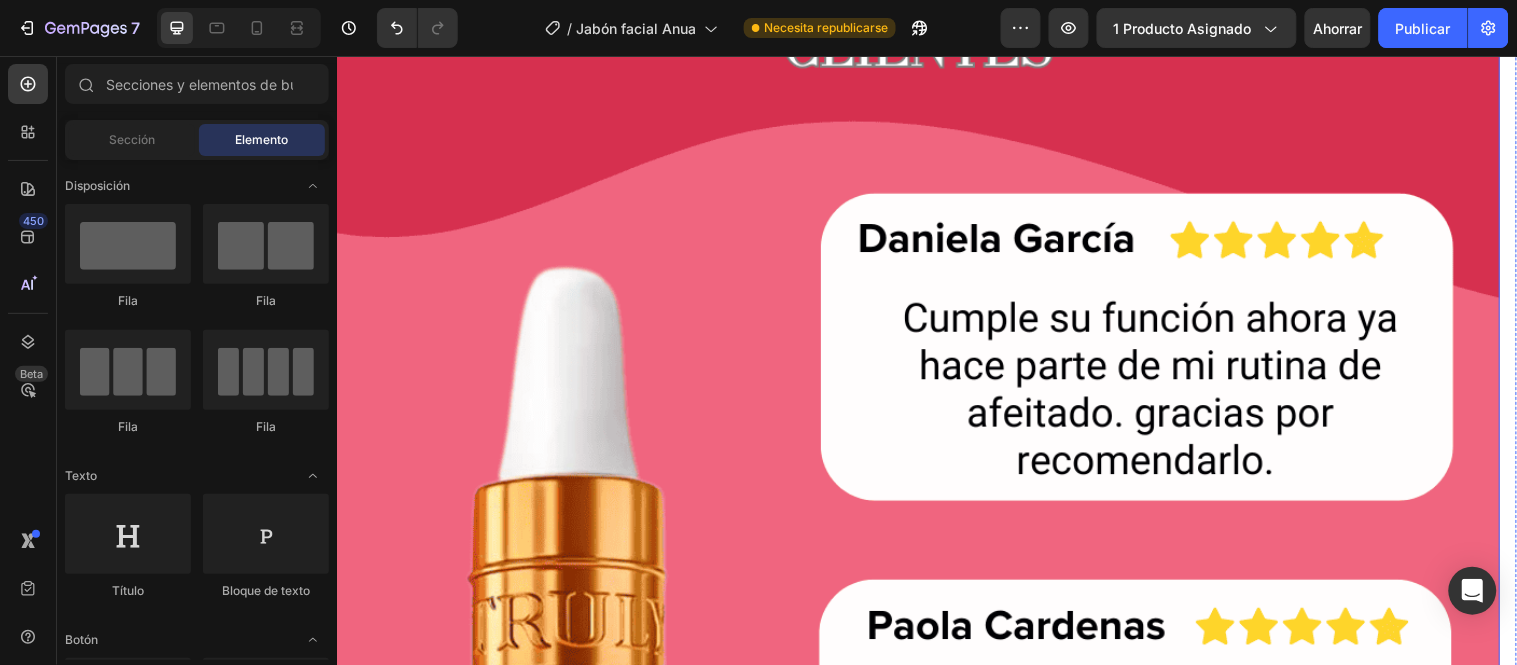 click at bounding box center [927, 954] 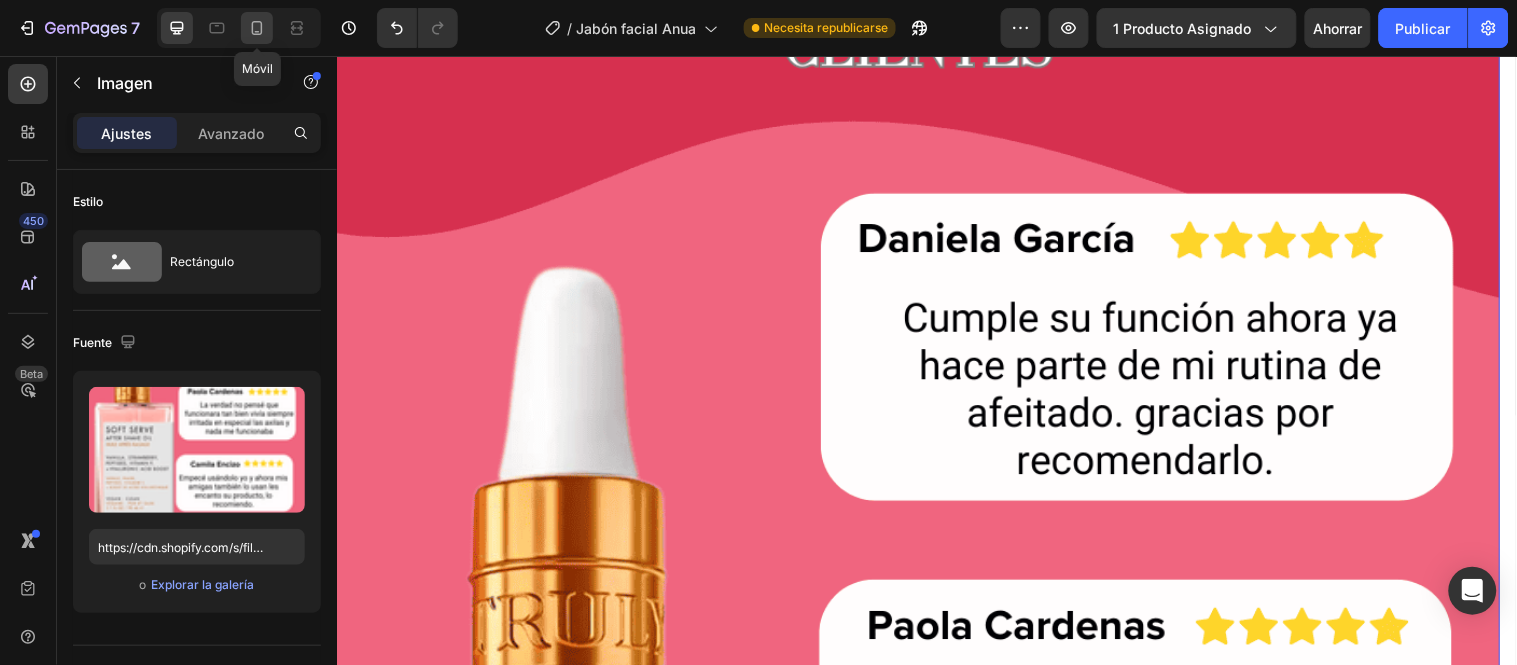 click 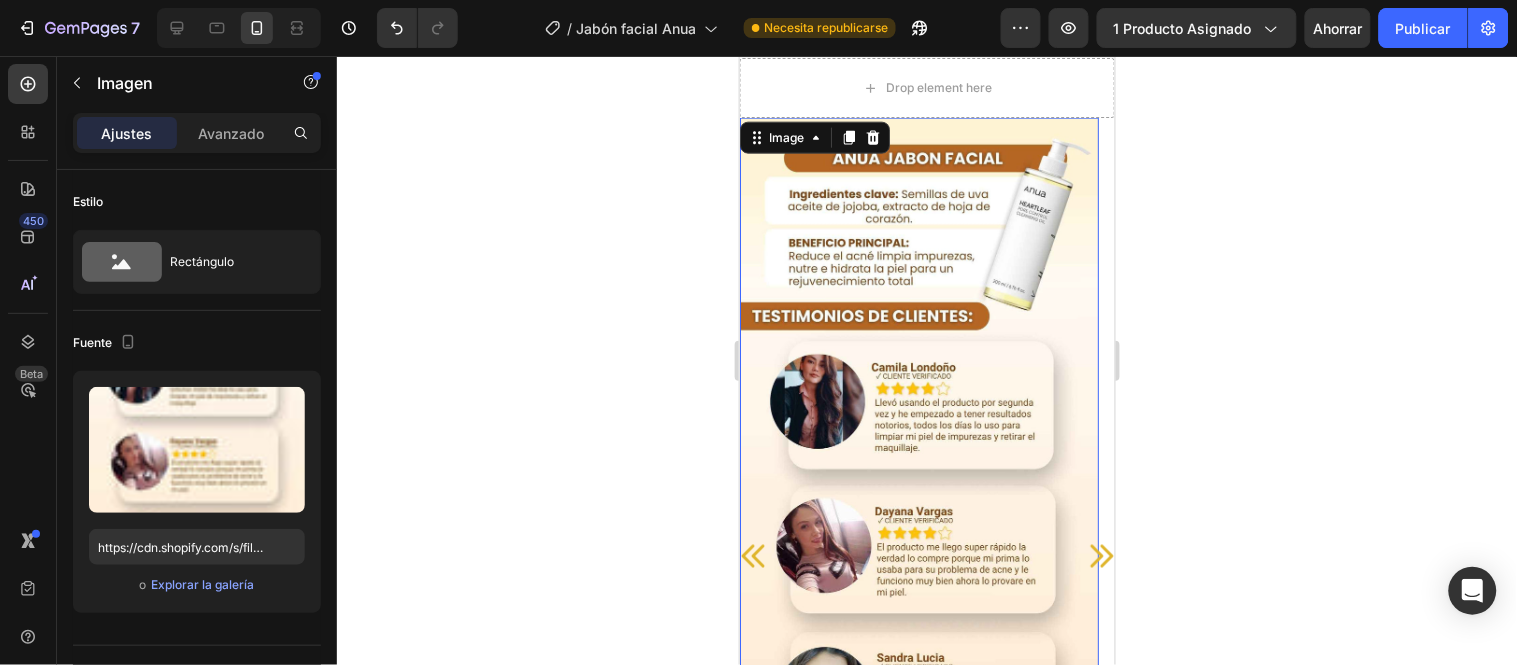 scroll, scrollTop: 8408, scrollLeft: 0, axis: vertical 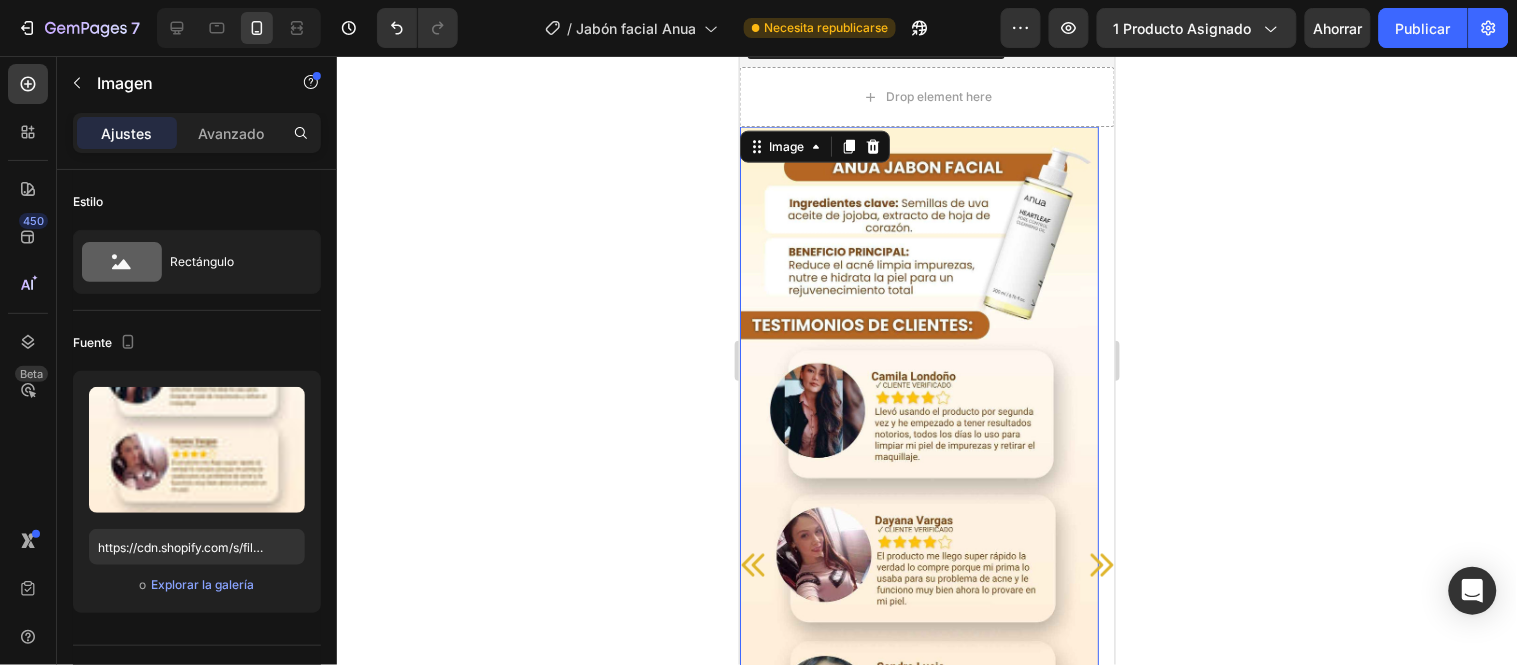 click at bounding box center [918, 534] 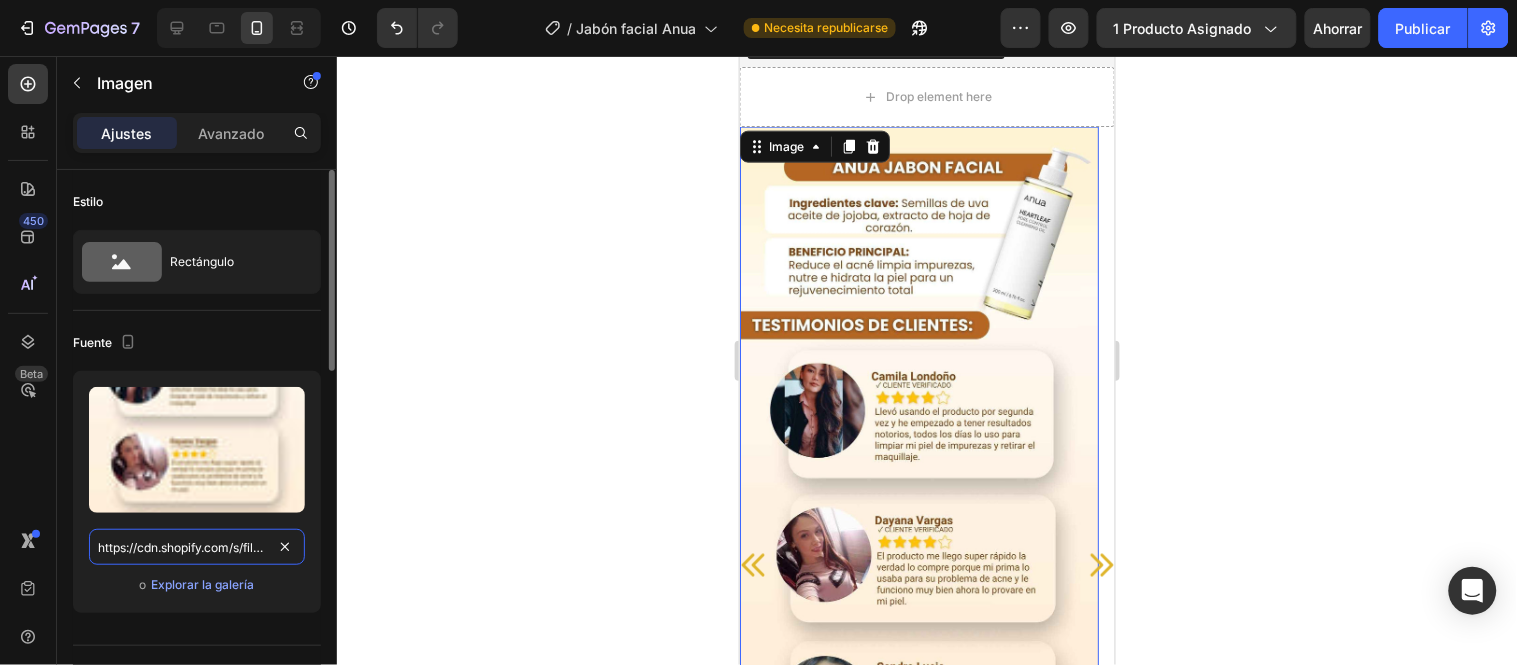 click on "https://cdn.shopify.com/s/files/1/0657/2779/1155/files/gempages_575997339626373663-37b07ab0-20cf-426a-b0f4-a775e495d31c.jpg" at bounding box center [197, 547] 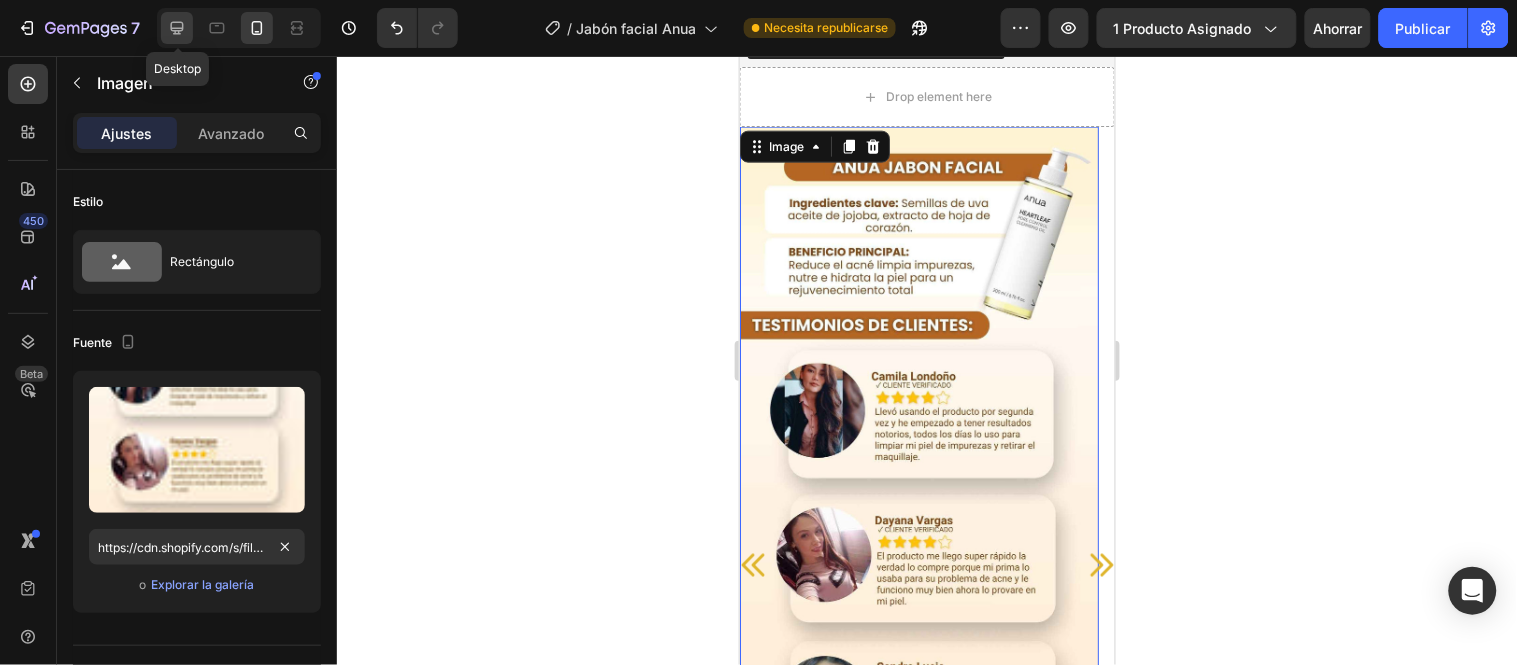 click 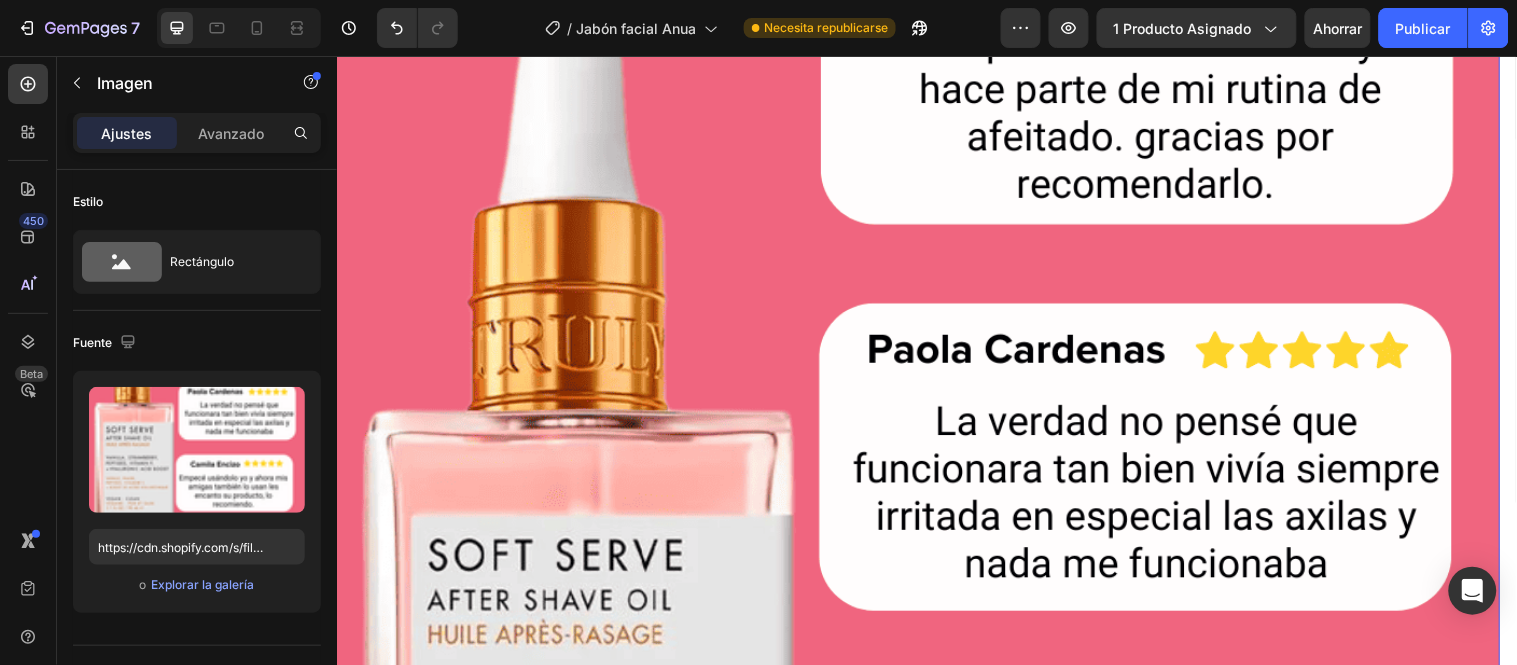 scroll, scrollTop: 1051, scrollLeft: 0, axis: vertical 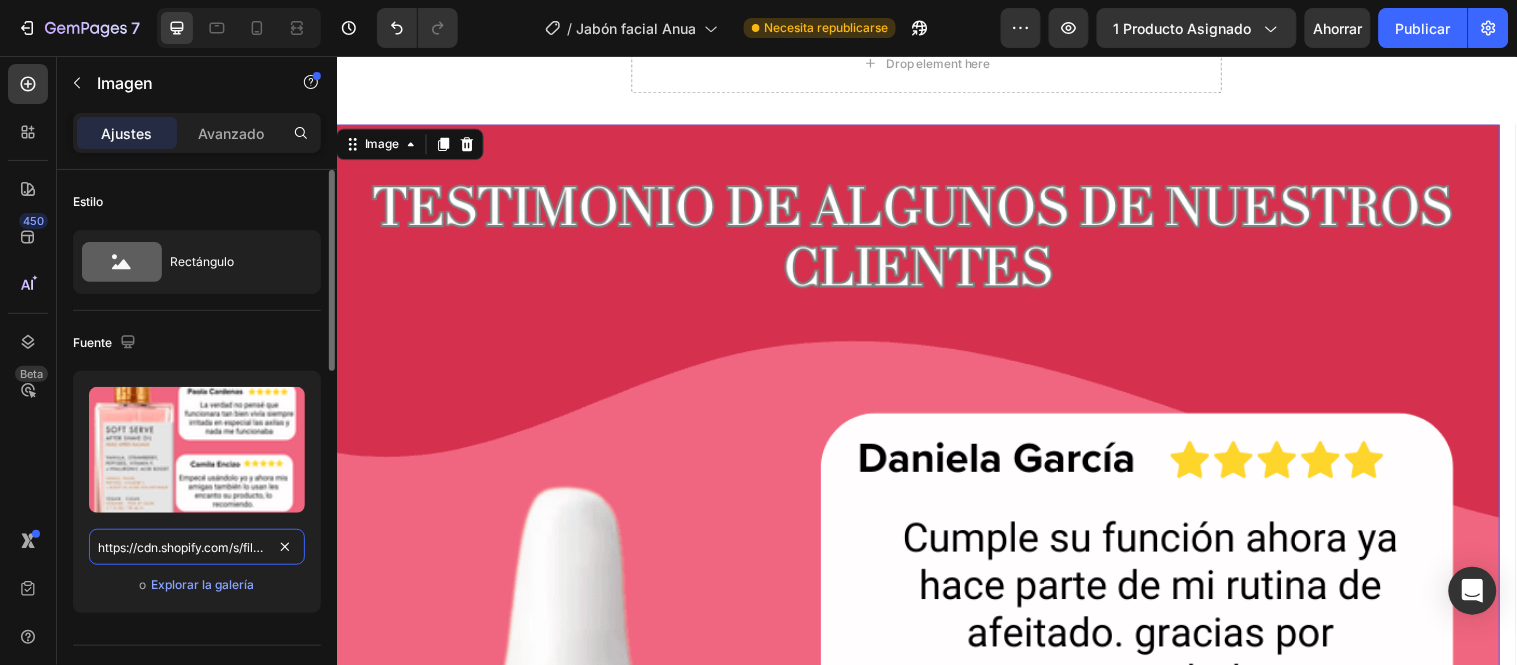 click on "https://cdn.shopify.com/s/files/1/0657/2779/1155/files/gempages_575997339626373663-c992141f-a817-4c10-a0bb-f4db6a2aeeb5.png" at bounding box center (197, 547) 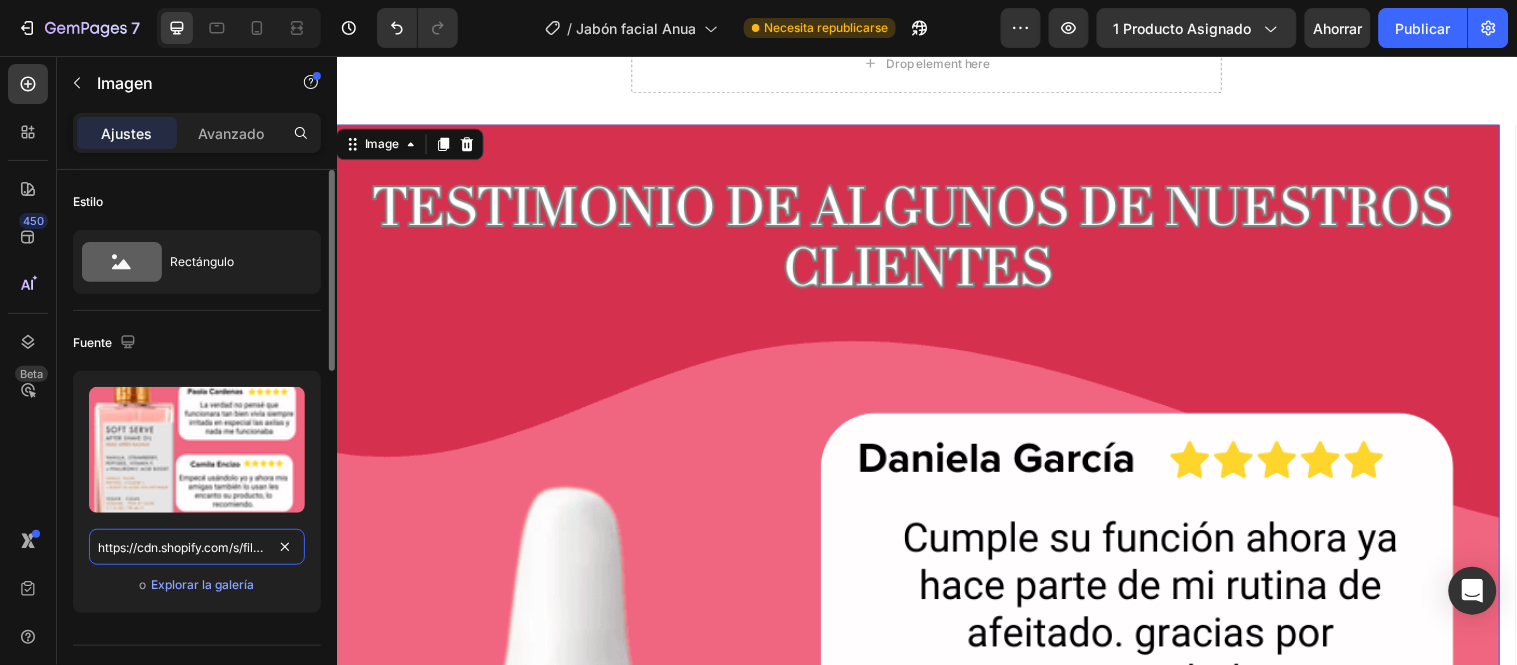 paste on "[UUID].jp" 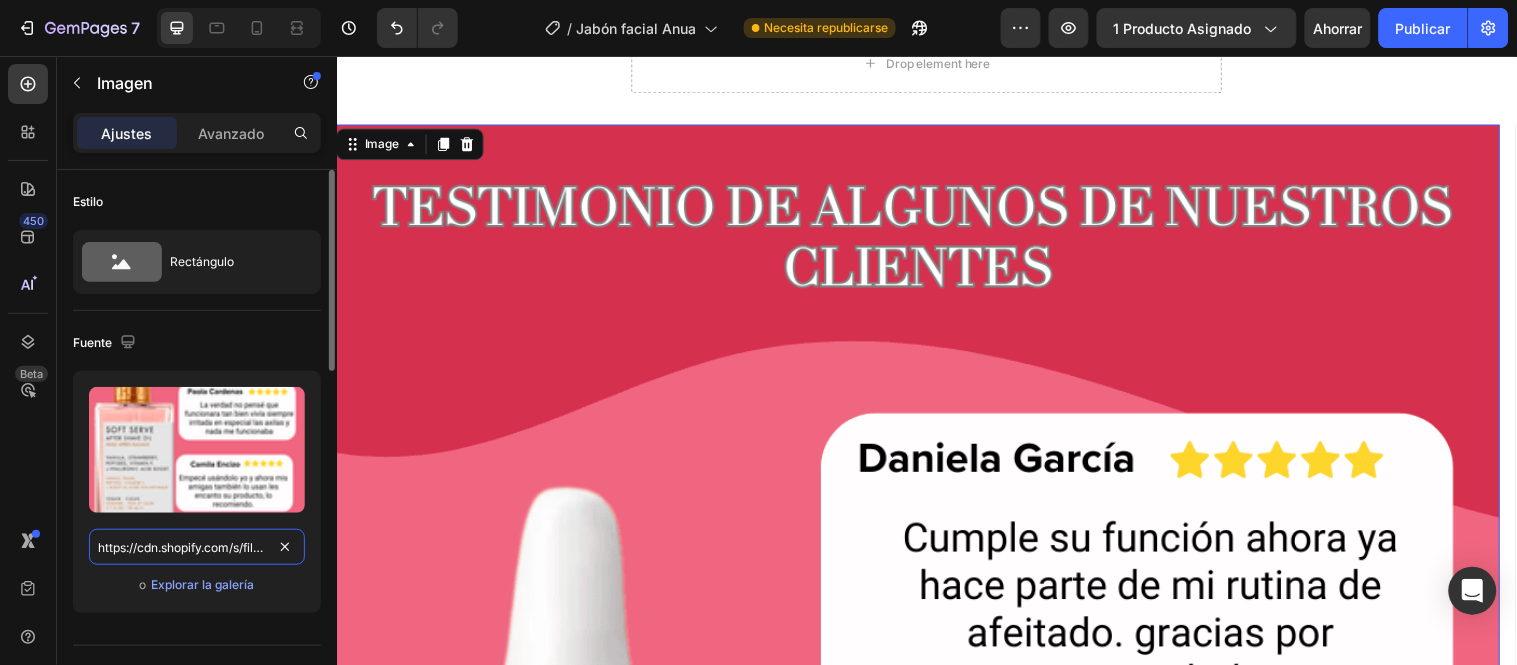 scroll, scrollTop: 0, scrollLeft: 607, axis: horizontal 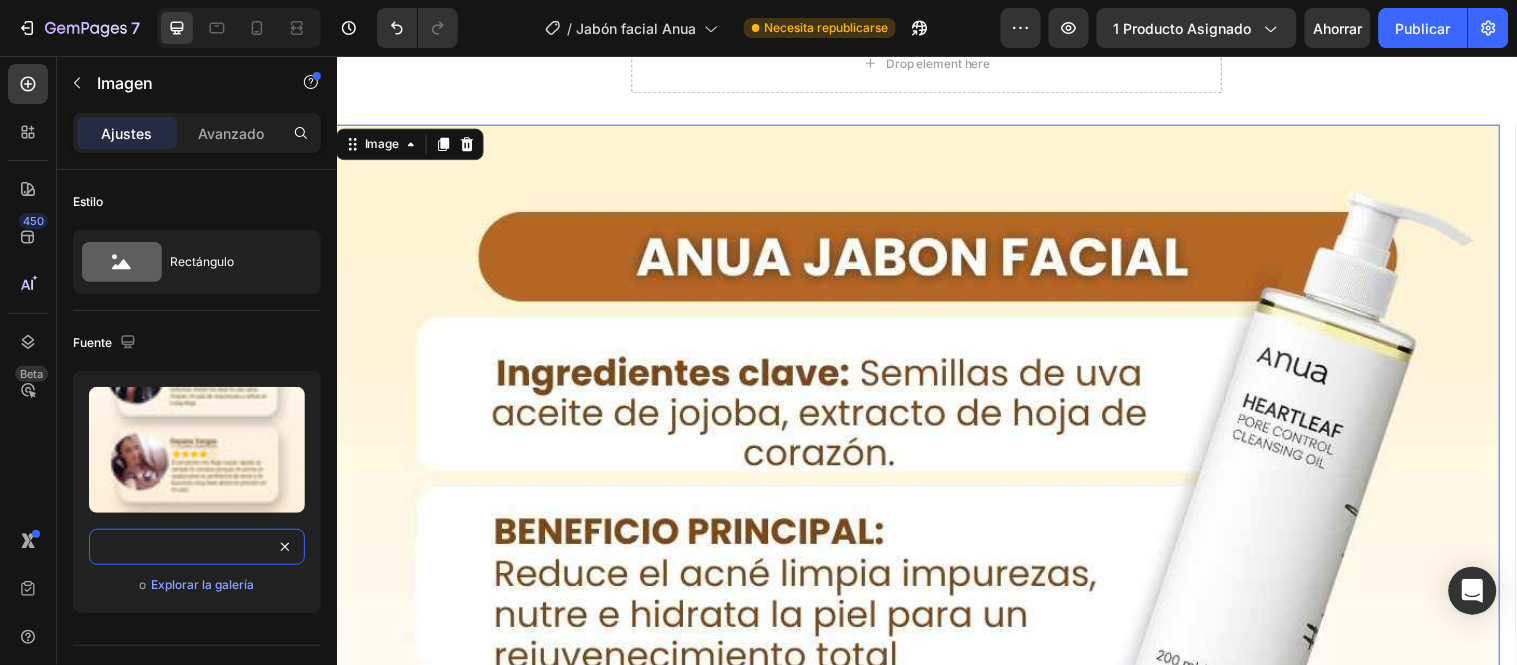 type on "https://cdn.shopify.com/s/files/1/0657/2779/1155/files/gempages_575997339626373663-37b07ab0-20cf-426a-b0f4-a775e495d31c.jpg" 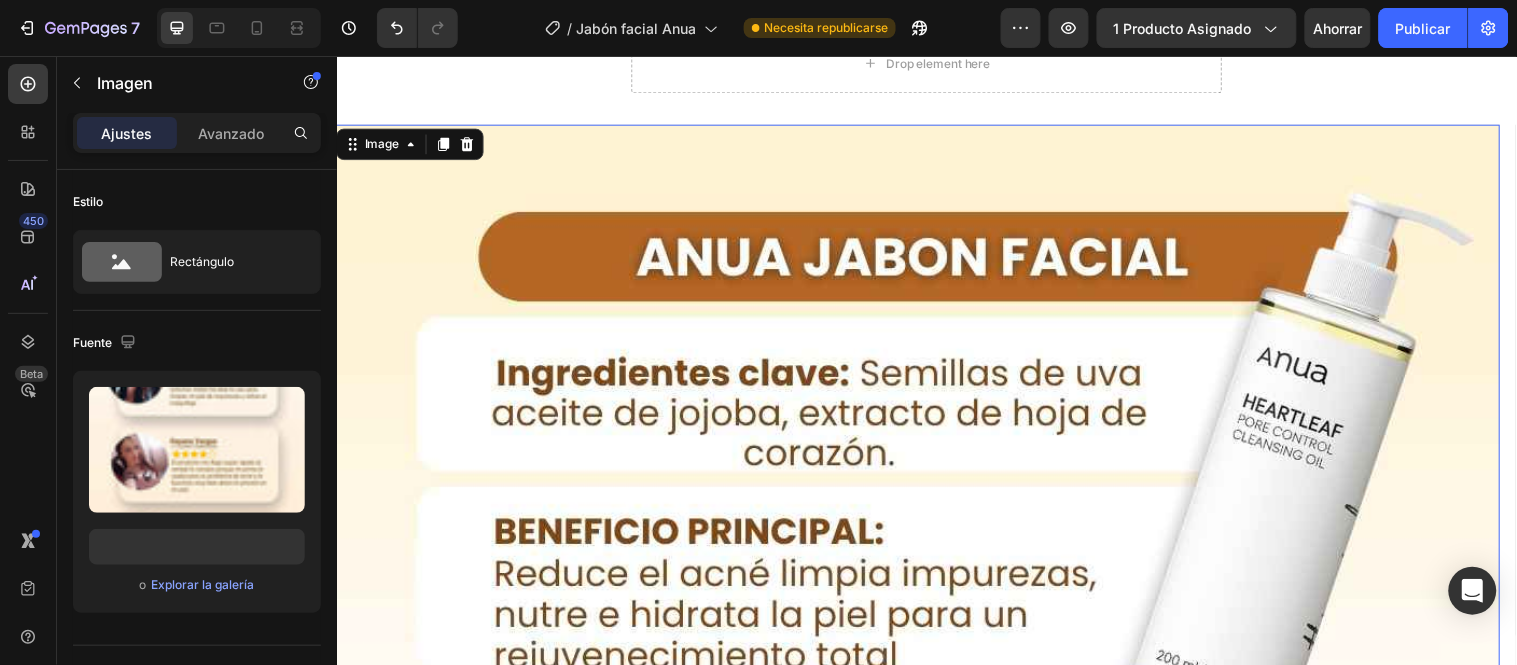 scroll, scrollTop: 0, scrollLeft: 0, axis: both 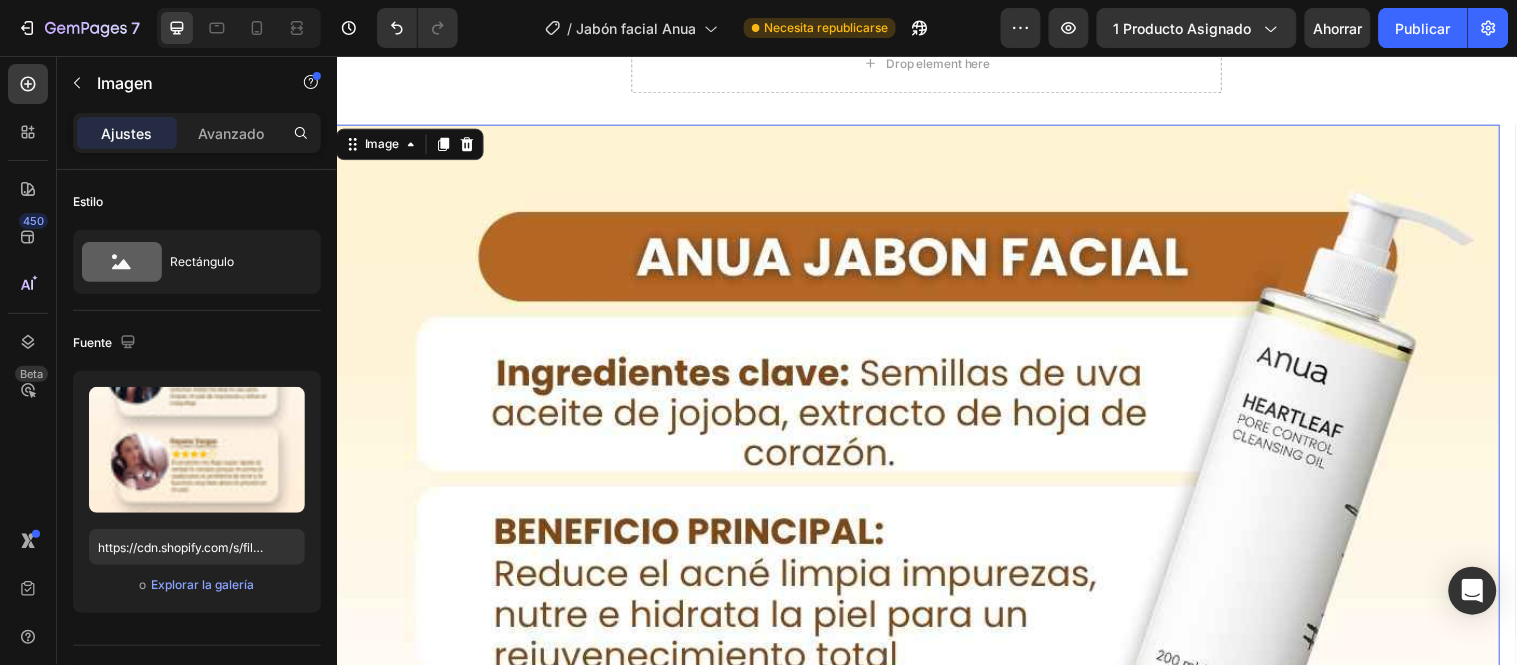 click at bounding box center [927, 1472] 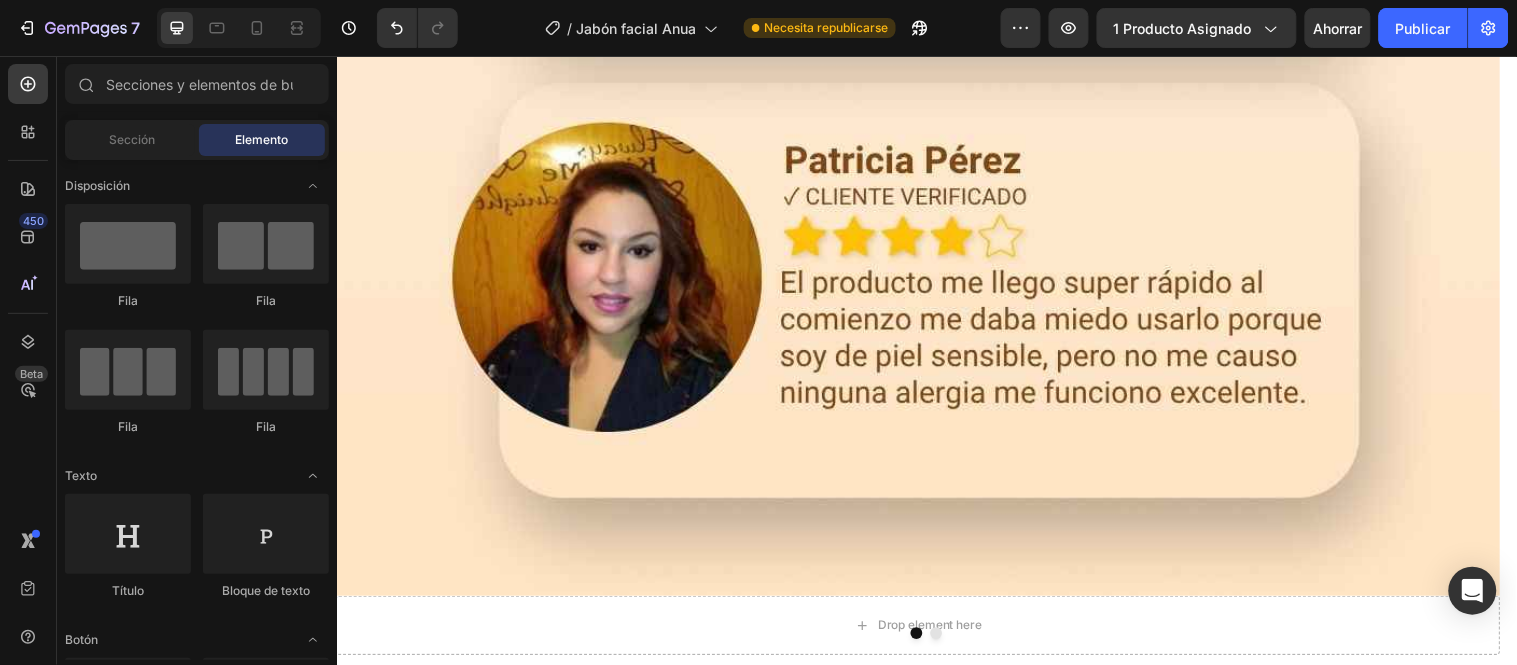 scroll, scrollTop: 3390, scrollLeft: 0, axis: vertical 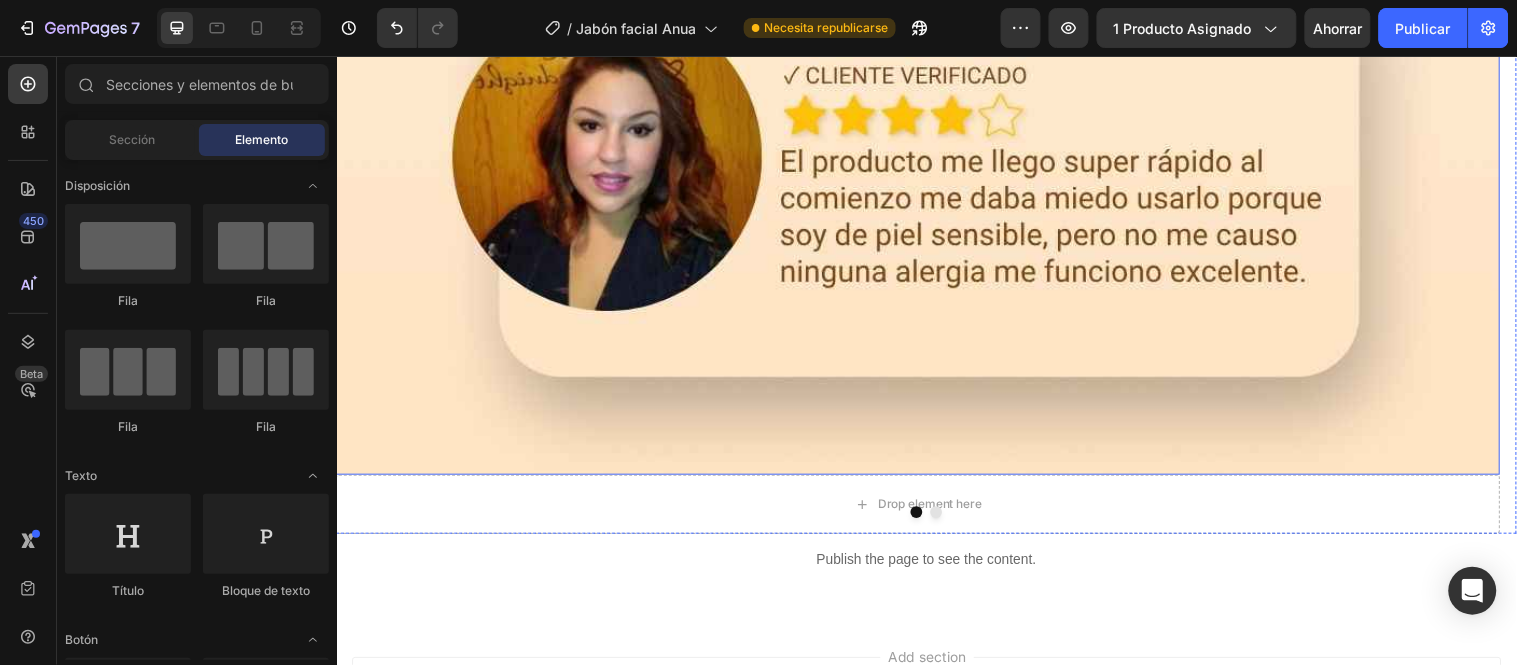 click at bounding box center (927, -867) 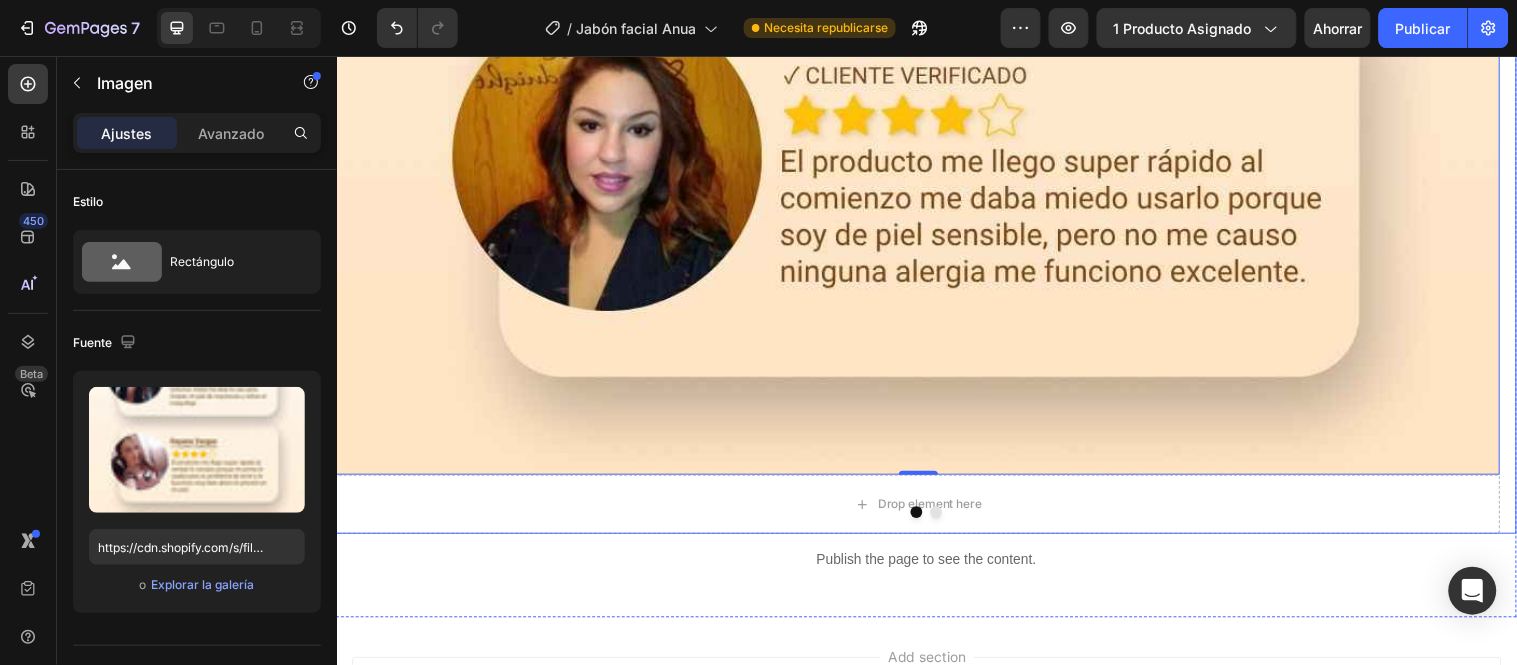 click at bounding box center [926, 519] 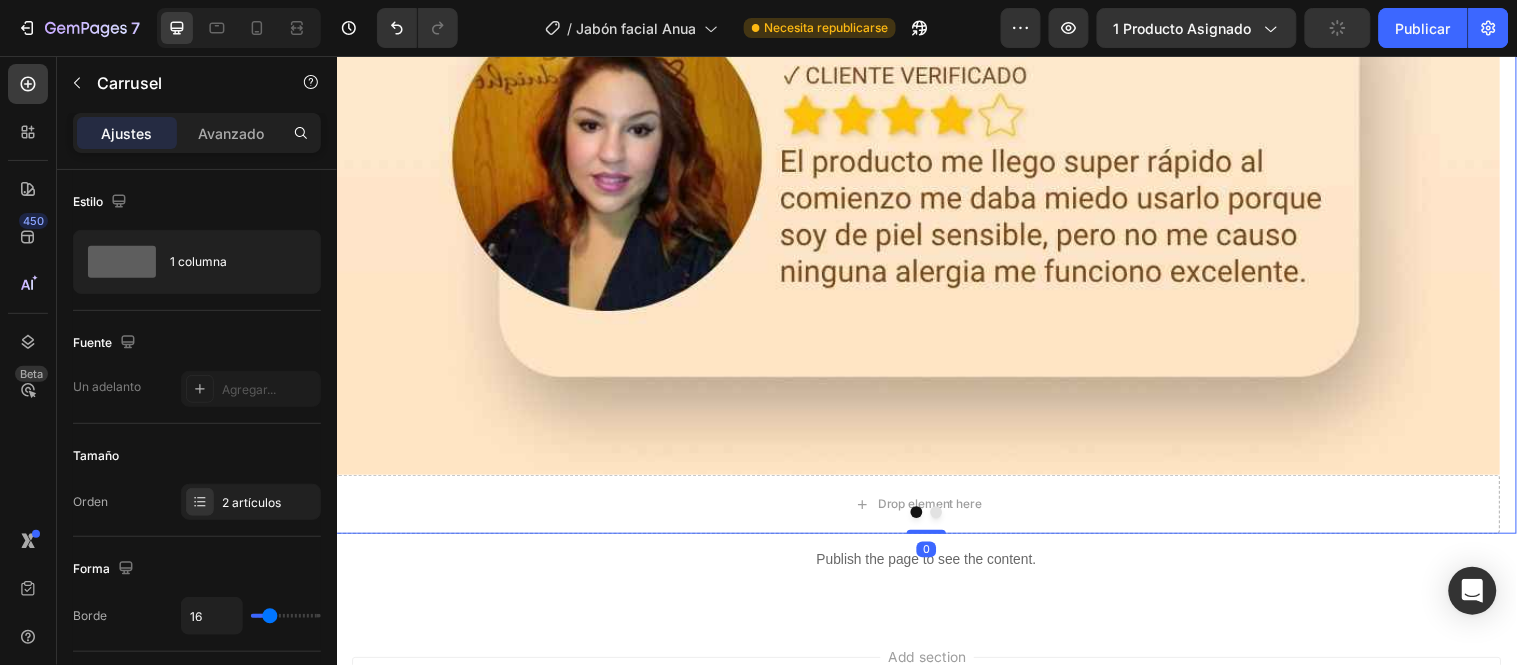 click at bounding box center (946, 519) 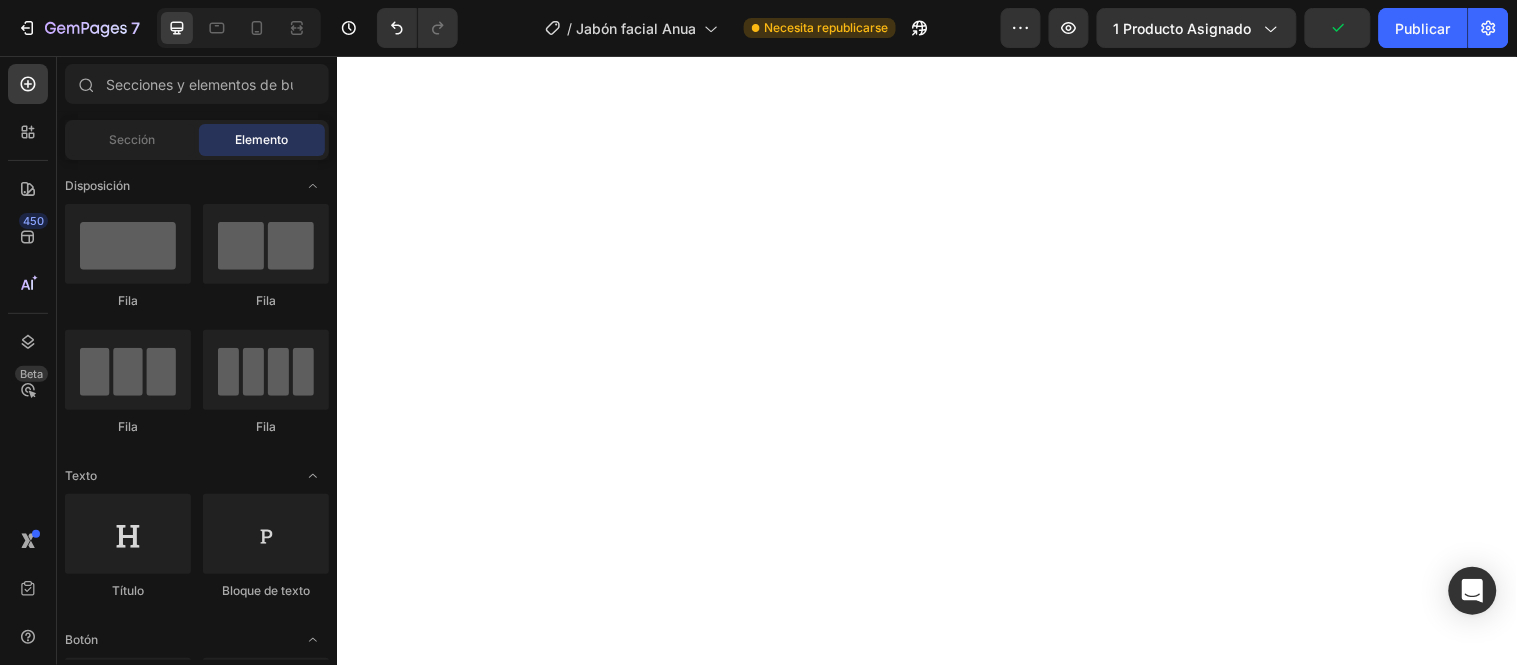 scroll, scrollTop: 2897, scrollLeft: 0, axis: vertical 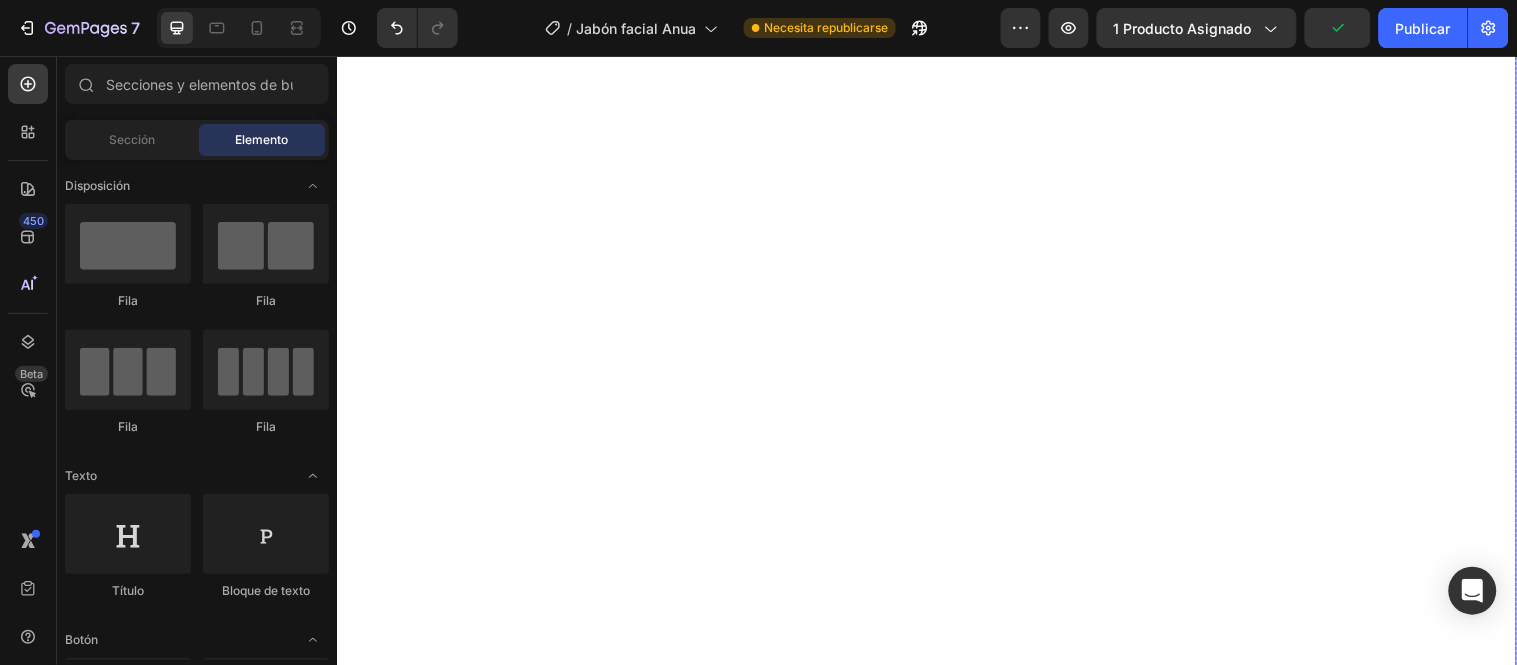 click on "Image" at bounding box center [927, -344] 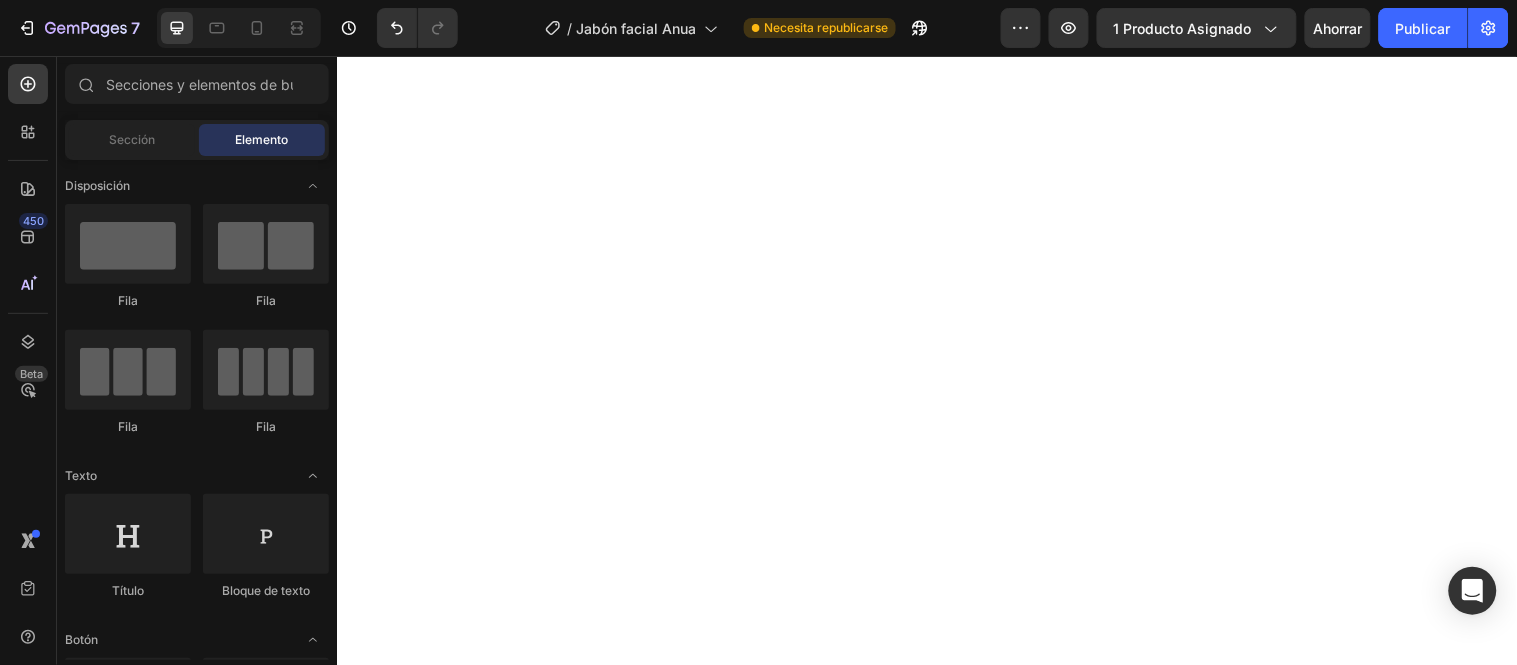 scroll, scrollTop: 2398, scrollLeft: 0, axis: vertical 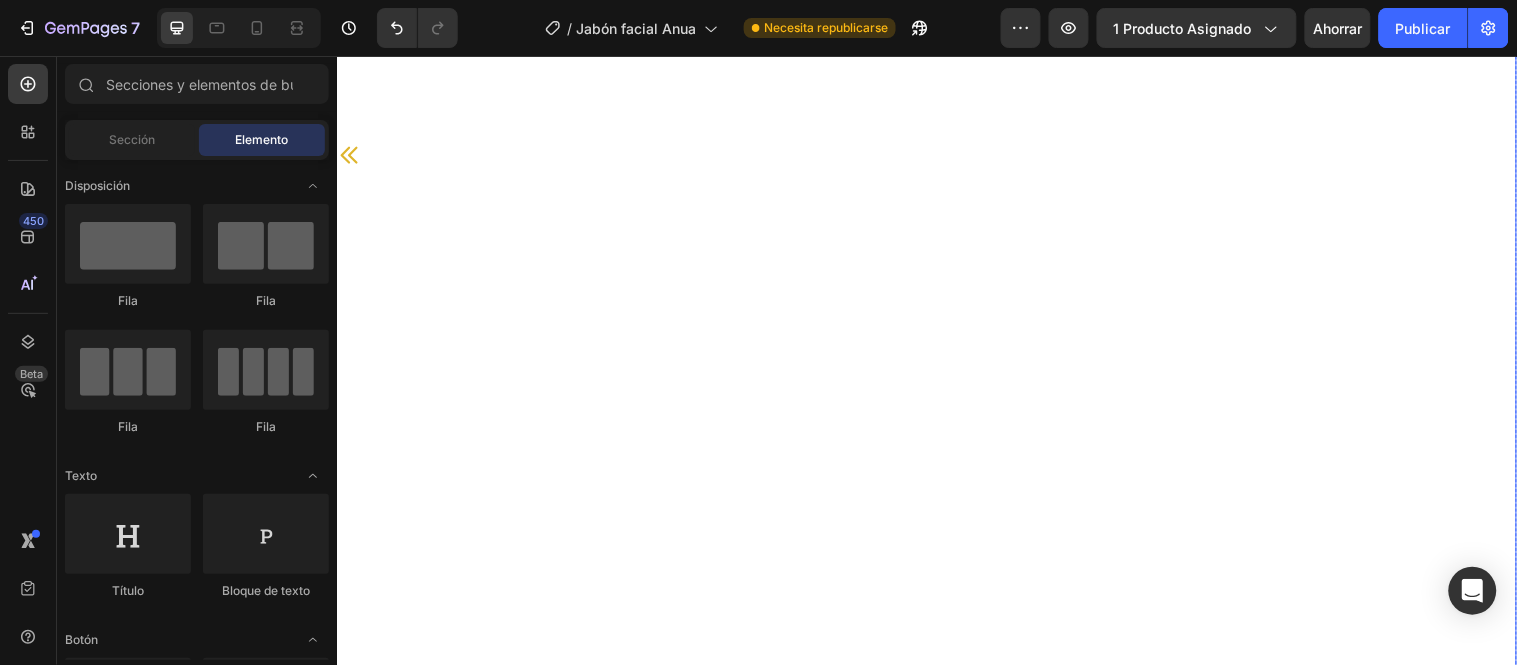 click on "Image" at bounding box center [927, 155] 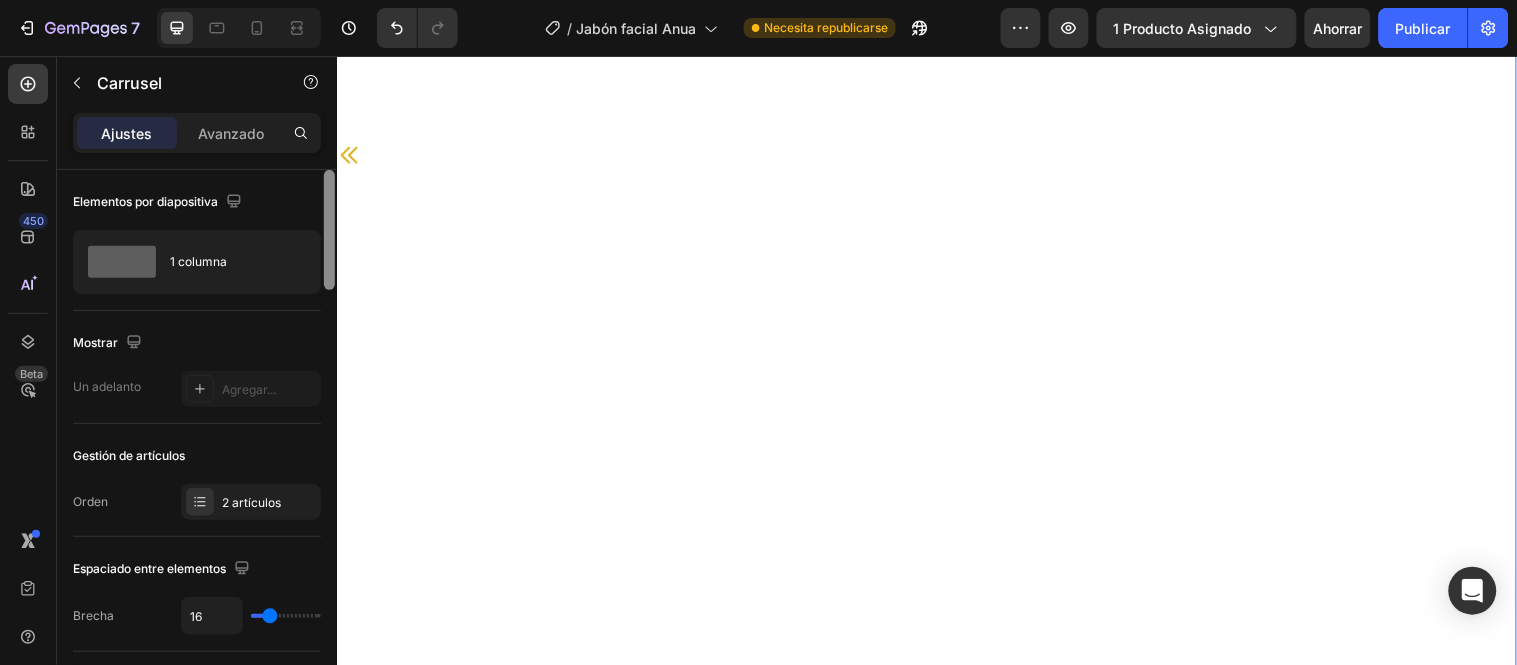drag, startPoint x: 332, startPoint y: 208, endPoint x: 304, endPoint y: 185, distance: 36.23534 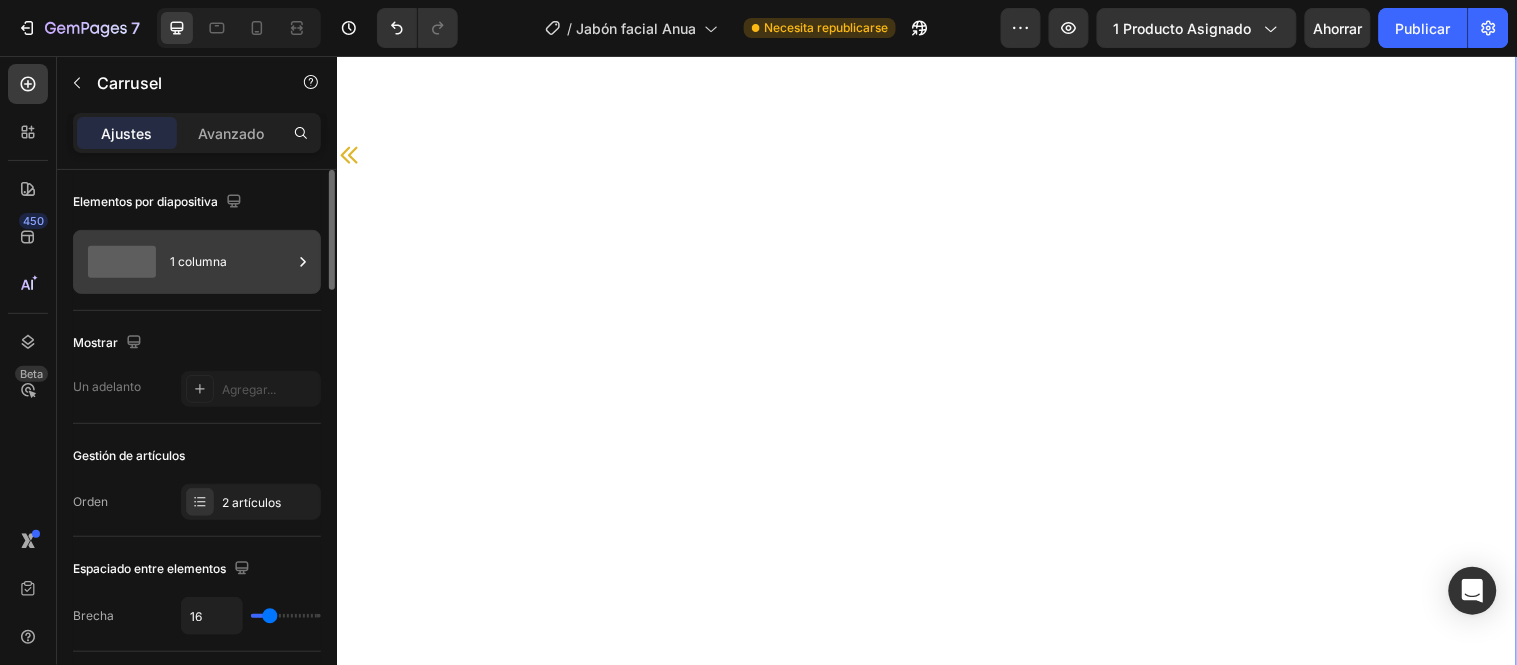 click on "1 columna" at bounding box center [198, 261] 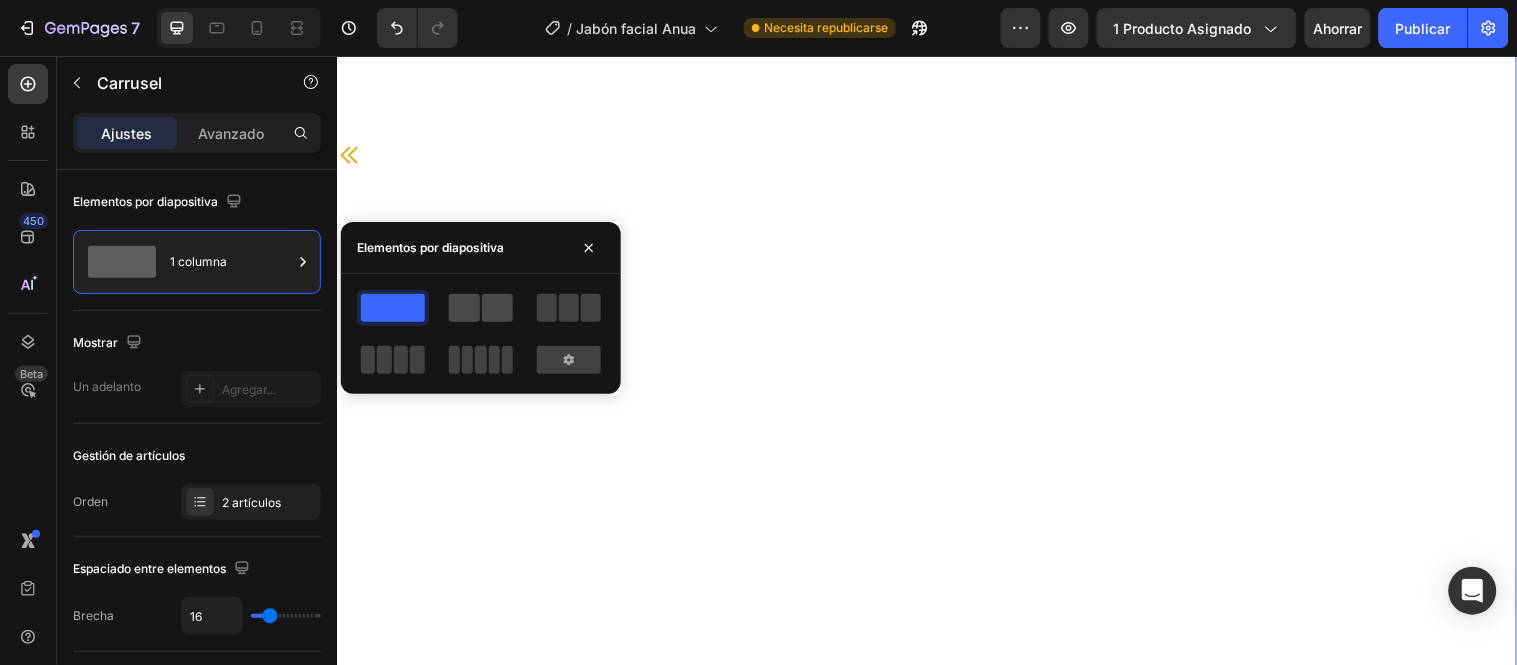 click 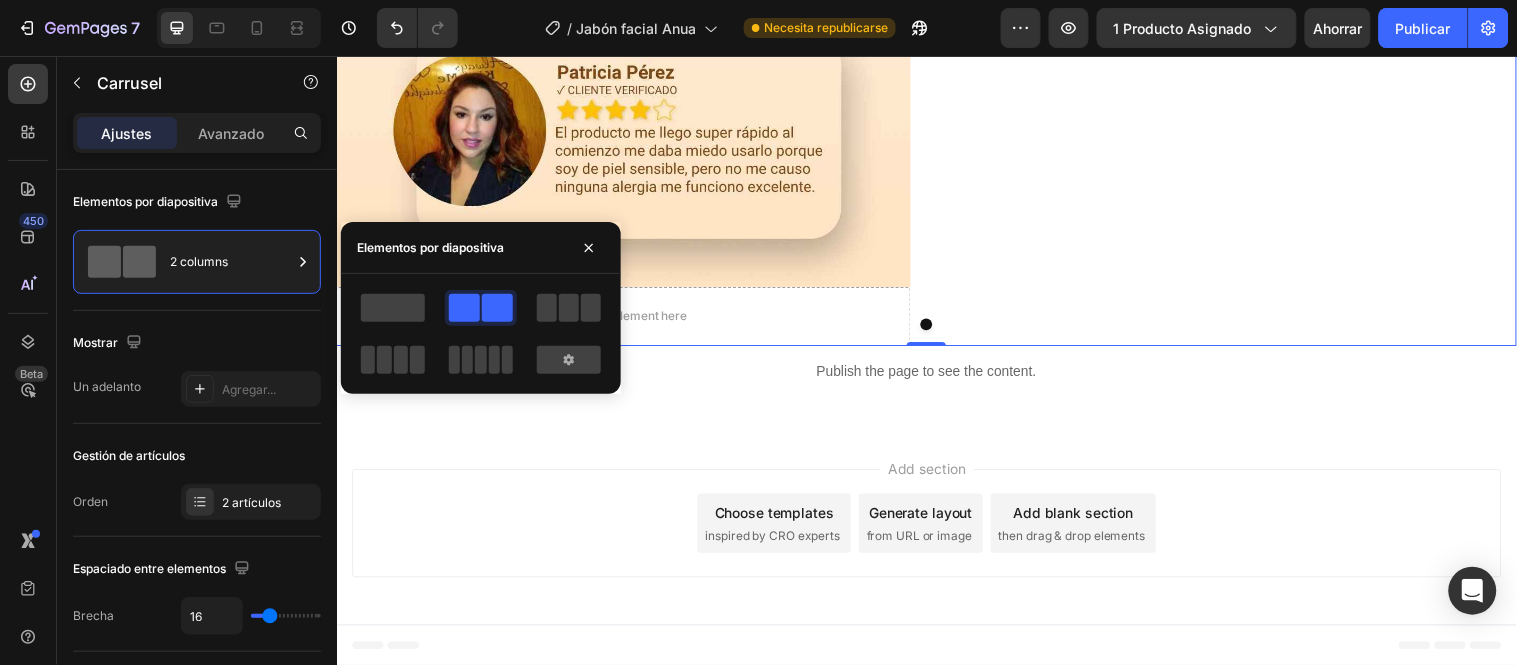 scroll, scrollTop: 1716, scrollLeft: 0, axis: vertical 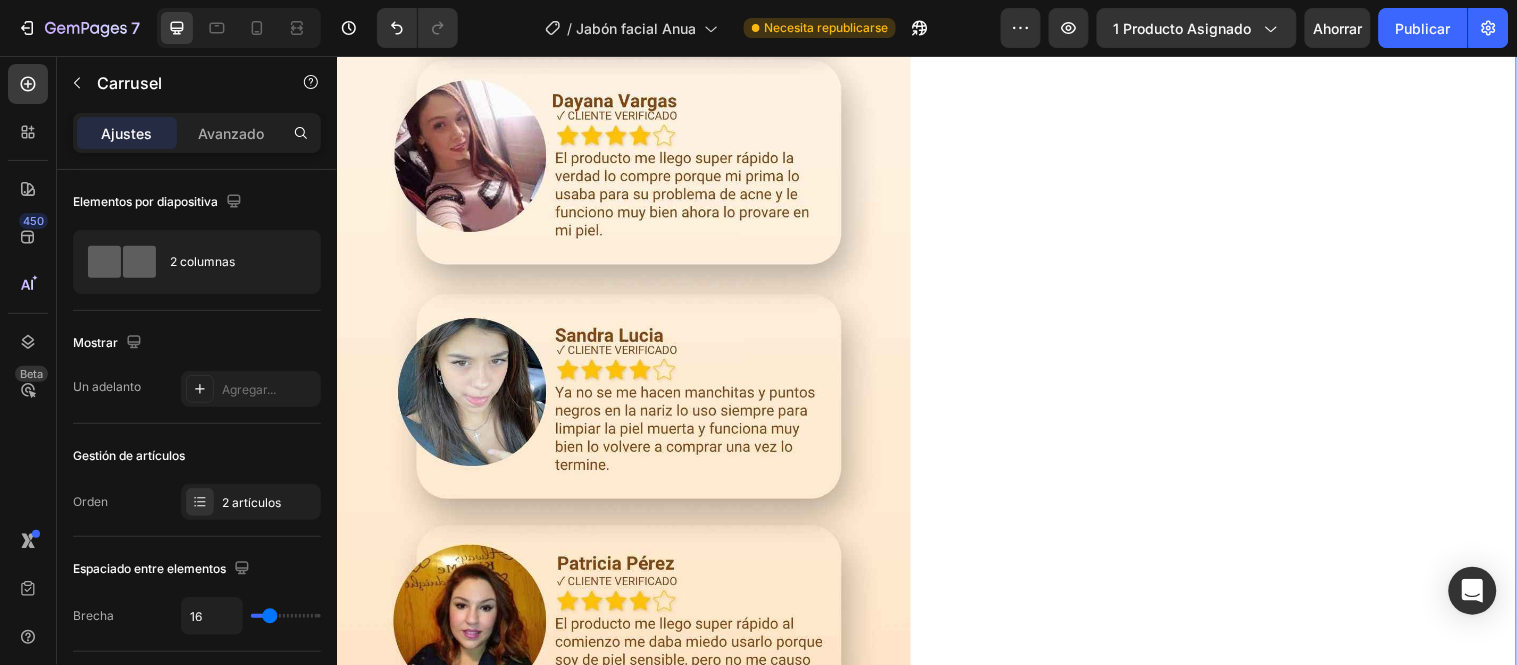 click on "Image" at bounding box center [1228, 154] 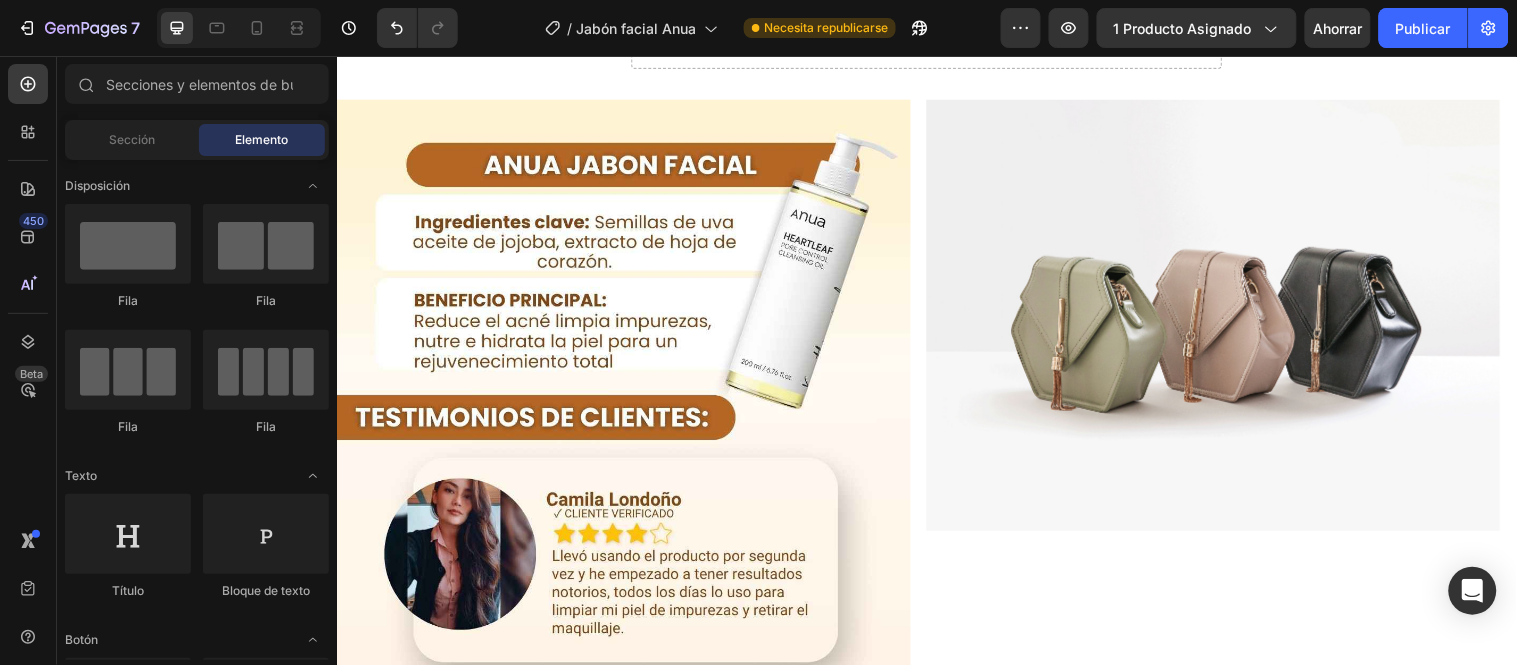 scroll, scrollTop: 965, scrollLeft: 0, axis: vertical 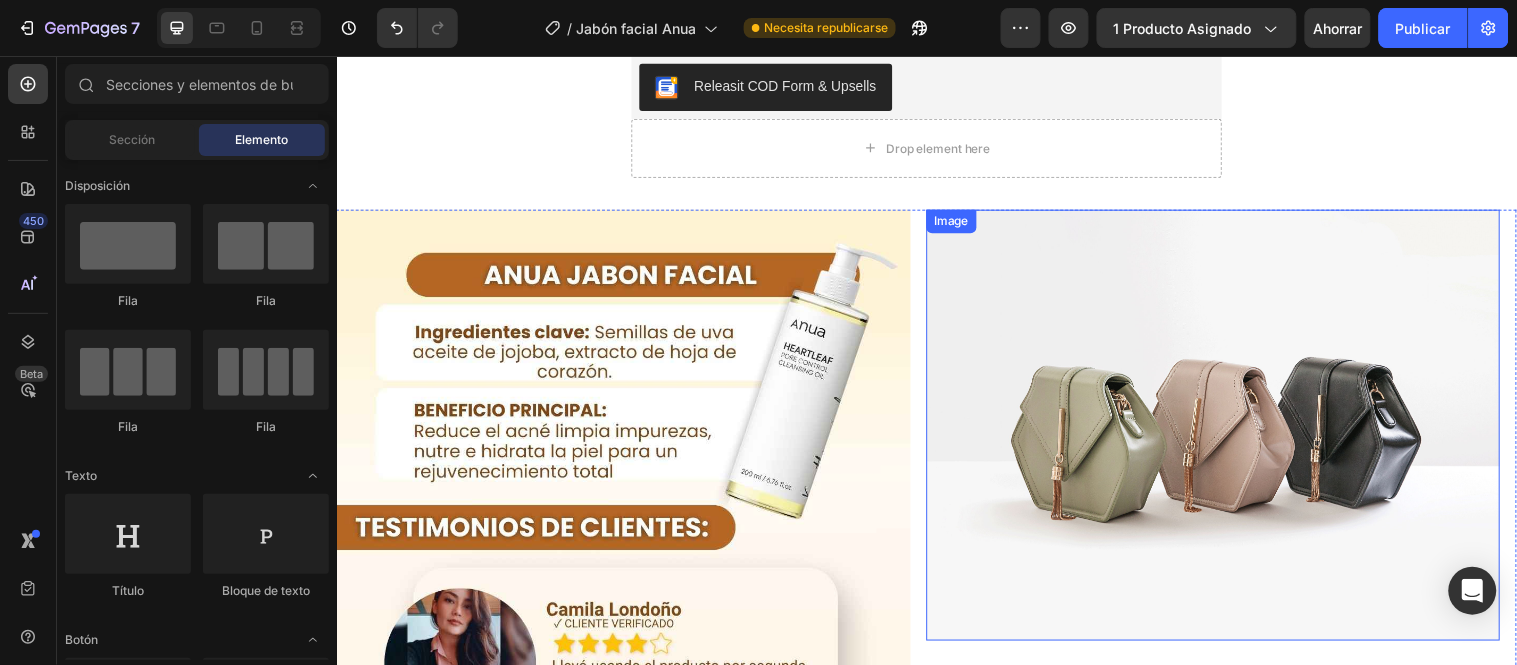 click at bounding box center [1228, 430] 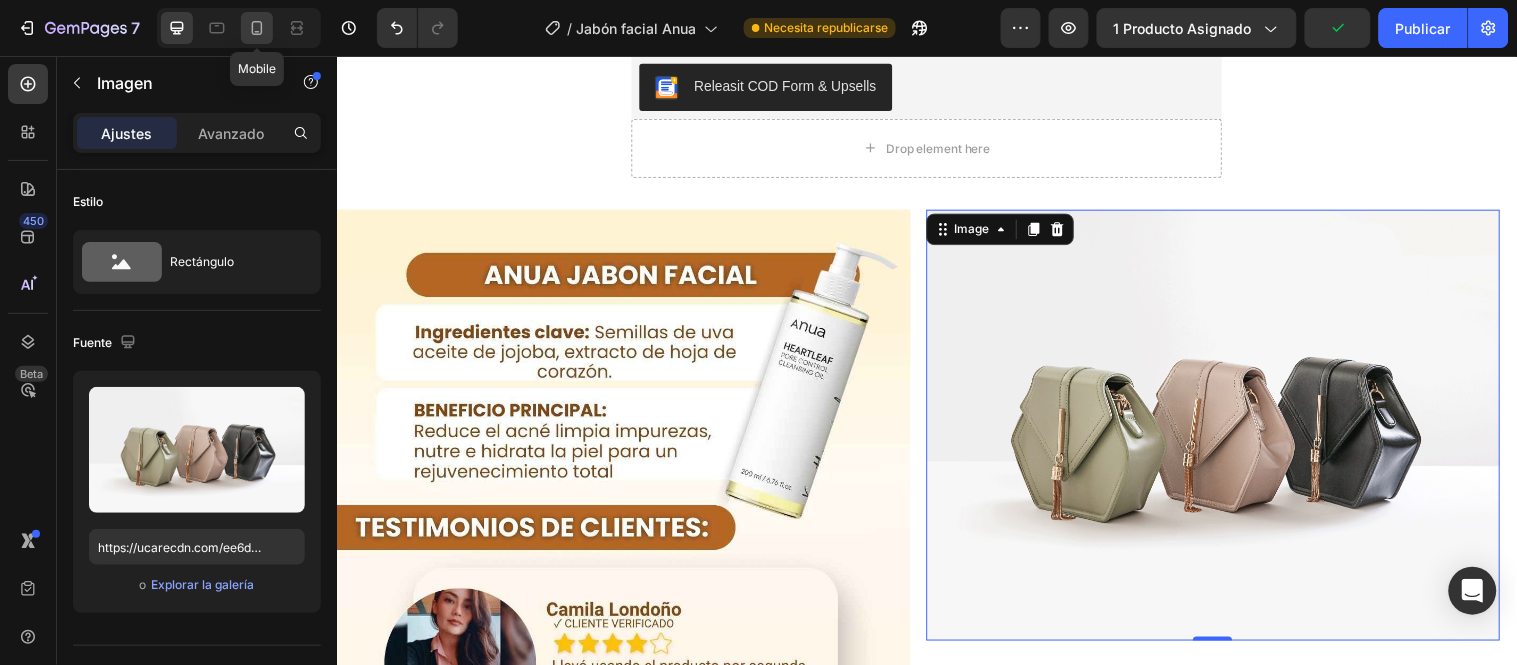 click 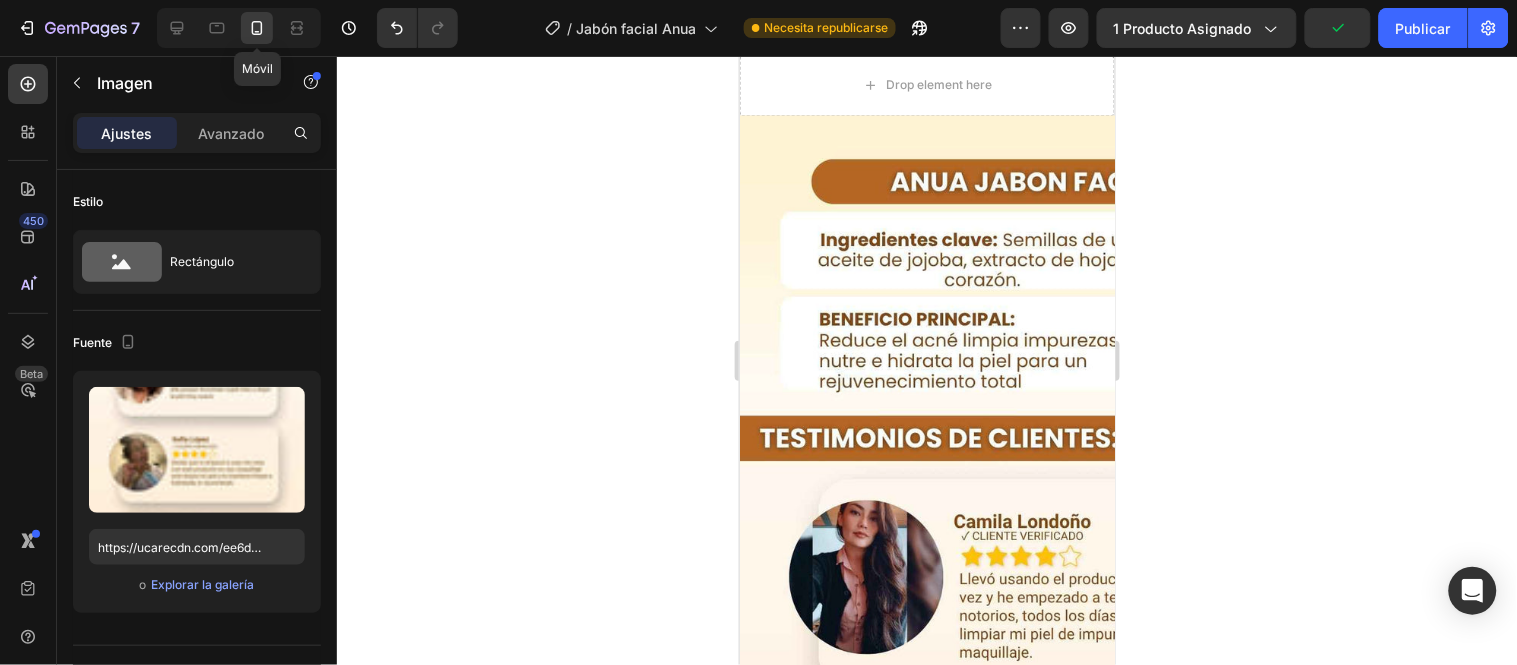 type on "https://cdn.shopify.com/s/files/1/0657/2779/1155/files/gempages_575997339626373663-a0a0ed68-b2a7-4408-9e25-1d7561dac64d.jpg" 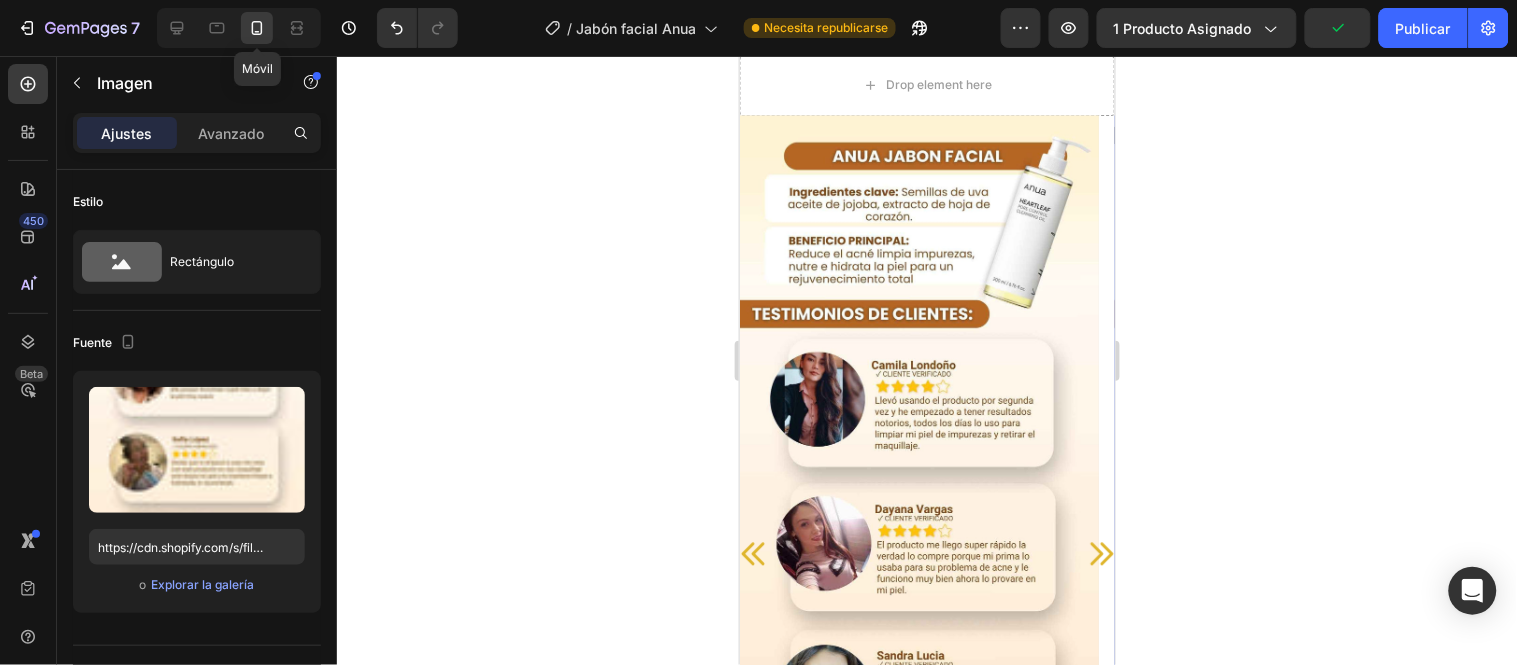 scroll, scrollTop: 955, scrollLeft: 0, axis: vertical 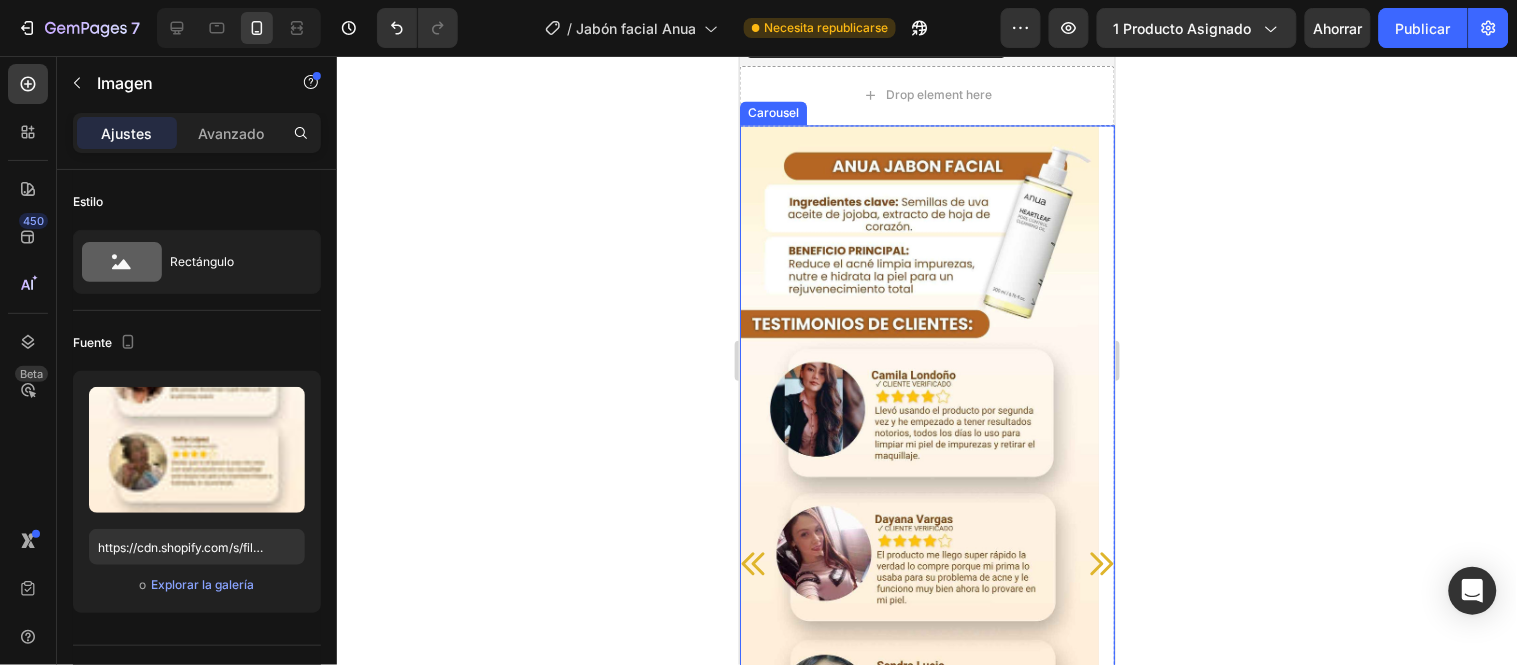 click 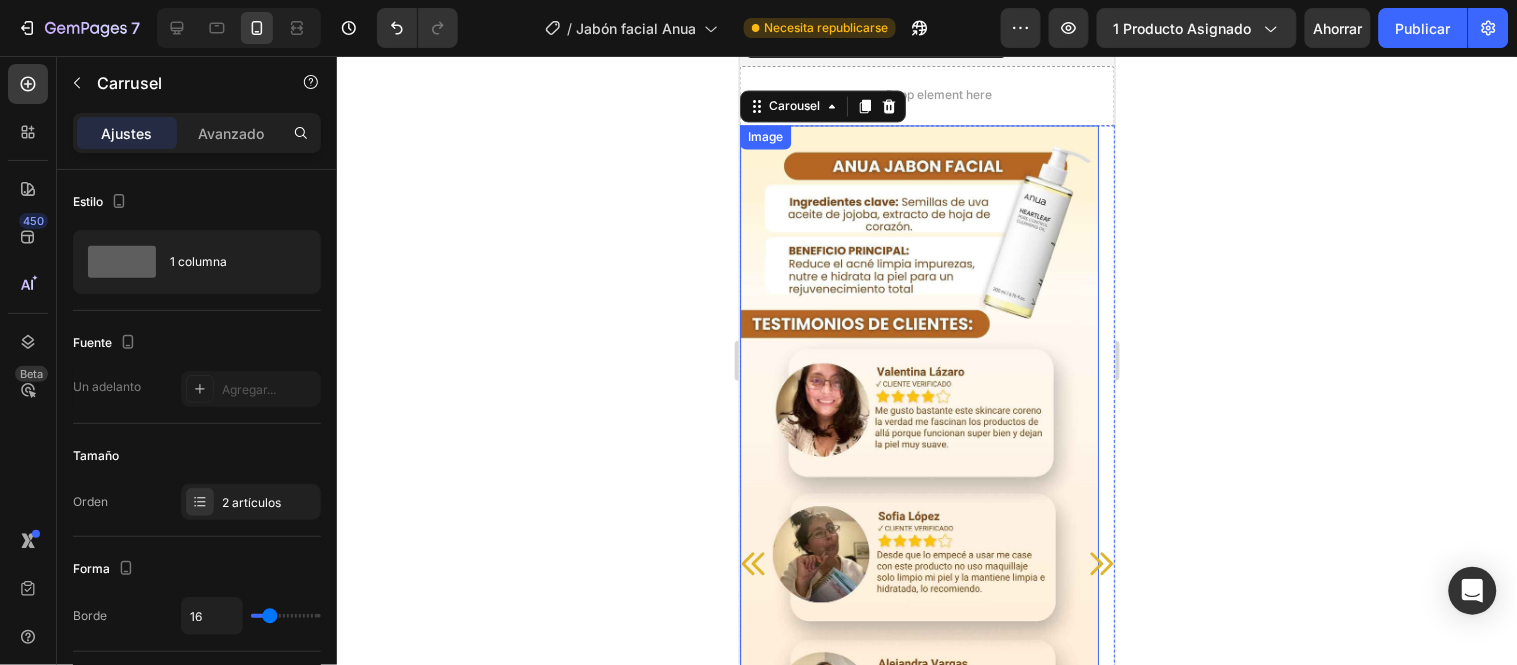 click at bounding box center [918, 533] 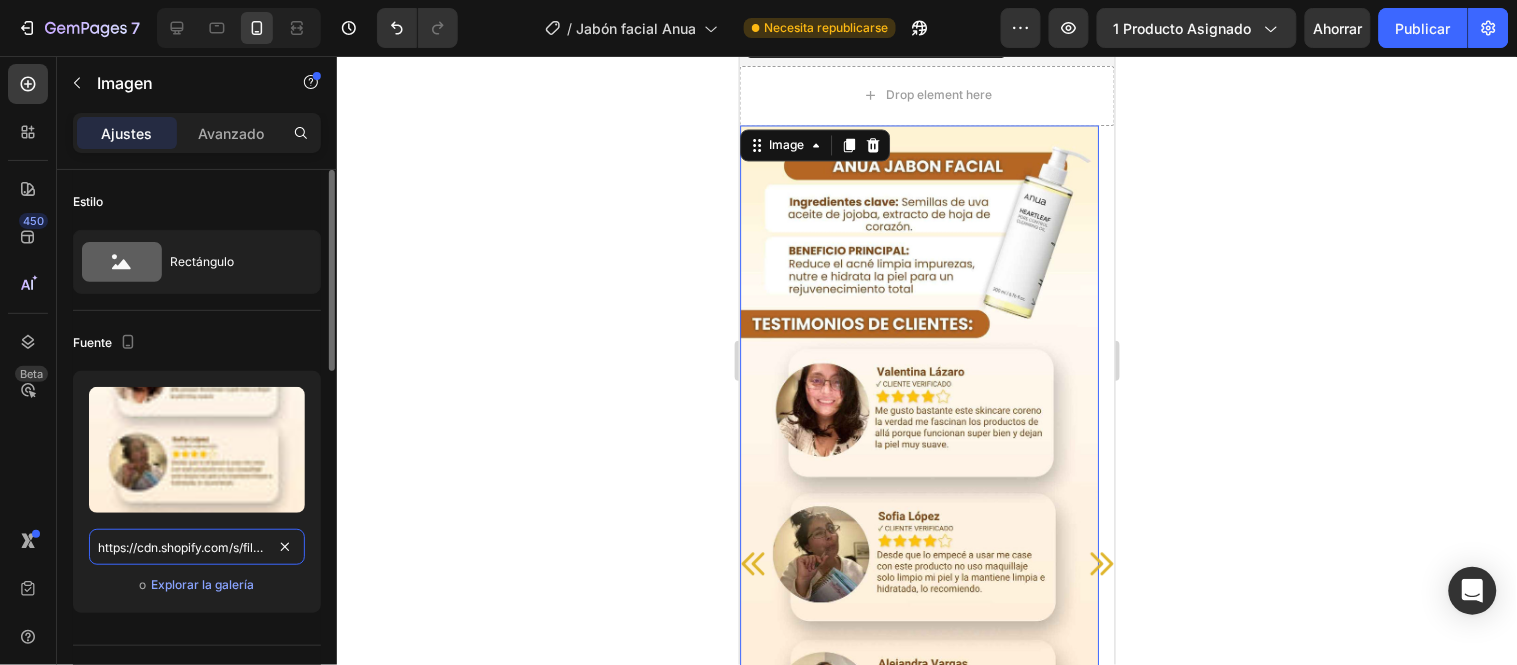 click on "https://cdn.shopify.com/s/files/1/0657/2779/1155/files/gempages_575997339626373663-a0a0ed68-b2a7-4408-9e25-1d7561dac64d.jpg" at bounding box center (197, 547) 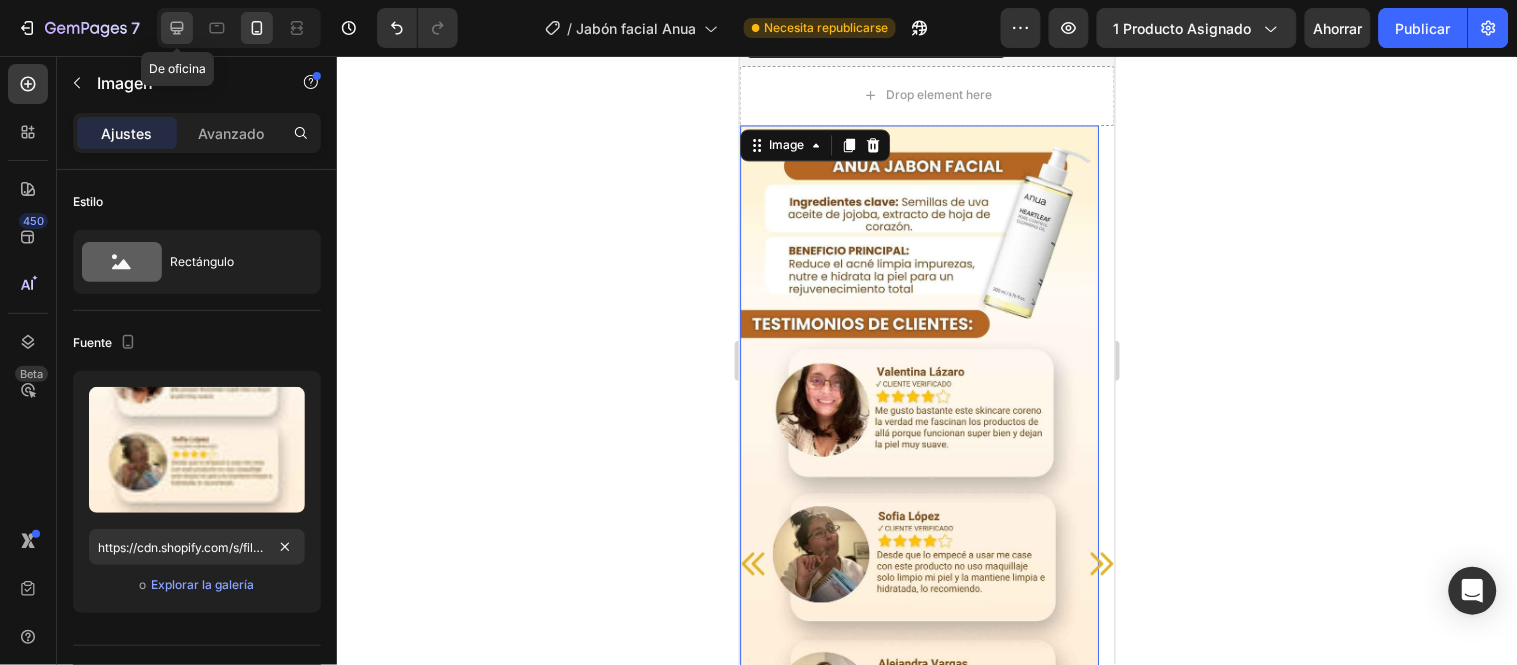 click 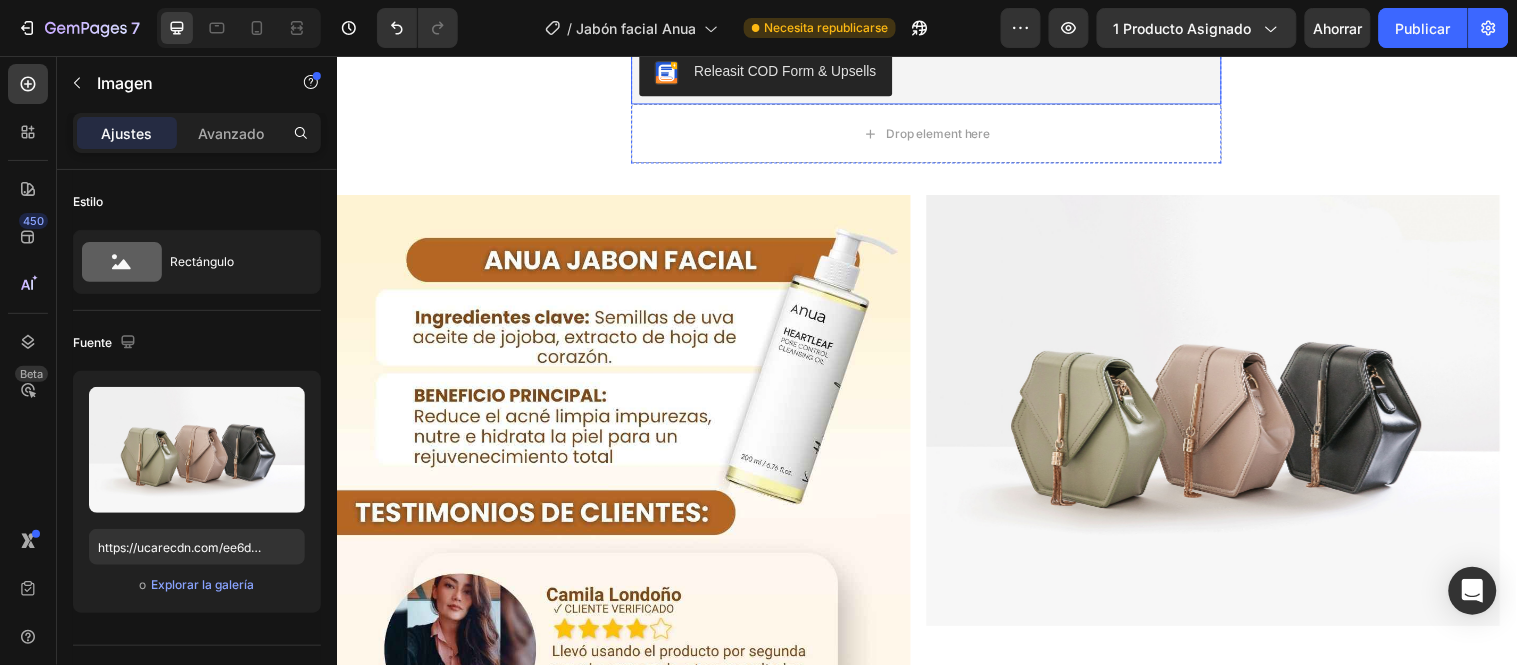 scroll, scrollTop: 8443, scrollLeft: 0, axis: vertical 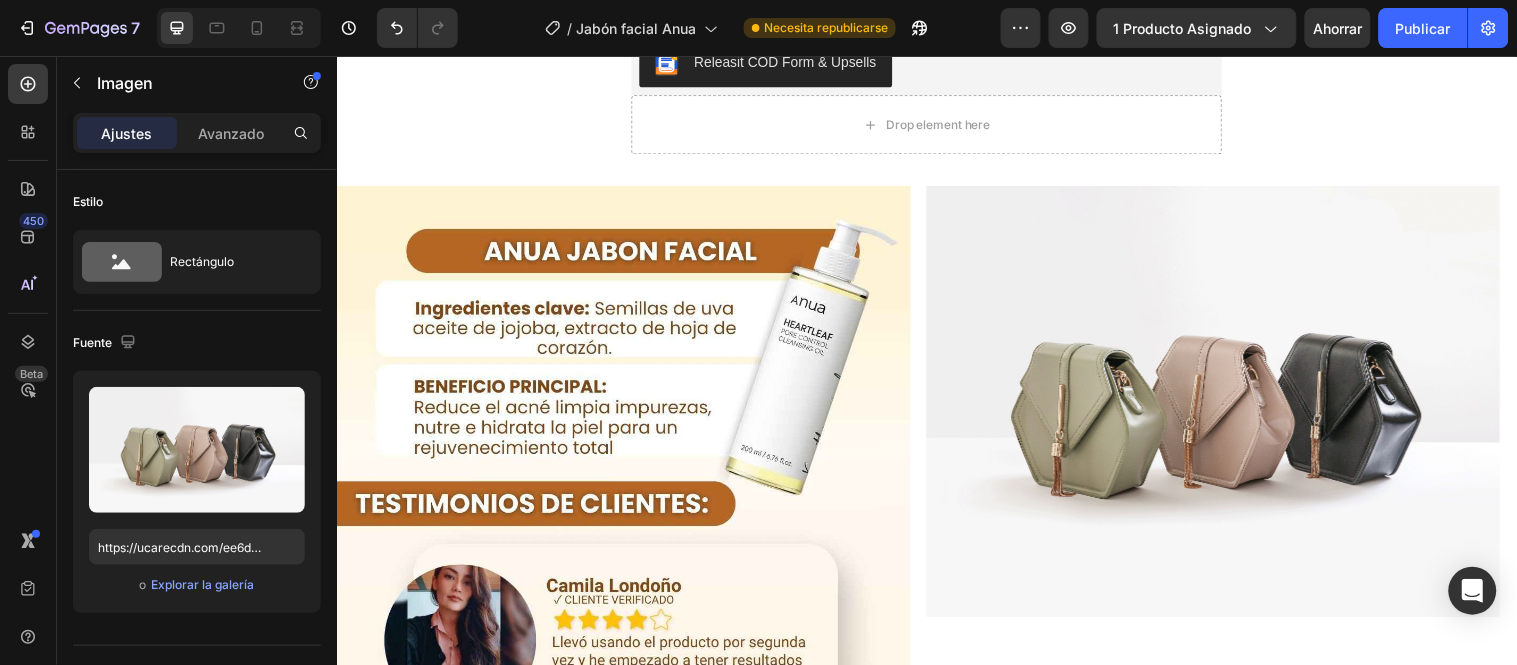 click at bounding box center [1228, 406] 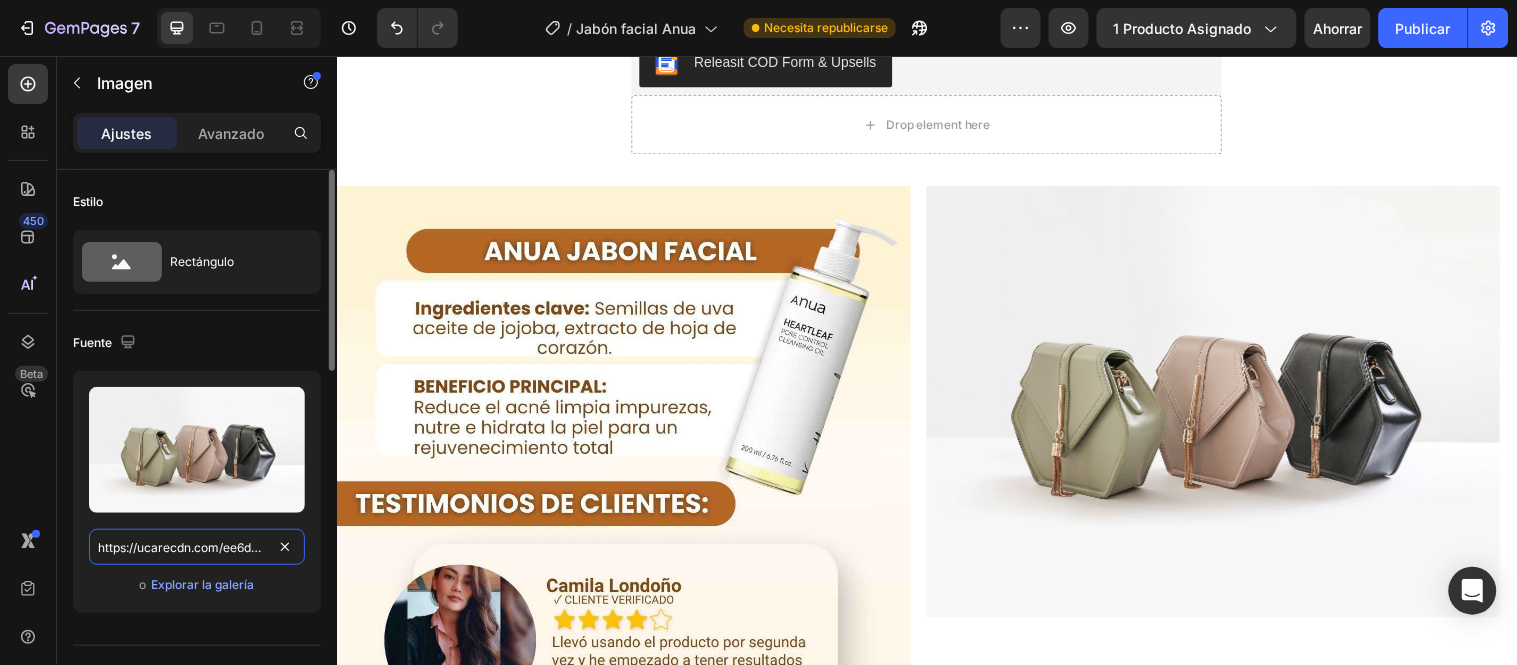 click on "https://ucarecdn.com/ee6d5074-1640-4cc7-8933-47c8589c3dee/-/format/auto/" at bounding box center [197, 547] 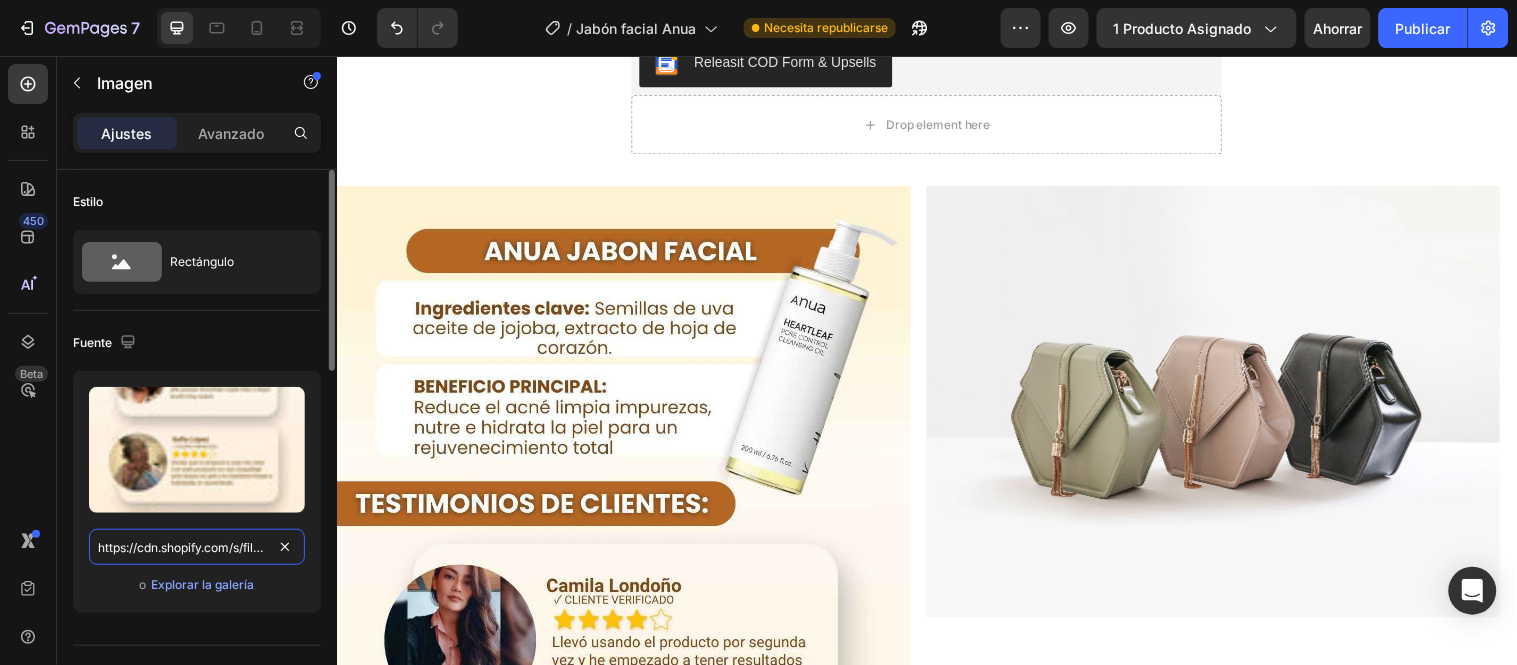 scroll, scrollTop: 0, scrollLeft: 614, axis: horizontal 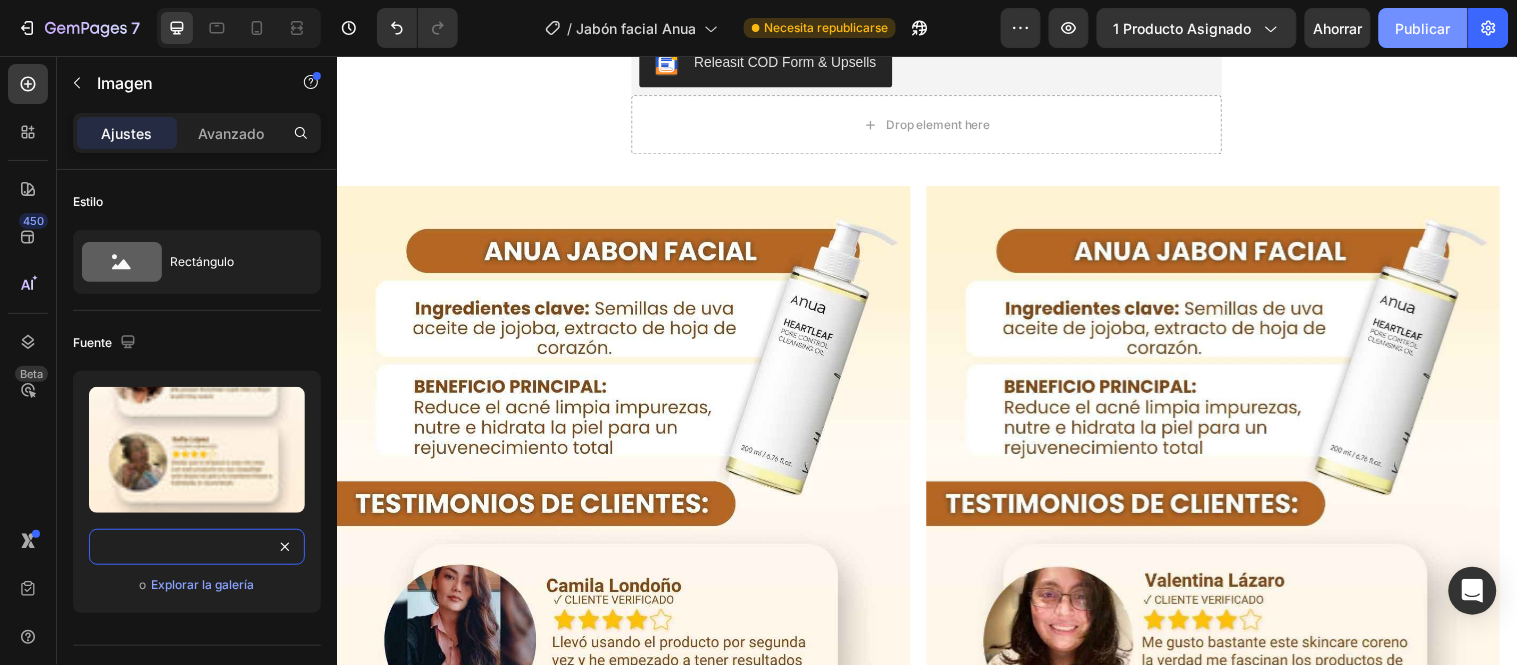 type on "https://cdn.shopify.com/s/files/1/0657/2779/1155/files/gempages_575997339626373663-a0a0ed68-b2a7-4408-9e25-1d7561dac64d.jpg" 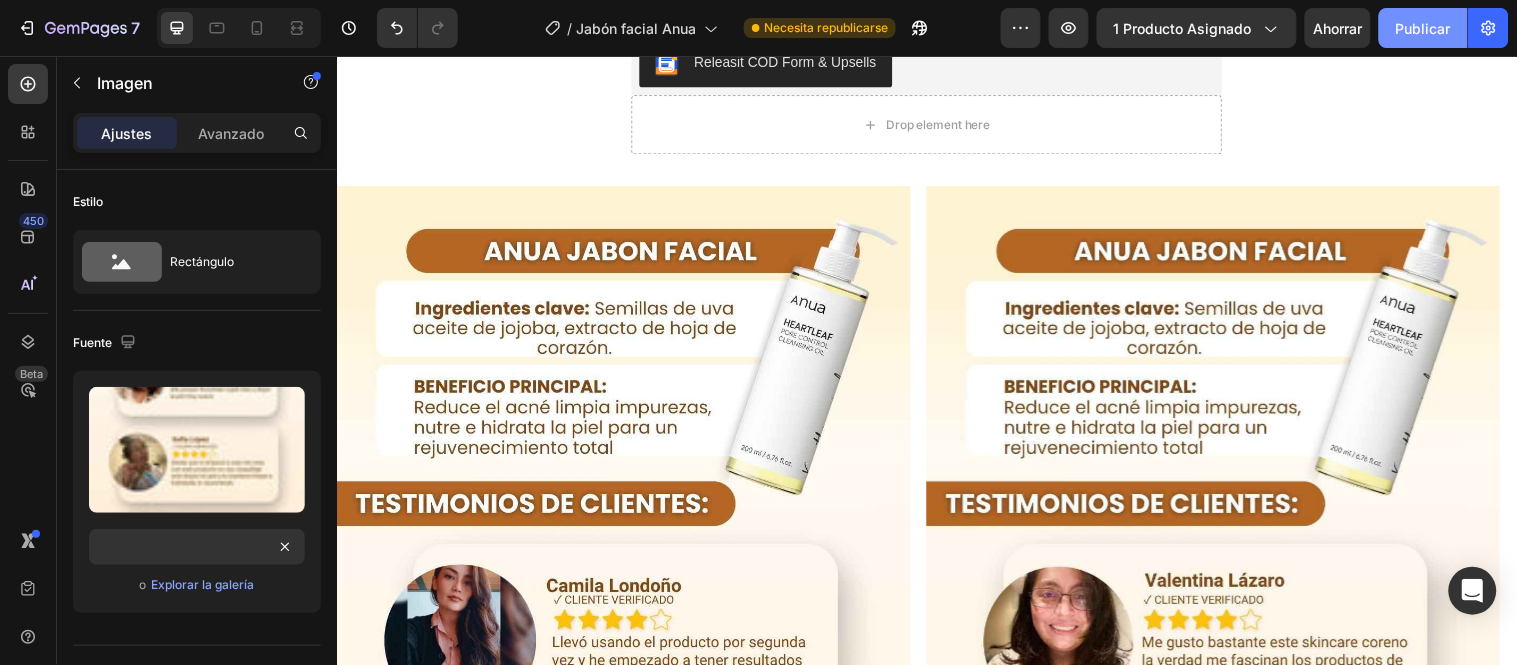 click on "Publicar" 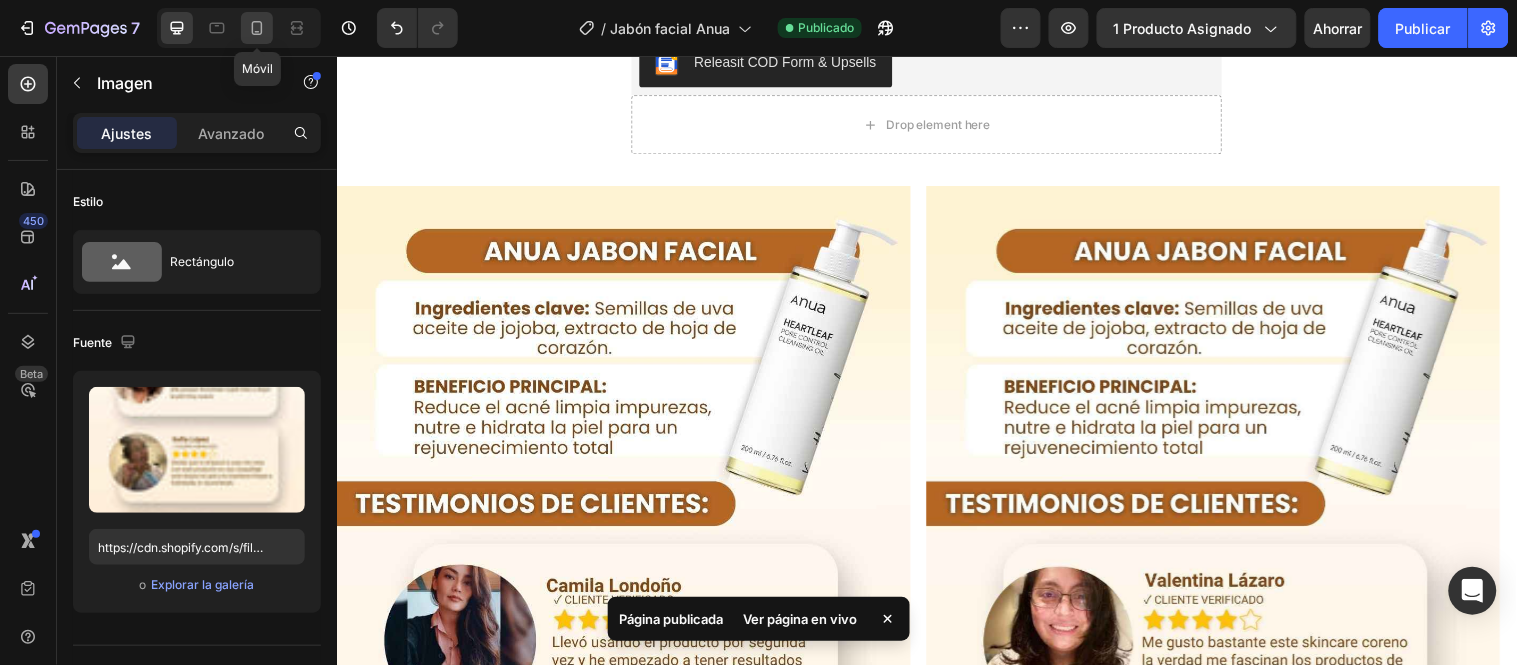 click 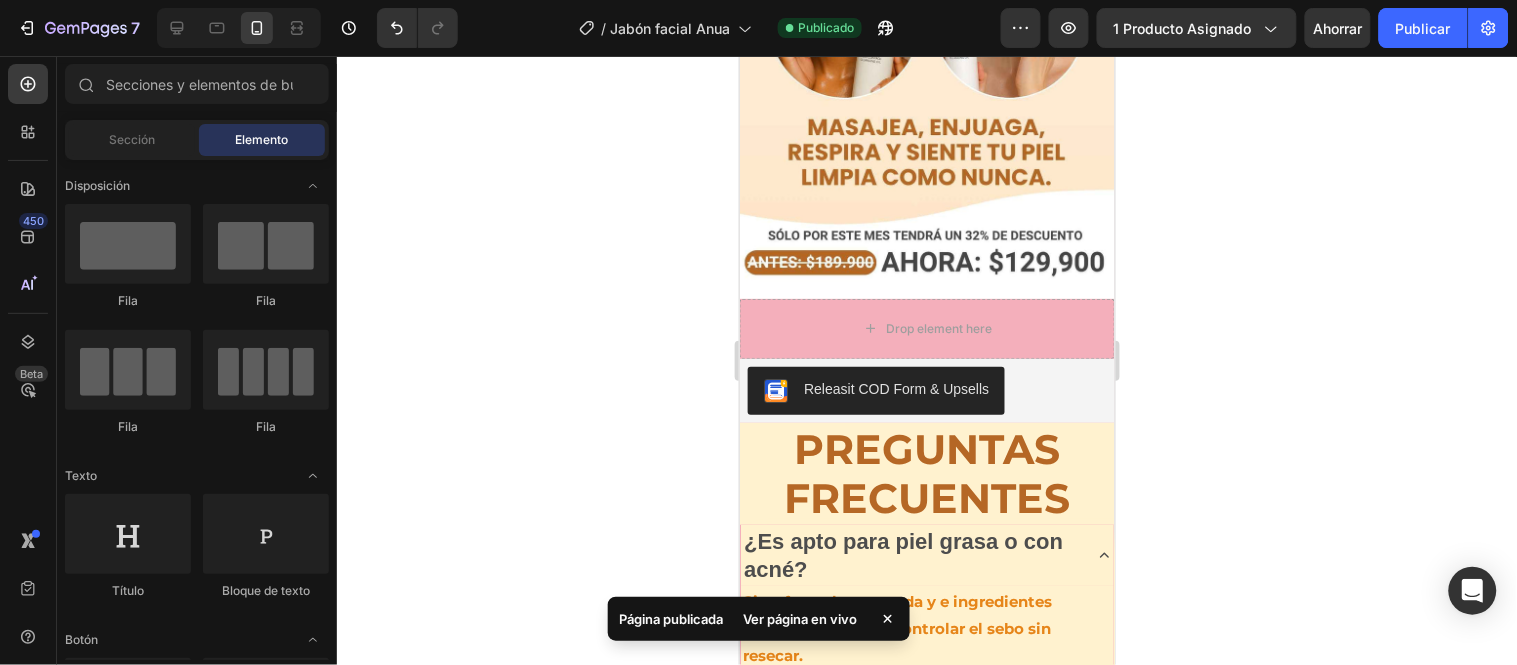 scroll, scrollTop: 5384, scrollLeft: 0, axis: vertical 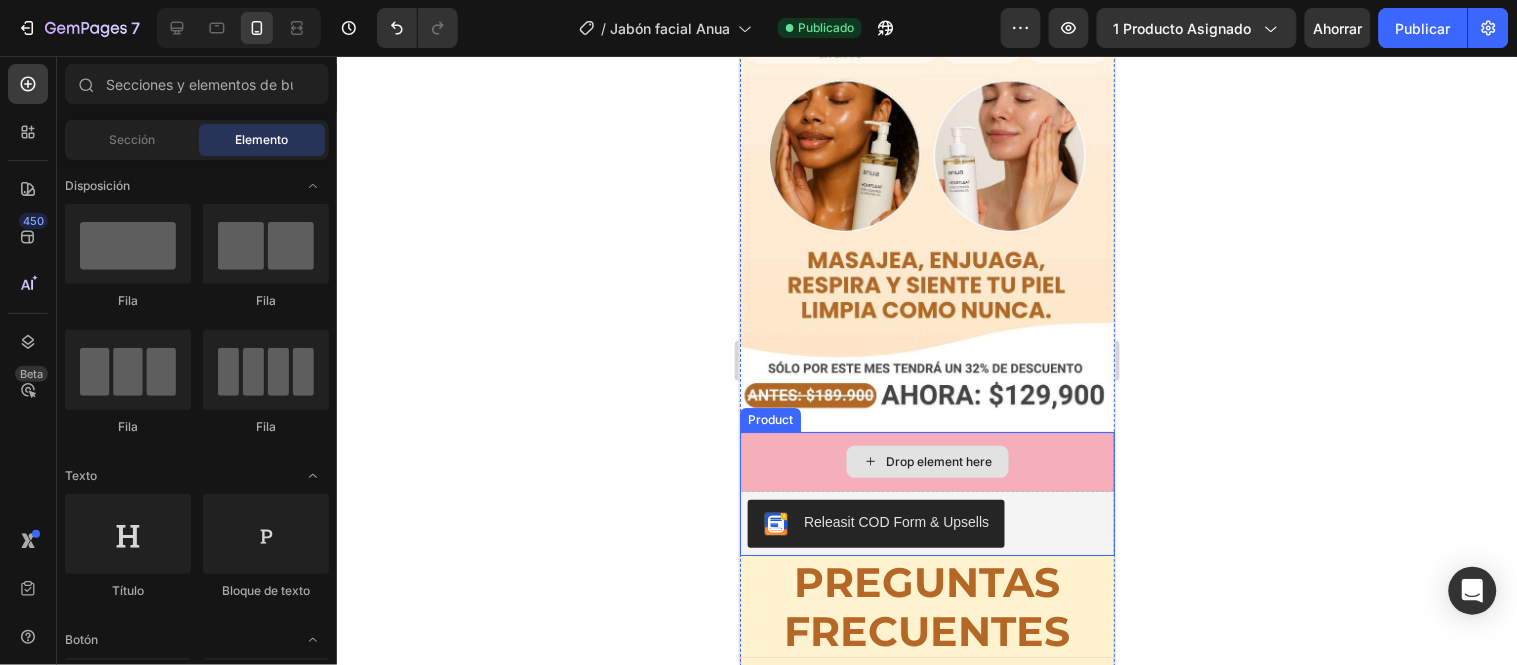 click on "Drop element here" at bounding box center [926, 461] 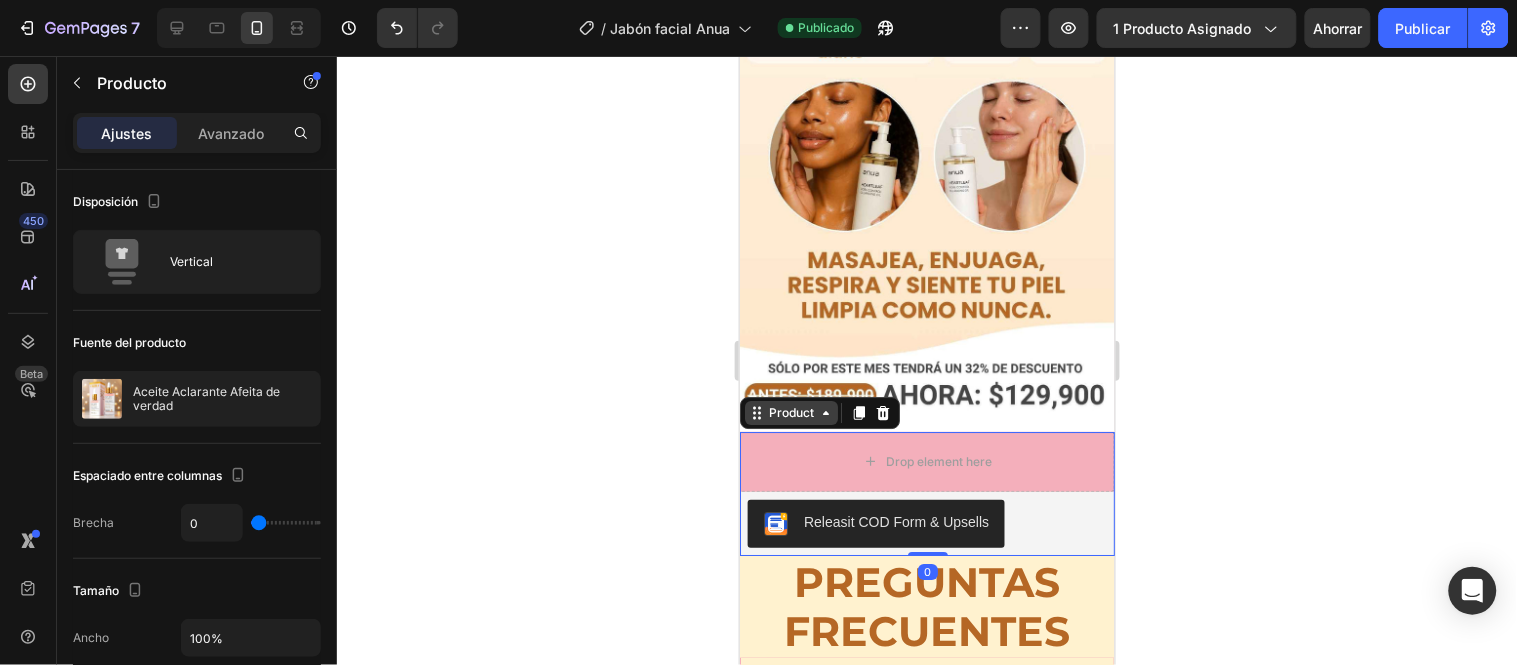 click 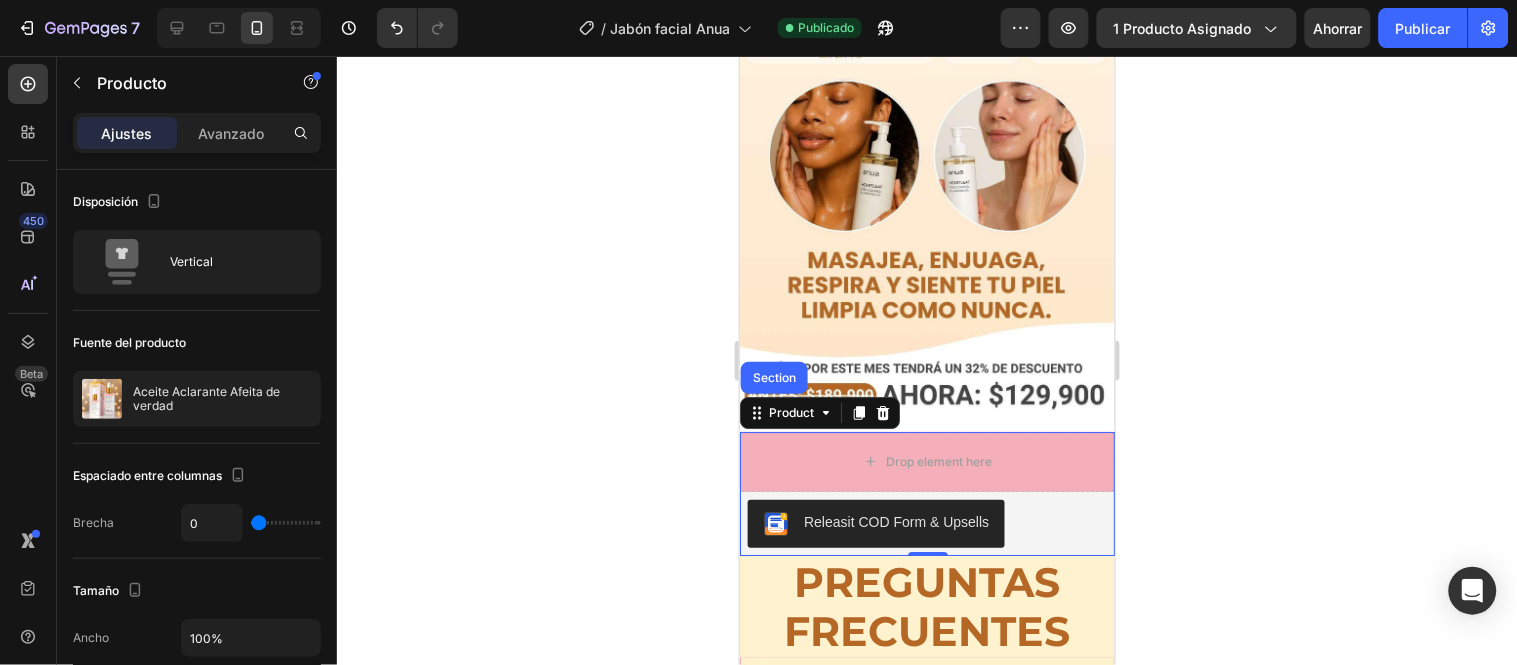 click on "Ajustes" at bounding box center [127, 133] 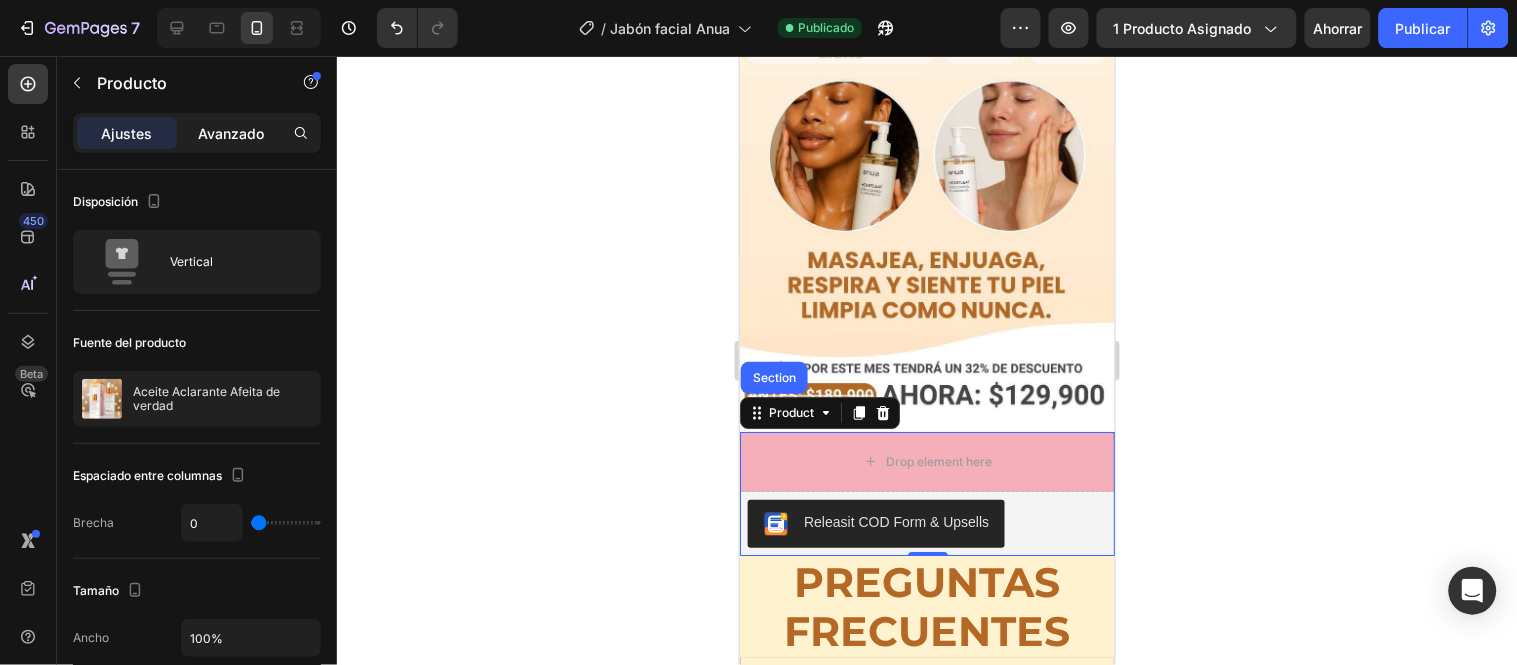 click on "Avanzado" at bounding box center (231, 133) 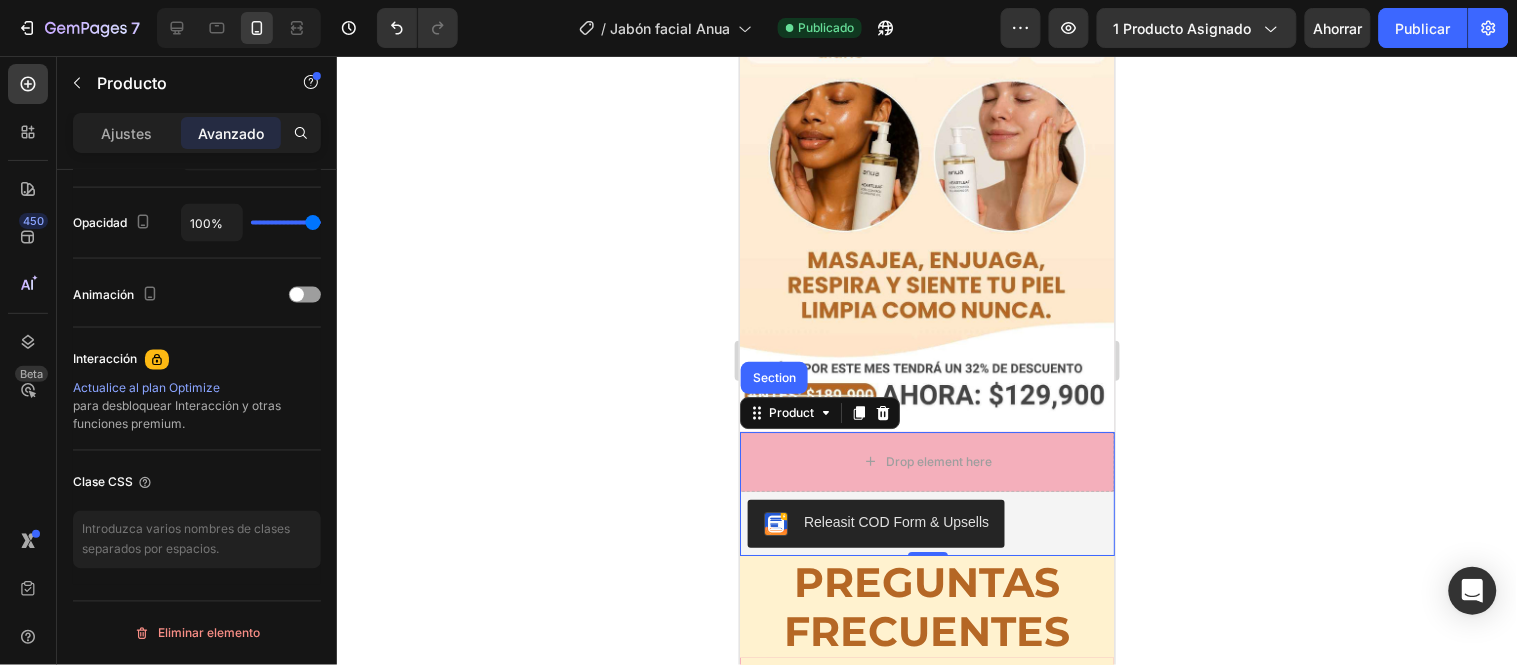 scroll, scrollTop: 0, scrollLeft: 0, axis: both 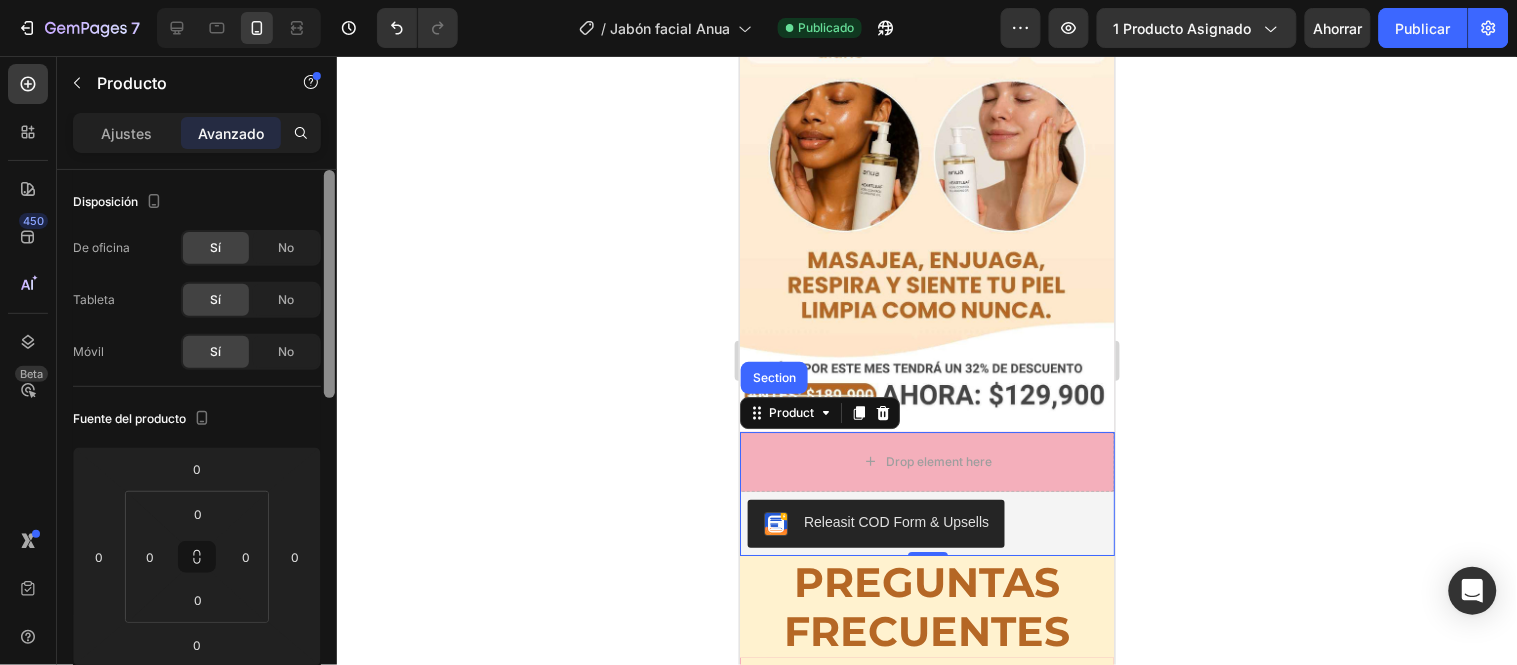drag, startPoint x: 330, startPoint y: 193, endPoint x: 372, endPoint y: 91, distance: 110.308655 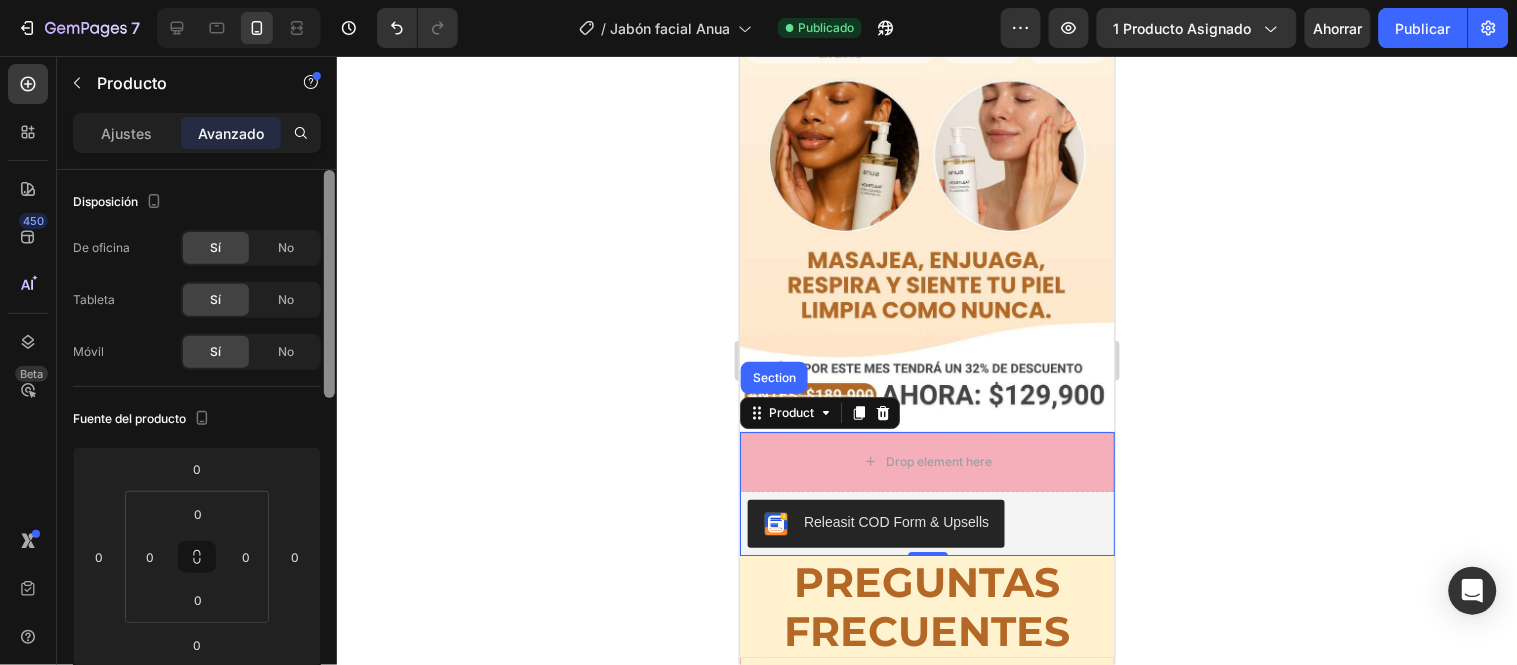 click on "7 Version history / Jabón facial Anua Publicado Avance 1 producto asignado Ahorrar Publicar 450 Beta Sections(18) Elementos(84) Sección Elemento Sección de héroes Detalle del producto Marcas Insignias de confianza Garantizar Desglose del producto Cómo utilizar Testimonios Comparar Manojo Preguntas frecuentes Prueba social Historia de la marca Lista de productos Recopilación Lista de blogs Contacto Sticky Añadir al carrito Pie de página personalizado Explorar la biblioteca 450 Disposición
Fila
Fila
Fila
Fila Texto
Título
Bloque de texto Botón
Botón
Botón Medios de comunicación" 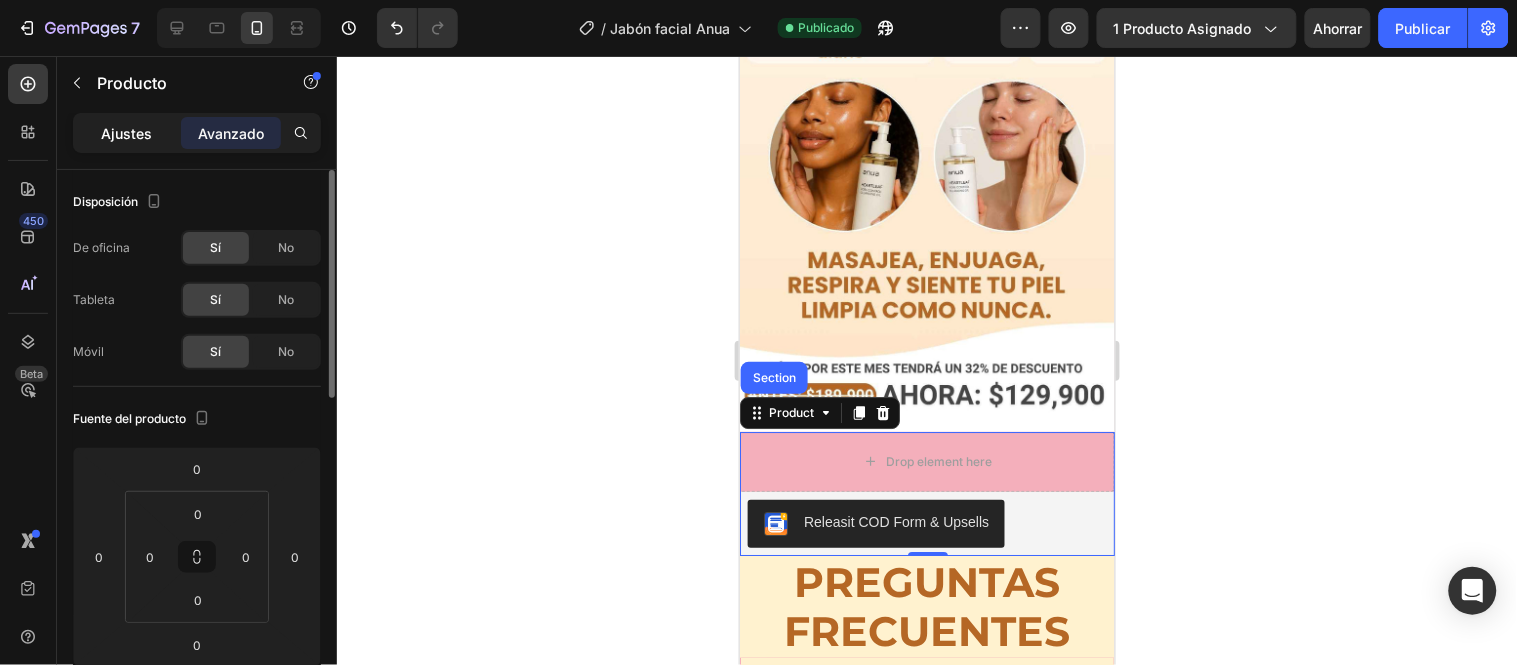 click on "Ajustes" at bounding box center (127, 133) 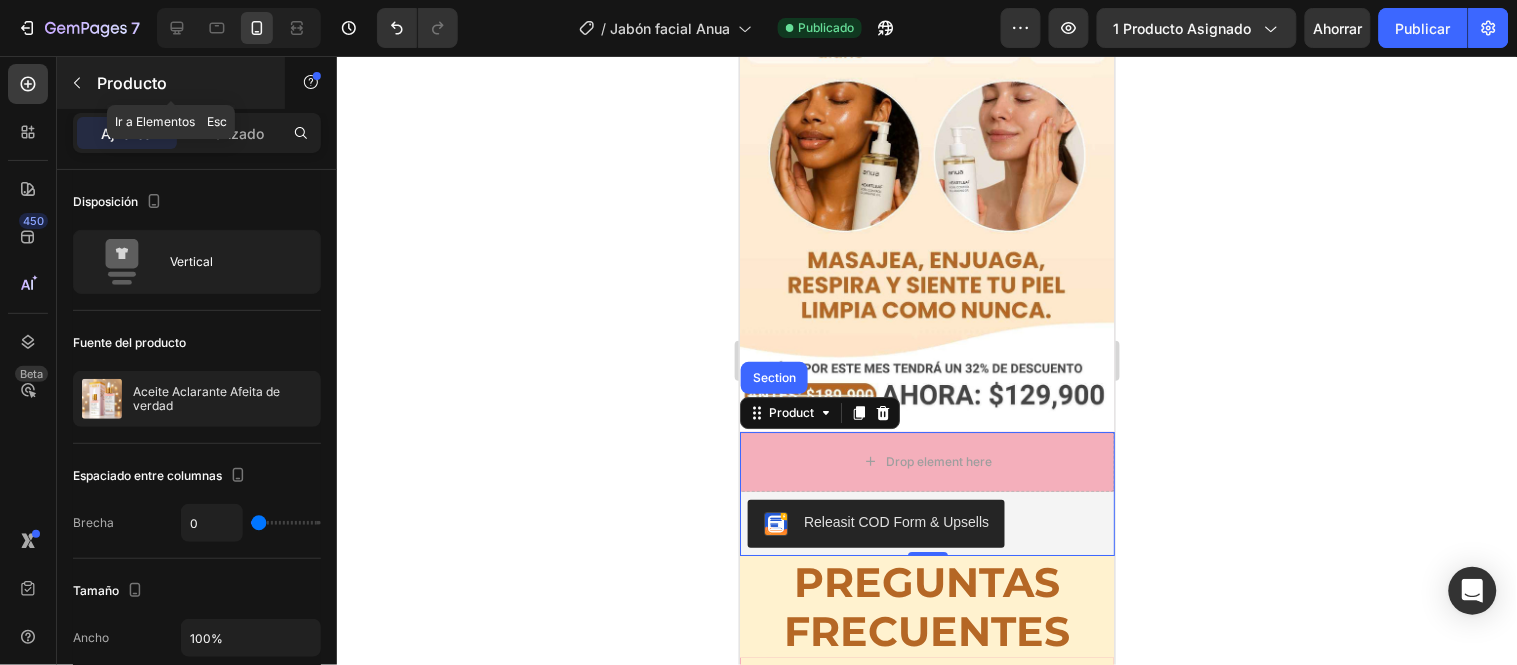 click 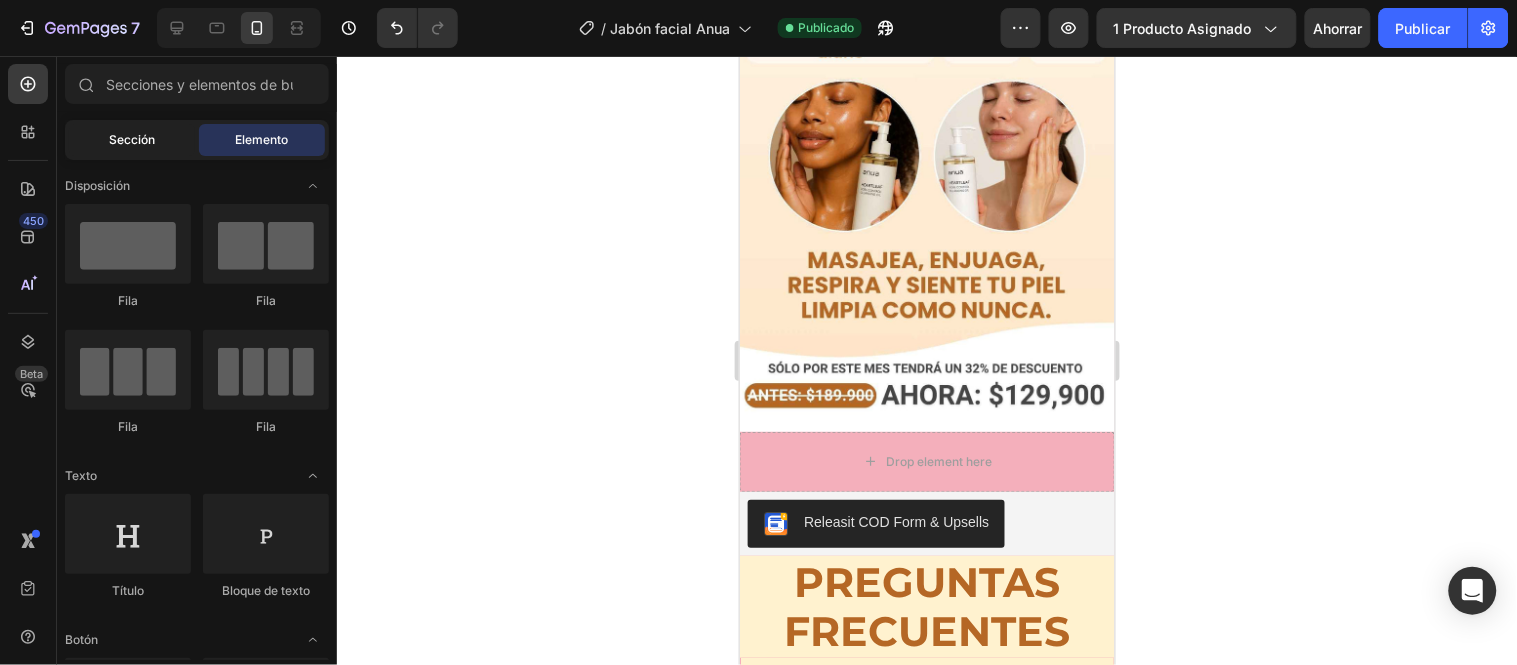click on "Sección" at bounding box center [132, 139] 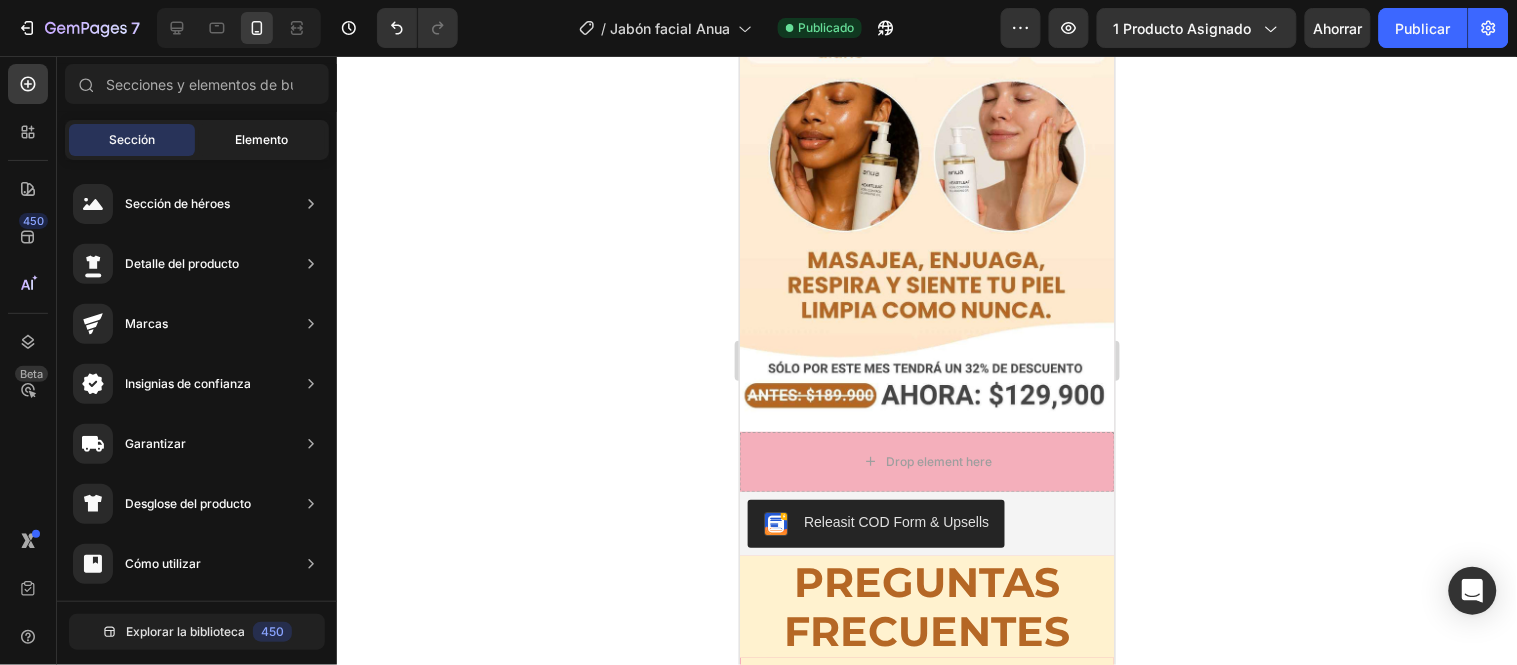 click on "Elemento" at bounding box center [262, 139] 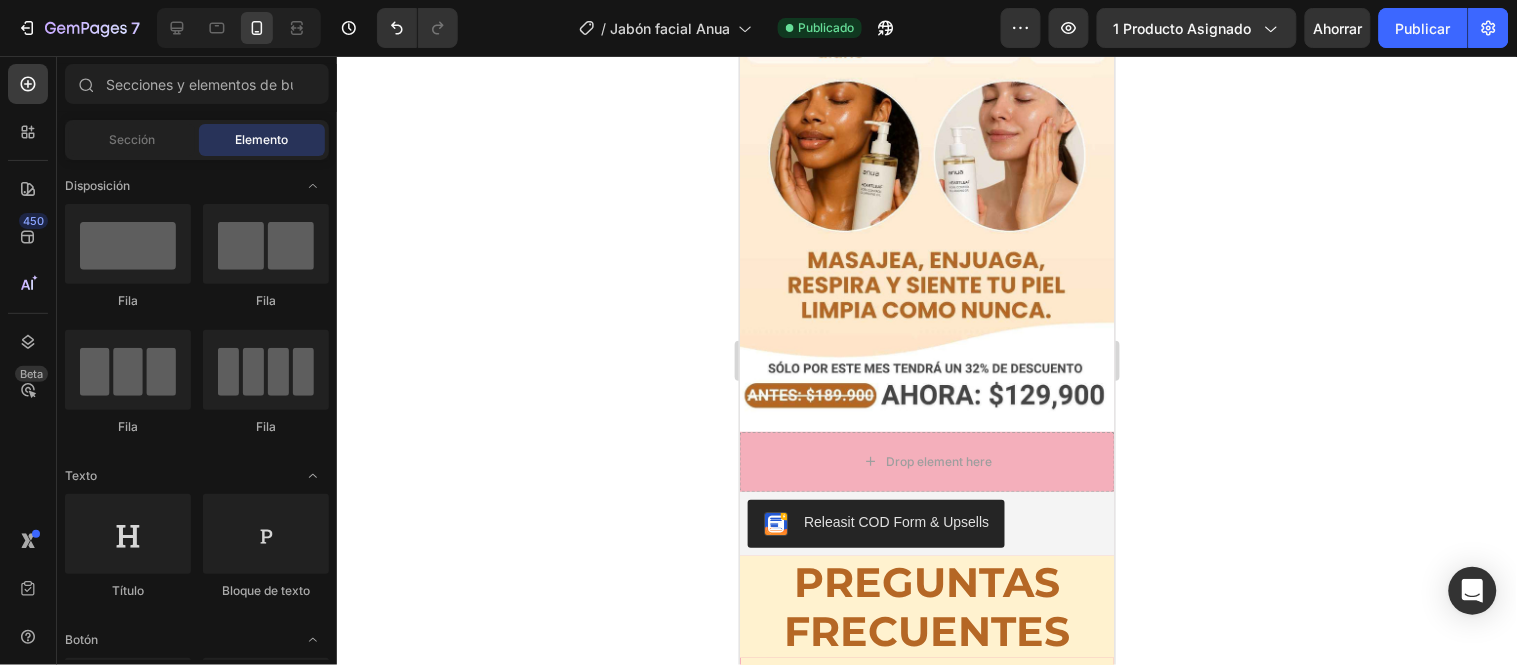 click 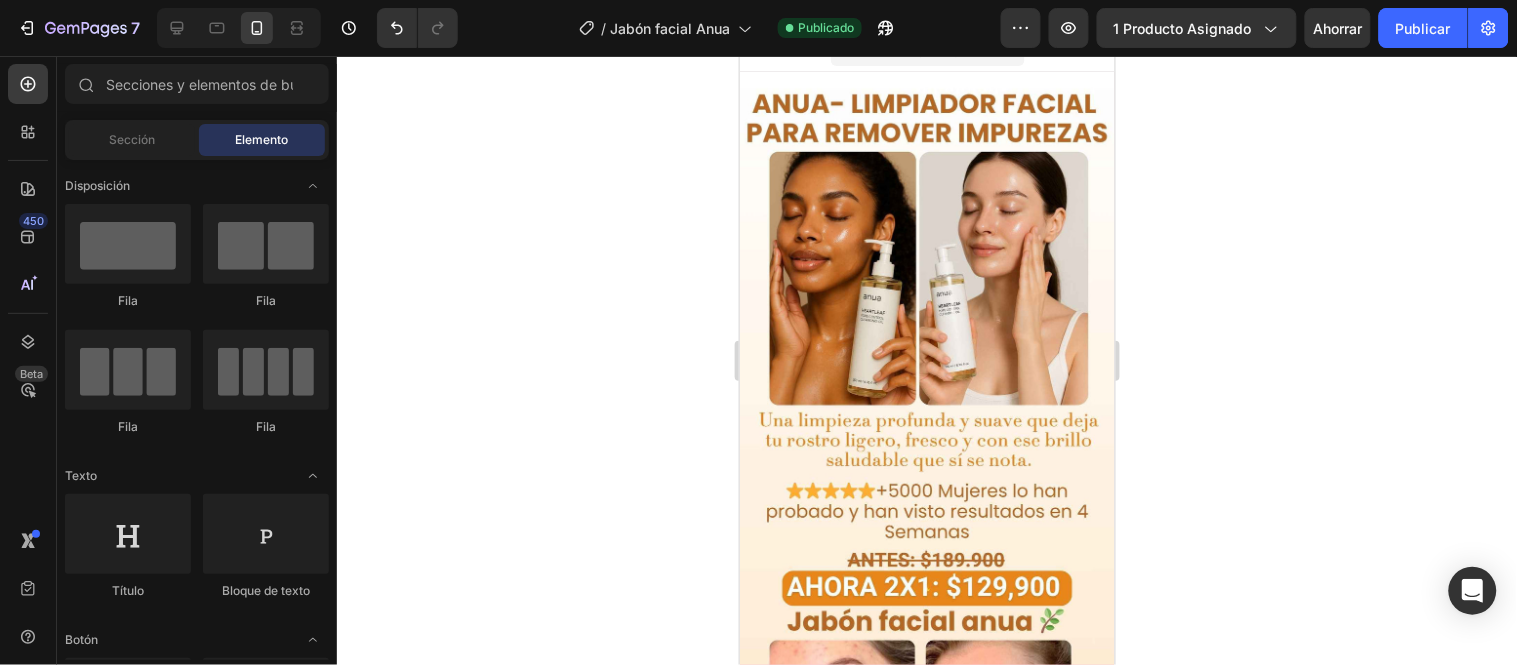 scroll, scrollTop: 0, scrollLeft: 0, axis: both 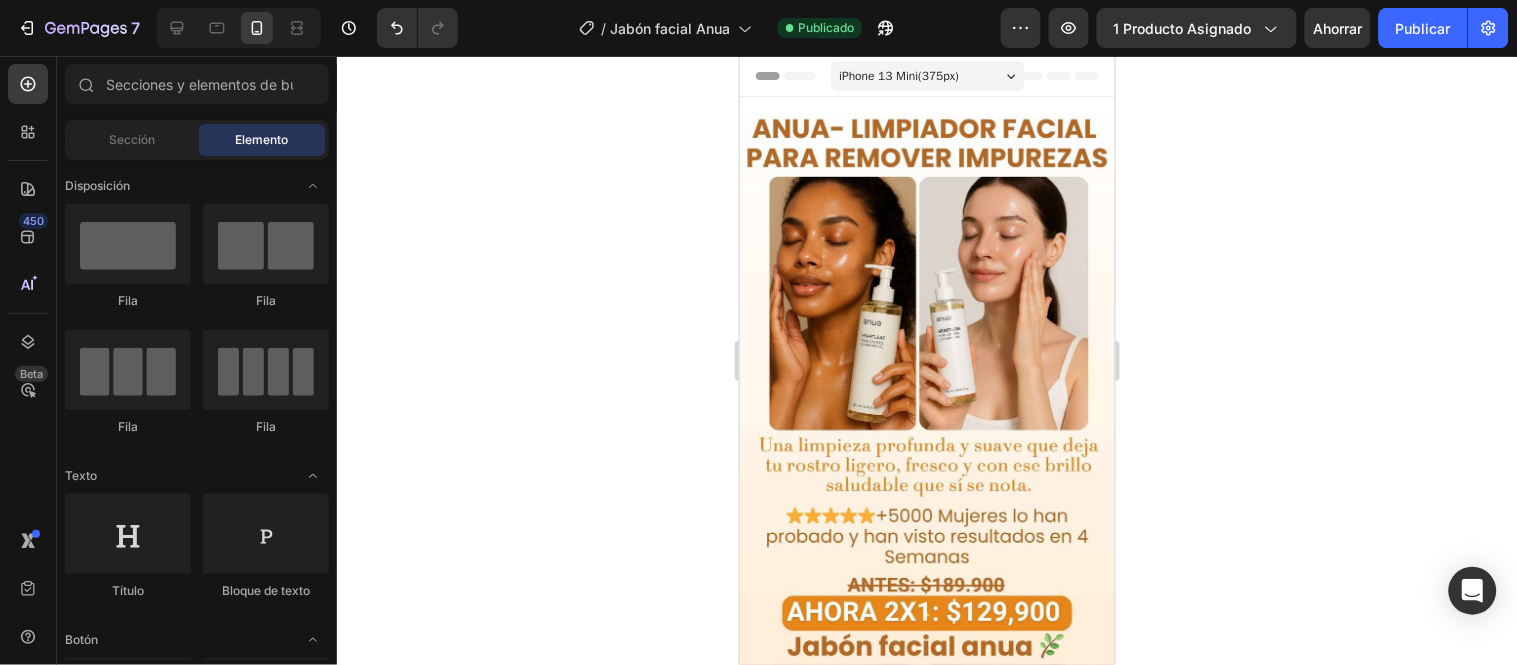 drag, startPoint x: 1104, startPoint y: 497, endPoint x: 1860, endPoint y: 131, distance: 839.9357 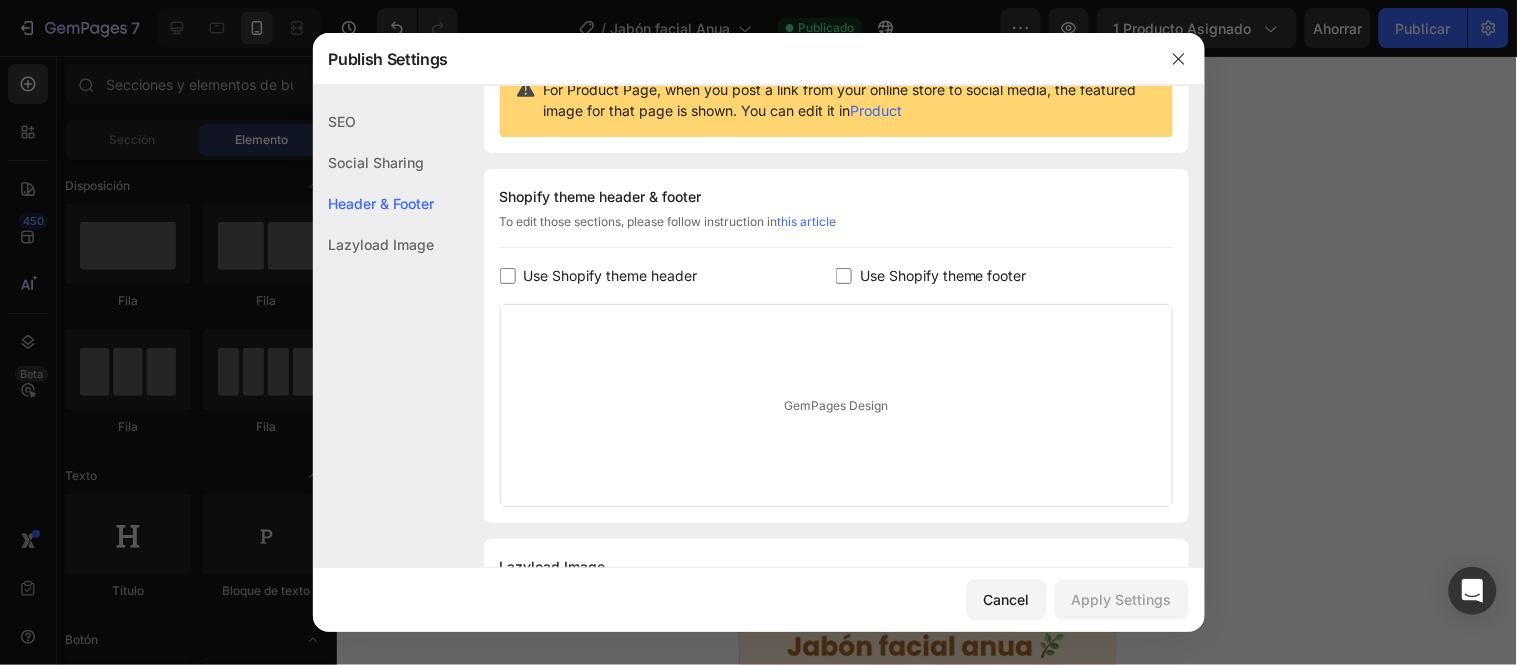 scroll, scrollTop: 291, scrollLeft: 0, axis: vertical 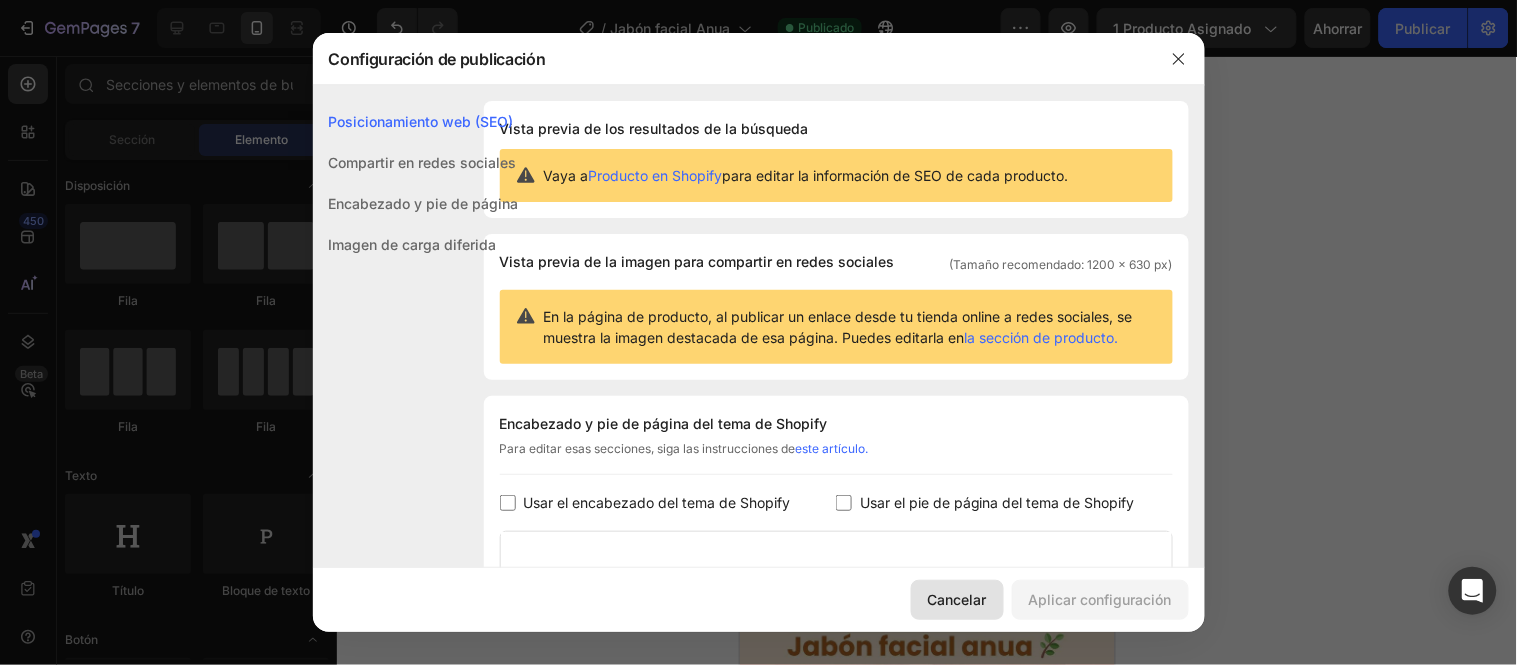 click on "Cancelar" at bounding box center (957, 599) 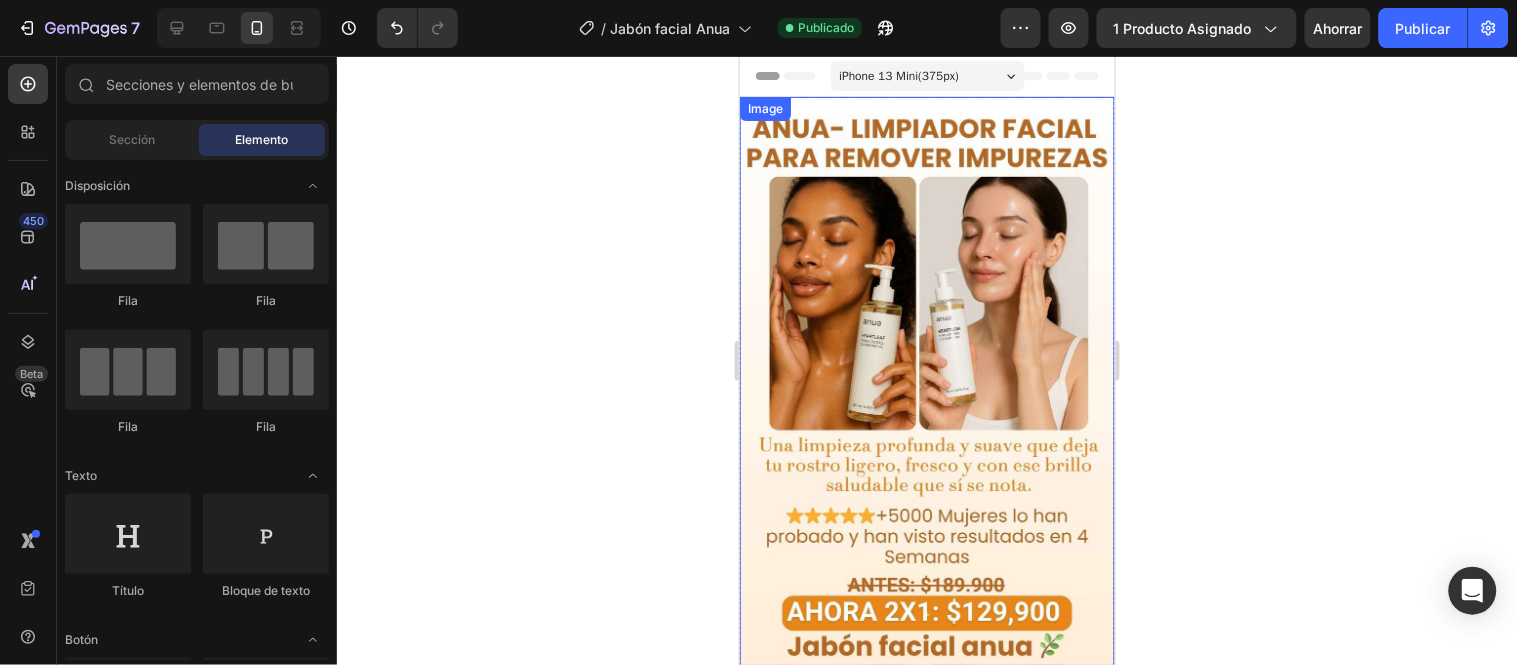 click on "Image" at bounding box center (926, 523) 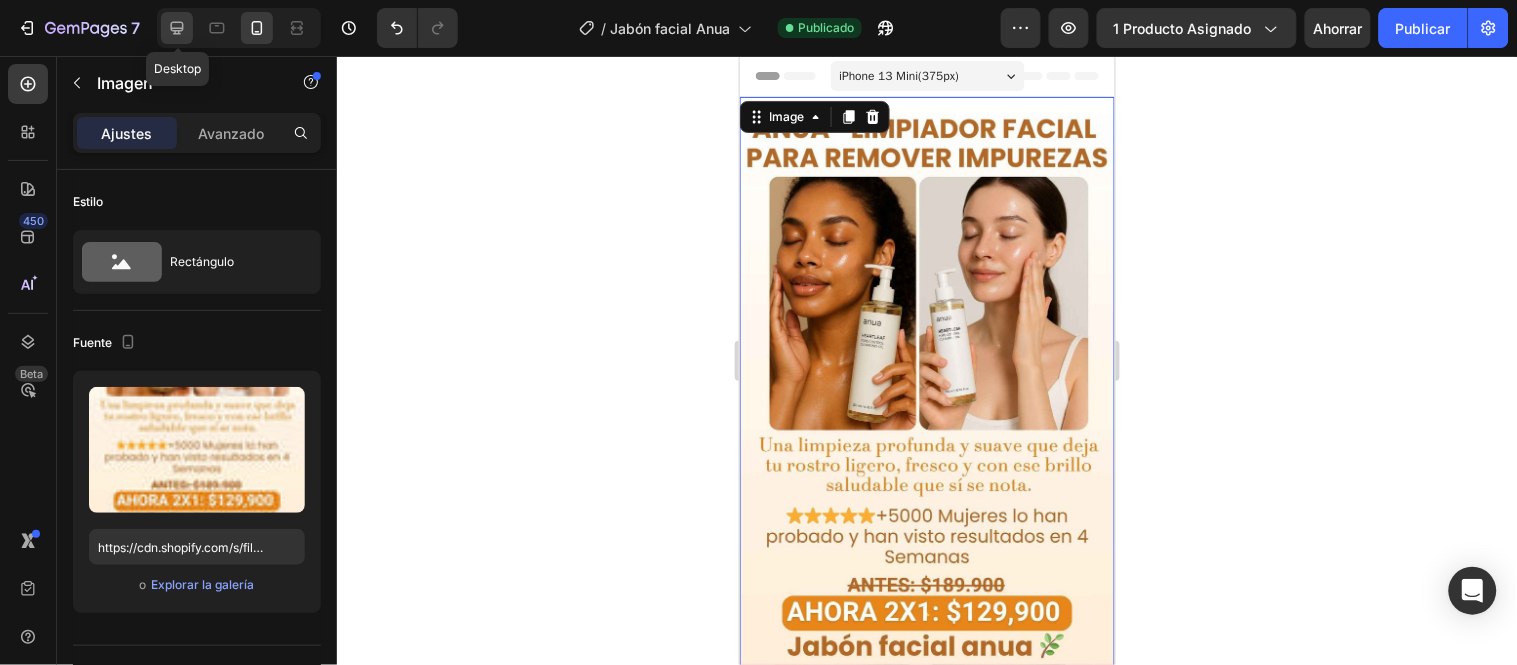 click 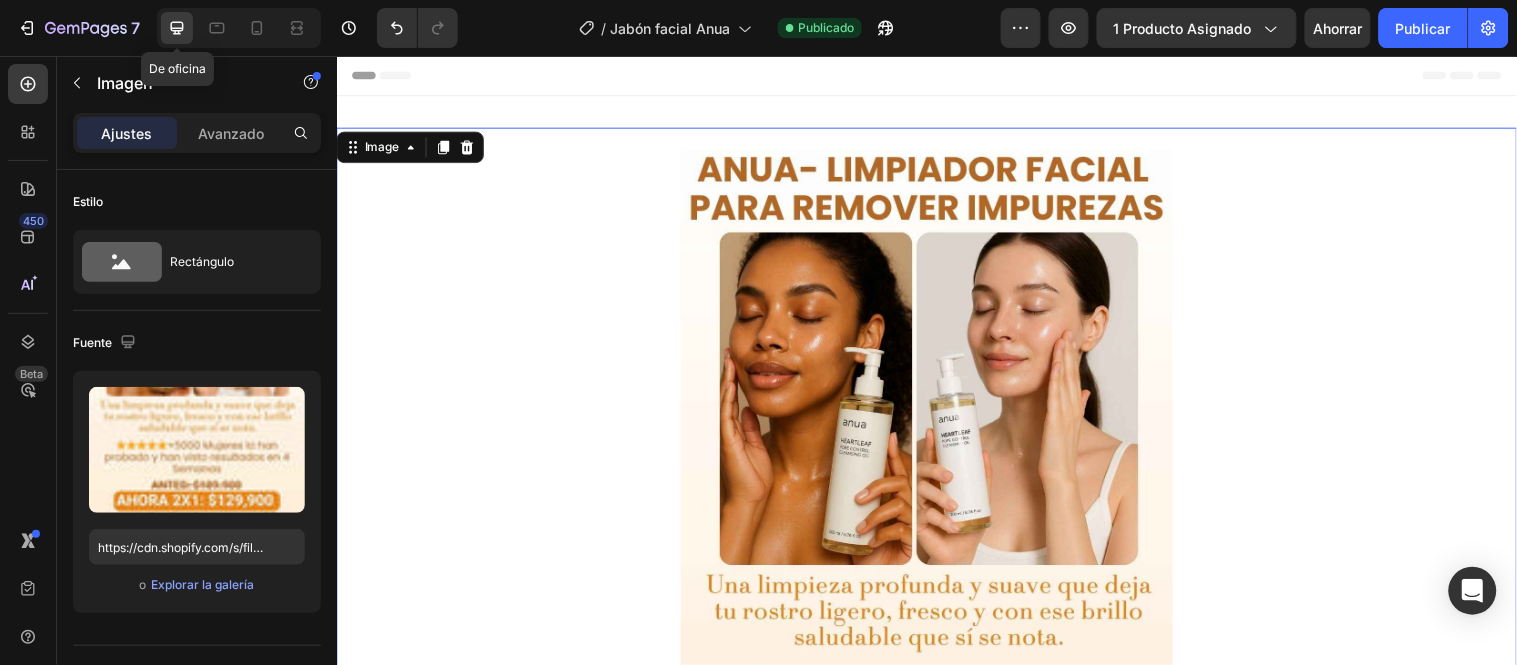 scroll, scrollTop: 3, scrollLeft: 0, axis: vertical 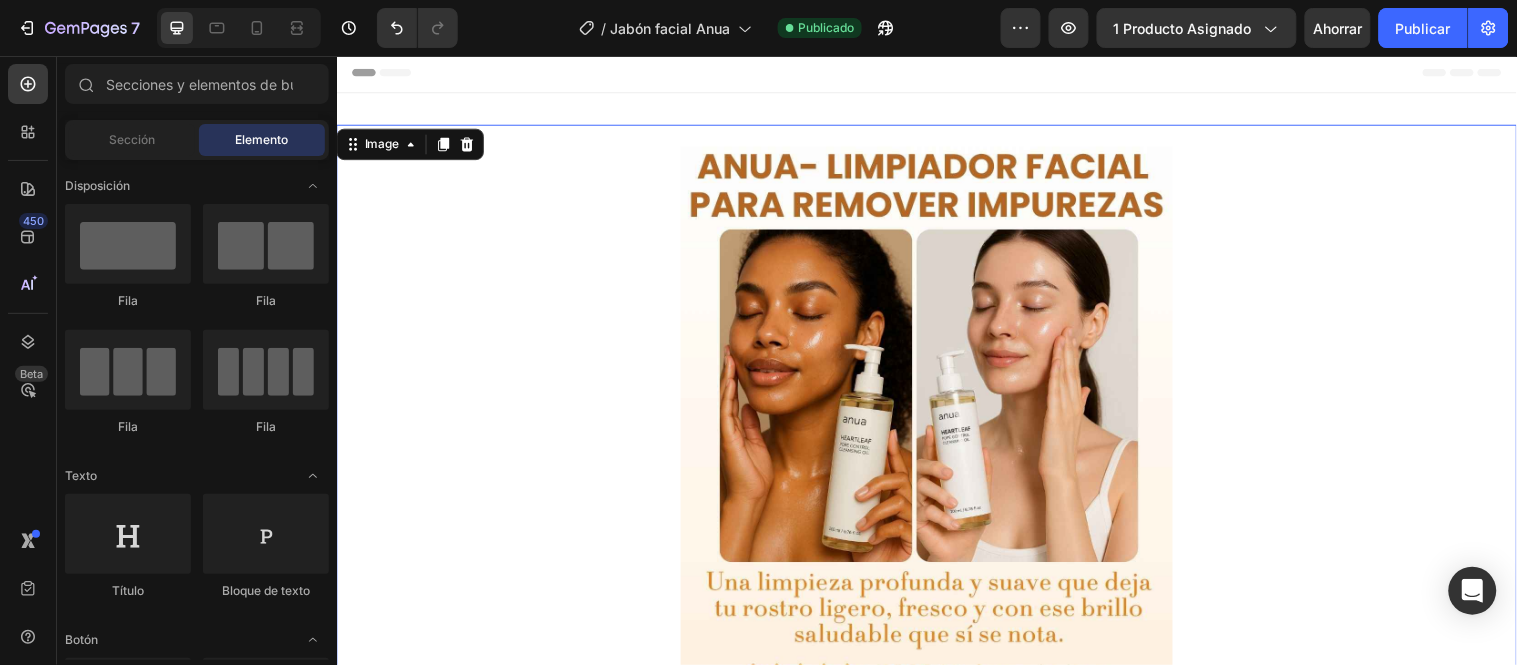 click on "Header" at bounding box center (393, 72) 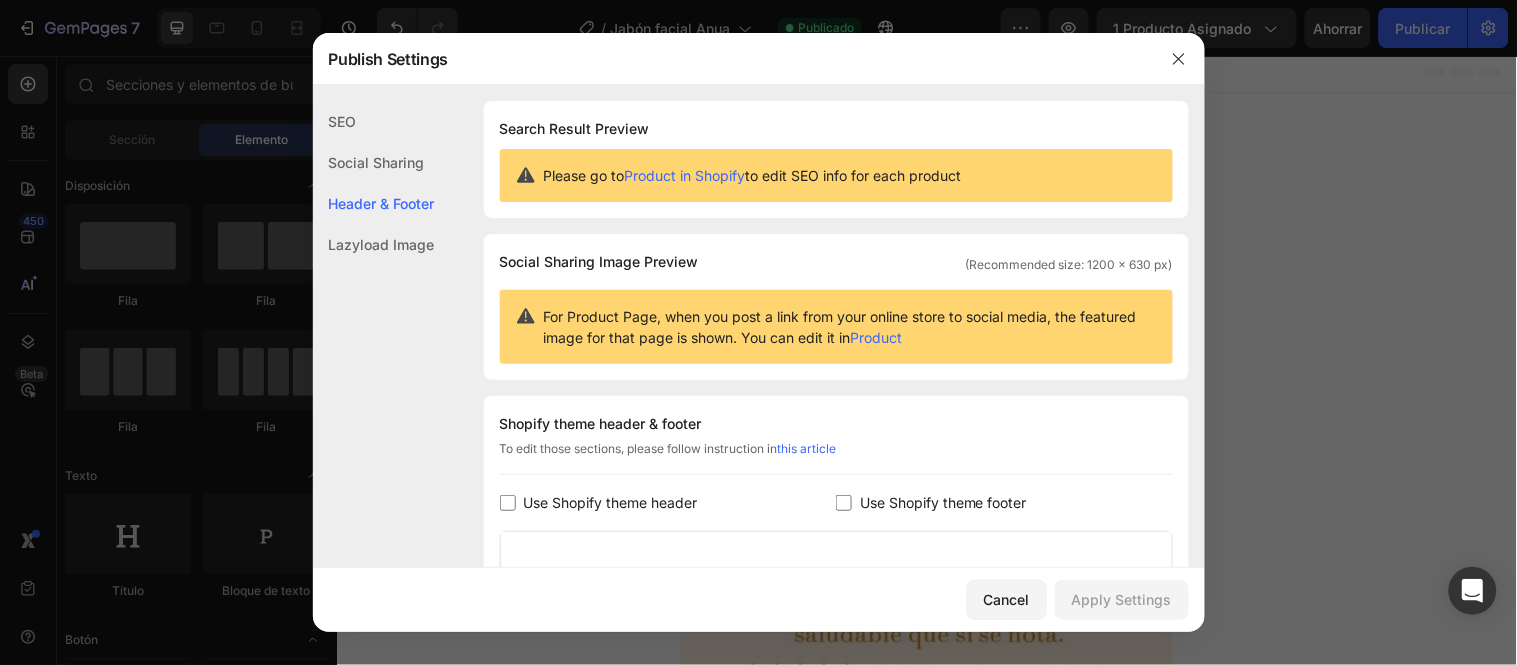 scroll, scrollTop: 291, scrollLeft: 0, axis: vertical 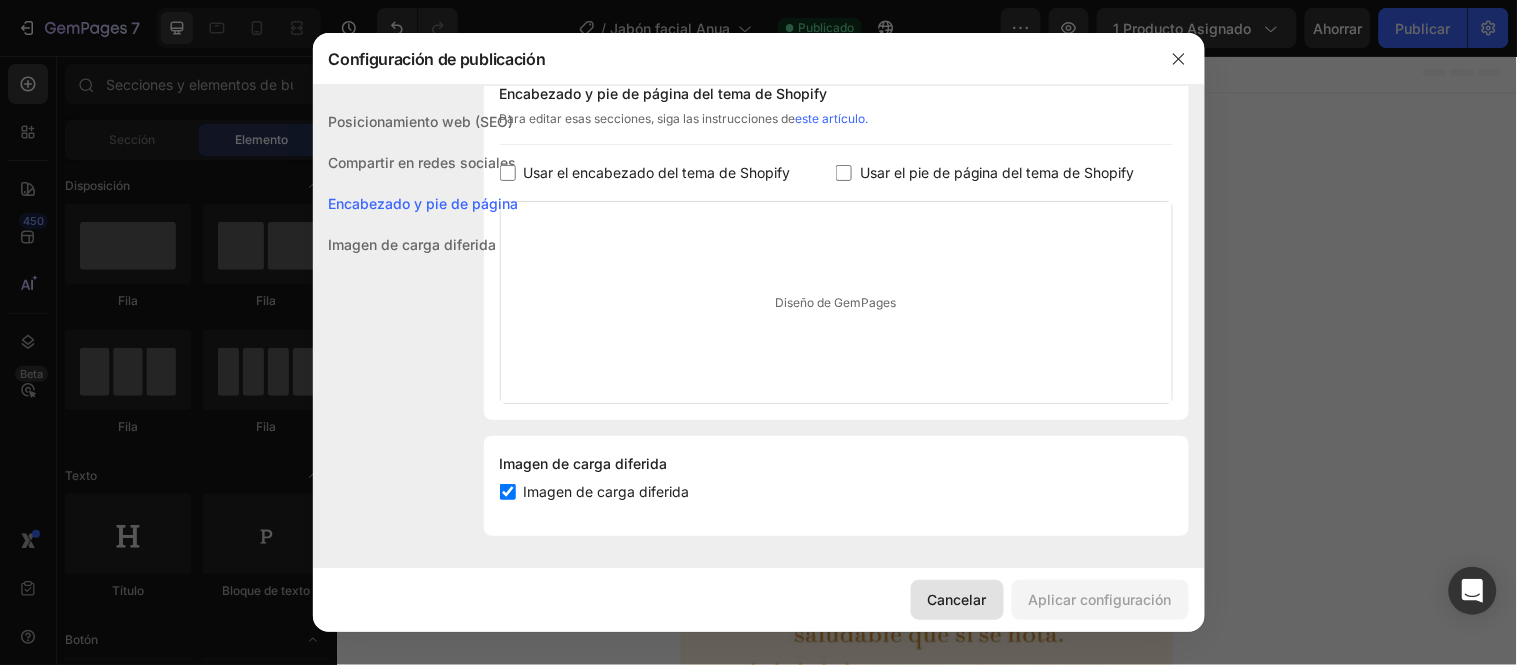 click on "Cancelar" at bounding box center (957, 599) 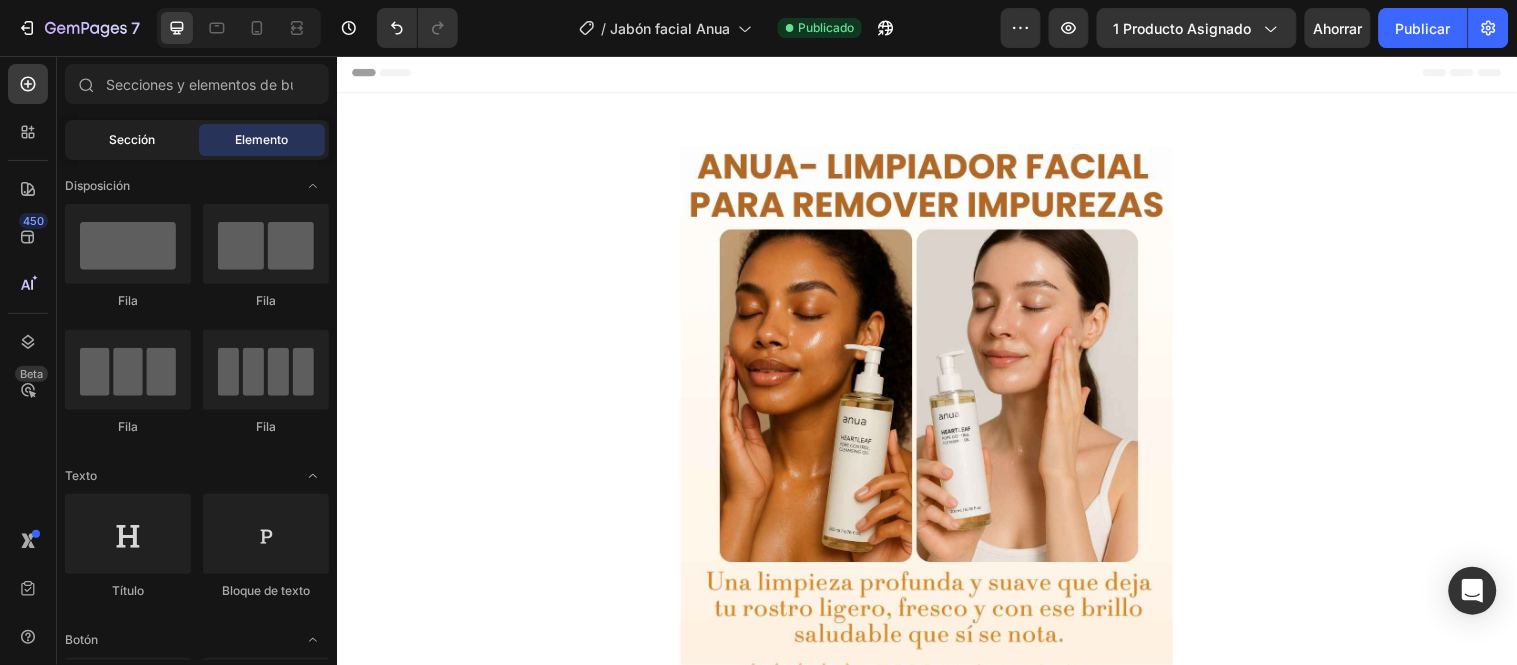 click on "Sección" at bounding box center [132, 140] 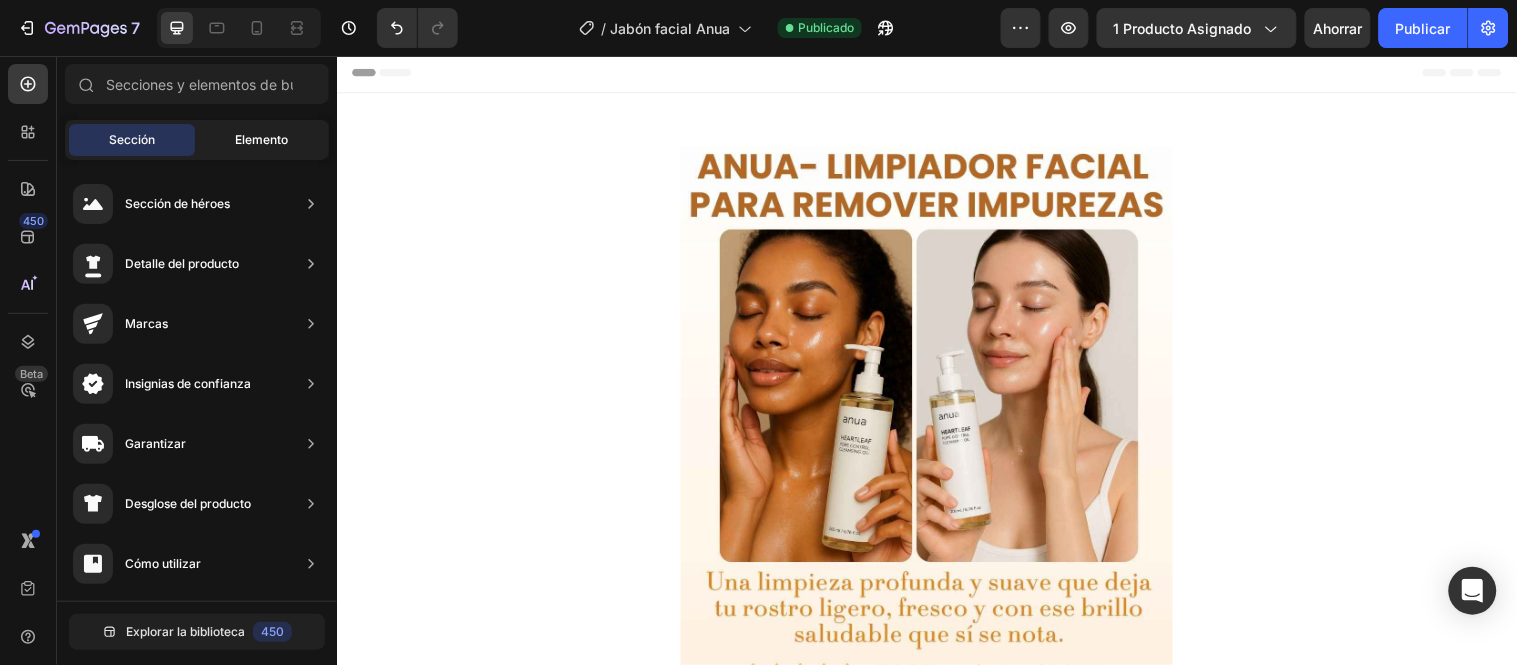click on "Elemento" 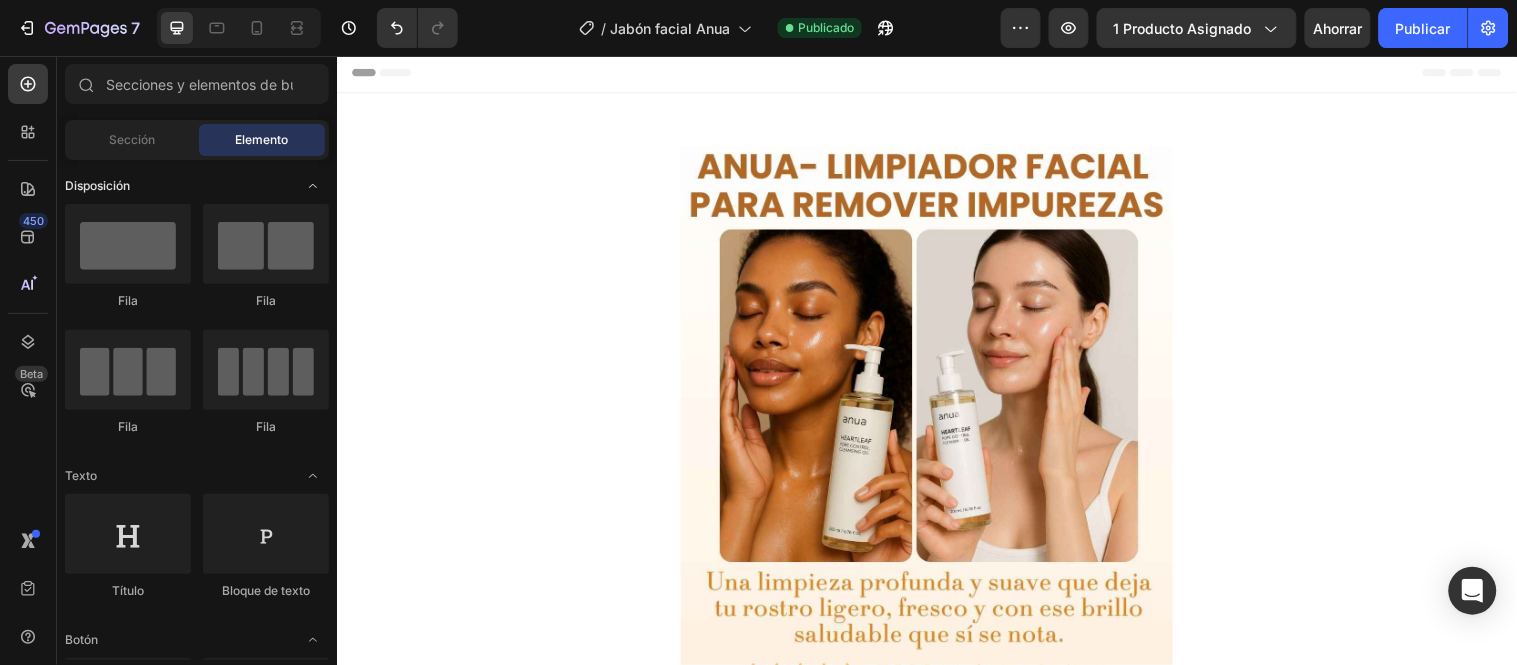 click on "Disposición" 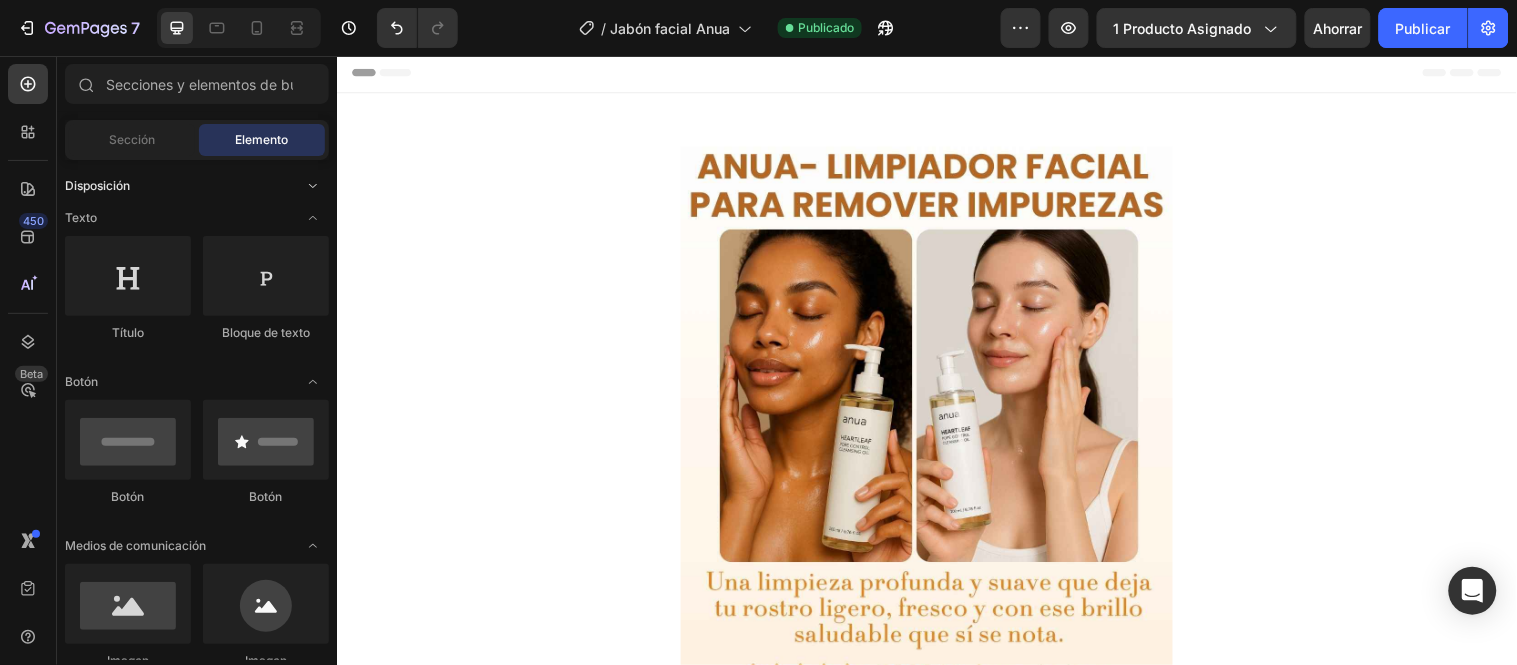 click on "Disposición" 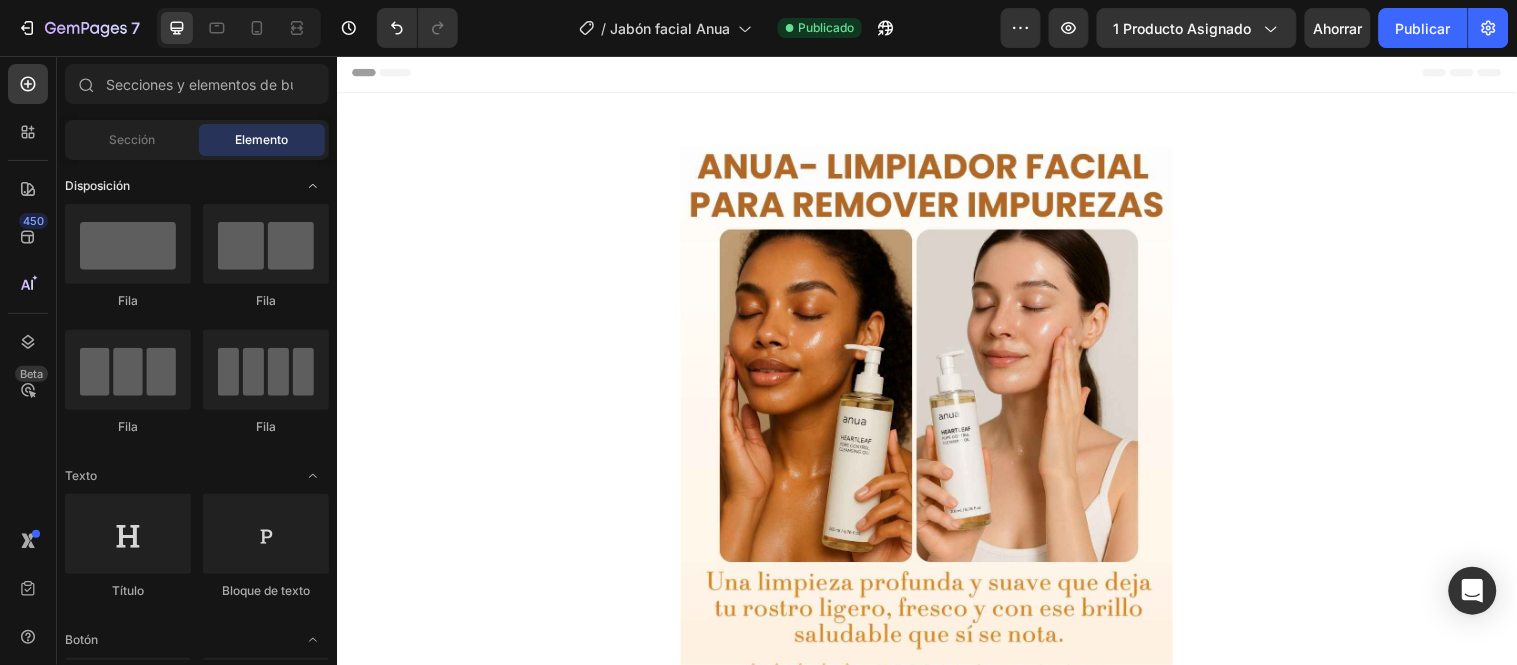 click on "Disposición" 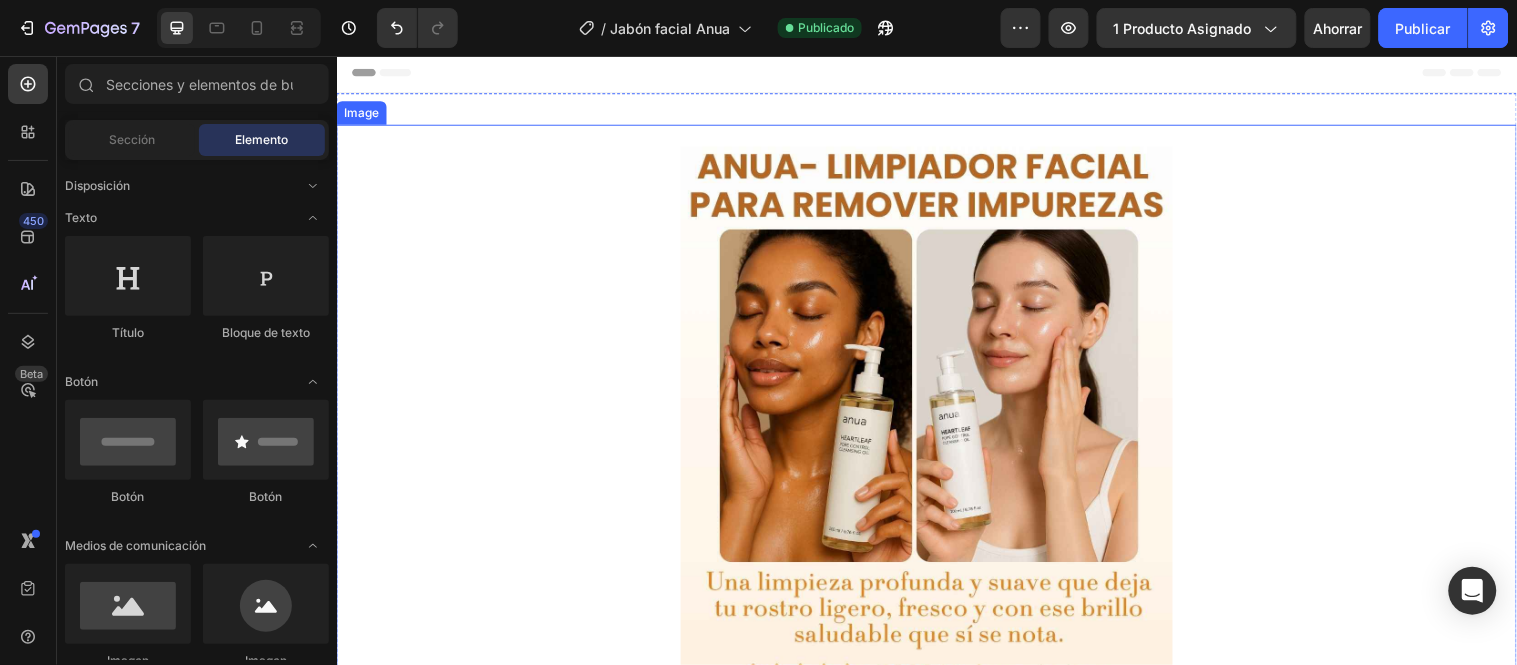 click at bounding box center (936, 694) 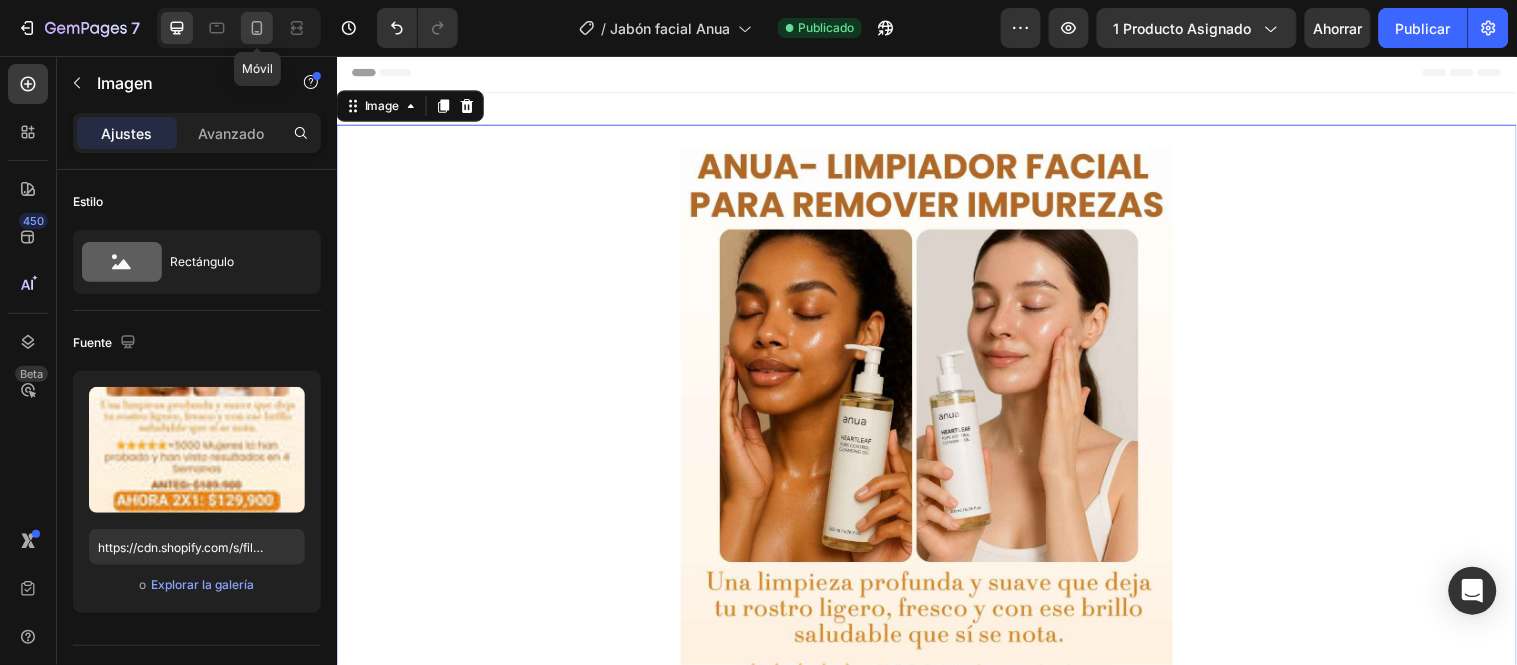 click 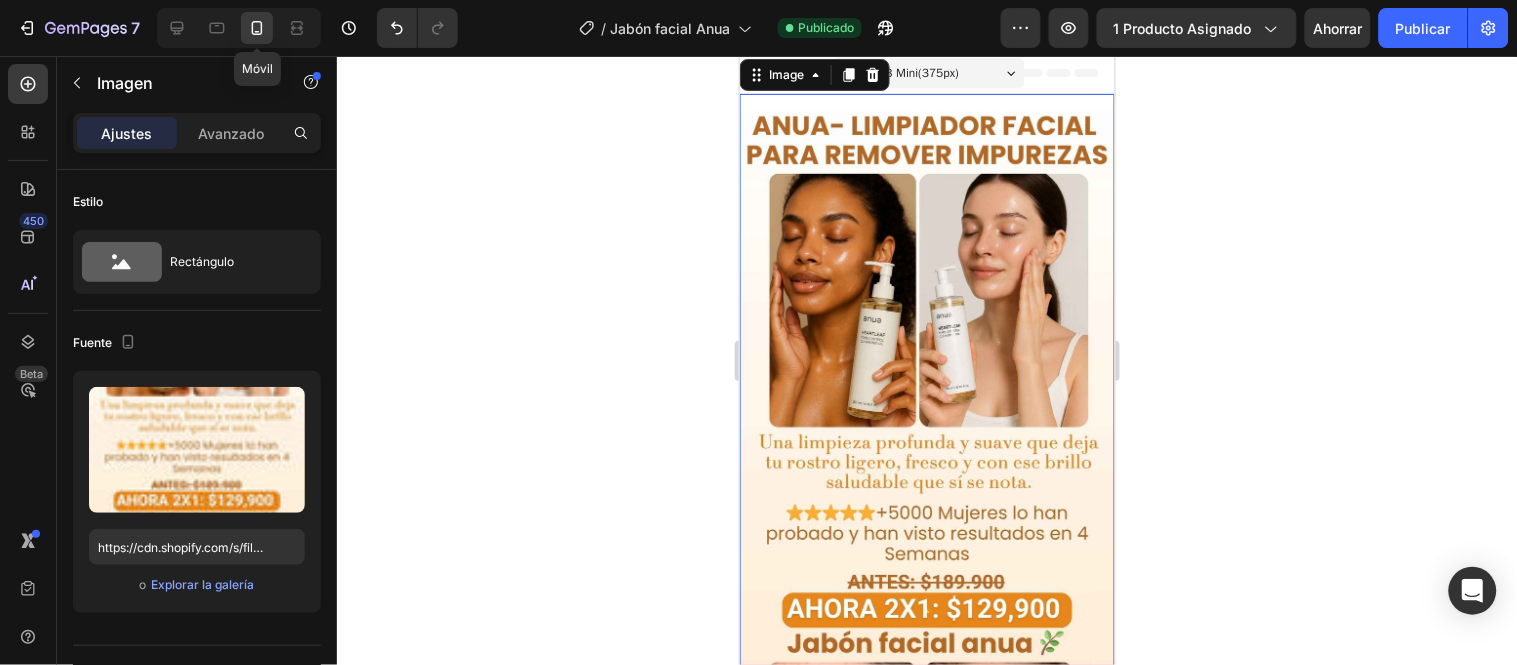 scroll, scrollTop: 0, scrollLeft: 0, axis: both 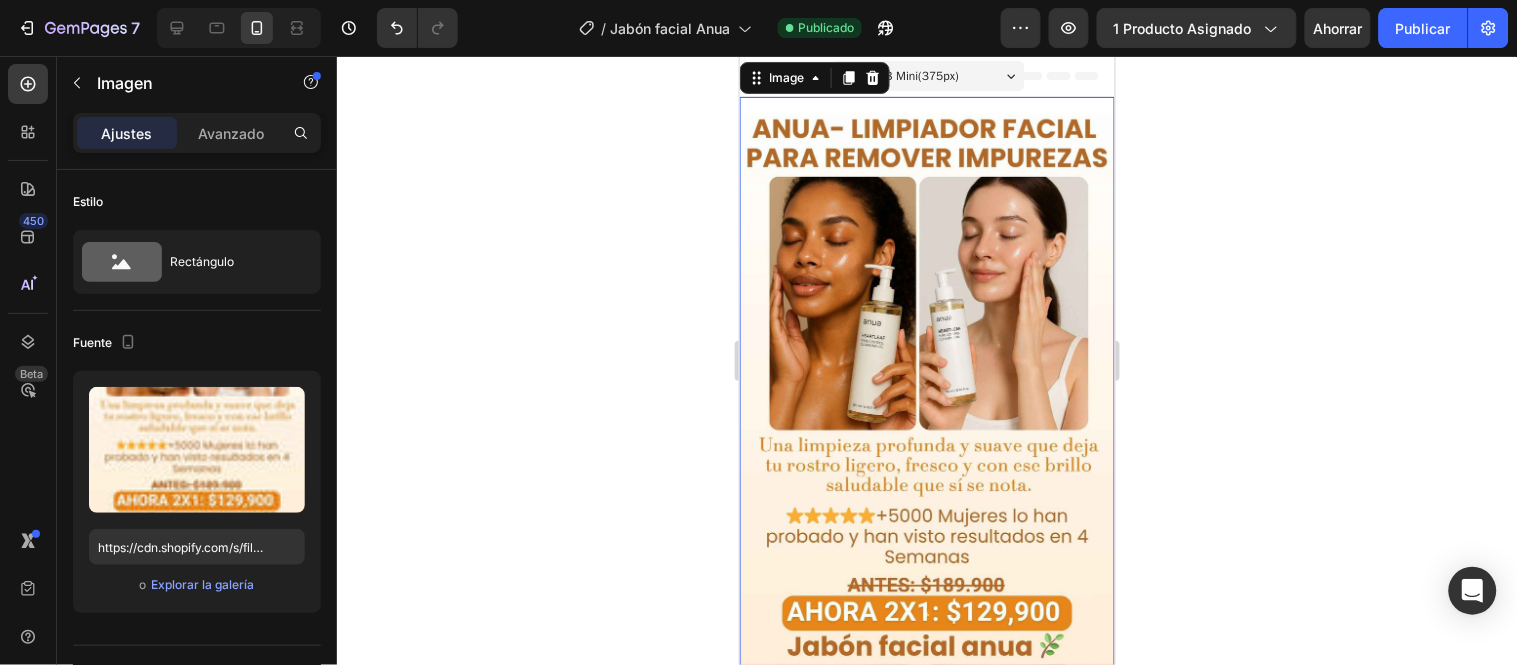 click 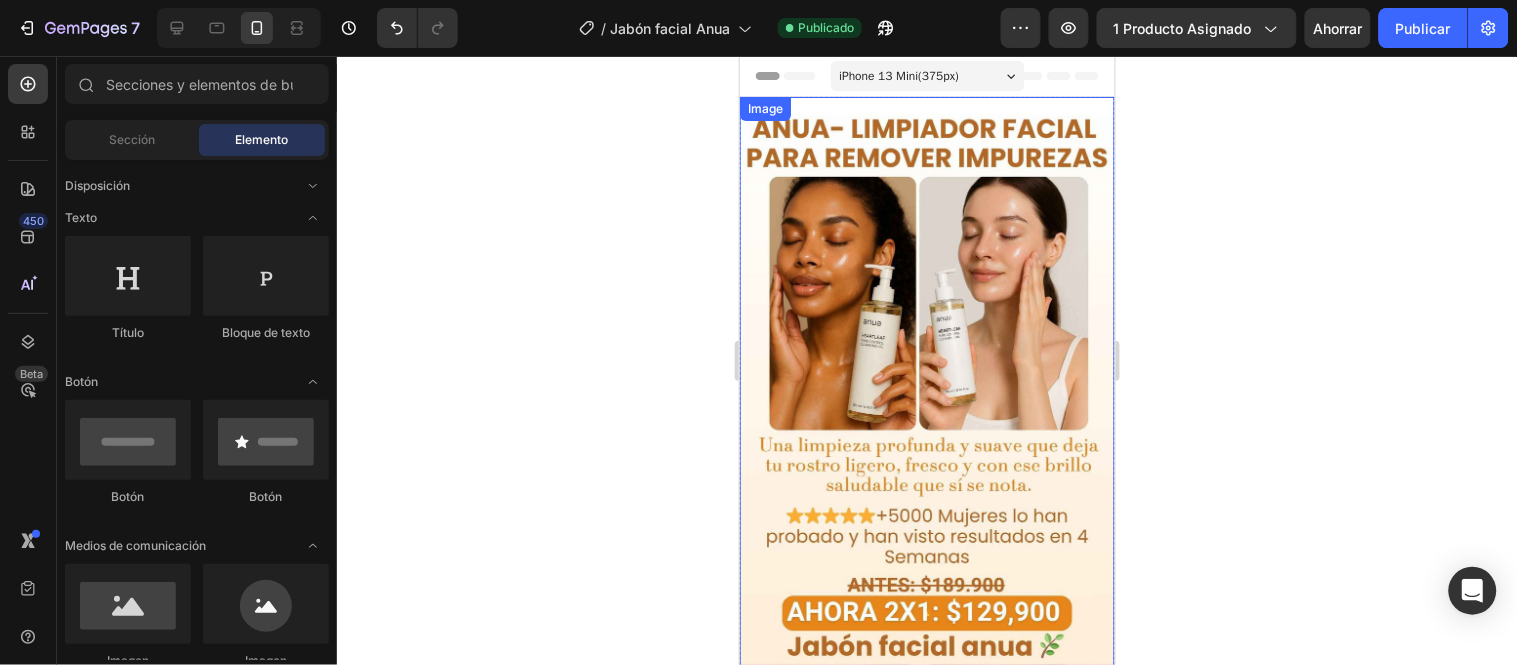 click at bounding box center (926, 523) 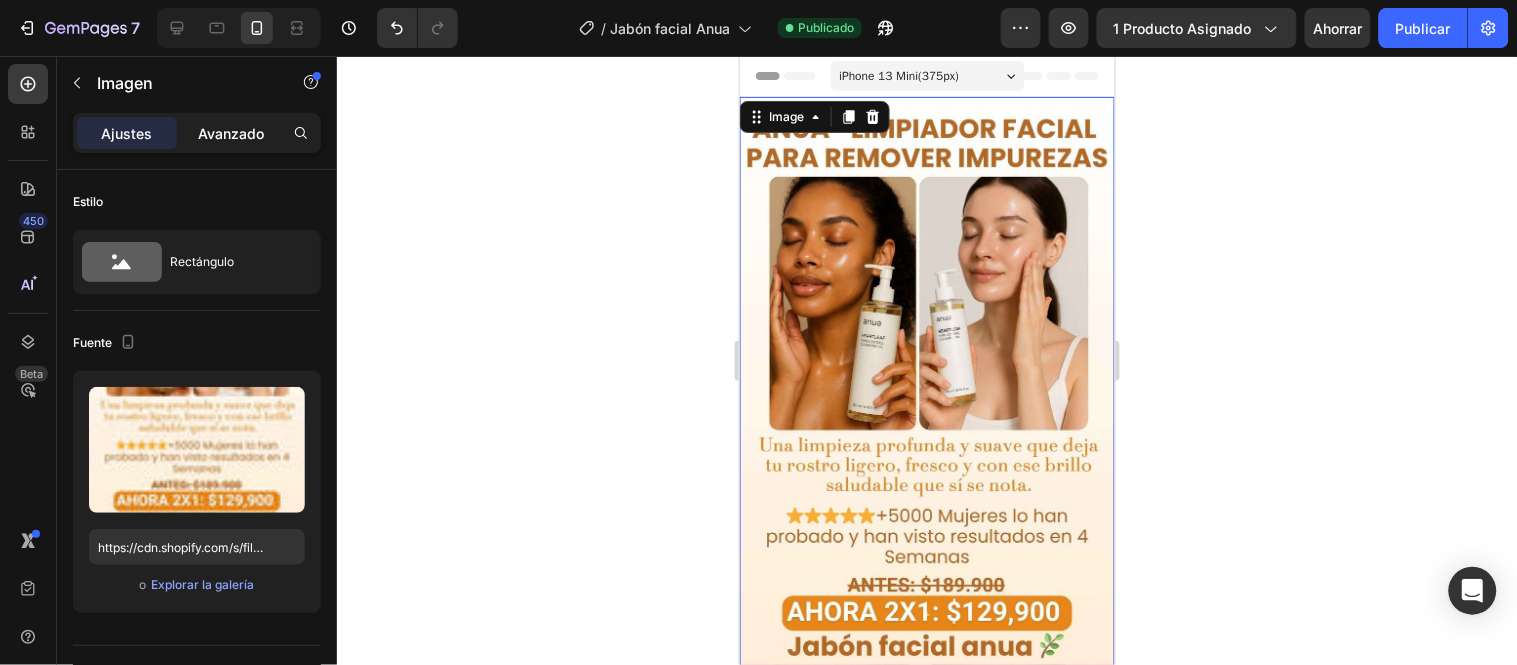 click on "Avanzado" at bounding box center (231, 133) 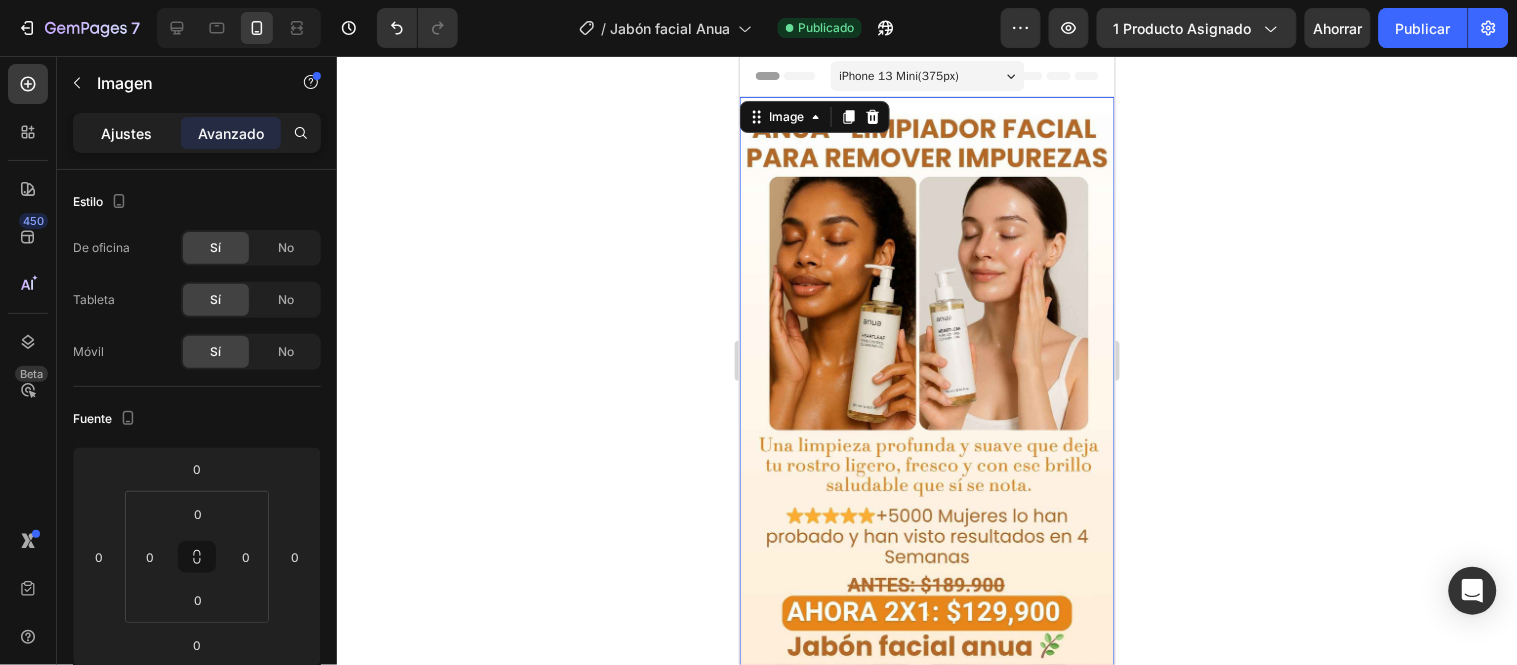 click on "Ajustes" at bounding box center (127, 133) 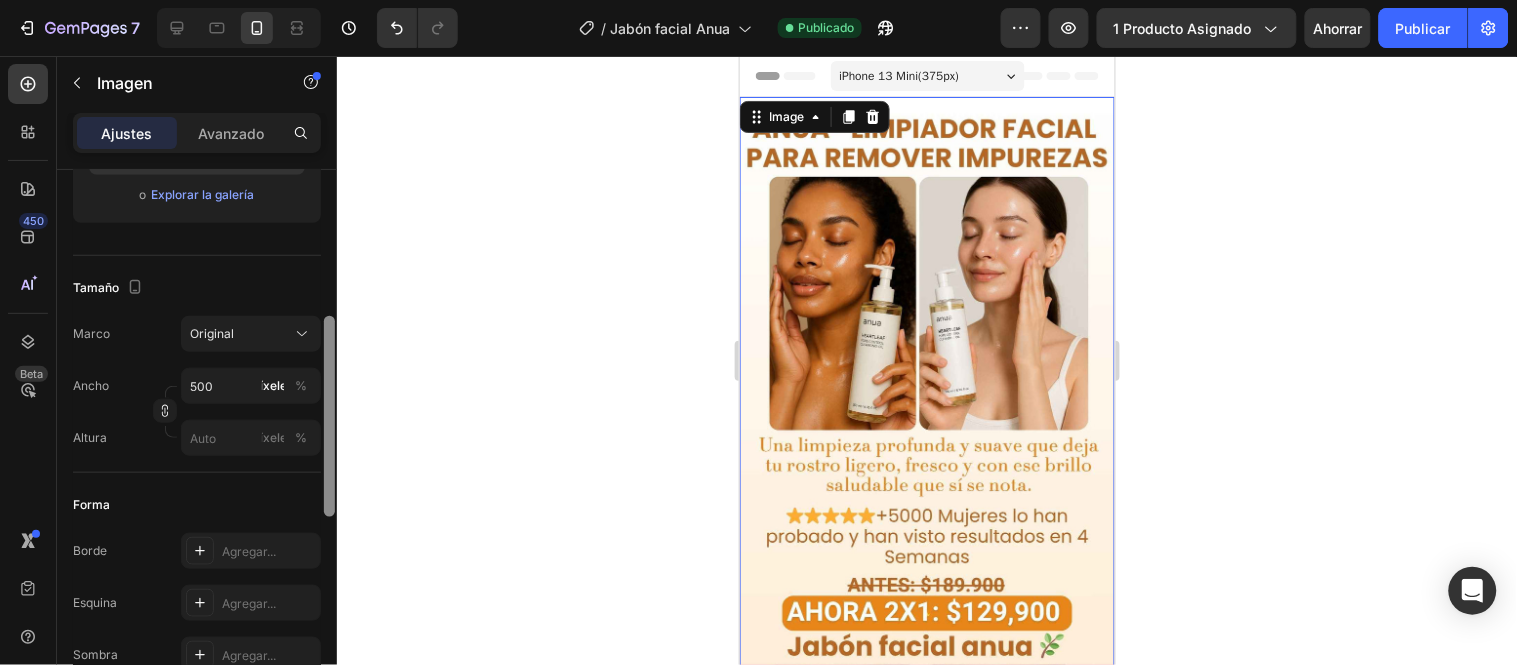 scroll, scrollTop: 393, scrollLeft: 0, axis: vertical 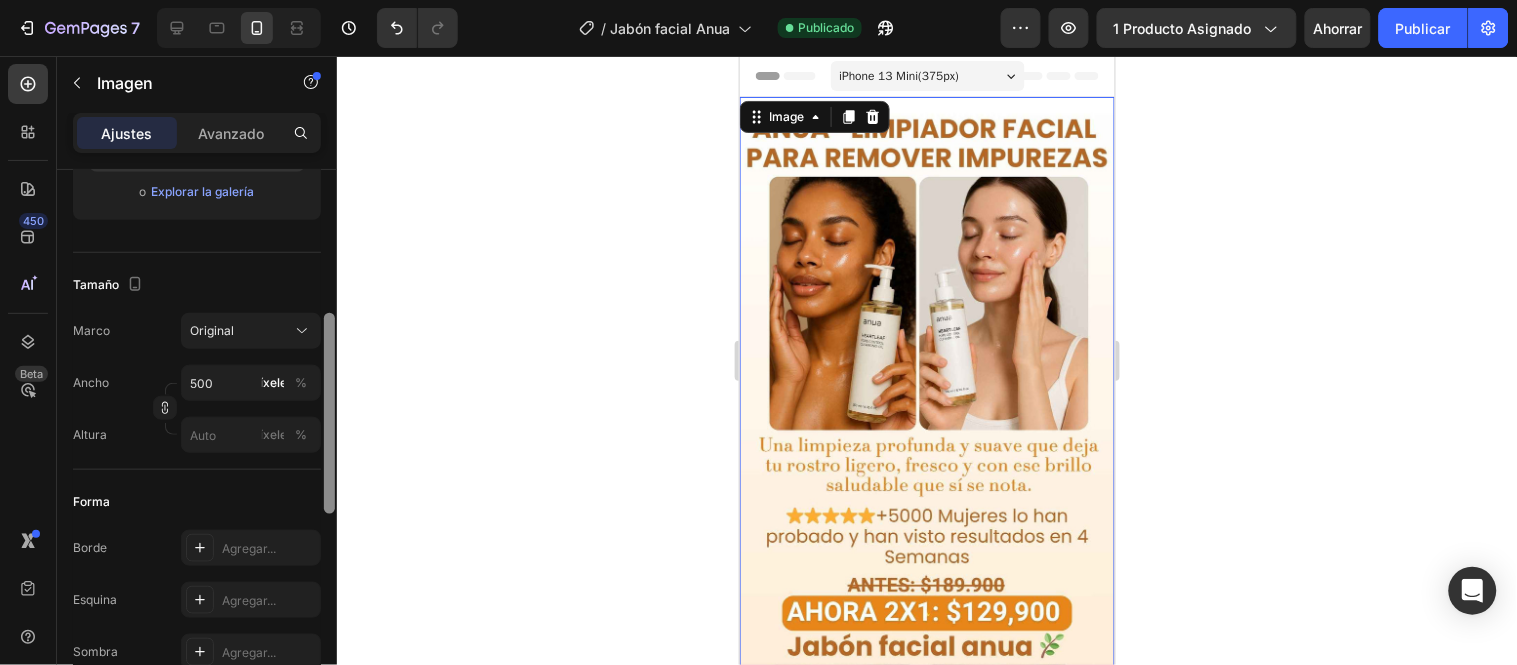 drag, startPoint x: 330, startPoint y: 187, endPoint x: 380, endPoint y: 331, distance: 152.4336 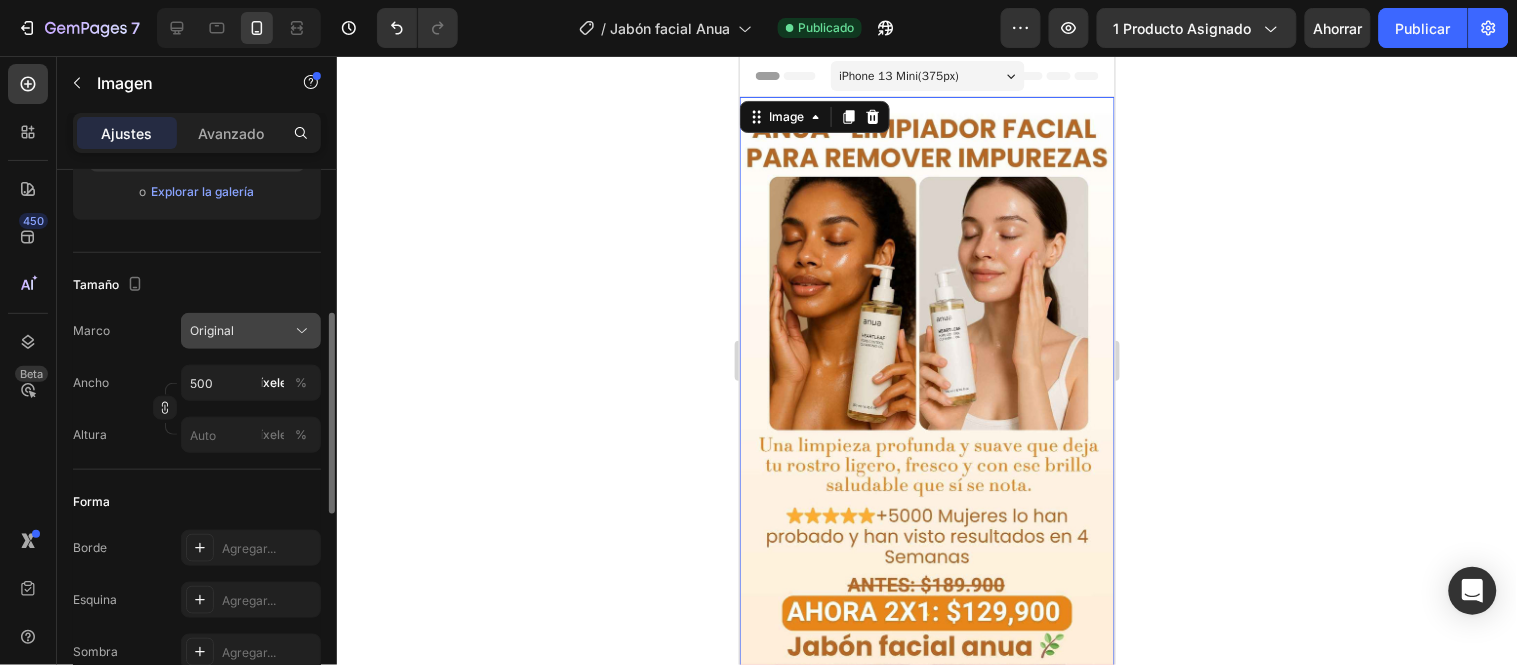 click 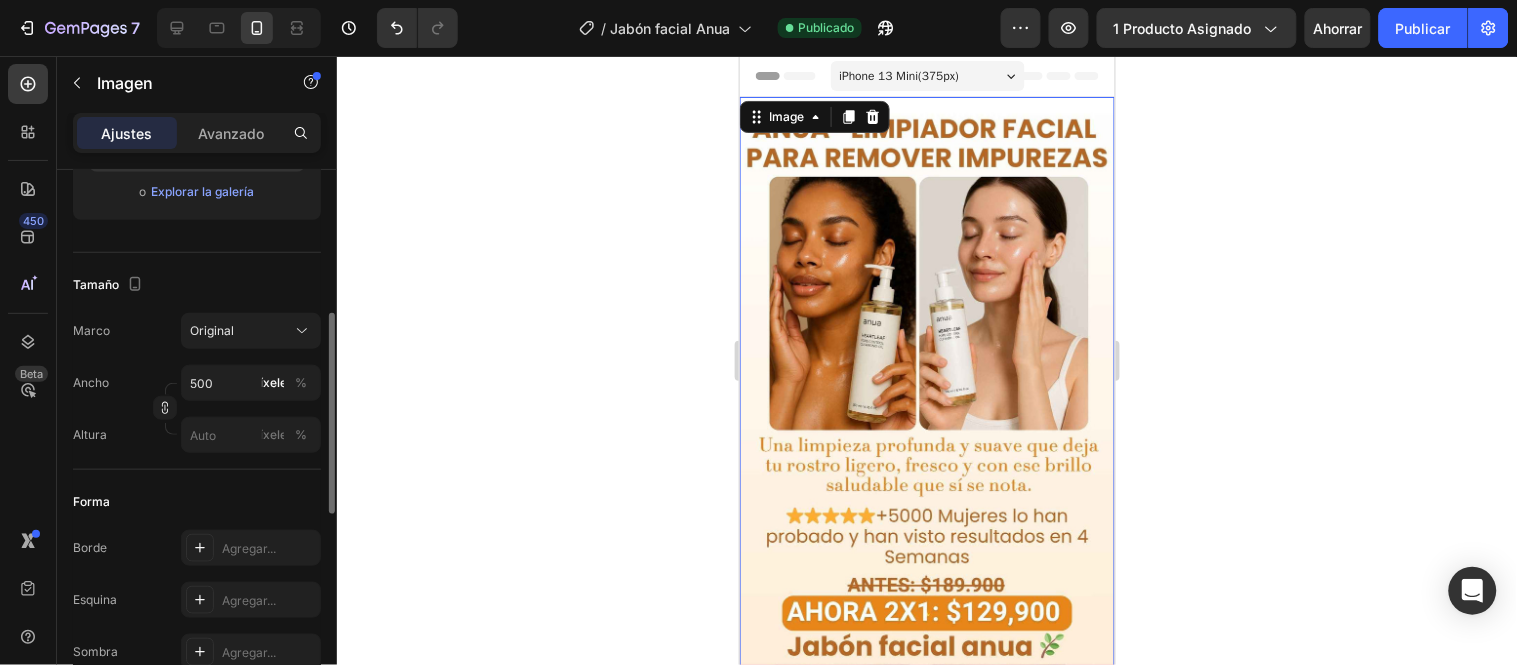 click on "Tamaño" at bounding box center [197, 285] 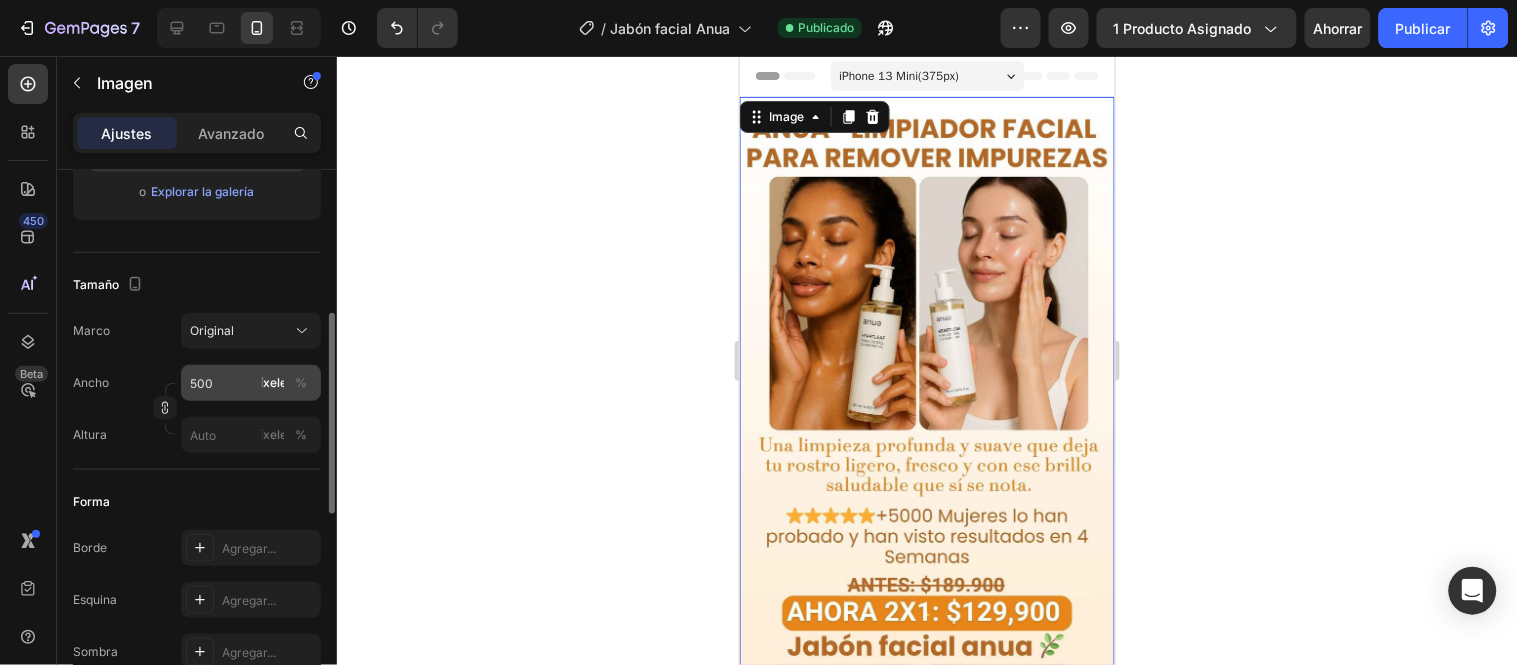 click on "píxeles %" at bounding box center [287, 383] 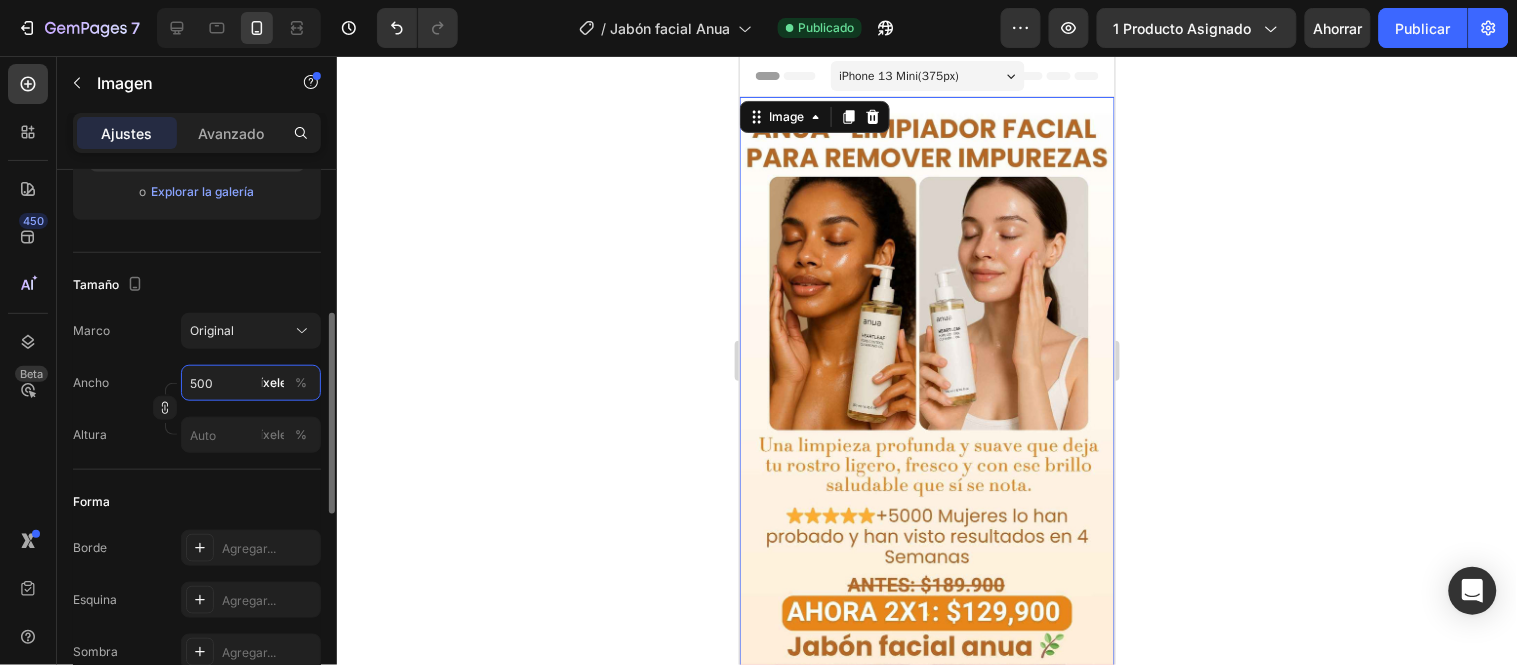 click on "500" at bounding box center [251, 383] 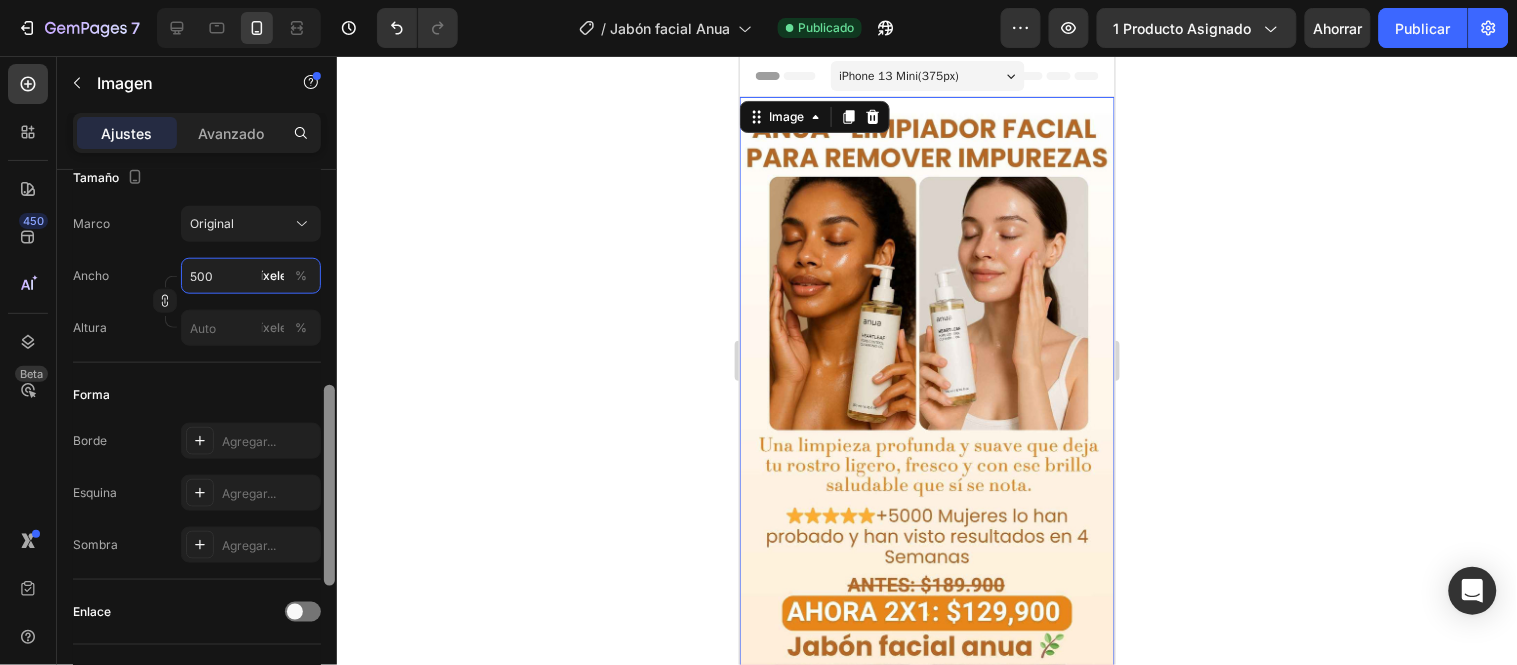 scroll, scrollTop: 524, scrollLeft: 0, axis: vertical 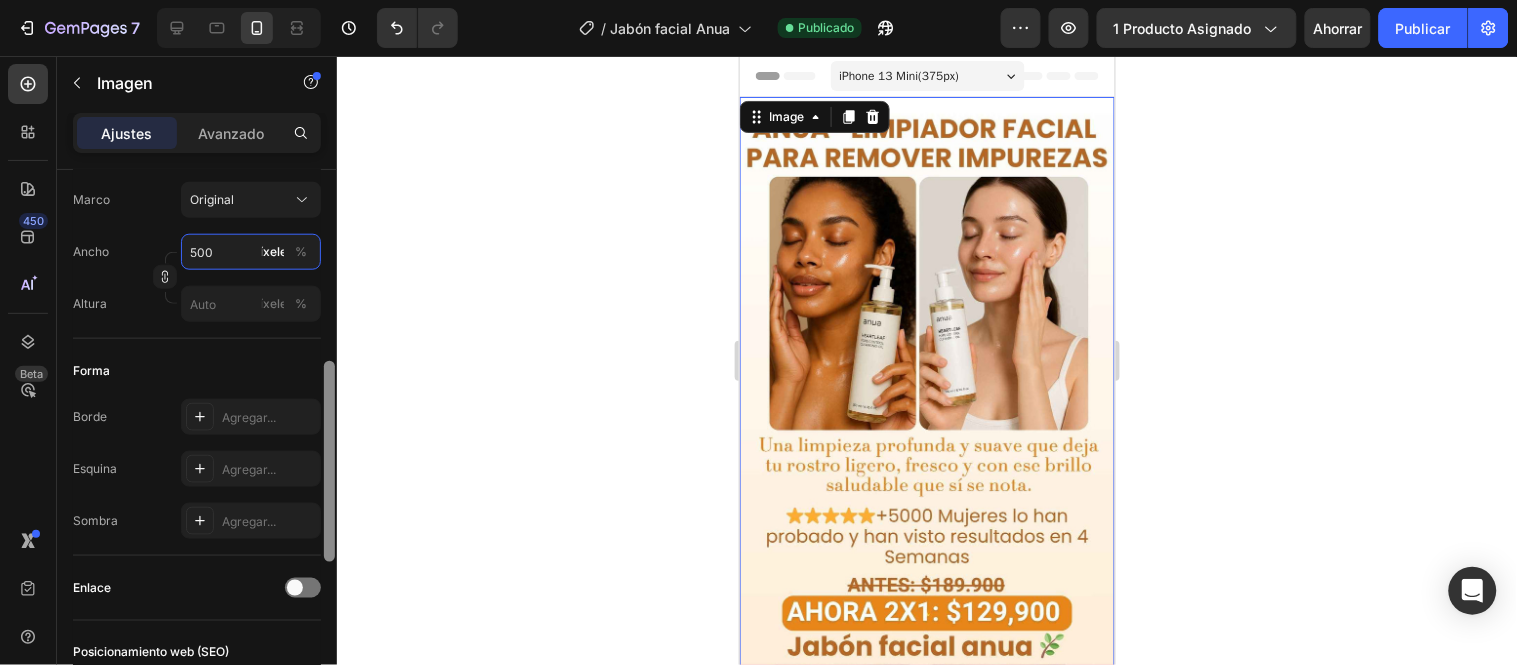 drag, startPoint x: 333, startPoint y: 355, endPoint x: 333, endPoint y: 403, distance: 48 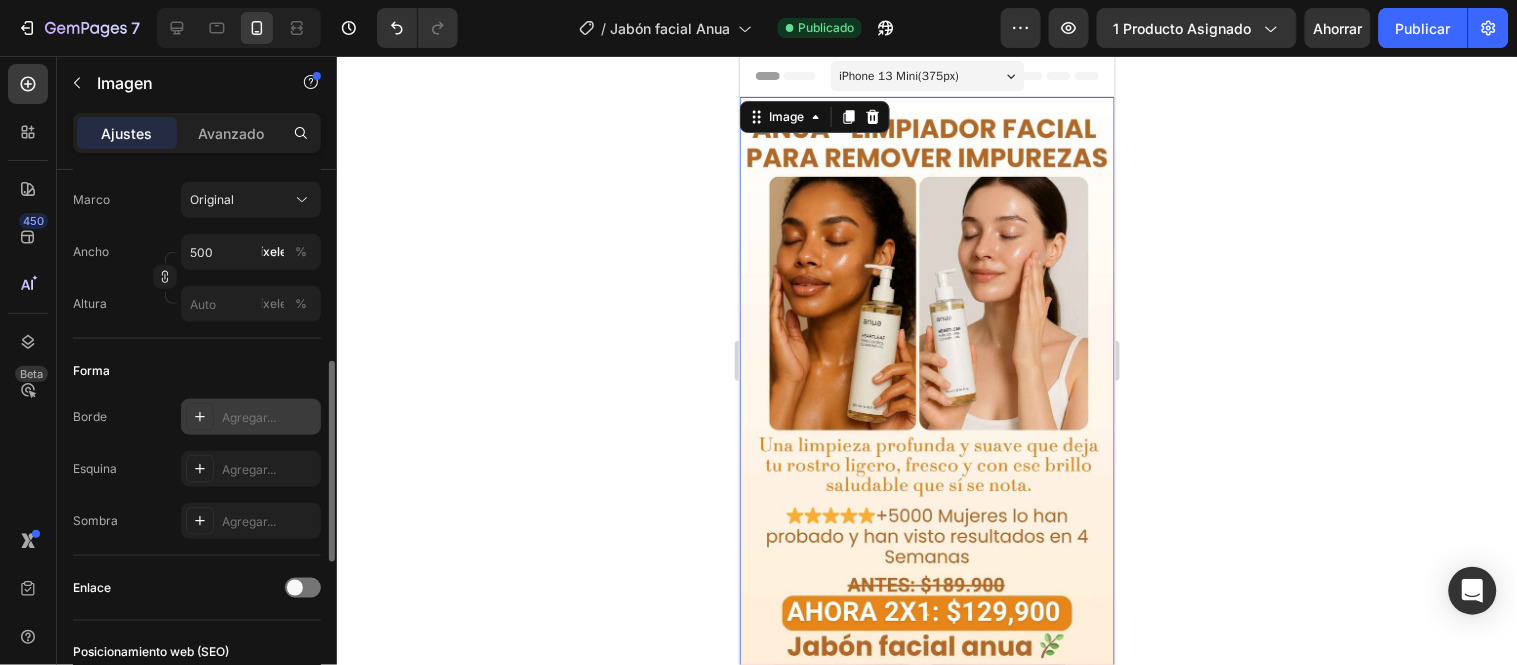 click on "Agregar..." at bounding box center (249, 417) 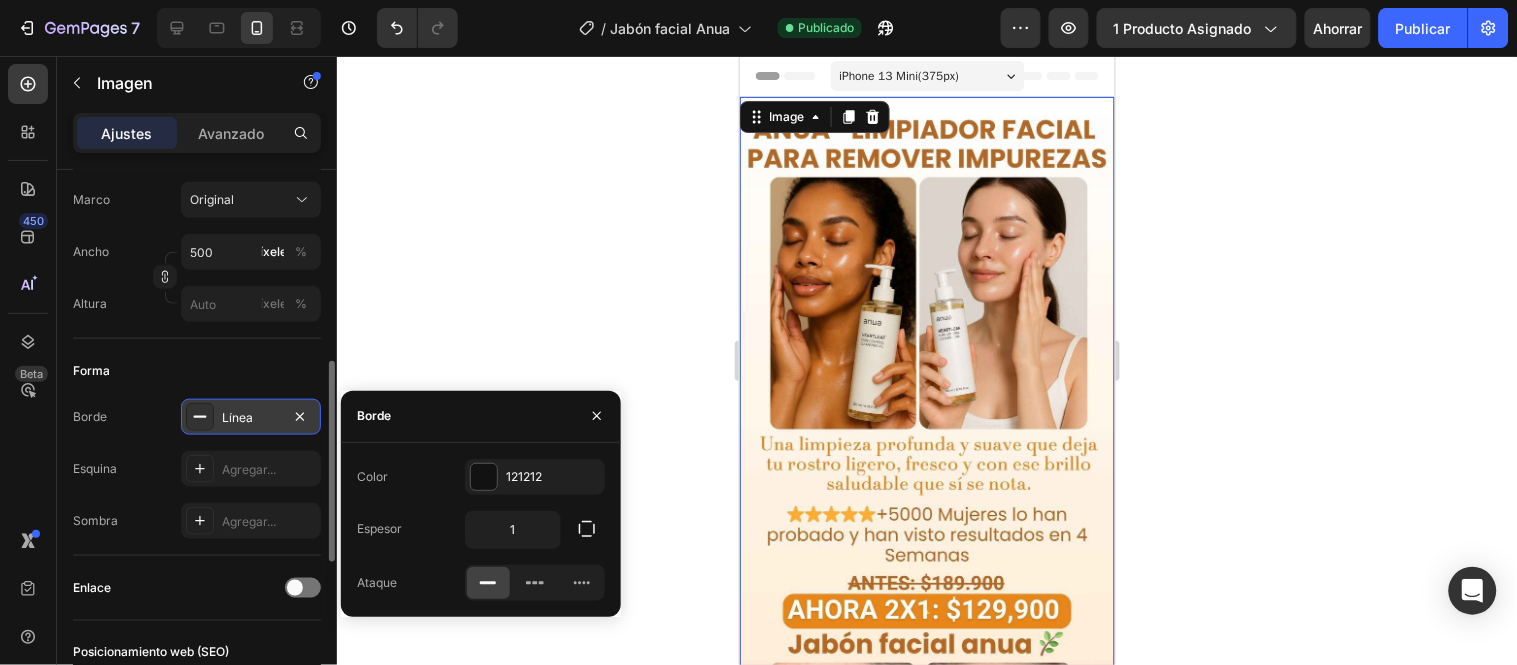 click 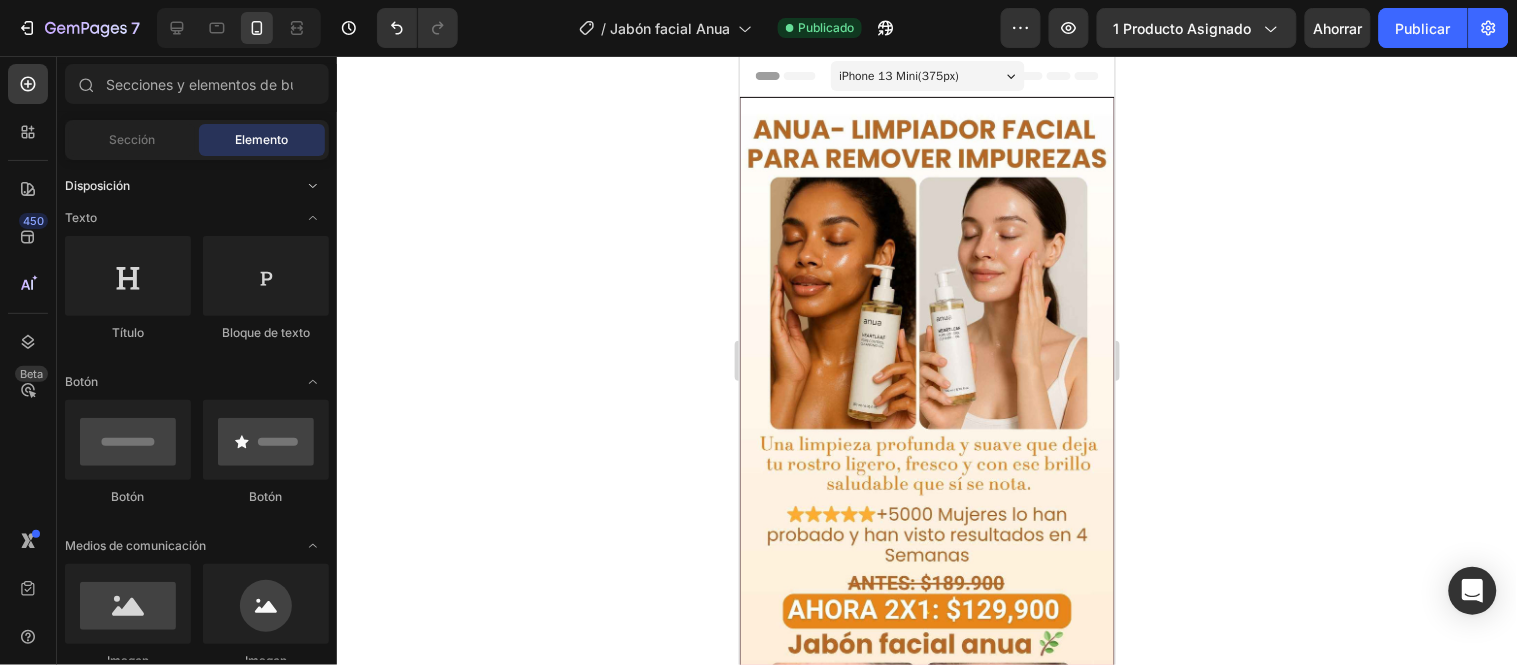 click on "Disposición" 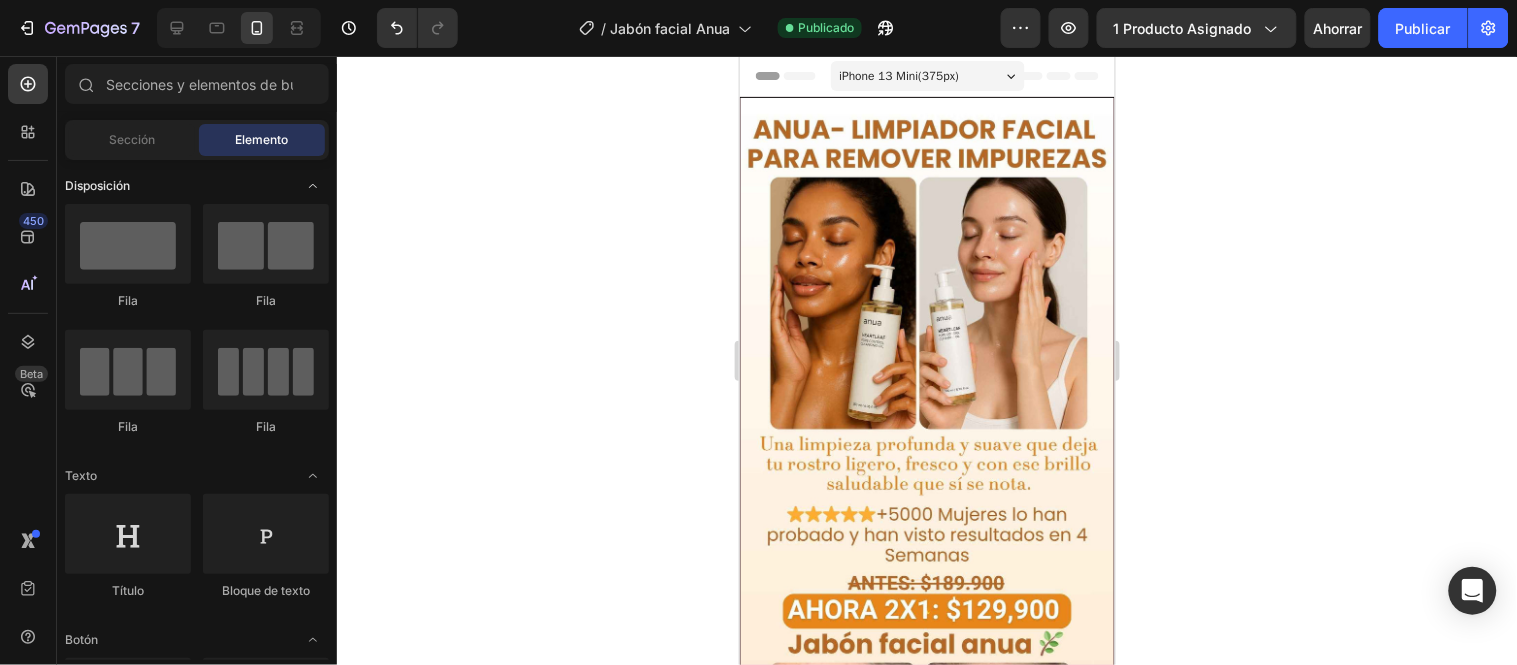 click on "Disposición" 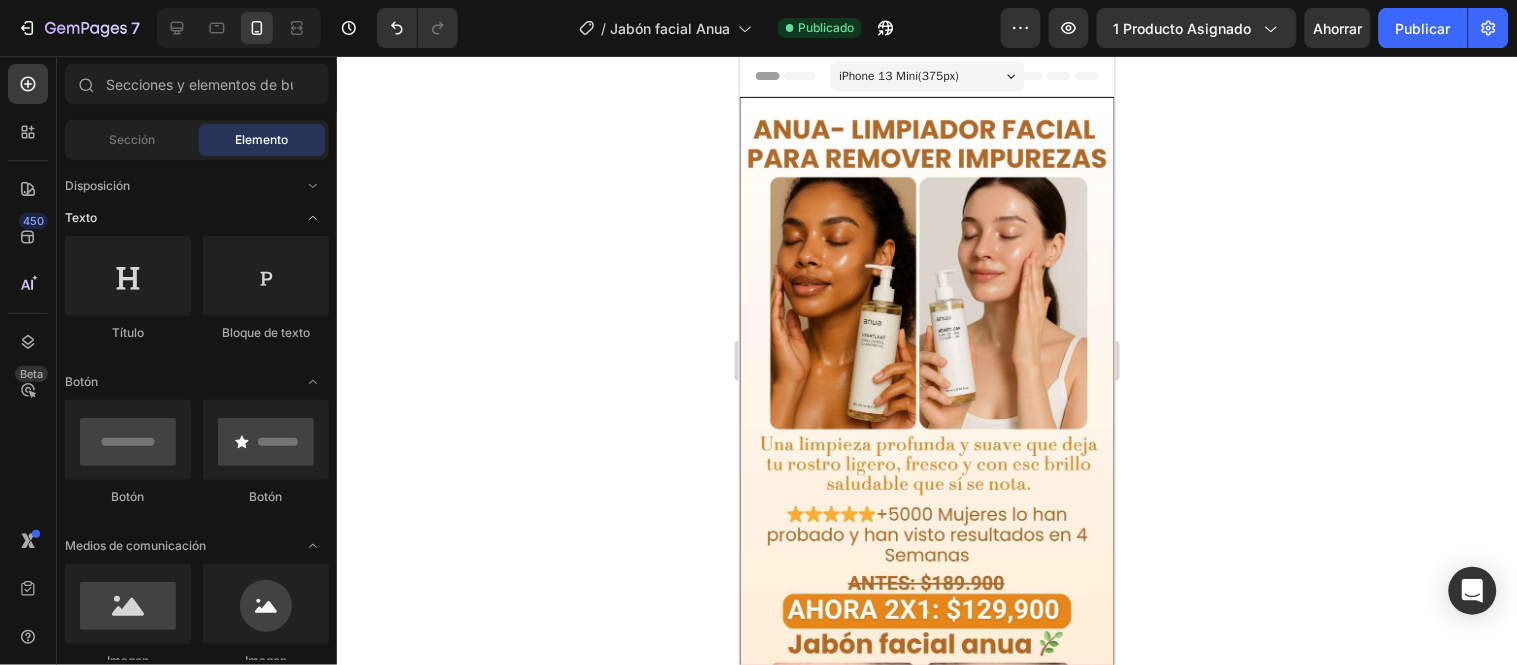 click 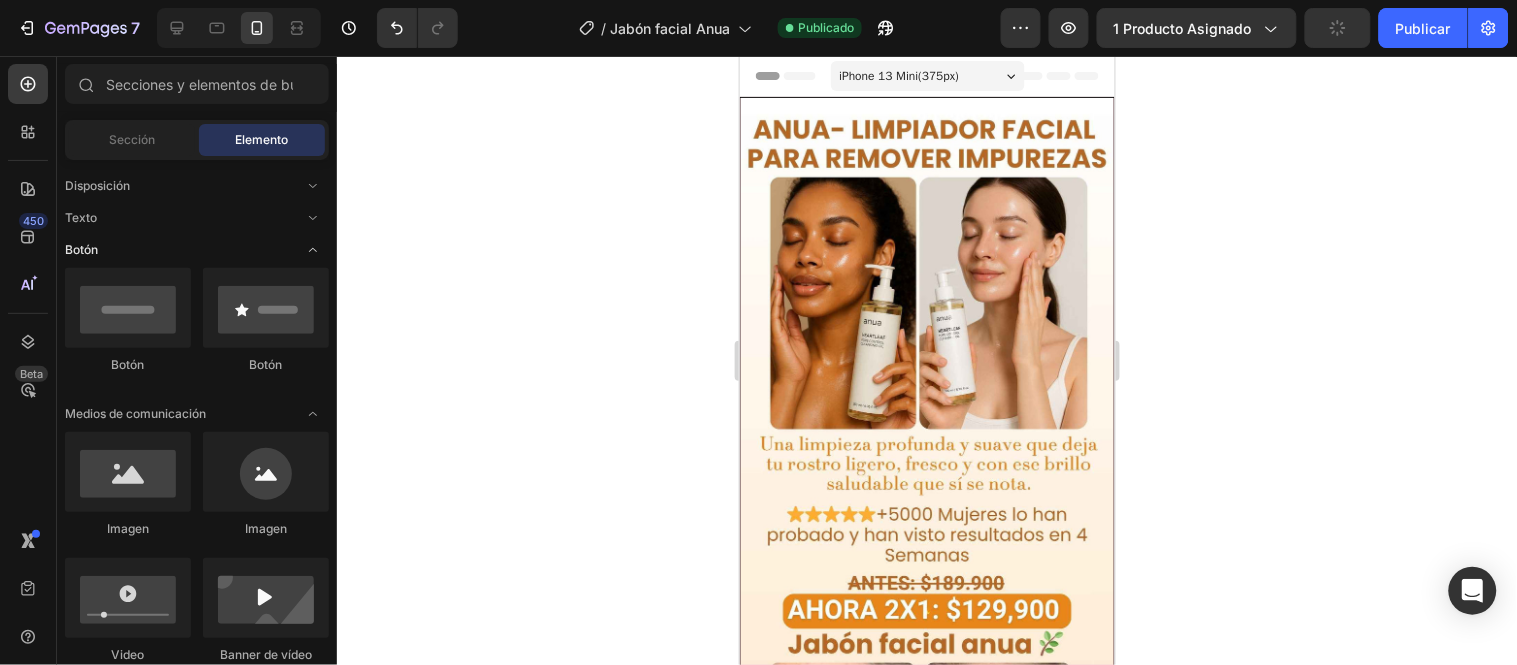 click 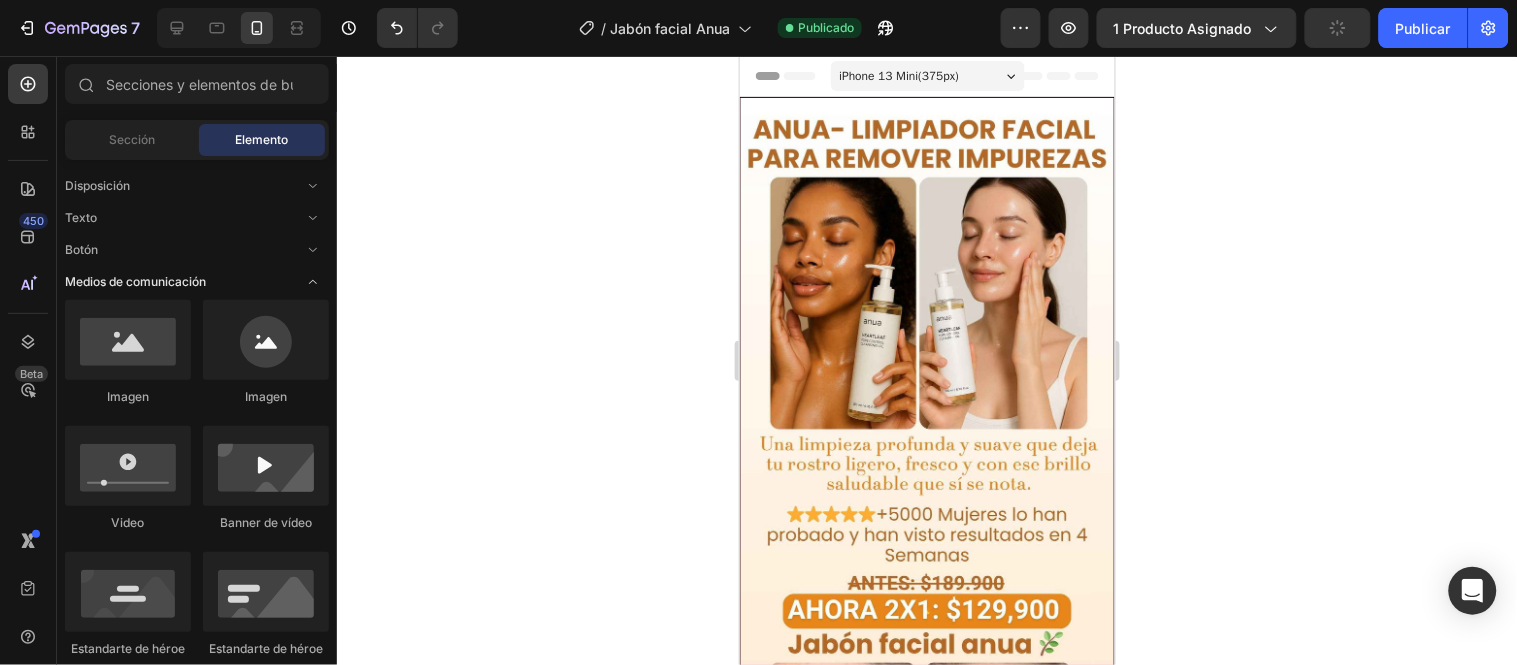 click 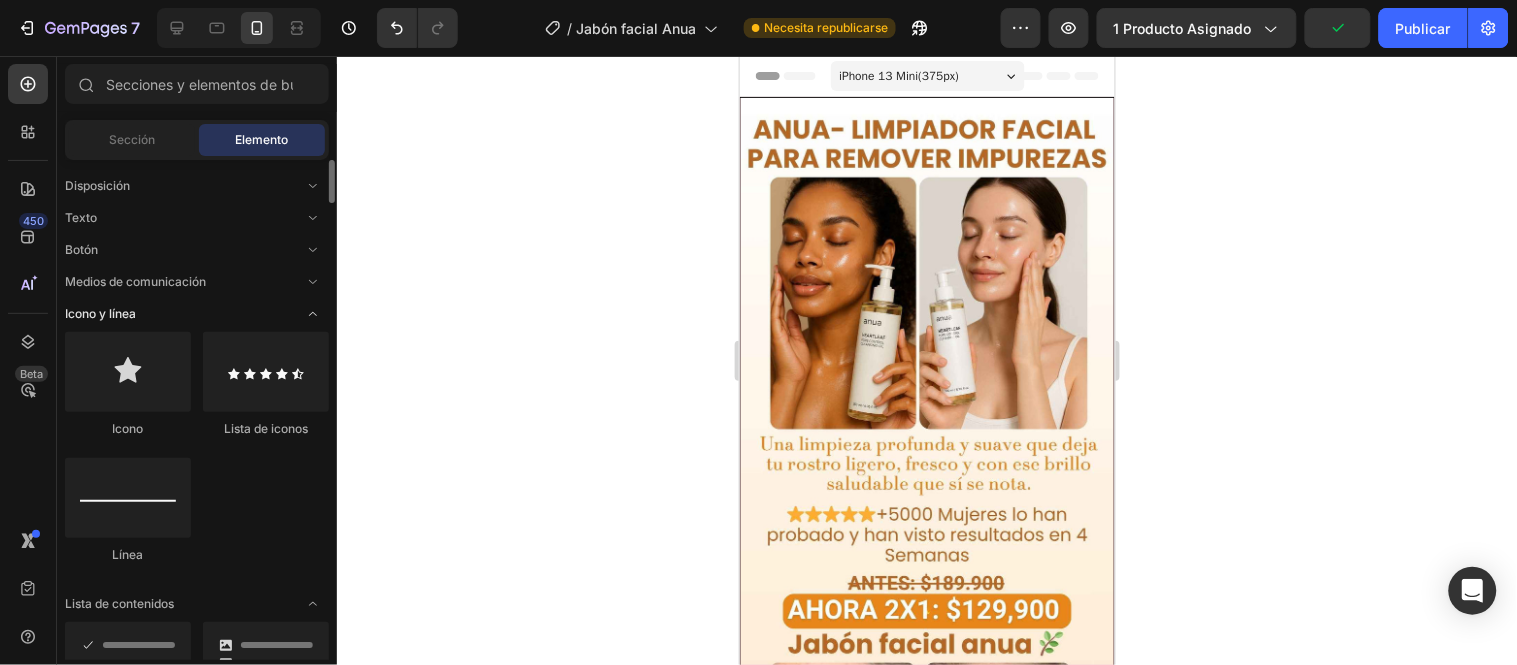 click 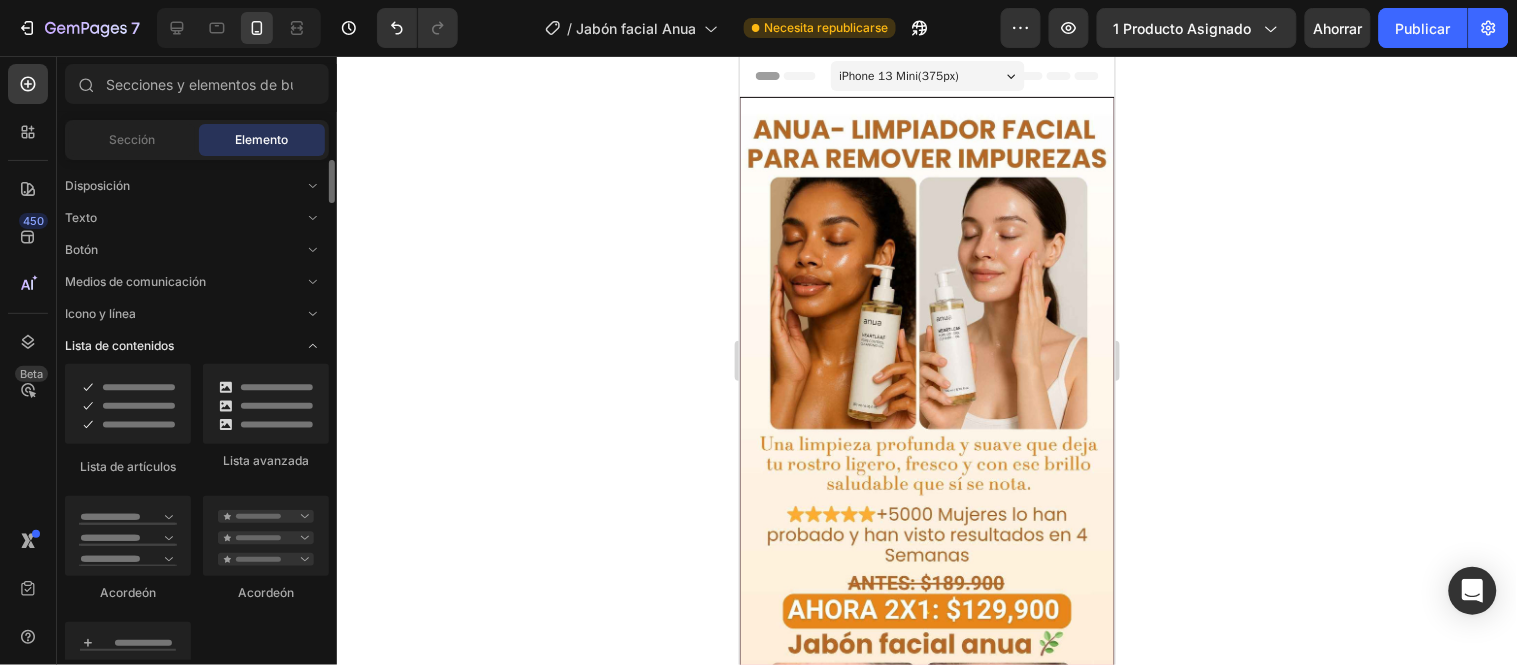 click 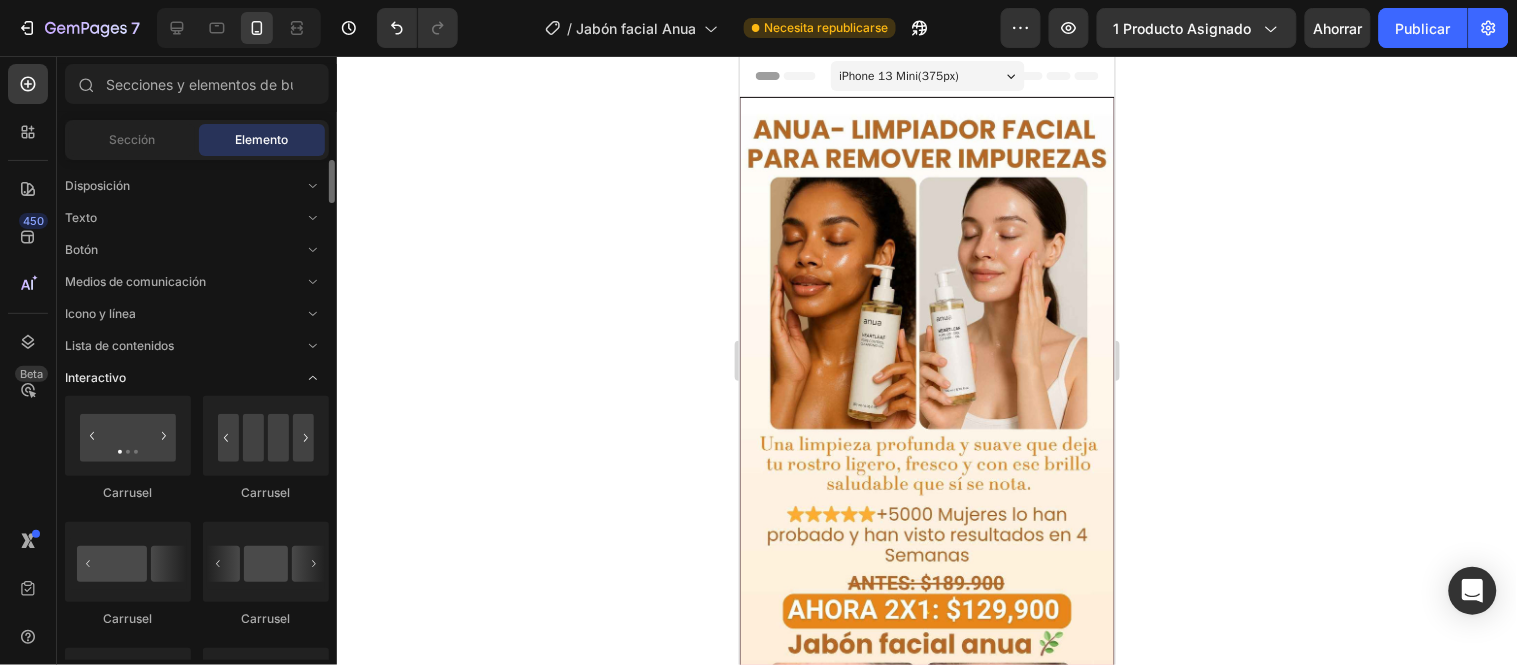 click 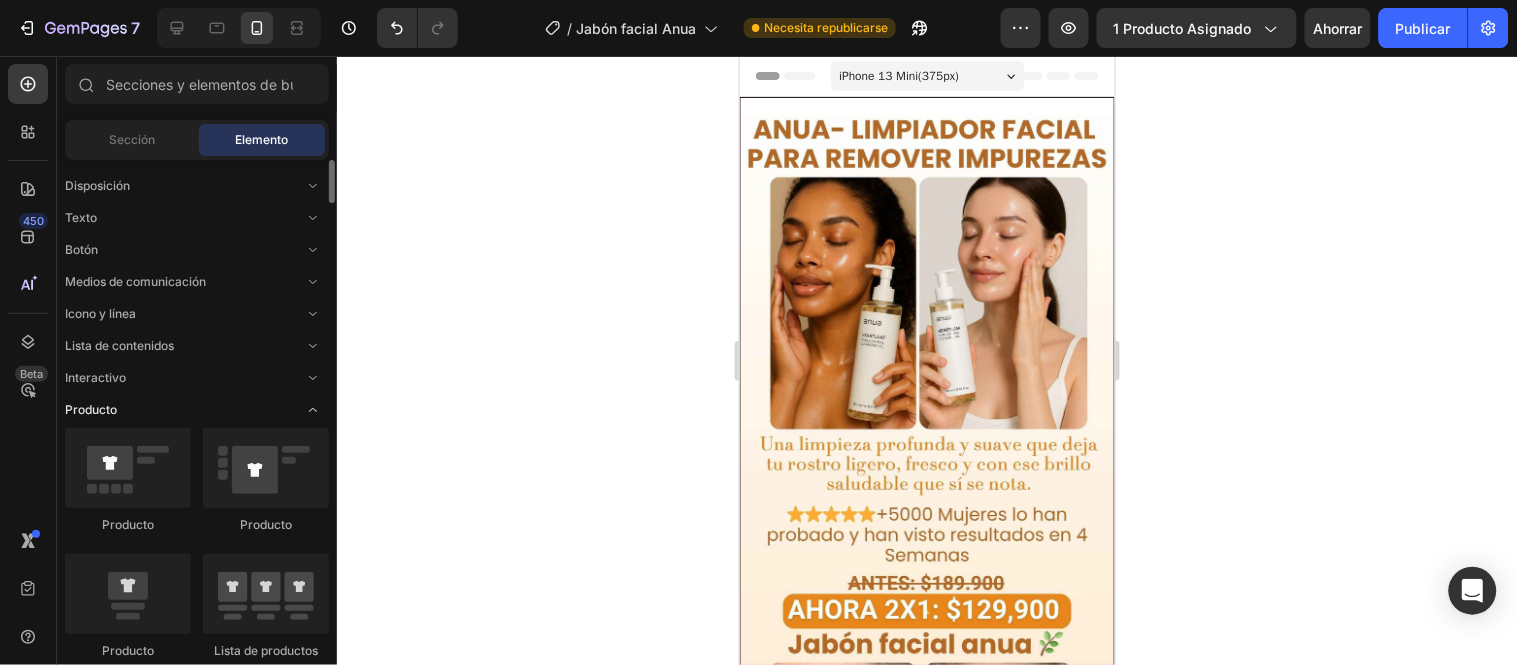 click 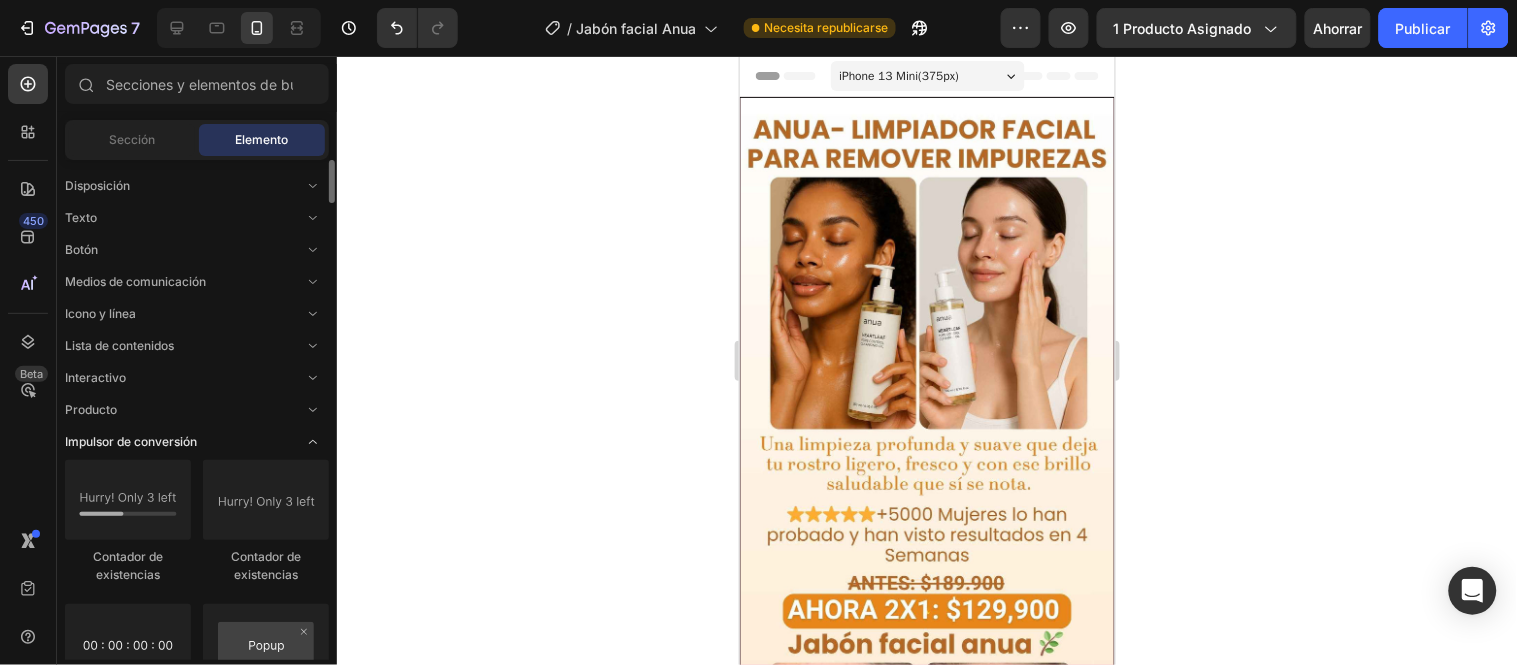 click 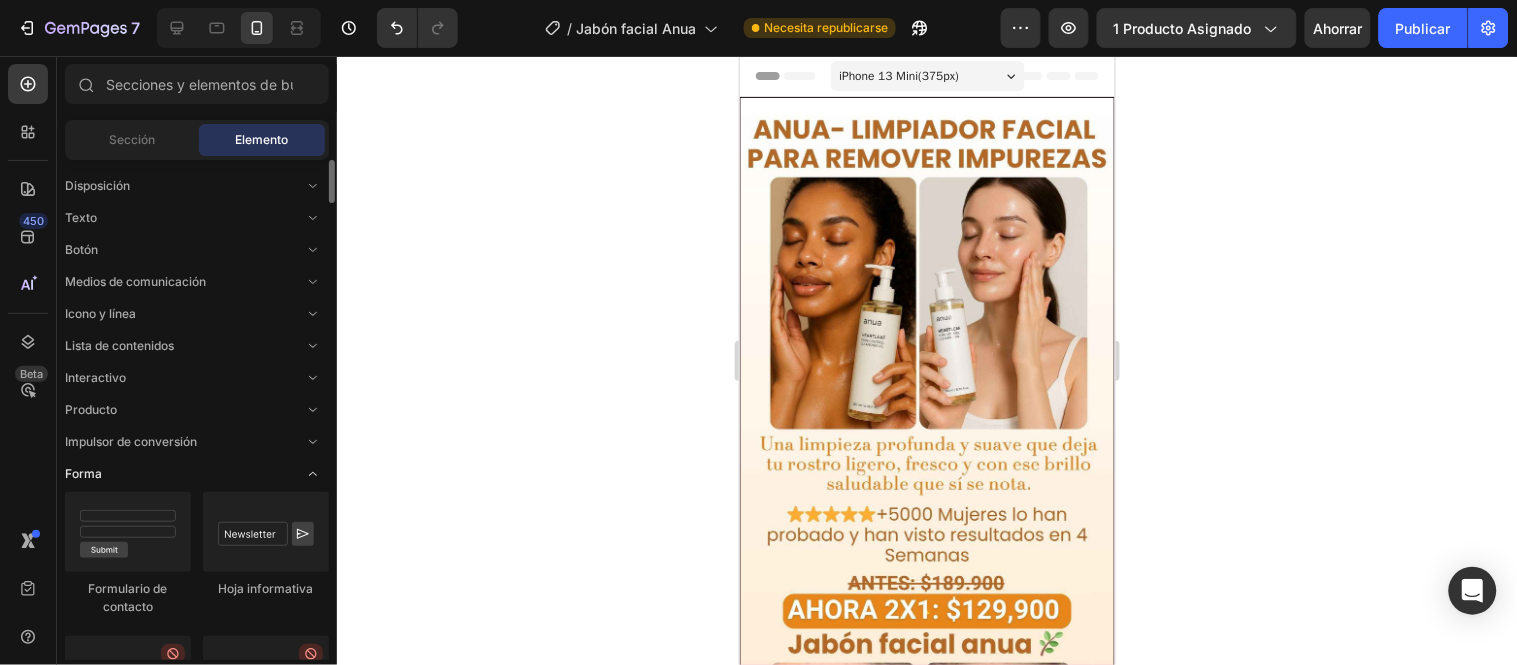 click 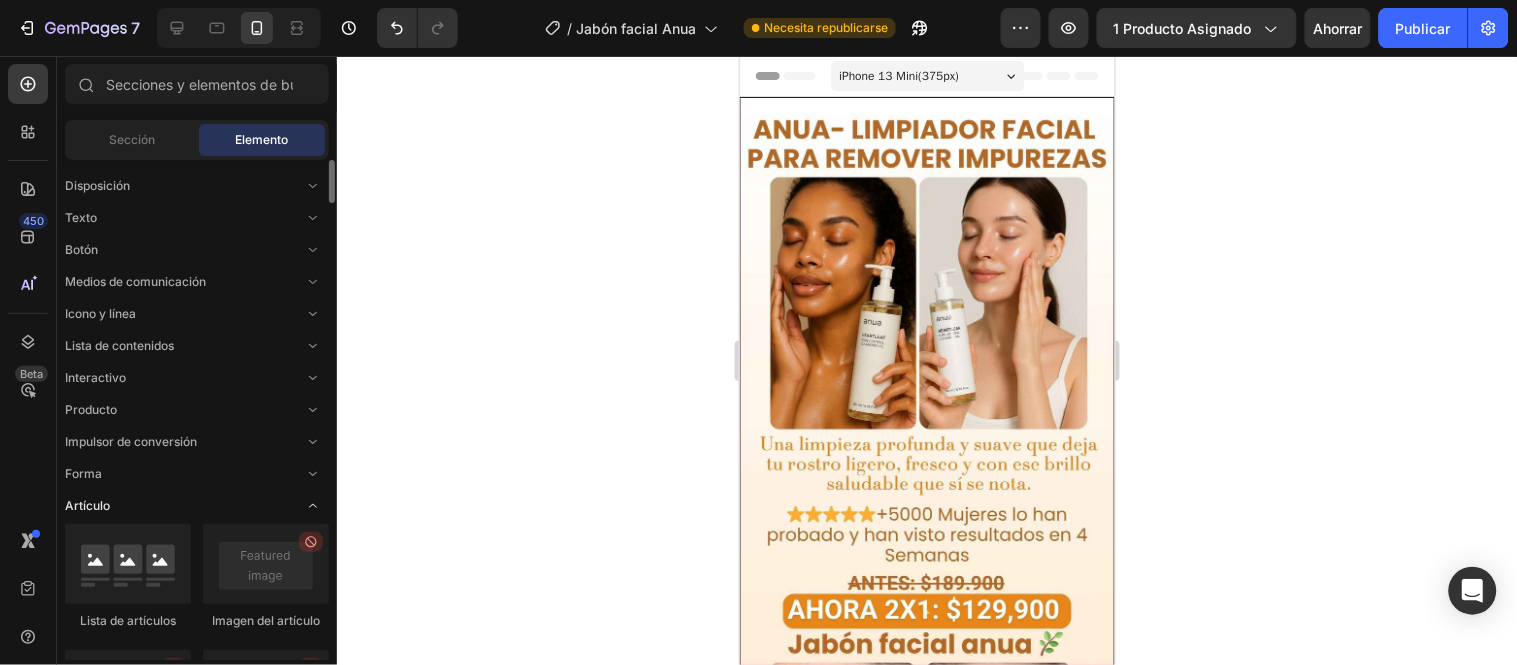 click 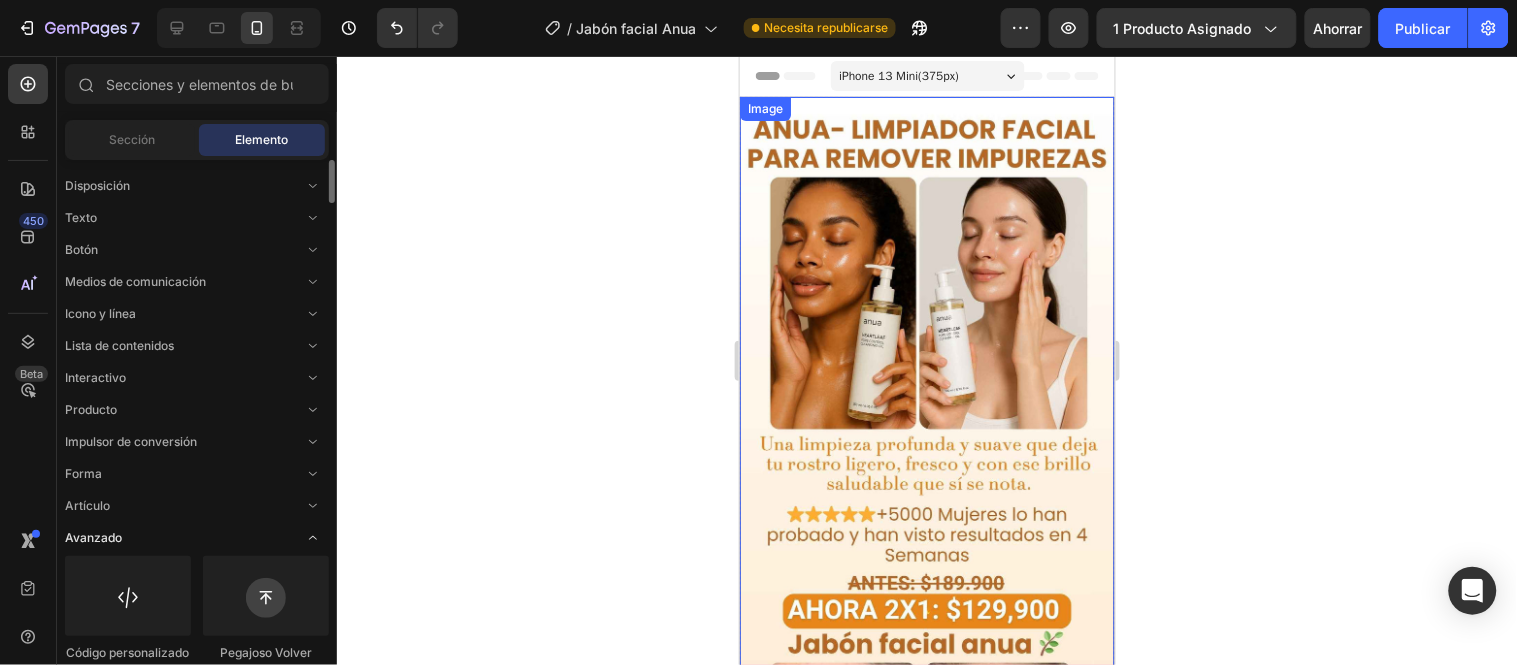 click 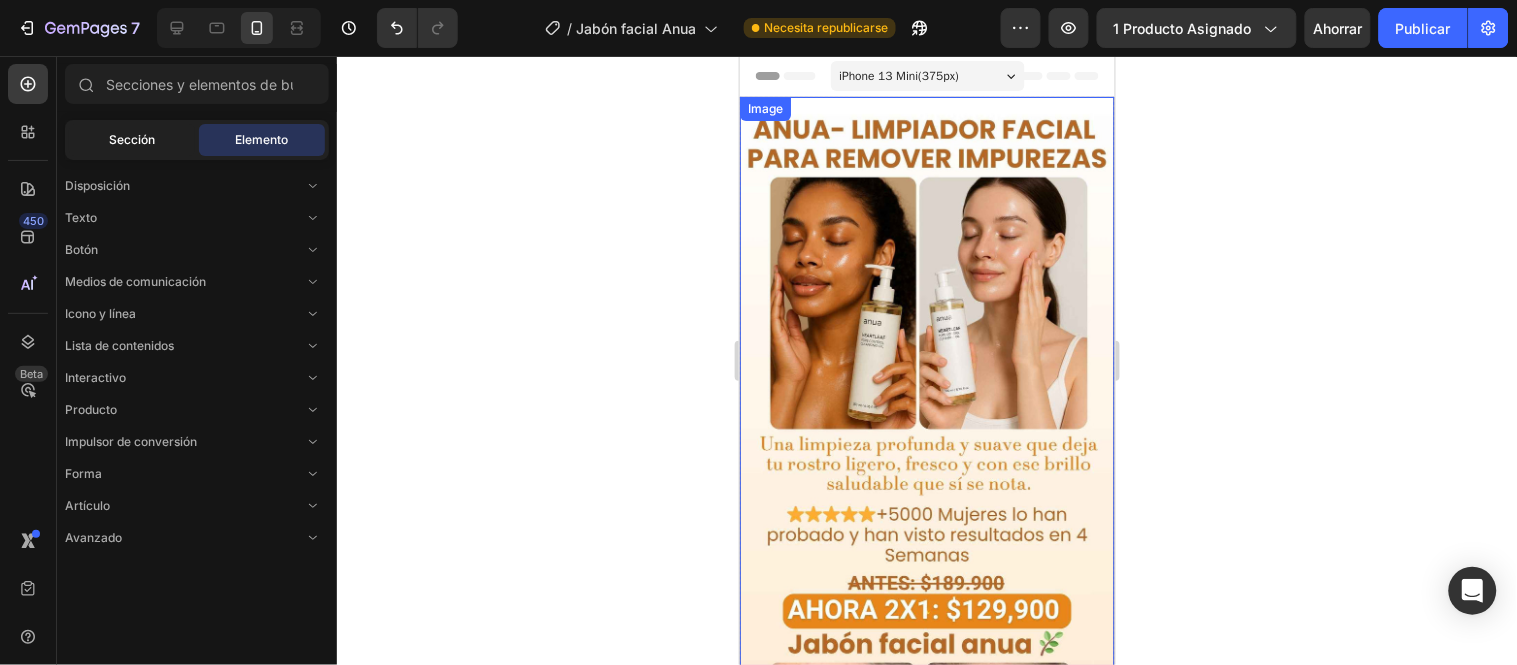 click on "Sección" at bounding box center [132, 140] 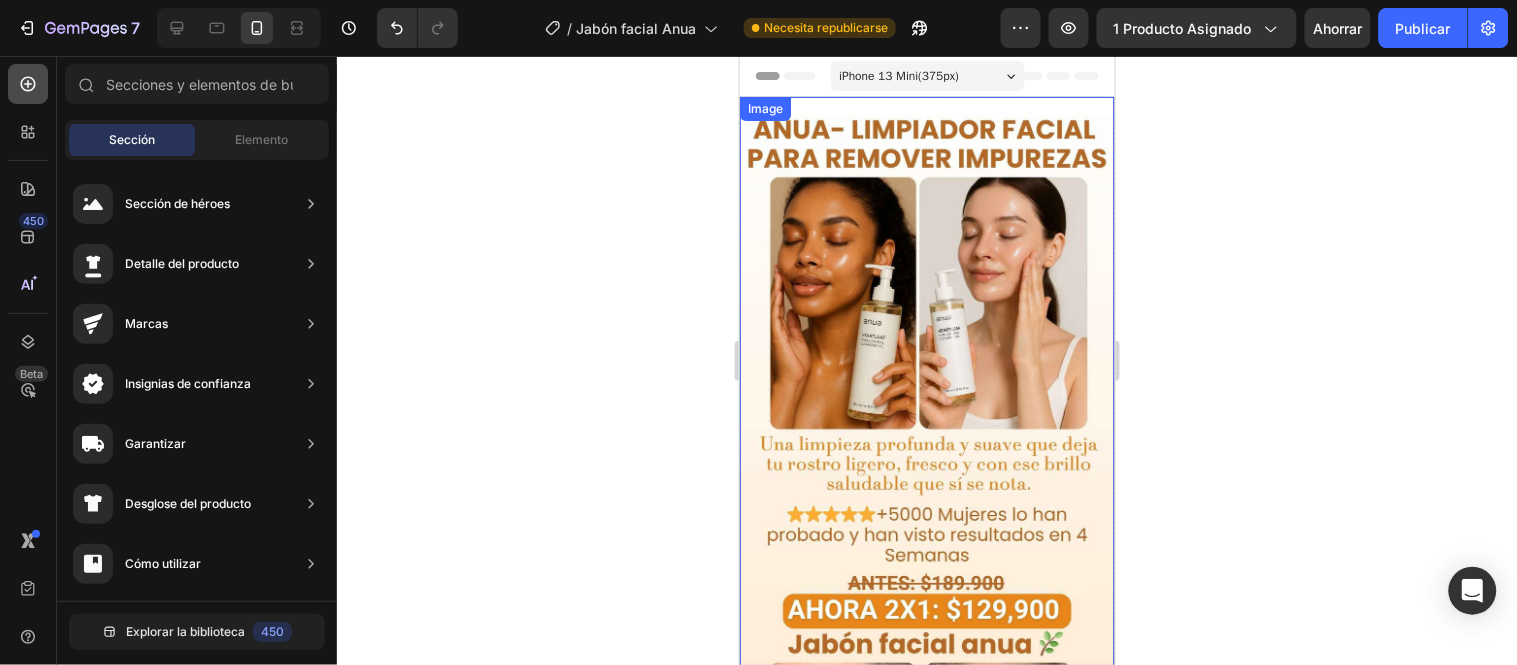 click 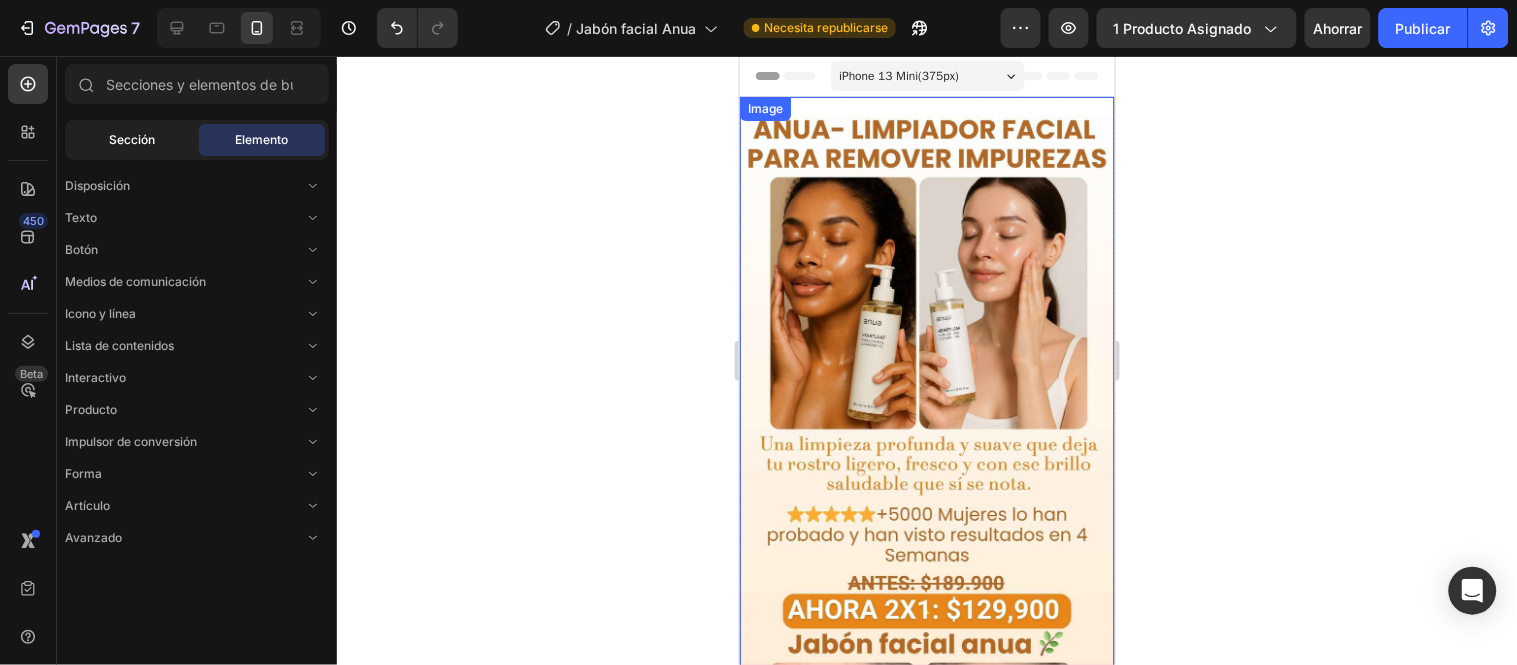 click on "Sección" 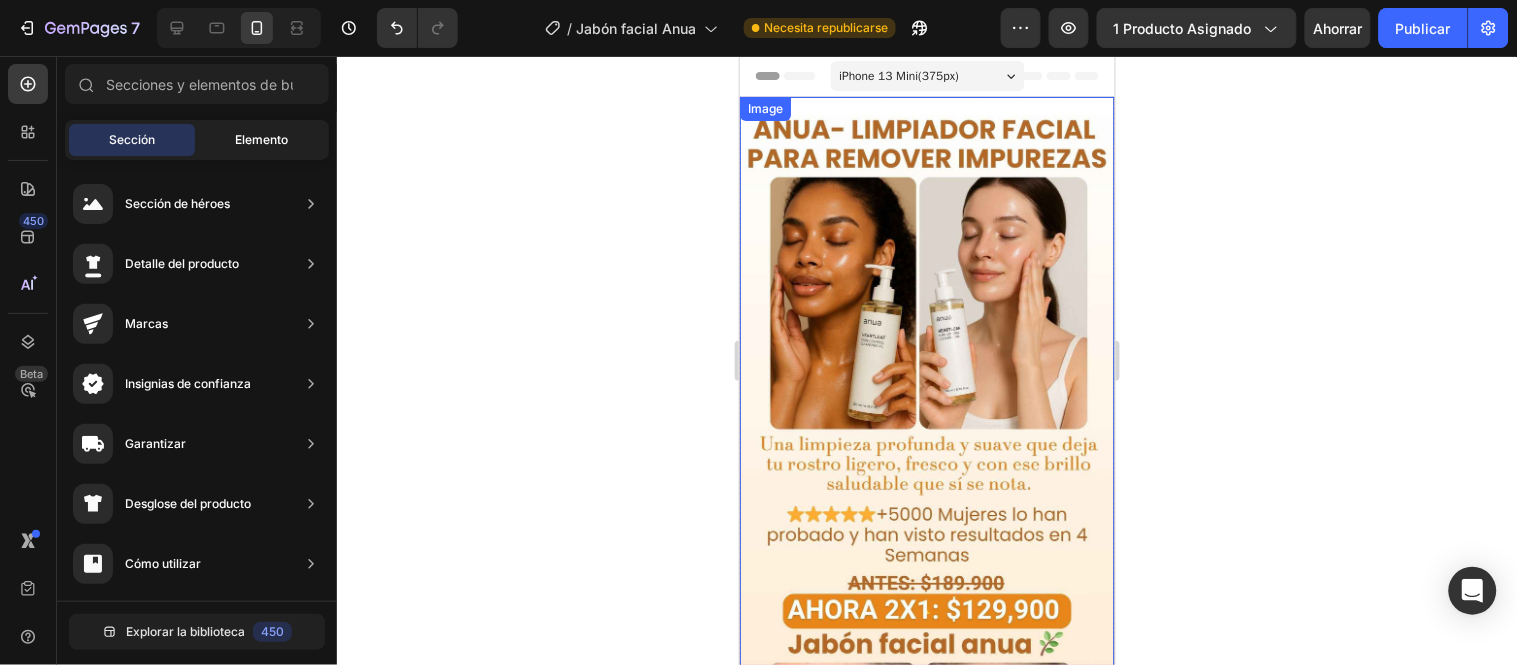 click on "Elemento" 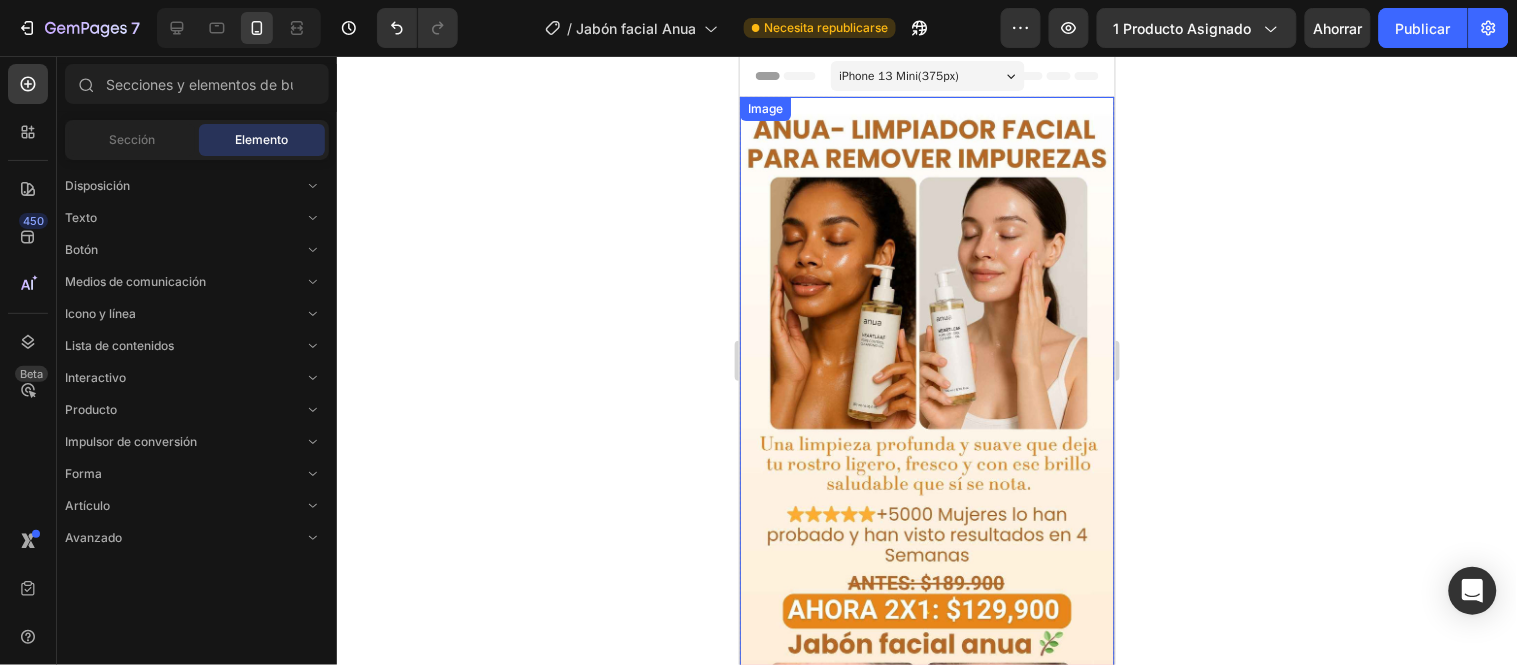 drag, startPoint x: 614, startPoint y: 226, endPoint x: 724, endPoint y: 258, distance: 114.56003 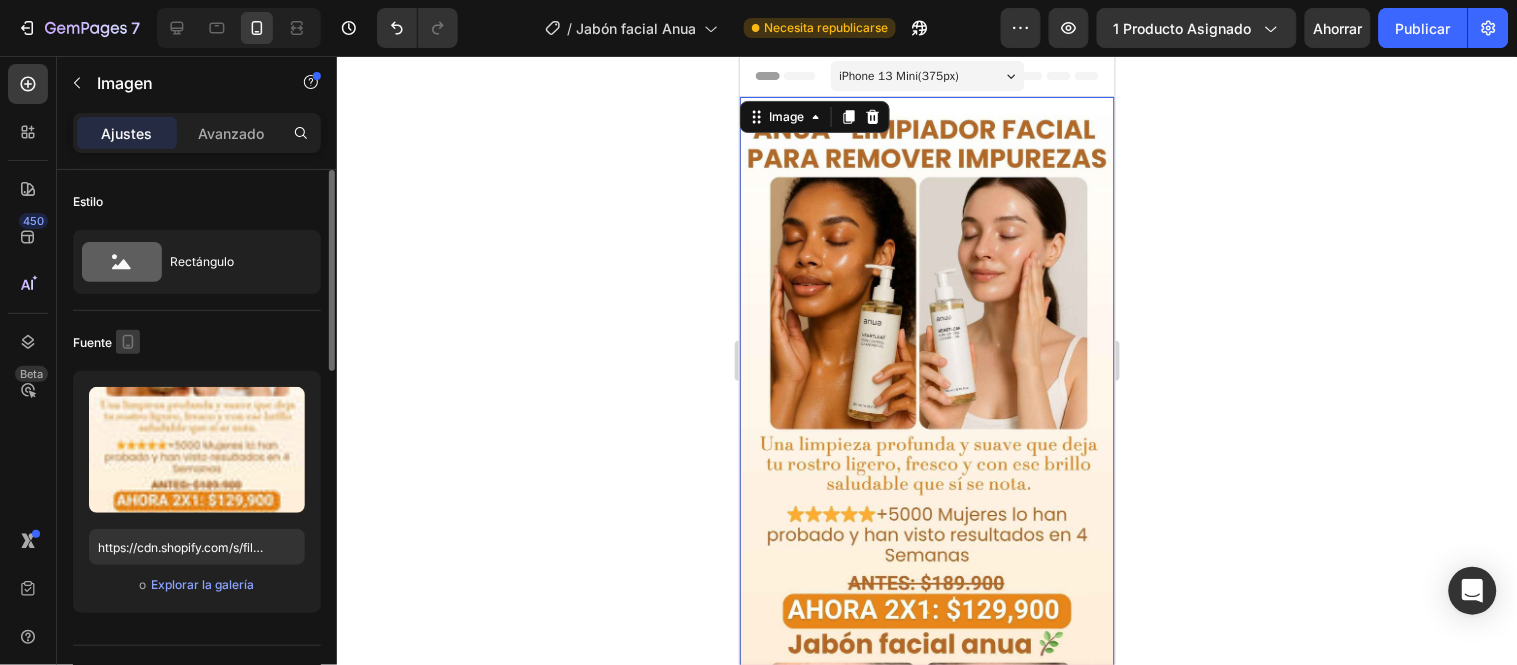 click 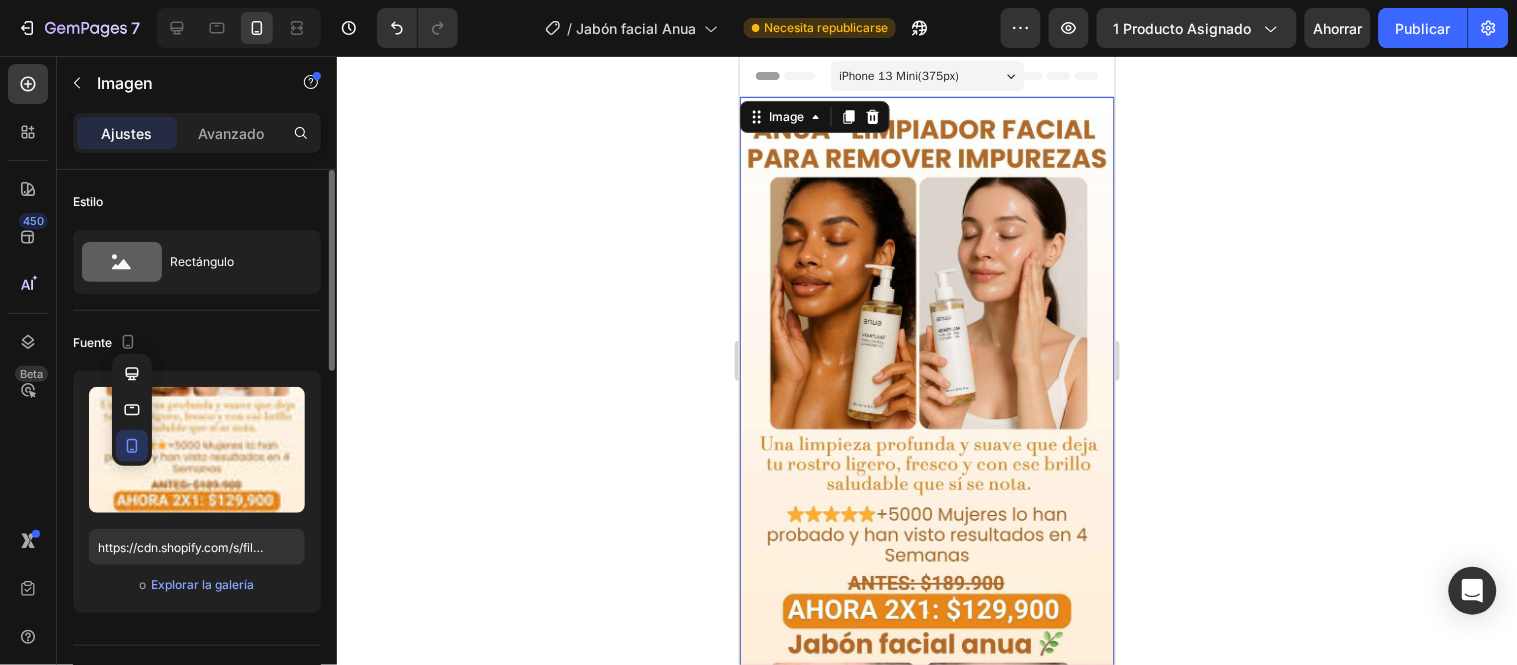 click on "Fuente" at bounding box center (197, 343) 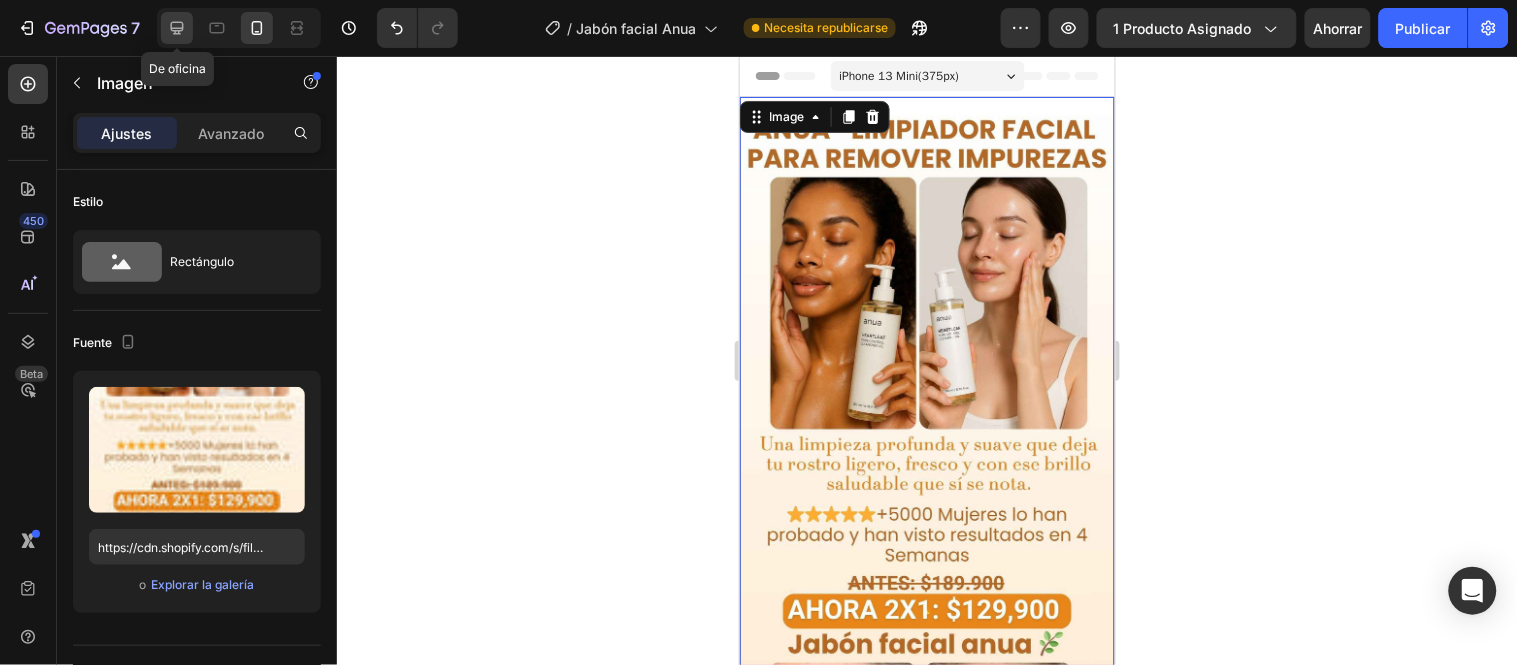 click 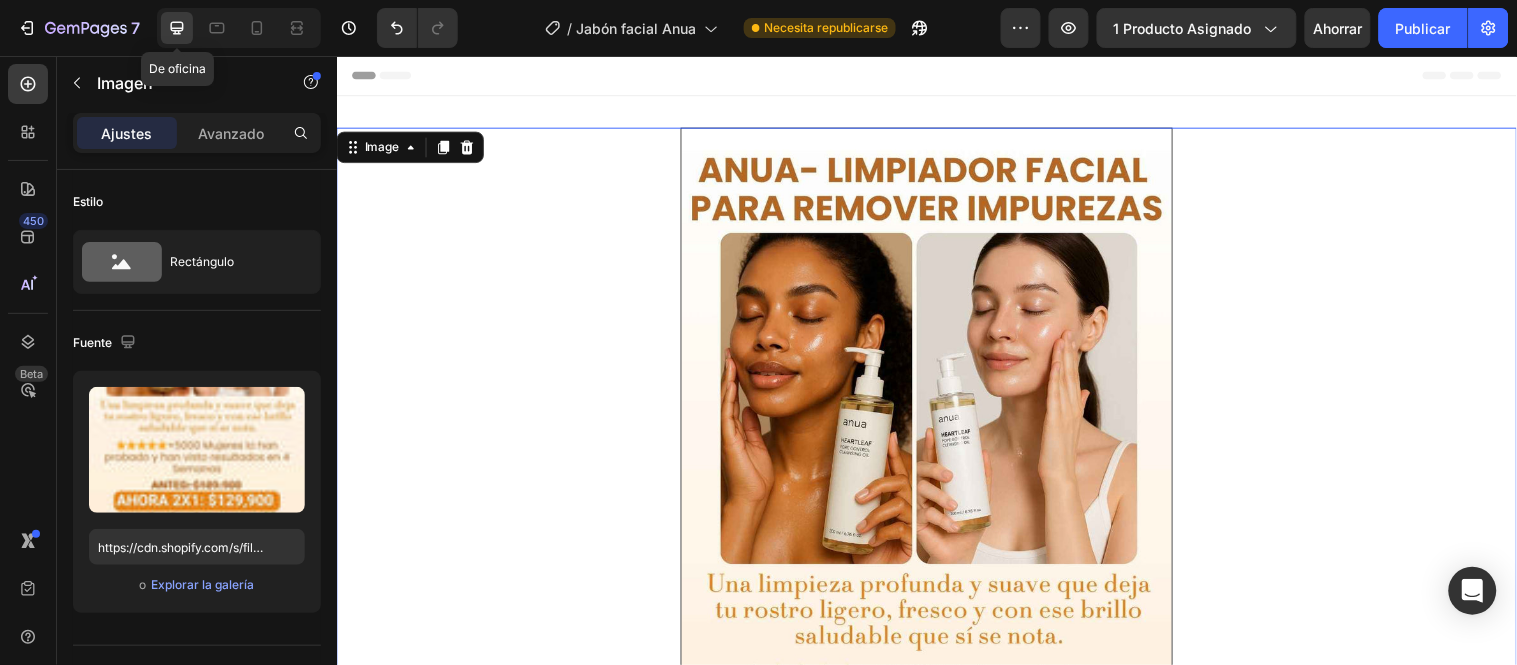 scroll, scrollTop: 3, scrollLeft: 0, axis: vertical 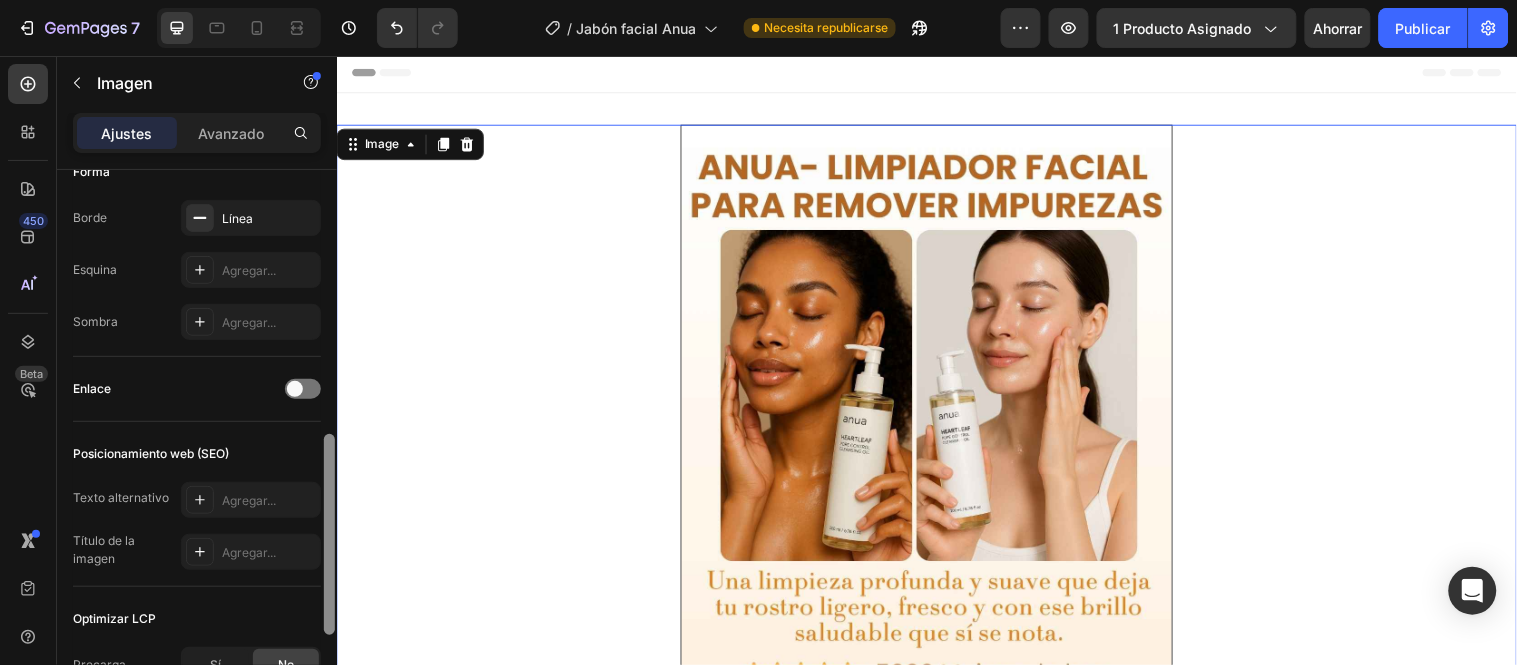 drag, startPoint x: 664, startPoint y: 245, endPoint x: 338, endPoint y: 558, distance: 451.93472 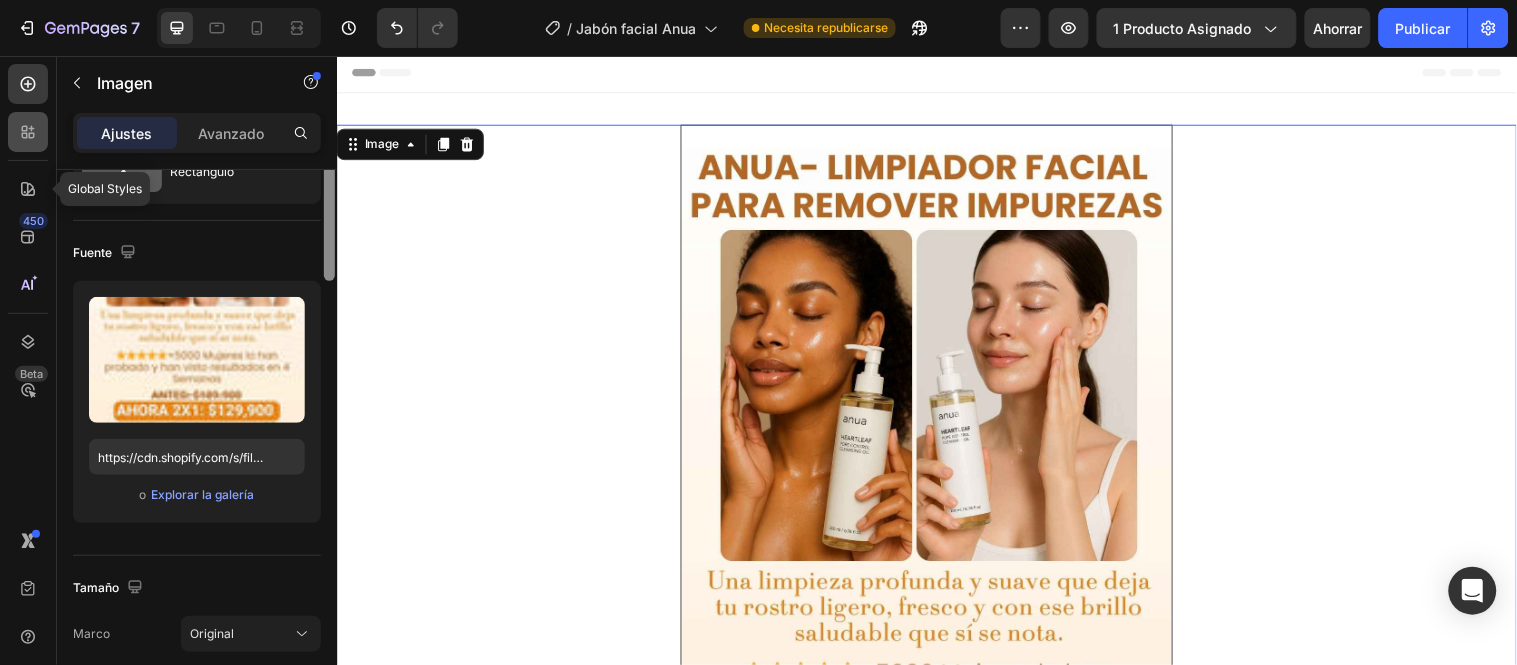 scroll, scrollTop: 0, scrollLeft: 0, axis: both 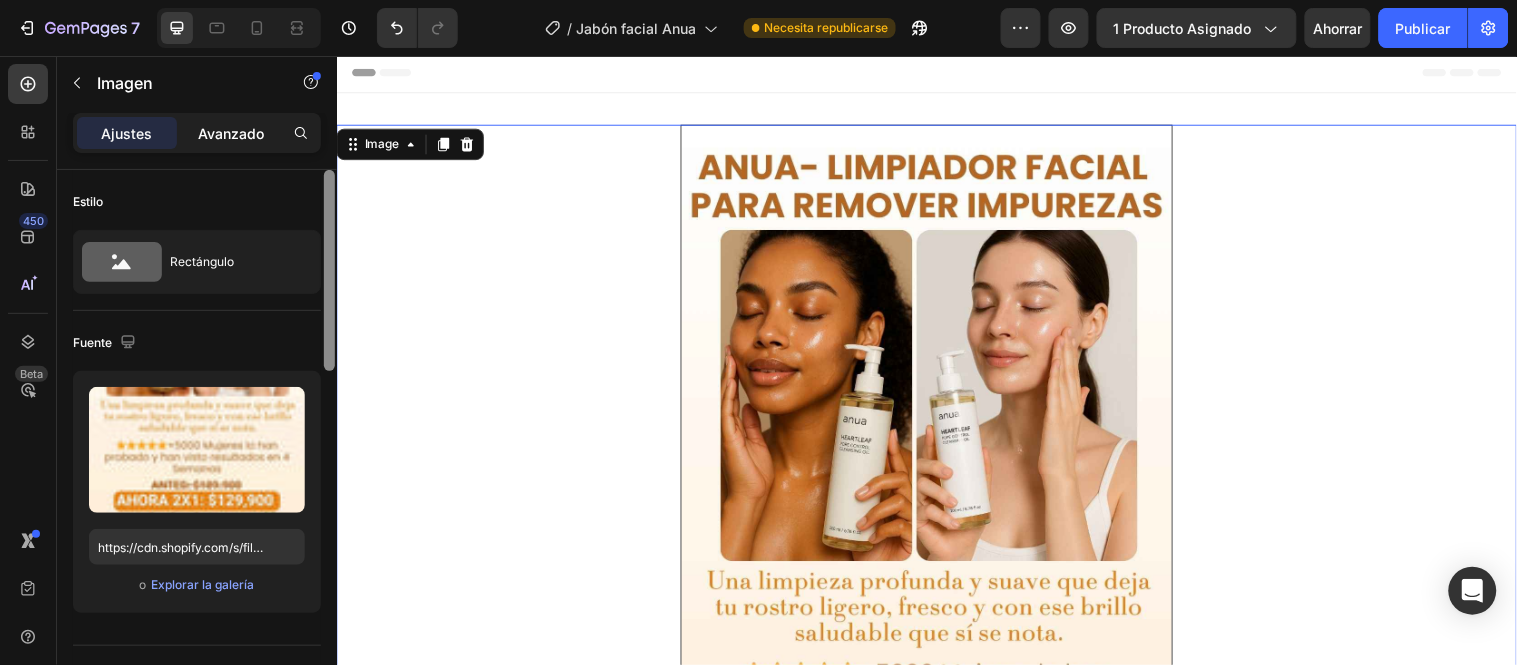 click on "Avanzado" at bounding box center [231, 133] 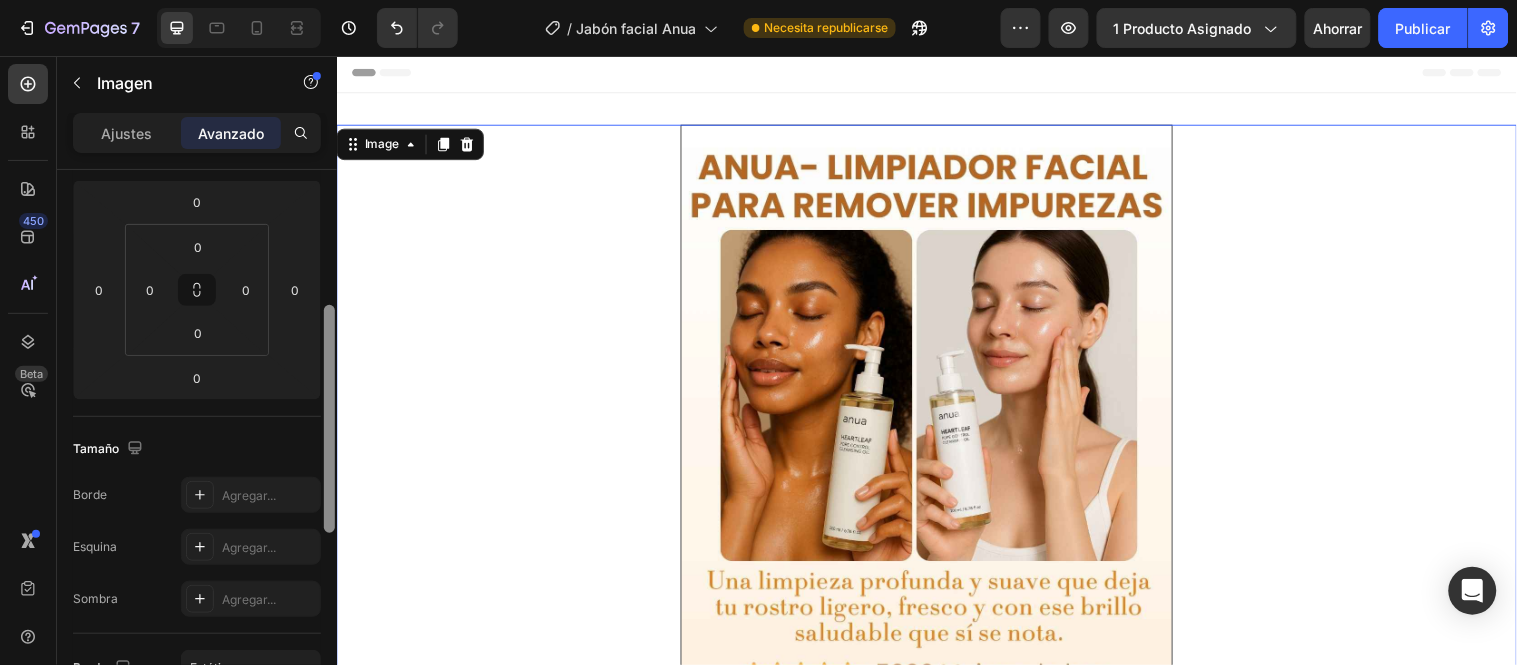 scroll, scrollTop: 285, scrollLeft: 0, axis: vertical 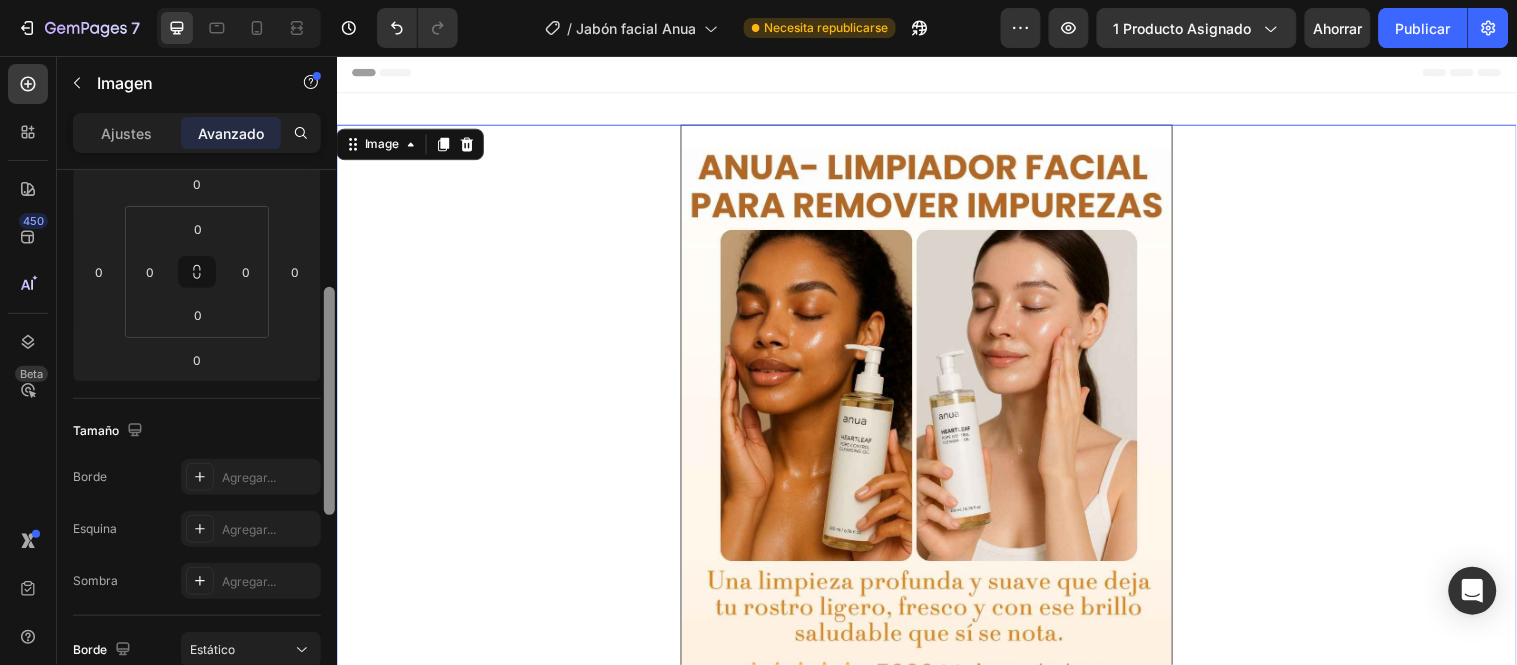 drag, startPoint x: 325, startPoint y: 183, endPoint x: 10, endPoint y: 483, distance: 435 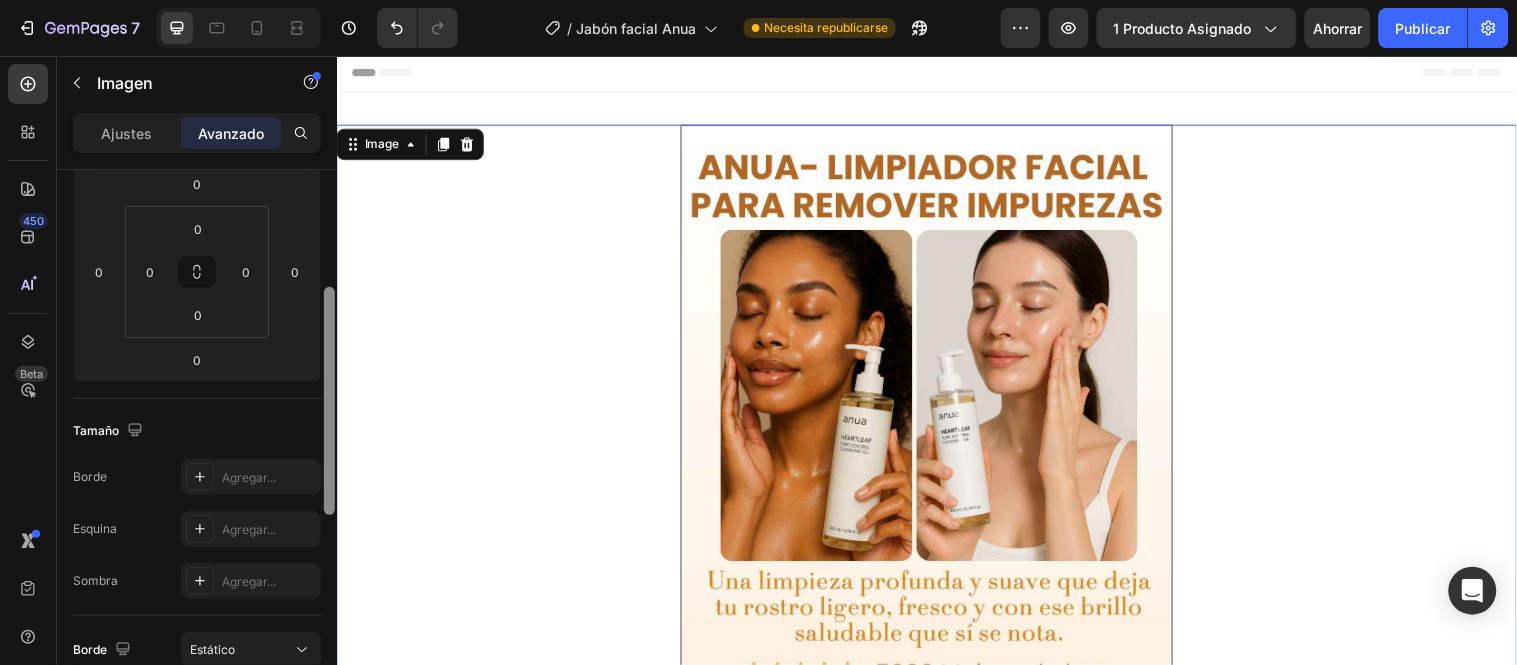 click at bounding box center [329, 401] 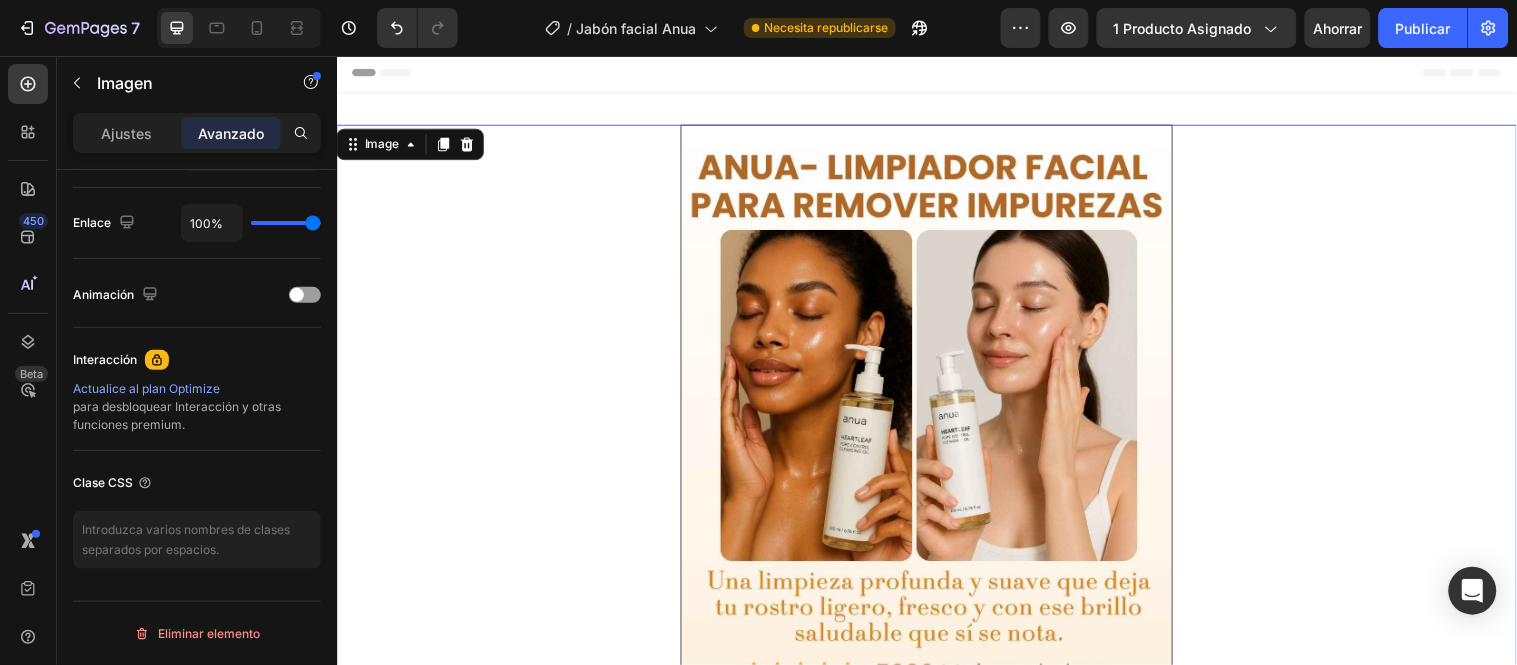 scroll, scrollTop: 0, scrollLeft: 0, axis: both 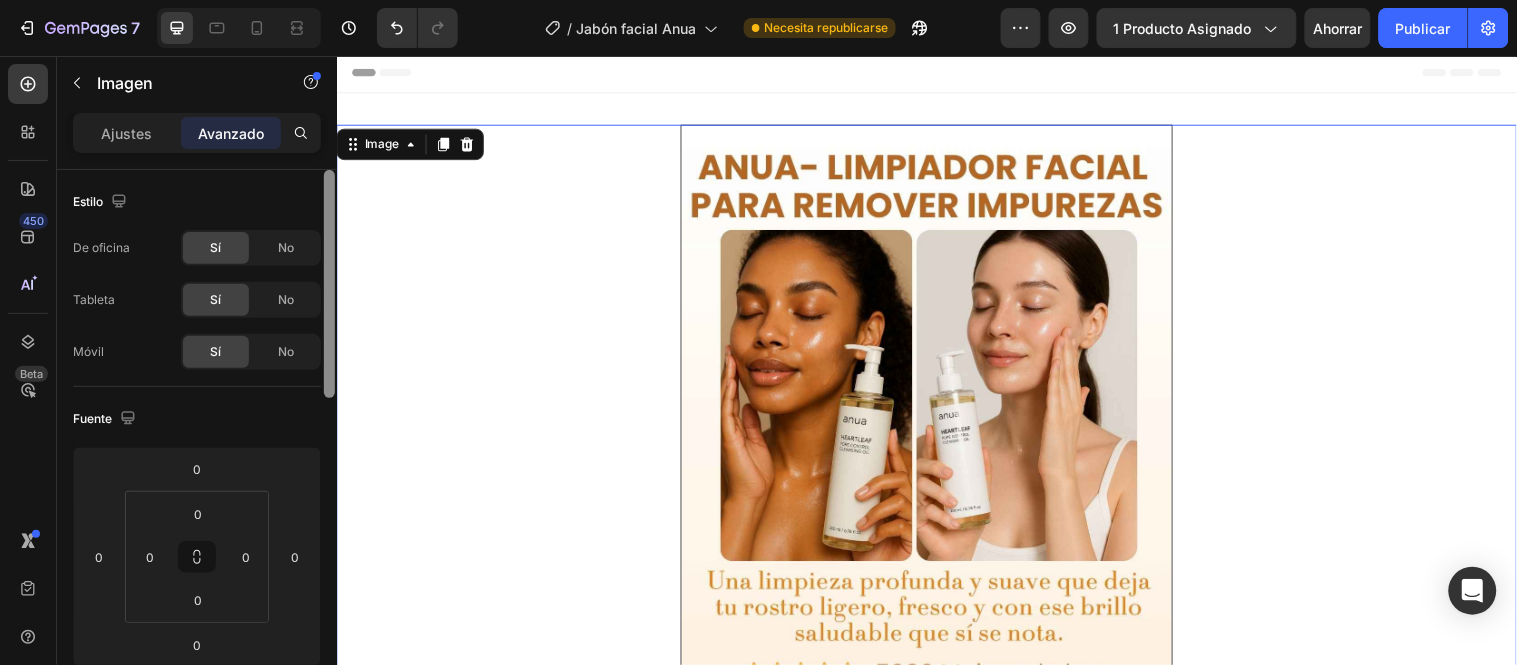 drag, startPoint x: 664, startPoint y: 490, endPoint x: 358, endPoint y: 70, distance: 519.6499 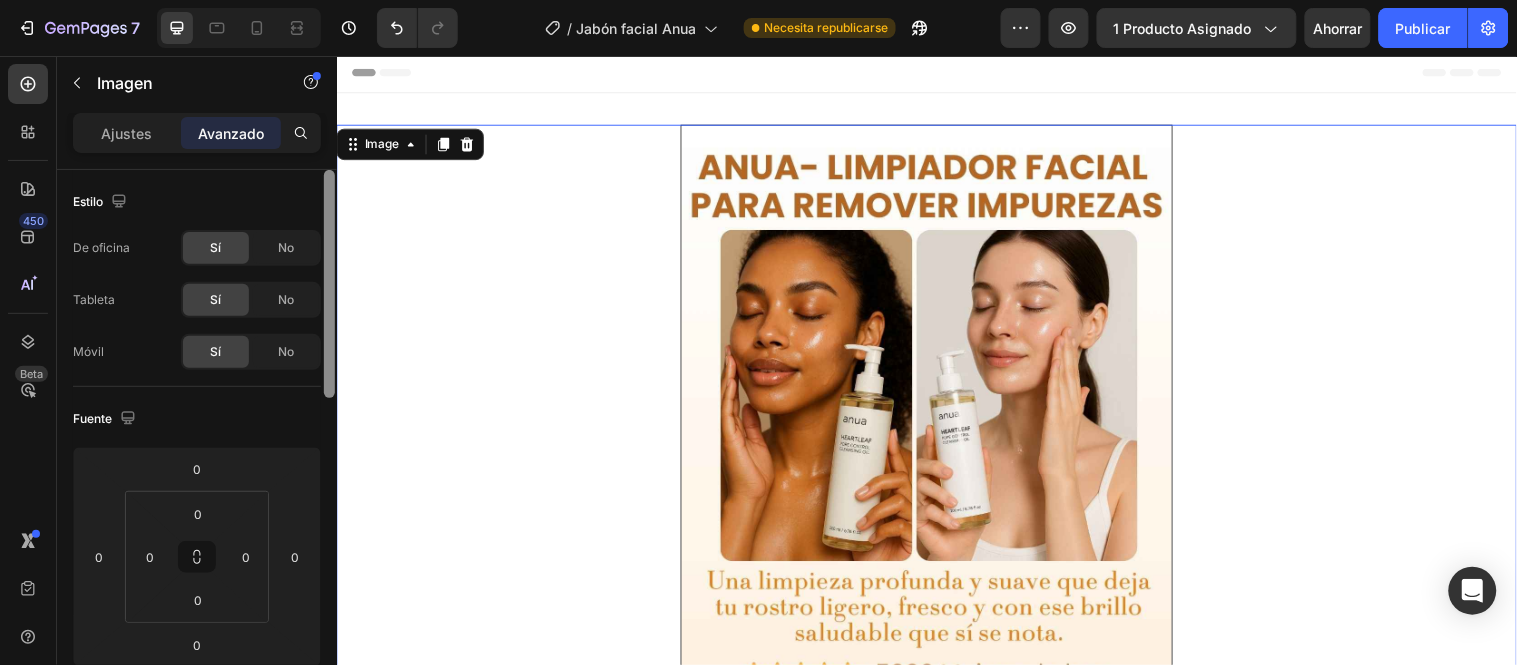click at bounding box center [936, 693] 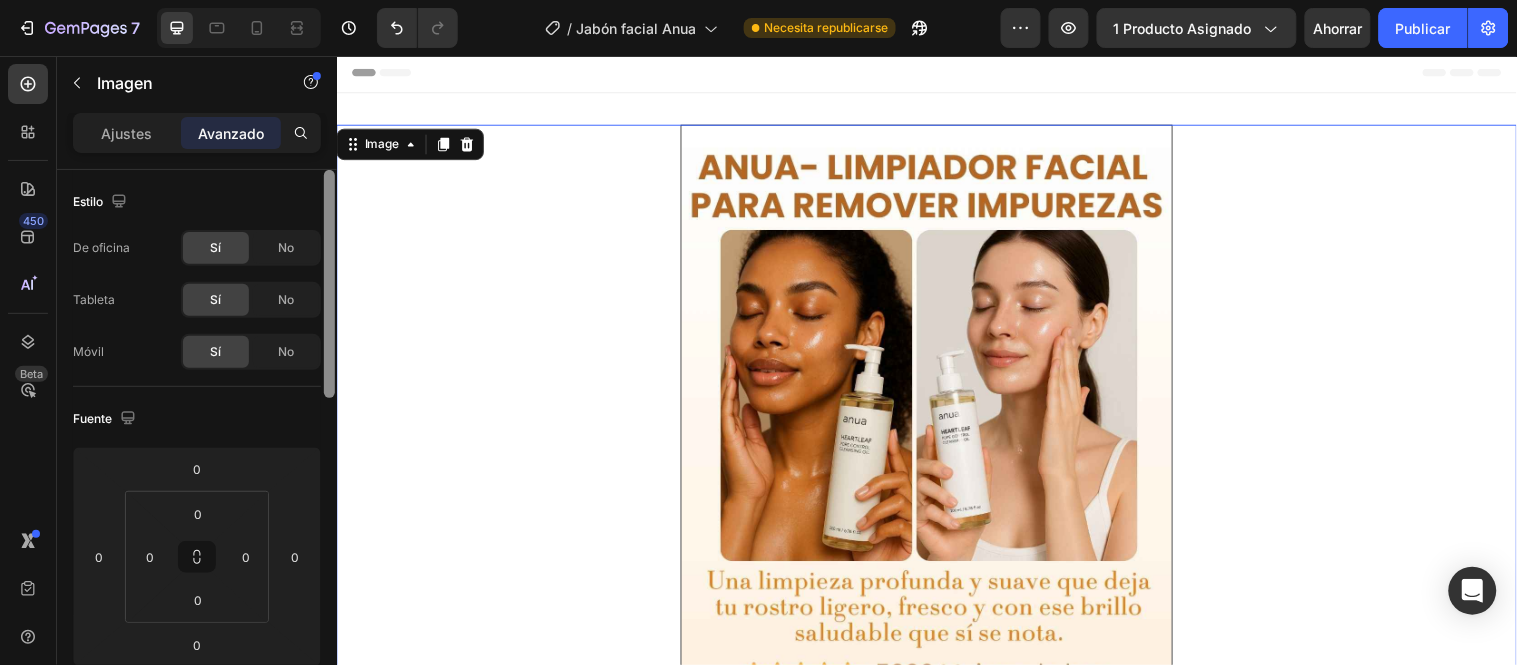 click at bounding box center (936, 693) 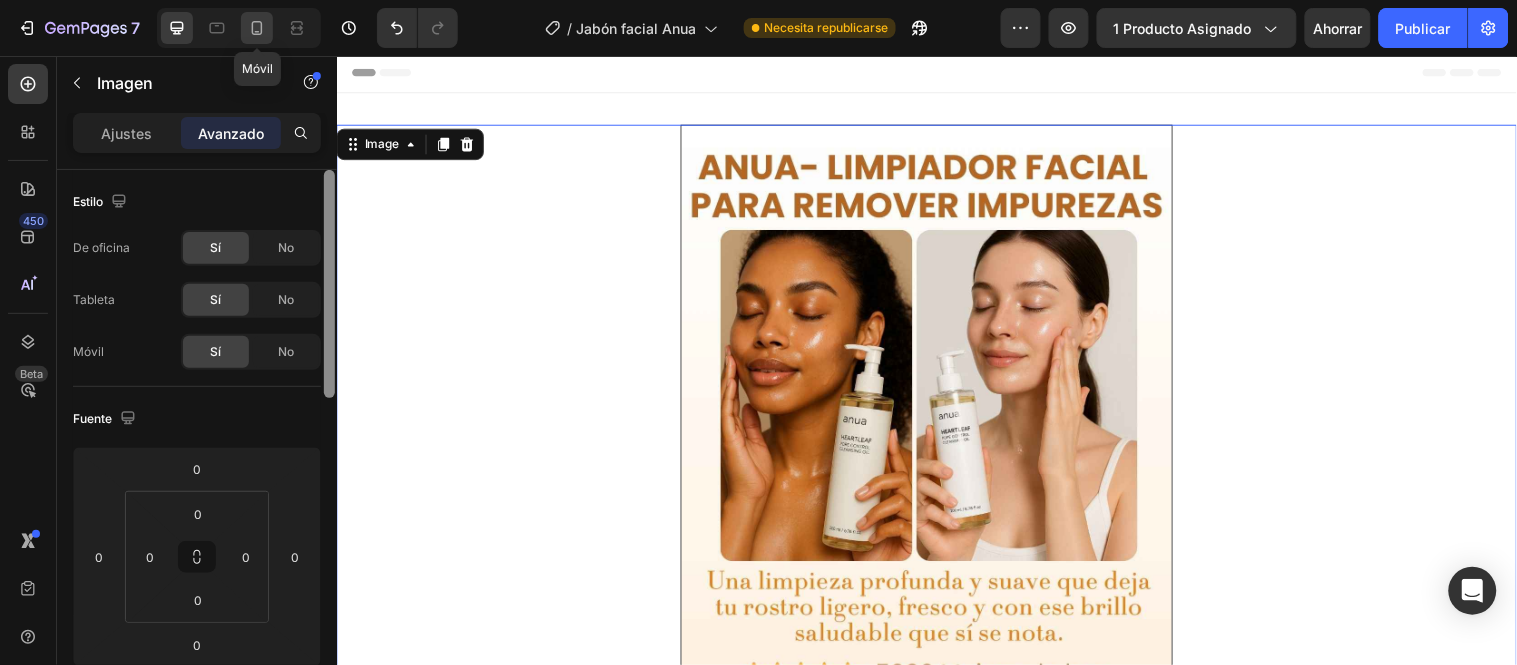 click 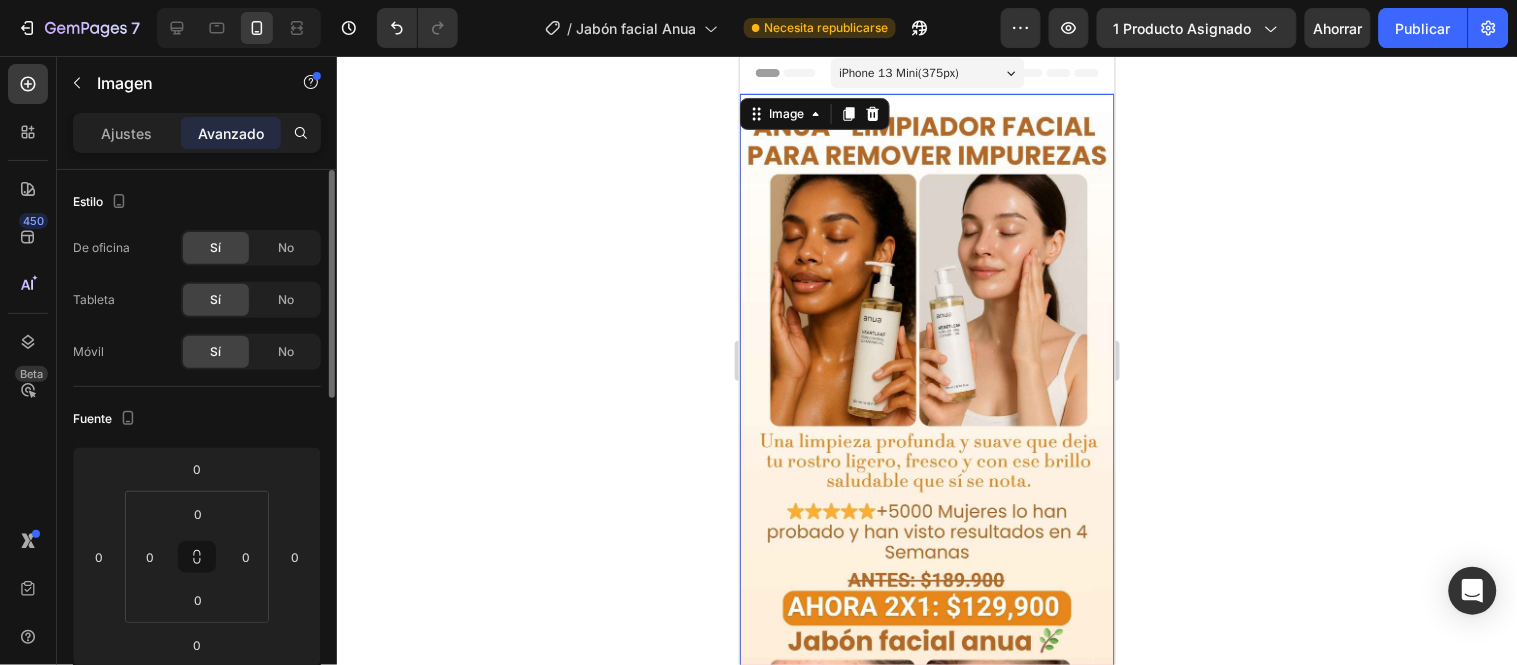 scroll, scrollTop: 0, scrollLeft: 0, axis: both 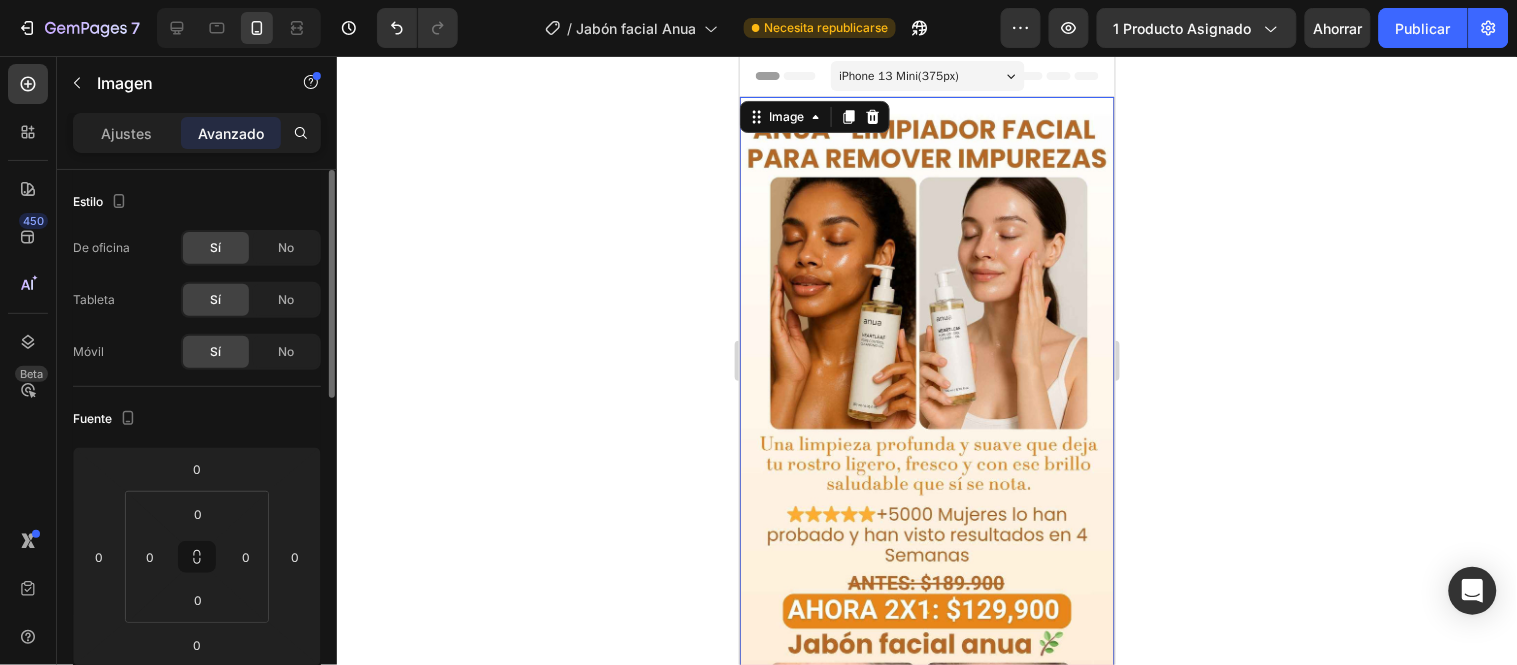 click at bounding box center (926, 521) 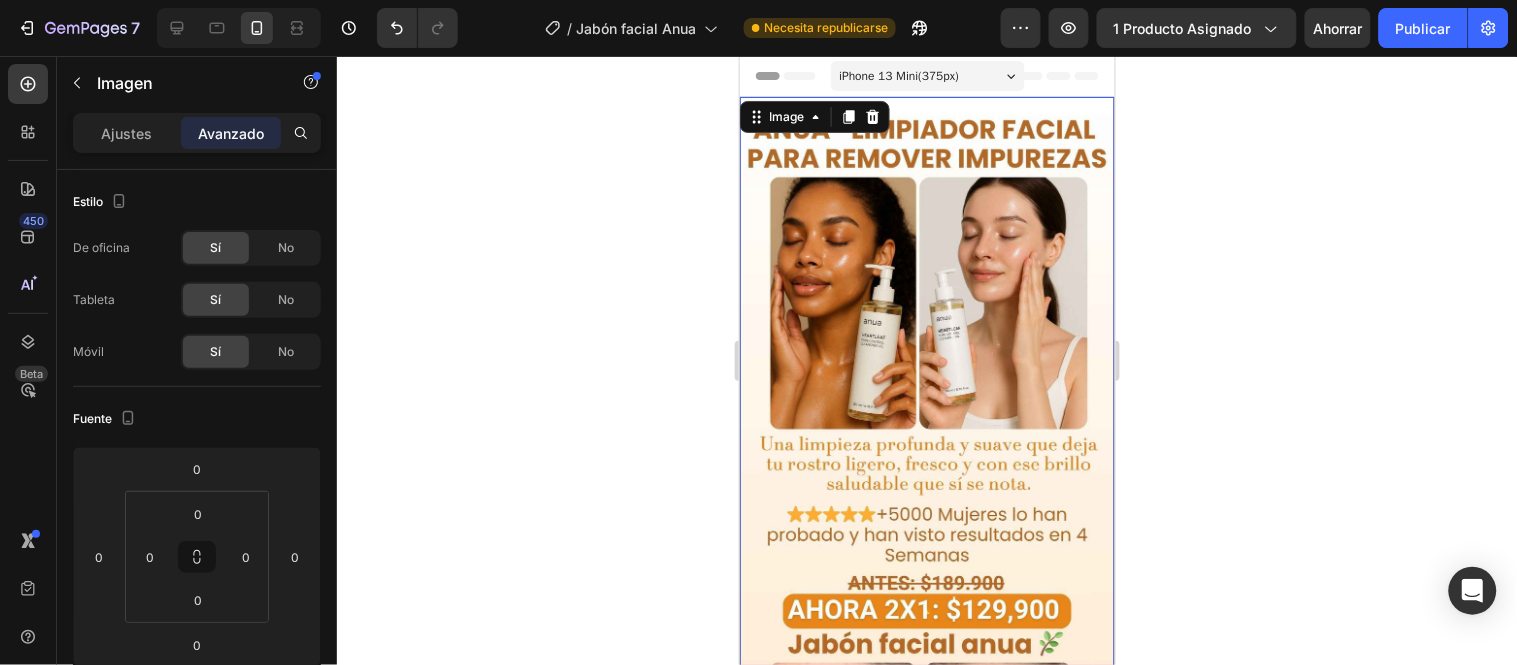 click 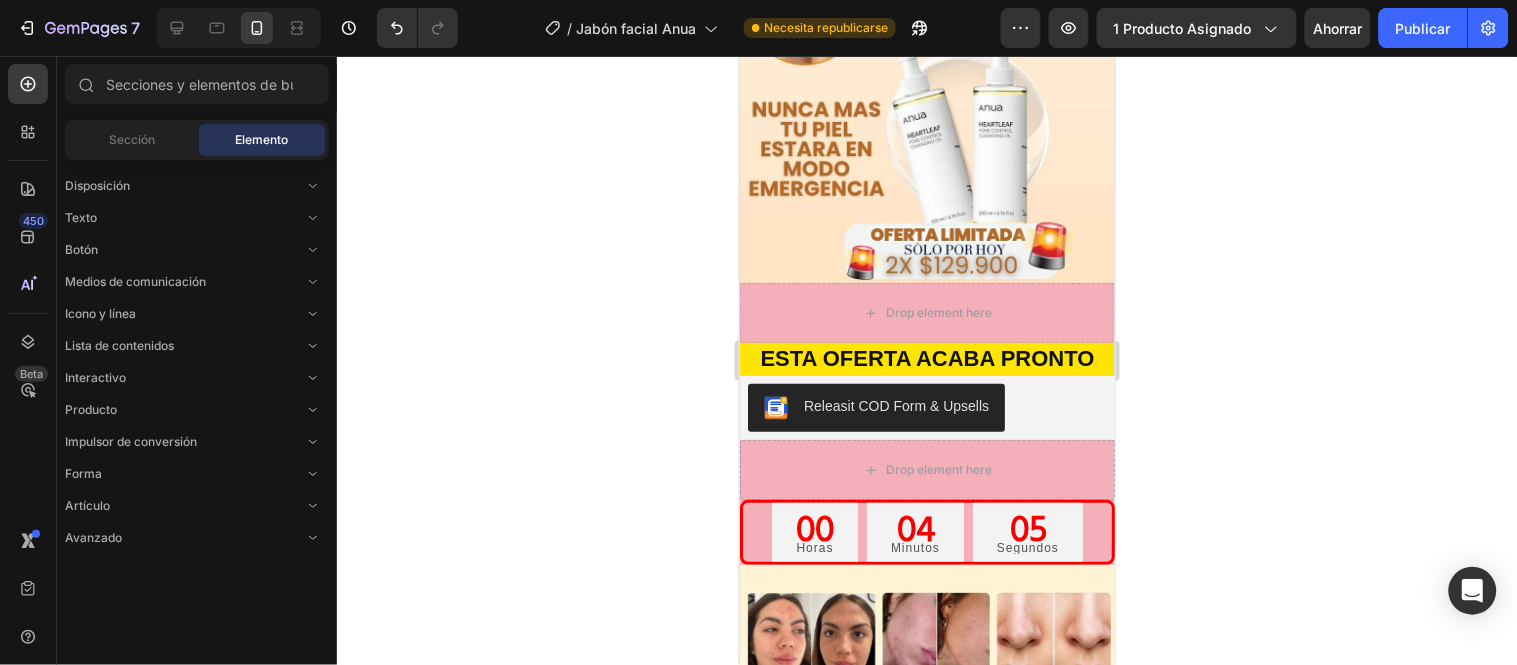scroll, scrollTop: 1910, scrollLeft: 0, axis: vertical 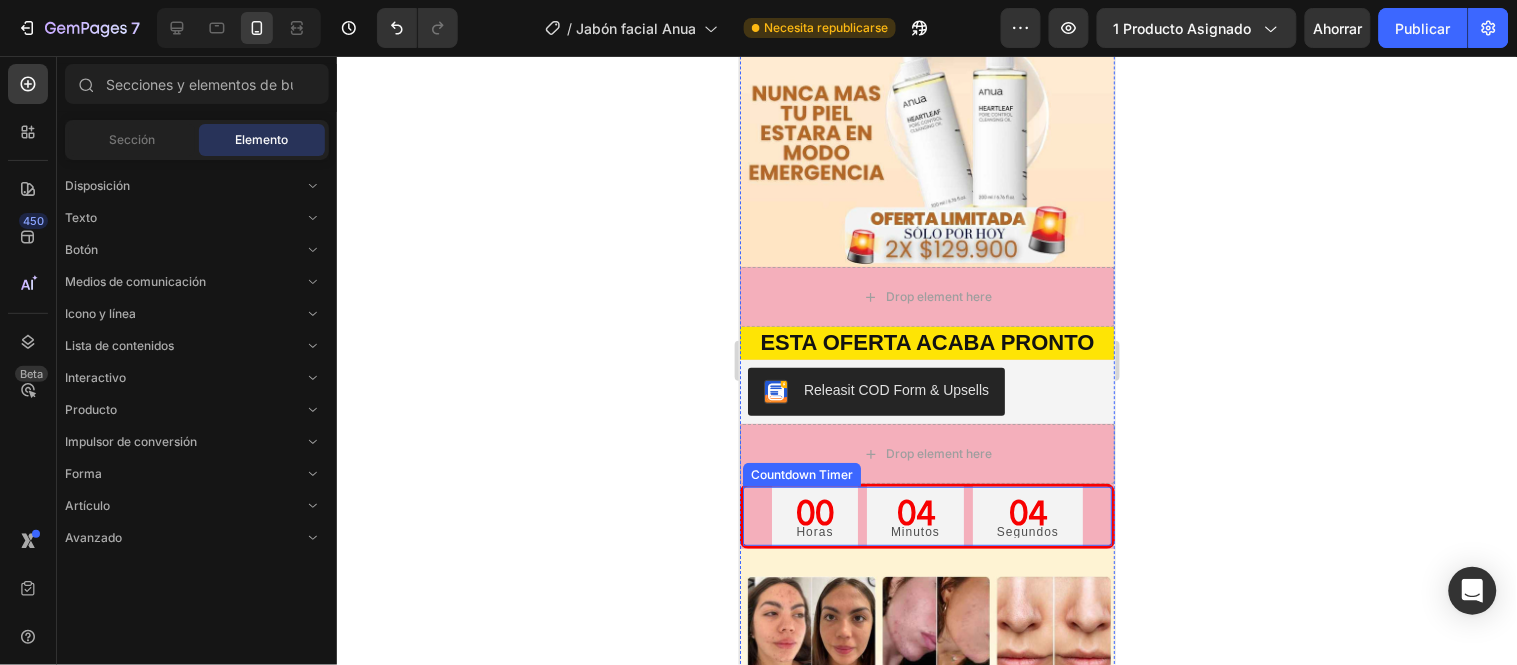 click on "00 Horas 04 Minutos 04 Segundos" at bounding box center [926, 515] 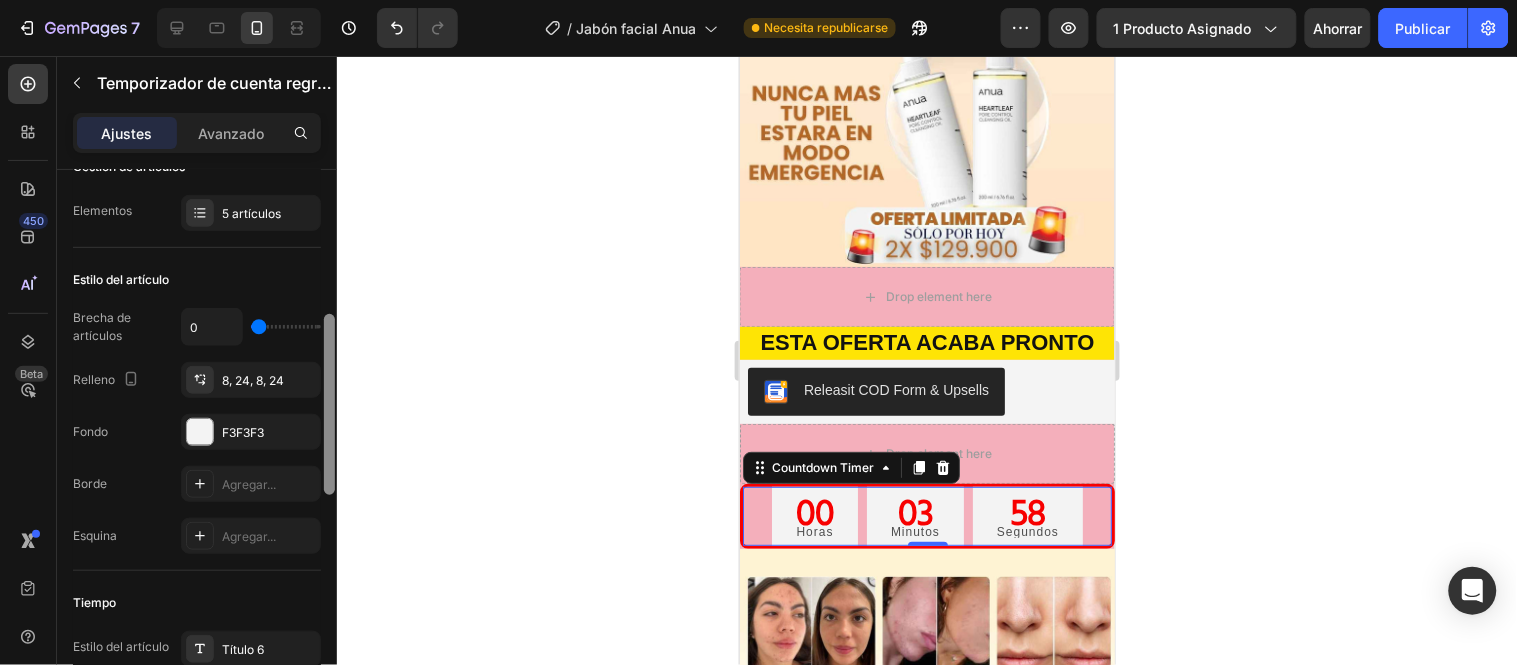 scroll, scrollTop: 283, scrollLeft: 0, axis: vertical 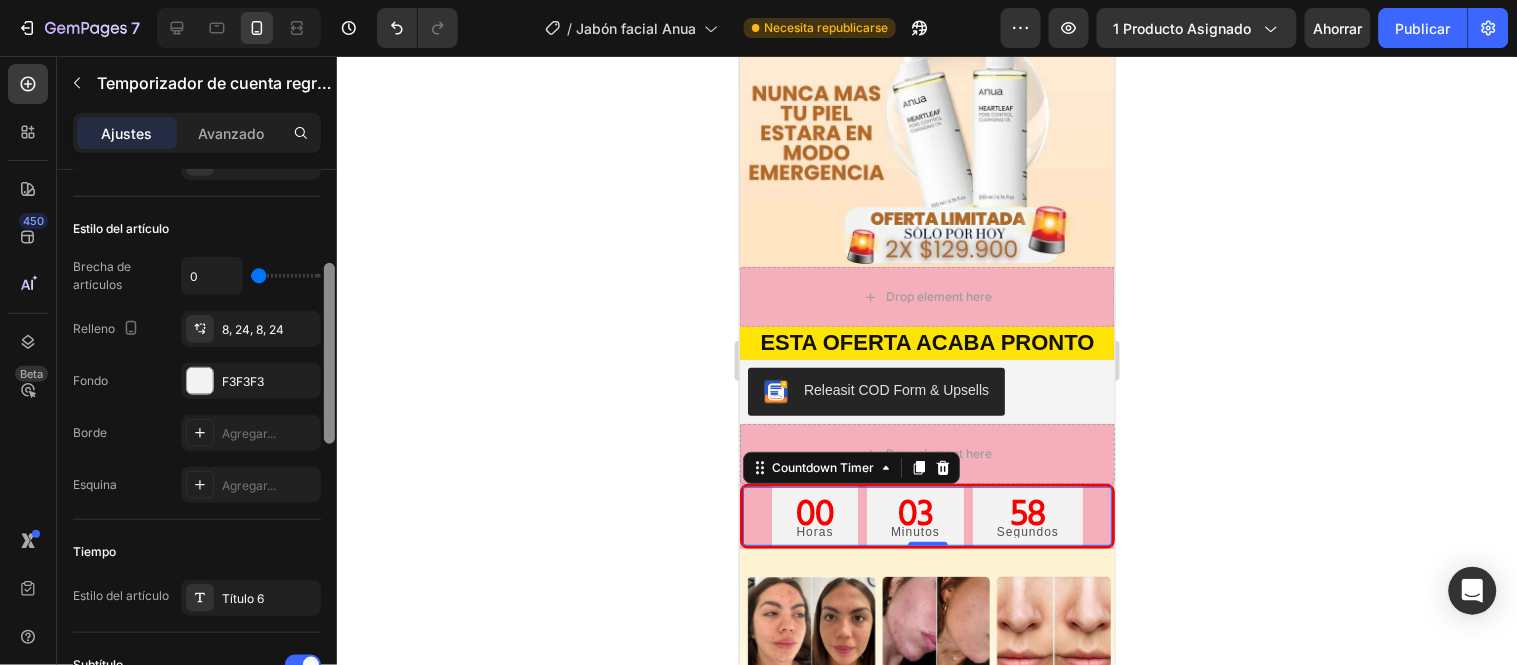 drag, startPoint x: 328, startPoint y: 194, endPoint x: 351, endPoint y: 282, distance: 90.95603 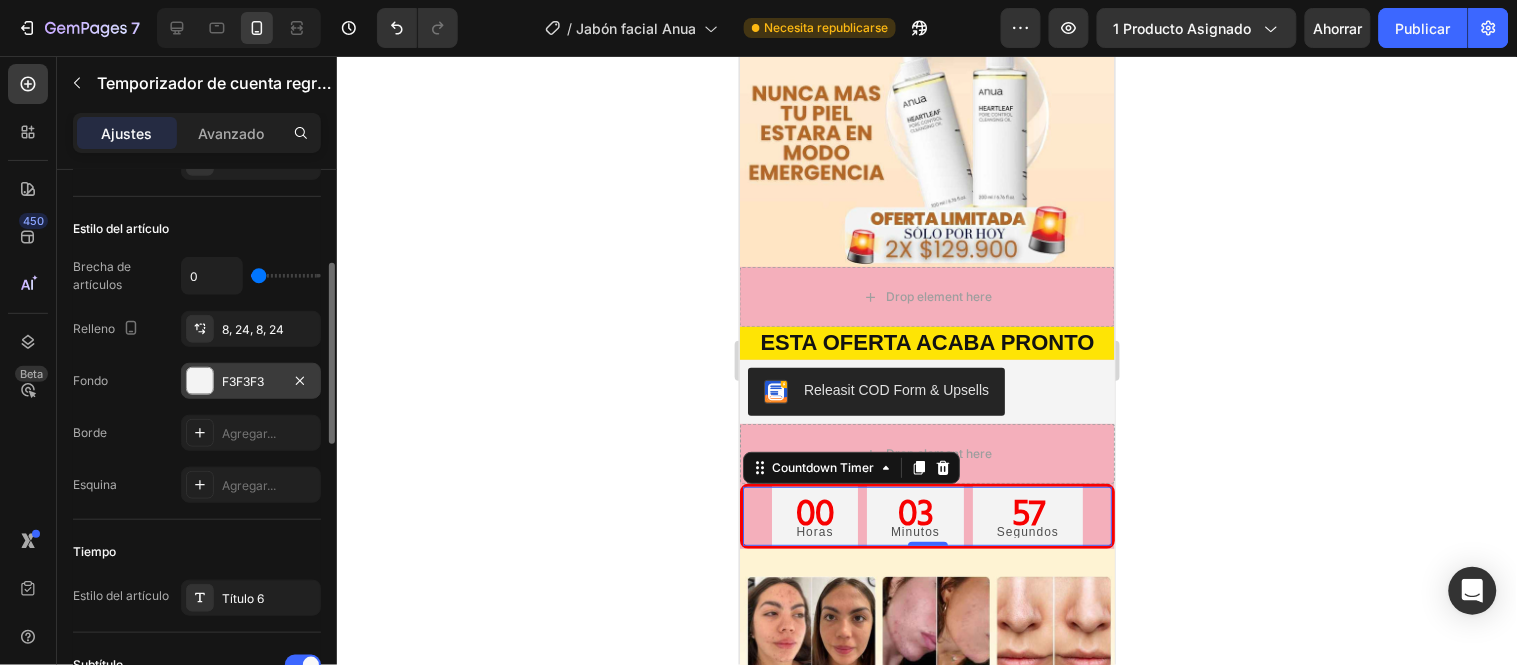 click on "F3F3F3" at bounding box center (243, 381) 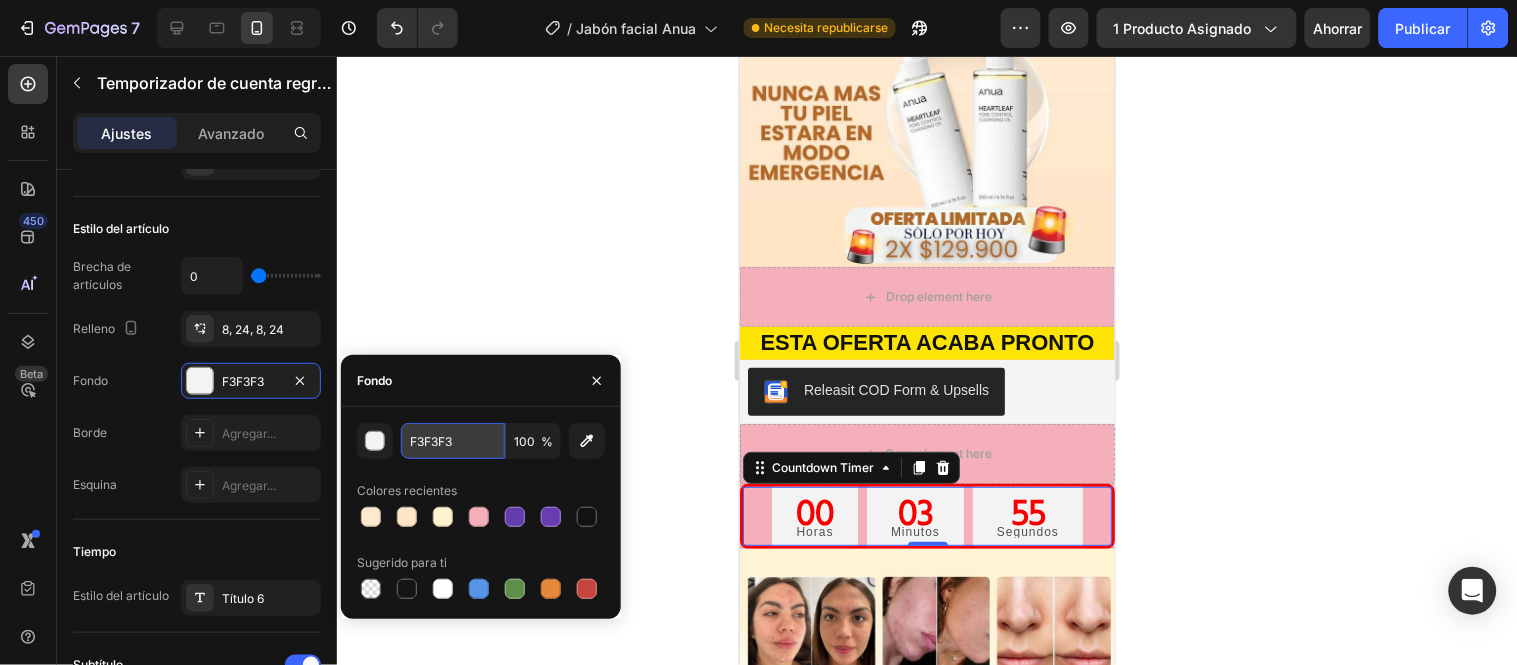 click on "F3F3F3" at bounding box center [453, 441] 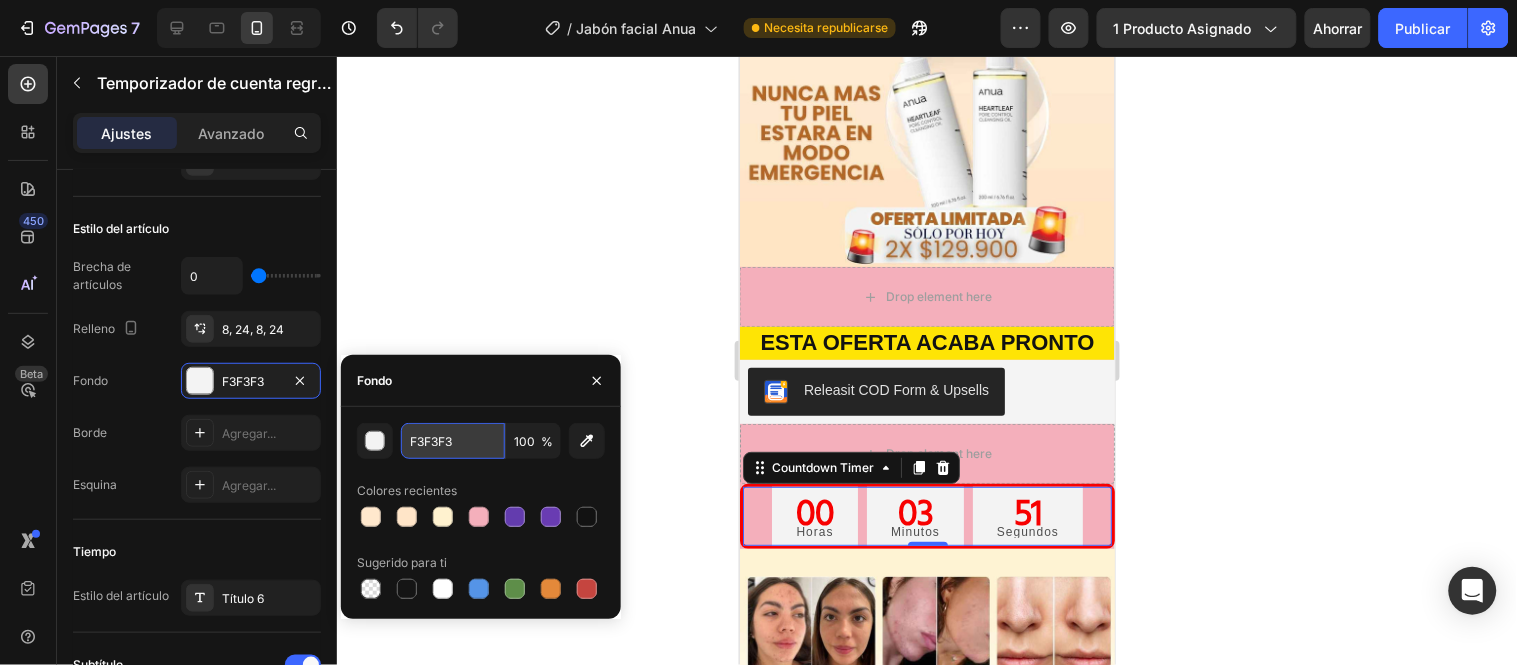 click on "F3F3F3" at bounding box center (453, 441) 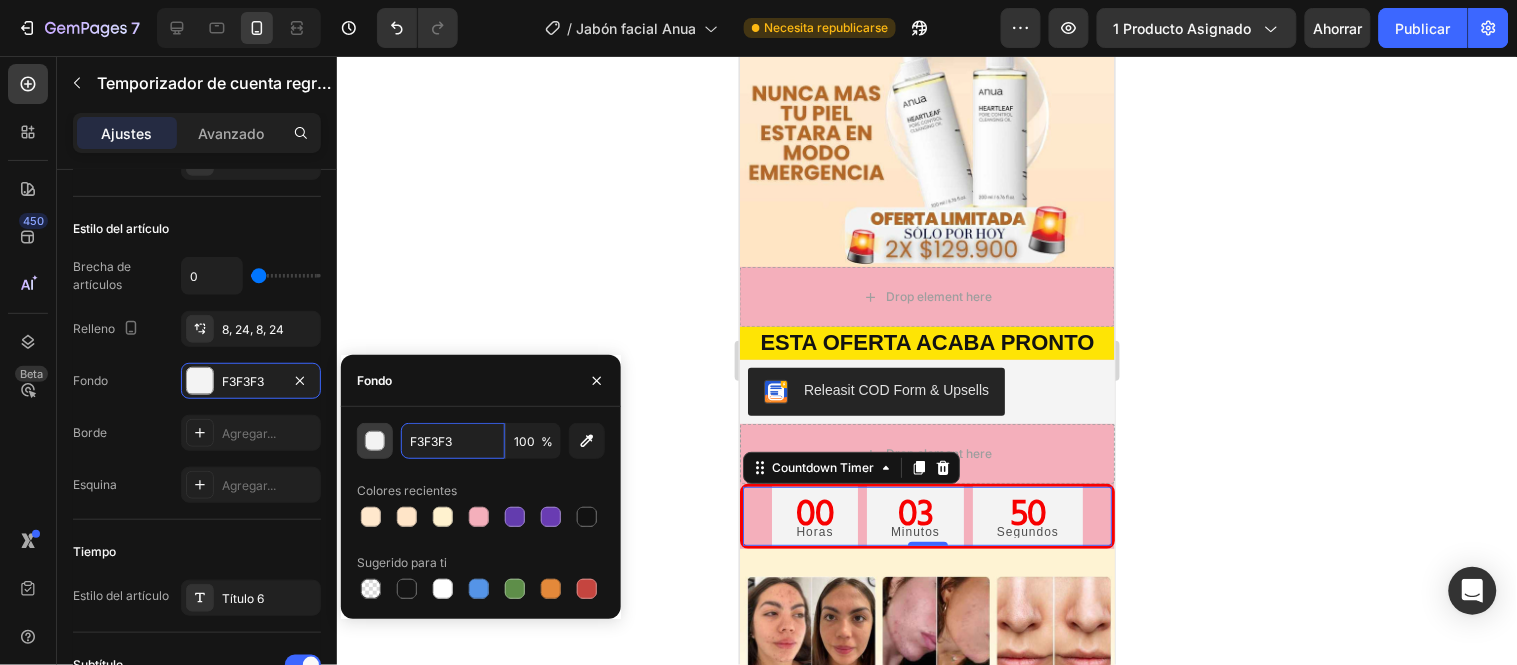 drag, startPoint x: 483, startPoint y: 445, endPoint x: 377, endPoint y: 433, distance: 106.677086 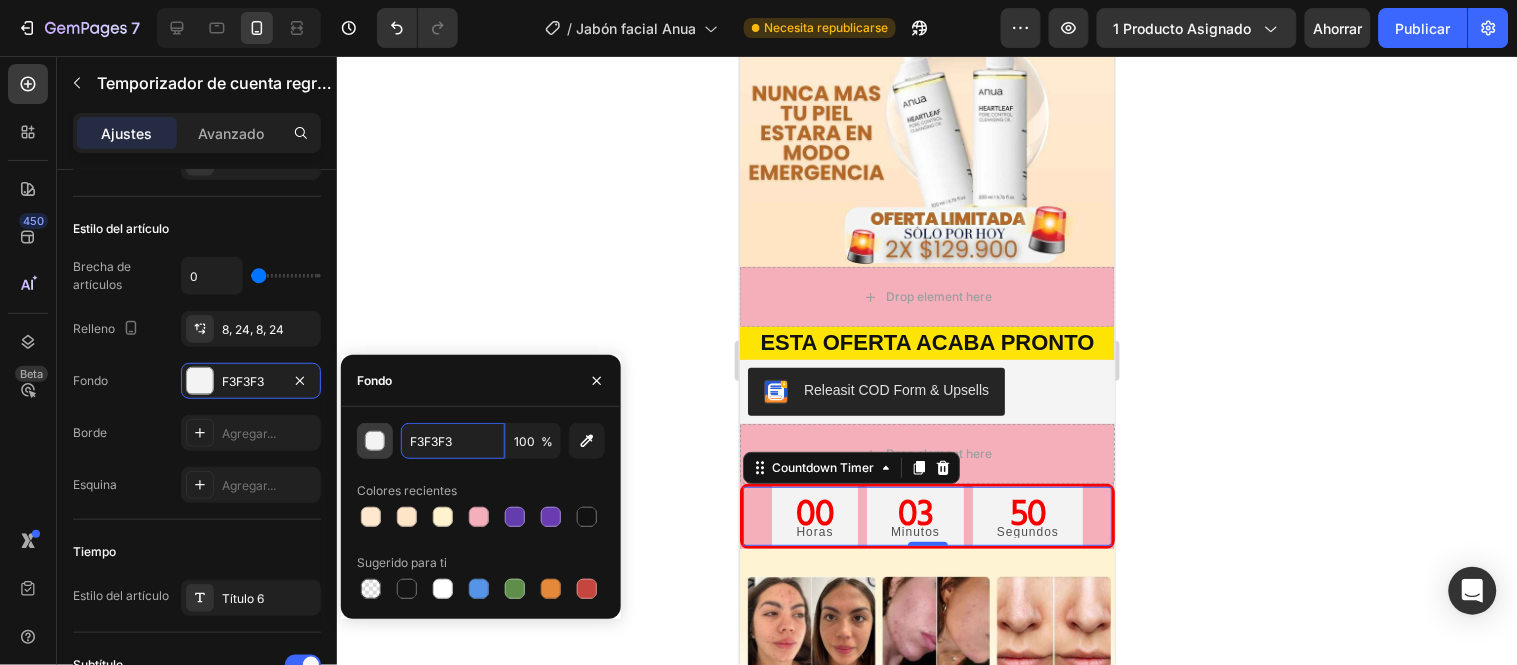 click on "F3F3F3 100 %" at bounding box center [481, 441] 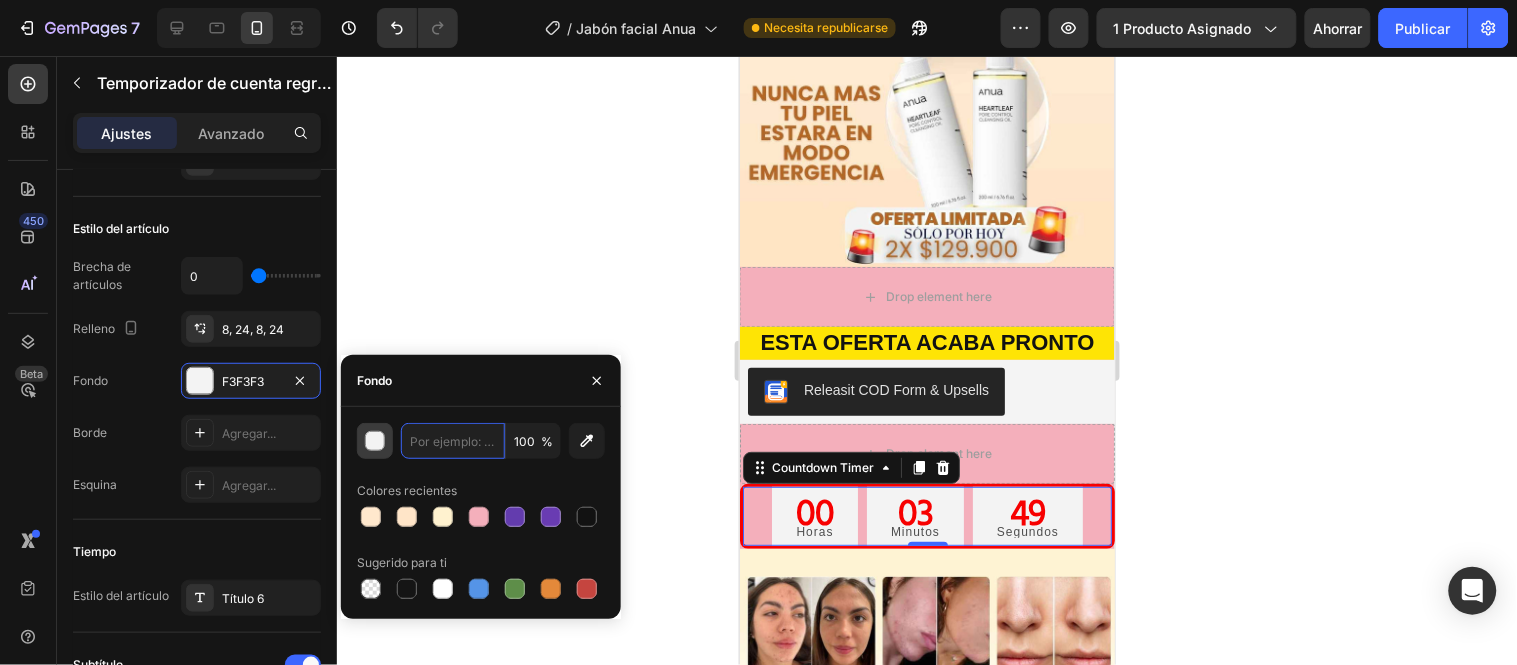 paste on "F3F3F3" 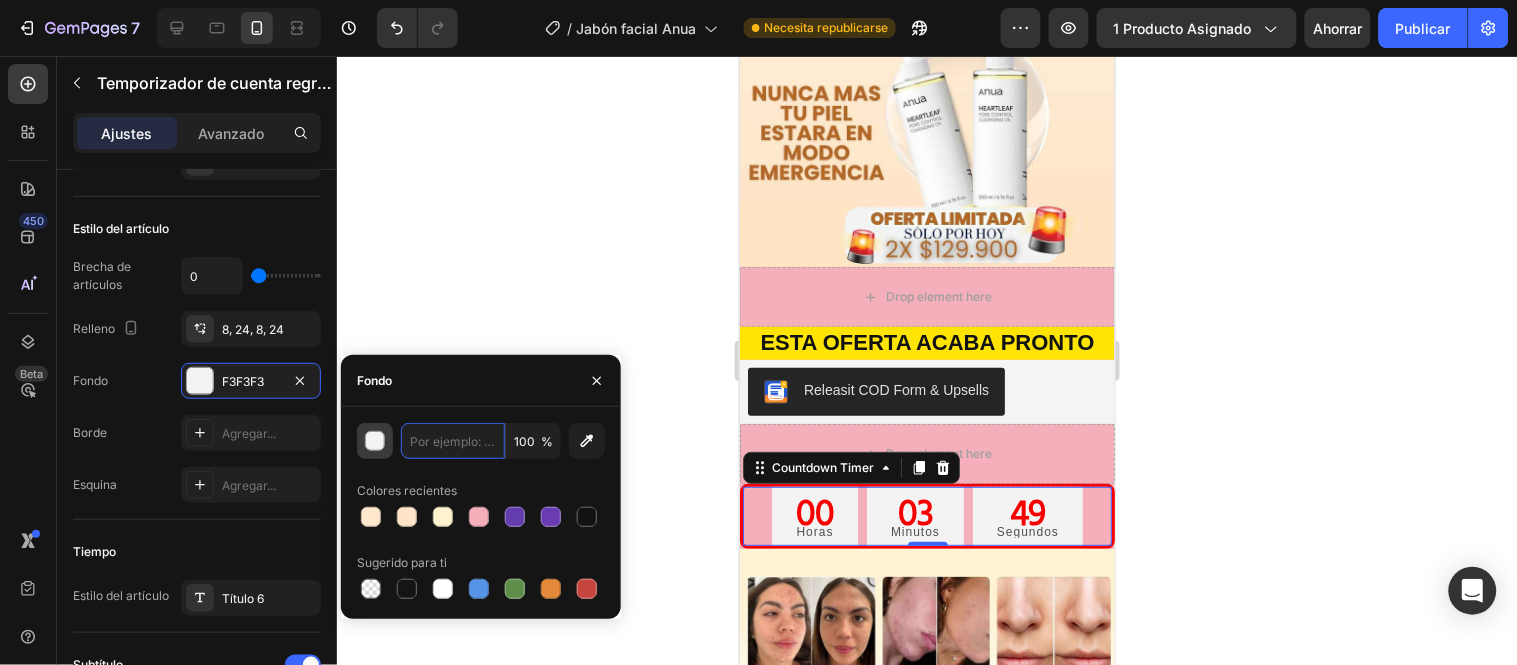 type on "F3F3F3" 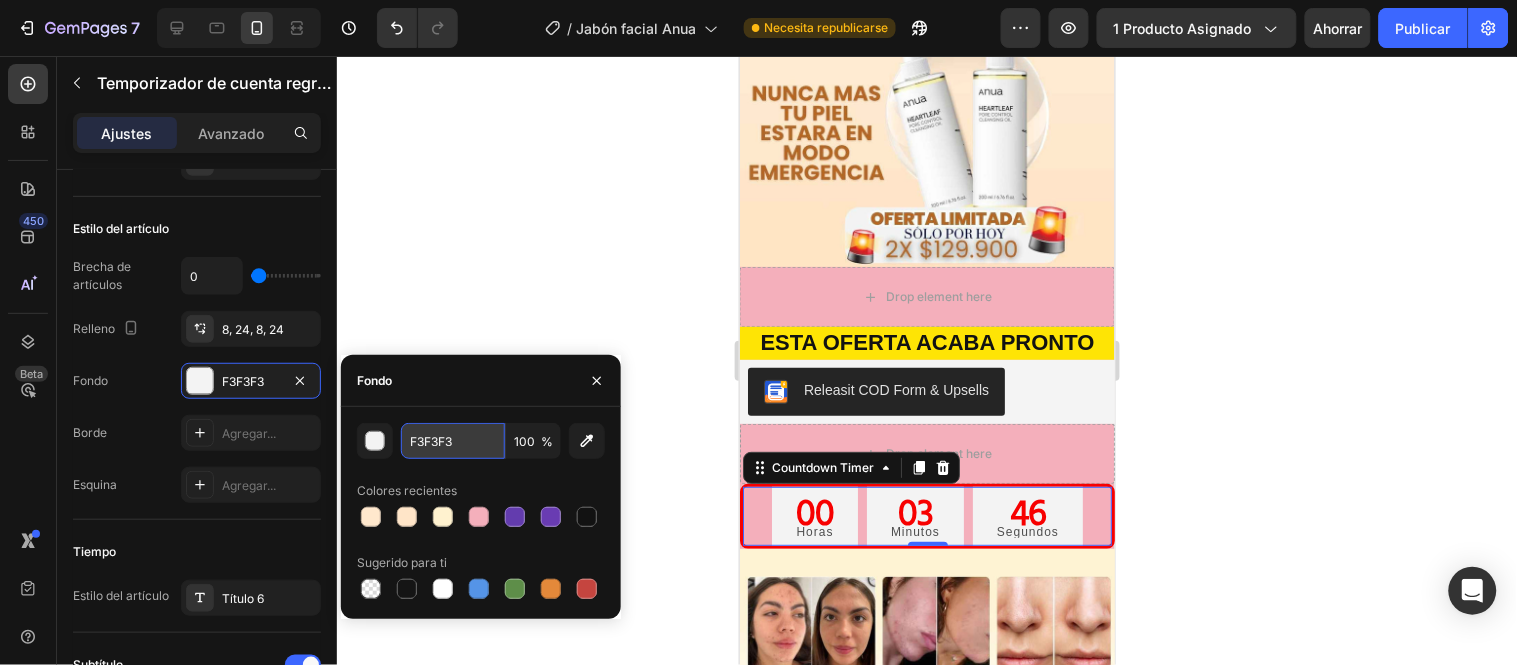 click on "F3F3F3" at bounding box center (453, 441) 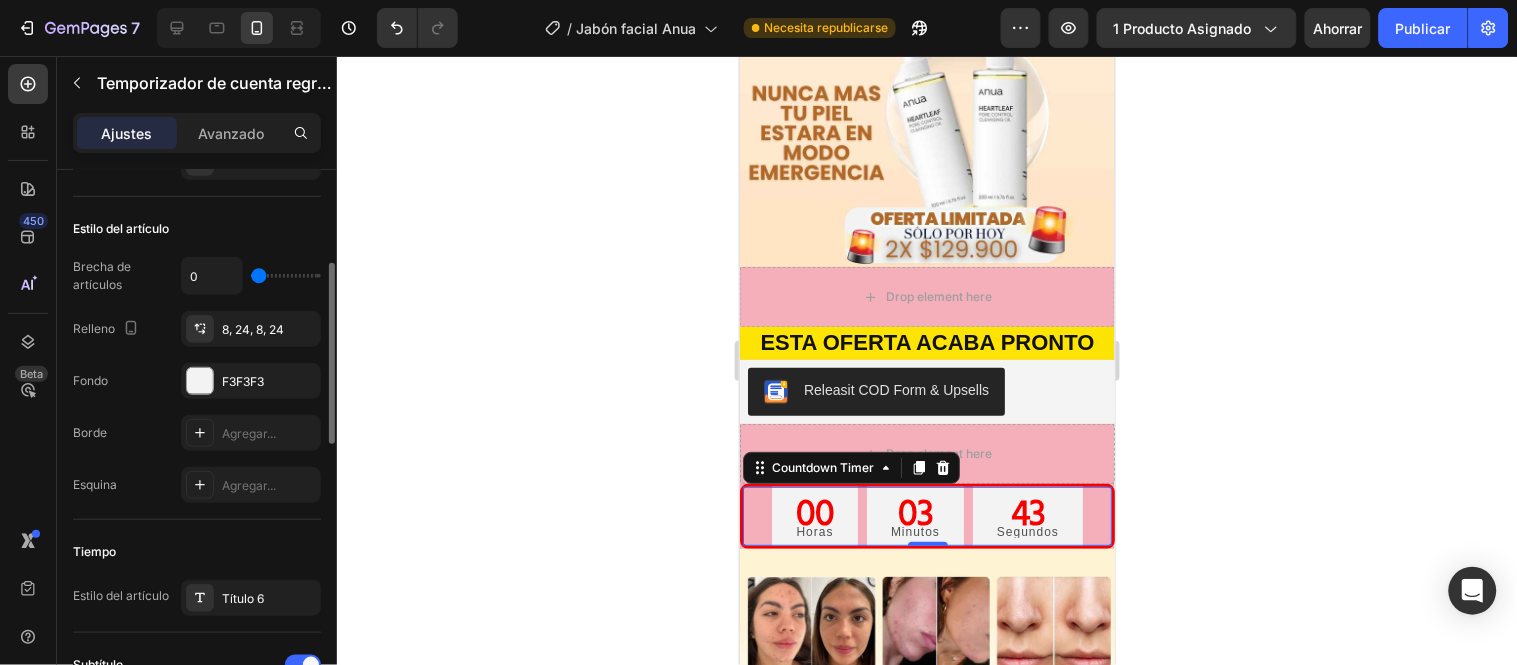 click on "Tiempo" at bounding box center [197, 552] 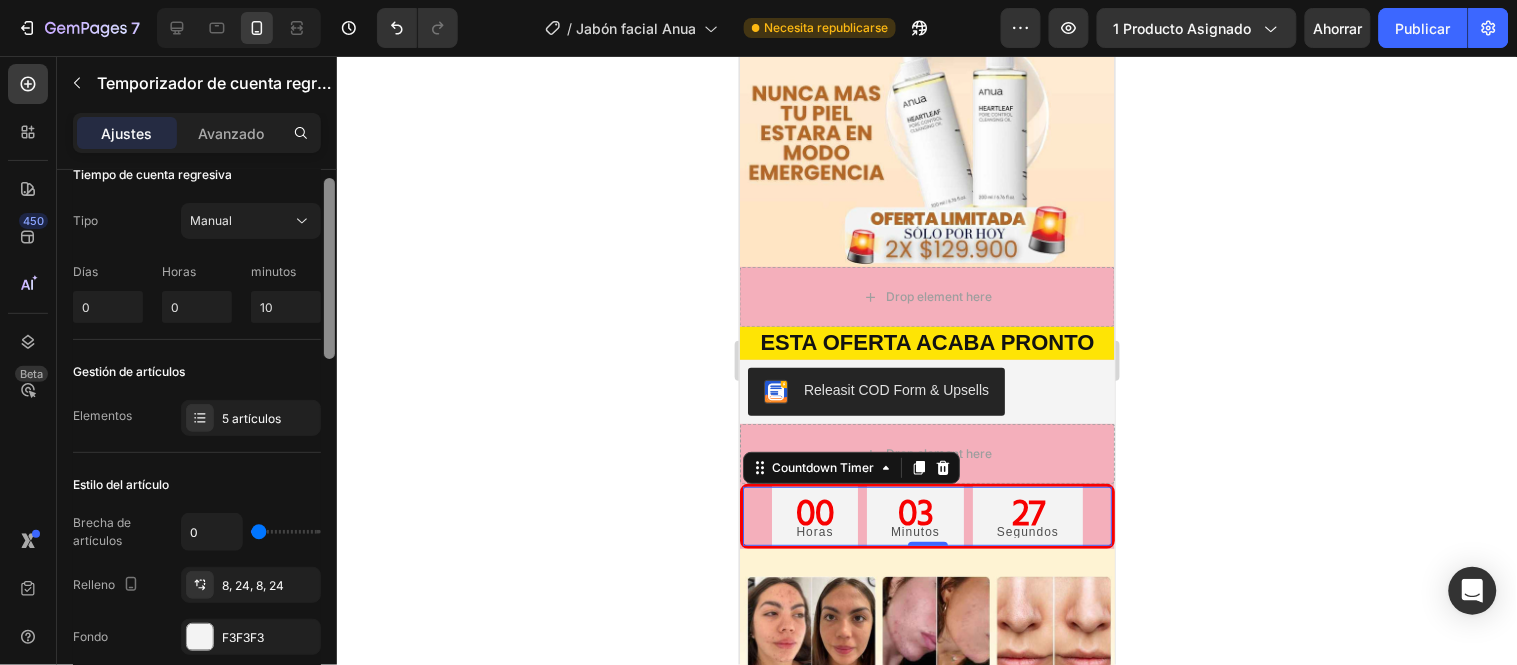 scroll, scrollTop: 0, scrollLeft: 0, axis: both 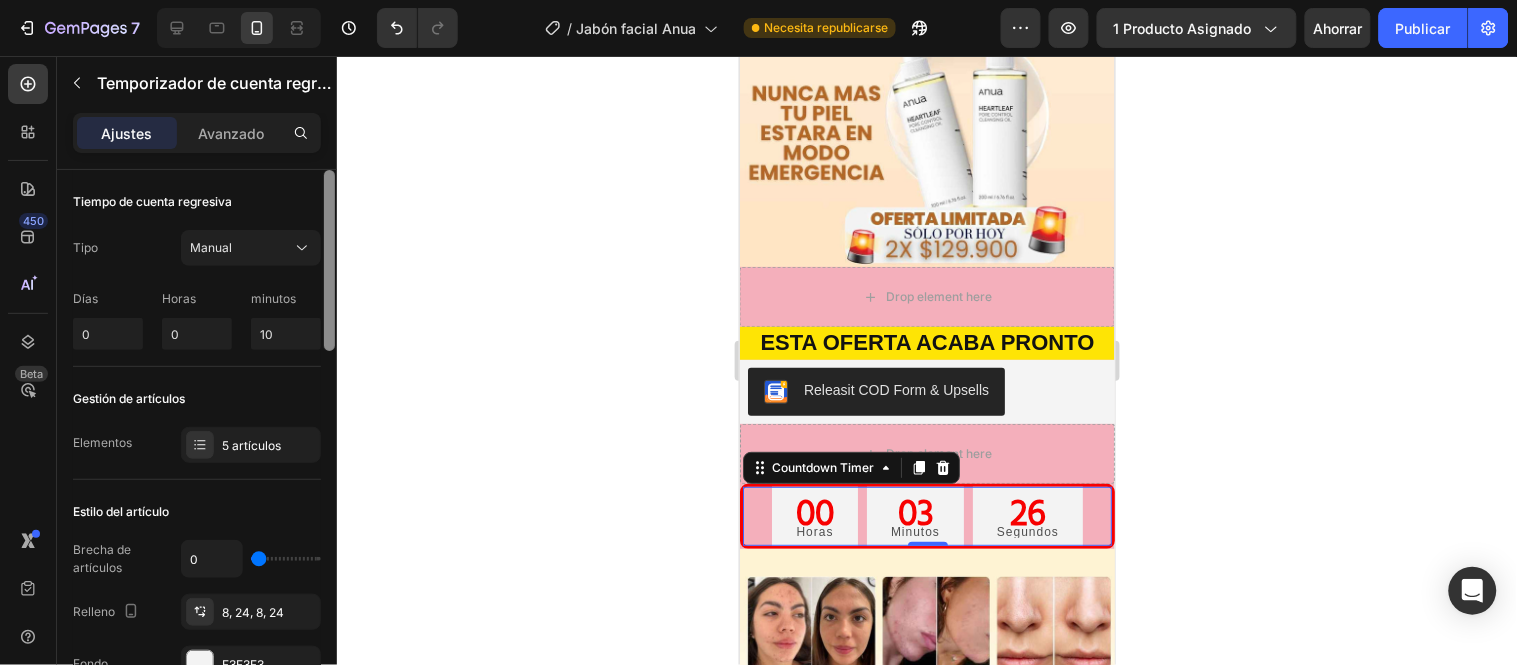 drag, startPoint x: 327, startPoint y: 274, endPoint x: 352, endPoint y: 142, distance: 134.34657 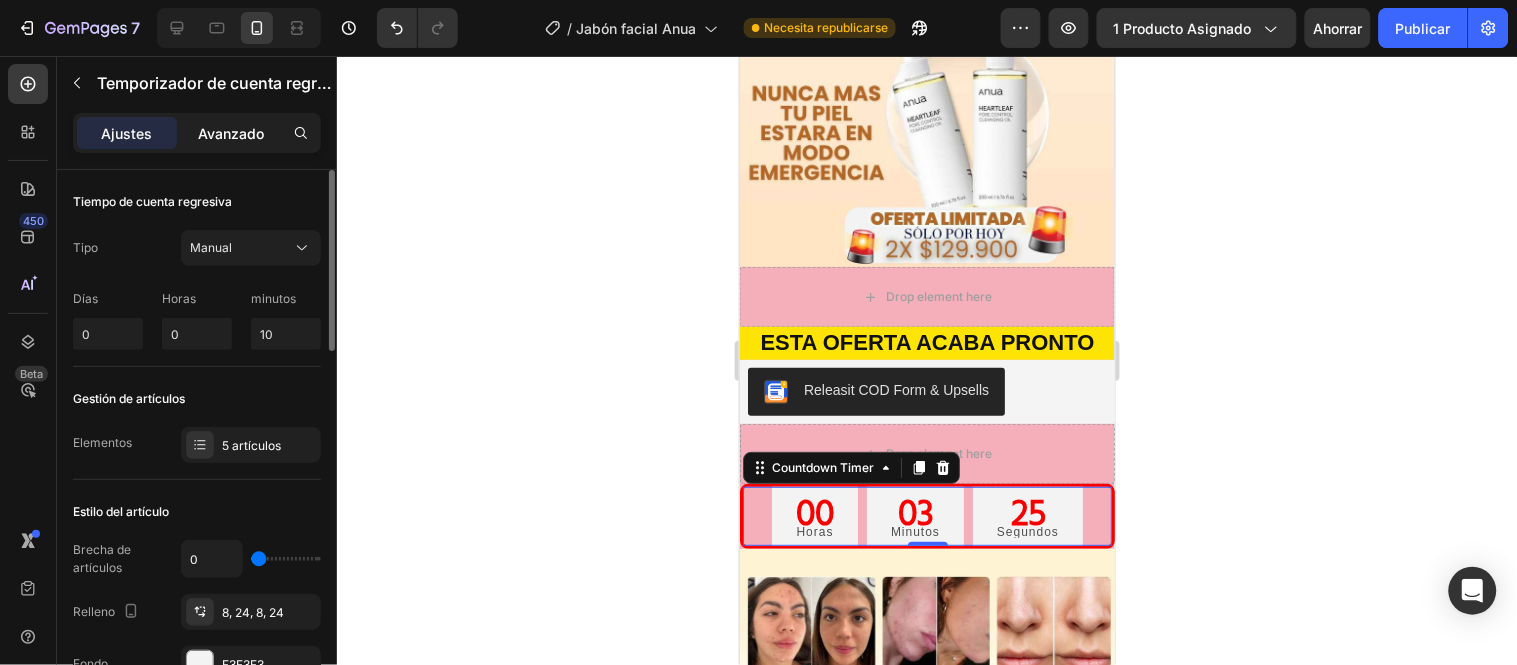 click on "Avanzado" at bounding box center (231, 133) 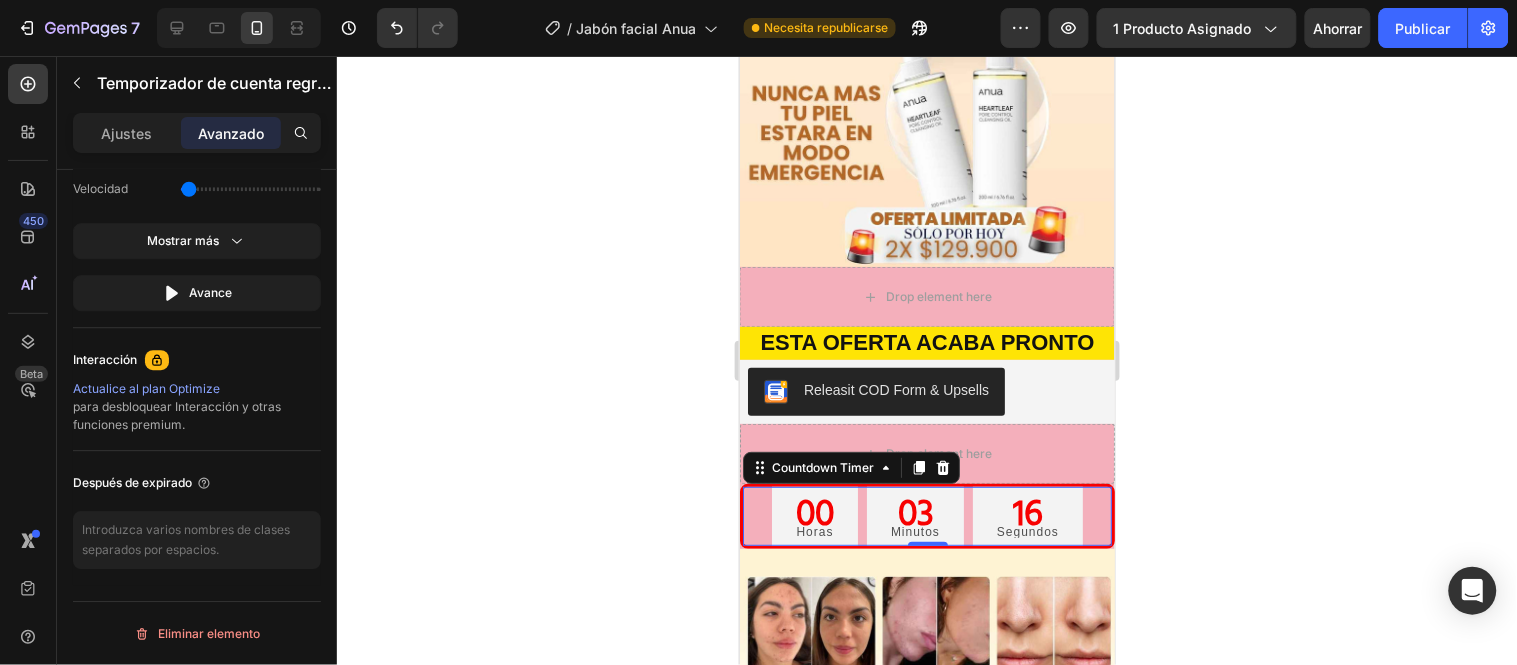 scroll, scrollTop: 0, scrollLeft: 0, axis: both 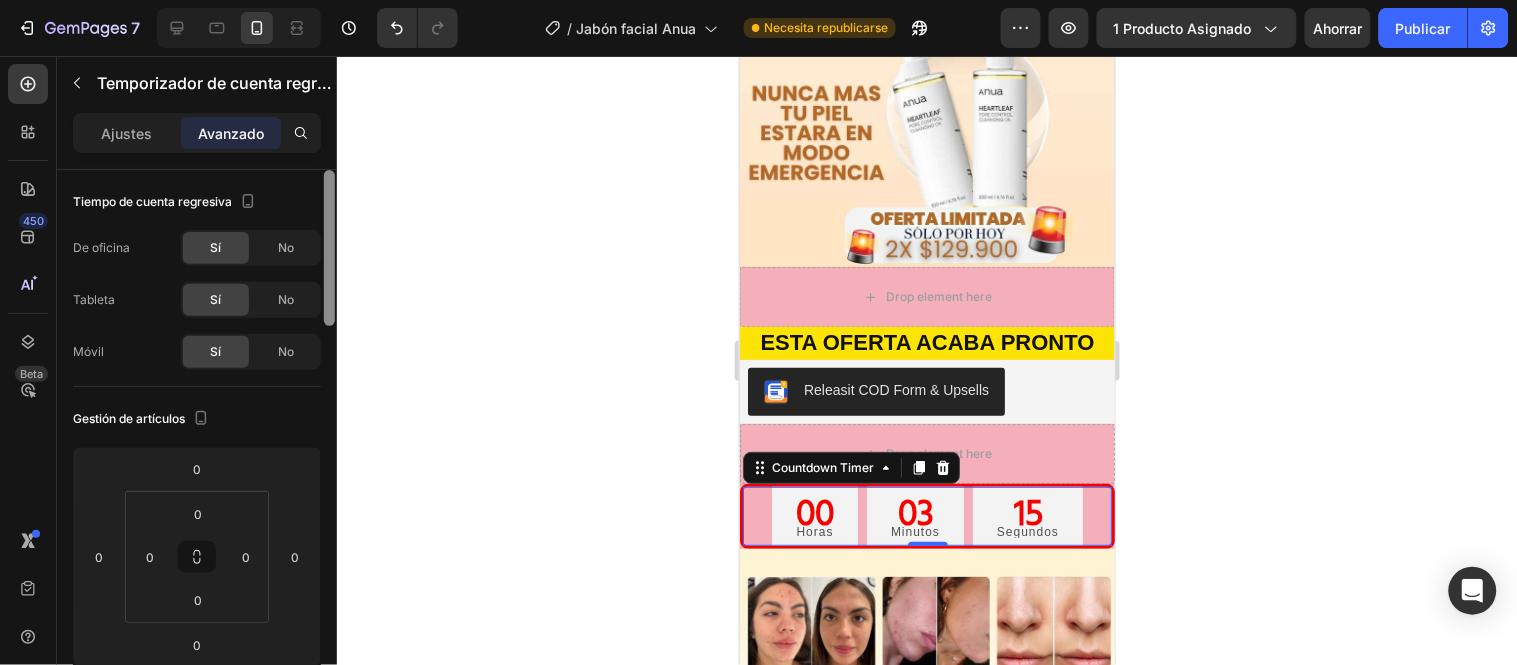 drag, startPoint x: 326, startPoint y: 193, endPoint x: 383, endPoint y: 76, distance: 130.14607 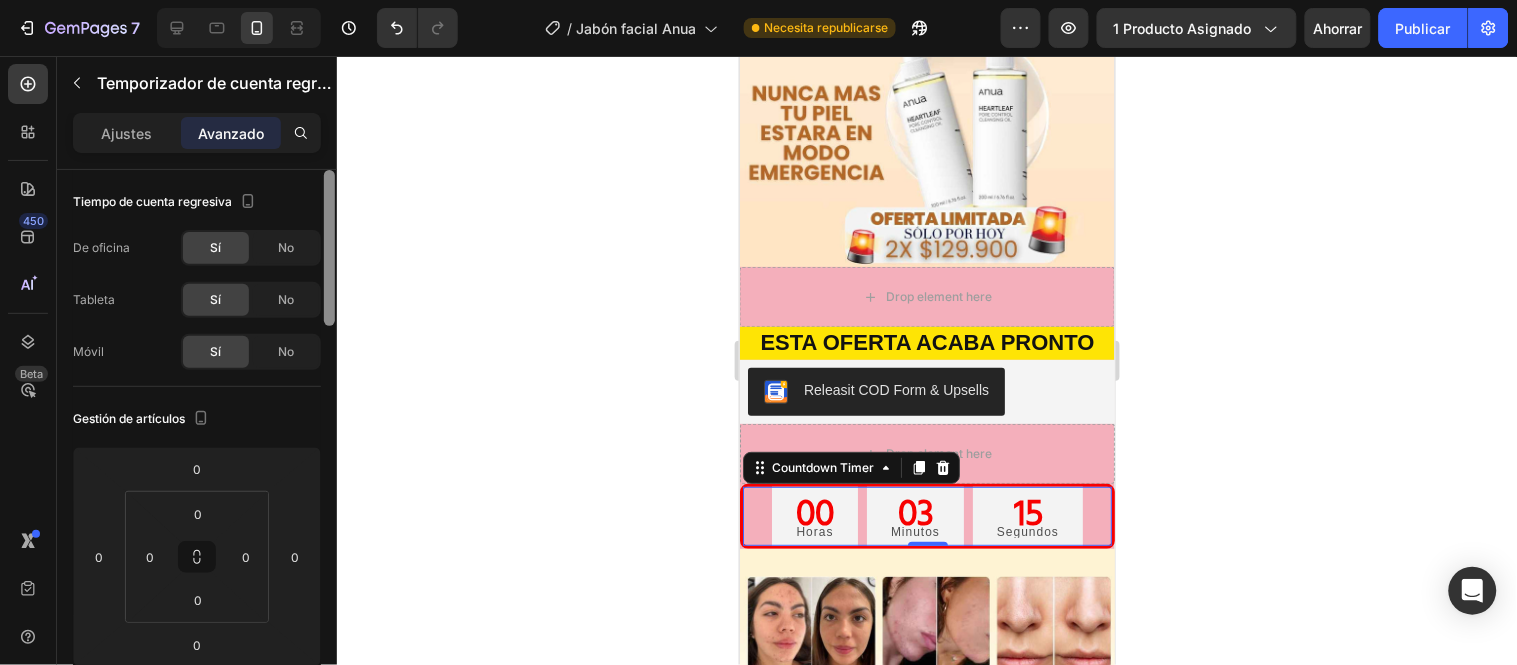 click on "7 Version history / Jabón facial Anua Necesita republicarse Avance 1 producto asignado Ahorrar Publicar 450 Beta Sections(18) Elementos(84) Sección Elemento Sección de héroes Detalle del producto Marcas Insignias de confianza Garantizar Desglose del producto Cómo utilizar Testimonios Comparar Manojo Preguntas frecuentes Prueba social Historia de la marca Lista de productos Recopilación Lista de blogs Contacto Sticky Añadir al carrito Pie de página personalizado Explorar la biblioteca 450 Disposición Texto Botón Medios de comunicación Icono y línea Lista de contenidos Interactivo Producto Impulsor de conversión Forma Artículo Avanzado Temporizador de cuenta regresiva Ajustes Avanzado Tiempo de cuenta regresiva De oficina Sí No Tableta Sí No Móvil Sí No Gestión de artículos 0 0 0 0 0 0 0 0 Estilo del artículo Brecha de artículos Línea Relleno 8, 8, 8, 8 Fondo Agregar... Posición Estático Subtítulo 100% Animación Seleccionar Cuando aparecen Al pasar el cursor Ninguno Desteñir Deslizar" 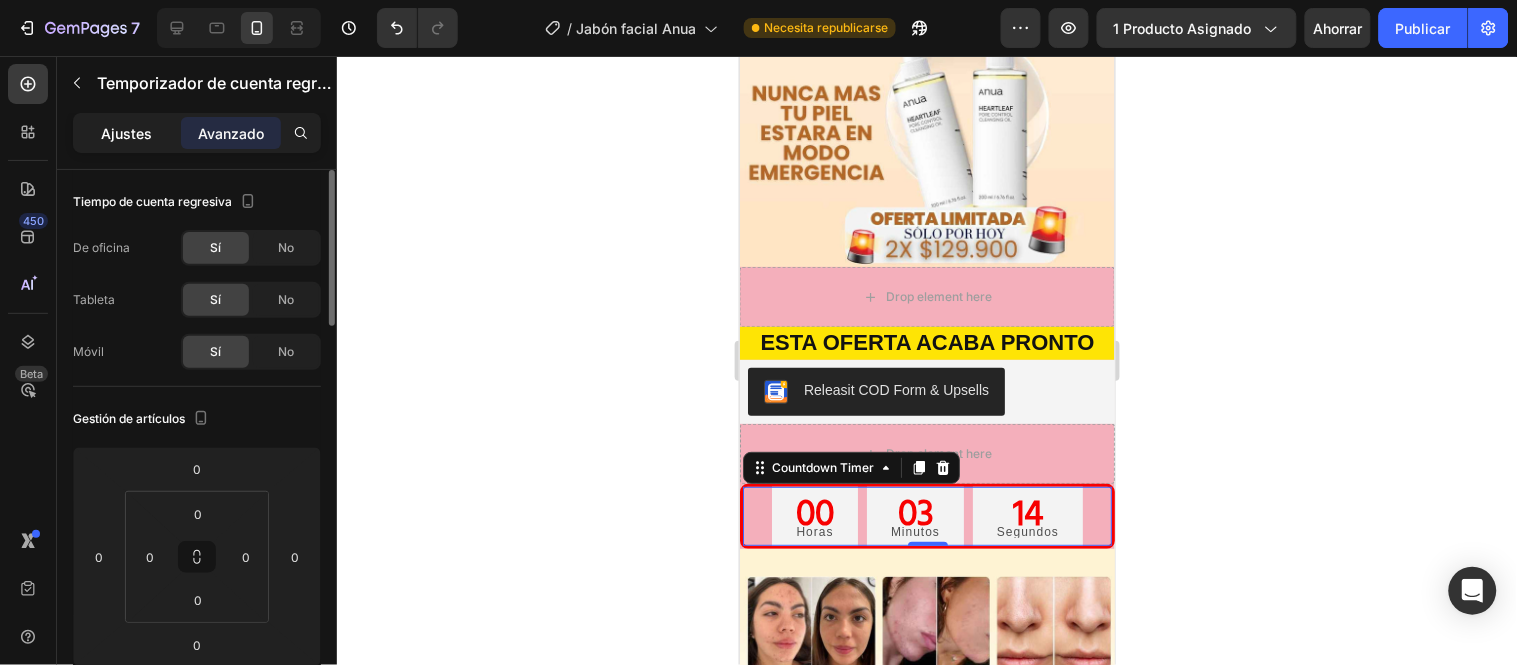 click on "Ajustes" at bounding box center (127, 133) 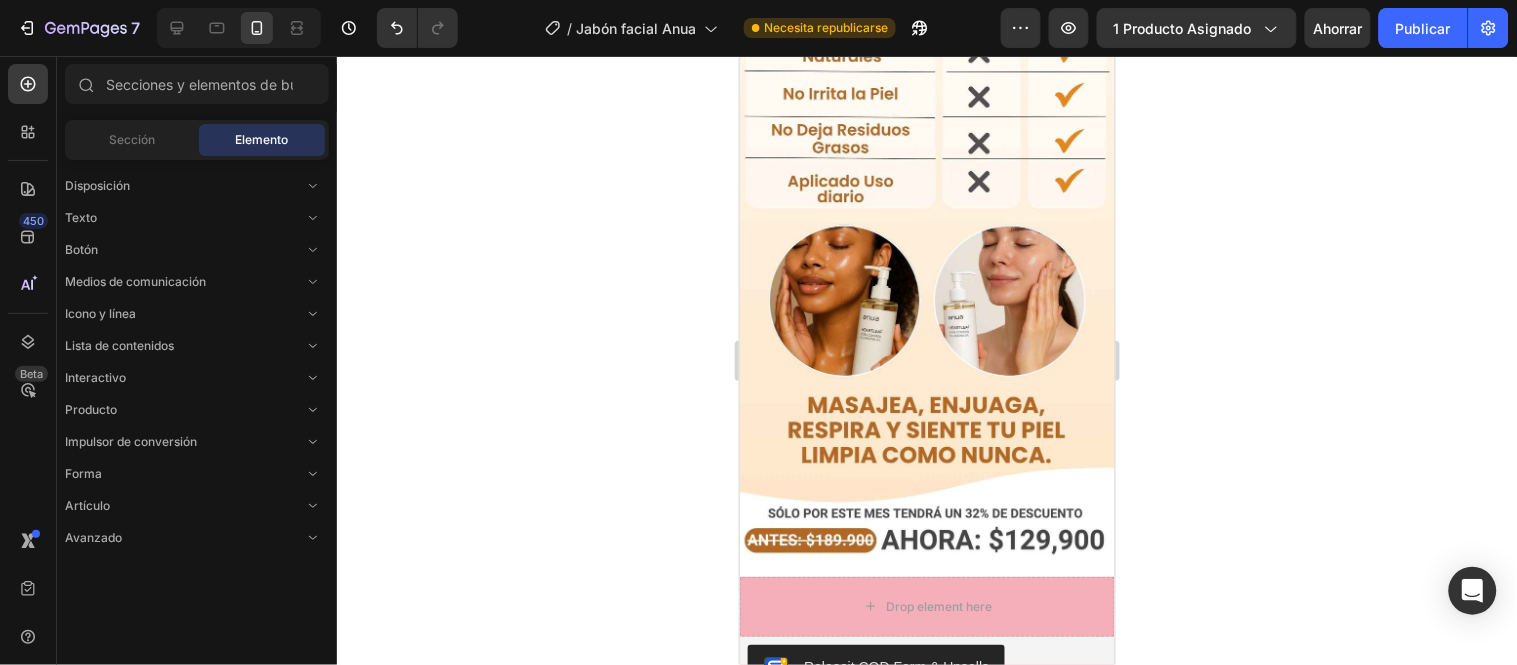 scroll, scrollTop: 5192, scrollLeft: 0, axis: vertical 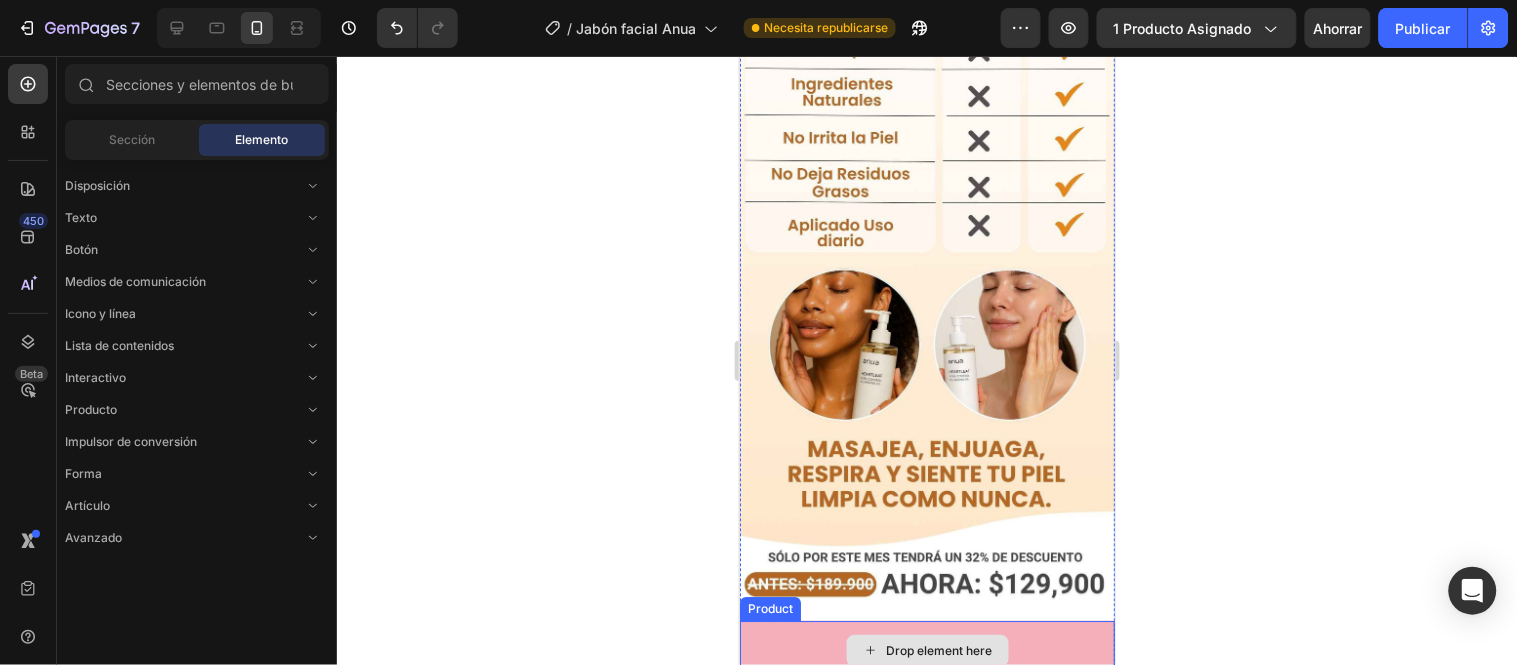 click on "Drop element here" at bounding box center [926, 650] 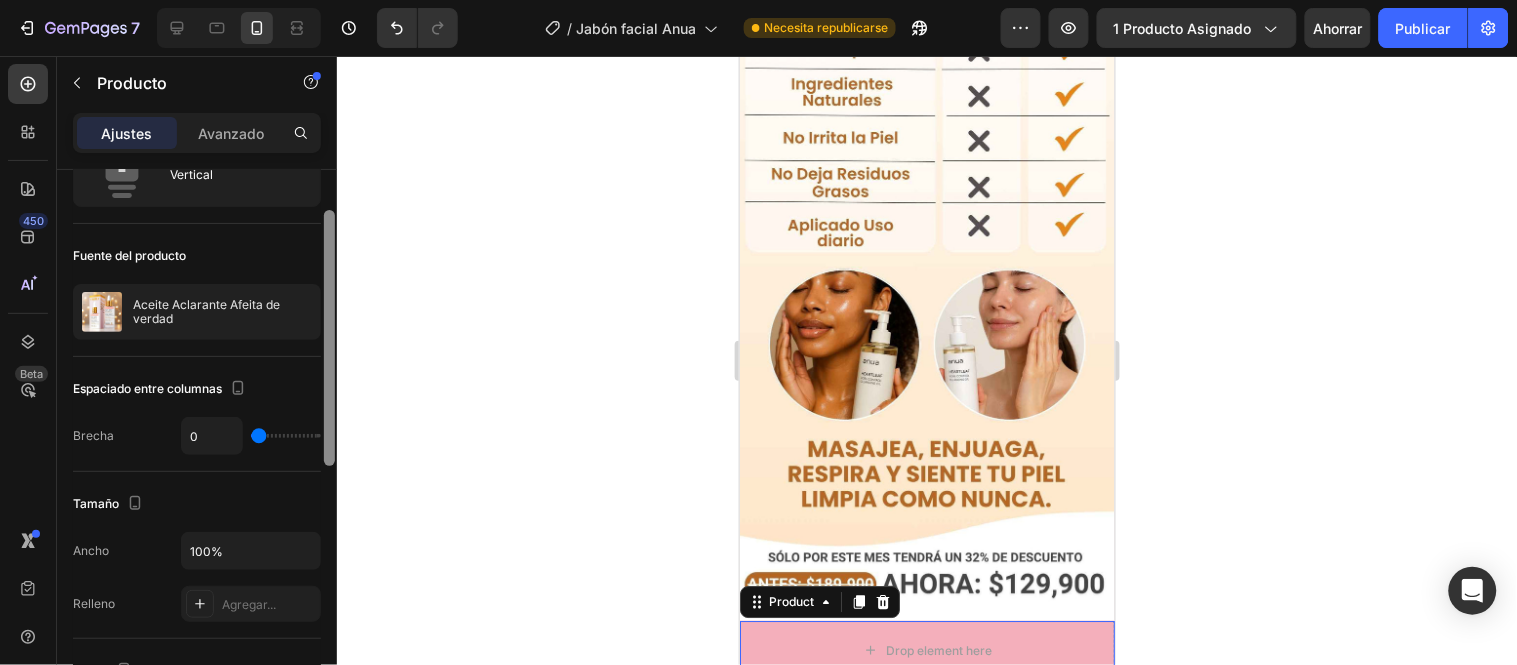 scroll, scrollTop: 0, scrollLeft: 0, axis: both 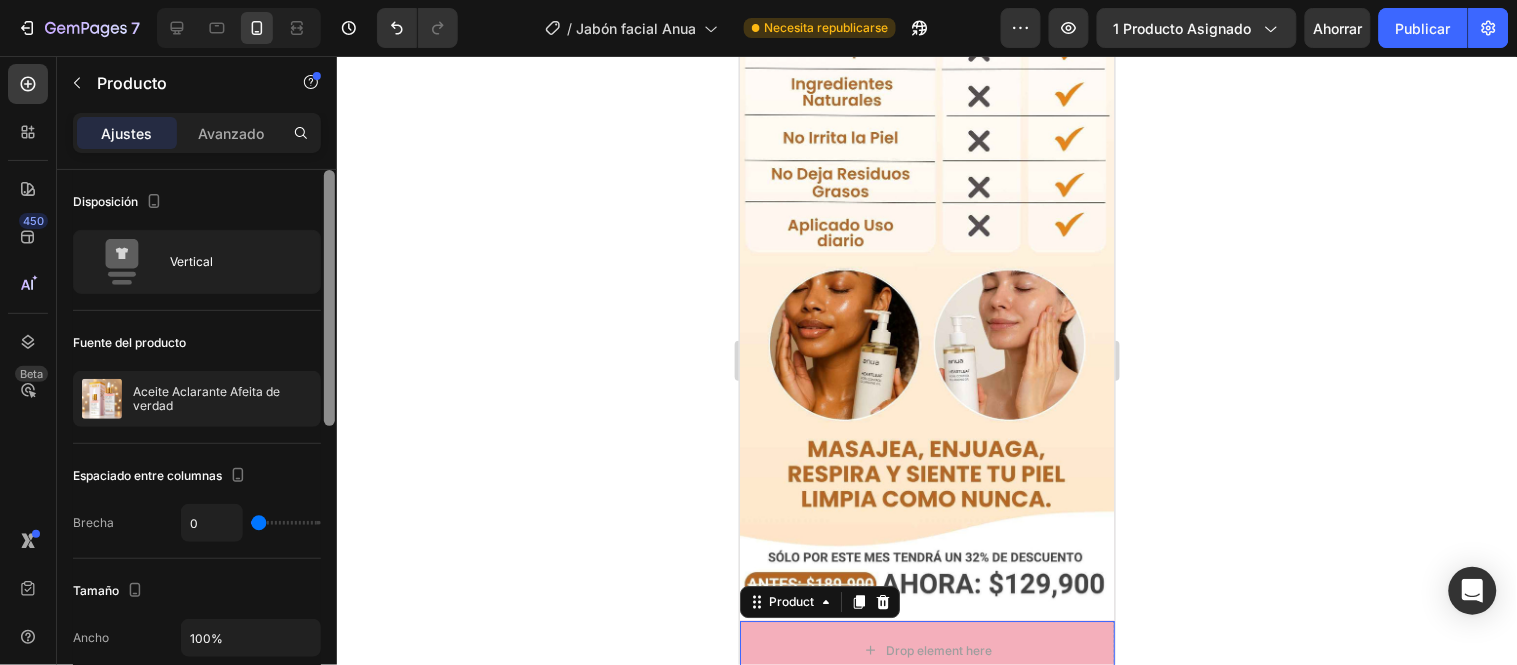 drag, startPoint x: 327, startPoint y: 183, endPoint x: 395, endPoint y: 103, distance: 104.99524 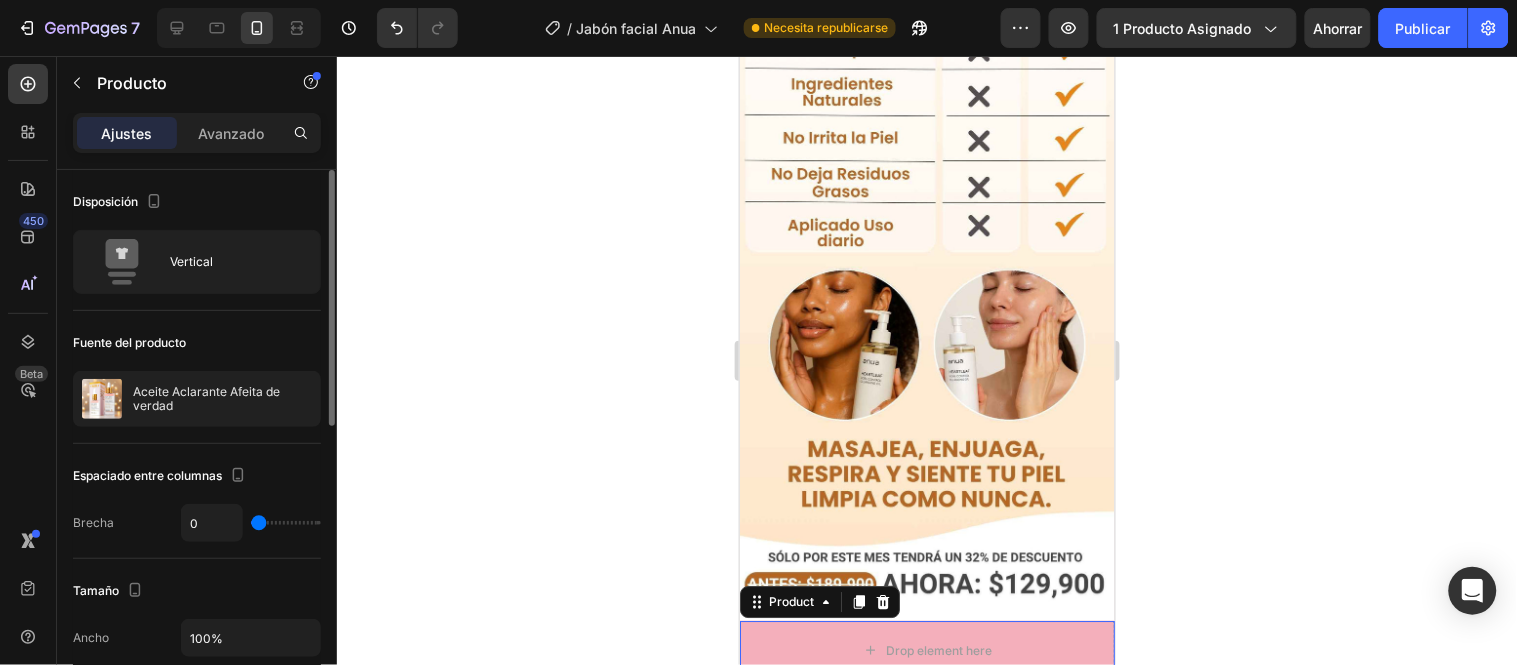 click 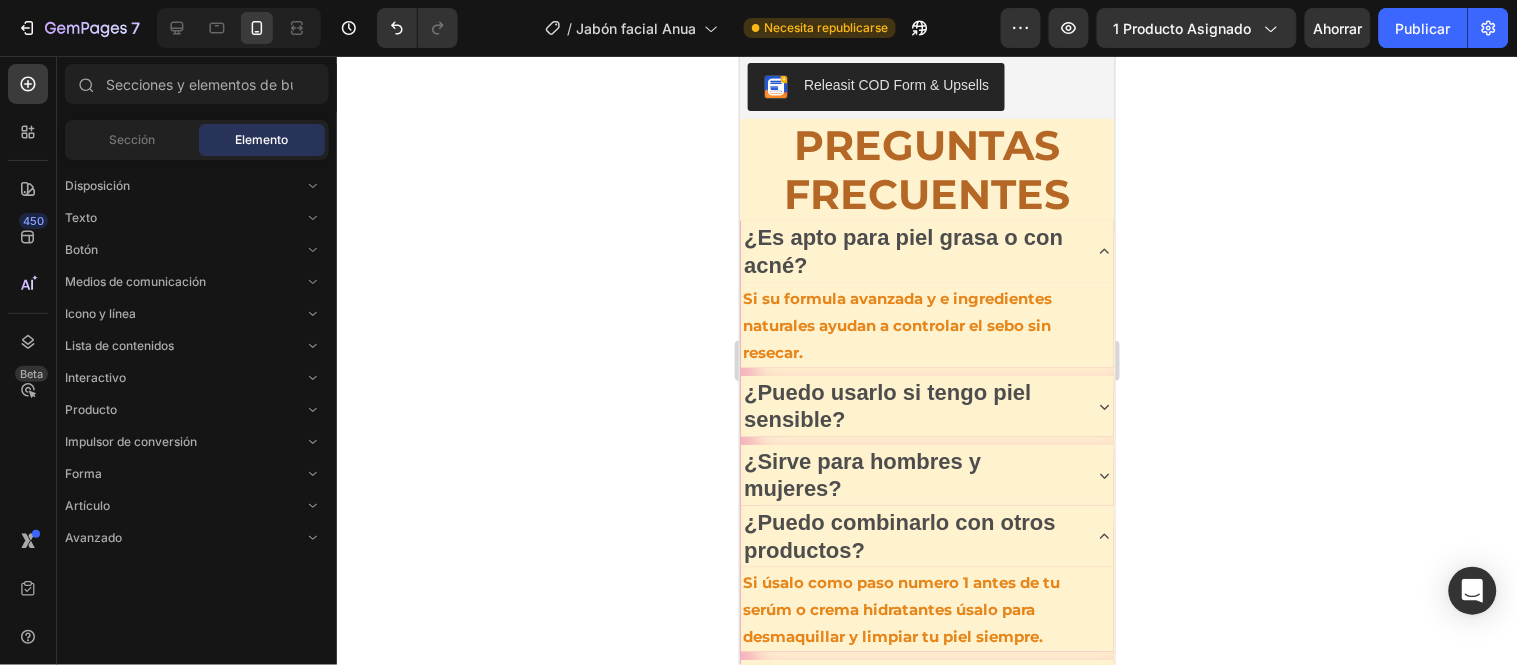 scroll, scrollTop: 5923, scrollLeft: 0, axis: vertical 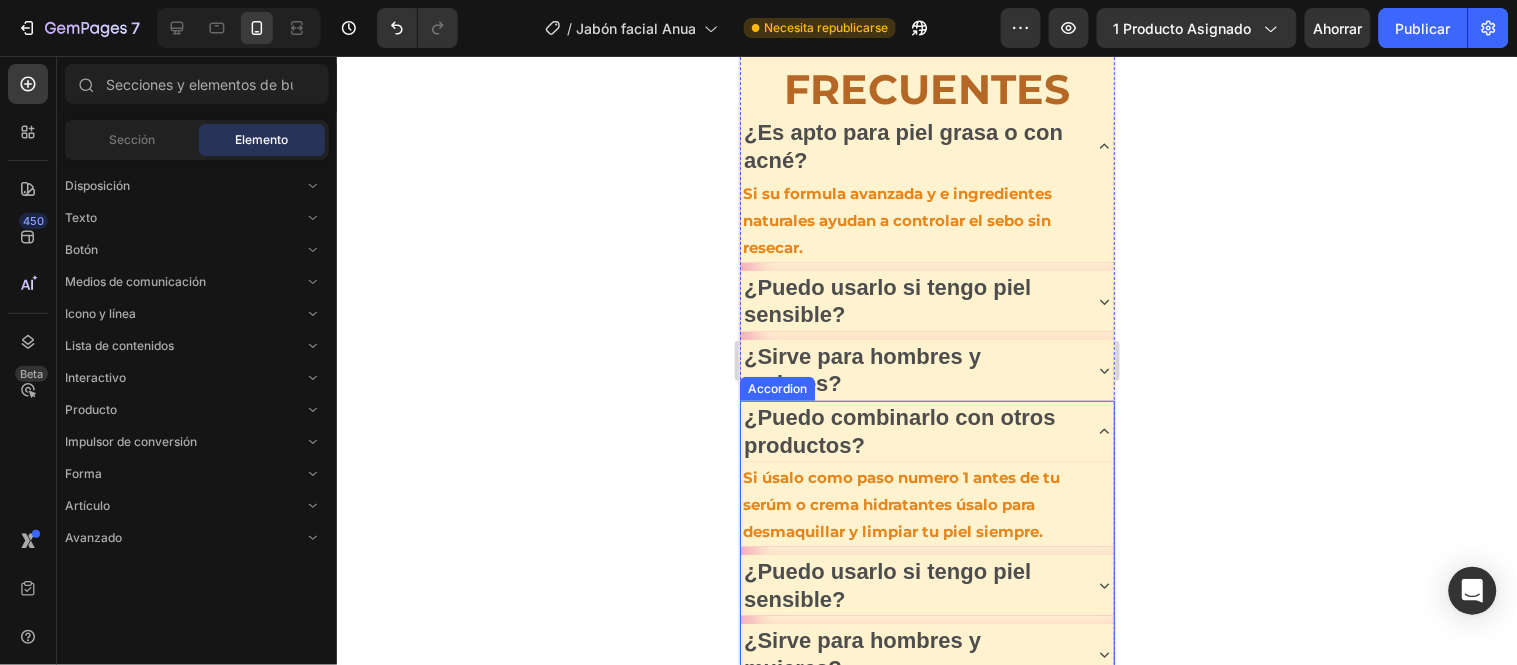 click on "¿Puedo usarlo si tengo piel sensible?" at bounding box center [909, 584] 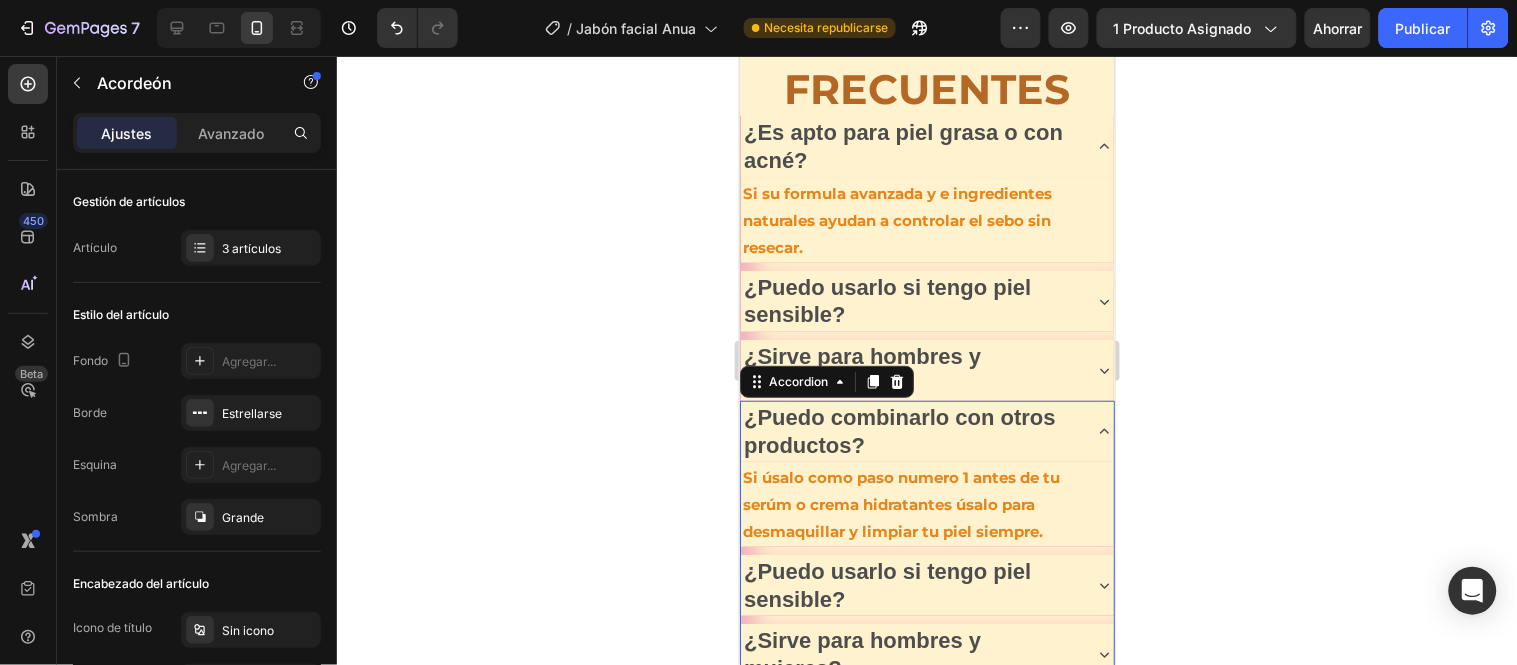 click 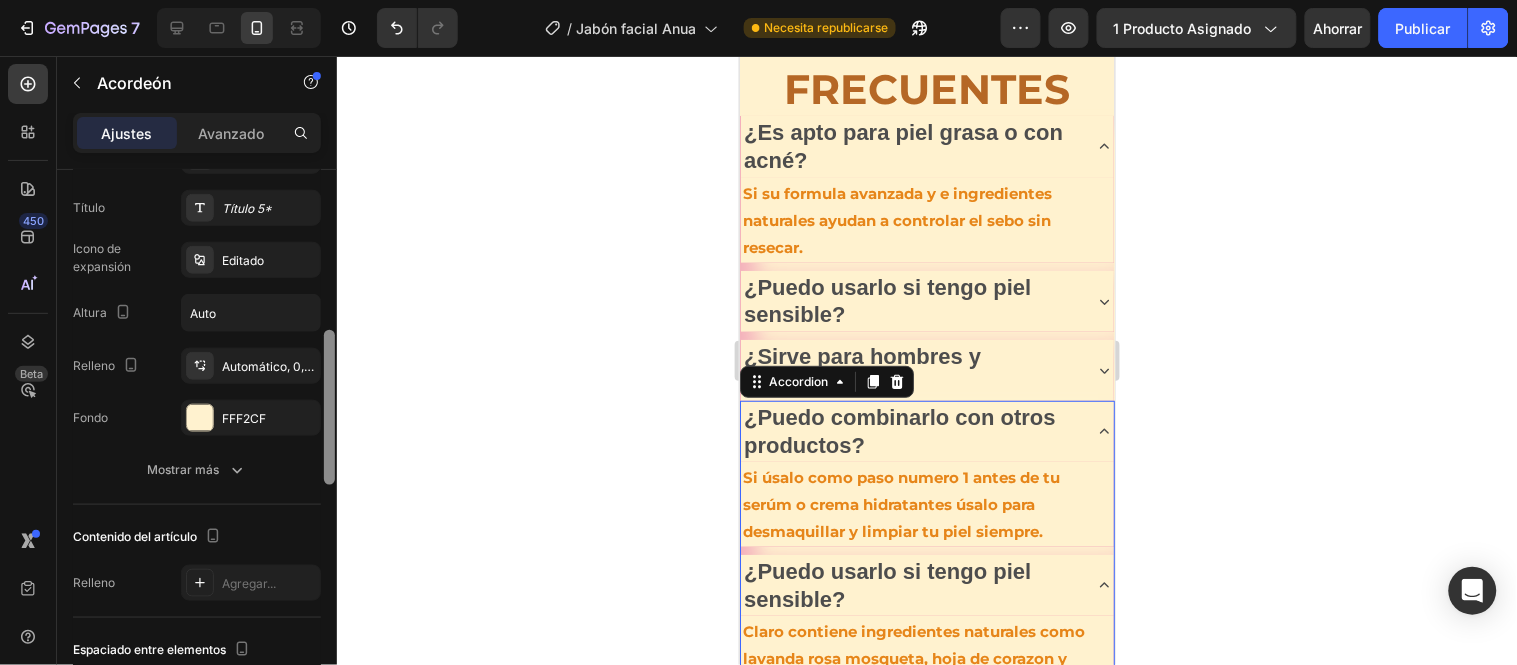 scroll, scrollTop: 516, scrollLeft: 0, axis: vertical 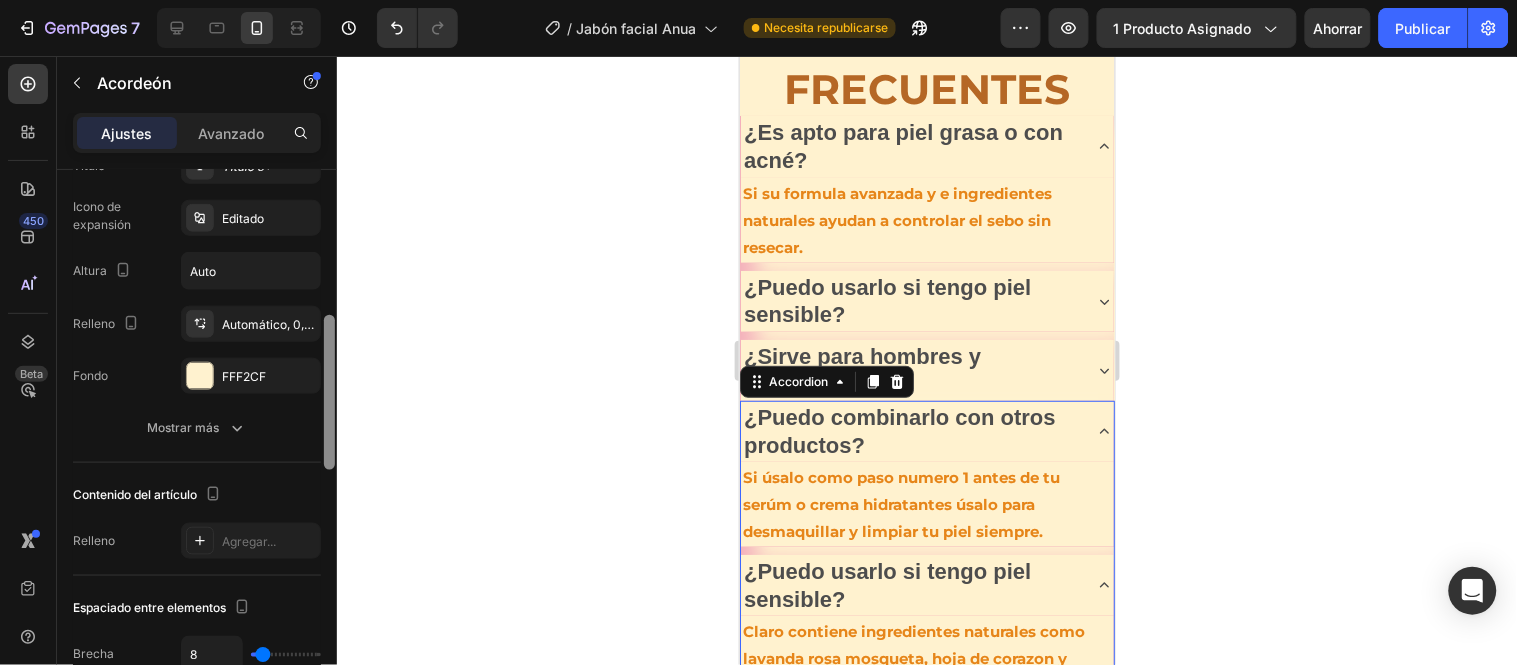 drag, startPoint x: 330, startPoint y: 184, endPoint x: 347, endPoint y: 330, distance: 146.98639 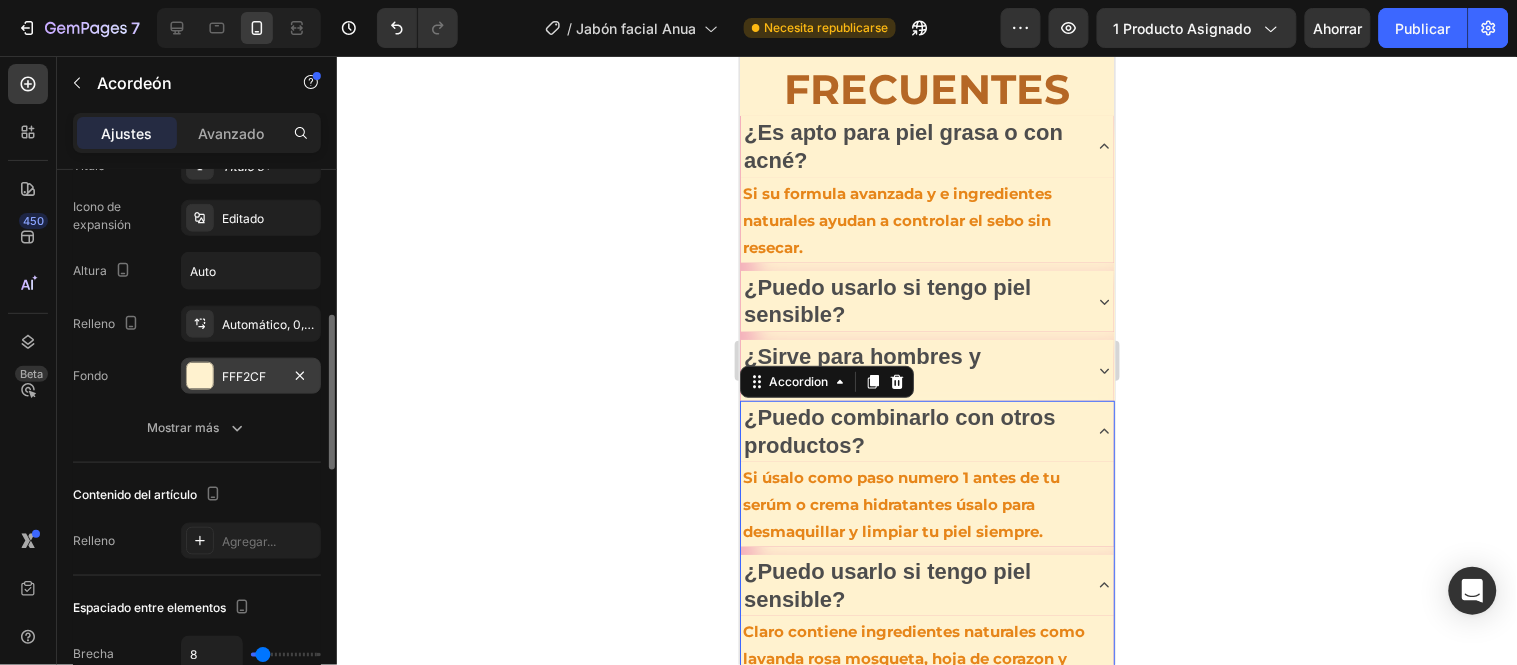 click on "FFF2CF" at bounding box center [251, 377] 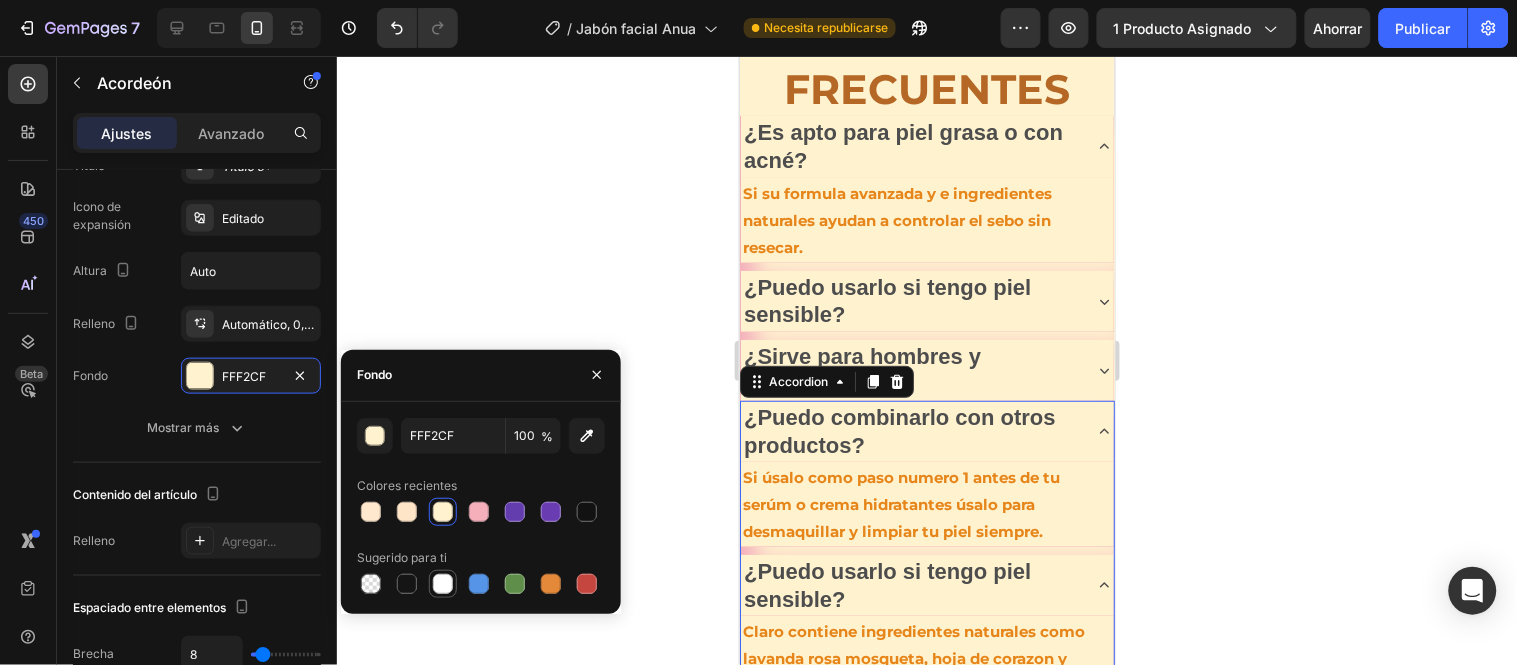 click at bounding box center (443, 584) 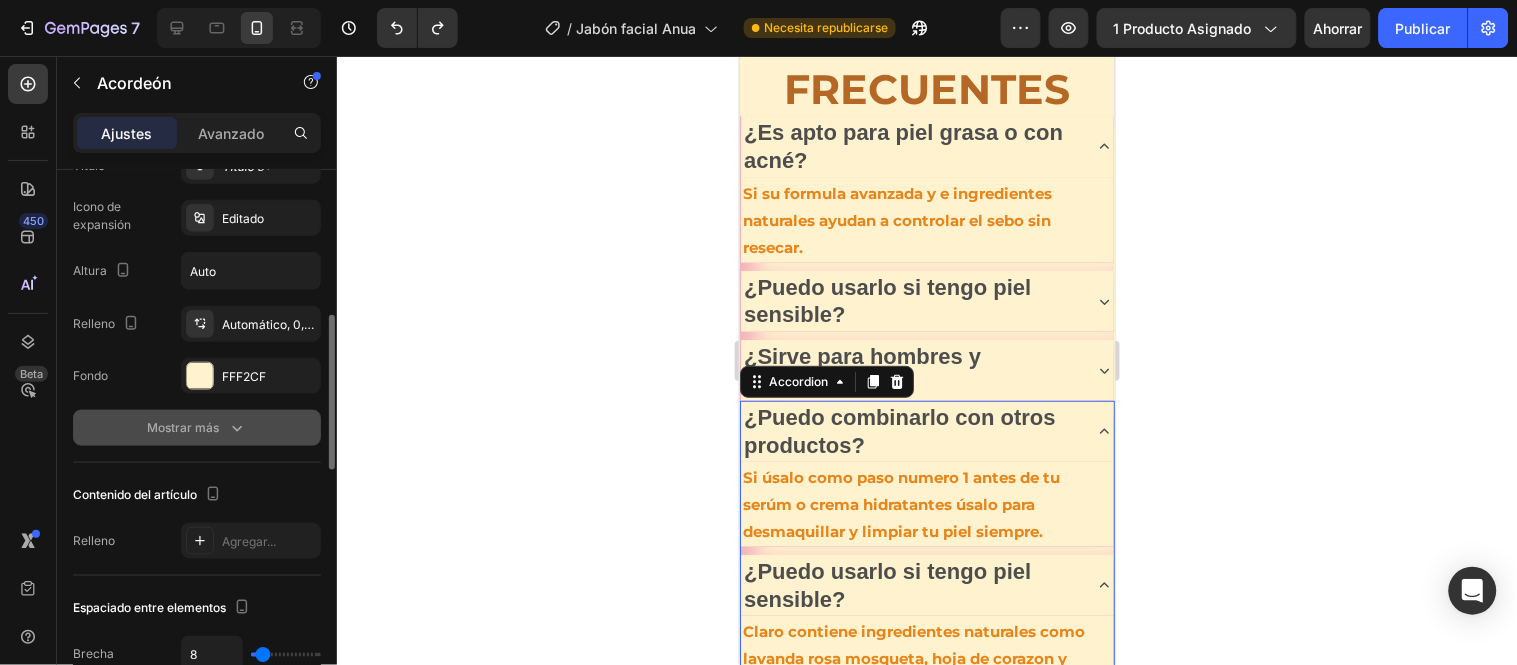 click on "Mostrar más" at bounding box center [183, 427] 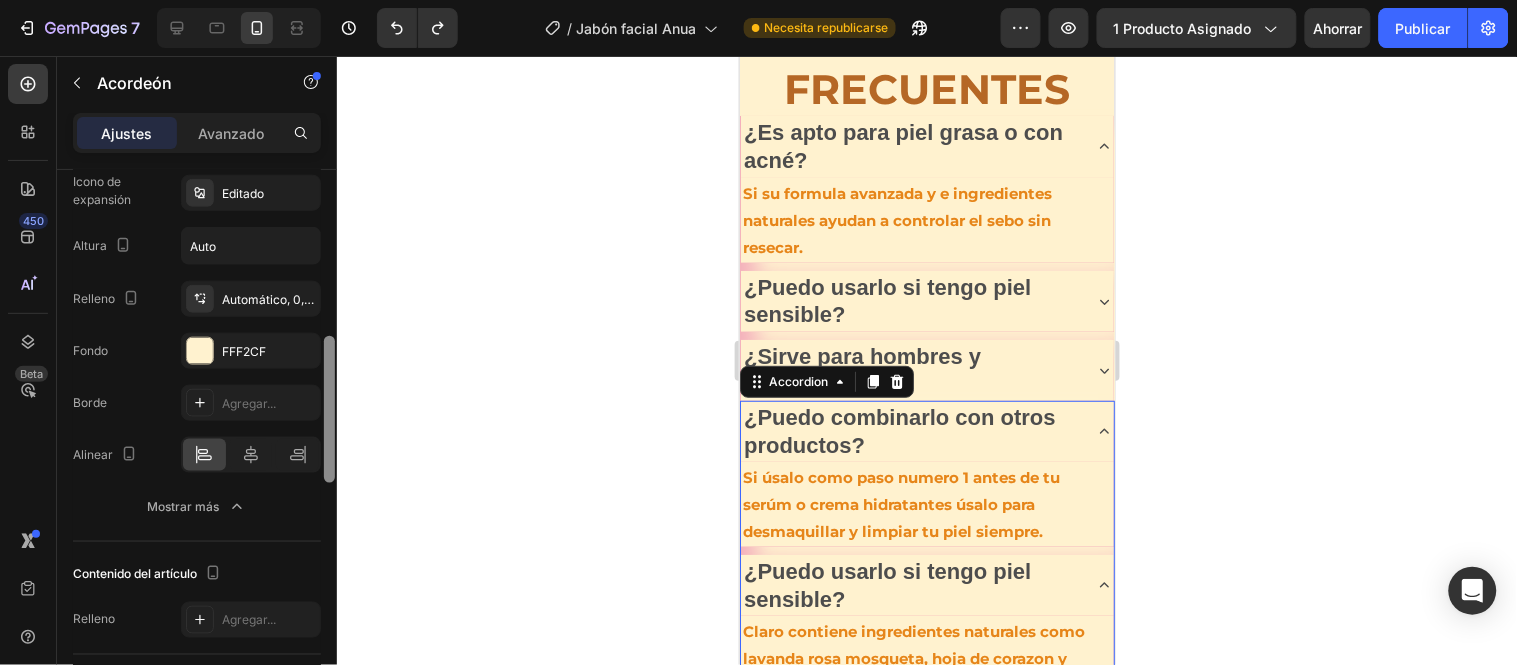 scroll, scrollTop: 534, scrollLeft: 0, axis: vertical 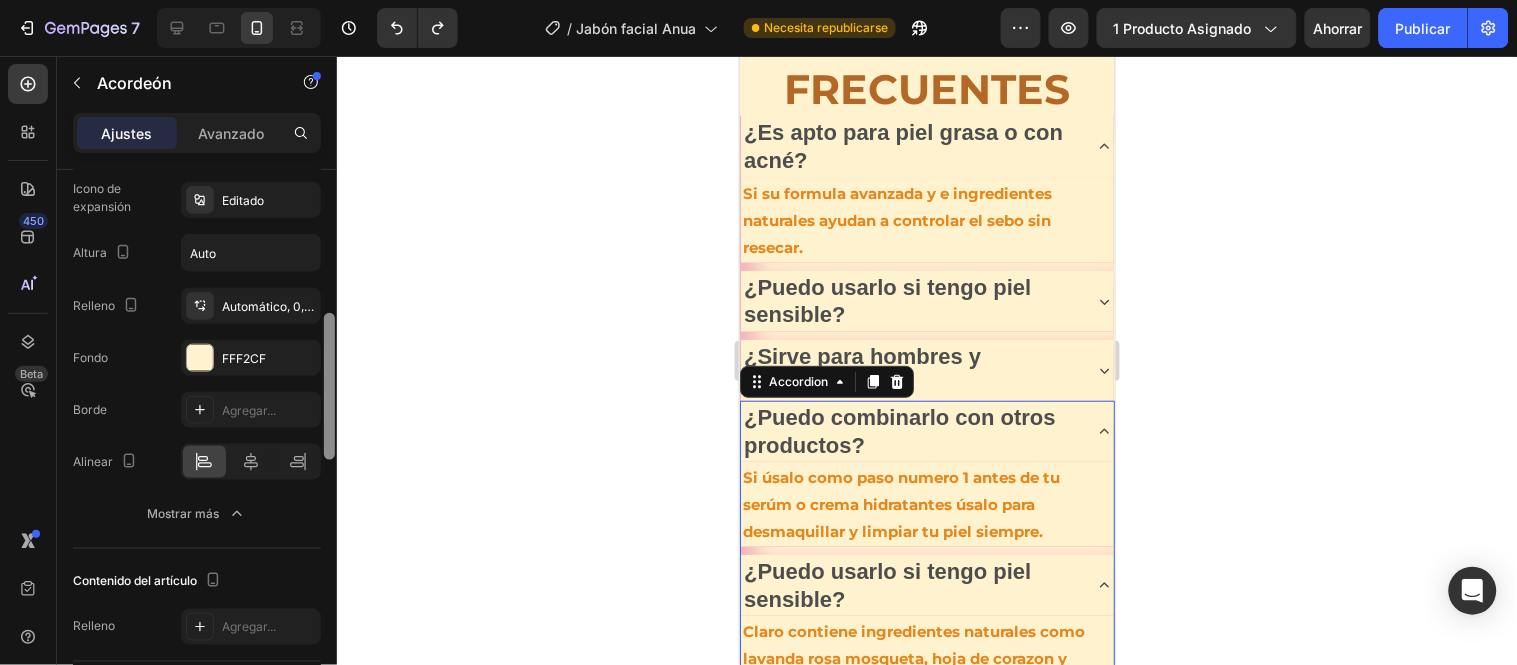 drag, startPoint x: 330, startPoint y: 315, endPoint x: 370, endPoint y: 320, distance: 40.311287 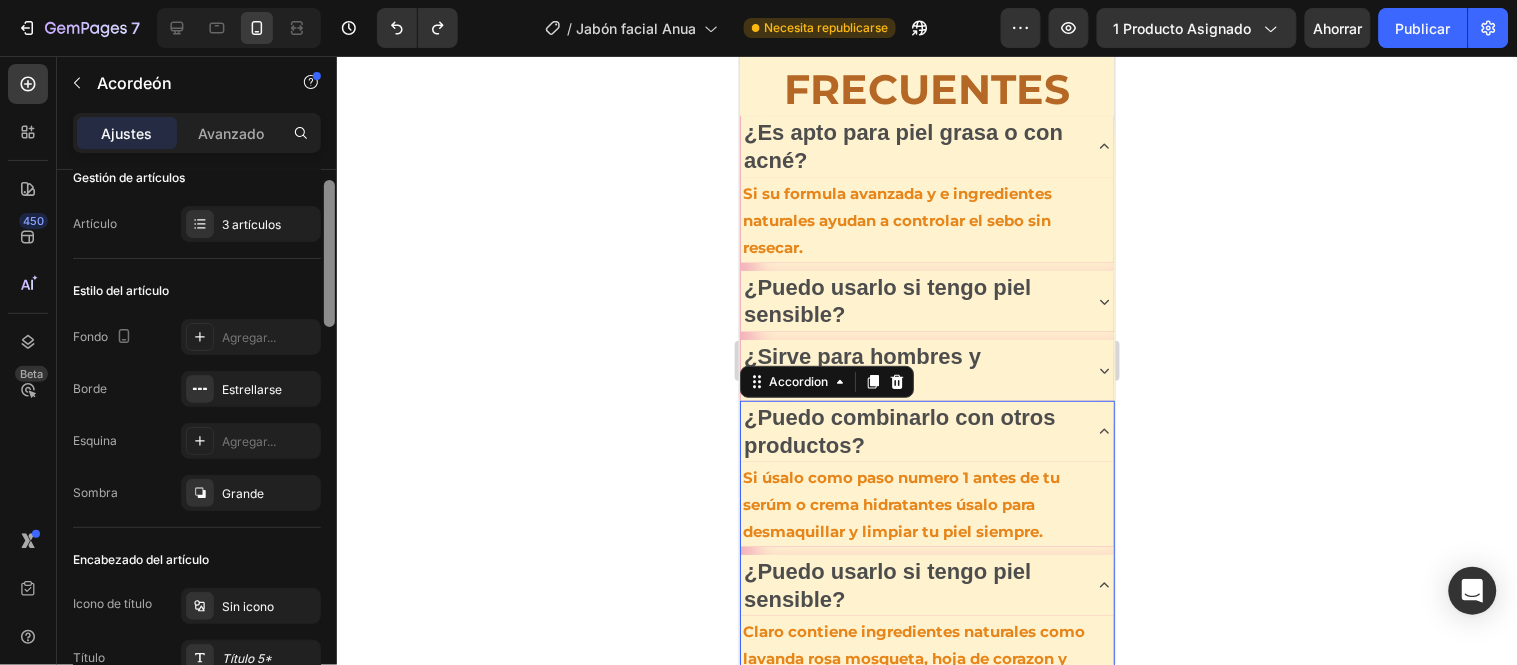scroll, scrollTop: 0, scrollLeft: 0, axis: both 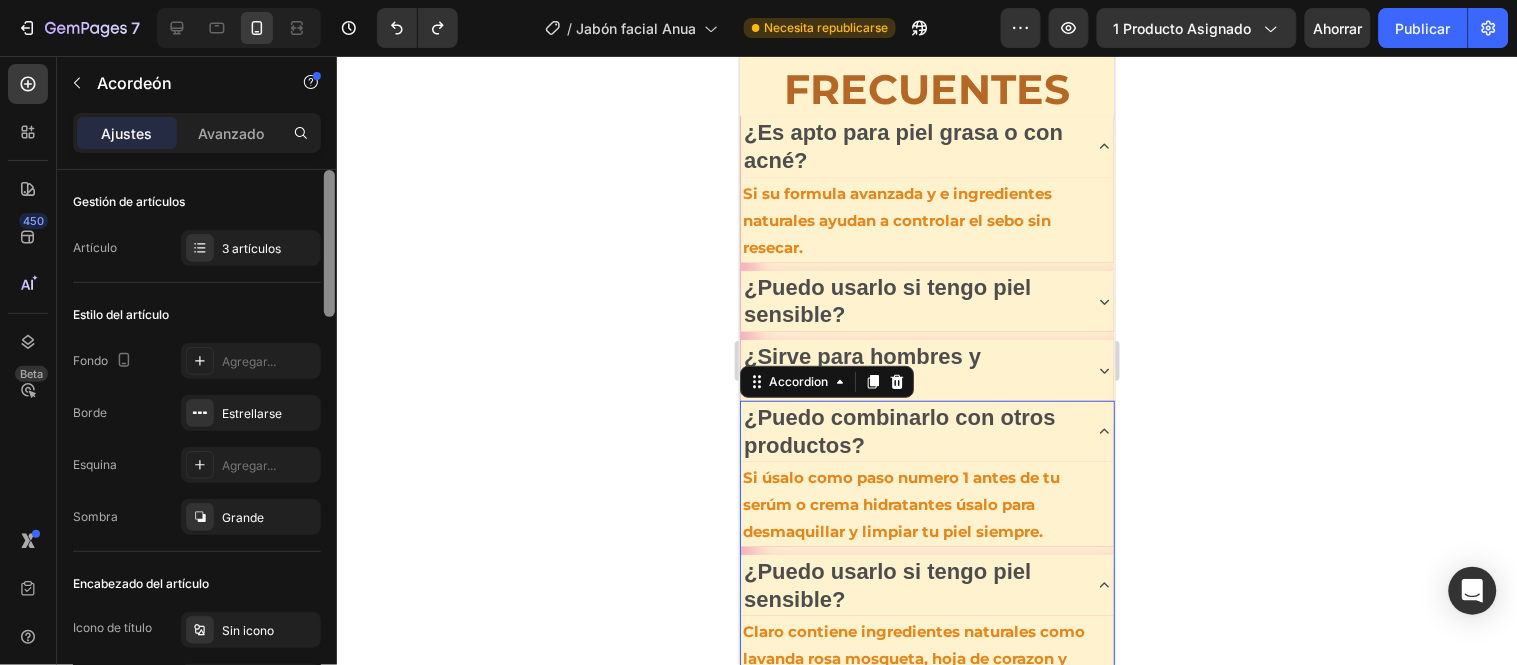 drag, startPoint x: 333, startPoint y: 360, endPoint x: 375, endPoint y: 177, distance: 187.75783 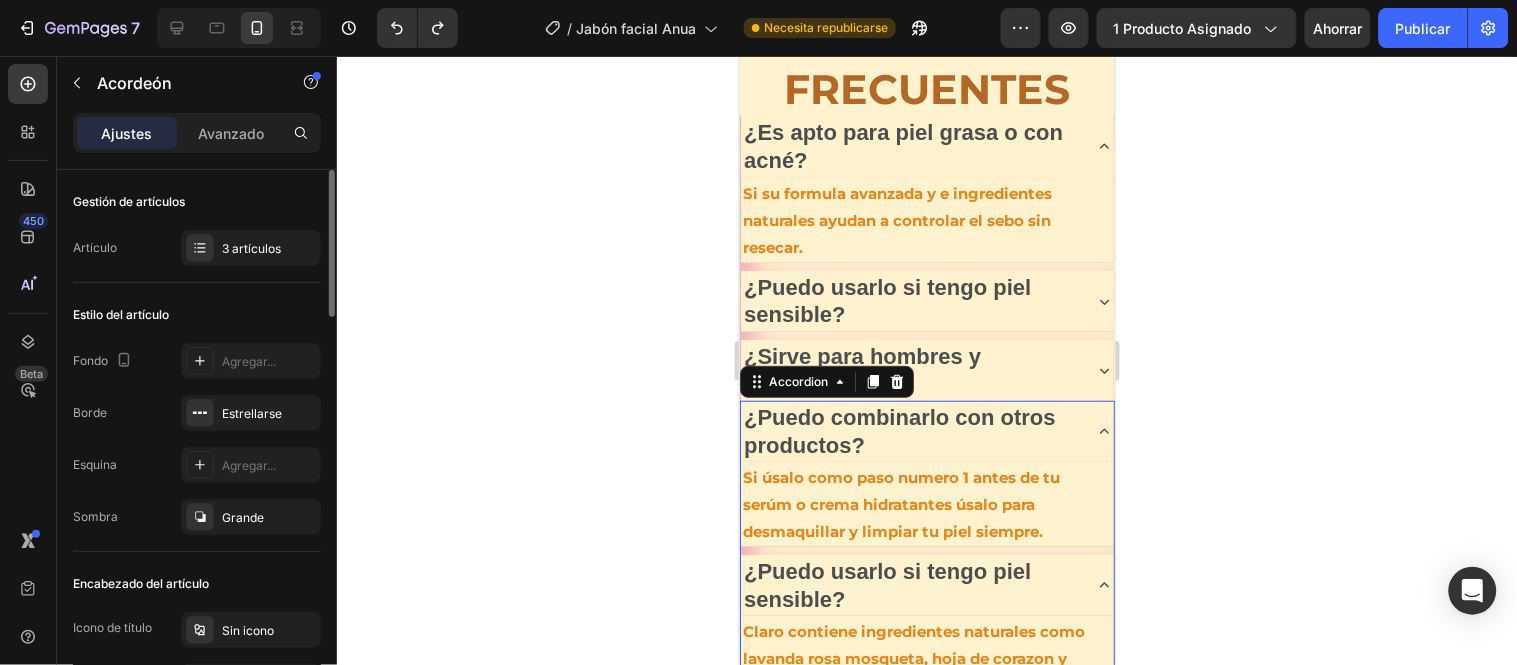 click on "Gestión de artículos" at bounding box center (129, 201) 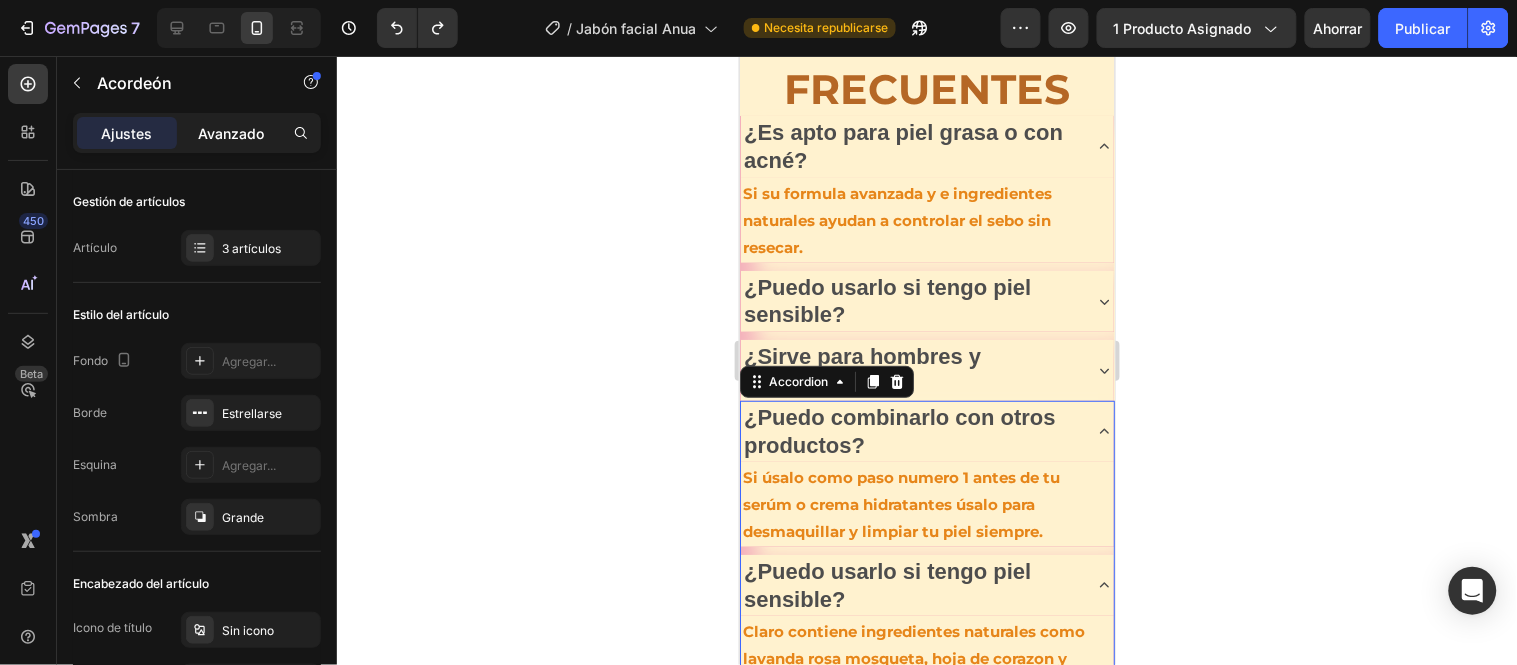 click on "Avanzado" 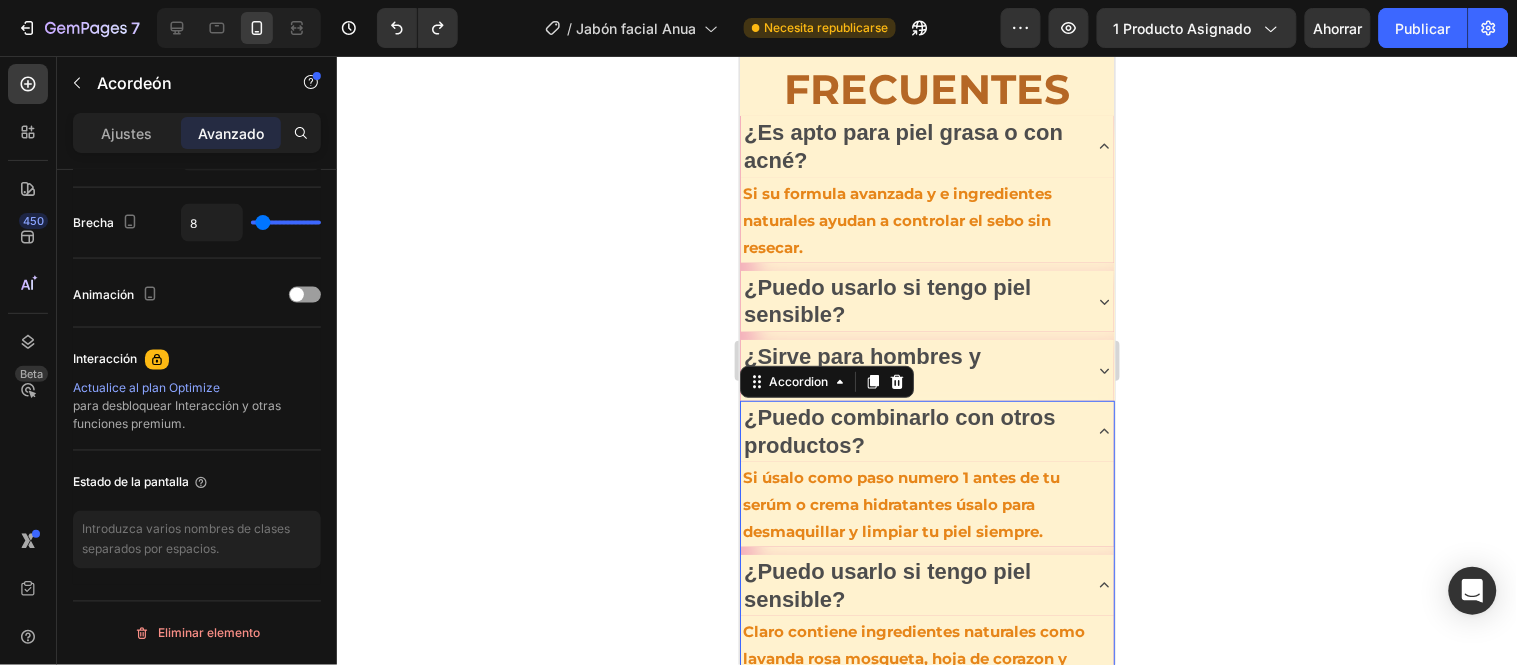 scroll, scrollTop: 0, scrollLeft: 0, axis: both 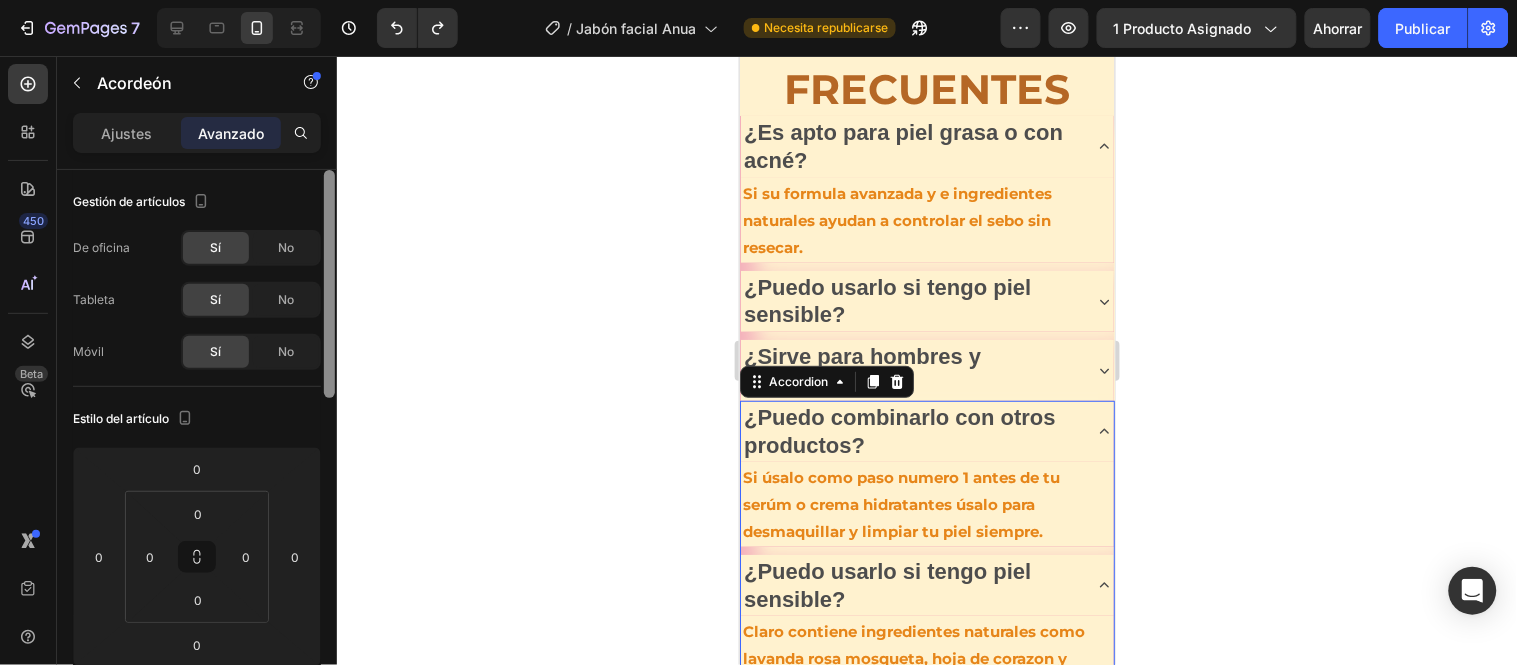 drag, startPoint x: 328, startPoint y: 172, endPoint x: 403, endPoint y: 86, distance: 114.1096 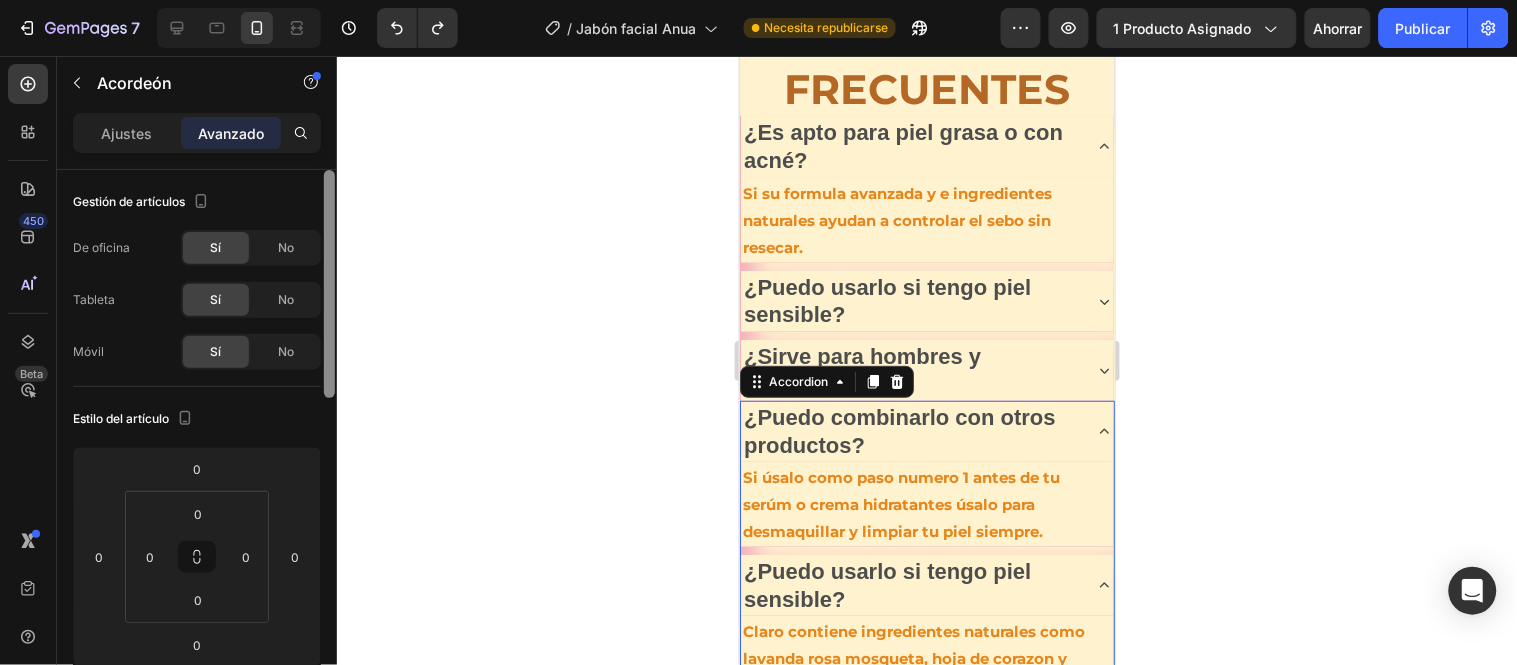 click on "7 Version history / Jabón facial Anua Necesita republicarse Avance 1 producto asignado Ahorrar Publicar 450 Beta Sections(18) Elementos(84) Sección Elemento Sección de héroes Detalle del producto Marcas Insignias de confianza Garantizar Desglose del producto Cómo utilizar Testimonios Comparar Manojo Preguntas frecuentes Prueba social Historia de la marca Lista de productos Recopilación Lista de blogs Contacto Sticky Añadir al carrito Pie de página personalizado Explorar la biblioteca 450 Disposición Texto Botón Medios de comunicación Icono y línea Lista de contenidos Interactivo Producto Impulsor de conversión Forma Artículo Avanzado Acordeón Ajustes Avanzado Gestión de artículos De oficina Sí No Tableta Sí No Móvil Sí No Estilo del artículo 0 0 0 0 0 0 0 0 Encabezado del artículo Borde Agregar... Título Agregar... Sombra Agregar... Relleno Estático Brecha 8 Animación Interacción Actualice al plan Optimize para desbloquear Interacción y otras funciones premium. Eliminar elemento %" 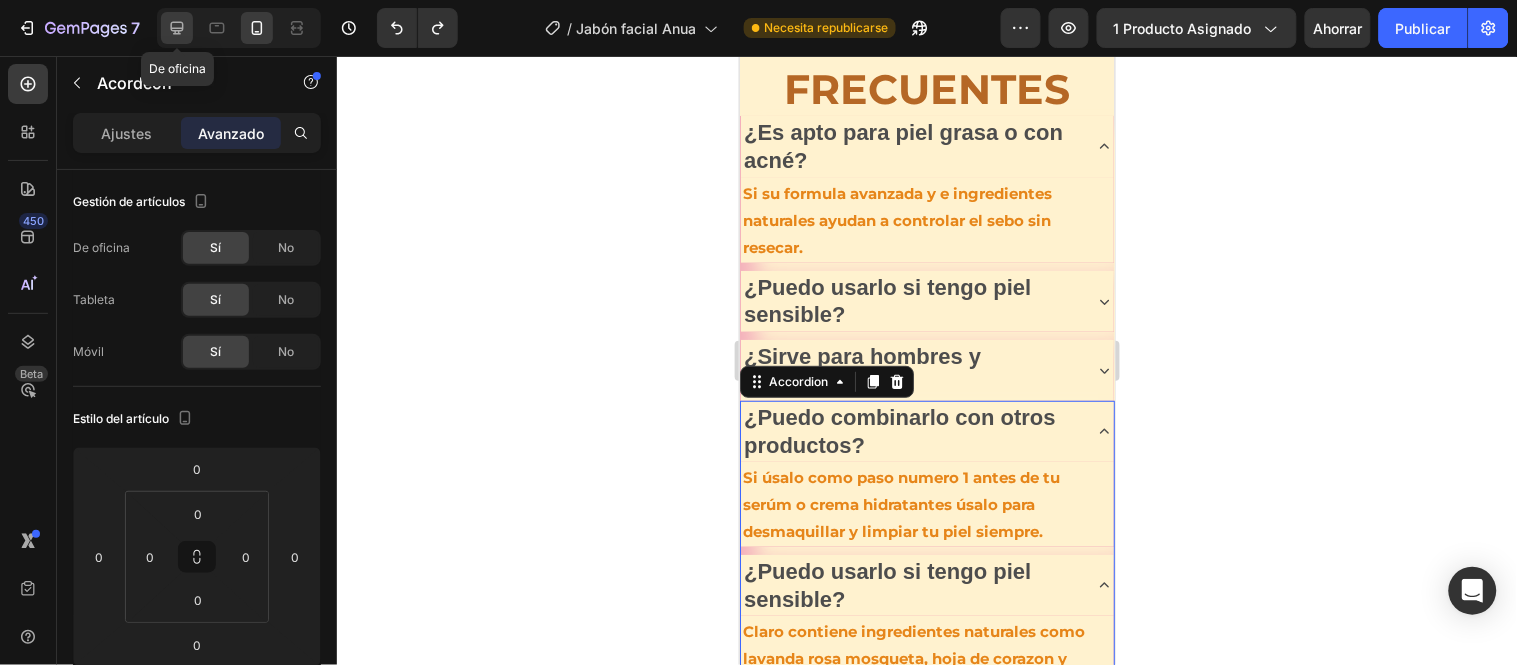 click 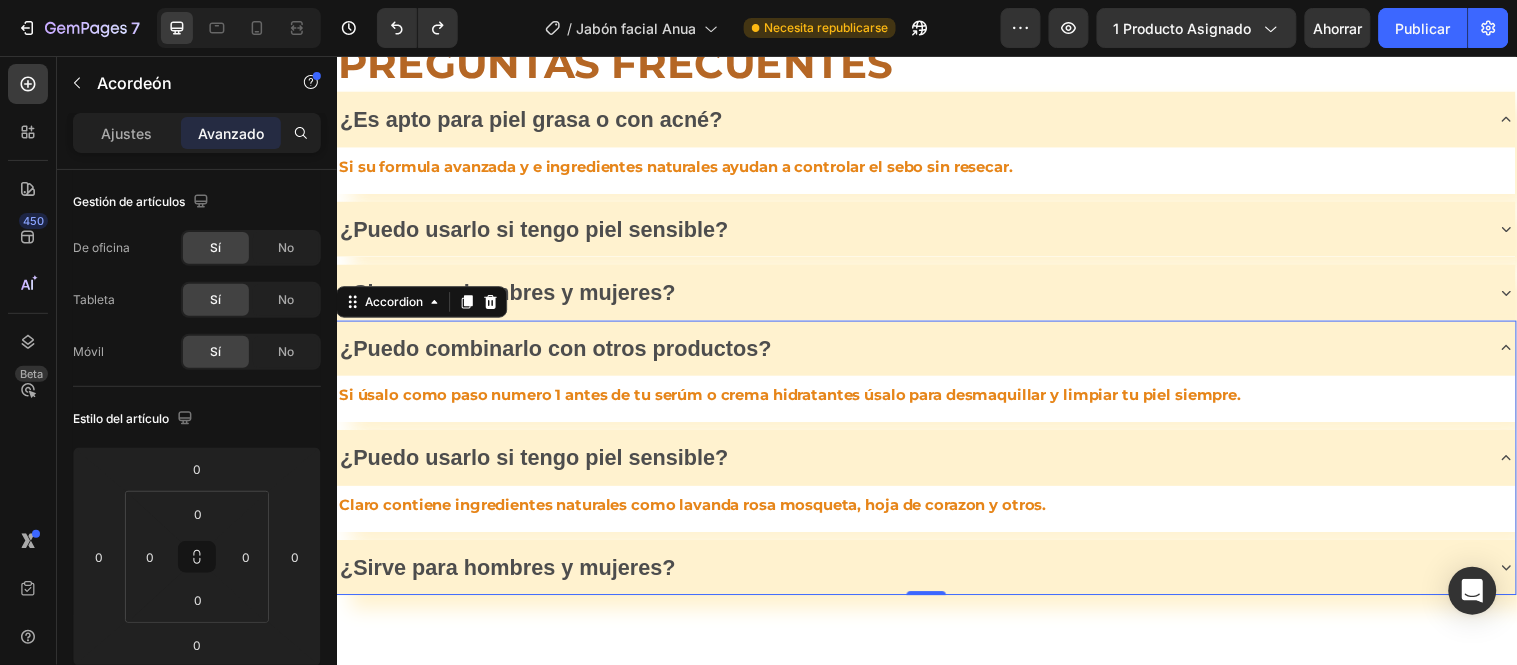 scroll, scrollTop: 8076, scrollLeft: 0, axis: vertical 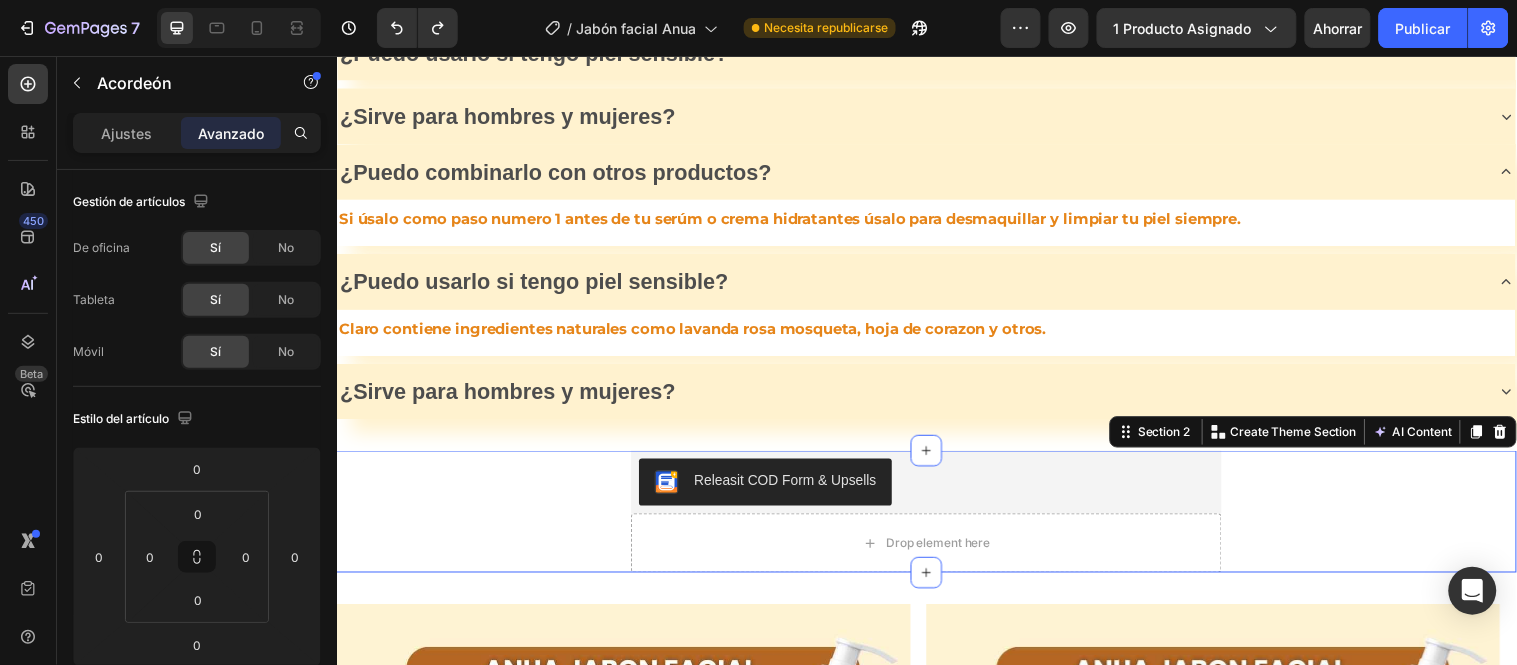 click on "Releasit COD Form & Upsells Releasit COD Form & Upsells
Drop element here Product" at bounding box center (936, 518) 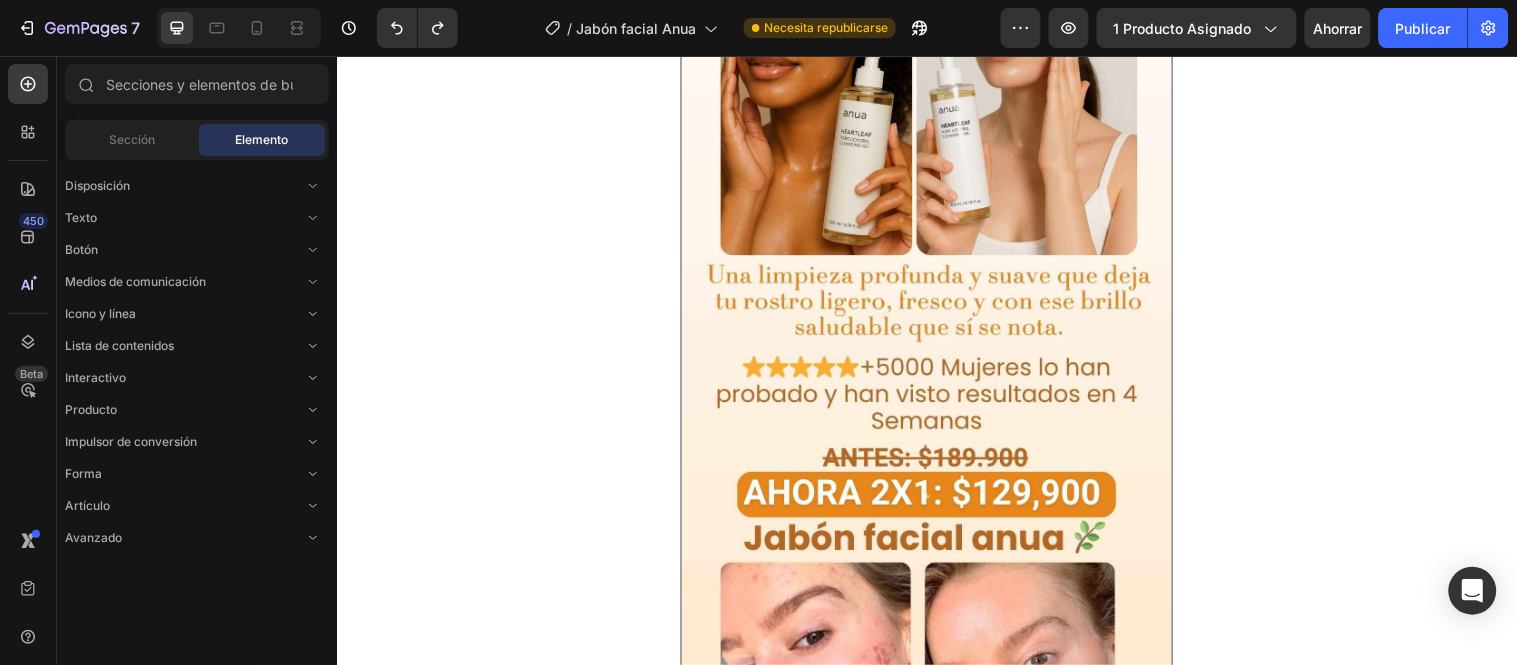 scroll, scrollTop: 0, scrollLeft: 0, axis: both 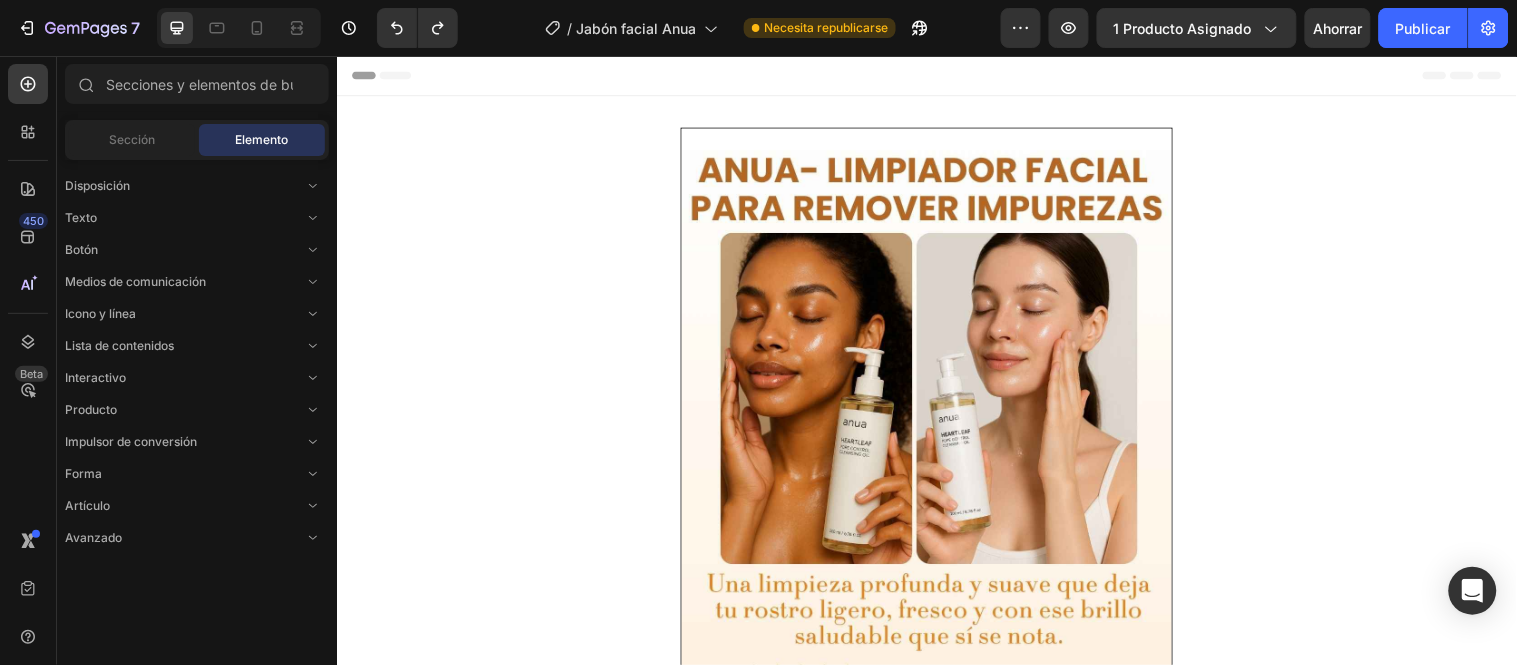 drag, startPoint x: 1529, startPoint y: 543, endPoint x: 1847, endPoint y: 107, distance: 539.648 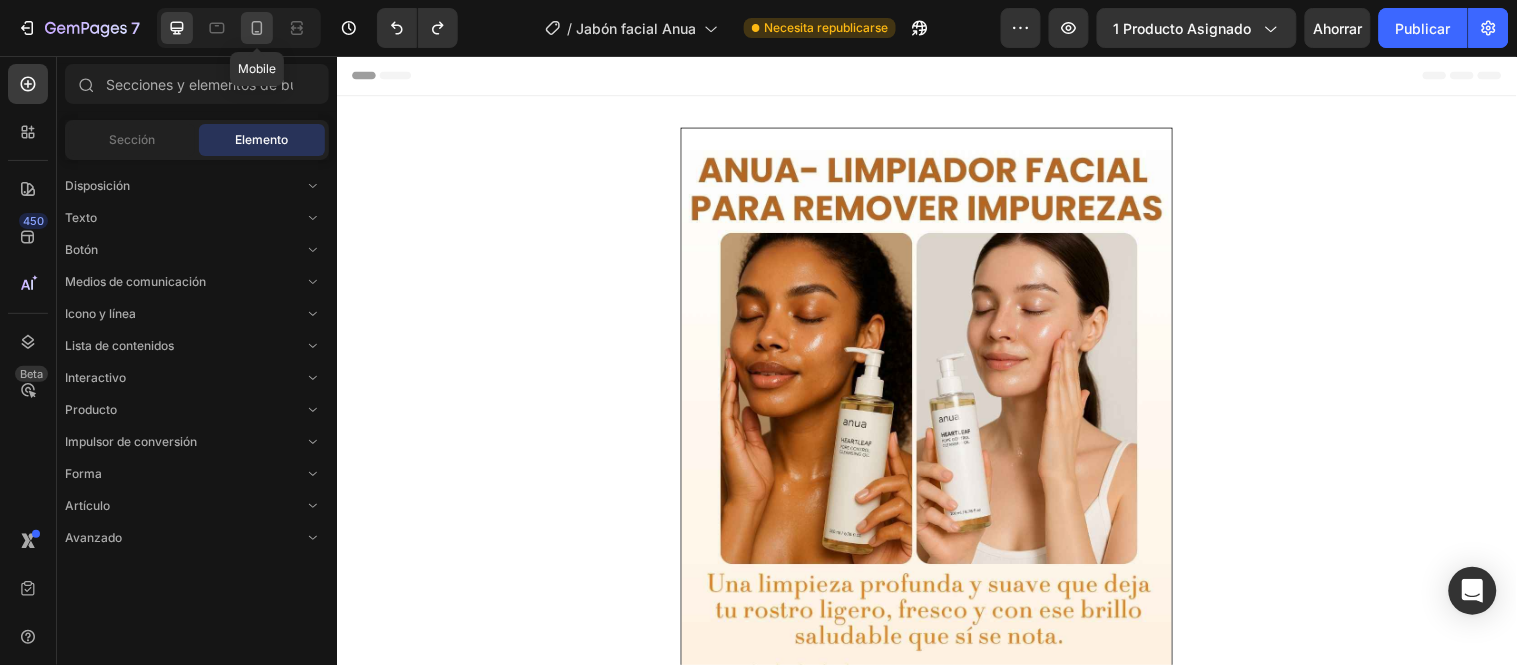 click 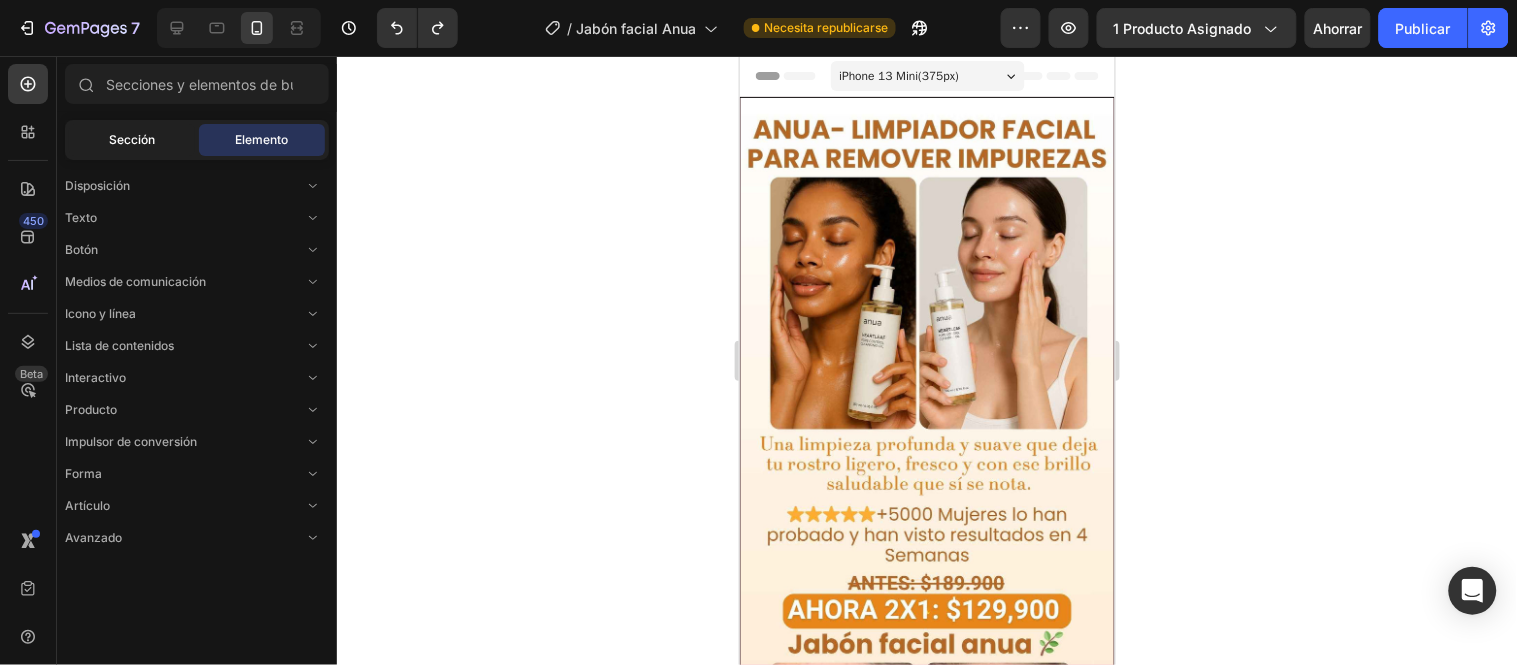 click on "Sección" 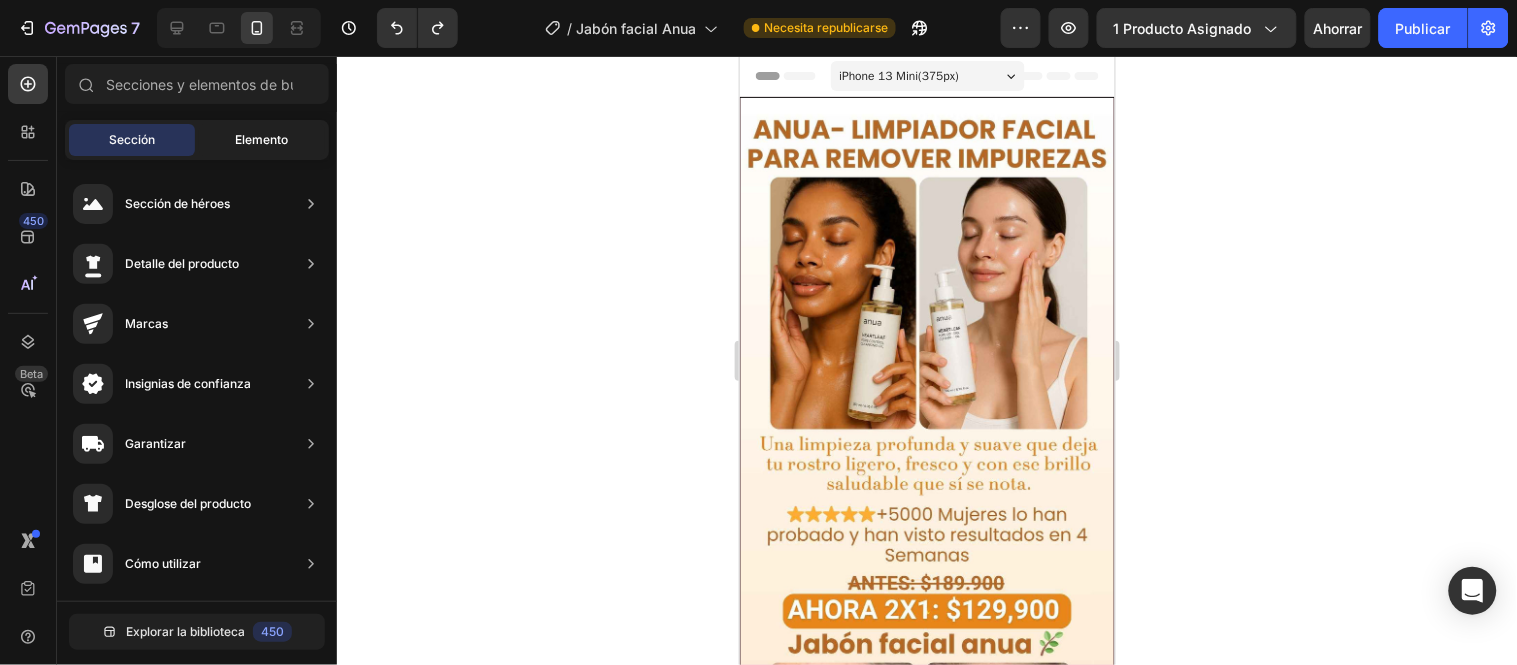 click on "Elemento" at bounding box center (262, 139) 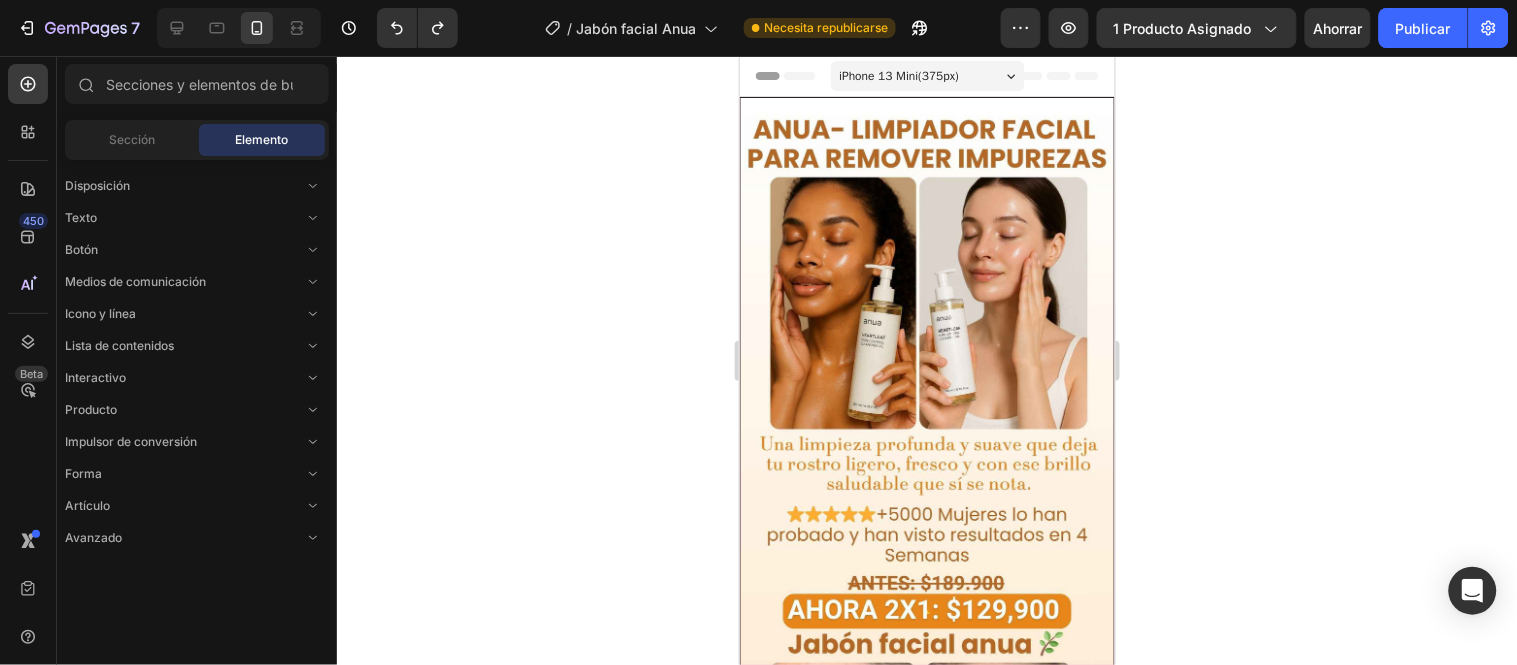 click 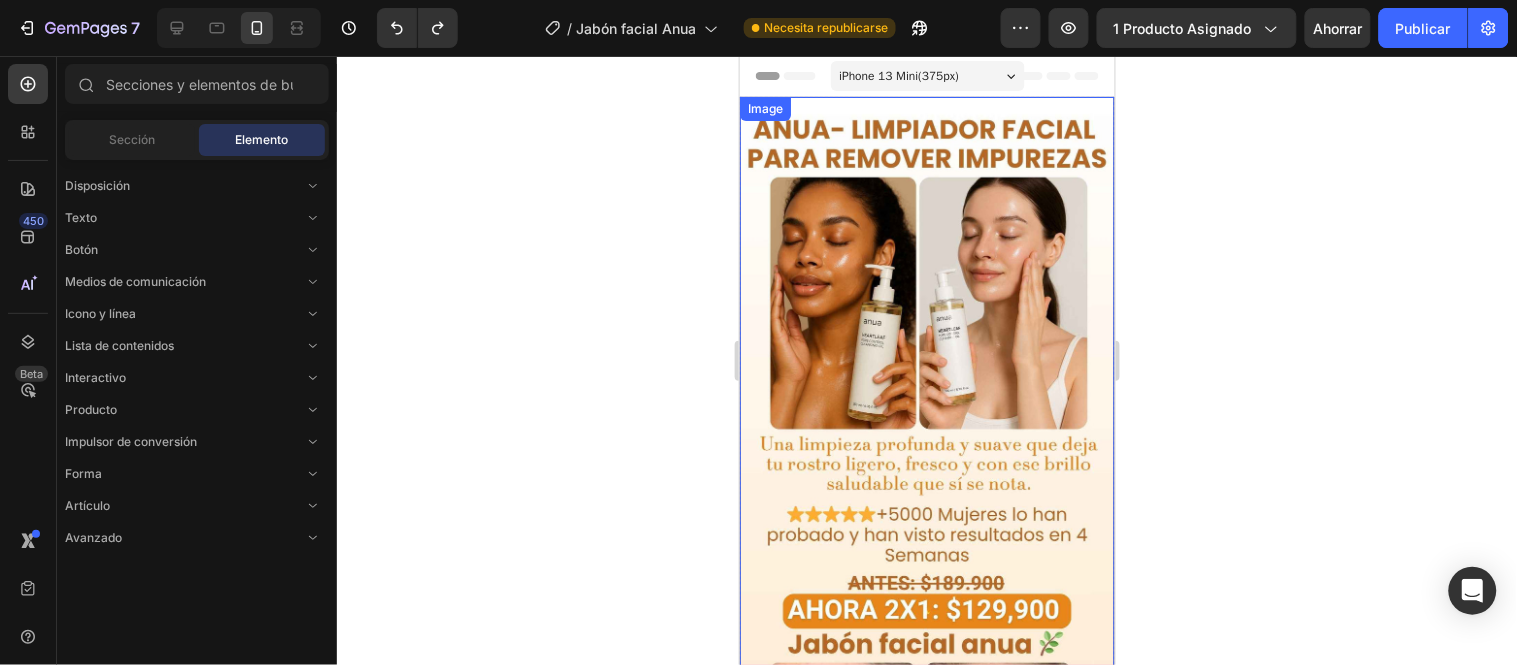 click at bounding box center [926, 521] 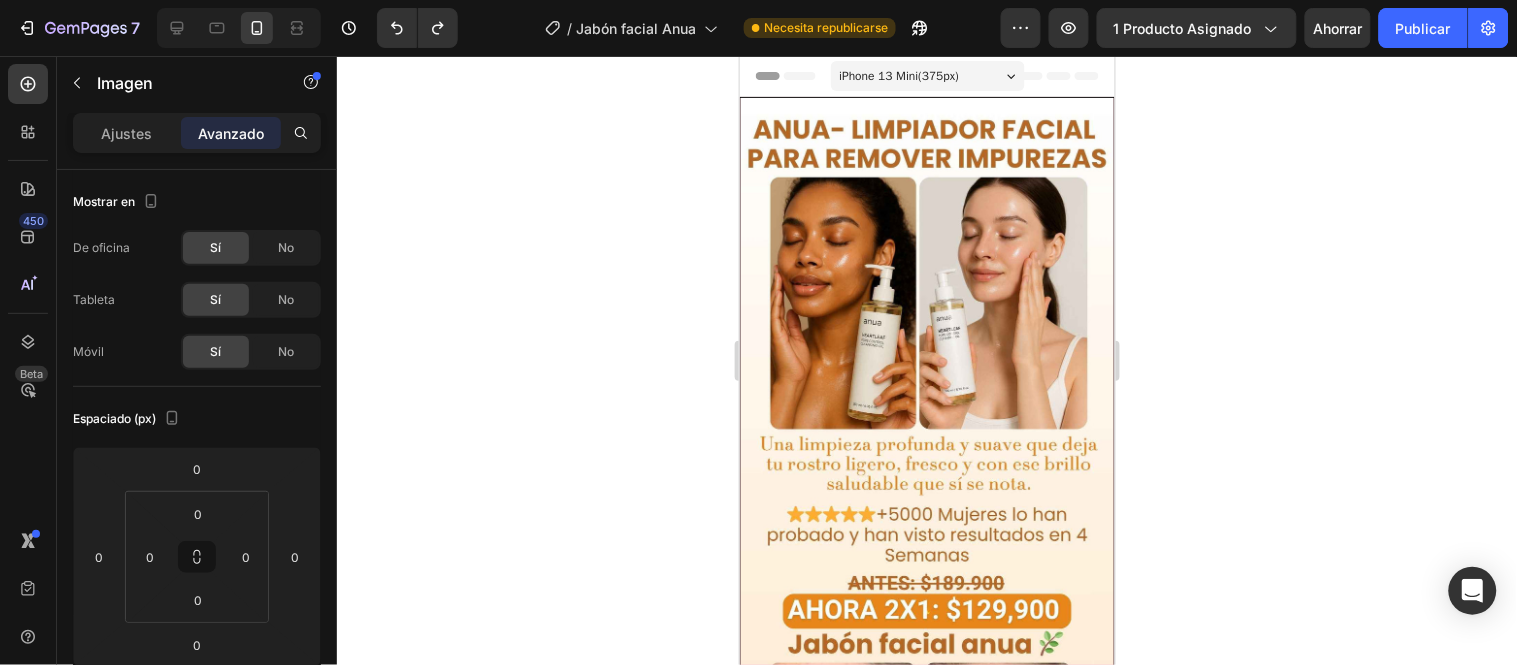 click on "Header" at bounding box center [926, 75] 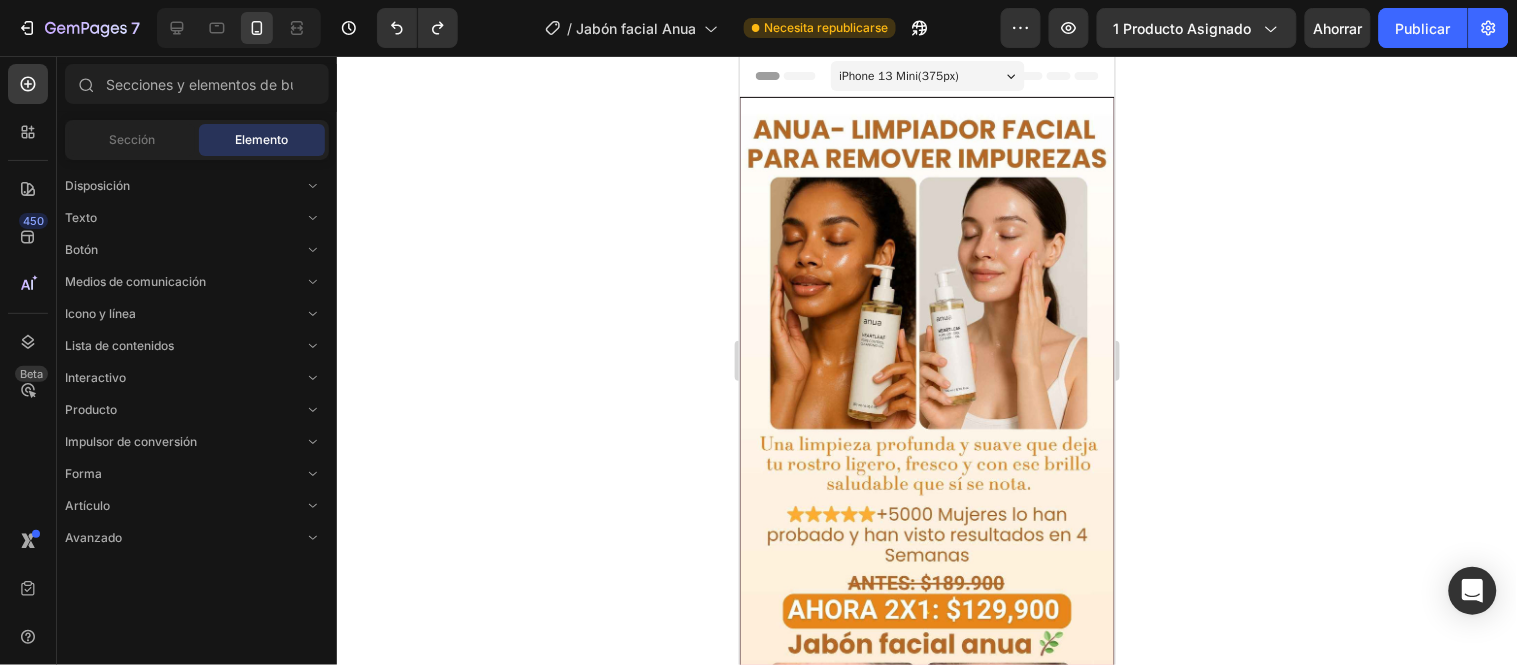 click on "Header" at bounding box center (926, 75) 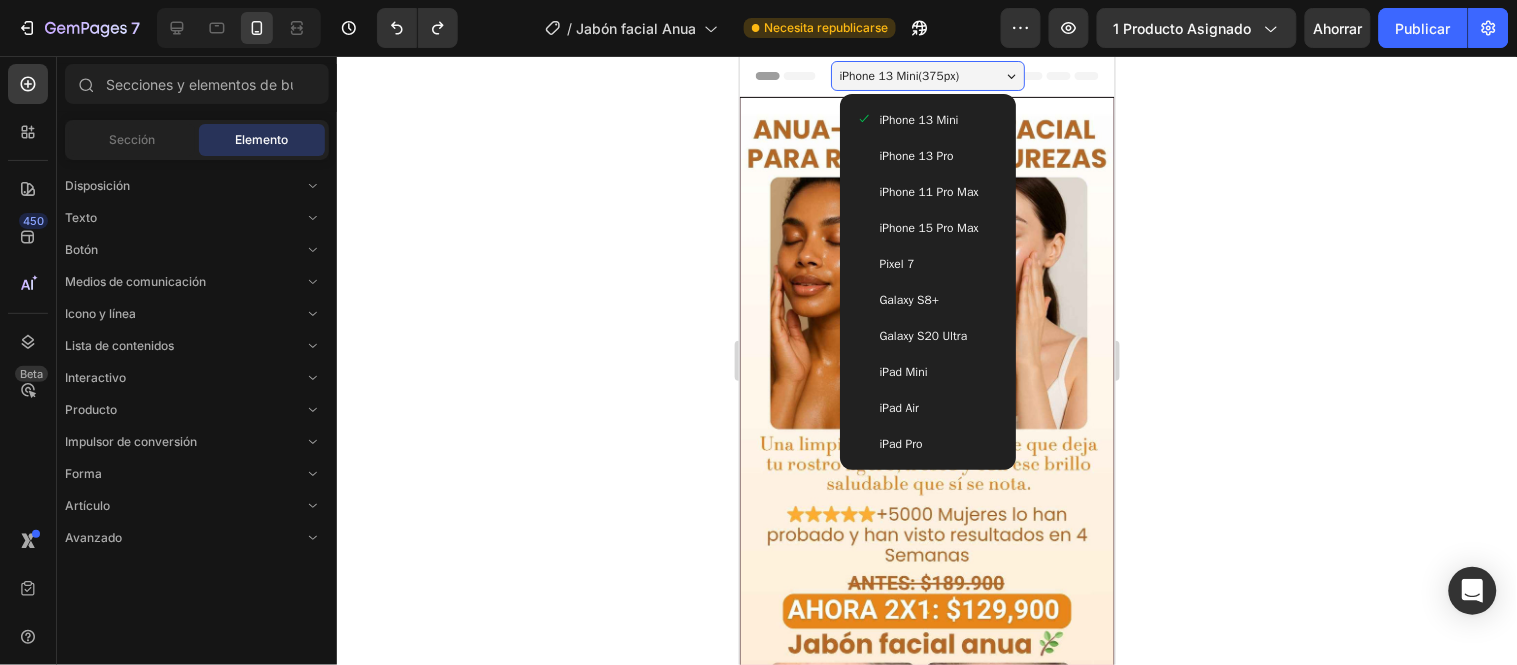 click 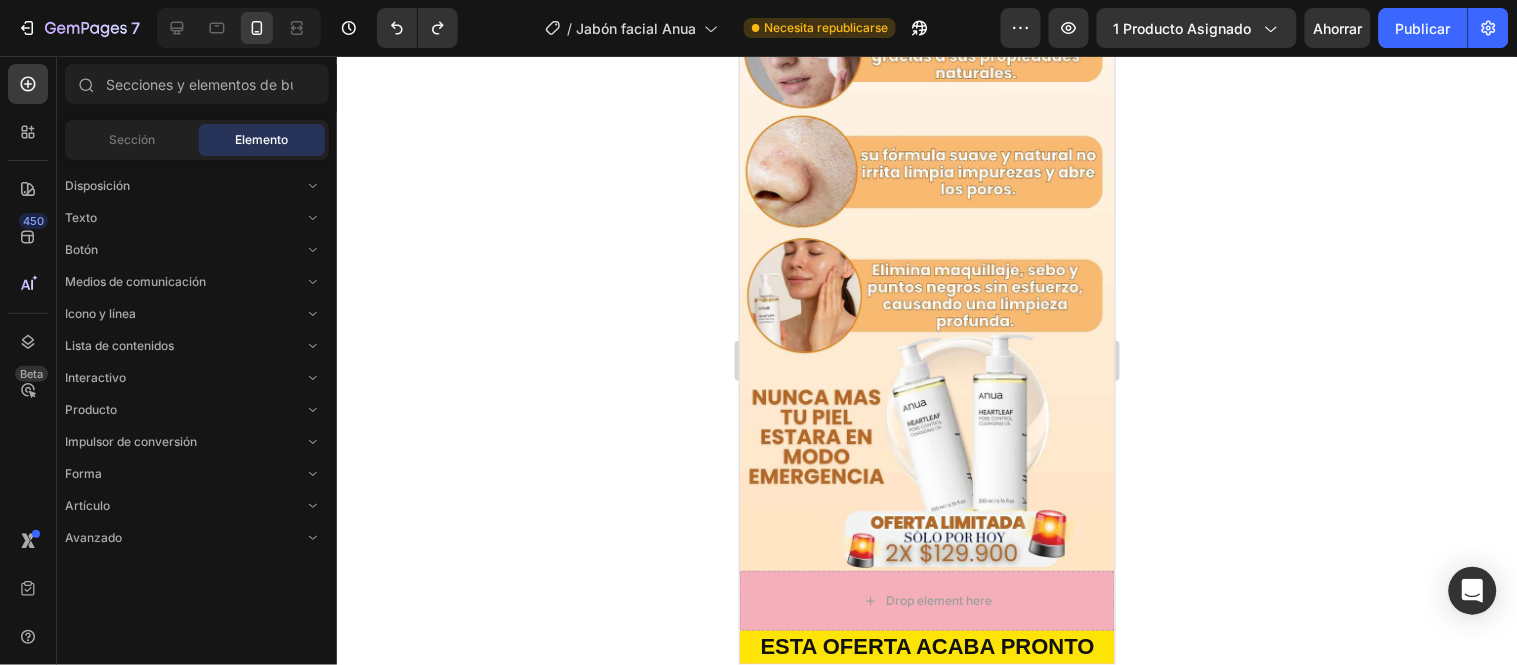 scroll, scrollTop: 1685, scrollLeft: 0, axis: vertical 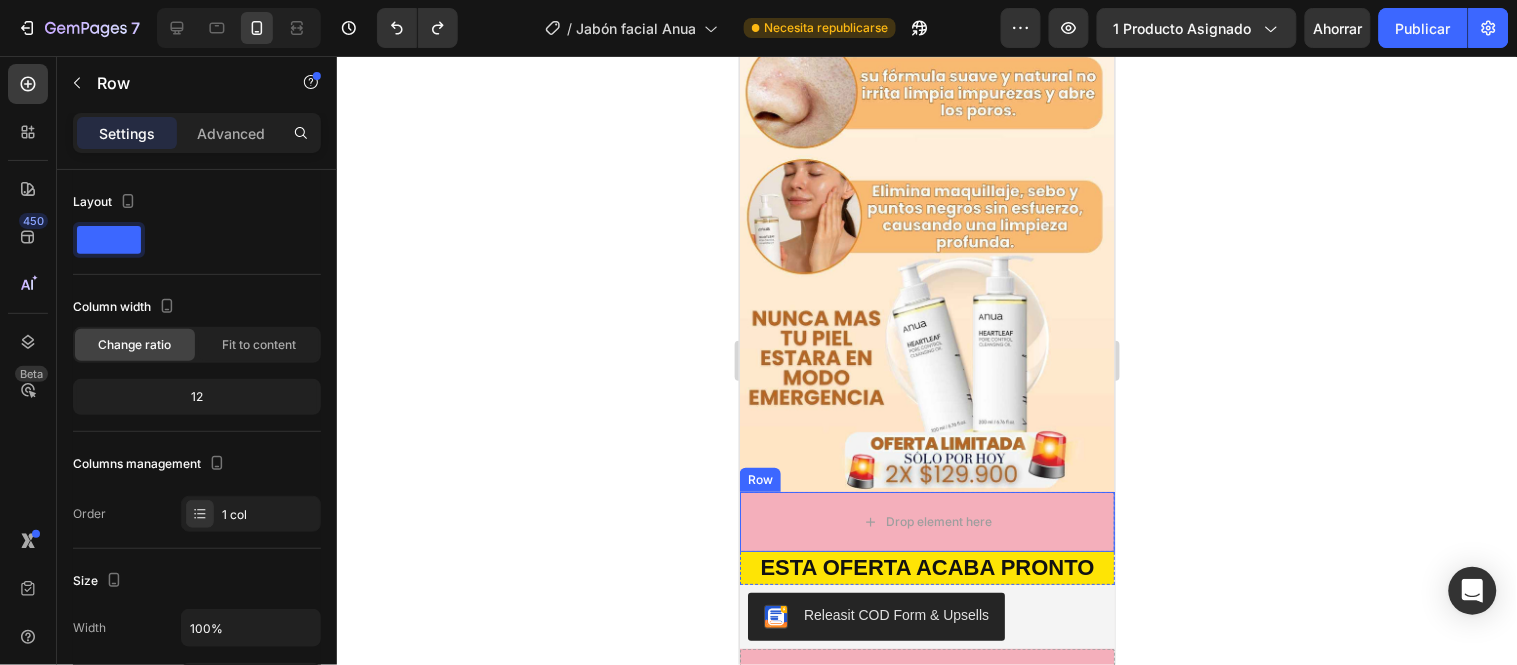click on "Row" at bounding box center (759, 479) 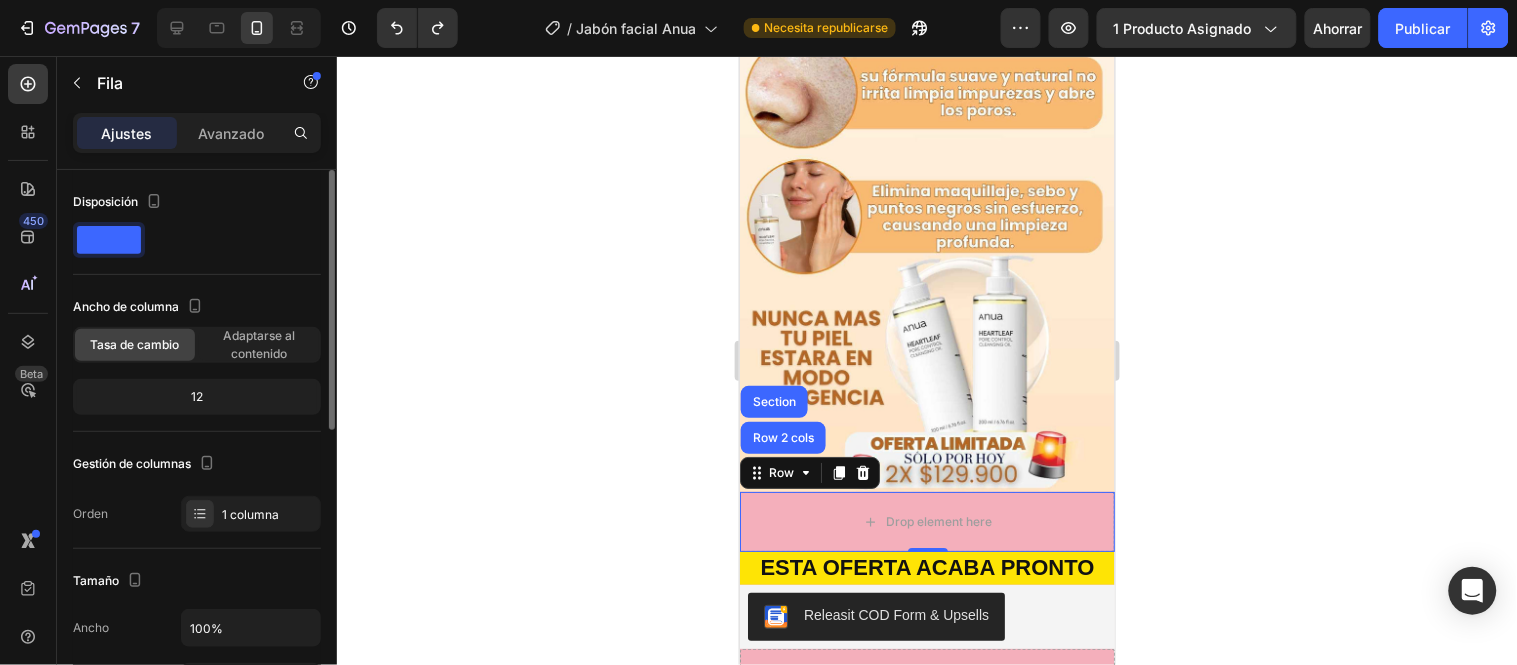 click 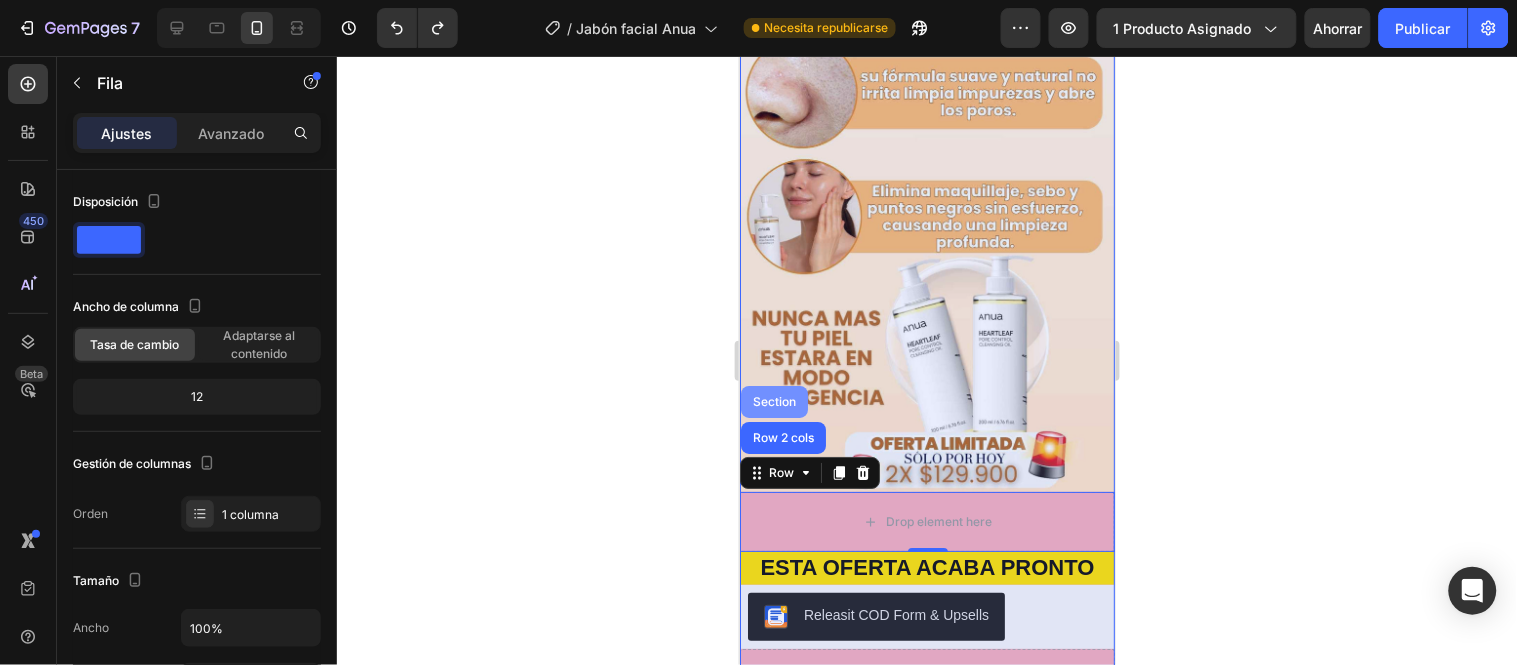 click on "Section" at bounding box center [773, 401] 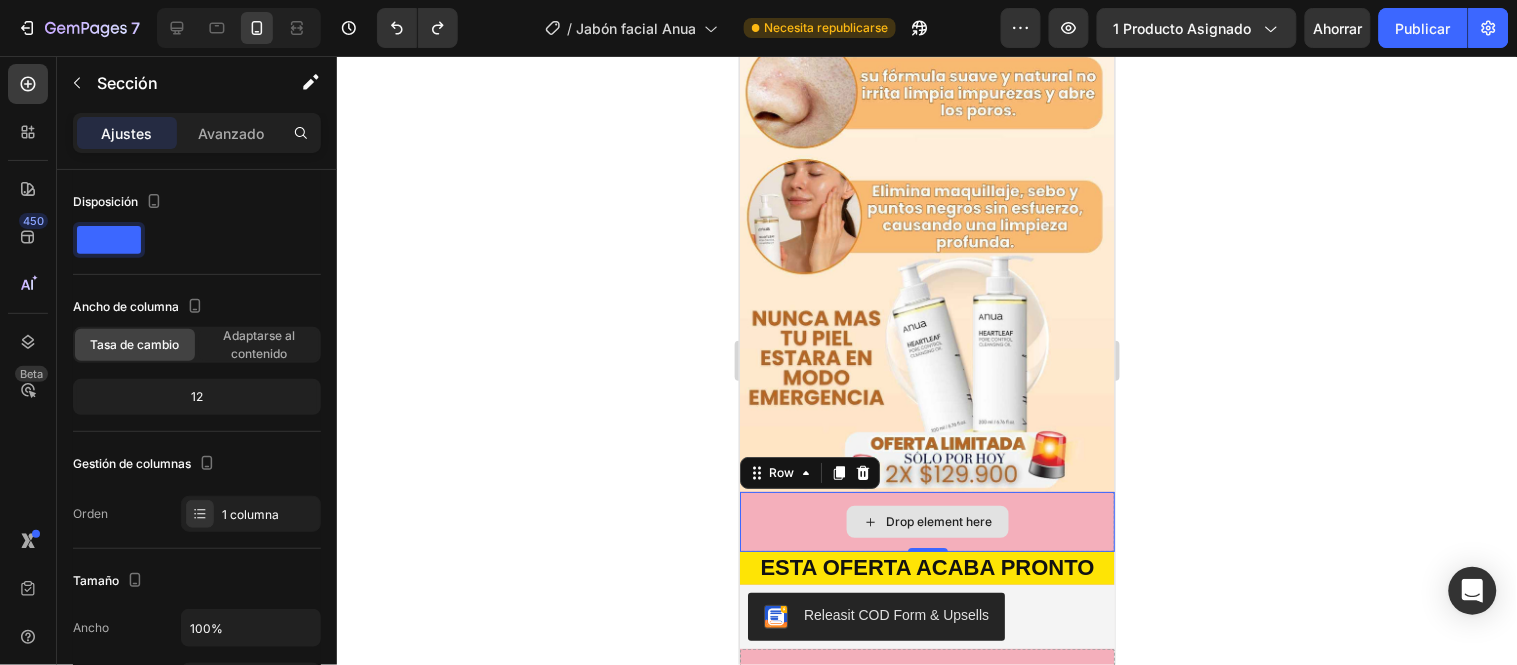 click on "Drop element here" at bounding box center (926, 521) 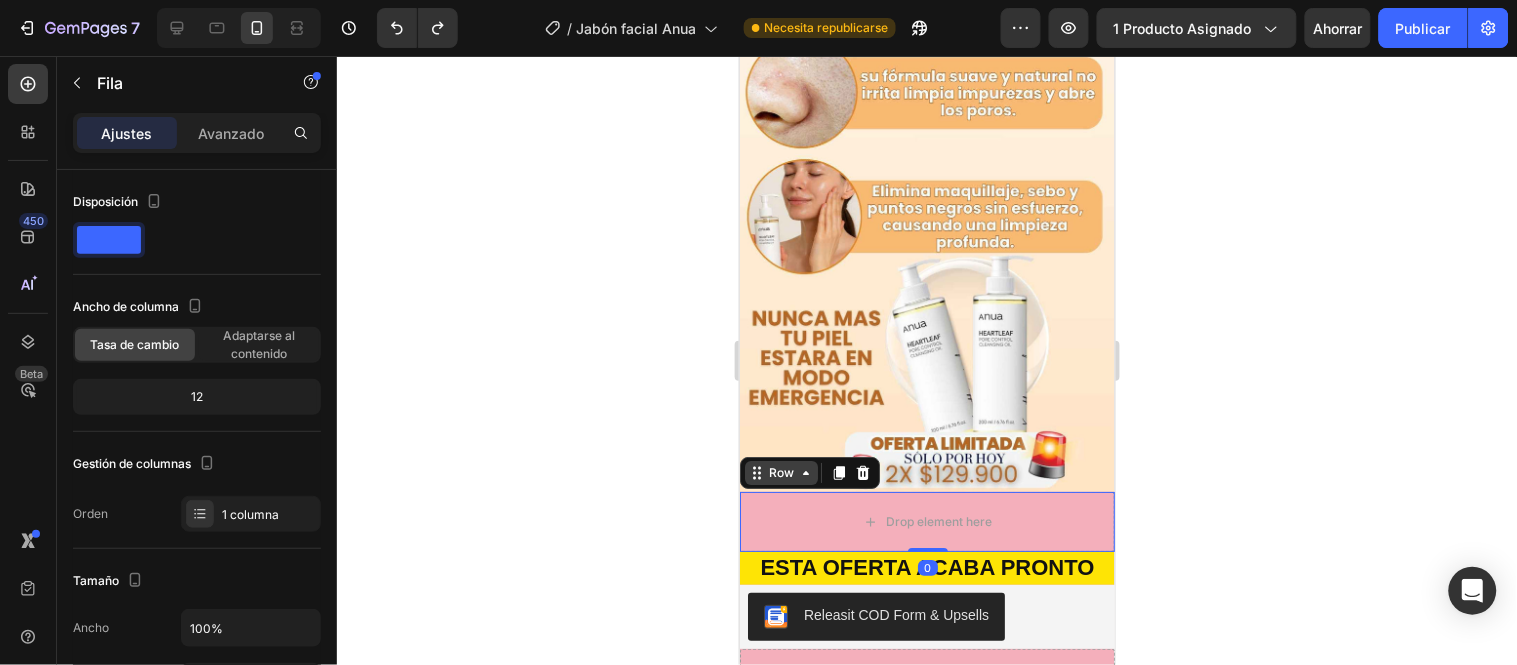 click 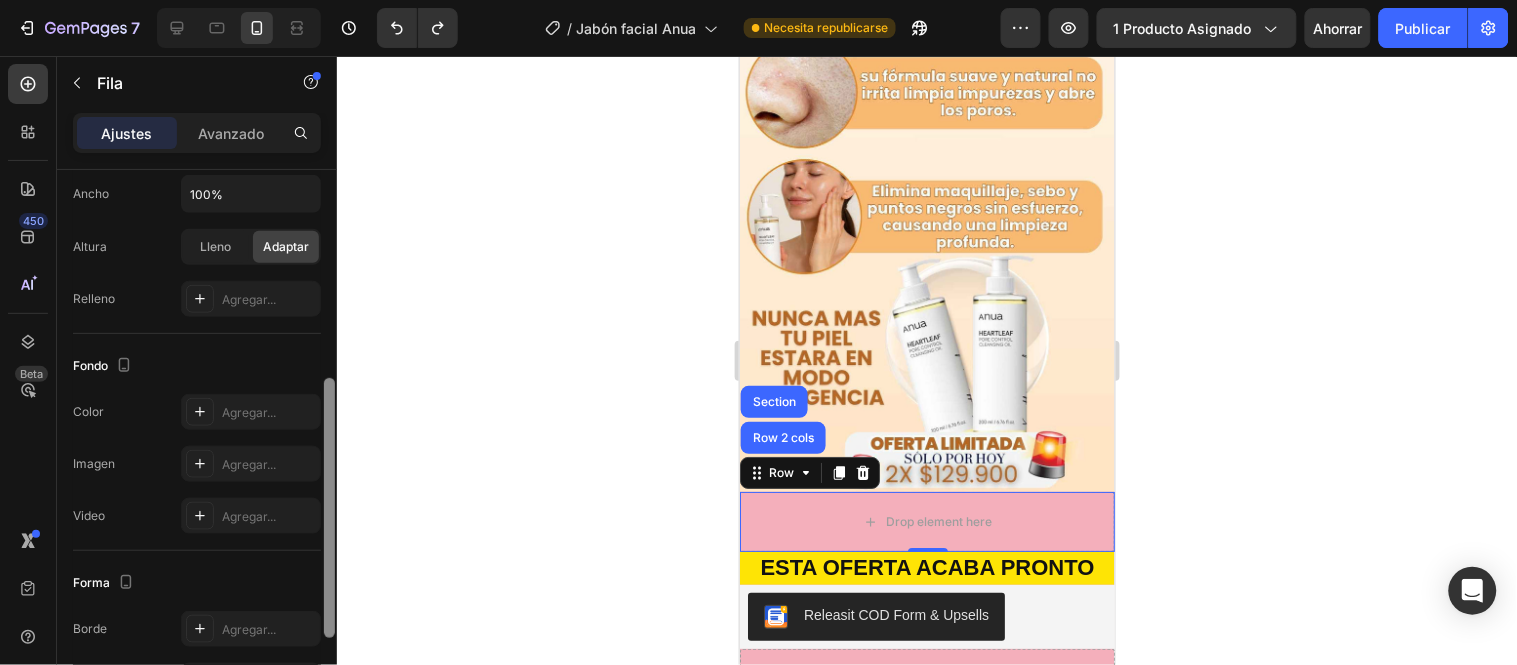 scroll, scrollTop: 447, scrollLeft: 0, axis: vertical 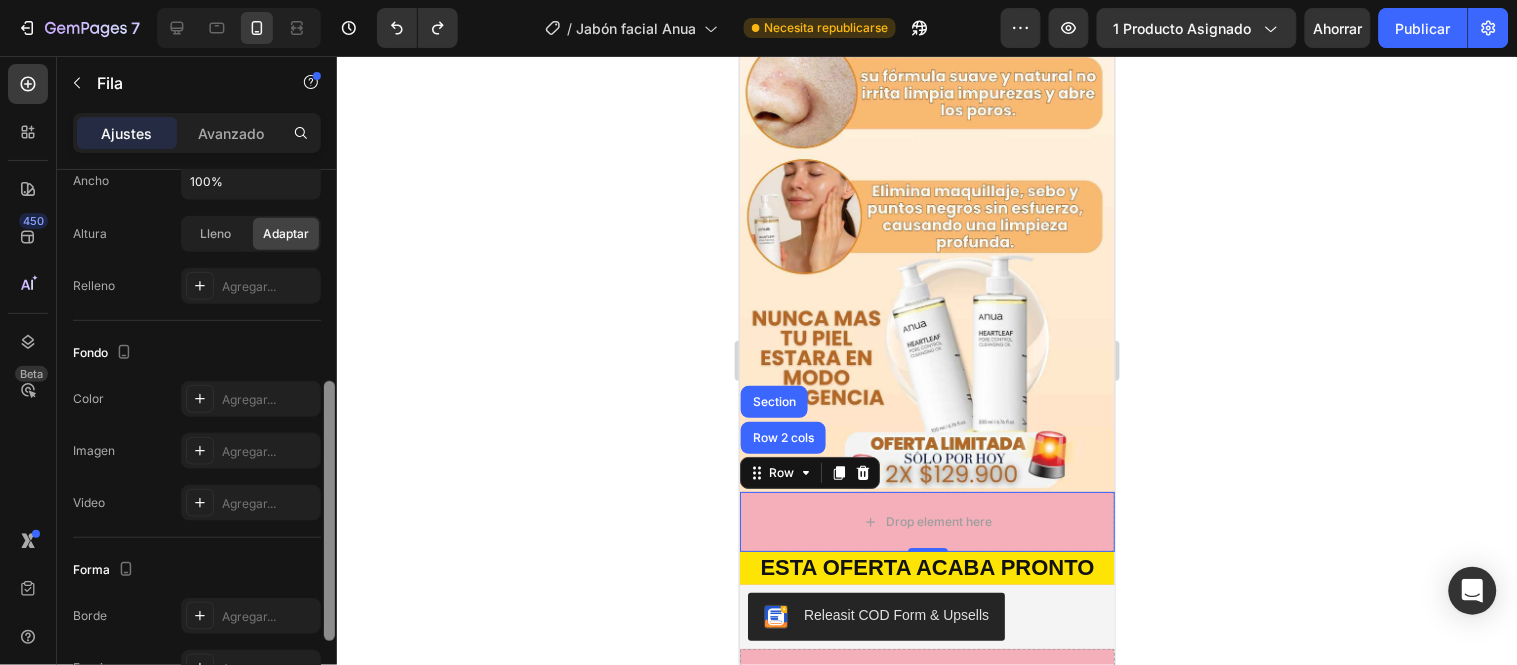 drag, startPoint x: 331, startPoint y: 200, endPoint x: 338, endPoint y: 412, distance: 212.11554 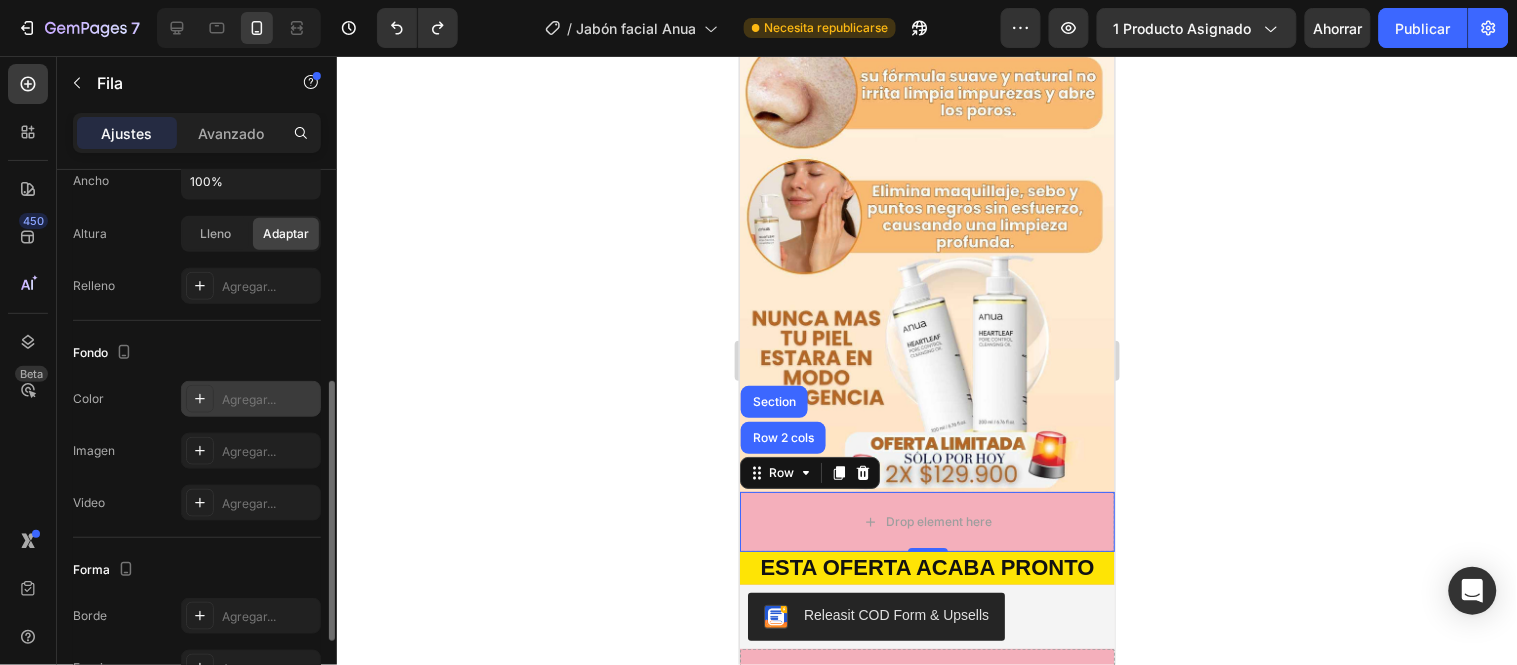 click on "Agregar..." at bounding box center (251, 399) 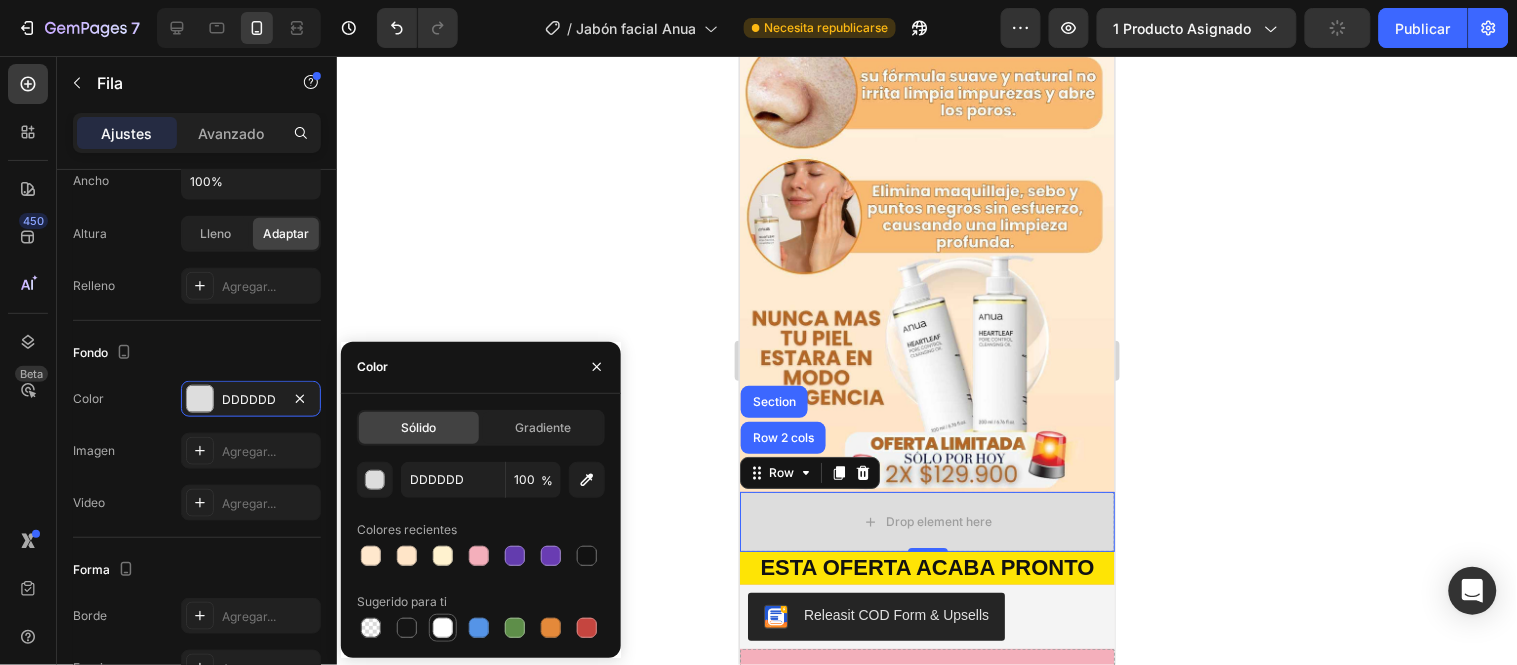 click at bounding box center [443, 628] 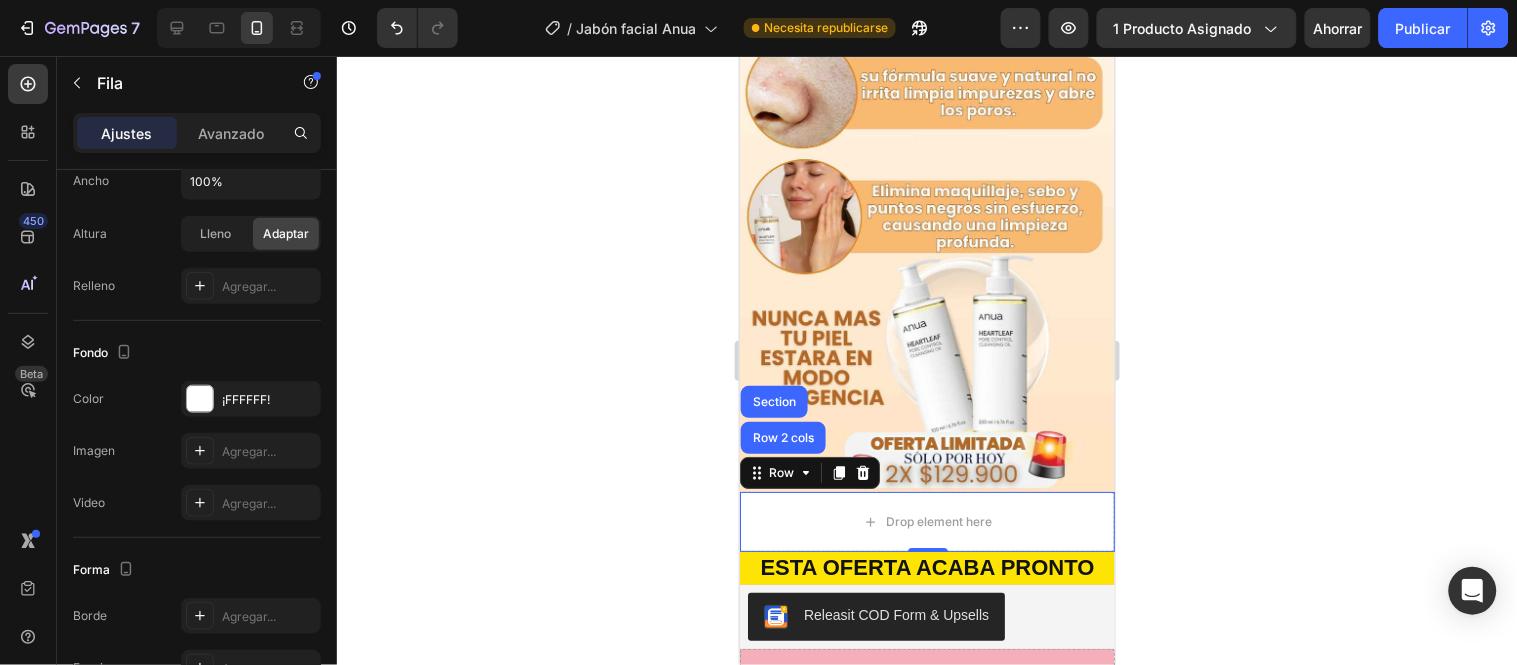 click 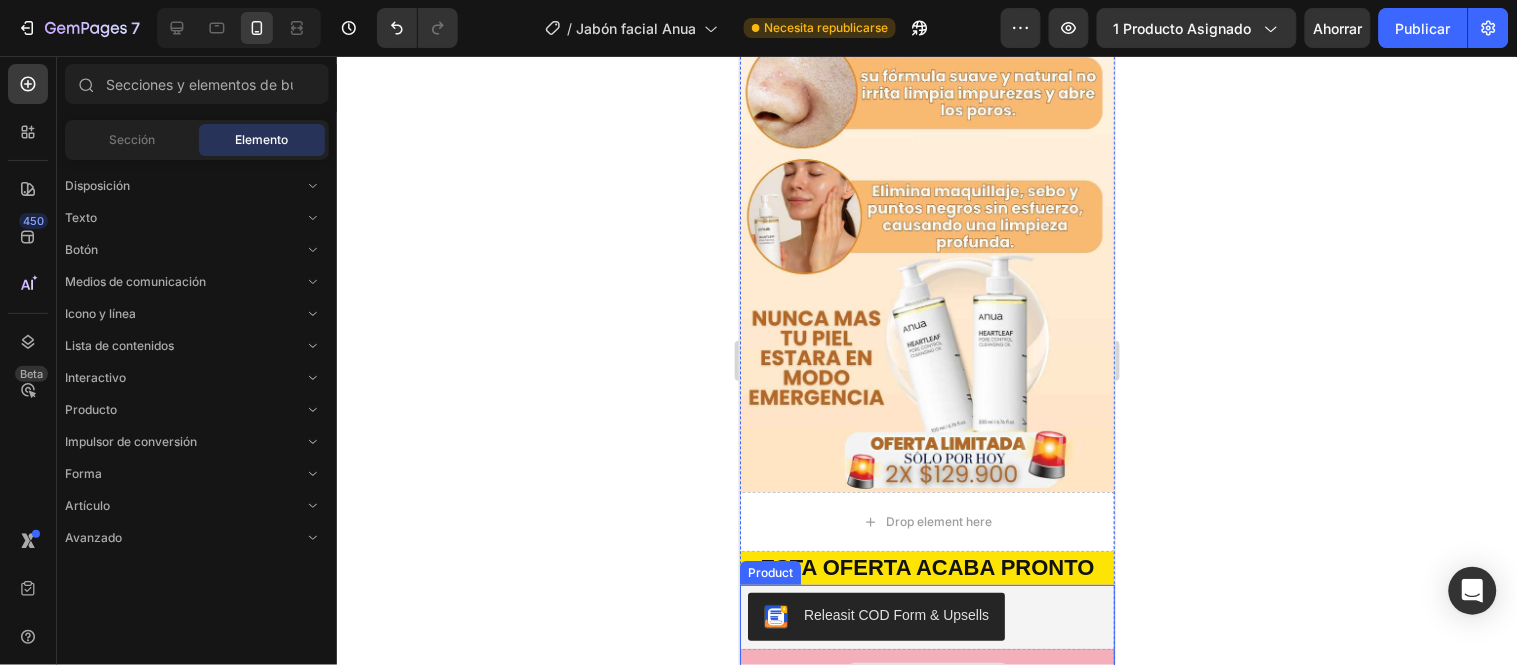 click on "Drop element here" at bounding box center [926, 678] 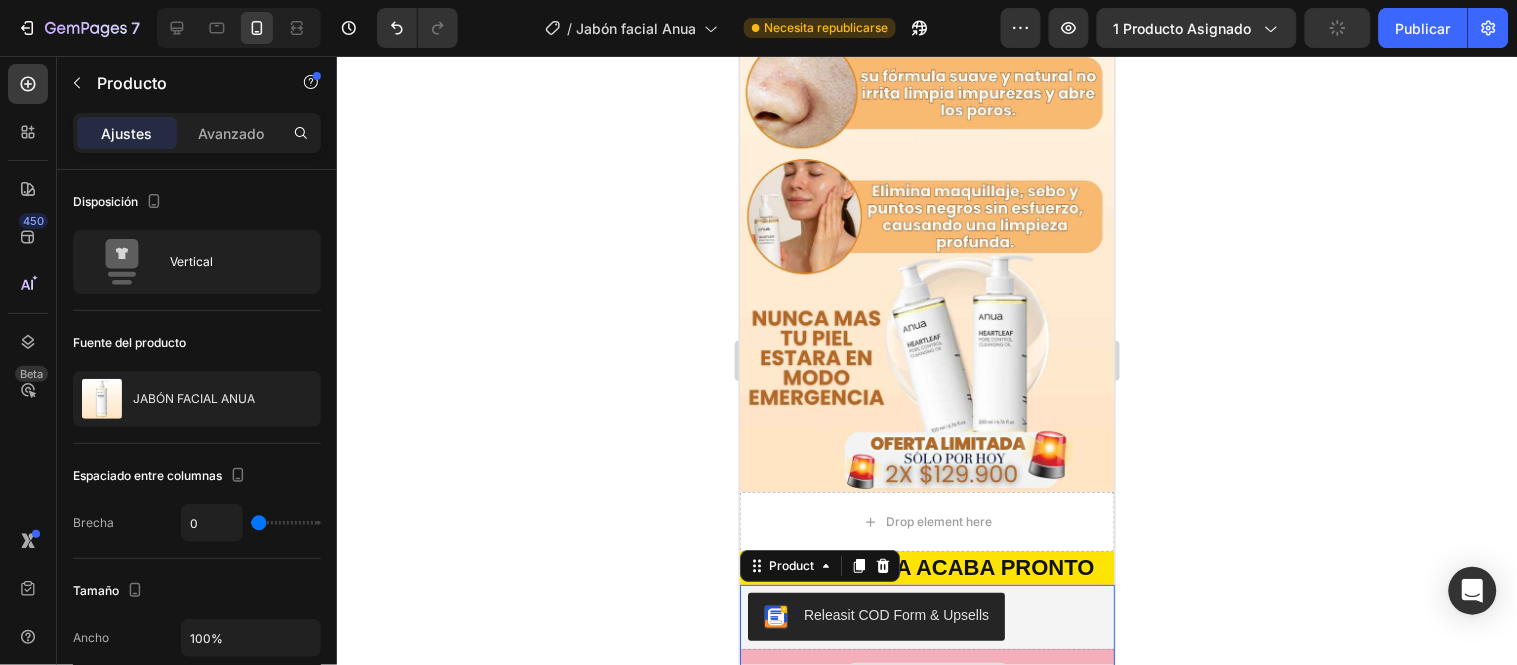 click on "Drop element here" at bounding box center (926, 678) 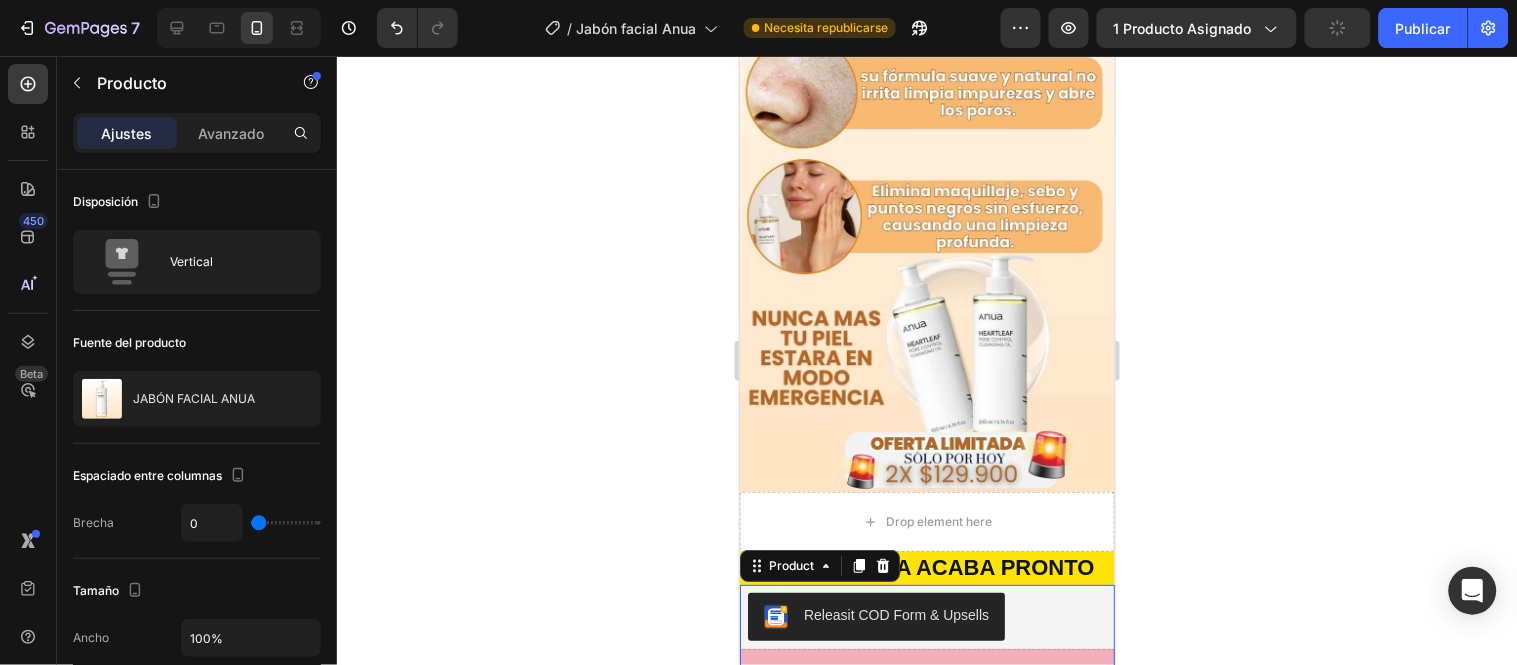 click 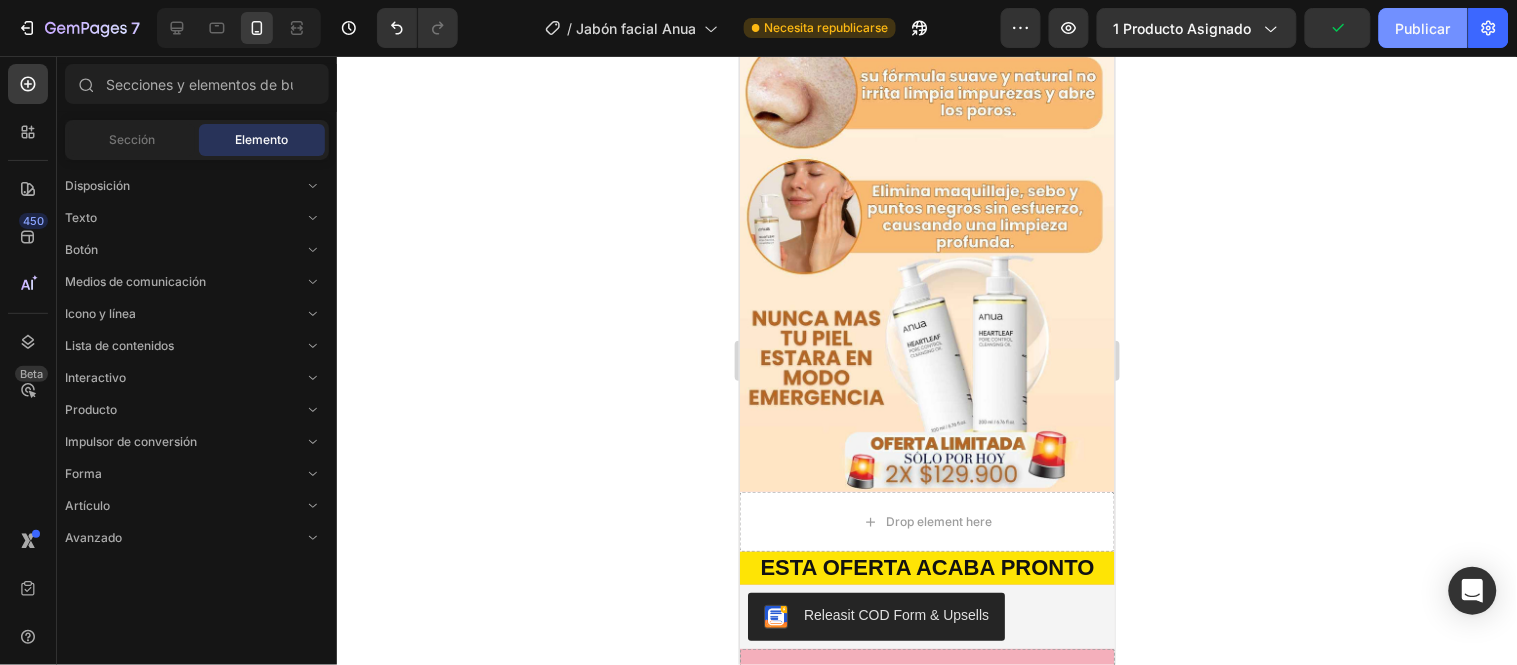 click on "Publicar" at bounding box center (1423, 28) 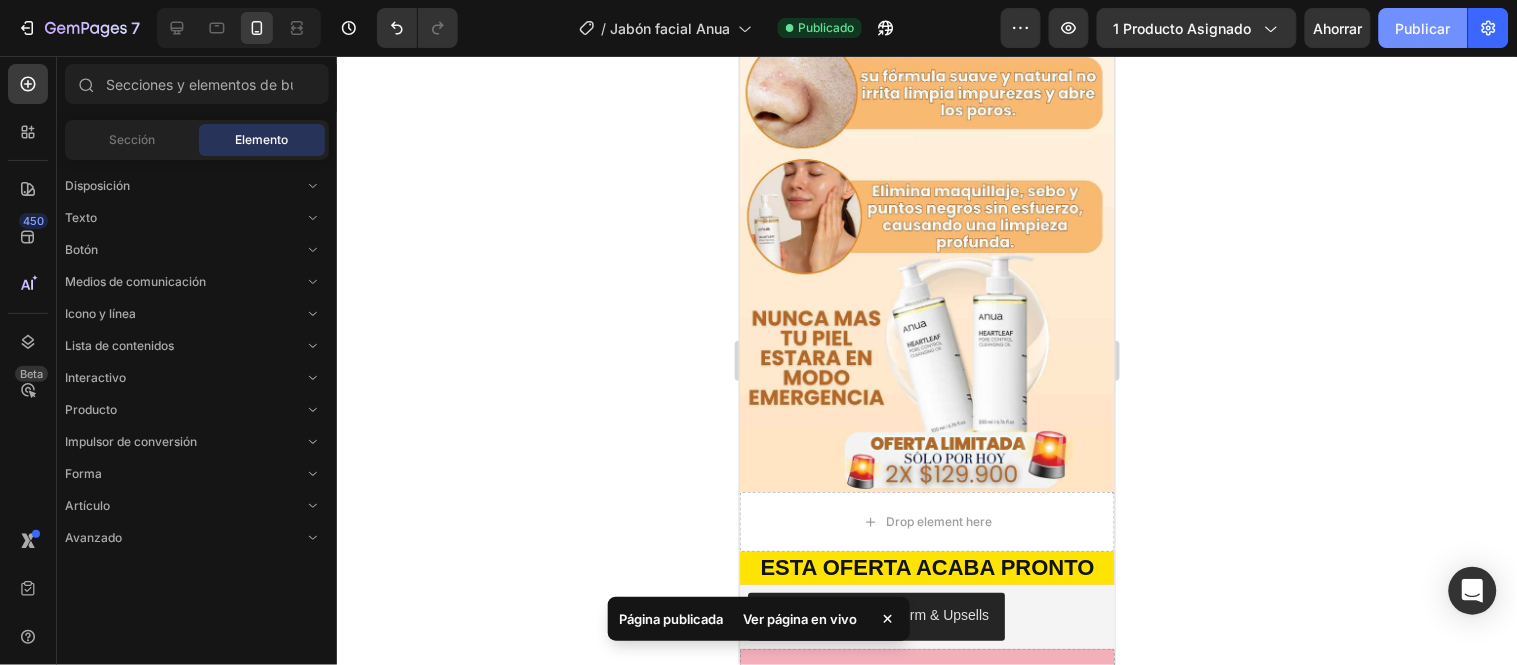 click on "Publicar" at bounding box center (1423, 28) 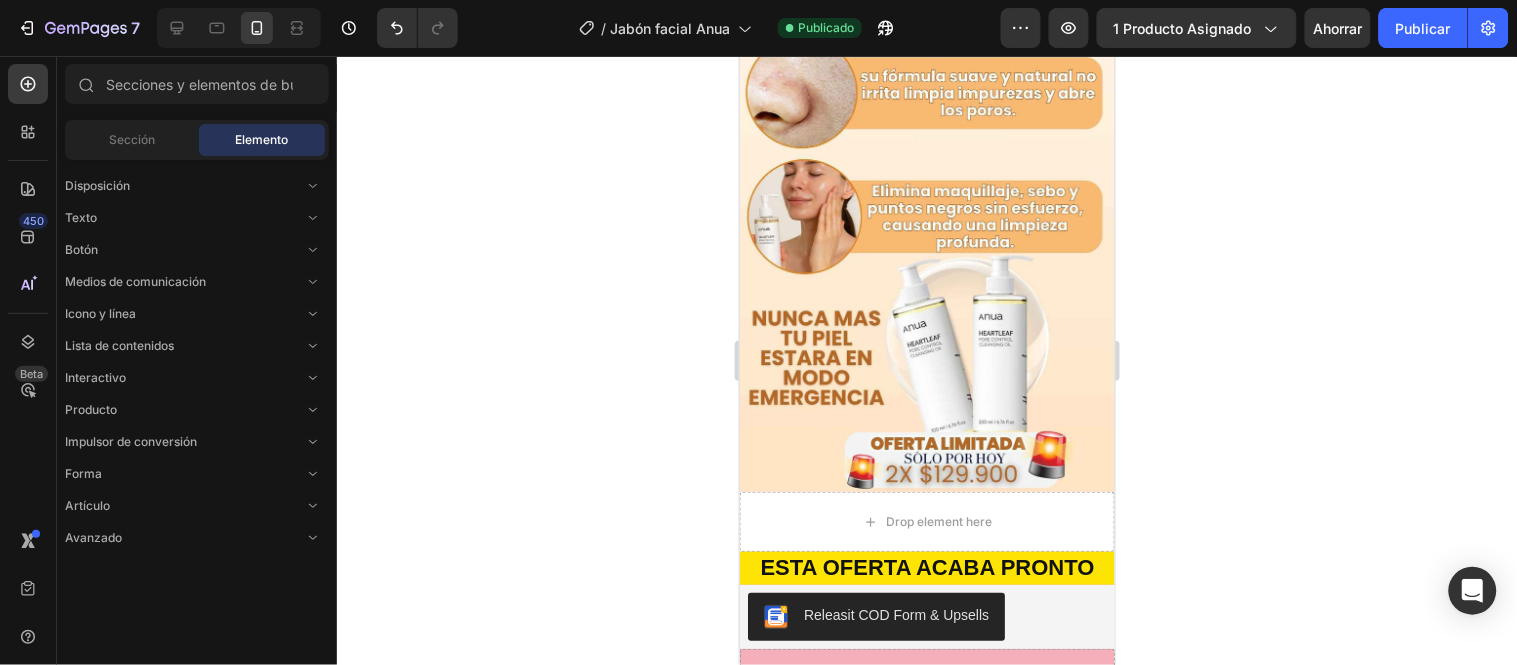 click 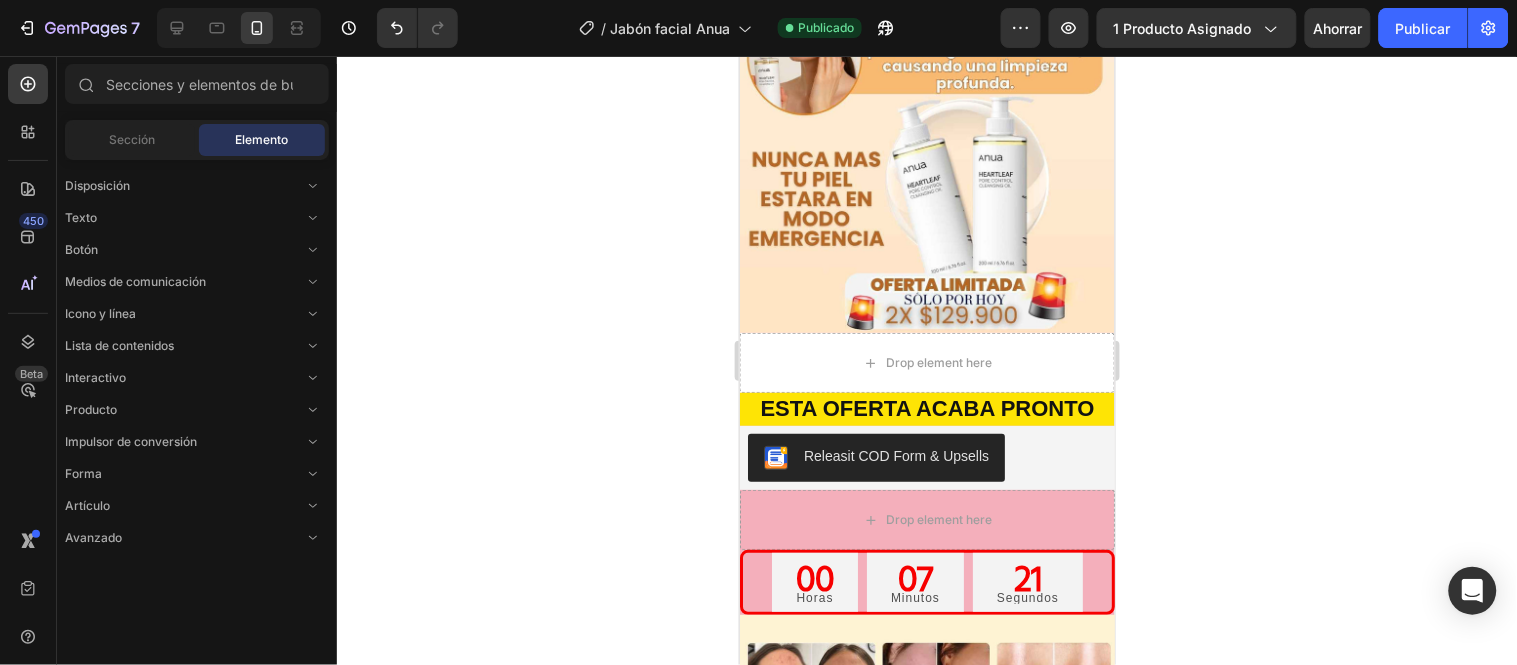 scroll, scrollTop: 1924, scrollLeft: 0, axis: vertical 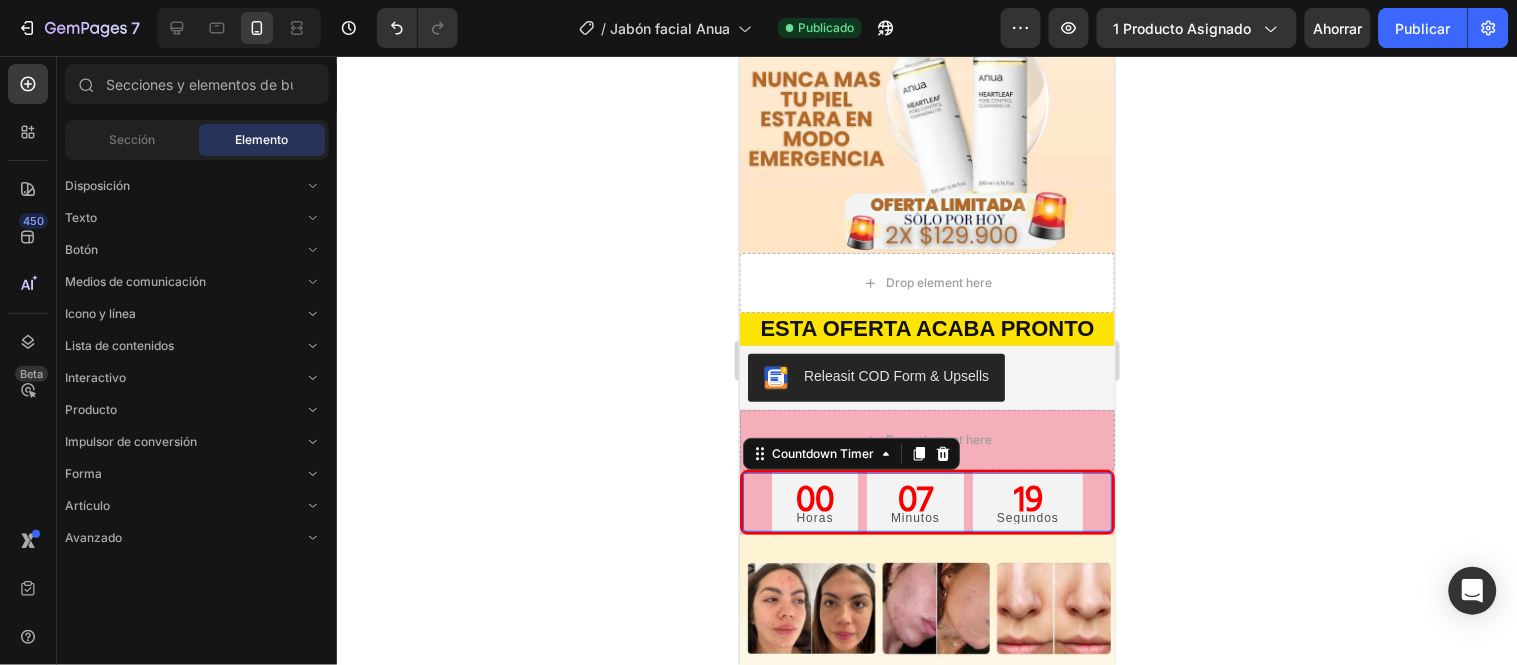 click on "00 Horas 07 Minutos 19 Segundos" at bounding box center [926, 501] 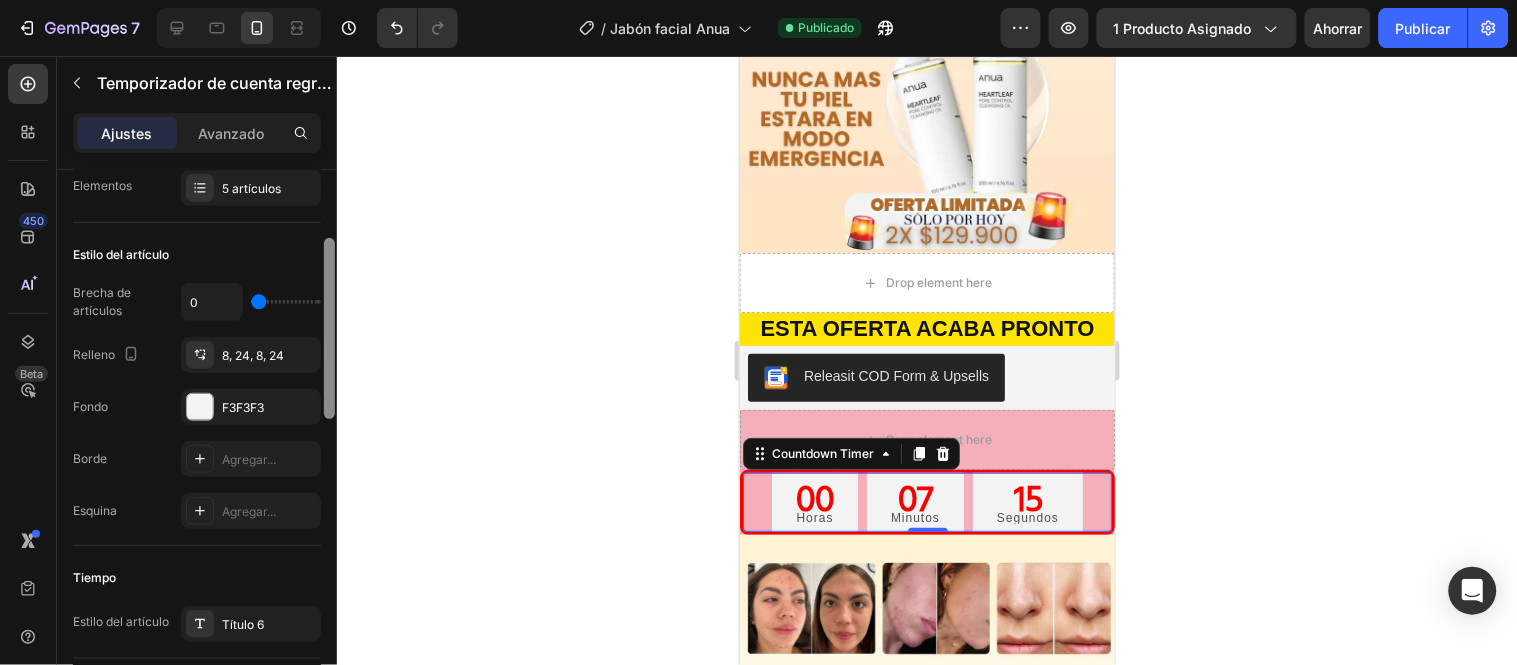 drag, startPoint x: 328, startPoint y: 211, endPoint x: 325, endPoint y: 307, distance: 96.04687 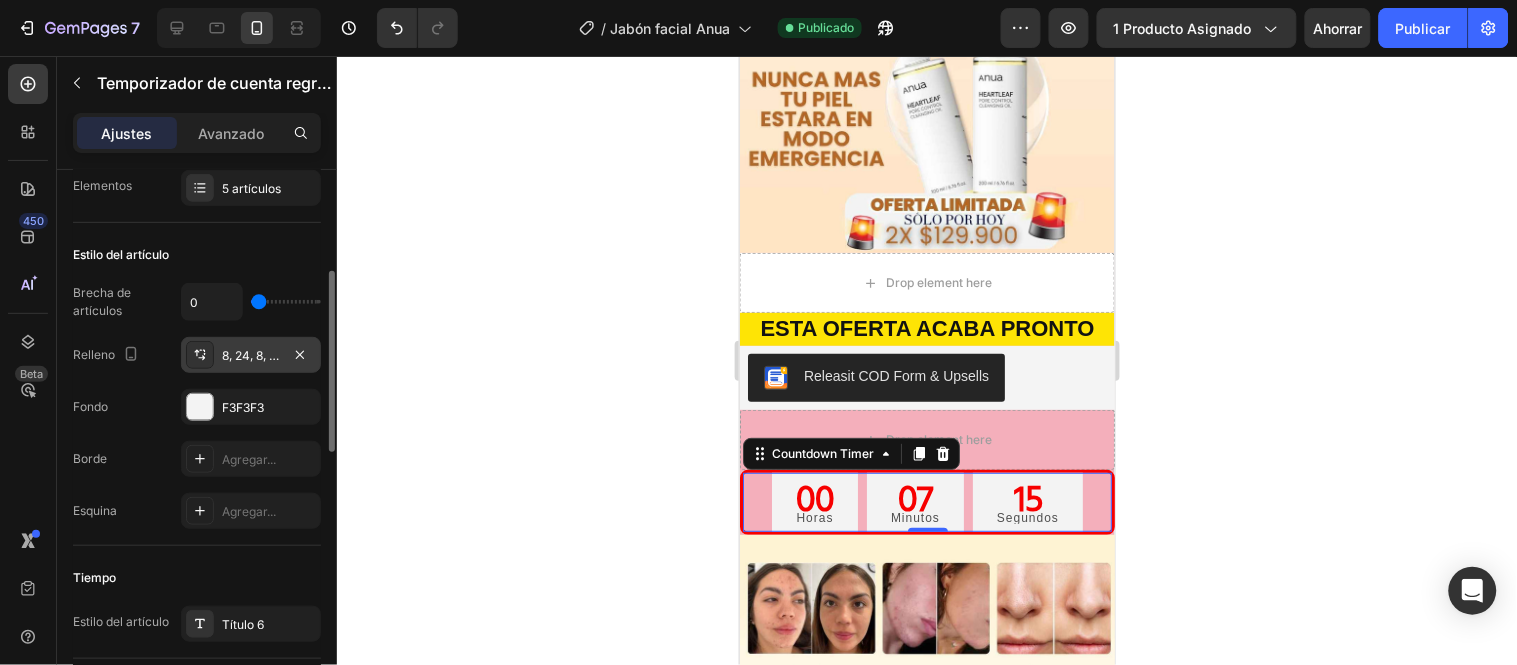 scroll, scrollTop: 270, scrollLeft: 0, axis: vertical 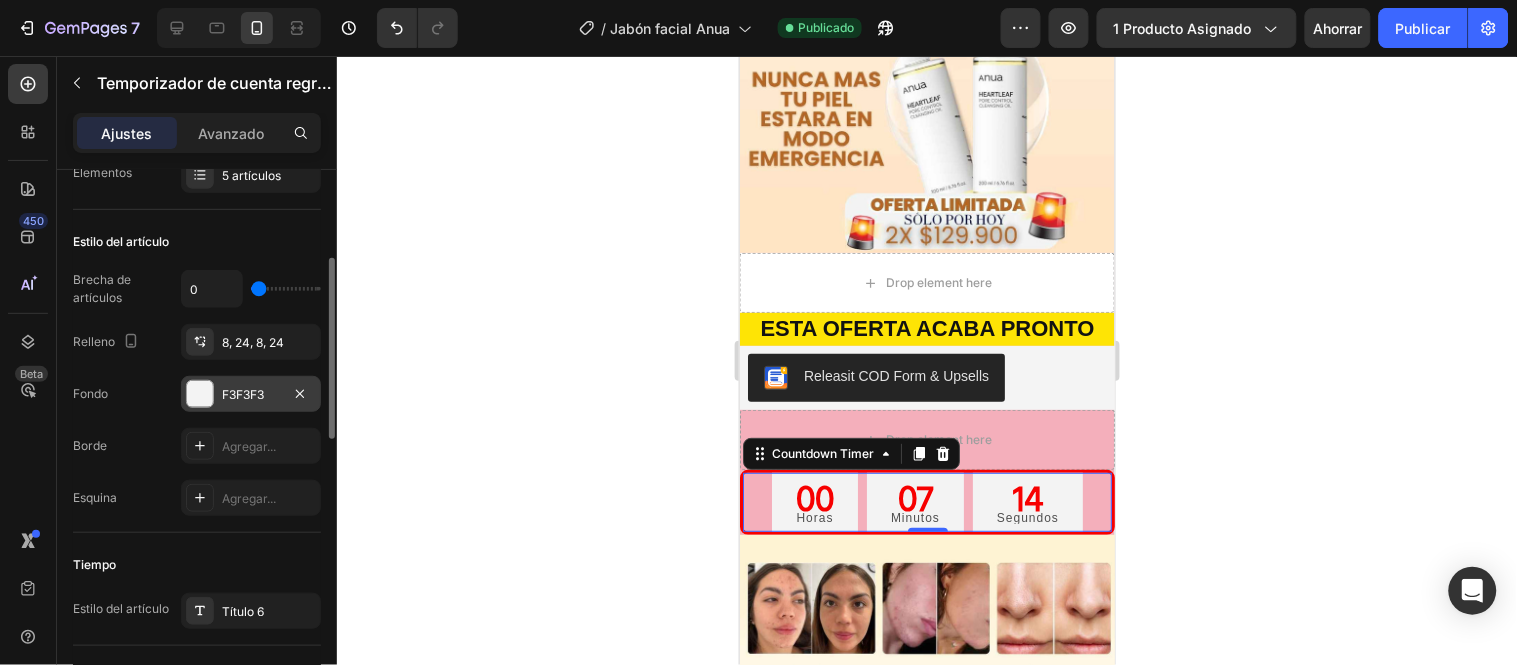 click on "F3F3F3" at bounding box center (251, 395) 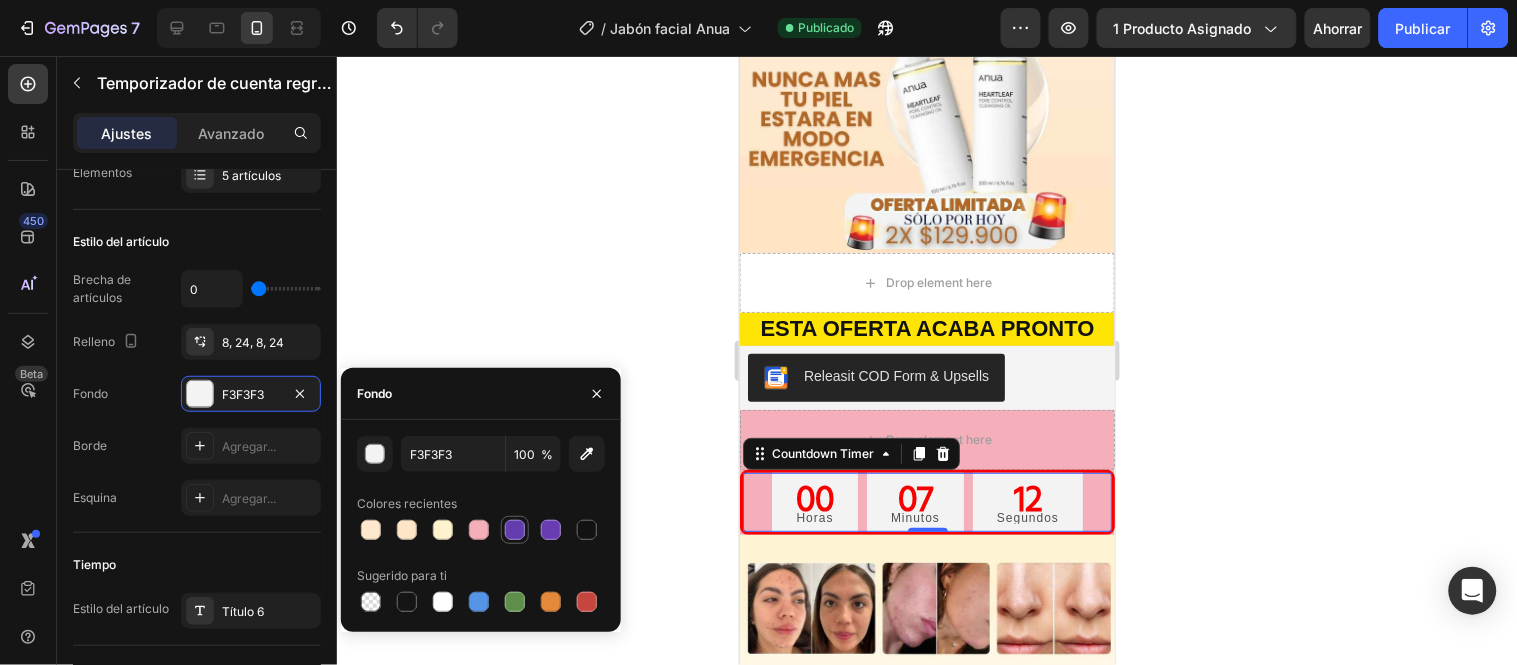 click at bounding box center (515, 530) 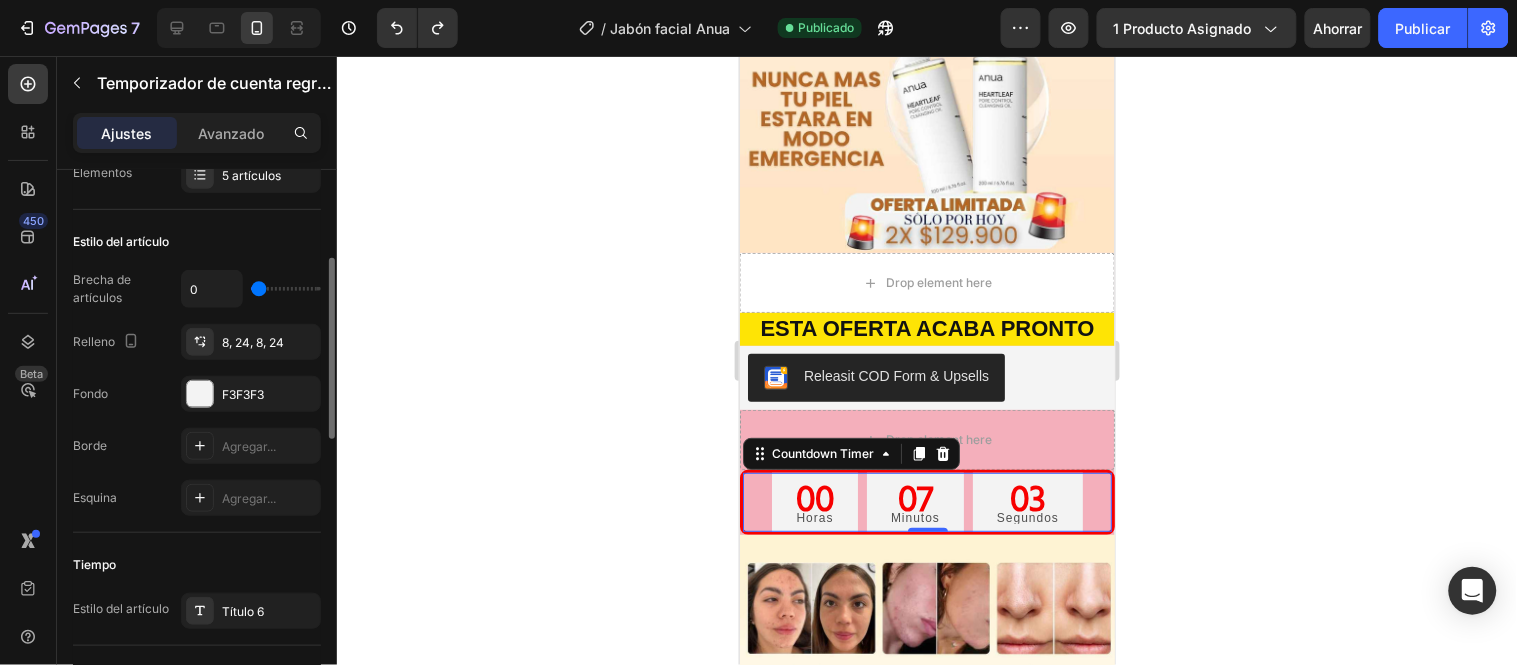 click on "Borde Agregar..." at bounding box center [197, 446] 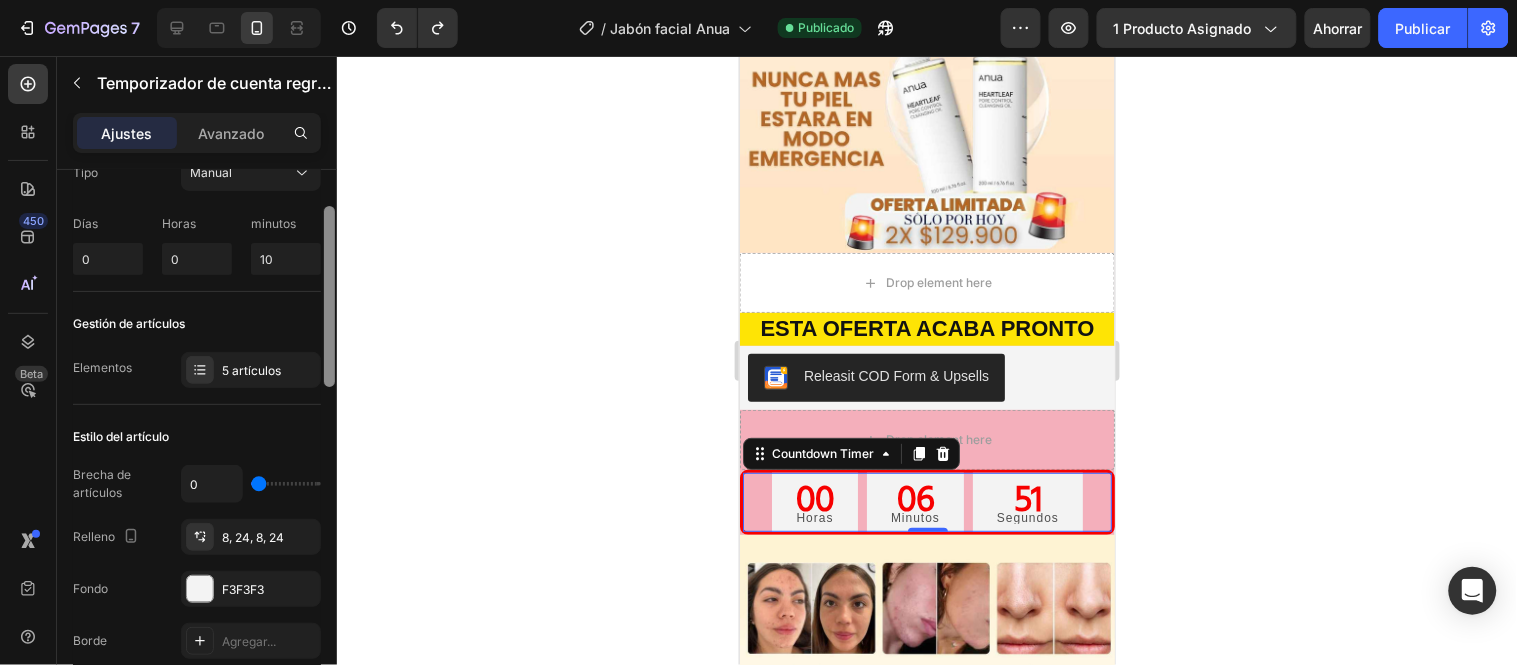 scroll, scrollTop: 0, scrollLeft: 0, axis: both 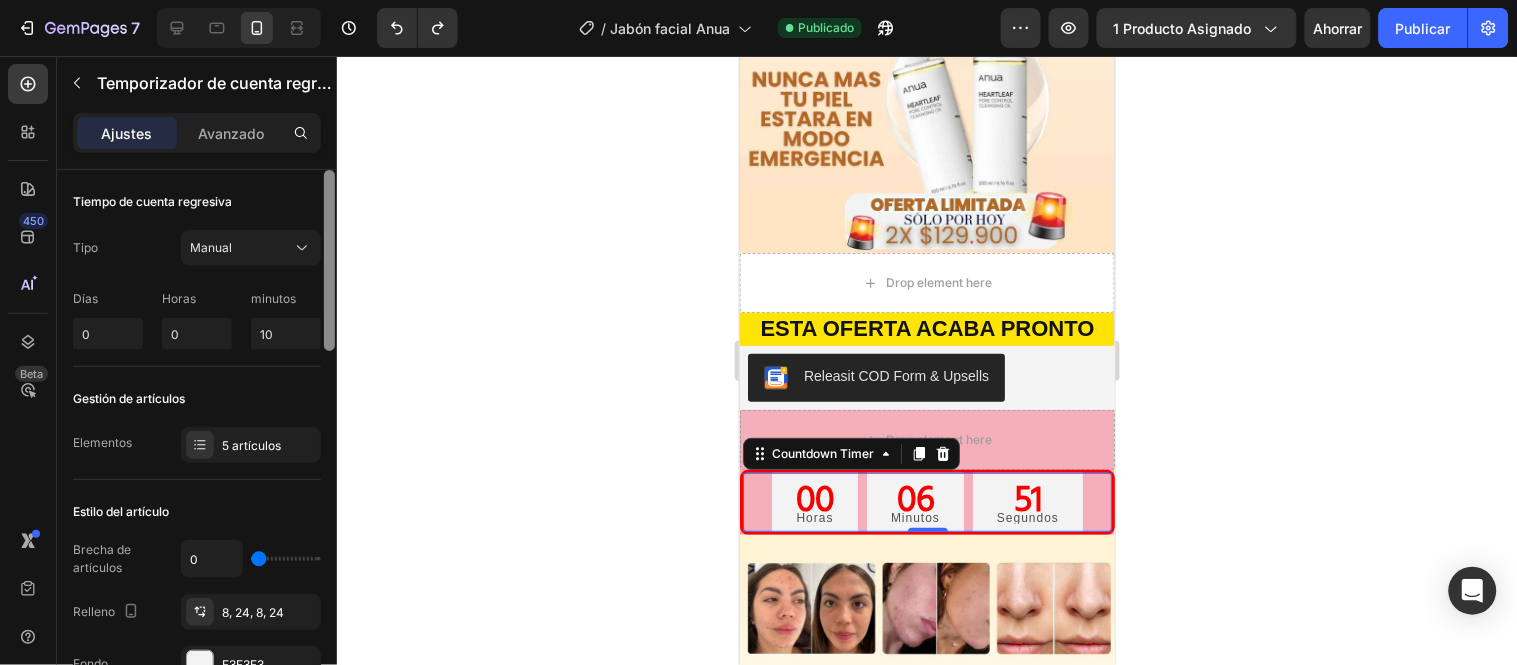 drag, startPoint x: 327, startPoint y: 275, endPoint x: 424, endPoint y: 128, distance: 176.11928 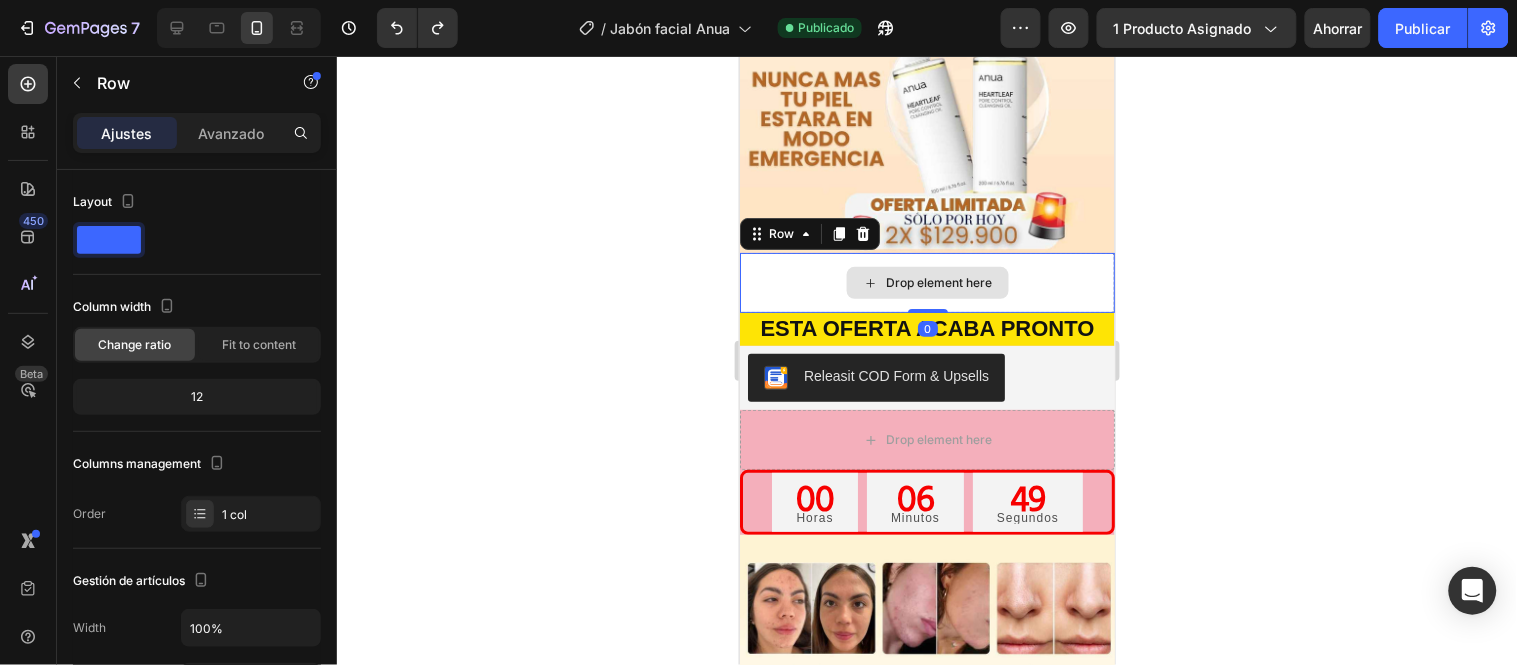 click on "Drop element here" at bounding box center [926, 282] 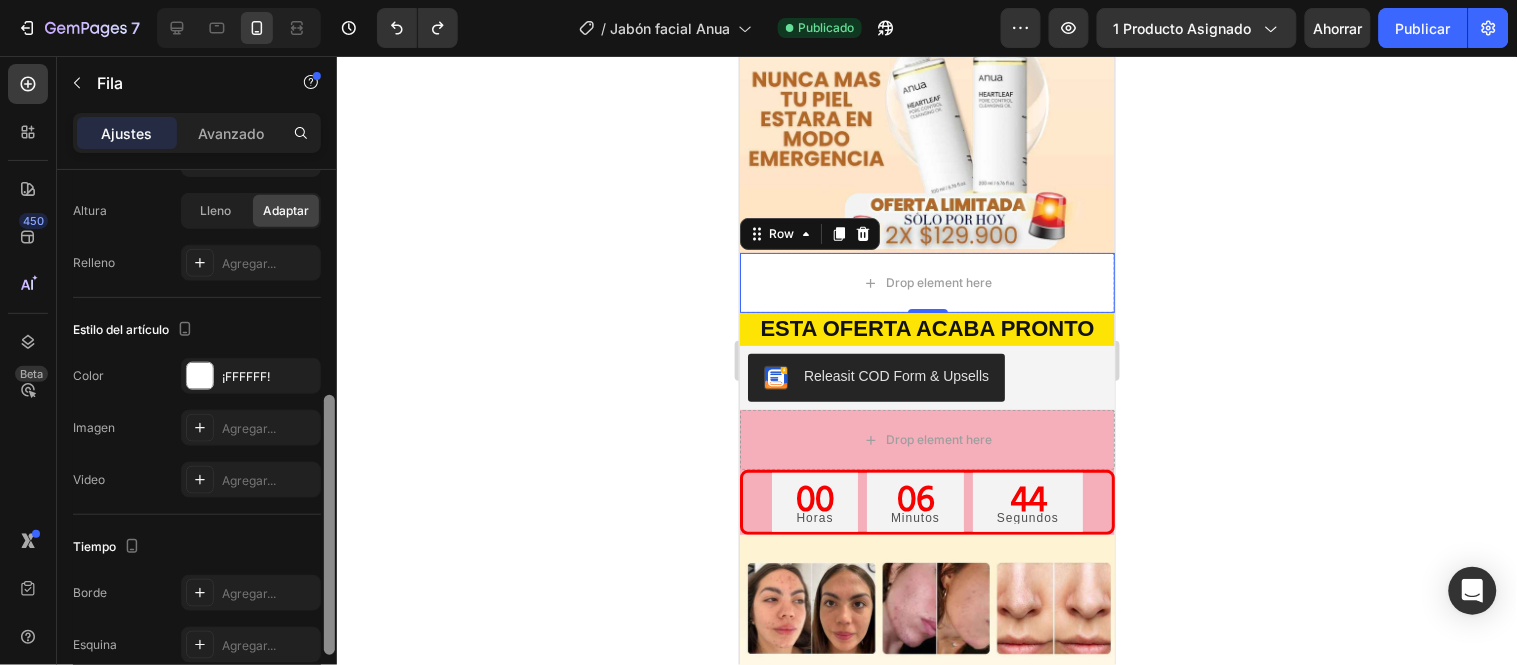 scroll, scrollTop: 472, scrollLeft: 0, axis: vertical 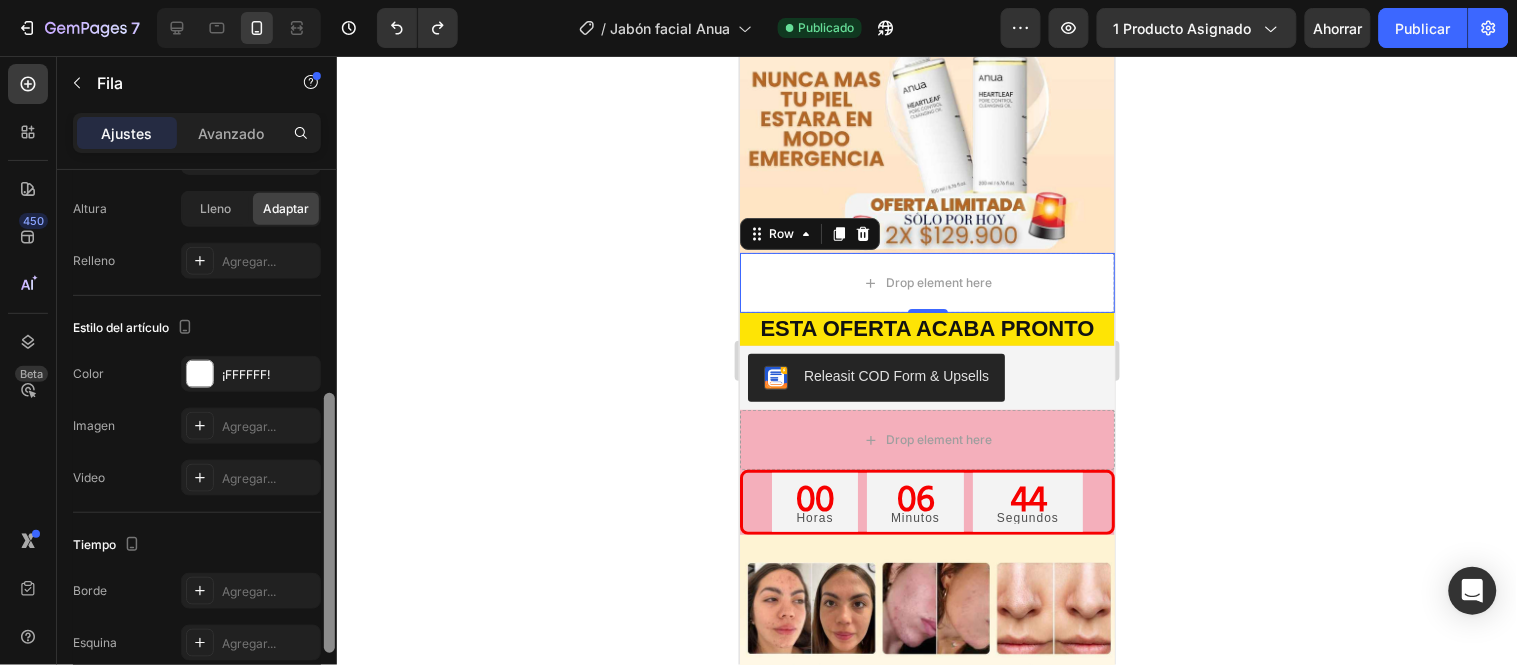 drag, startPoint x: 327, startPoint y: 340, endPoint x: 353, endPoint y: 564, distance: 225.50388 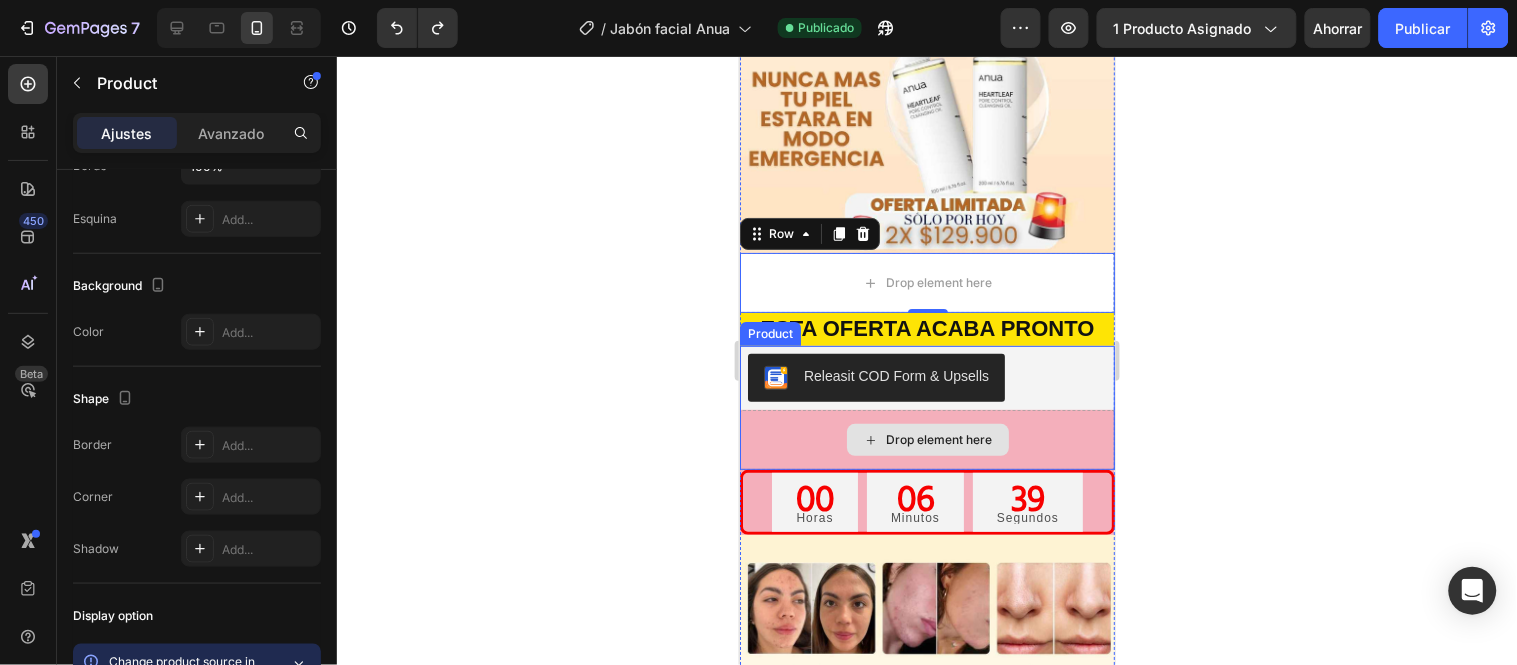 click on "Drop element here" at bounding box center (926, 439) 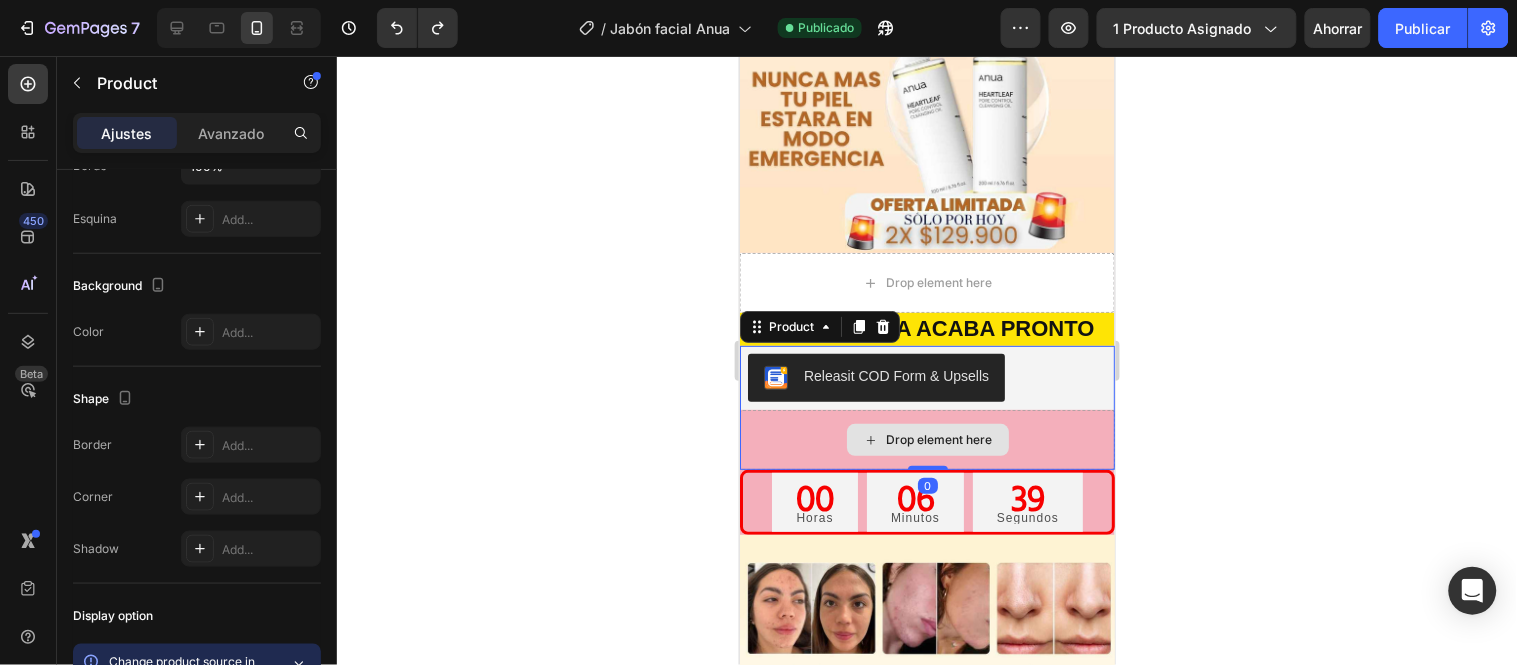 scroll, scrollTop: 0, scrollLeft: 0, axis: both 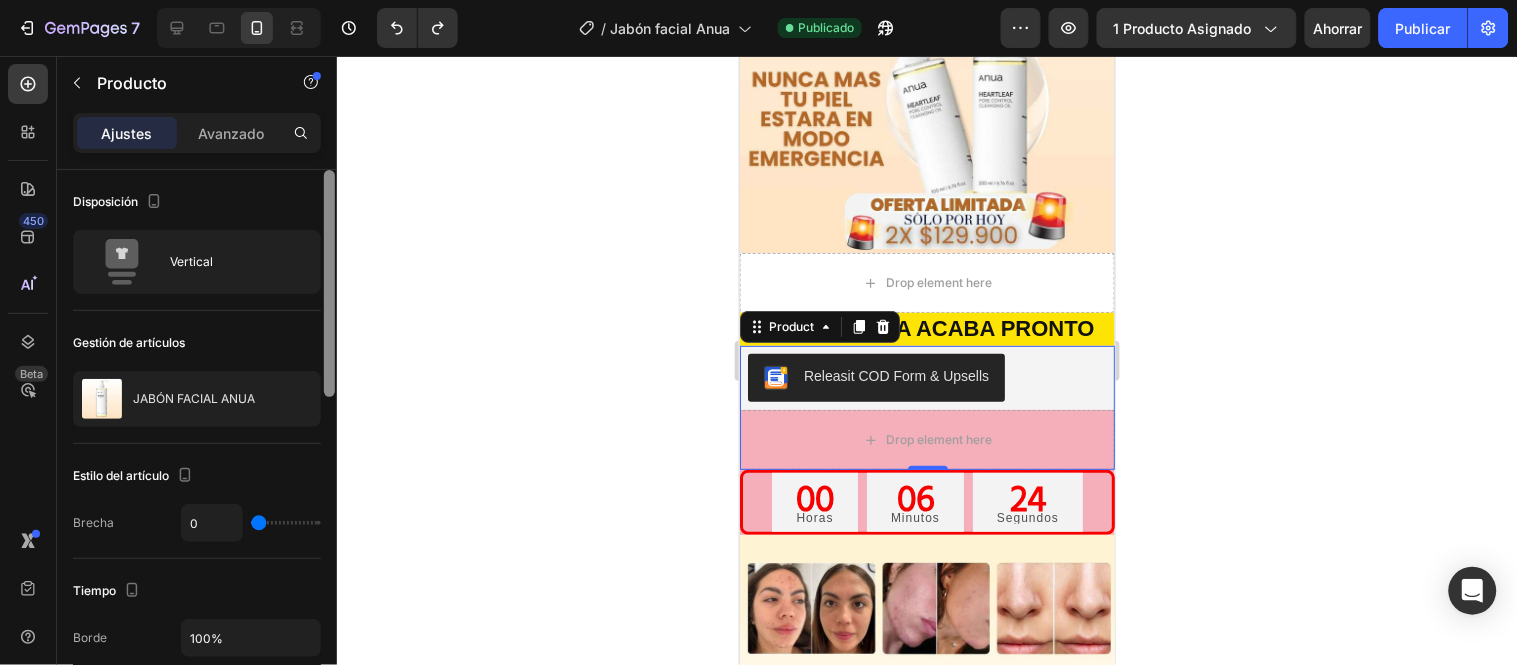 drag, startPoint x: 328, startPoint y: 190, endPoint x: 480, endPoint y: 131, distance: 163.04907 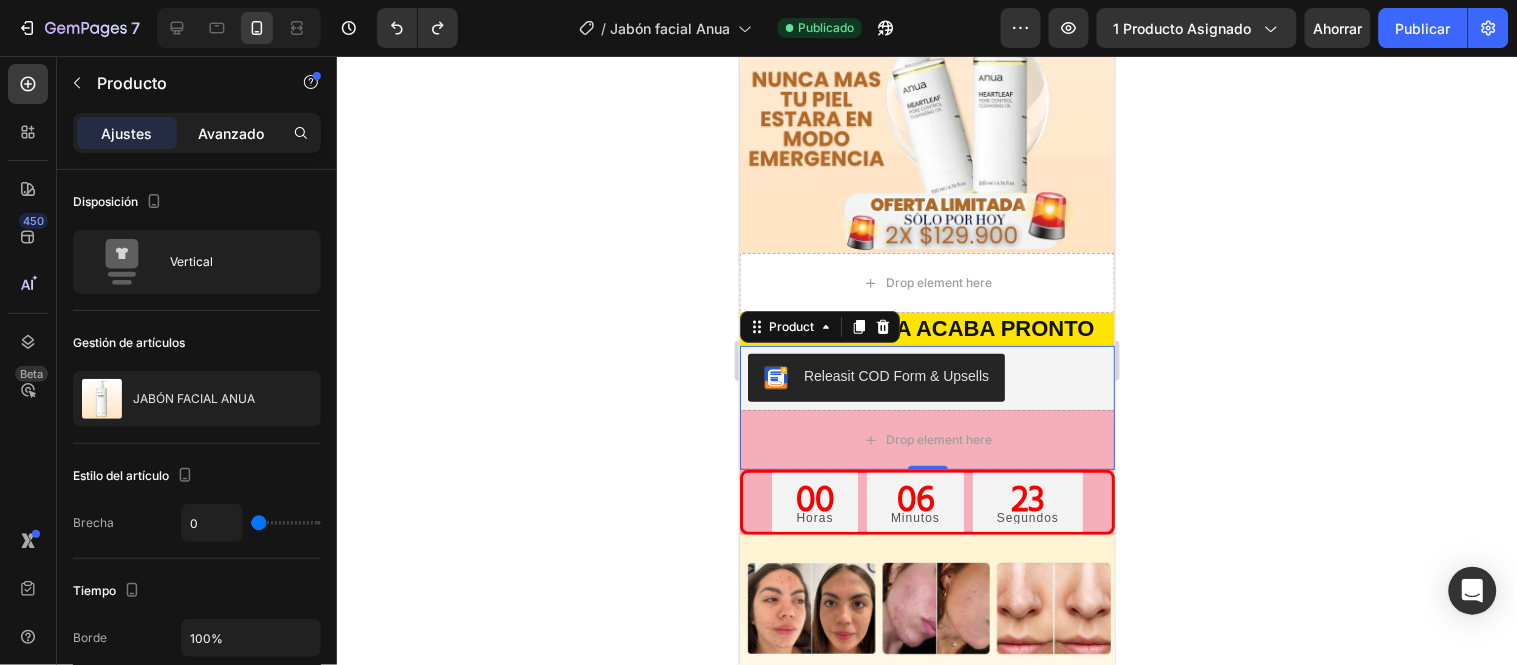 click on "Avanzado" at bounding box center [231, 133] 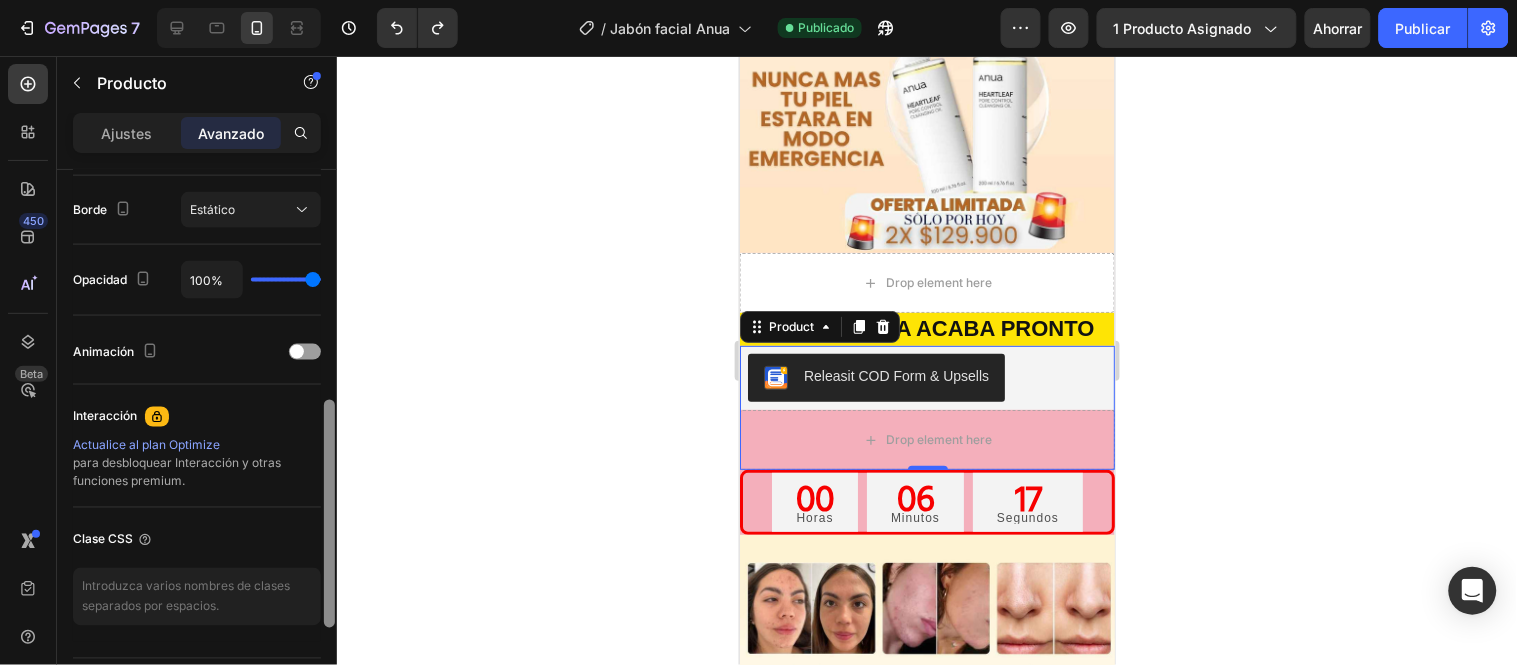 scroll, scrollTop: 782, scrollLeft: 0, axis: vertical 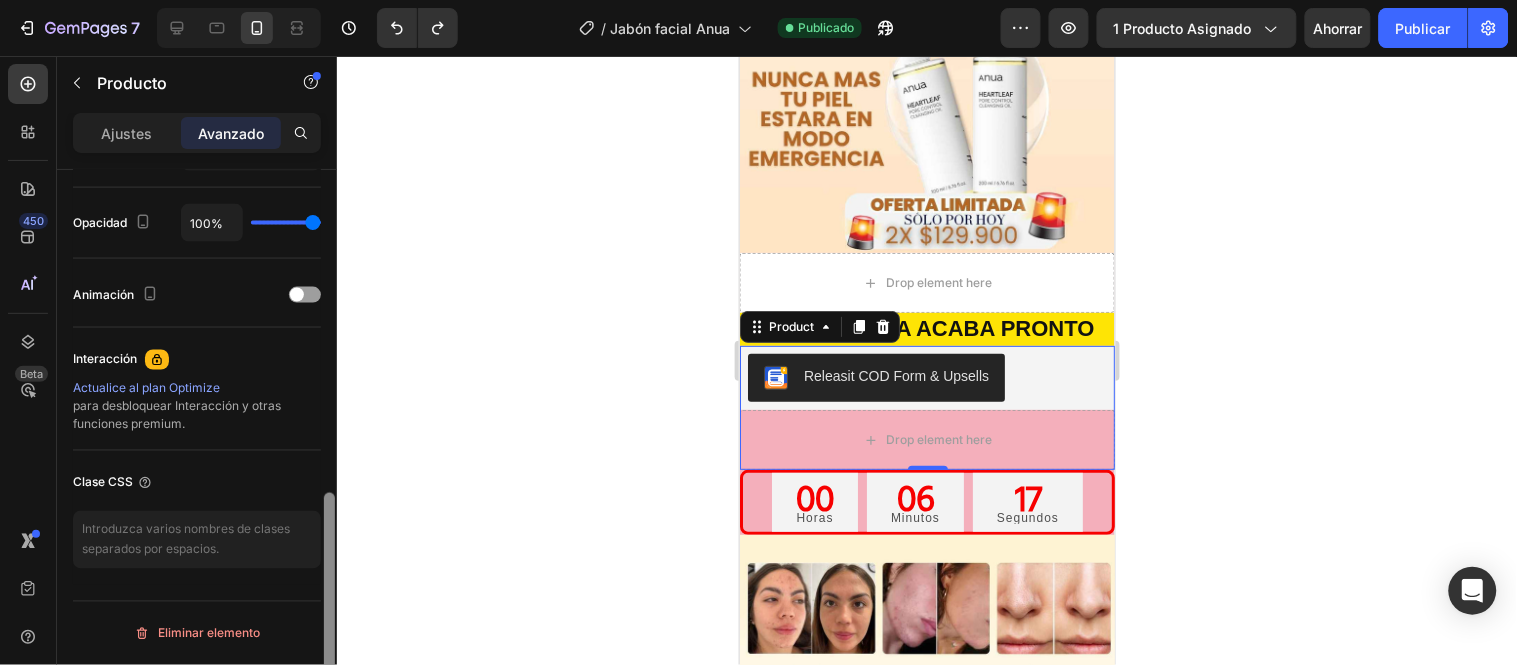 drag, startPoint x: 326, startPoint y: 178, endPoint x: 365, endPoint y: 560, distance: 383.9857 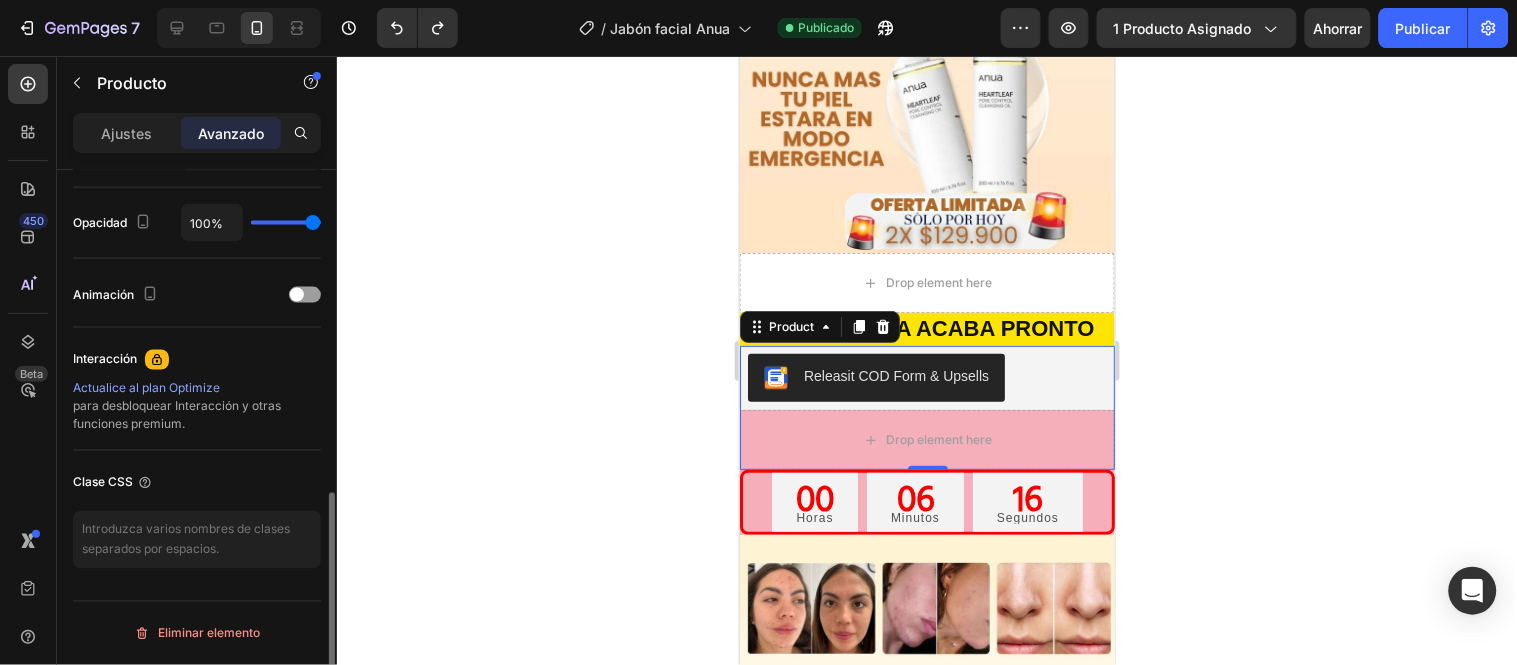 click 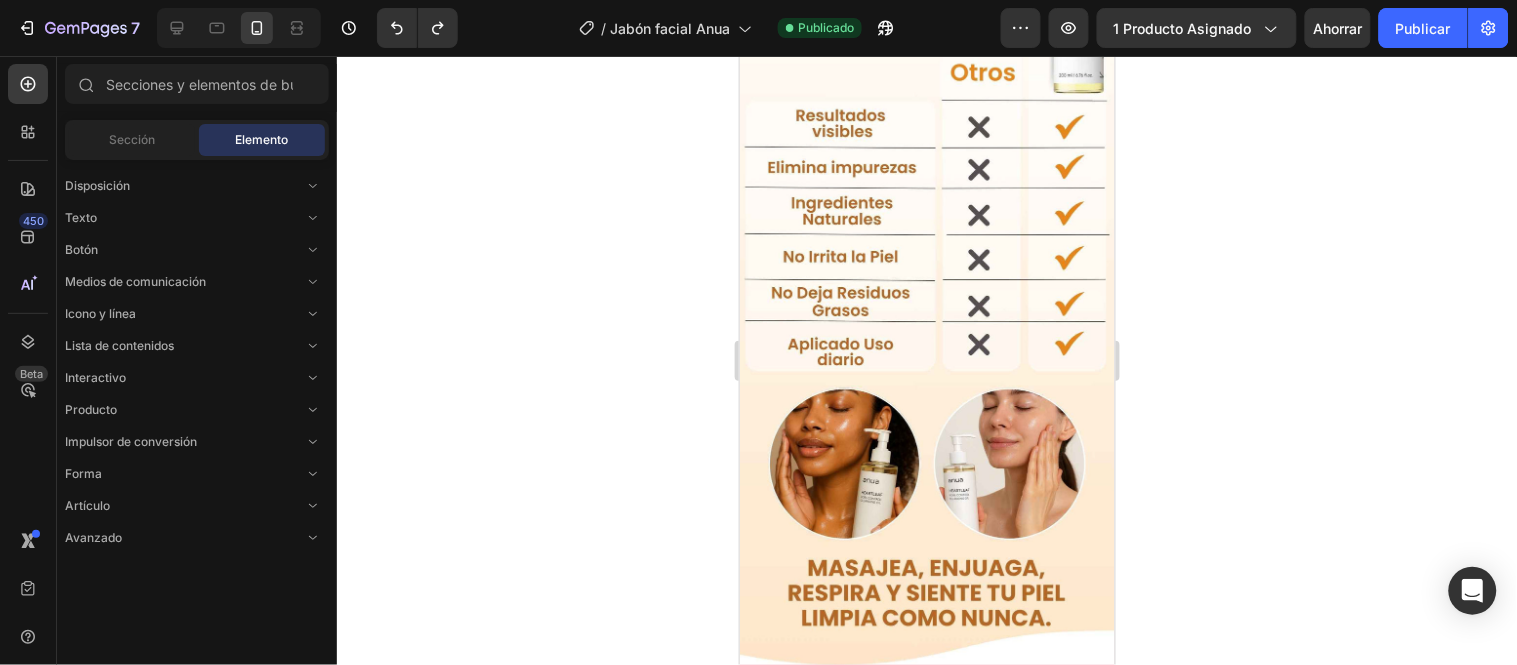scroll, scrollTop: 5168, scrollLeft: 0, axis: vertical 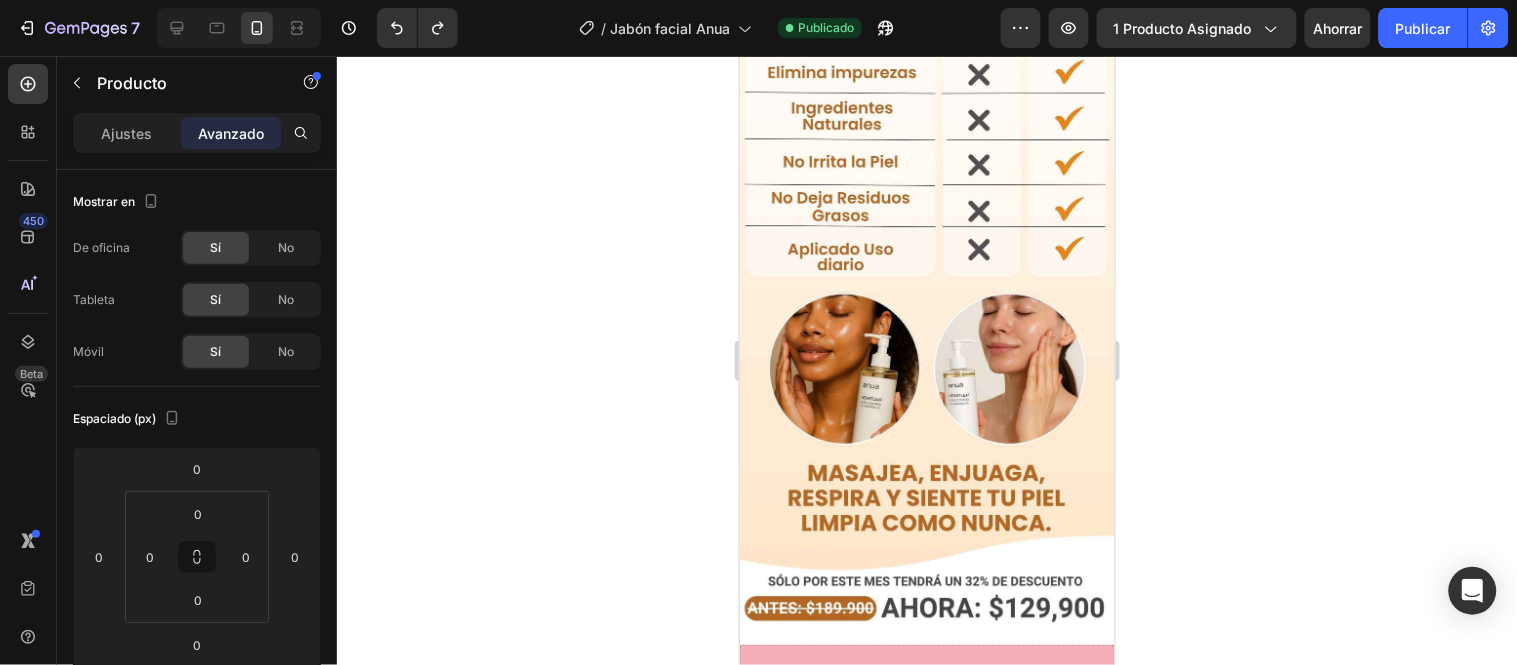 click on "Releasit COD Form & Upsells" at bounding box center [875, 736] 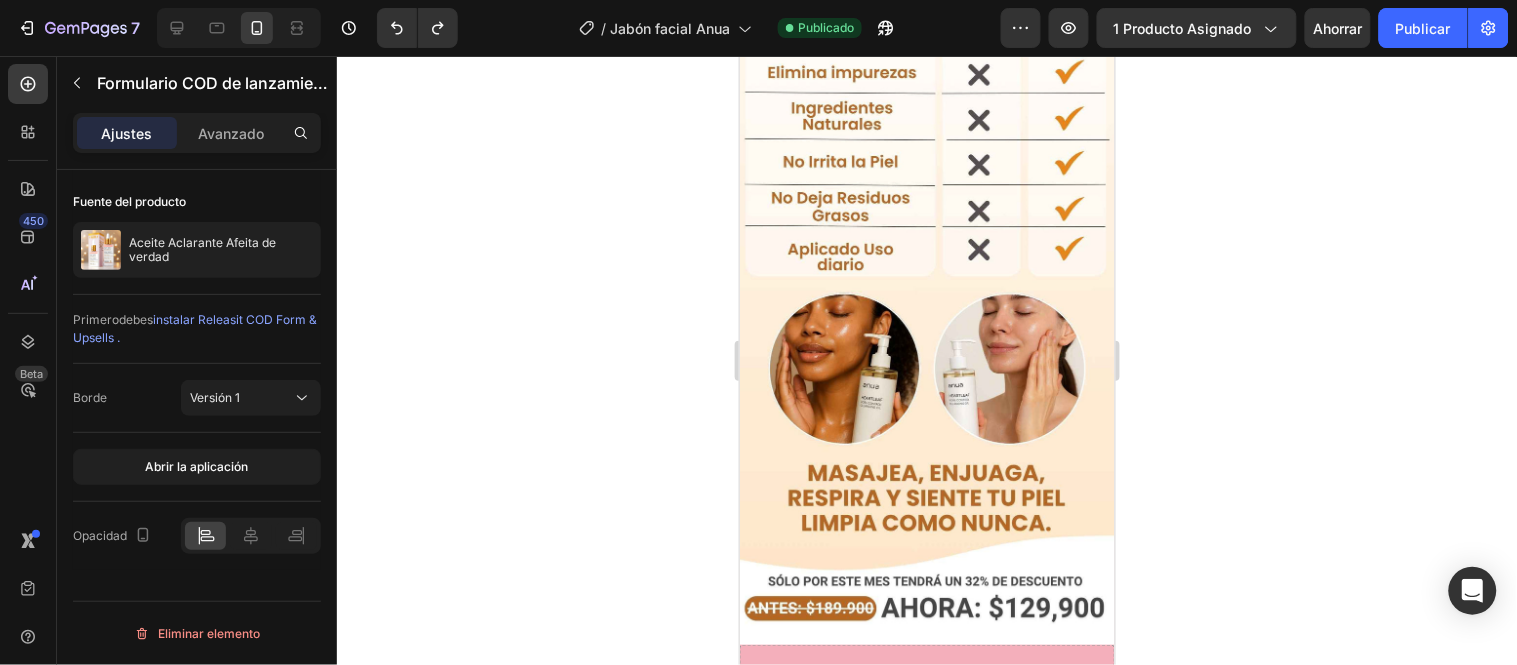 click 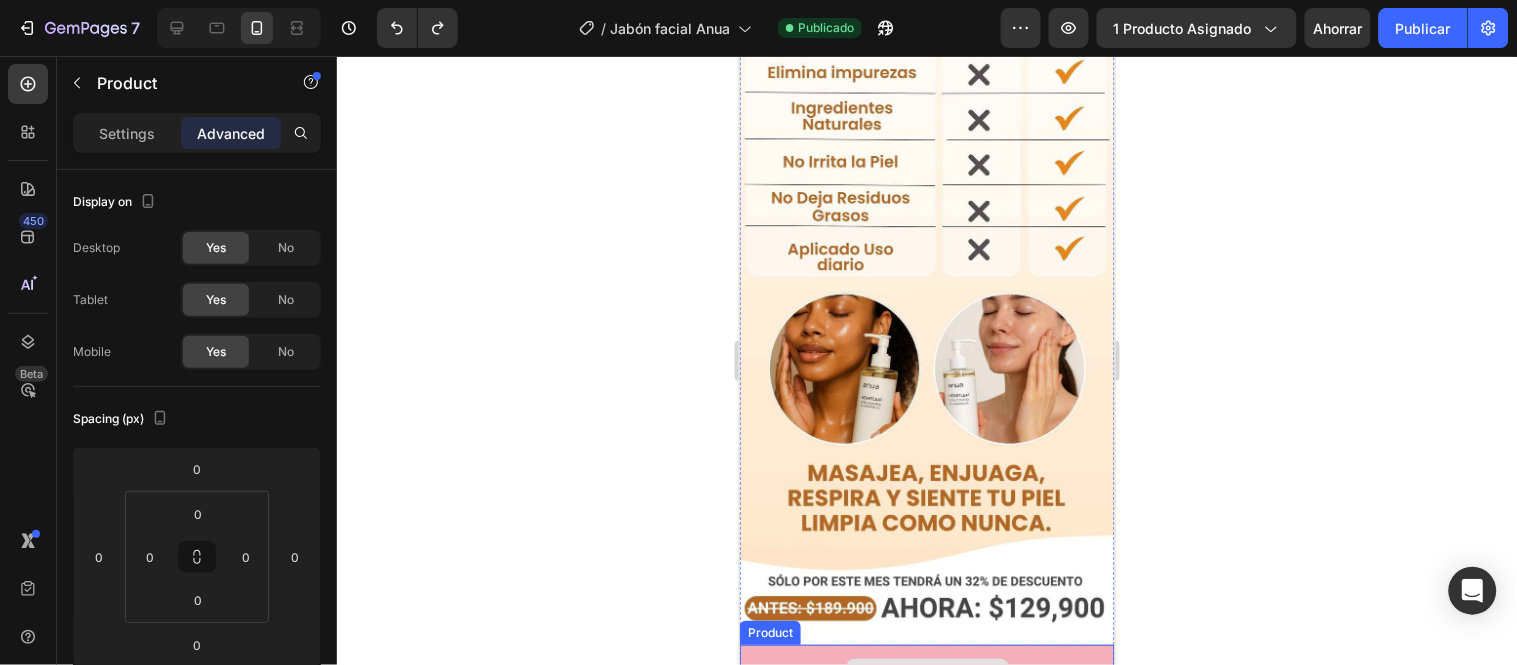 click on "Drop element here" at bounding box center [926, 674] 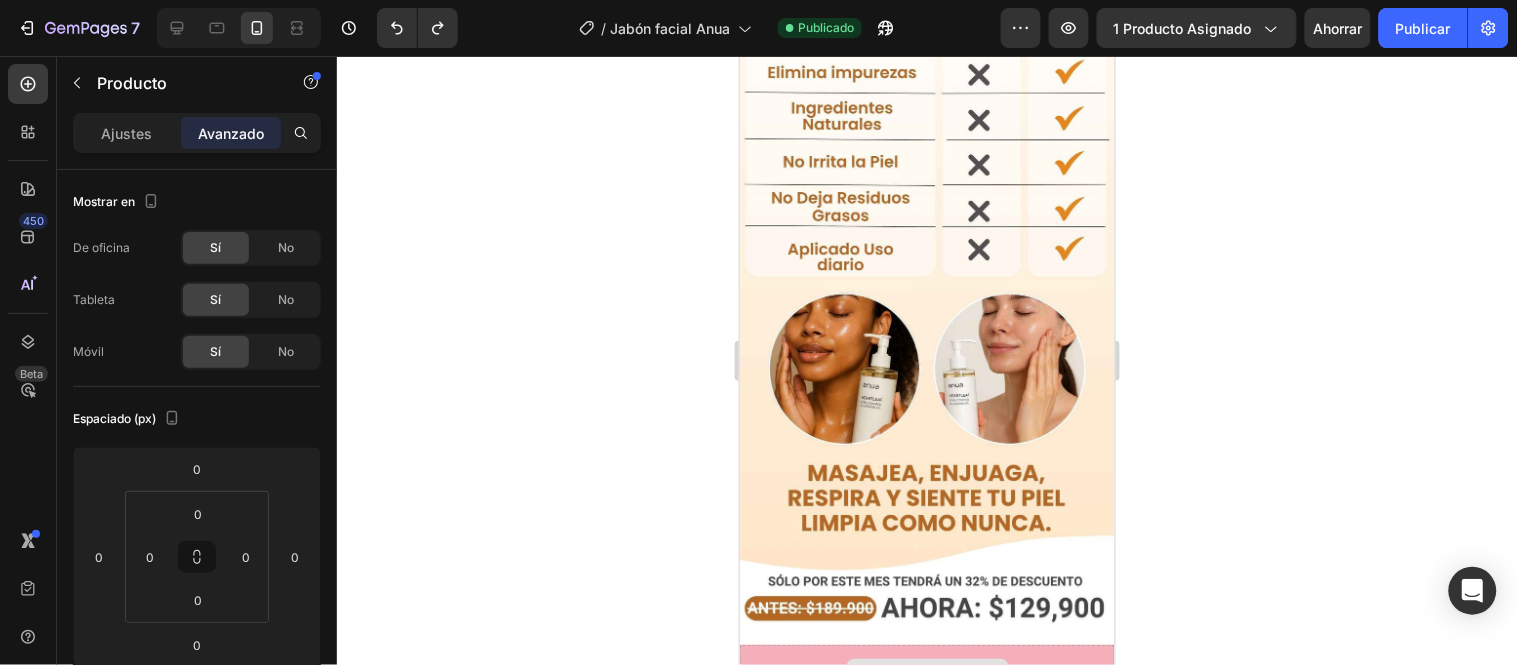 click on "Drop element here" at bounding box center [939, 674] 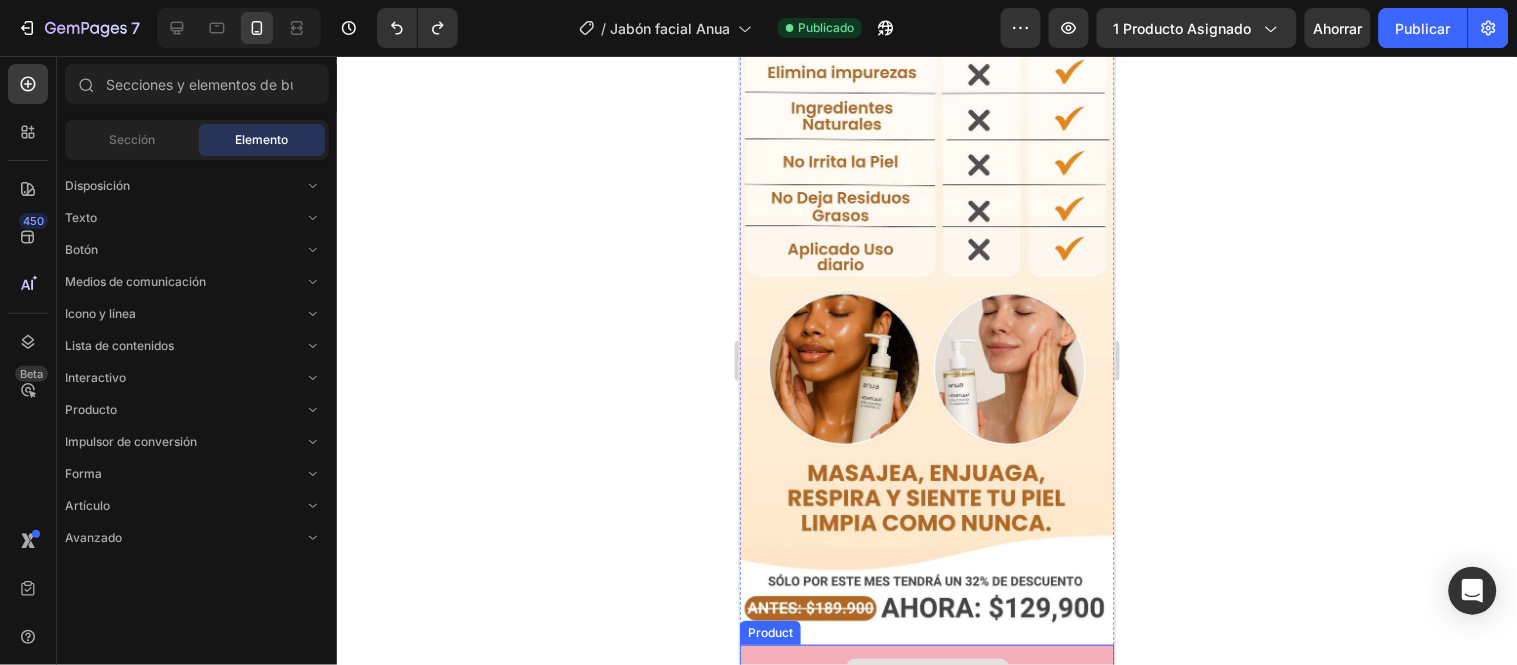 click on "Drop element here" at bounding box center [939, 674] 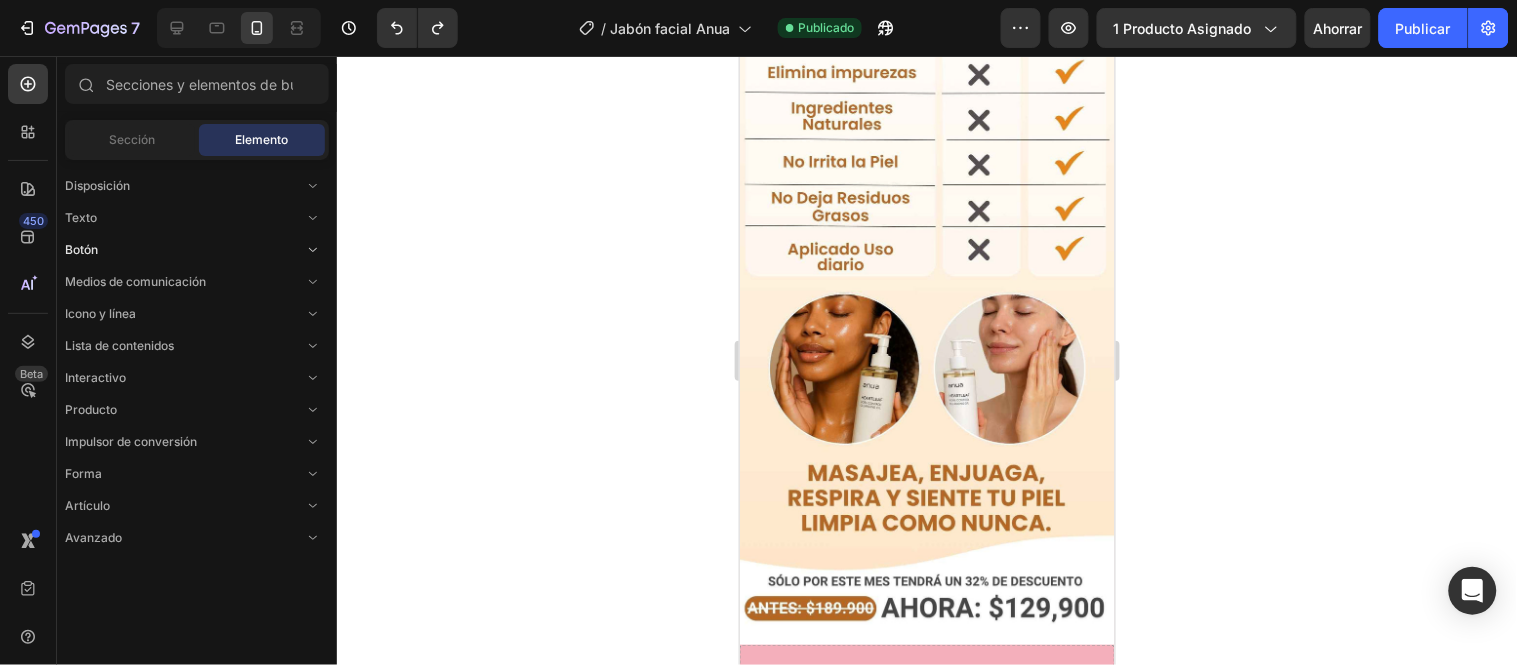 click 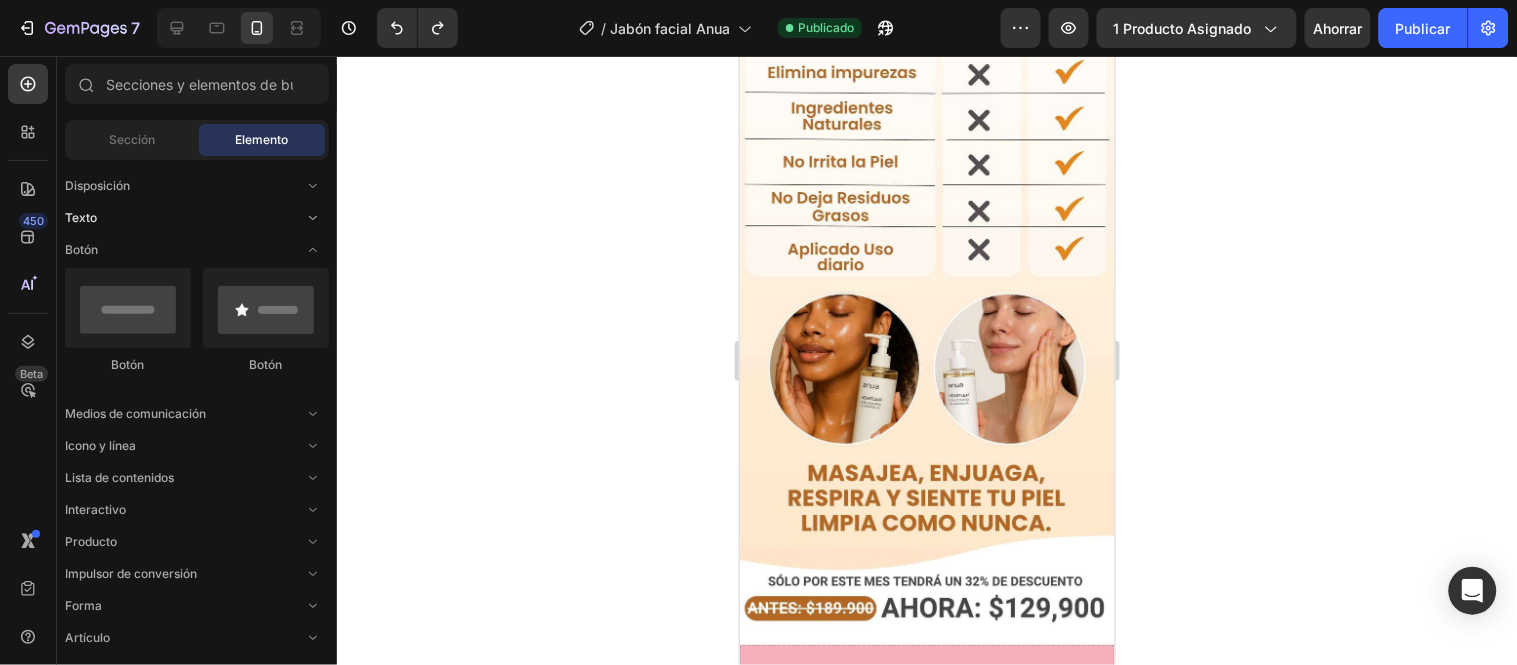 click 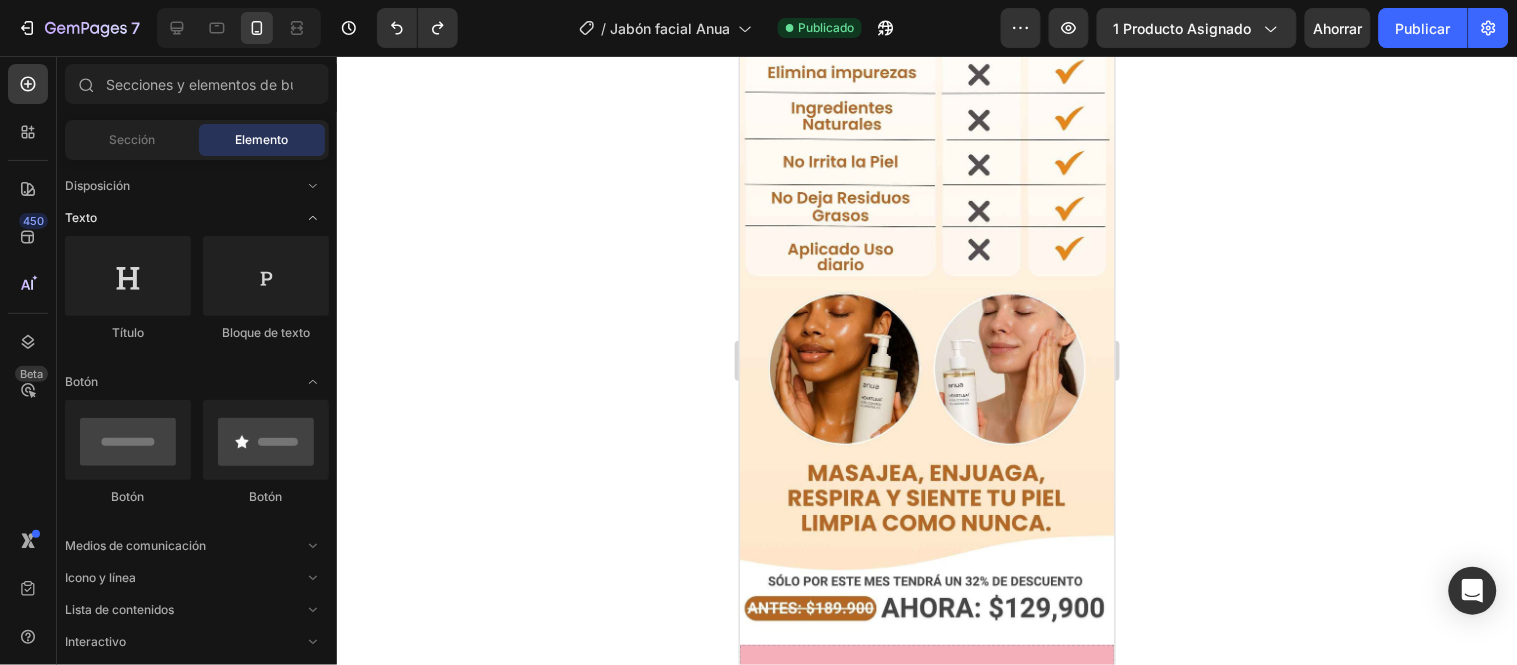 click 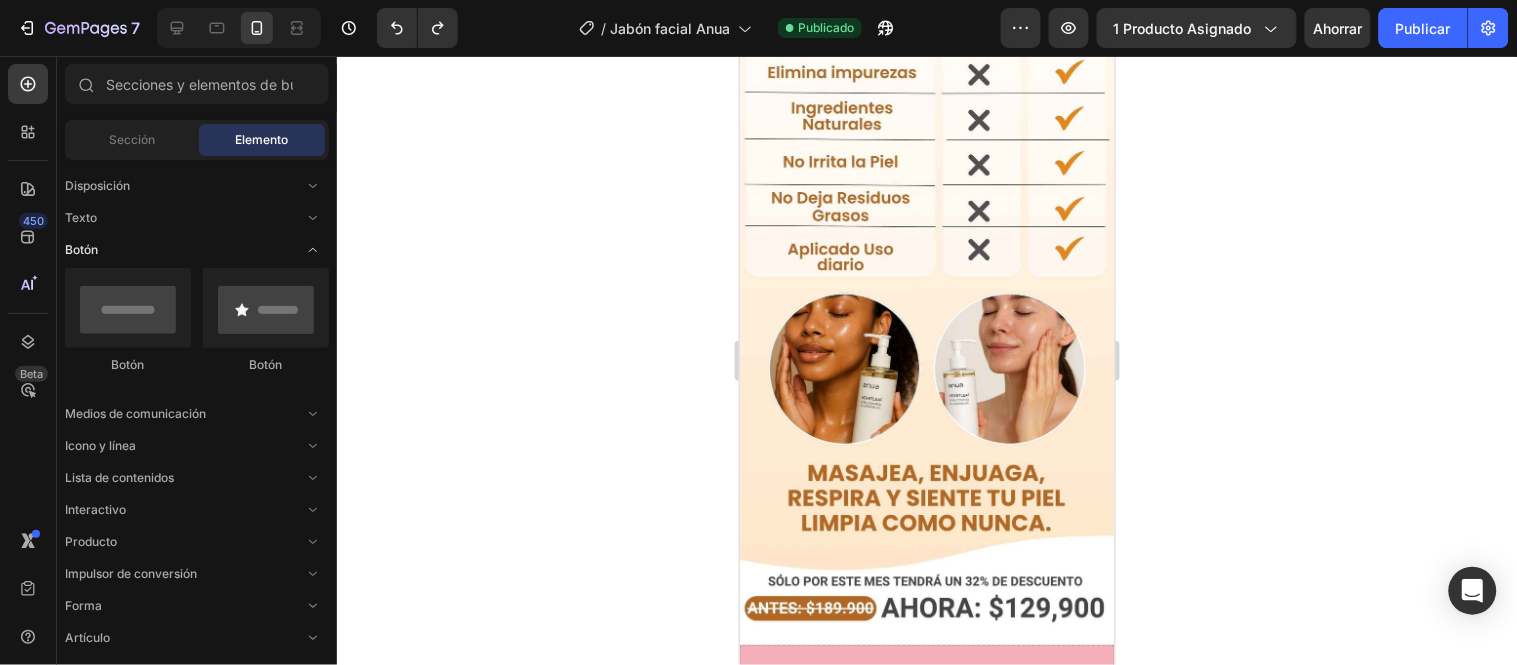 click 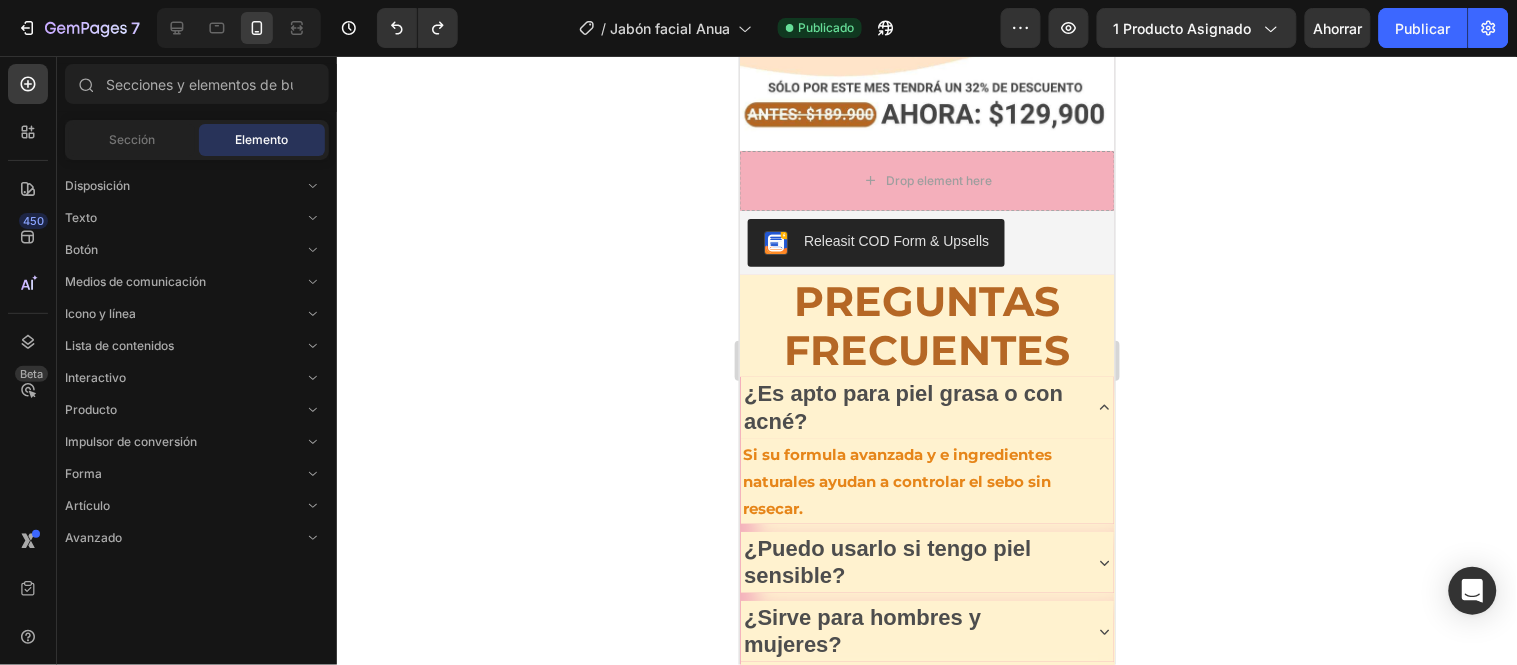scroll, scrollTop: 5677, scrollLeft: 0, axis: vertical 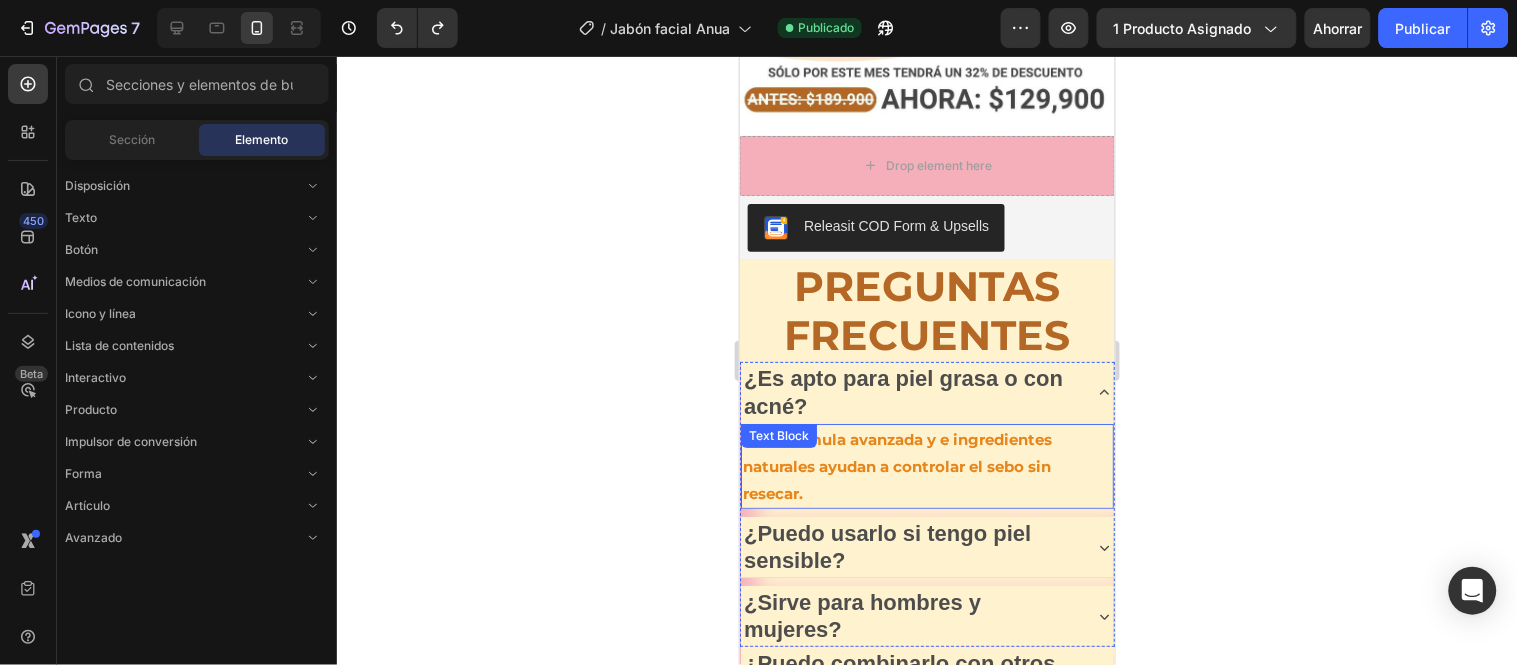 click on "Si su formula avanzada y e ingredientes naturales ayudan a controlar el sebo sin resecar." at bounding box center (926, 465) 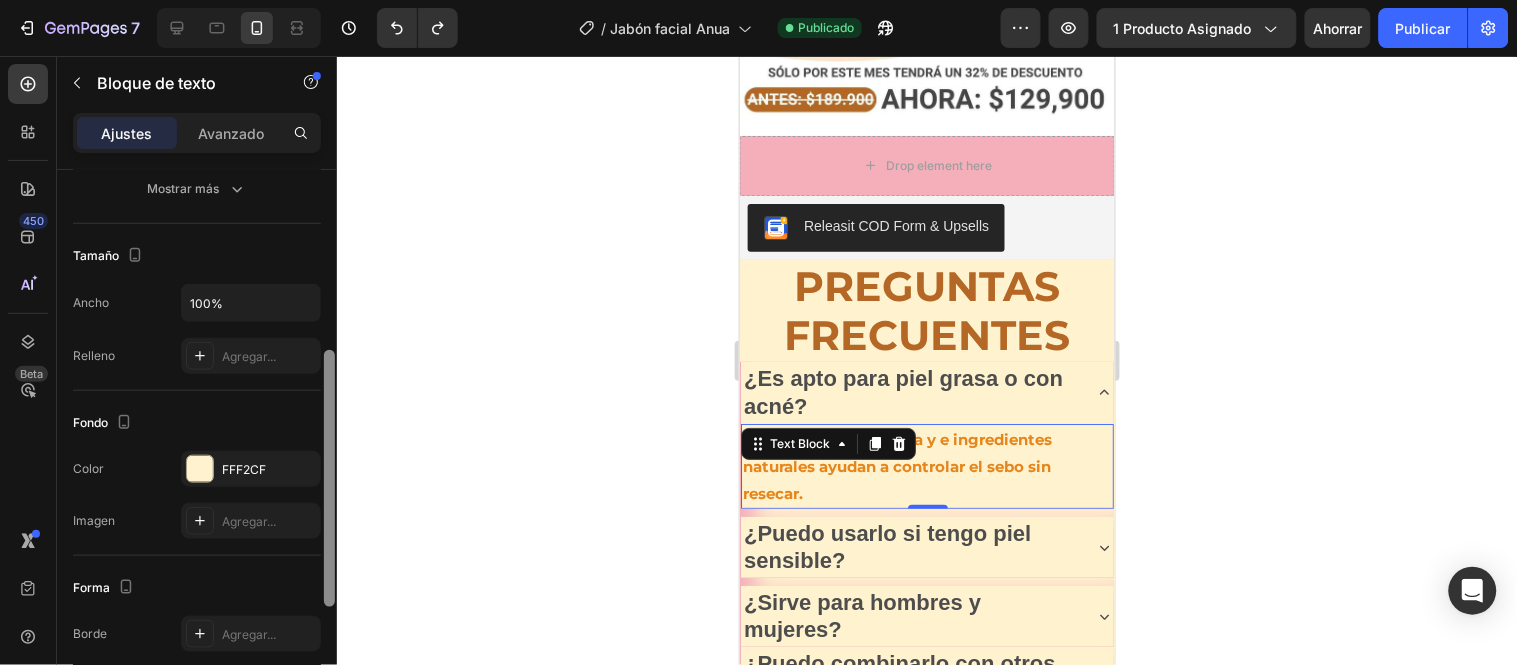scroll, scrollTop: 380, scrollLeft: 0, axis: vertical 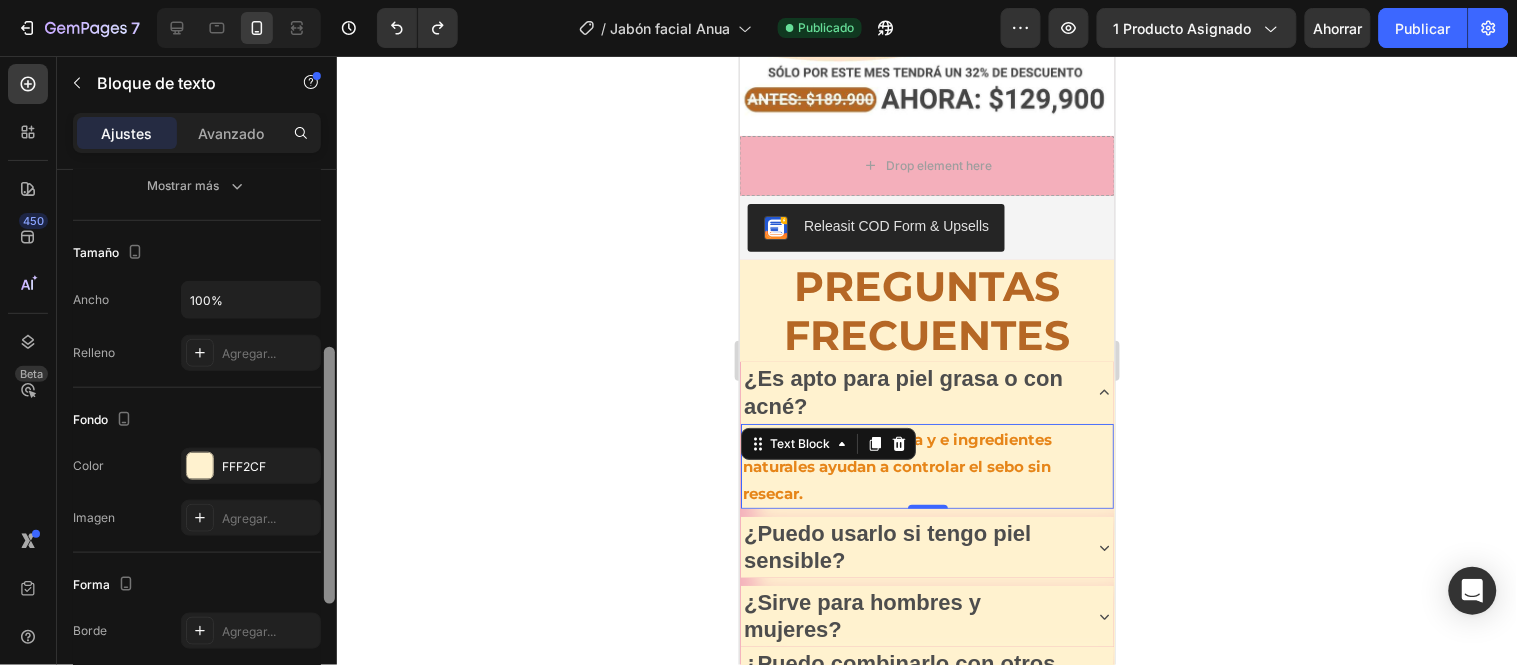 drag, startPoint x: 324, startPoint y: 181, endPoint x: 356, endPoint y: 358, distance: 179.8694 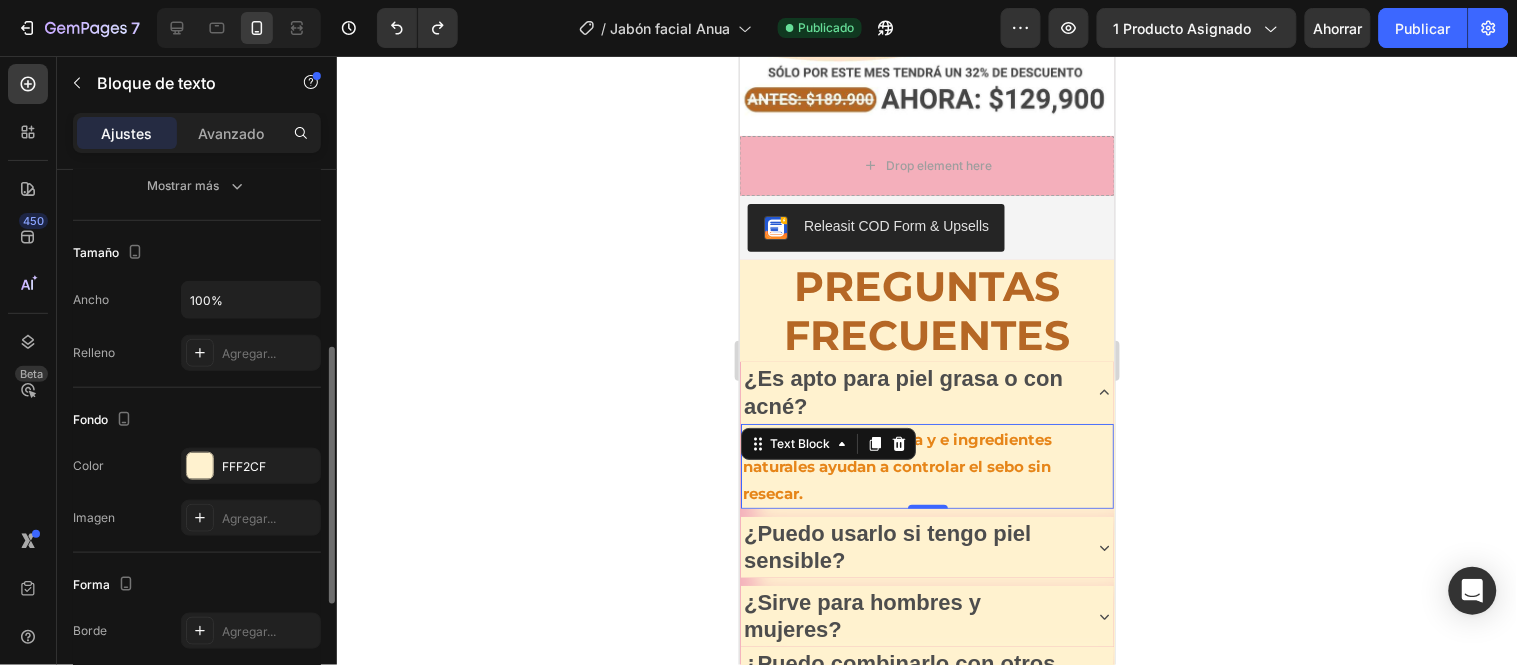 click on "Color" at bounding box center (88, 465) 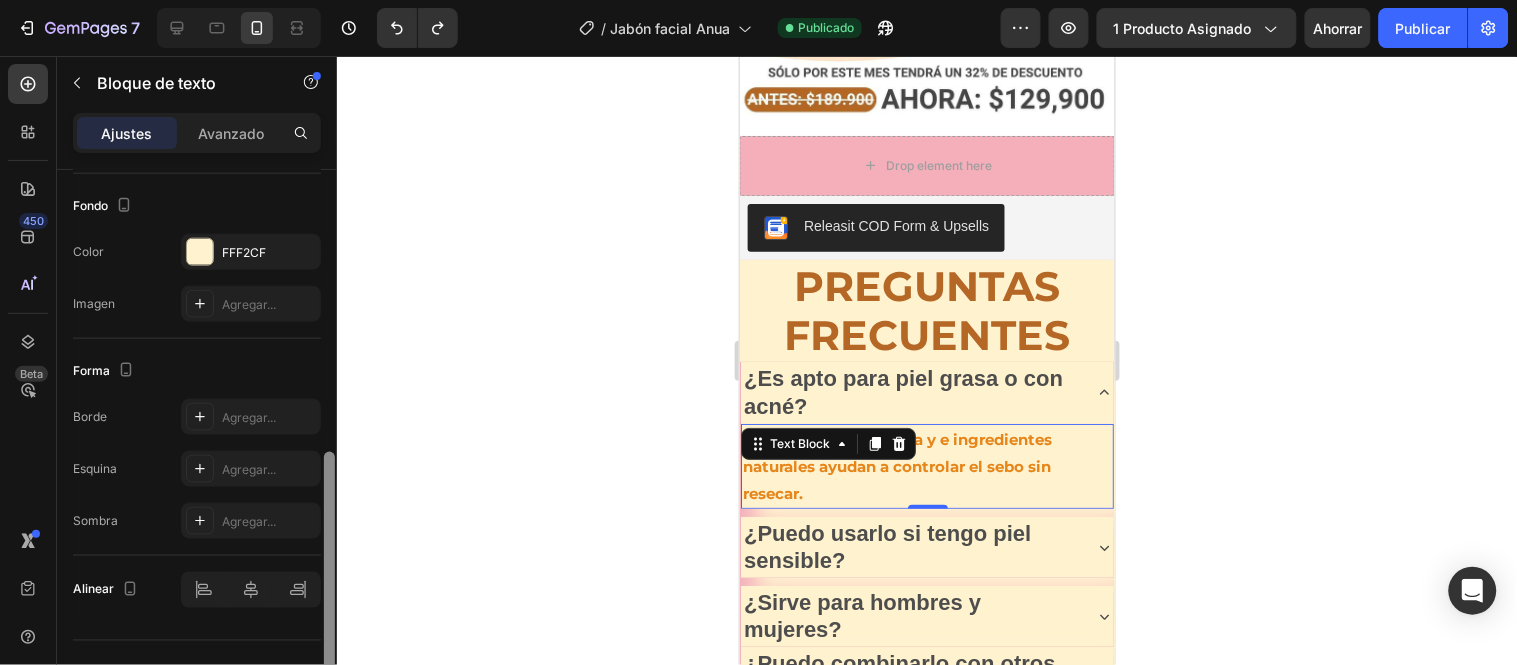 scroll, scrollTop: 598, scrollLeft: 0, axis: vertical 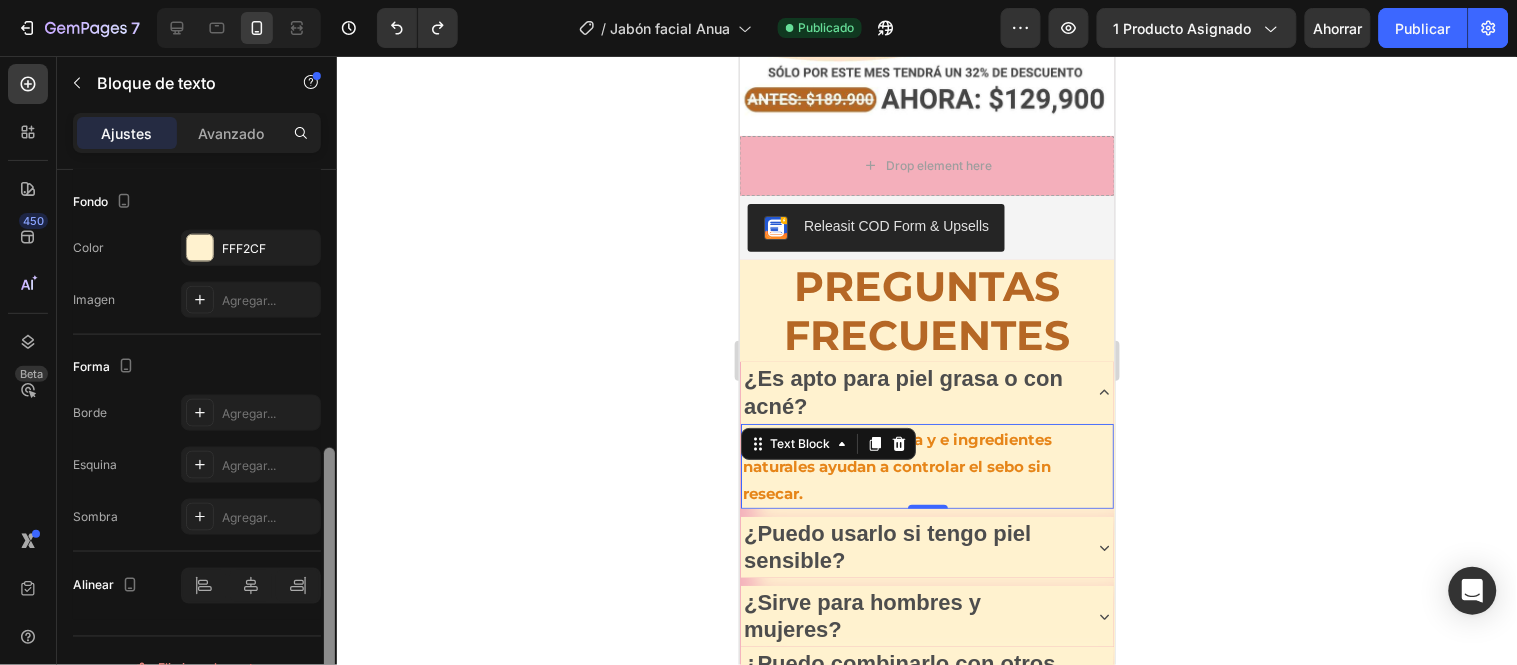 drag, startPoint x: 328, startPoint y: 370, endPoint x: 330, endPoint y: 472, distance: 102.01961 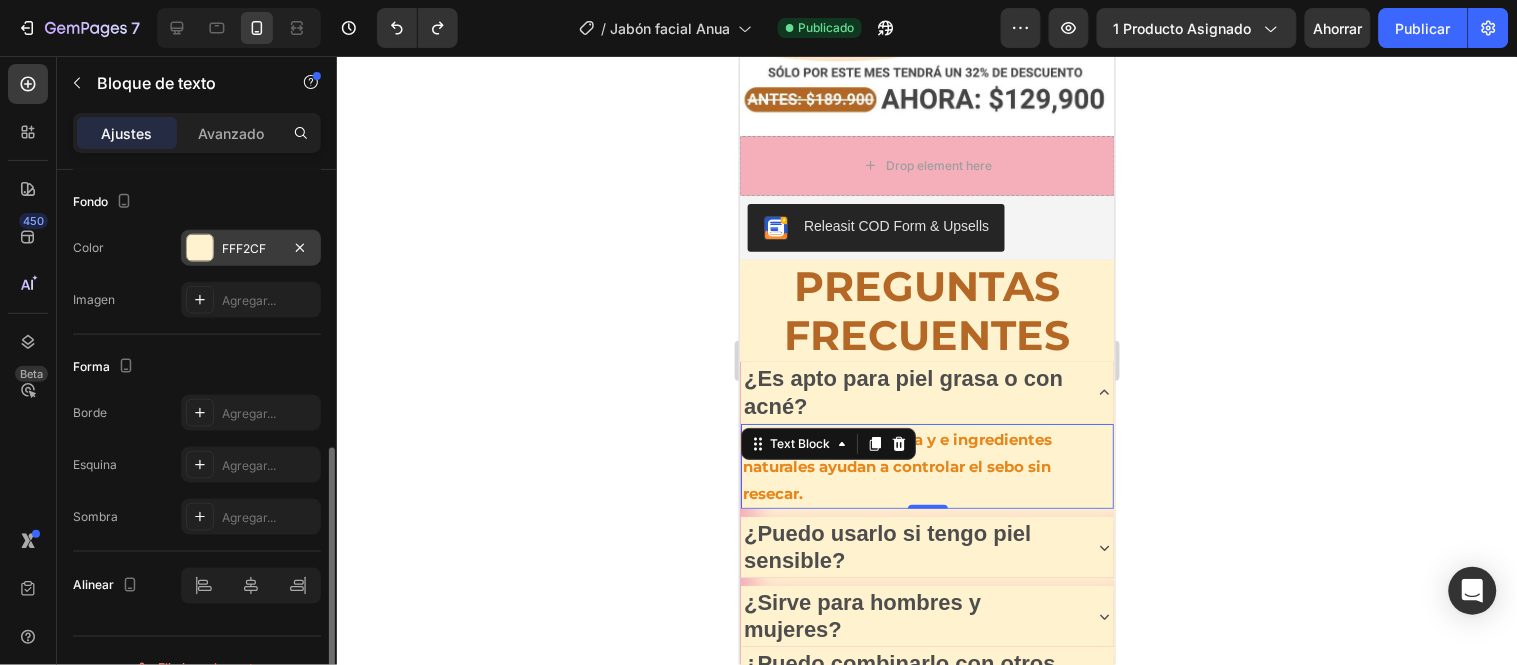 click on "FFF2CF" at bounding box center (244, 248) 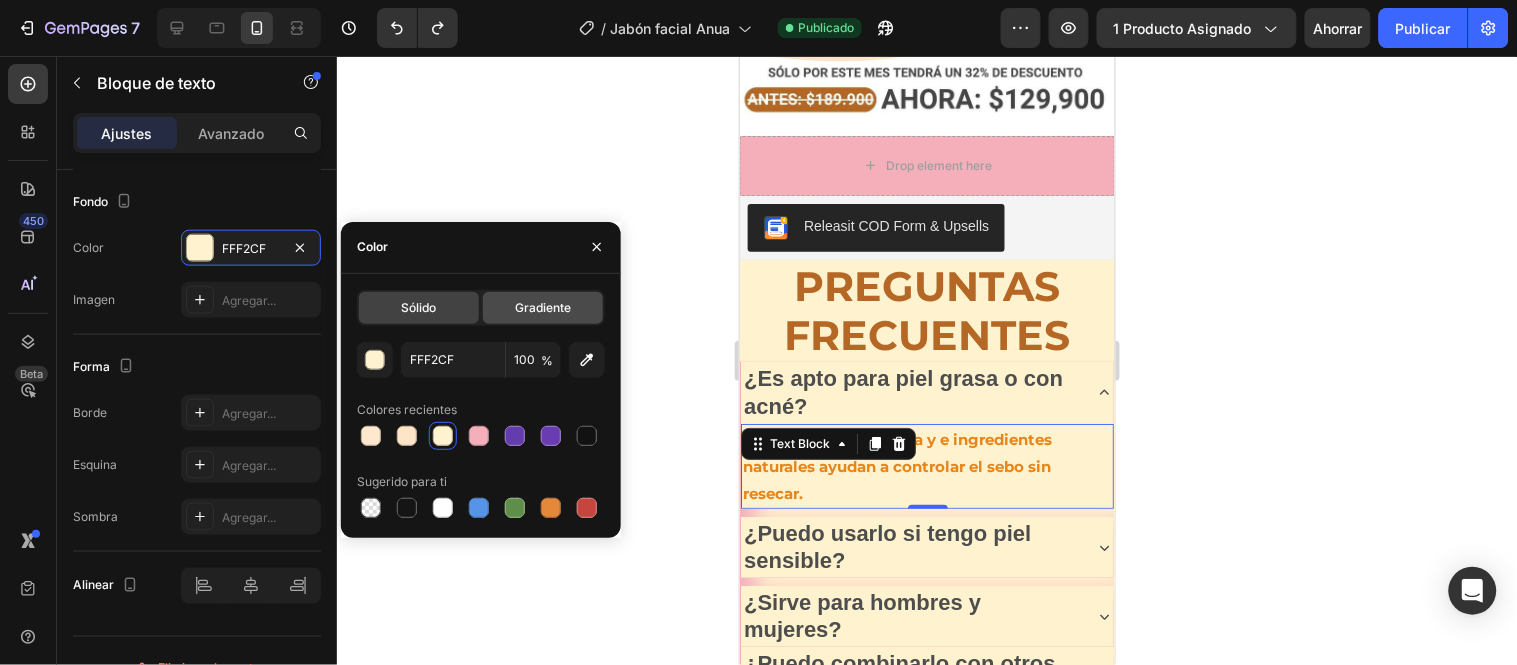 click on "Gradiente" at bounding box center (543, 307) 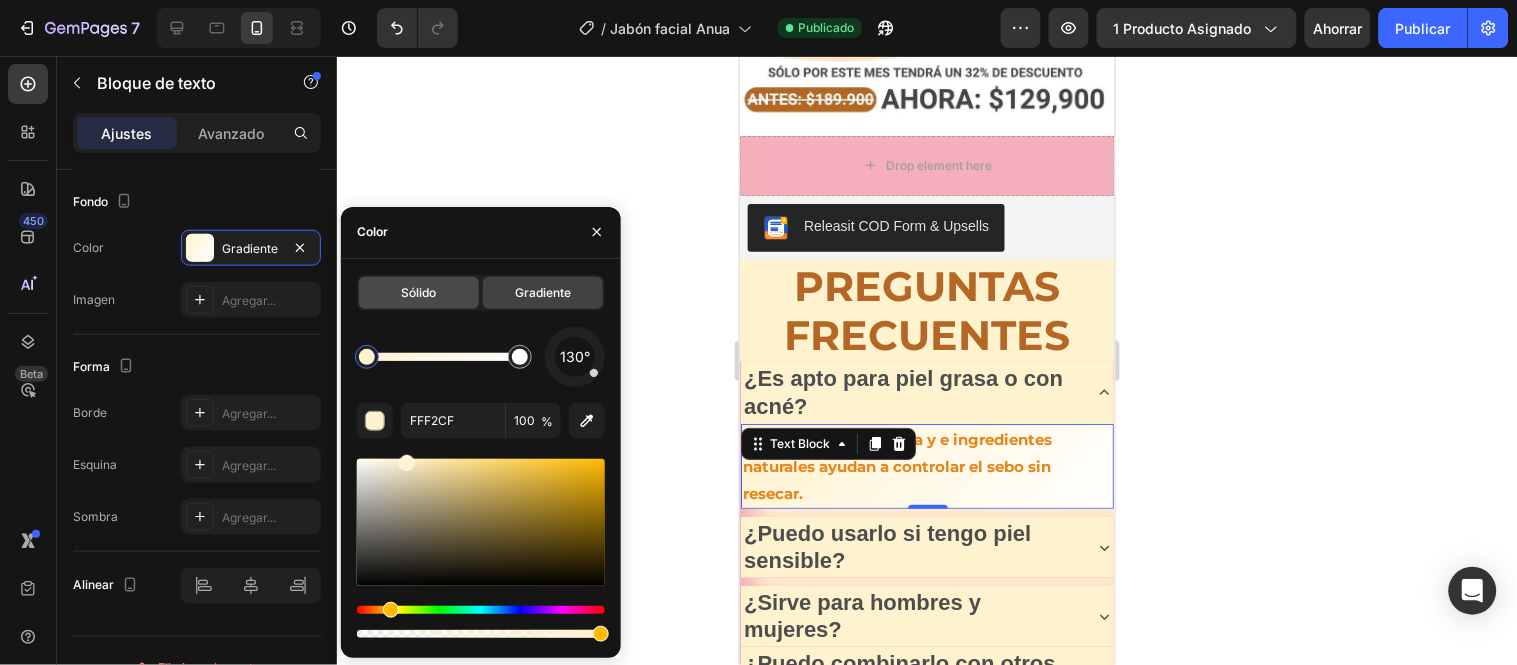 click on "Sólido" 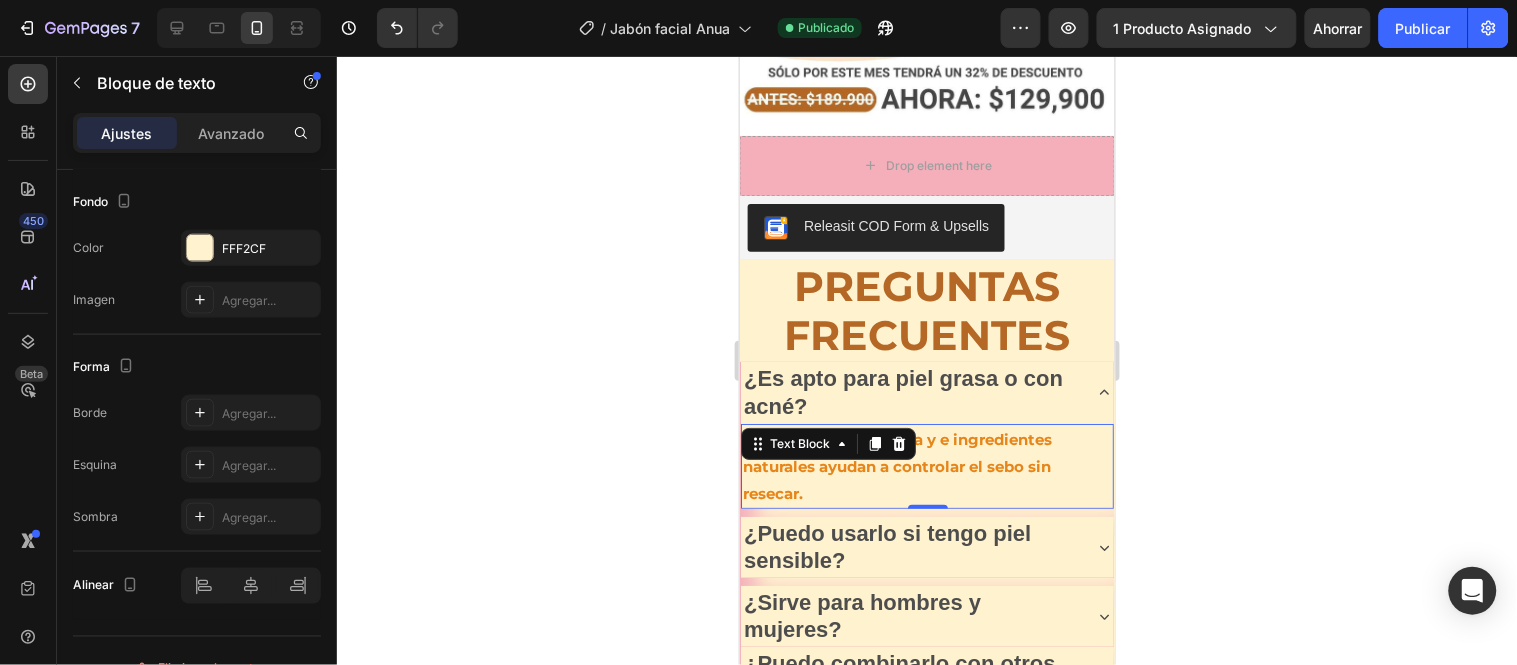 click 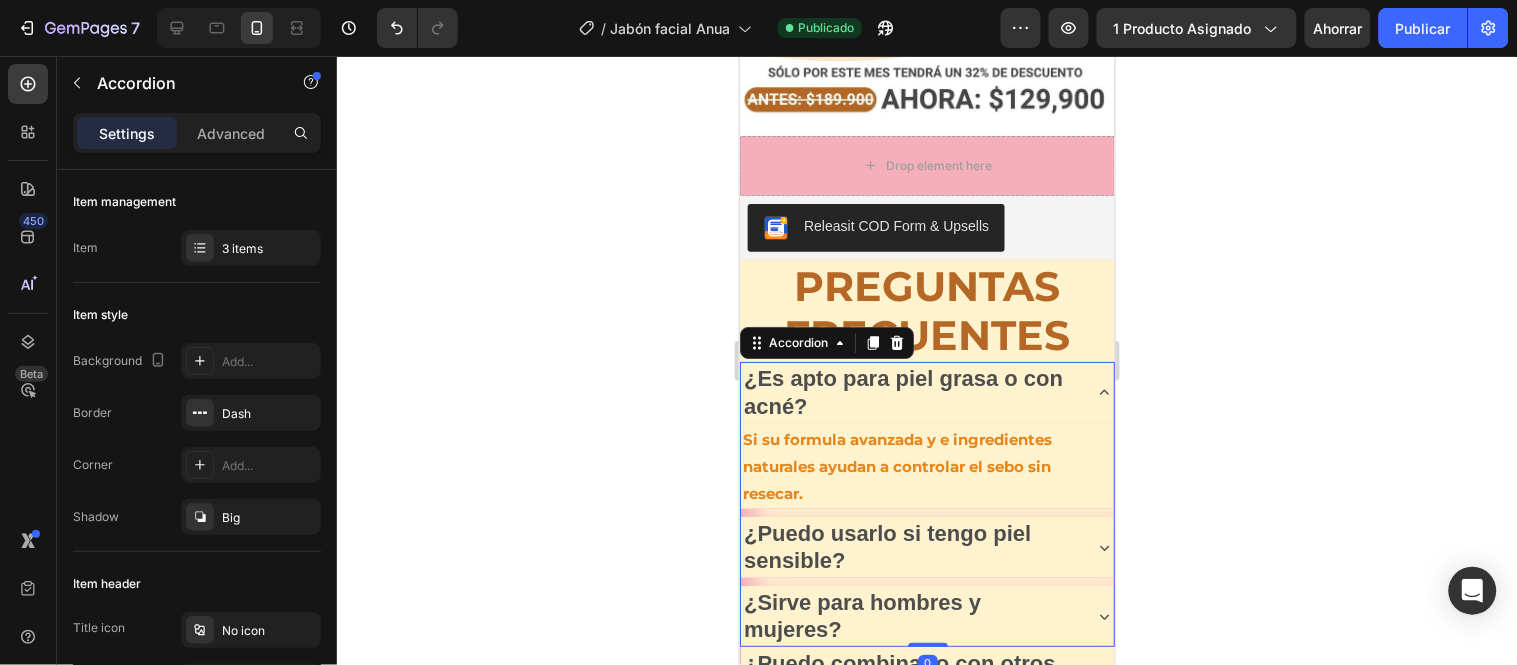 click on "¿Es apto para piel grasa o con acné? Si su formula avanzada y e ingredientes naturales ayudan a controlar el sebo sin resecar. Text Block
¿Puedo usarlo si tengo piel sensible?
¿Sirve para hombres y mujeres?" at bounding box center [926, 503] 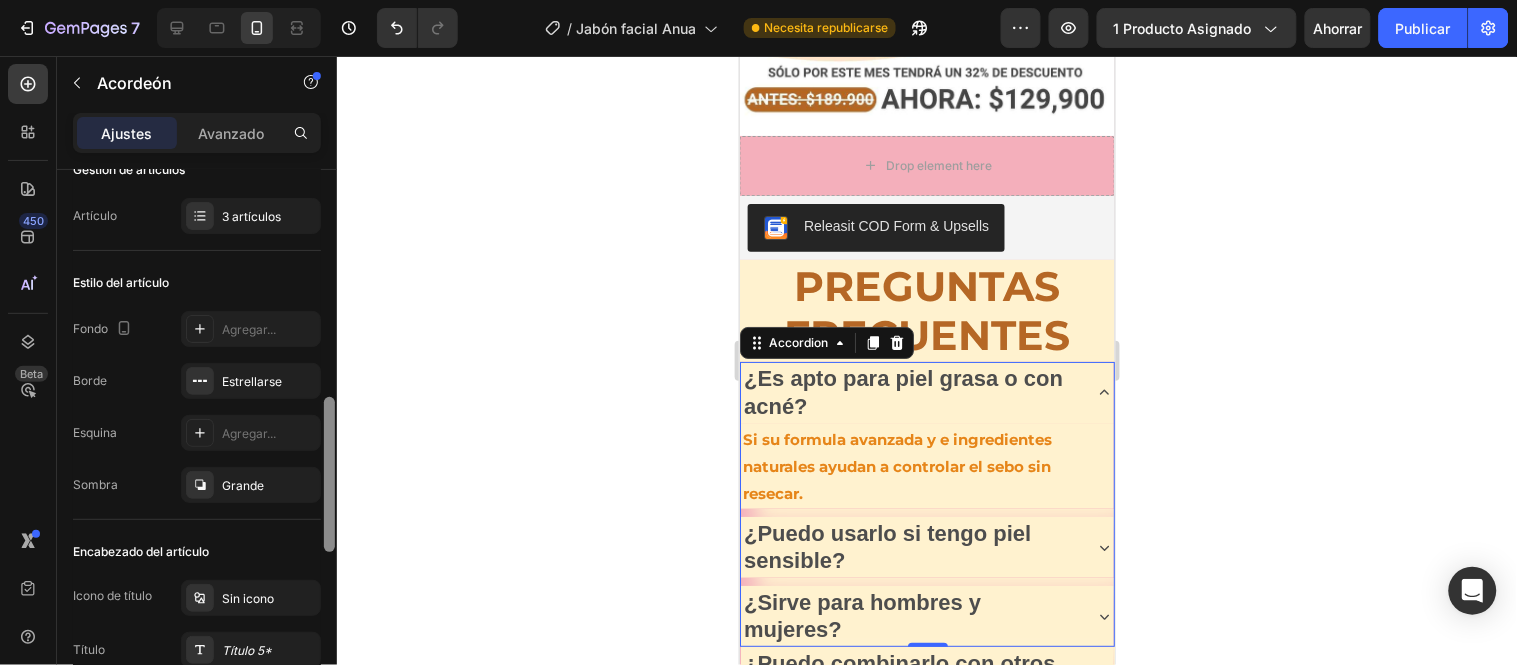 scroll, scrollTop: 0, scrollLeft: 0, axis: both 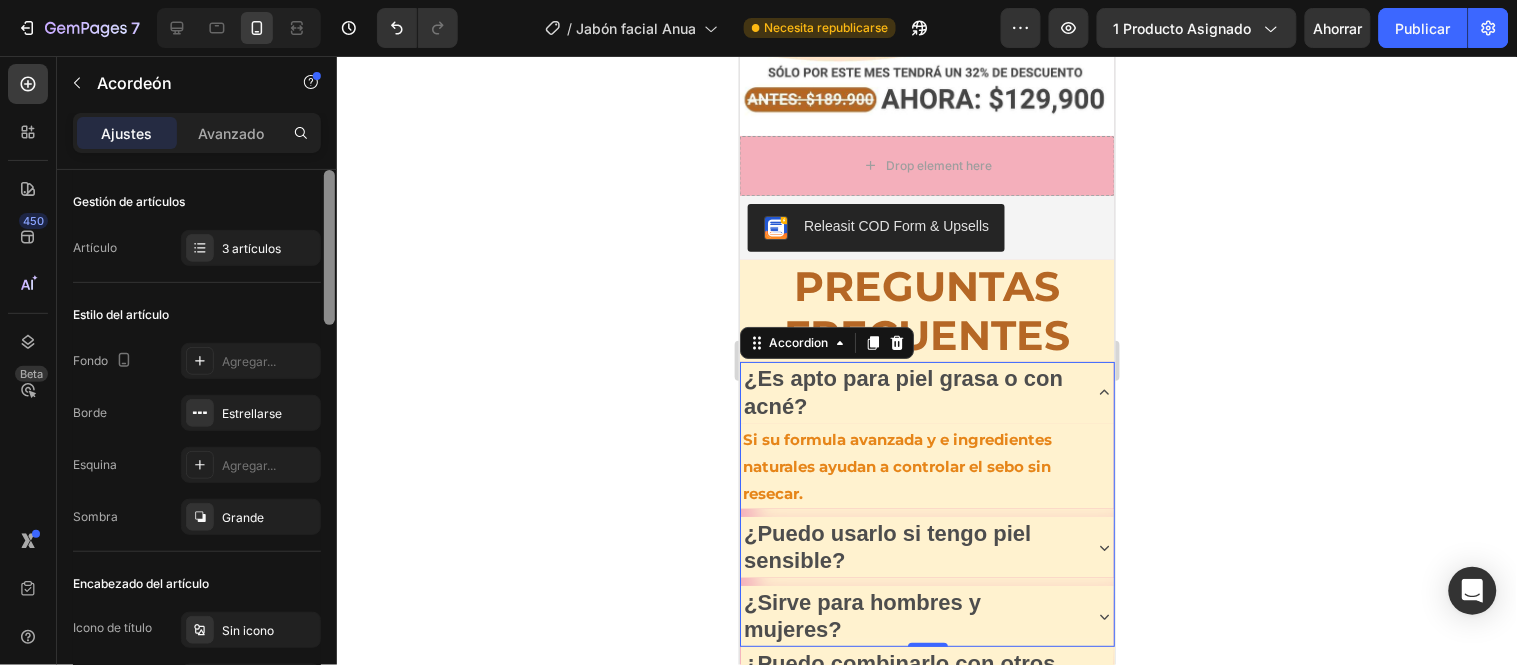 drag, startPoint x: 330, startPoint y: 188, endPoint x: 362, endPoint y: 107, distance: 87.0919 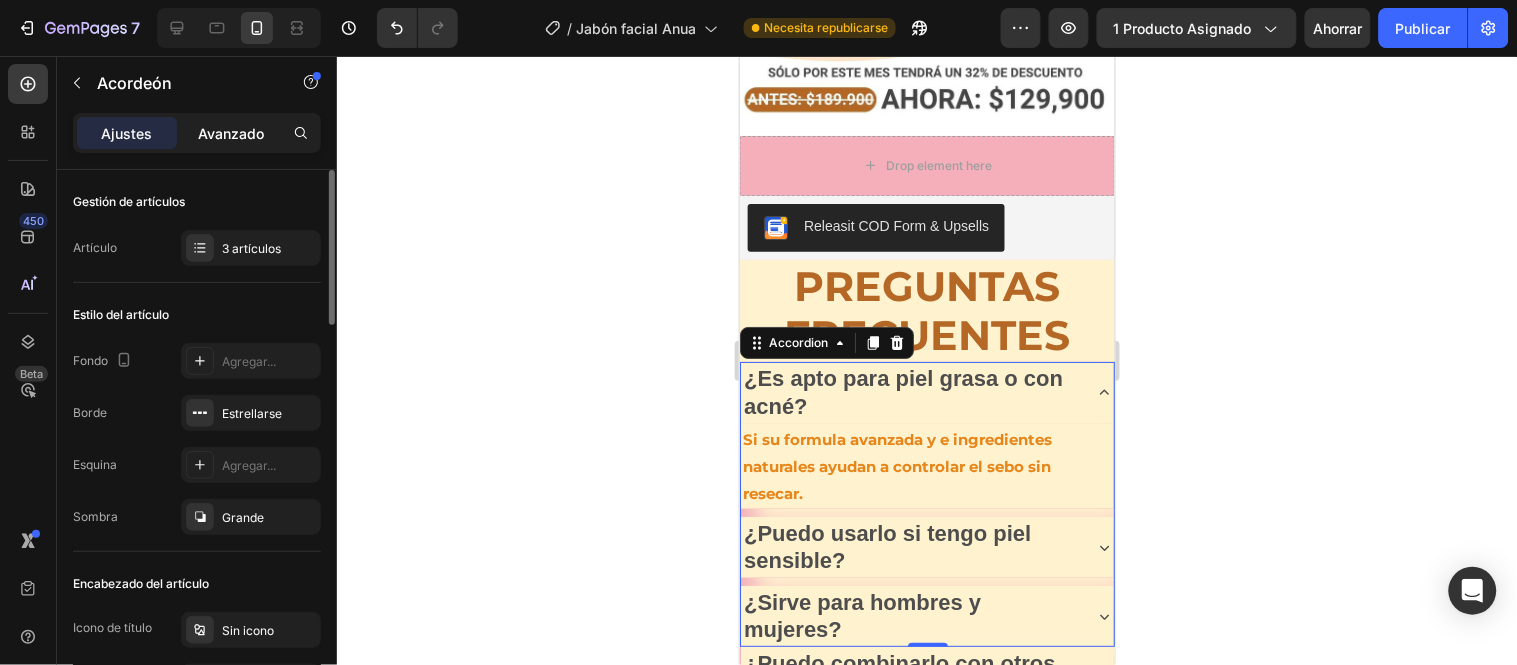 click on "Avanzado" at bounding box center [231, 133] 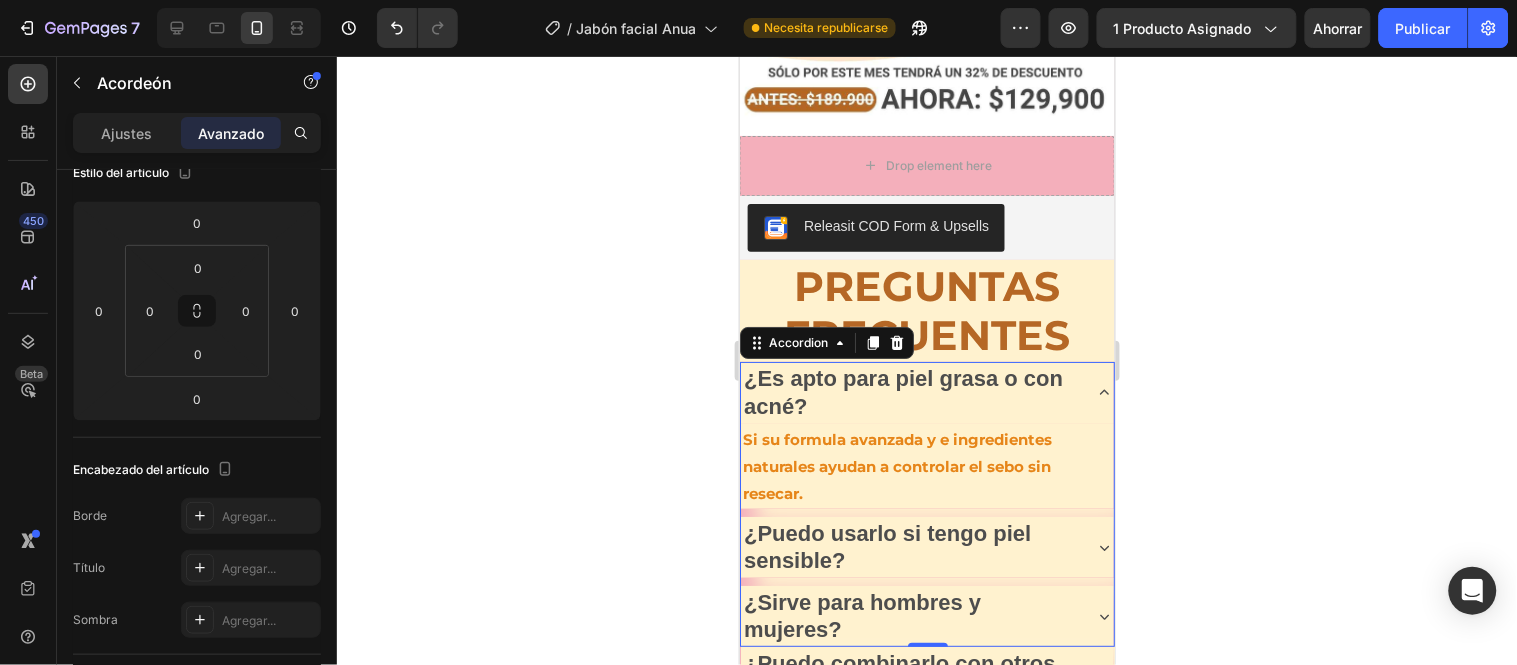 scroll, scrollTop: 0, scrollLeft: 0, axis: both 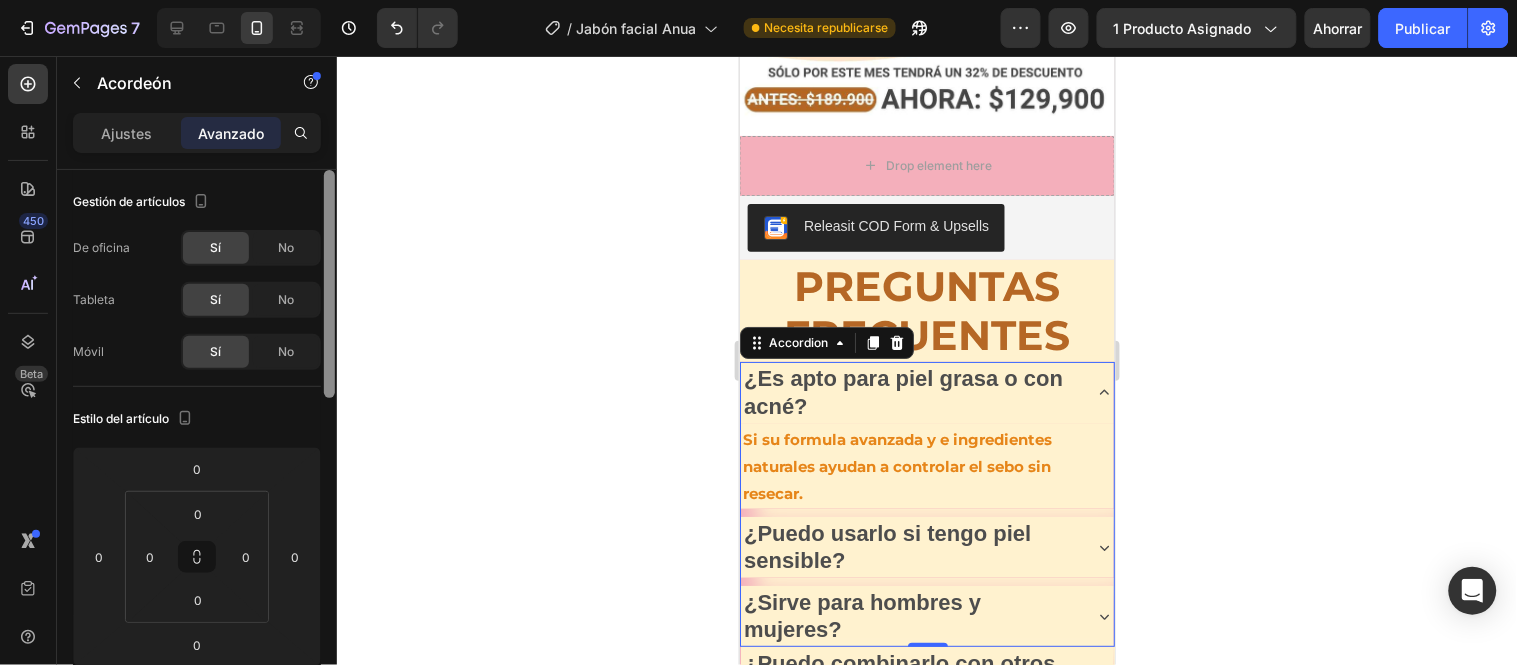 drag, startPoint x: 330, startPoint y: 185, endPoint x: 374, endPoint y: 154, distance: 53.823788 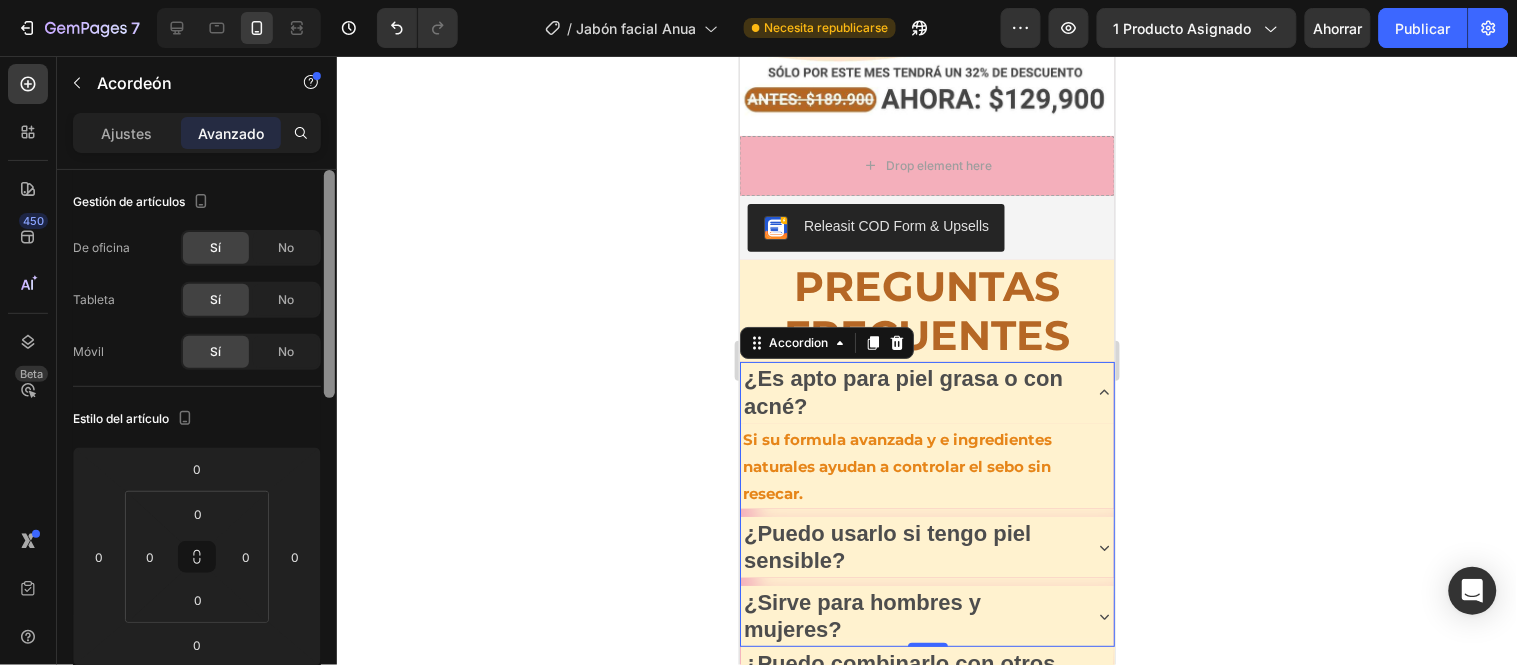 click on "7 Version history / Jabón facial Anua Necesita republicarse Avance 1 producto asignado Ahorrar Publicar 450 Beta Sections(18) Elementos(84) Sección Elemento Sección de héroes Detalle del producto Marcas Insignias de confianza Garantizar Desglose del producto Cómo utilizar Testimonios Comparar Manojo Preguntas frecuentes Prueba social Historia de la marca Lista de productos Recopilación Lista de blogs Contacto Sticky Añadir al carrito Pie de página personalizado Explorar la biblioteca 450 Disposición Texto Botón Medios de comunicación Icono y línea Lista de contenidos Interactivo Producto Impulsor de conversión Forma Artículo Avanzado Acordeón Ajustes Avanzado Gestión de artículos De oficina Sí No Tableta Sí No Móvil Sí No Estilo del artículo 0 0 0 0 0 0 0 0 Encabezado del artículo Borde Agregar... Título Agregar... Sombra Agregar... Relleno Estático Brecha 8 Animación Interacción Actualice al plan Optimize para desbloquear Interacción y otras funciones premium. Eliminar elemento %" 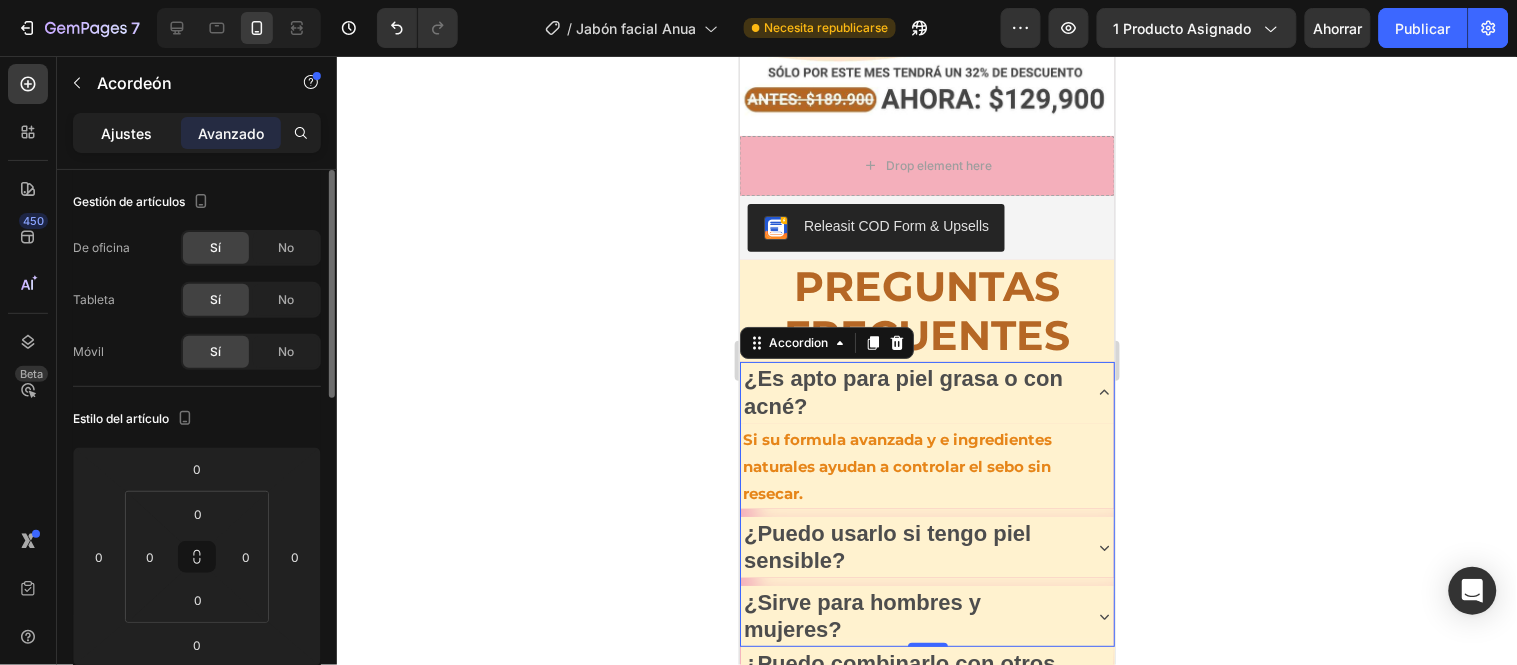 click on "Ajustes" at bounding box center [127, 133] 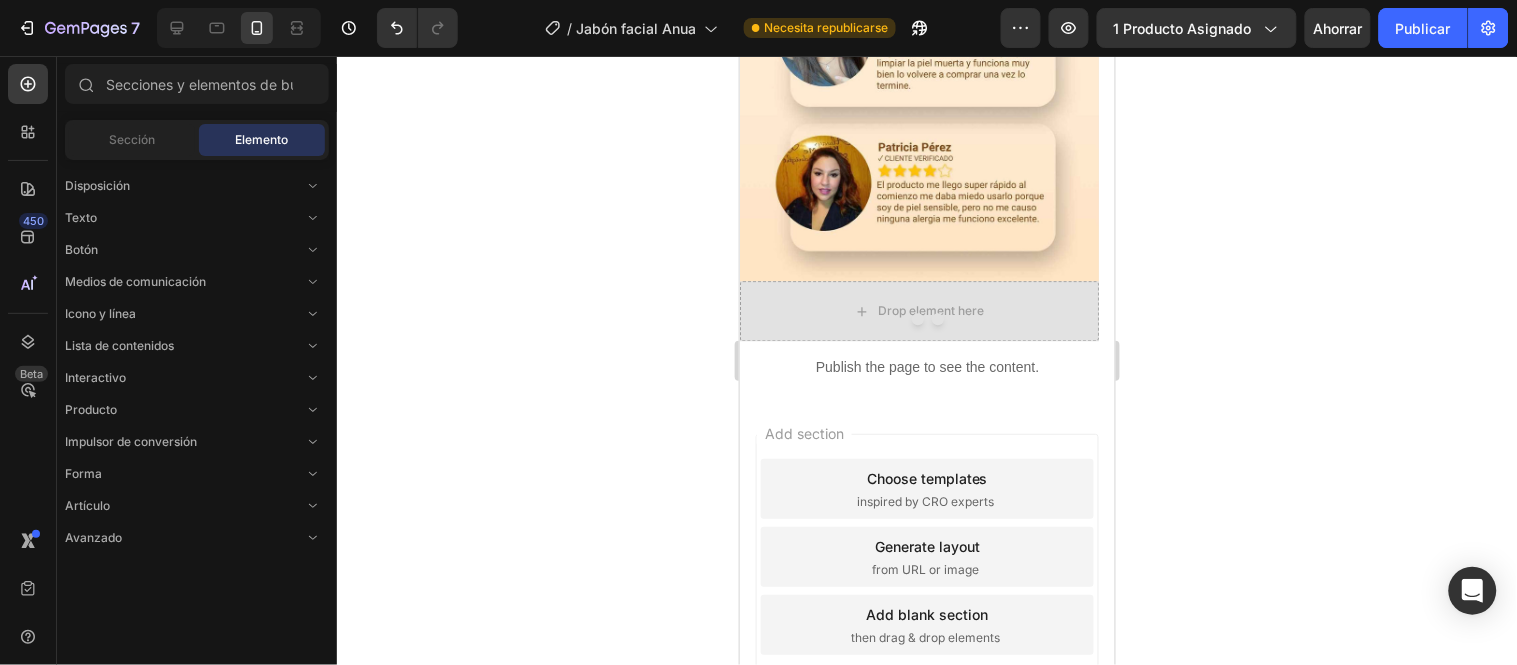 scroll, scrollTop: 7042, scrollLeft: 0, axis: vertical 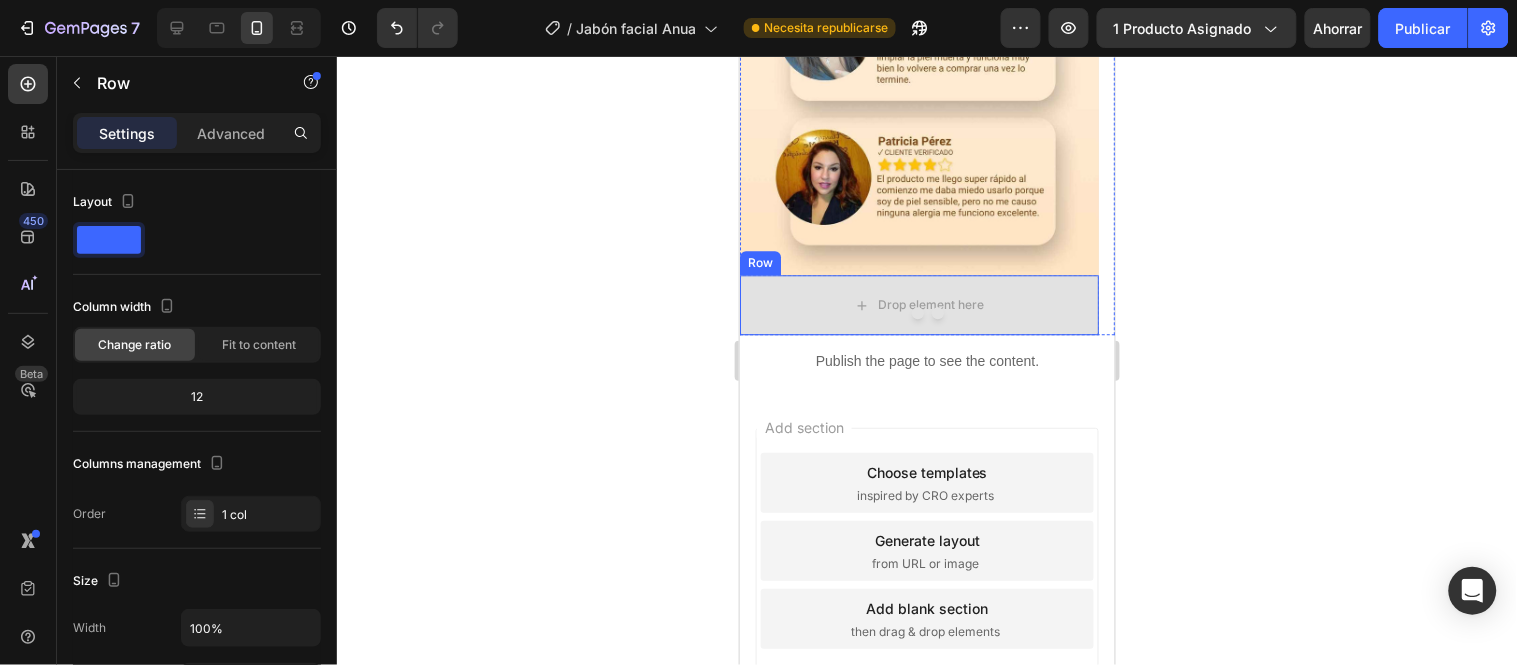 click on "Row" at bounding box center [759, 262] 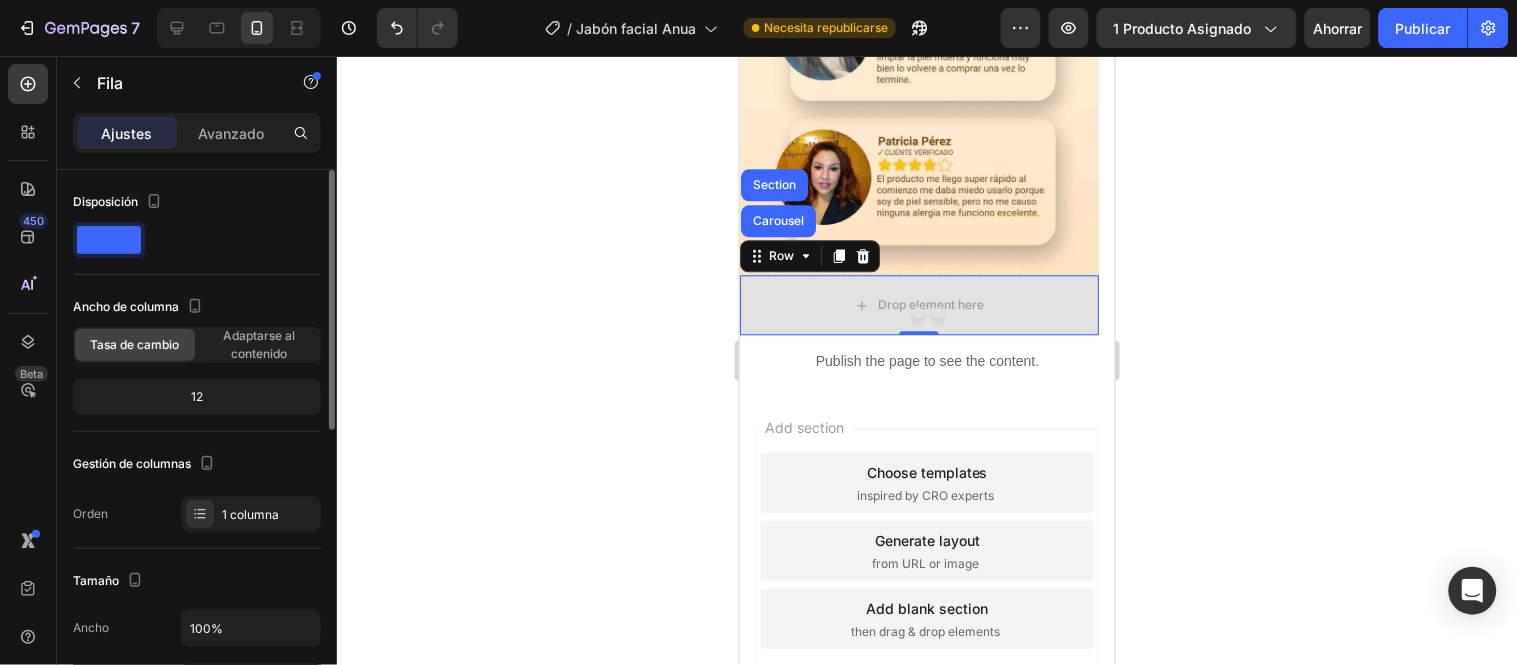 click 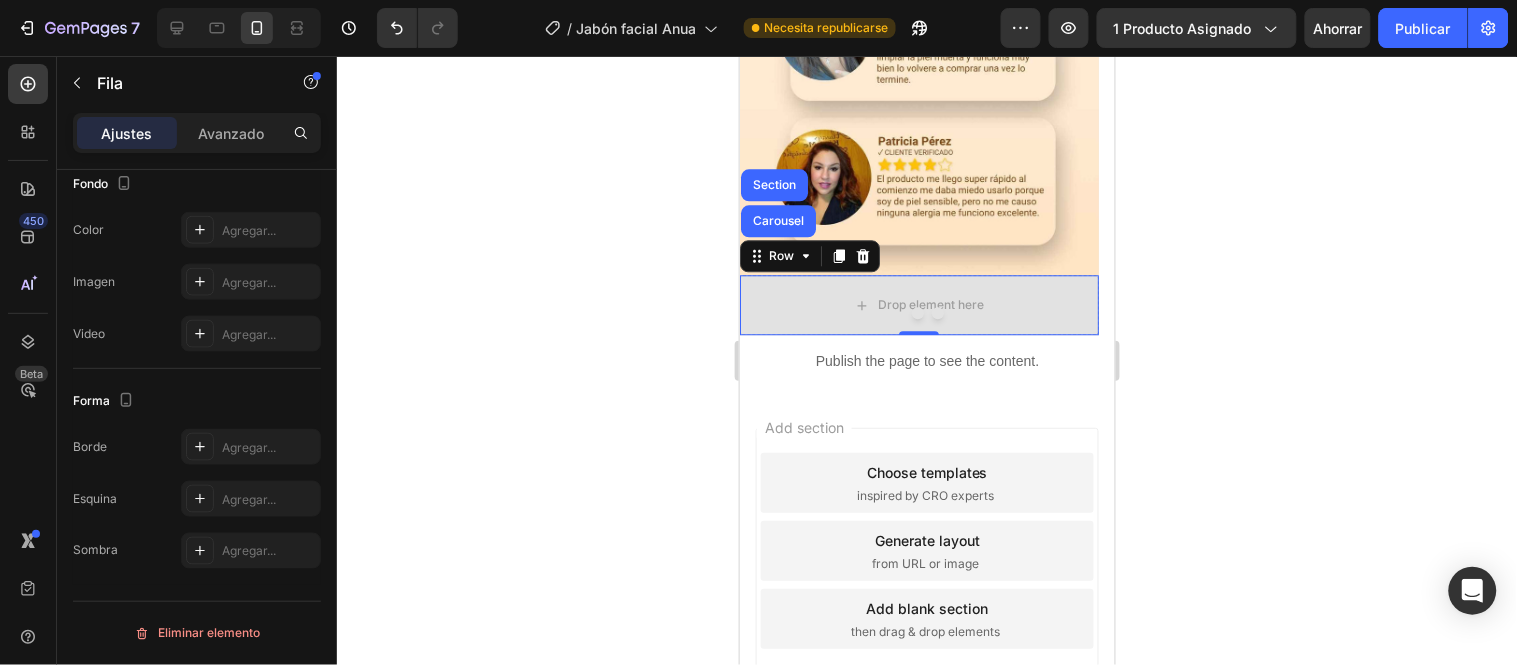 scroll, scrollTop: 0, scrollLeft: 0, axis: both 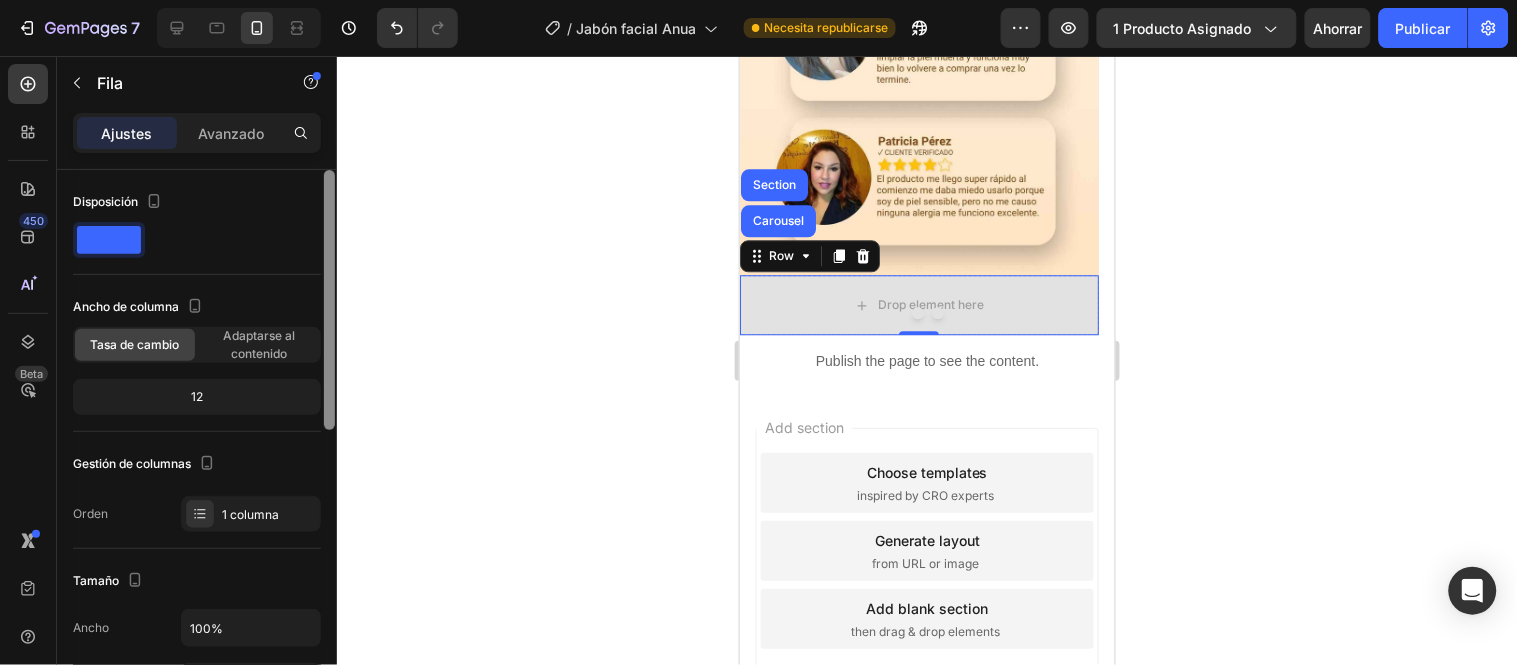 drag, startPoint x: 326, startPoint y: 197, endPoint x: 431, endPoint y: 132, distance: 123.49089 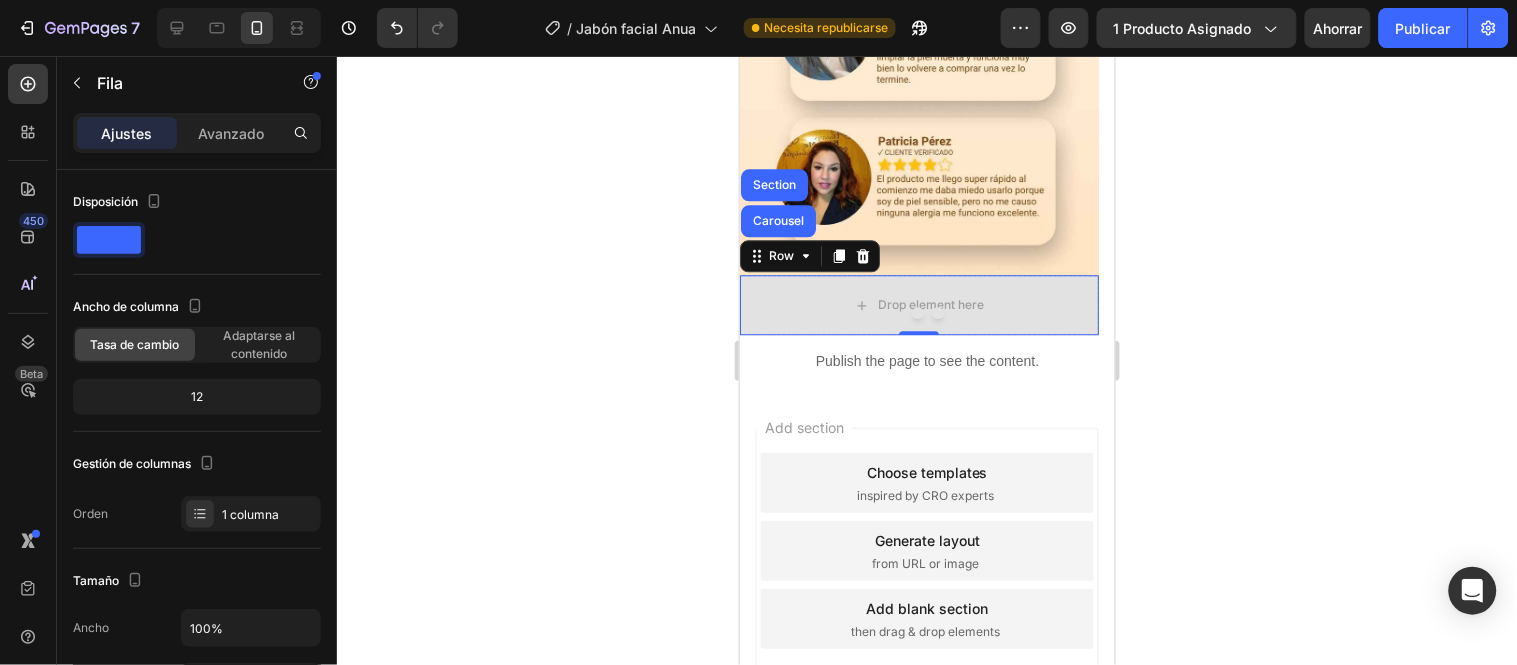 click 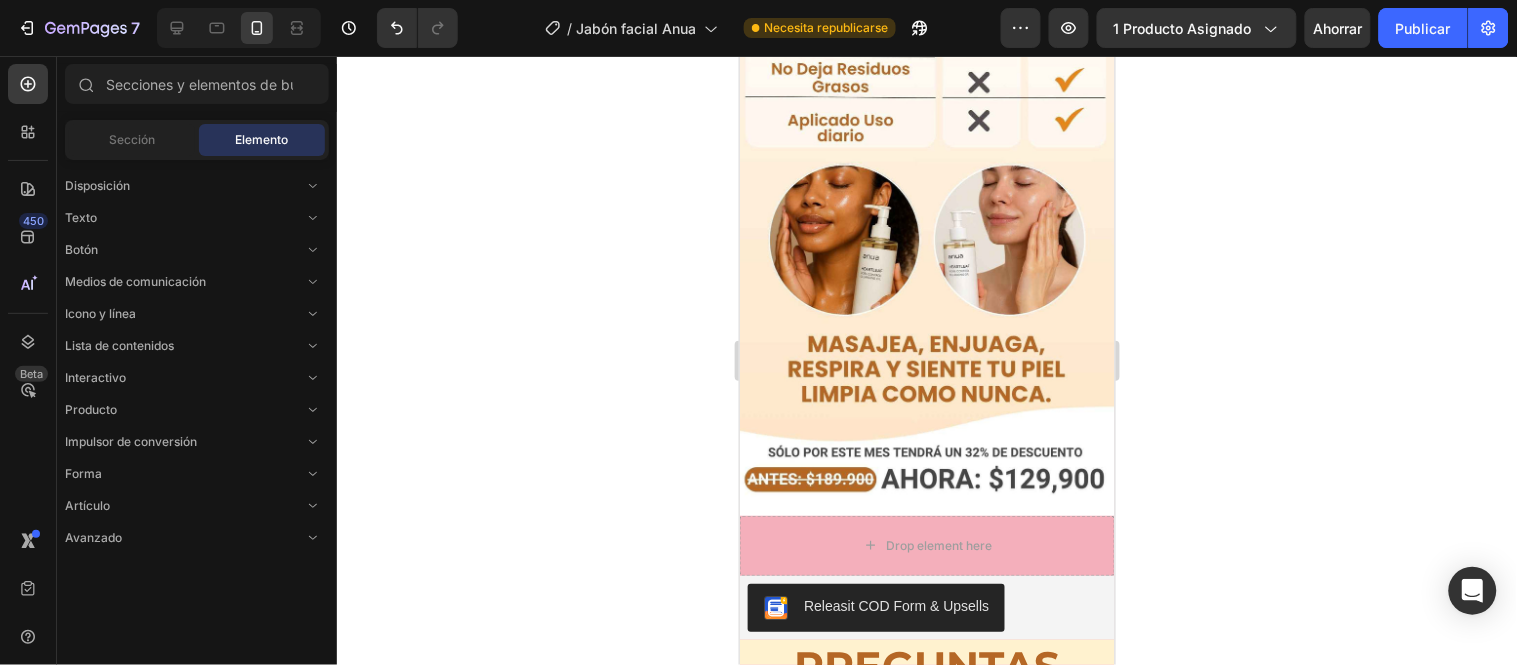 scroll, scrollTop: 5207, scrollLeft: 0, axis: vertical 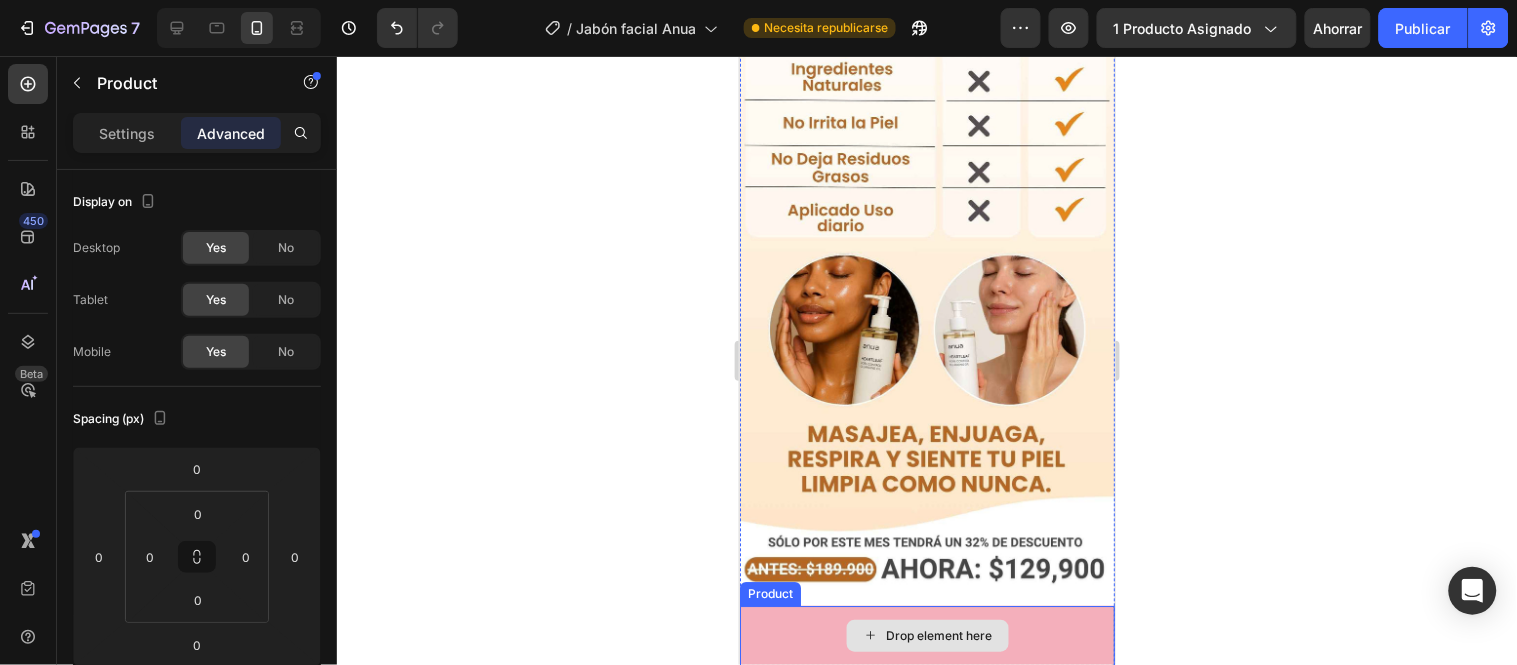 click on "Drop element here" at bounding box center (926, 635) 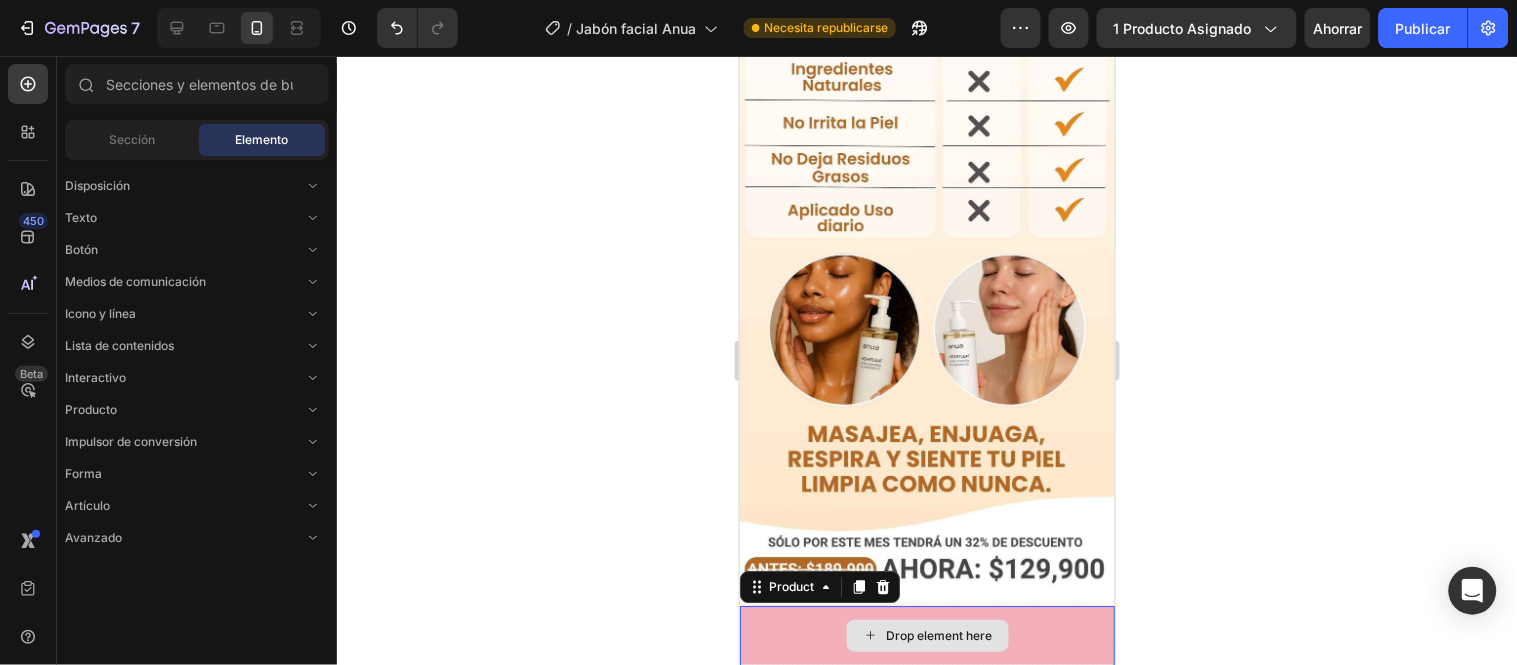 click on "Drop element here" at bounding box center [939, 635] 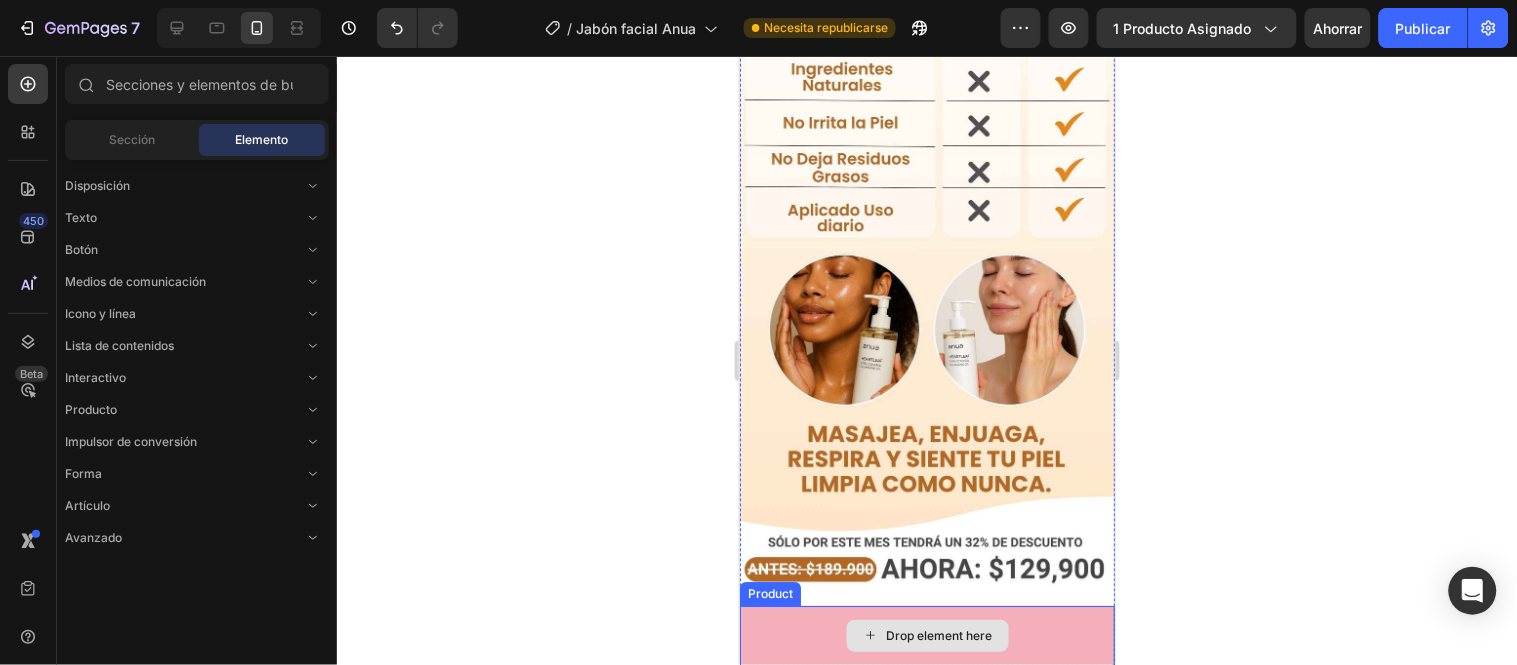 click on "Drop element here" at bounding box center (926, 635) 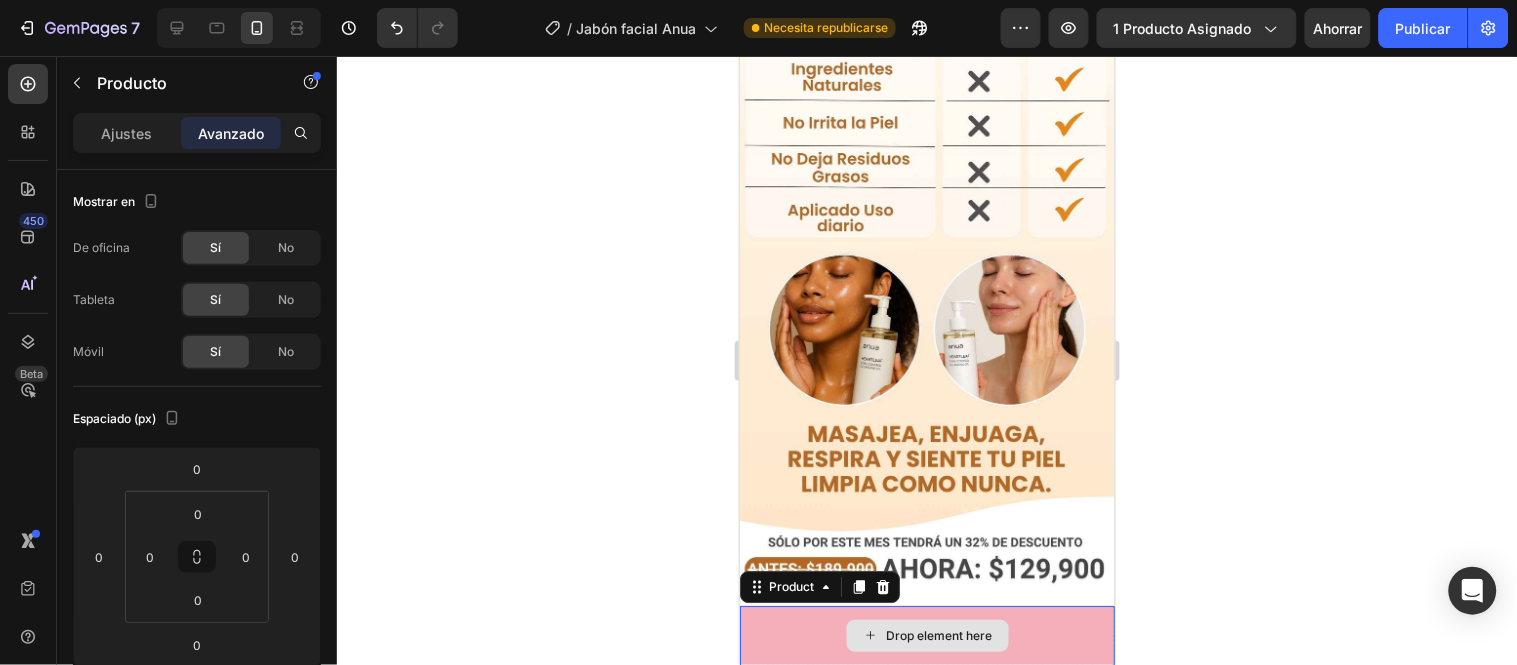 click on "Drop element here" at bounding box center (926, 635) 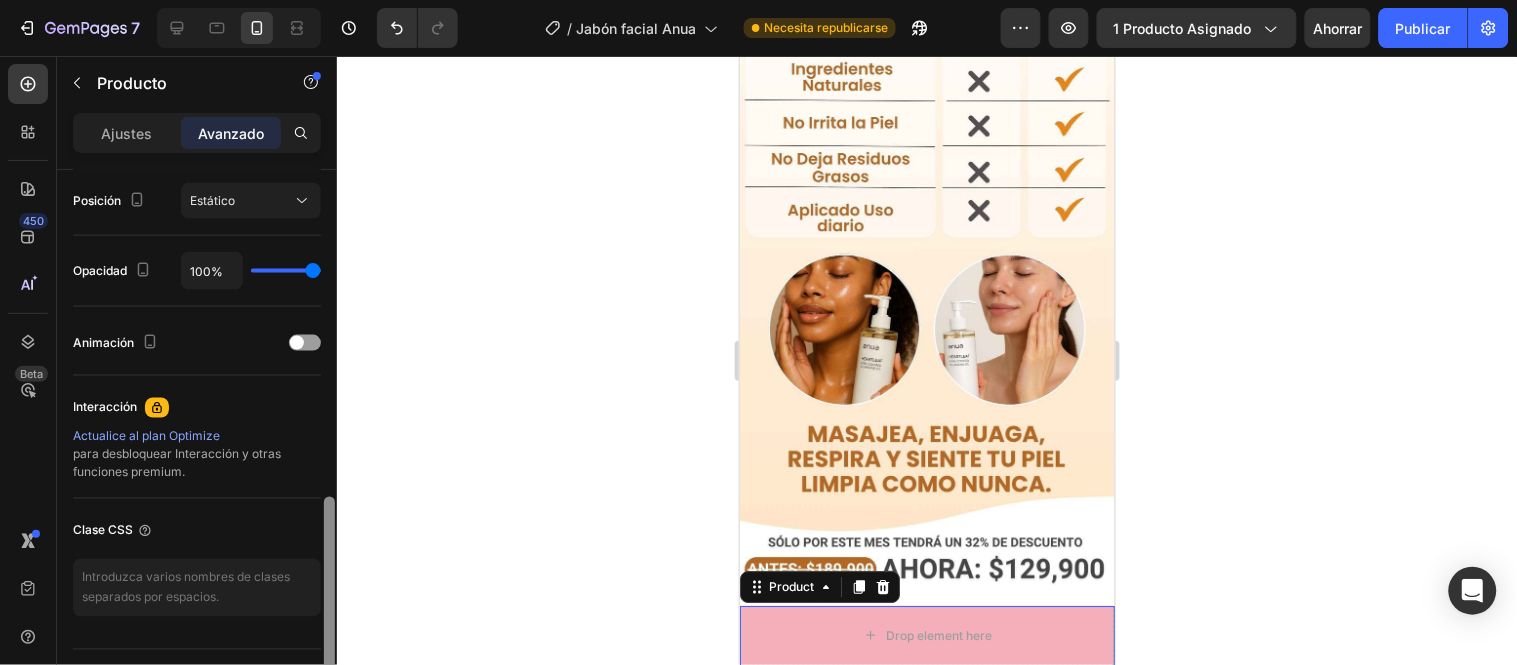 scroll, scrollTop: 782, scrollLeft: 0, axis: vertical 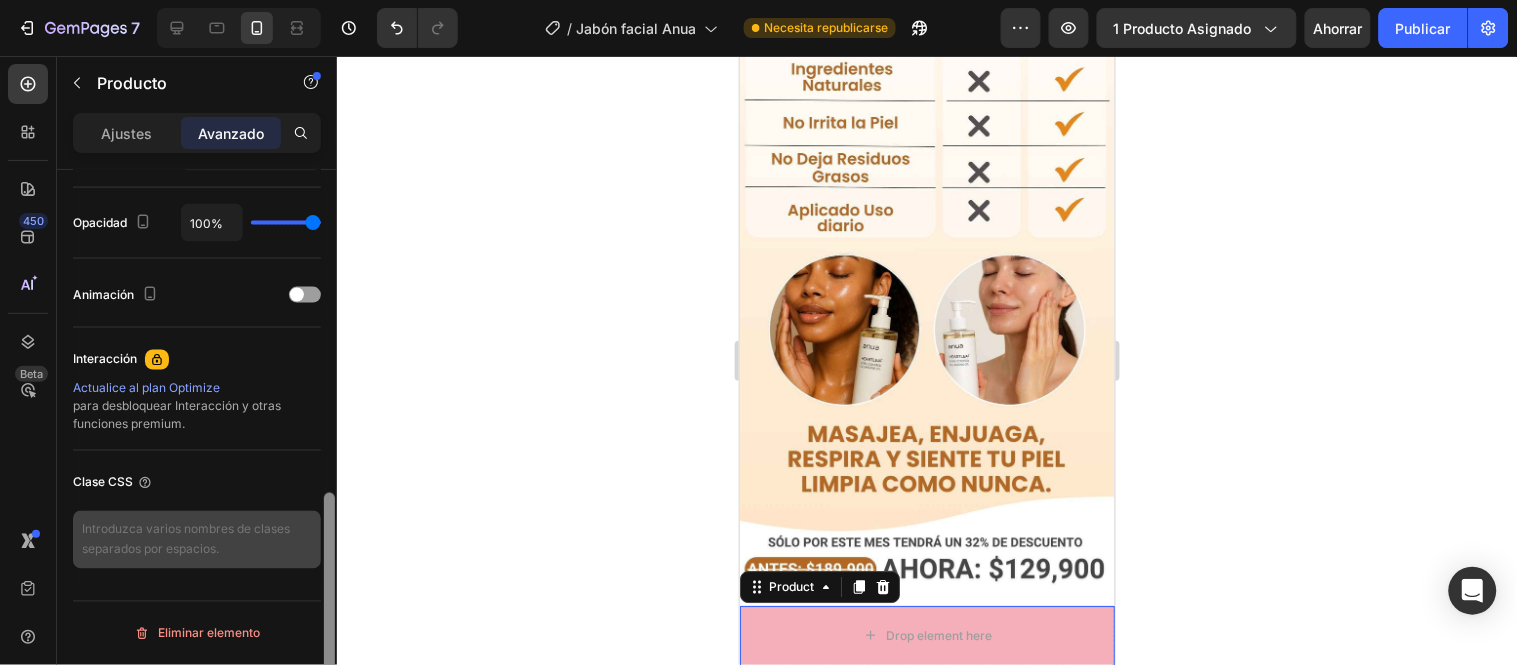 drag, startPoint x: 326, startPoint y: 192, endPoint x: 252, endPoint y: 551, distance: 366.5474 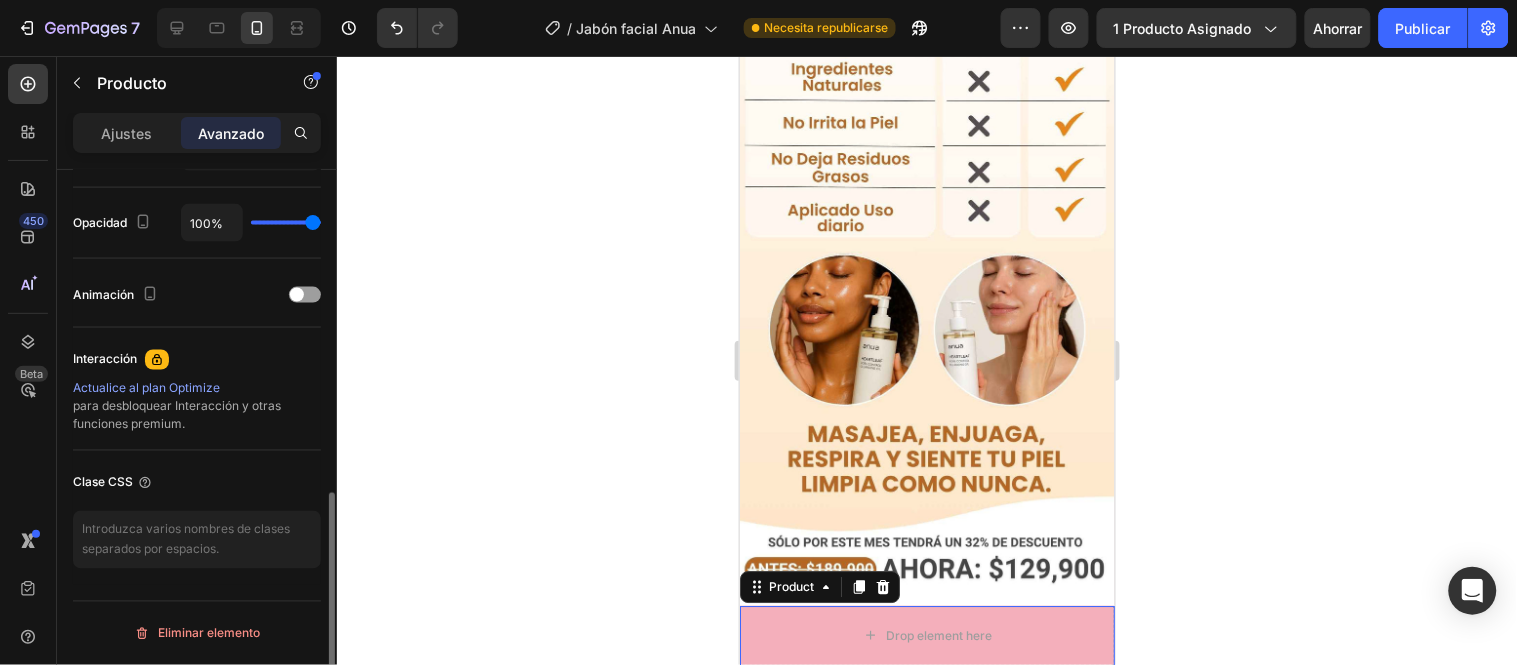 click on "Clase CSS" at bounding box center (103, 482) 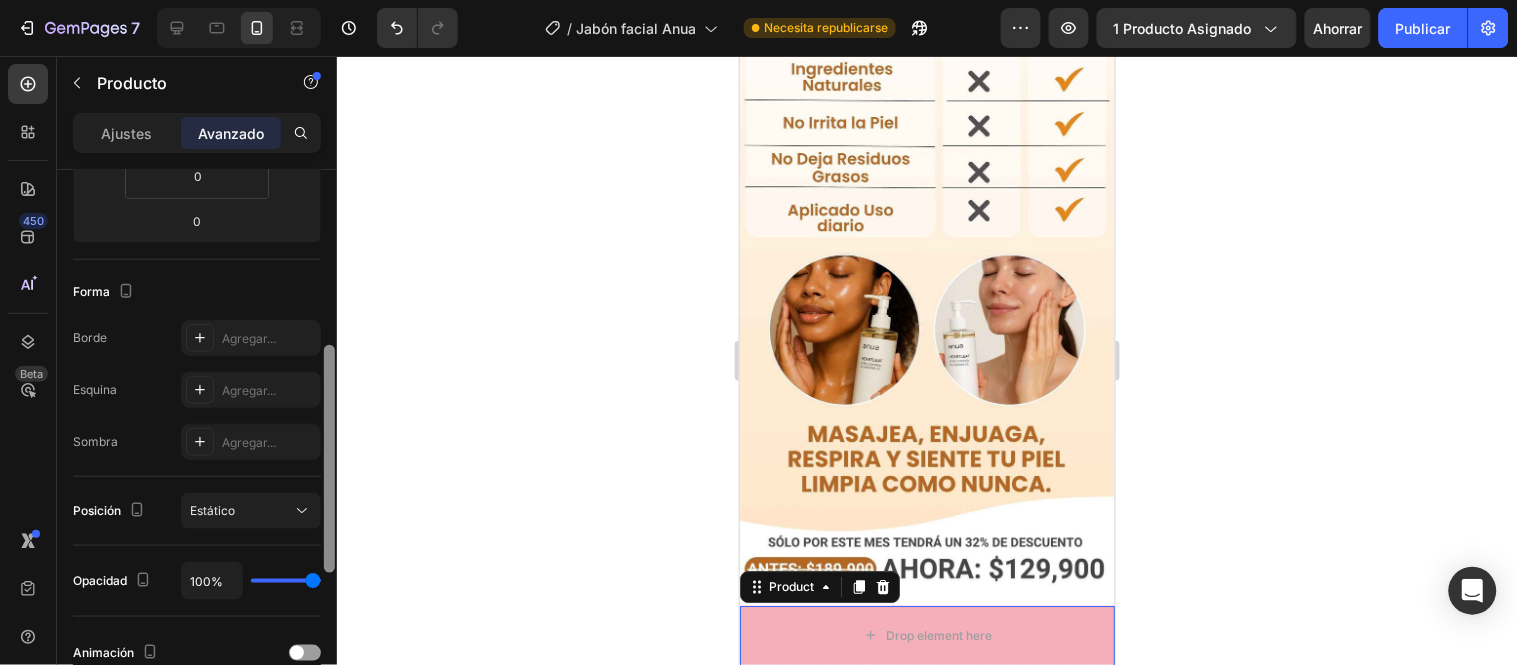 scroll, scrollTop: 0, scrollLeft: 0, axis: both 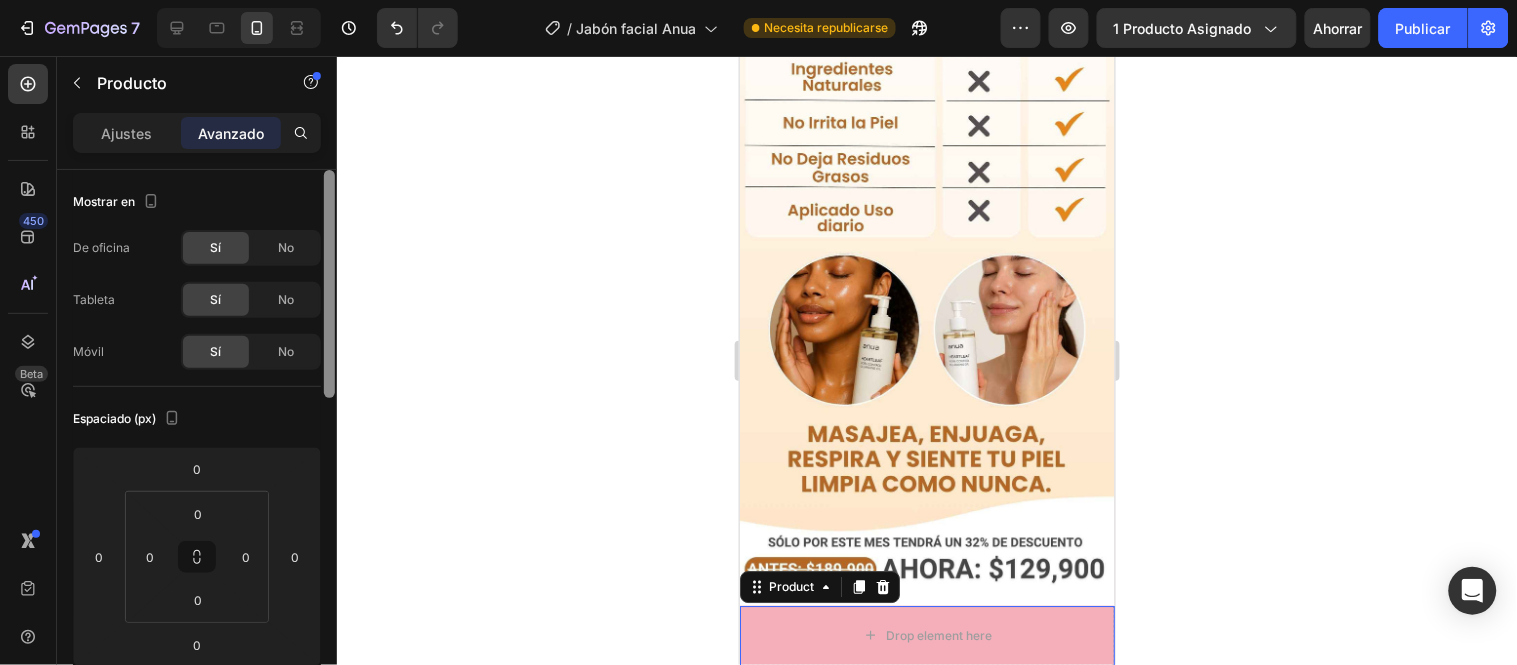 drag, startPoint x: 331, startPoint y: 532, endPoint x: 380, endPoint y: 64, distance: 470.55817 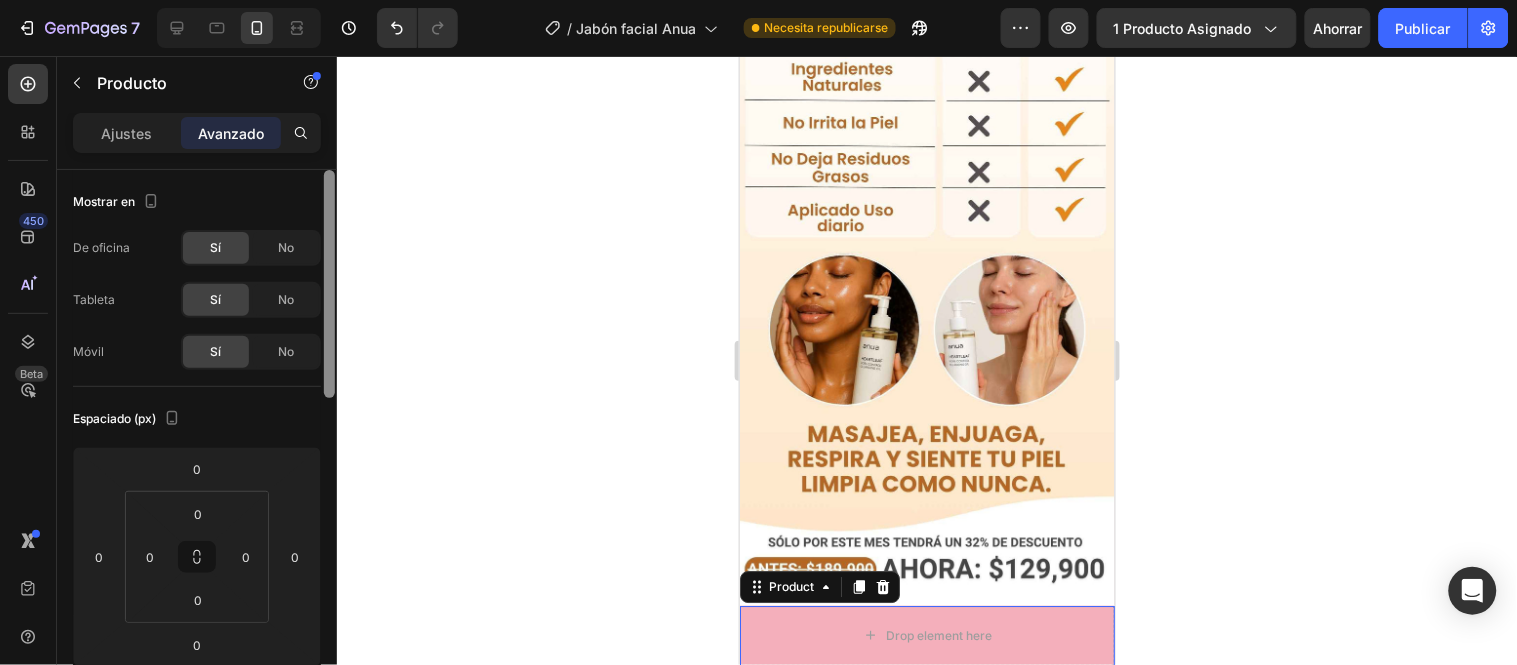 click on "7 Version history / Jabón facial Anua Necesita republicarse Avance 1 producto asignado Ahorrar Publicar 450 Beta Sections(18) Elementos(84) Sección Elemento Sección de héroes Detalle del producto Marcas Insignias de confianza Garantizar Desglose del producto Cómo utilizar Testimonios Comparar Manojo Preguntas frecuentes Prueba social Historia de la marca Lista de productos Recopilación Lista de blogs Contacto Sticky Añadir al carrito Pie de página personalizado Explorar la biblioteca 450 Disposición Texto Botón Medios de comunicación Icono y línea Lista de contenidos Interactivo Producto Impulsor de conversión Forma Artículo Avanzado Producto Ajustes Avanzado Mostrar en De oficina Sí No Tableta Sí No Móvil Sí No Espaciado (px) 0 0 0 0 0 0 0 0 Forma Borde Agregar... Esquina Agregar... Sombra Agregar... Posición Estático Opacidad 100% Animación Interacción Actualice al plan Optimize para desbloquear Interacción y otras funciones premium. Clase CSS Eliminar elemento Sección de héroes 100" 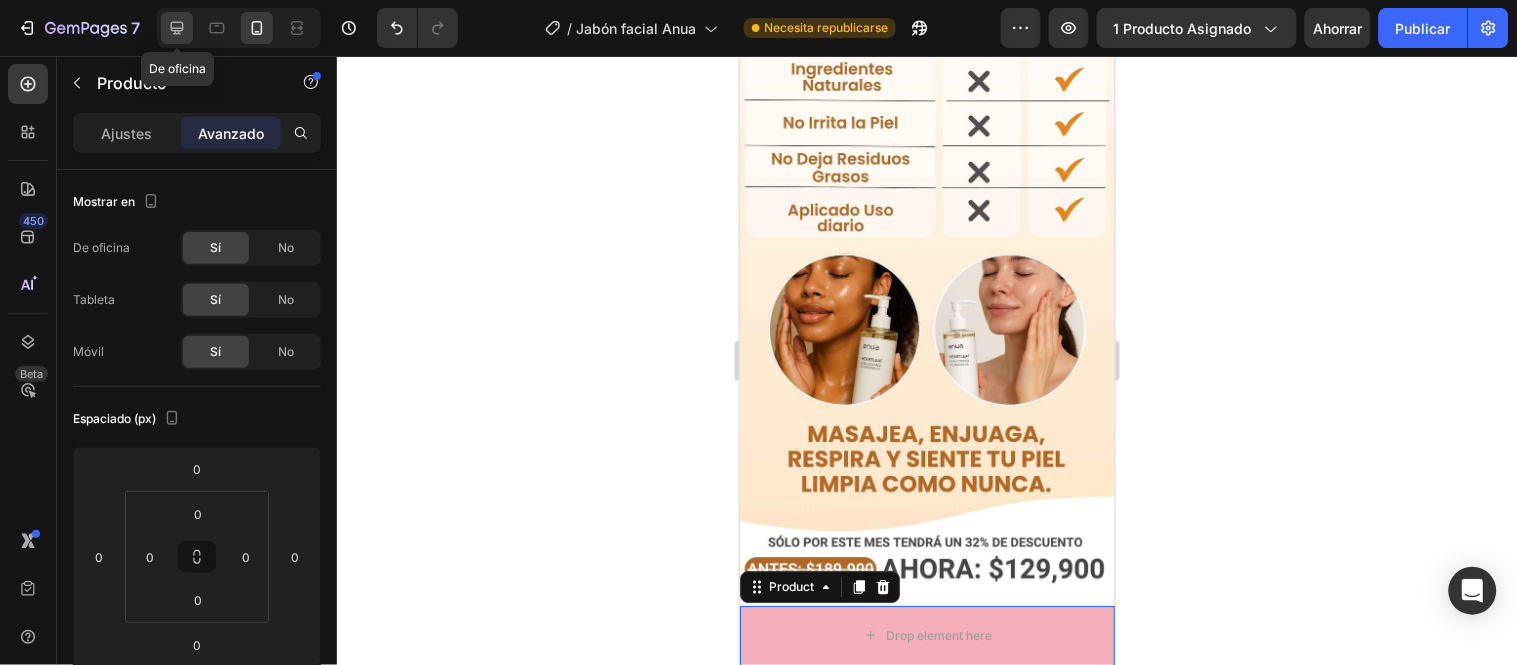 click 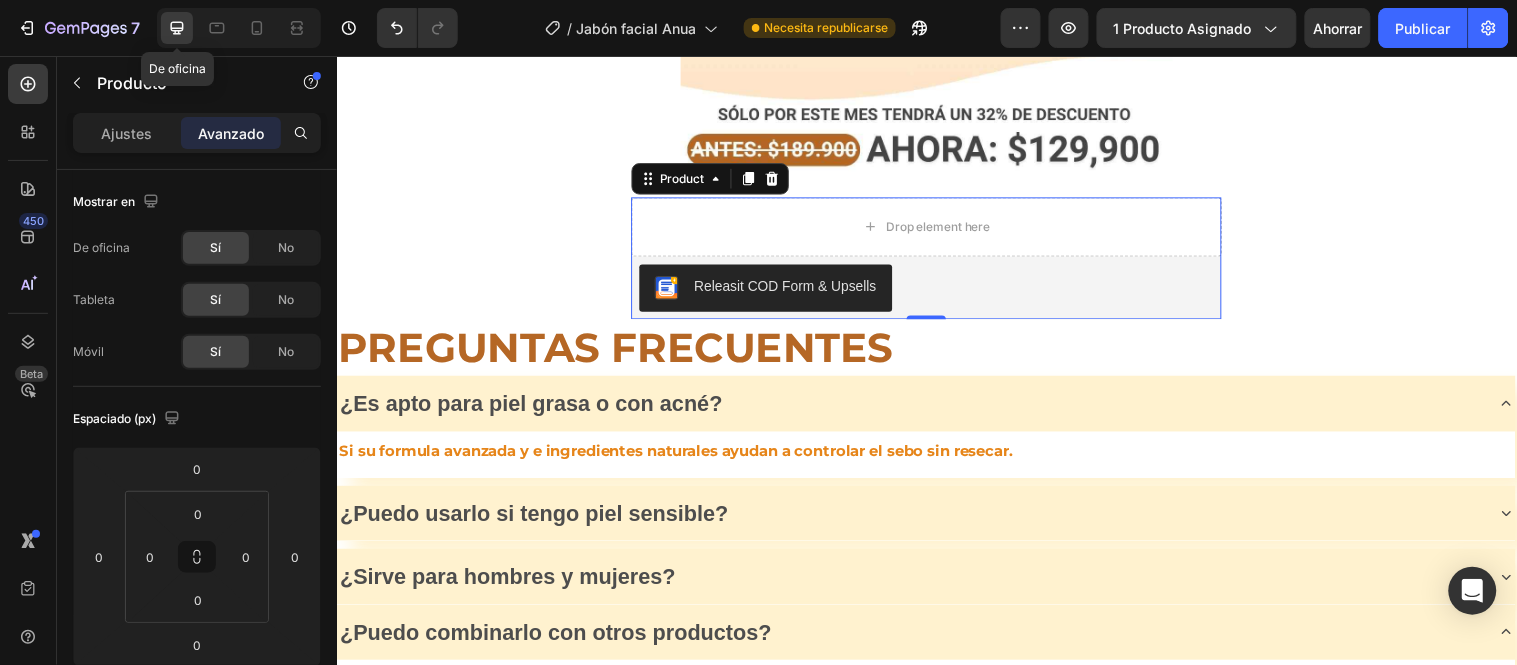 scroll, scrollTop: 7672, scrollLeft: 0, axis: vertical 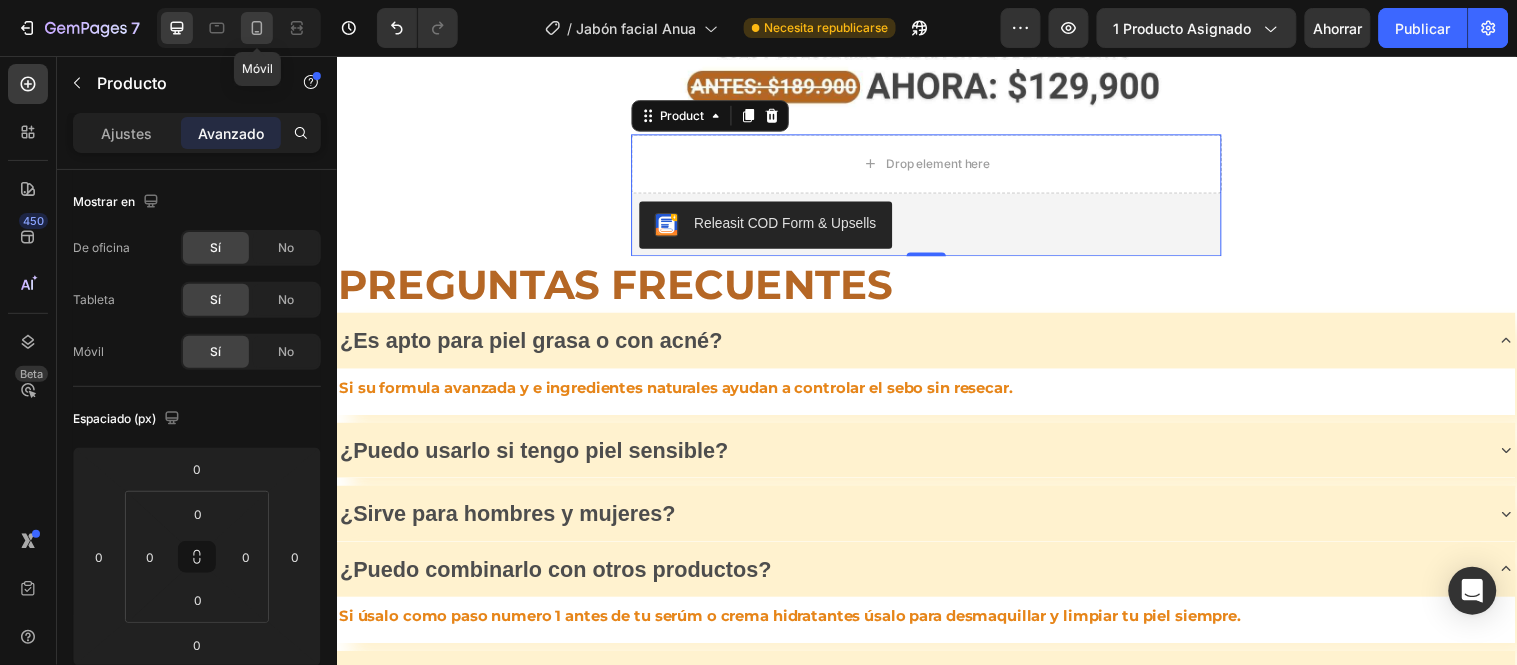 click 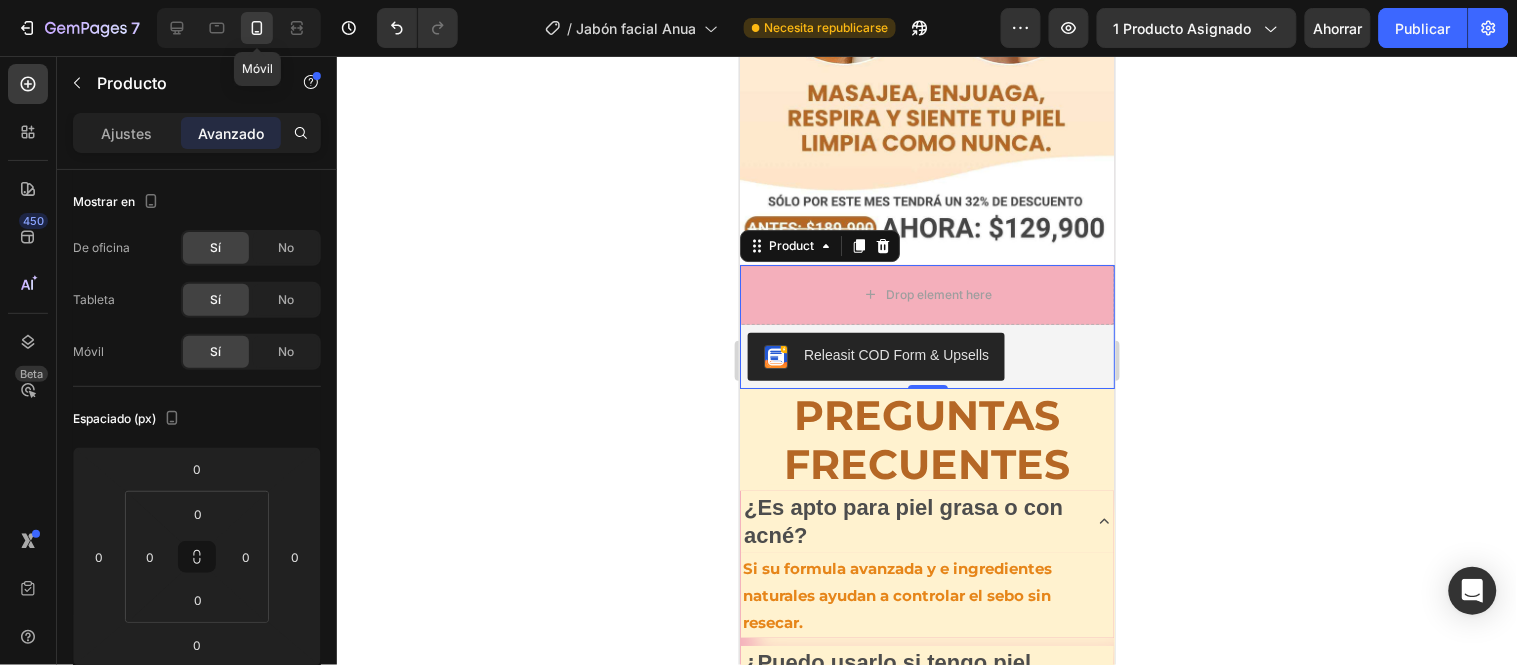 scroll, scrollTop: 5453, scrollLeft: 0, axis: vertical 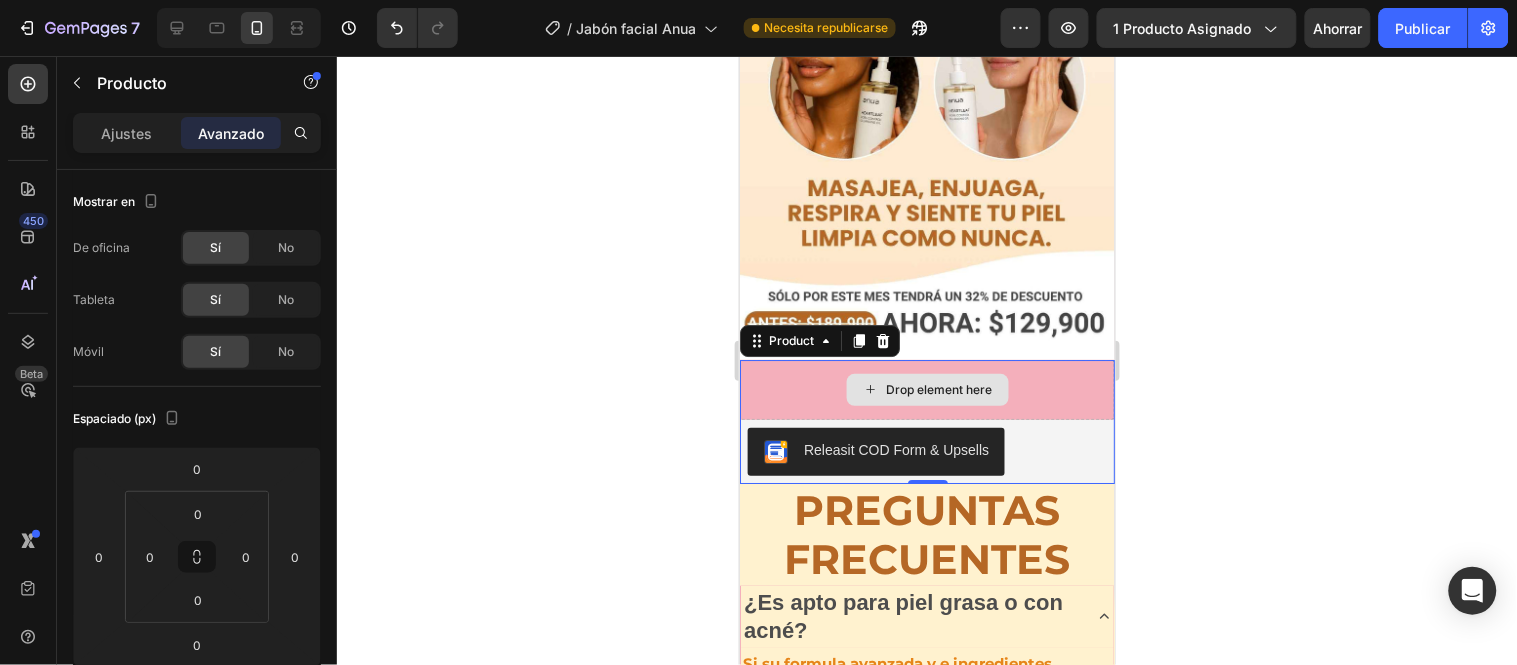 click on "Drop element here" at bounding box center (926, 389) 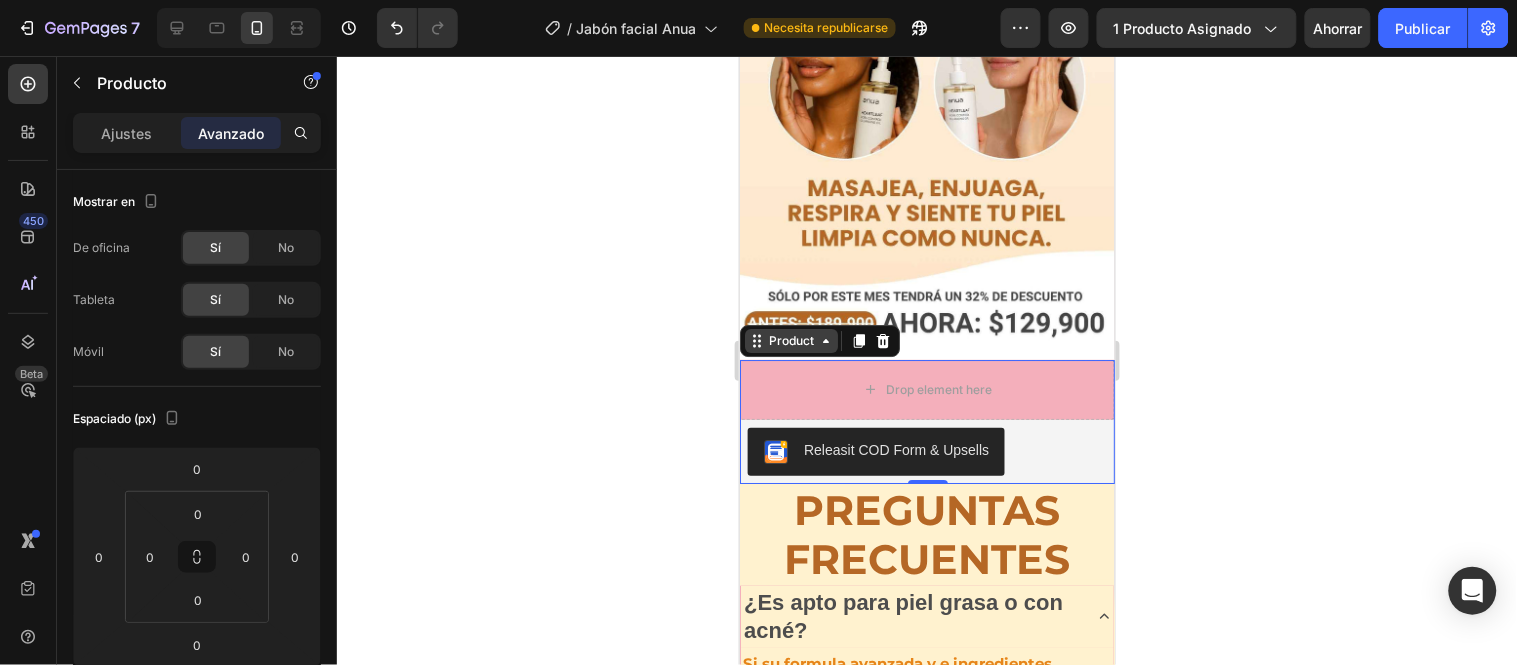 click 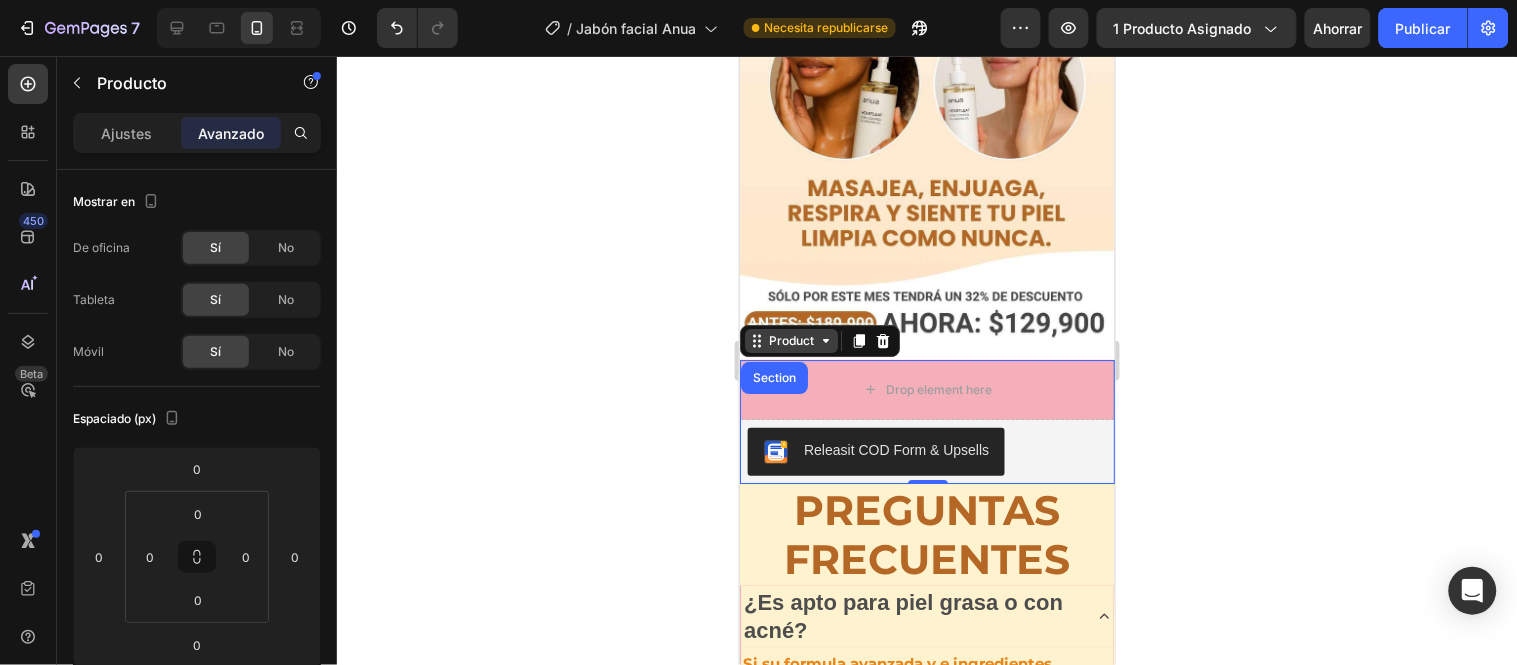click on "Product" at bounding box center (790, 340) 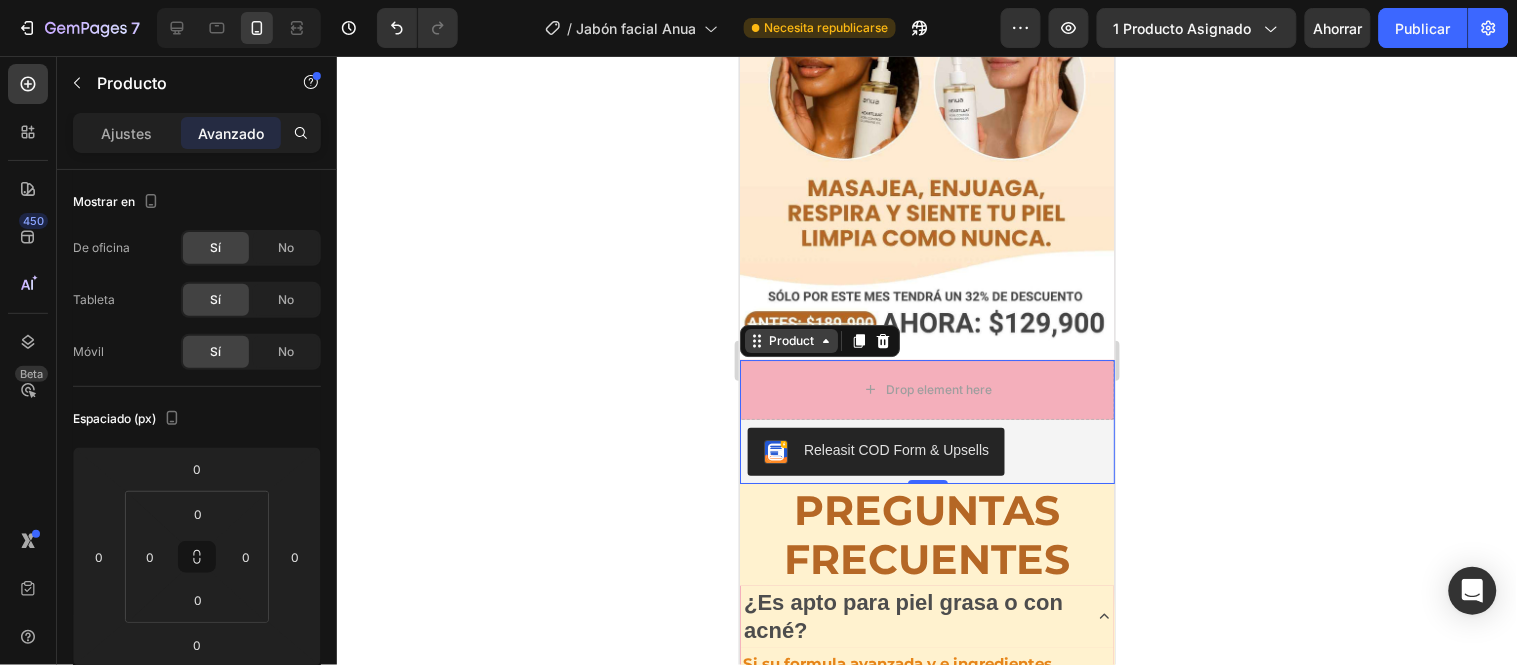 click 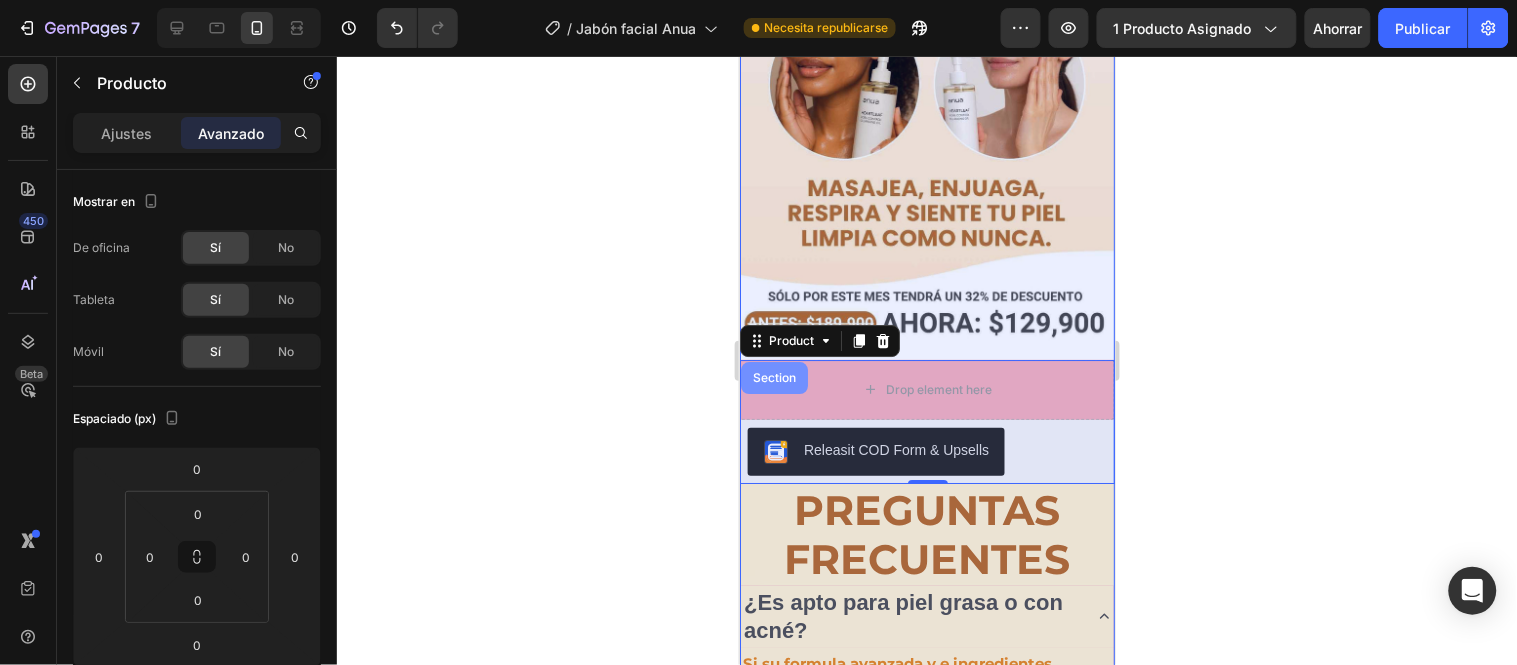 click on "Section" at bounding box center [773, 377] 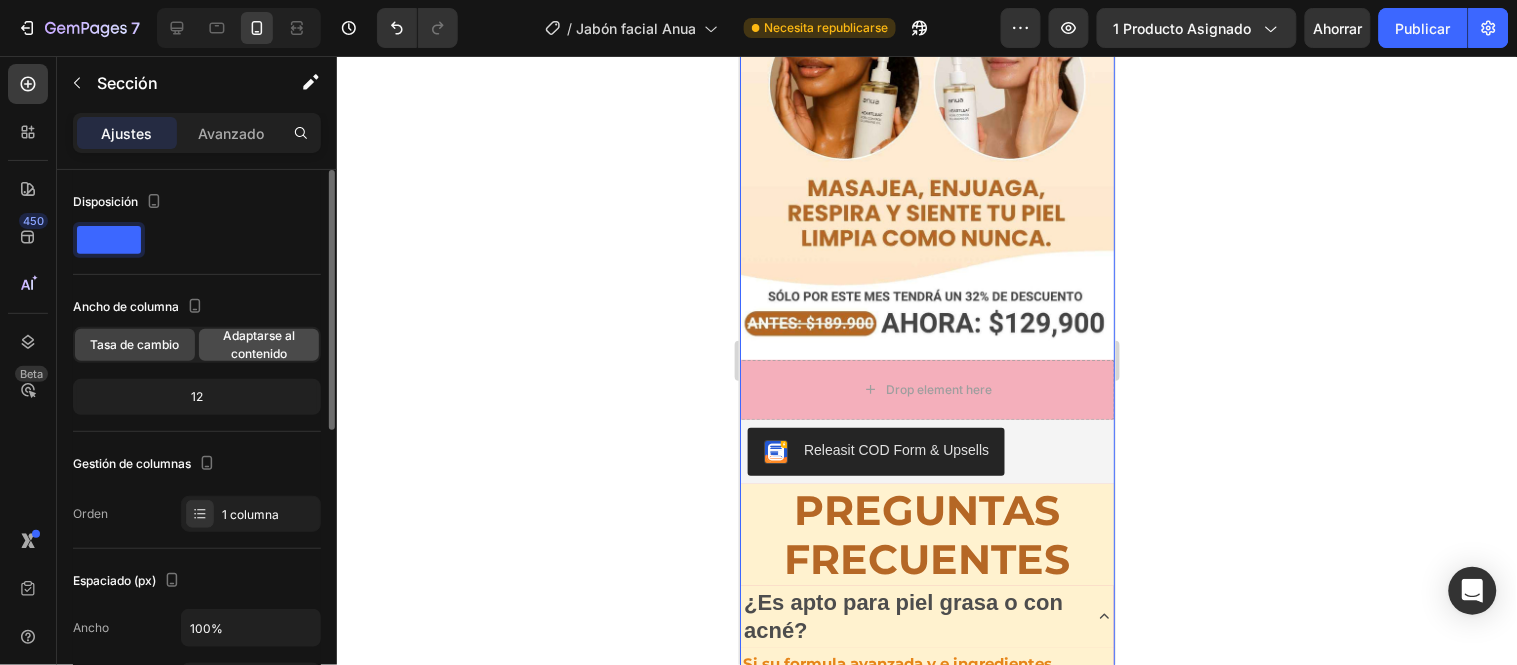 click on "Adaptarse al contenido" 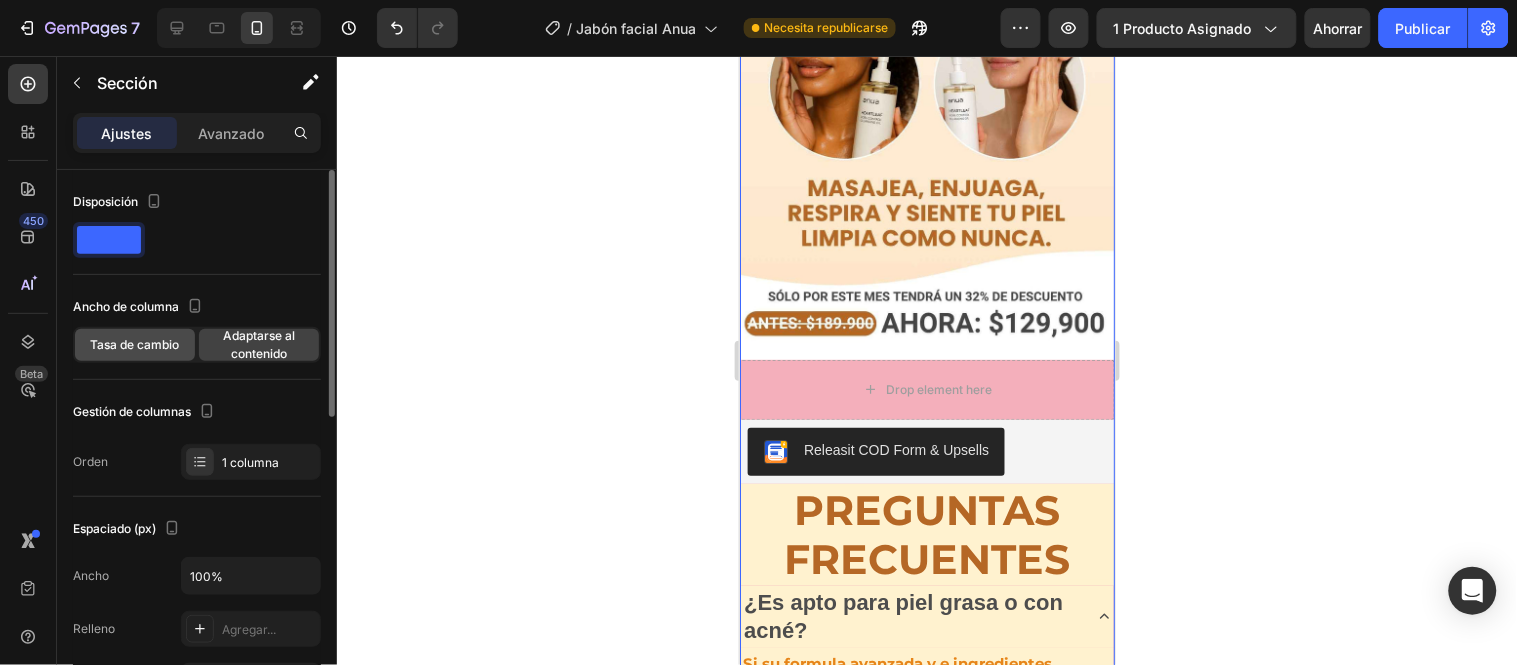 click on "Tasa de cambio" at bounding box center (135, 344) 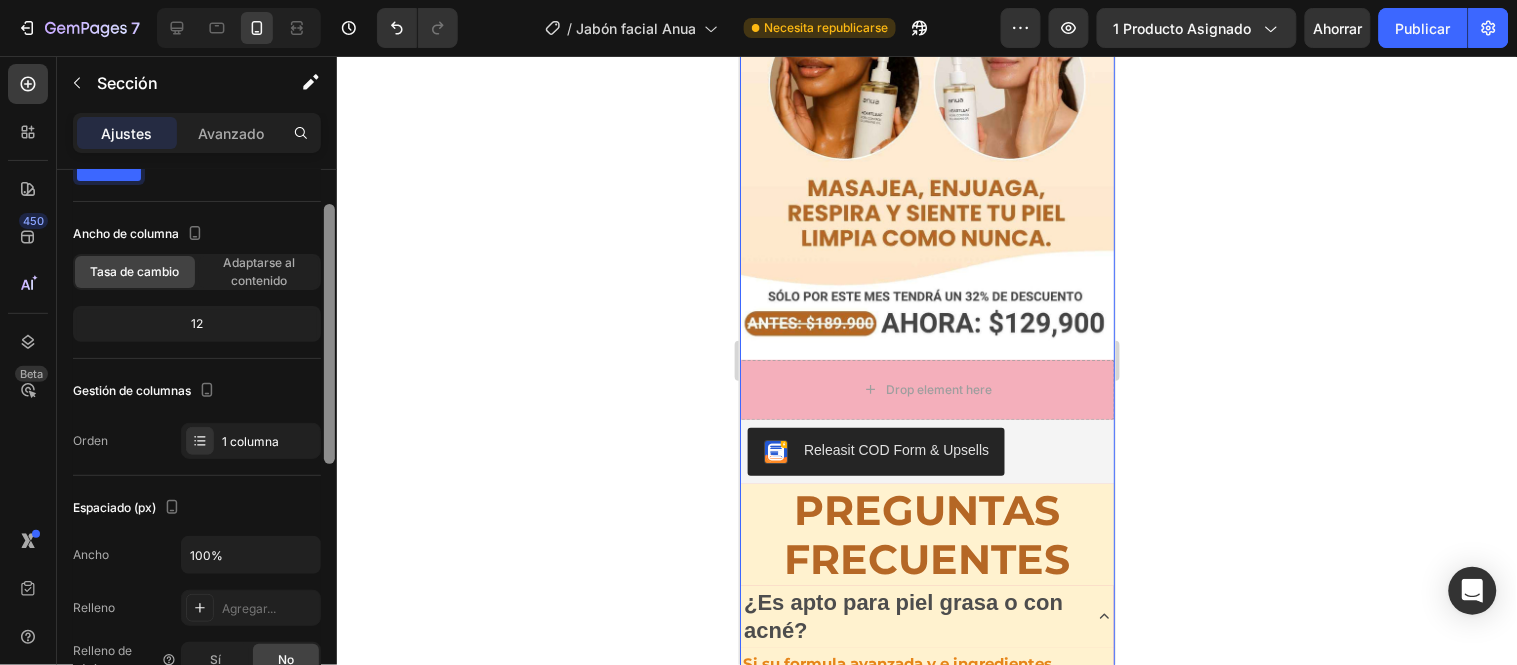 scroll, scrollTop: 88, scrollLeft: 0, axis: vertical 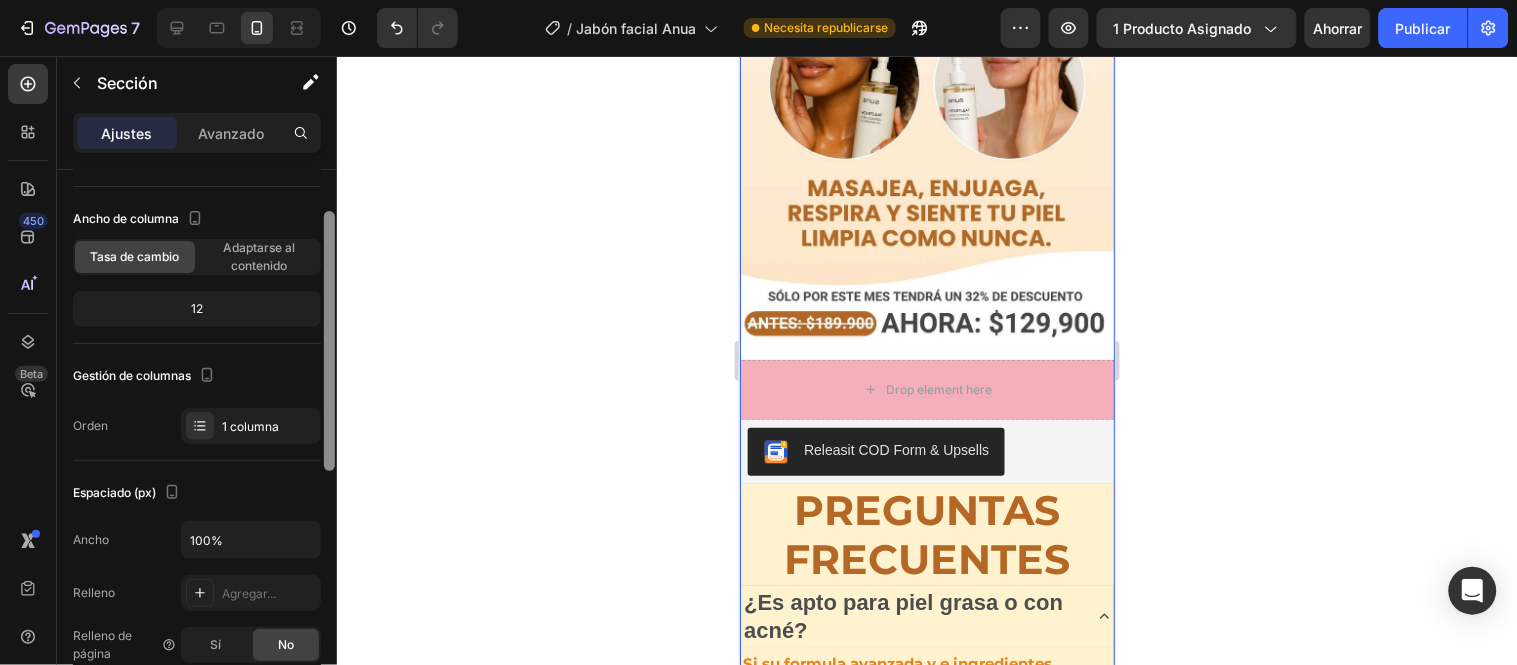drag, startPoint x: 332, startPoint y: 216, endPoint x: 331, endPoint y: 258, distance: 42.0119 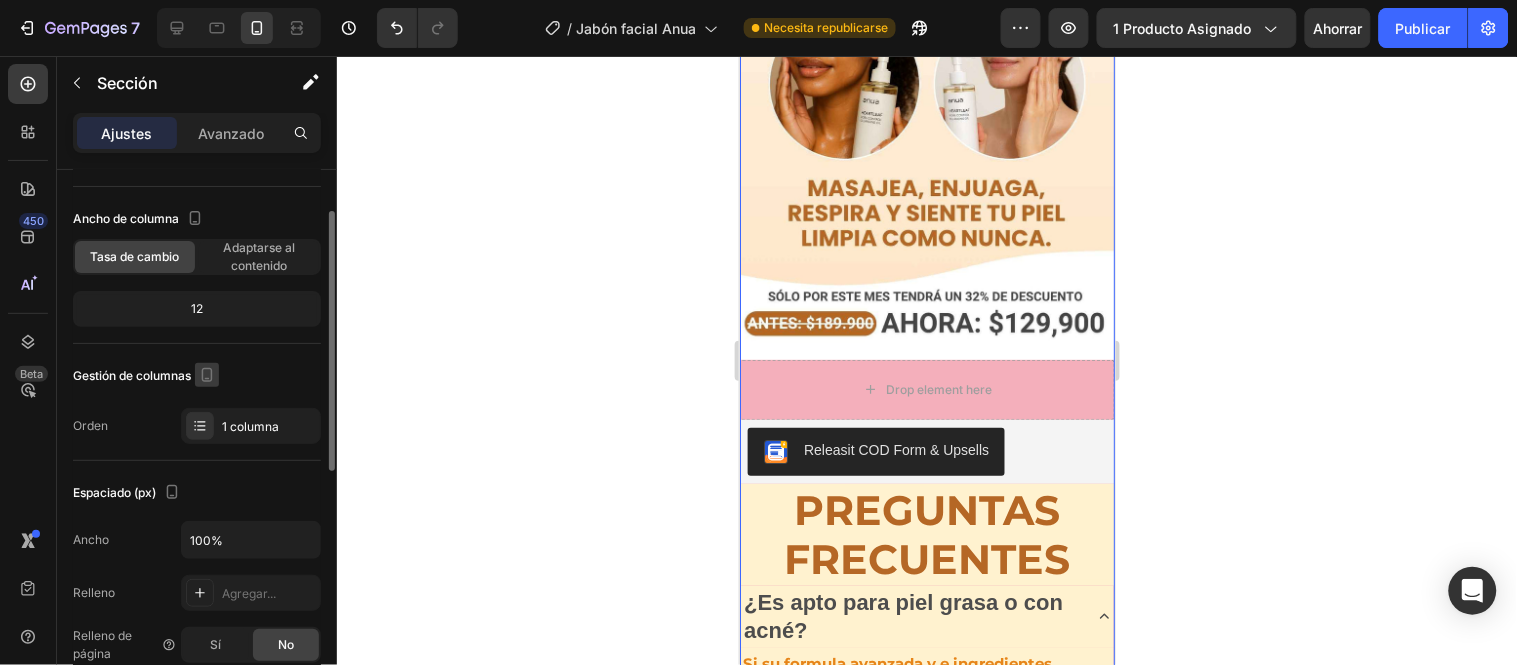 click 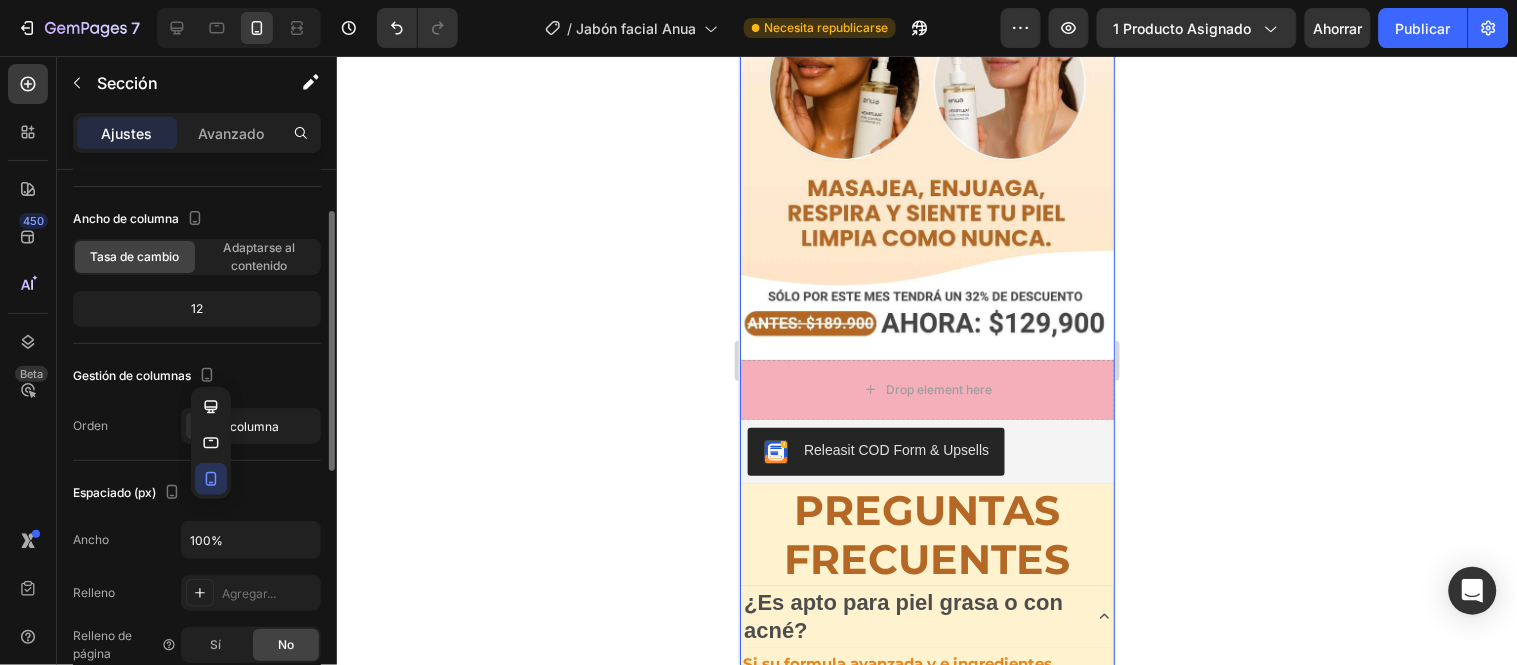 click on "Gestión de columnas" at bounding box center (197, 376) 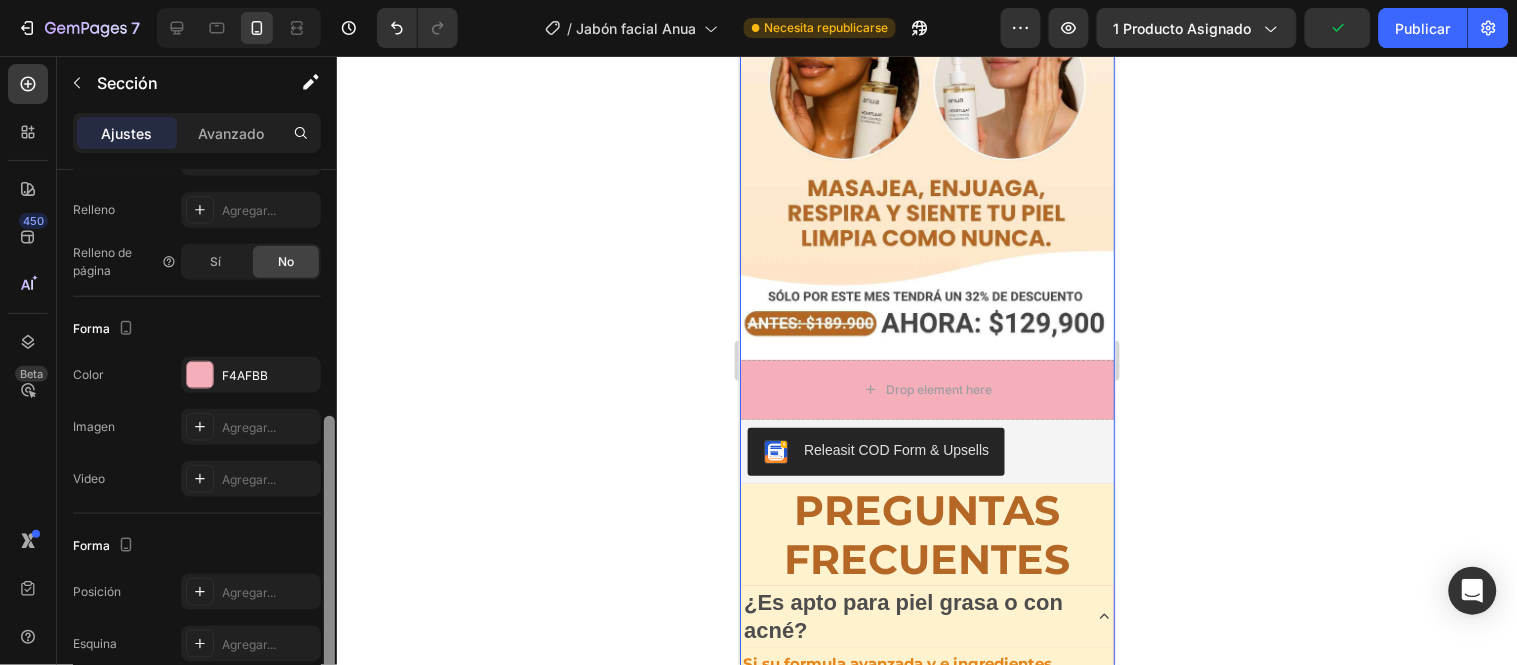 scroll, scrollTop: 508, scrollLeft: 0, axis: vertical 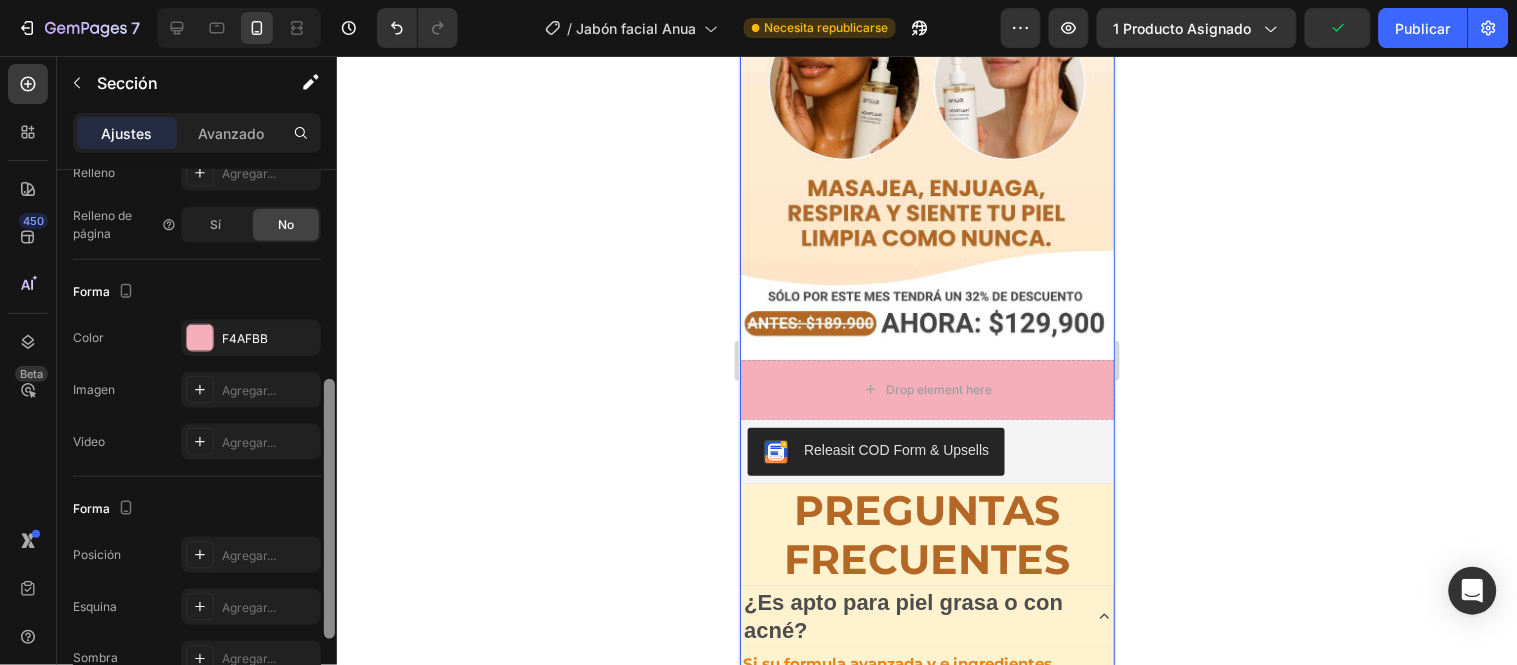 drag, startPoint x: 331, startPoint y: 267, endPoint x: 337, endPoint y: 466, distance: 199.09044 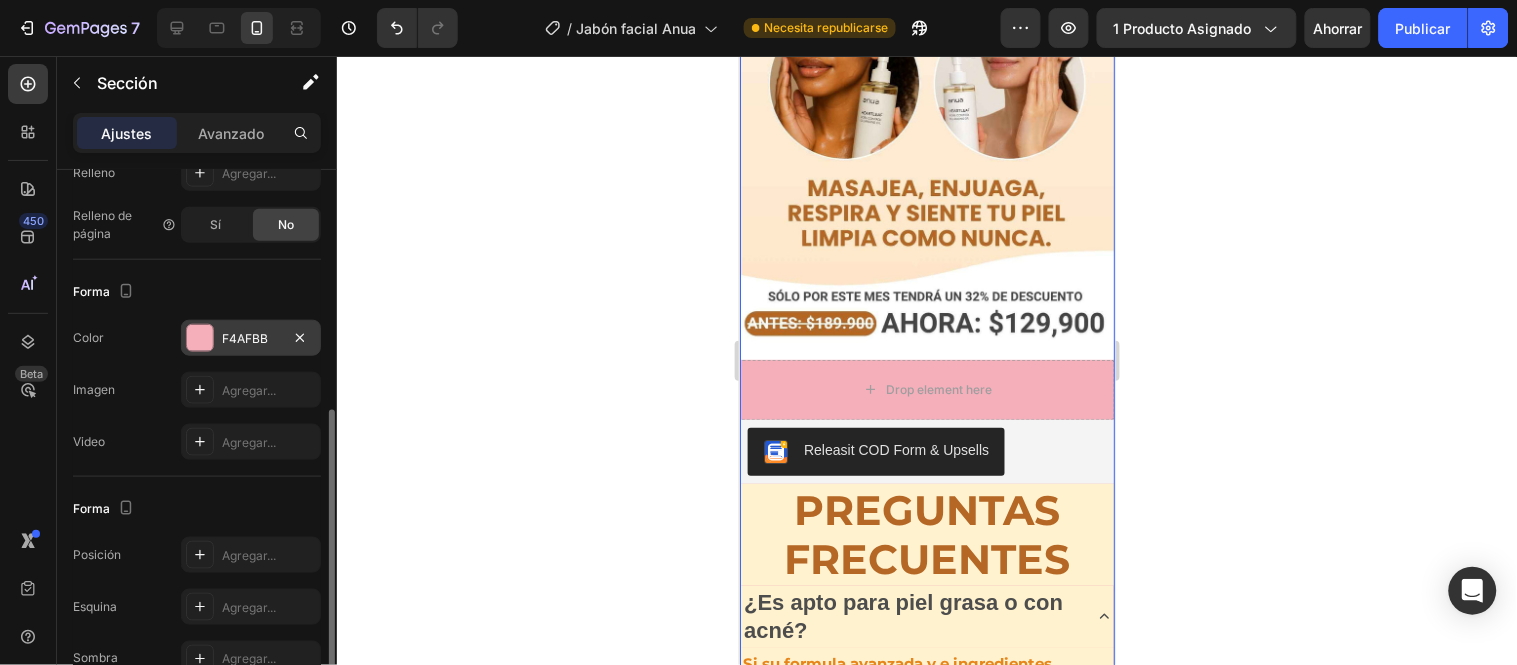 click on "F4AFBB" at bounding box center (245, 338) 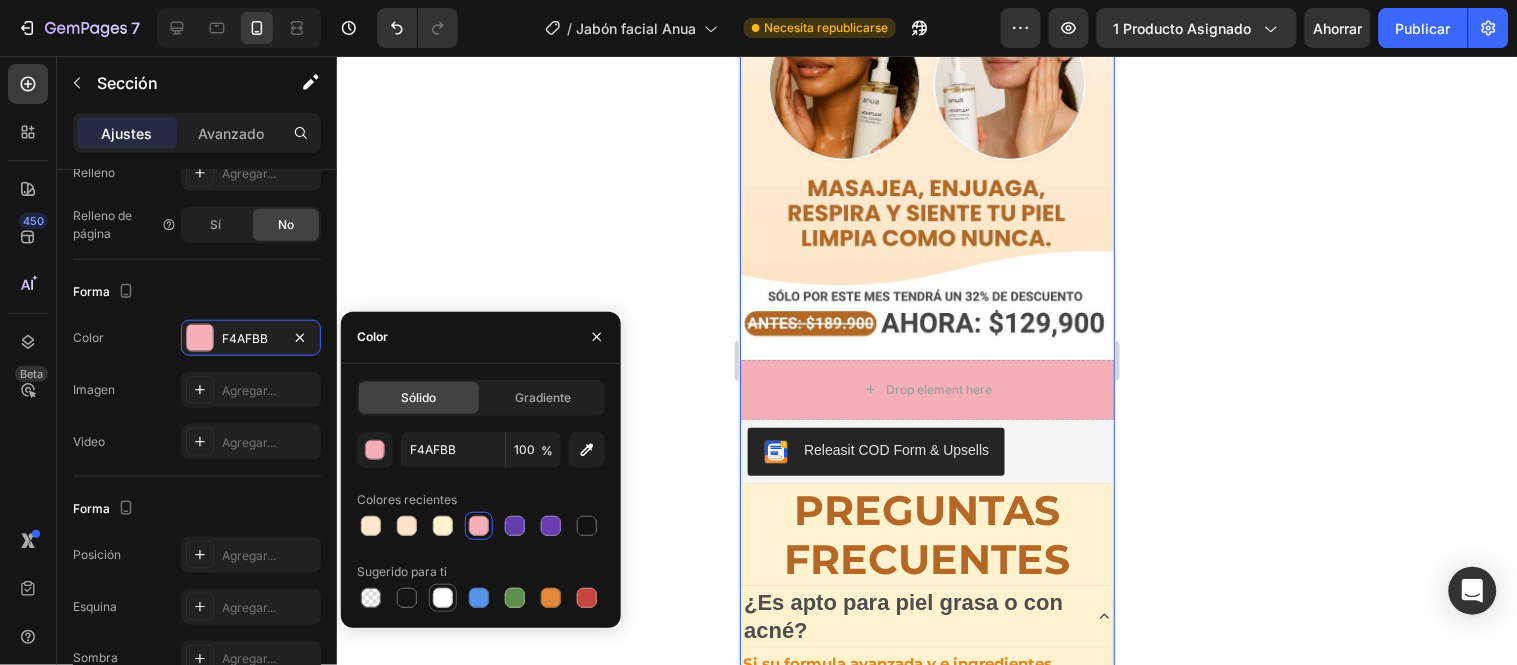 click at bounding box center (443, 598) 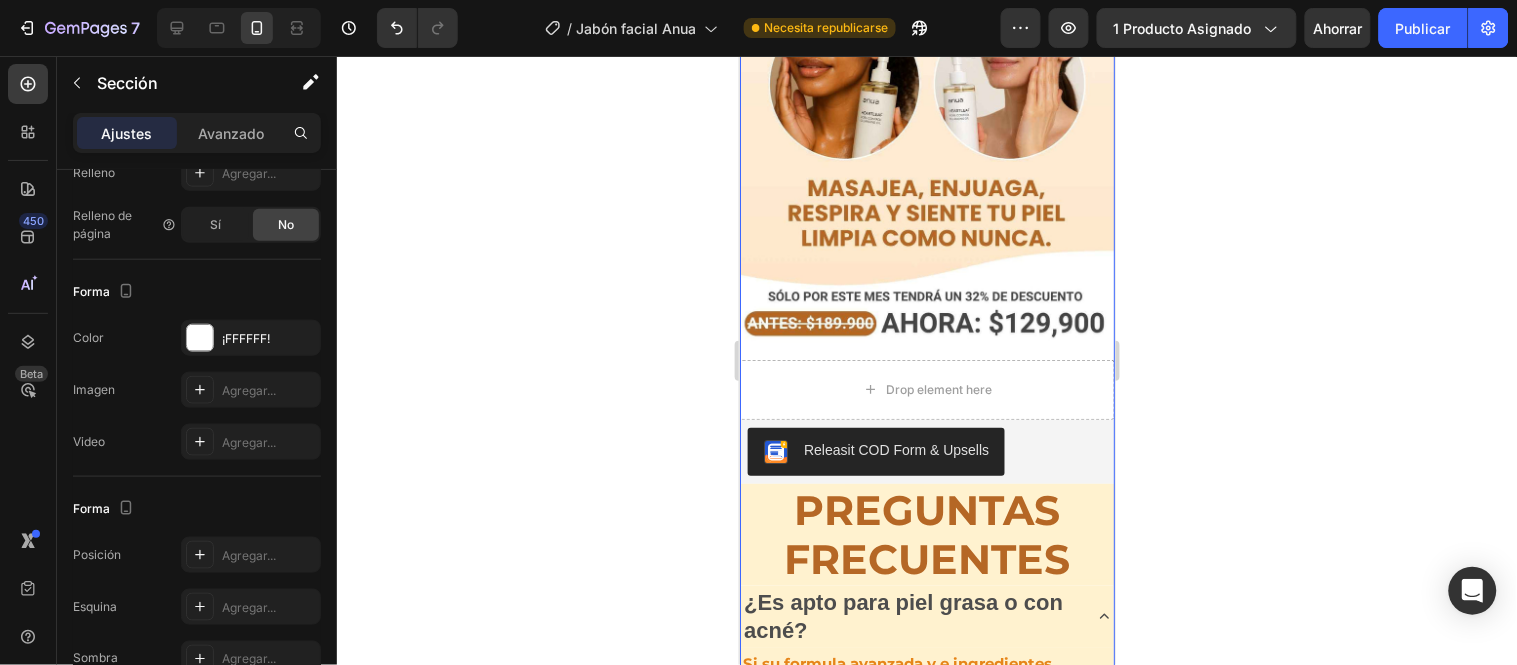 click 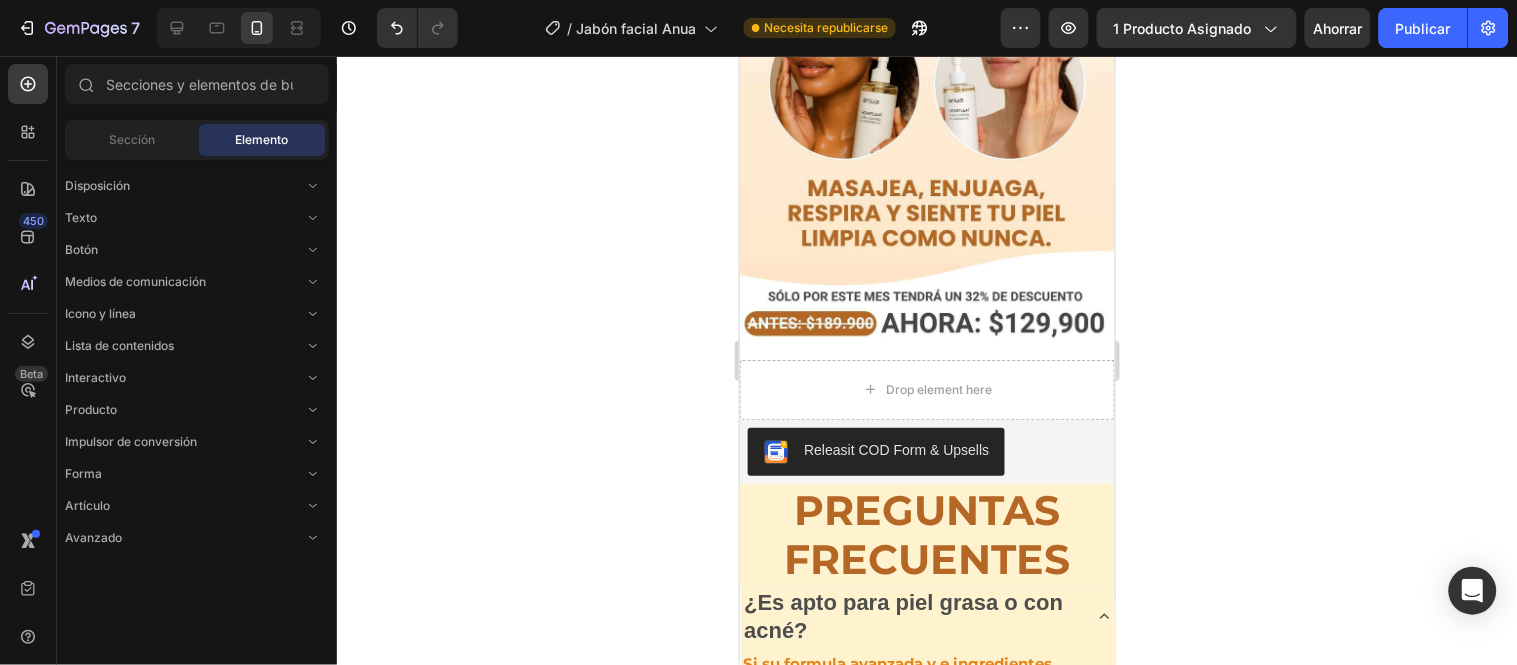 click 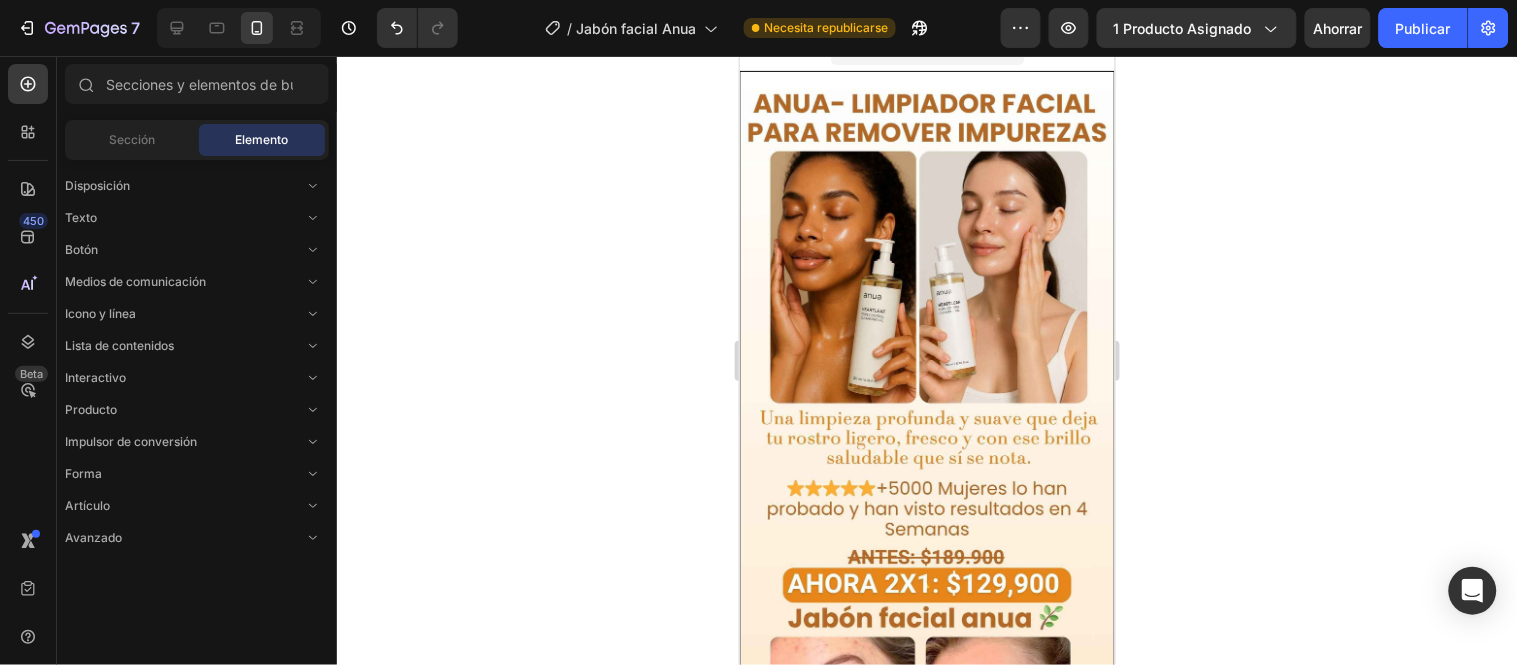 scroll, scrollTop: 0, scrollLeft: 0, axis: both 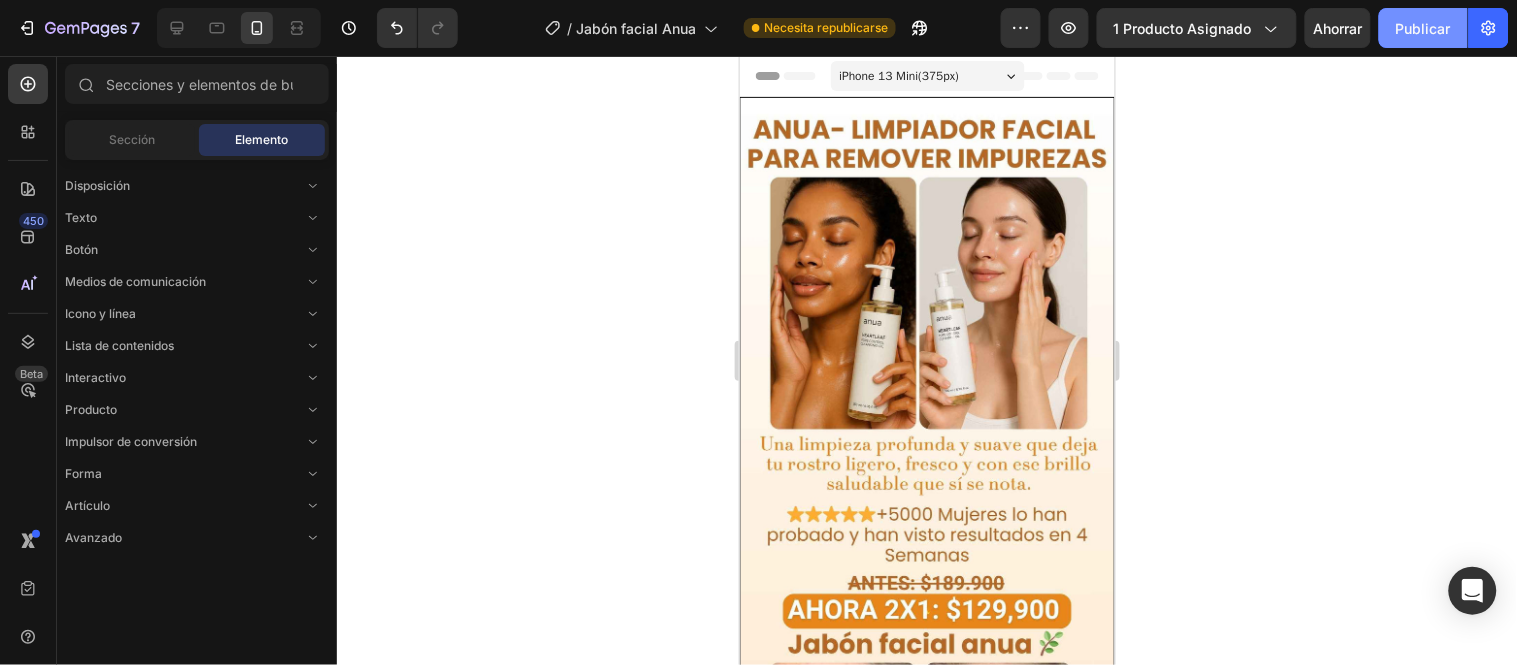 click on "Publicar" at bounding box center [1423, 28] 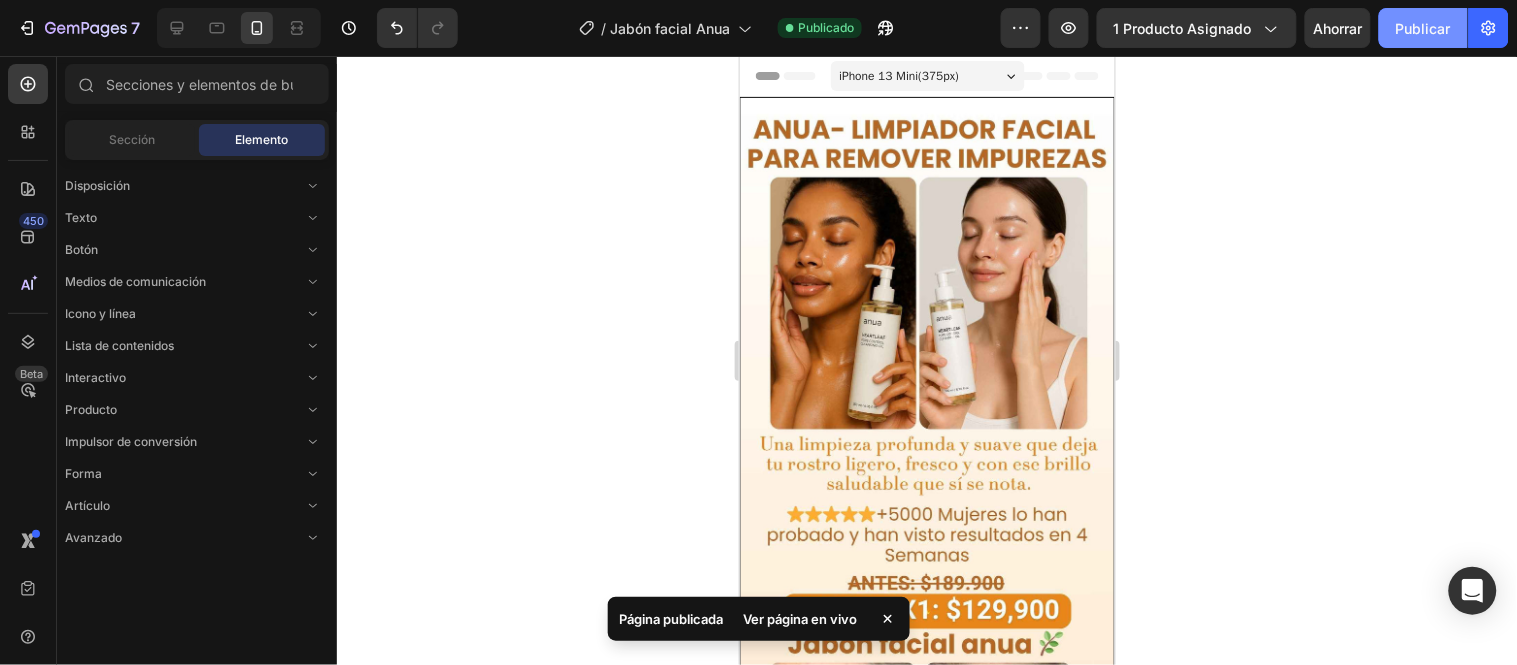 click on "Publicar" at bounding box center (1423, 28) 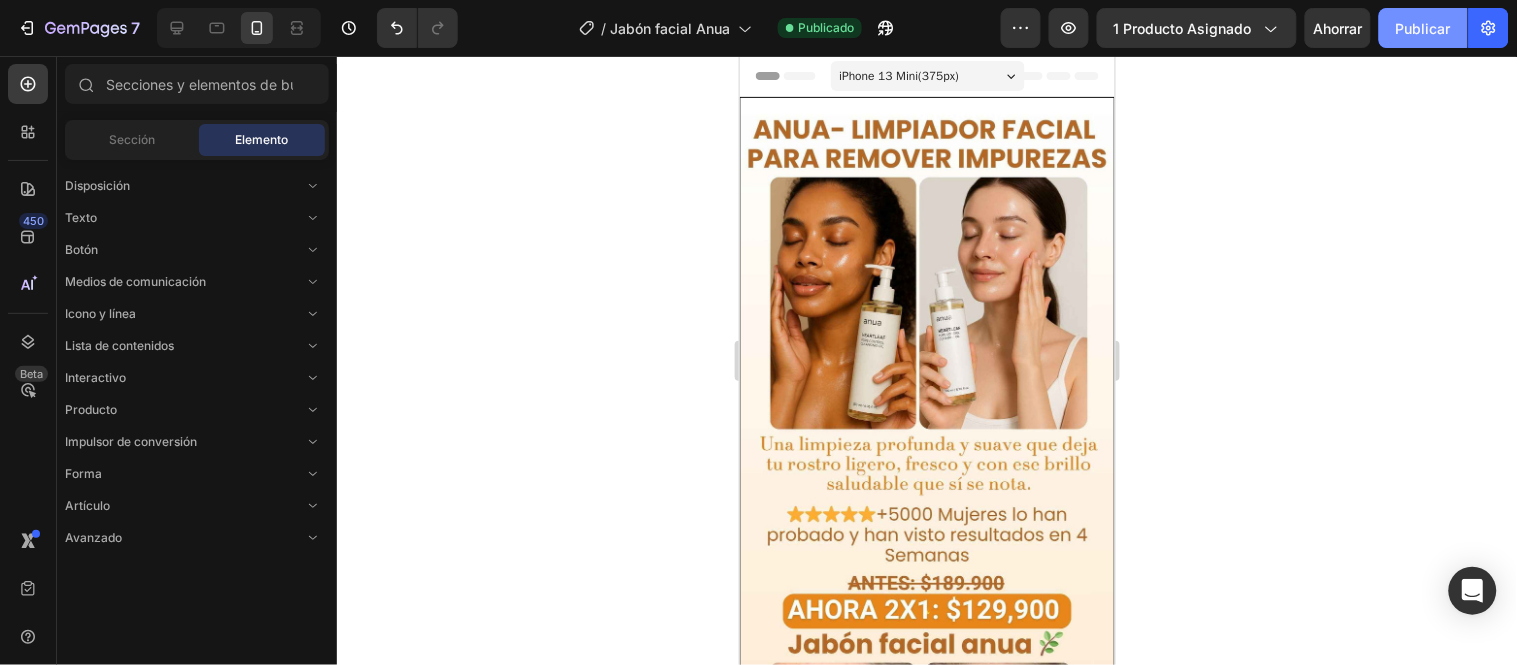 click on "Publicar" at bounding box center [1423, 28] 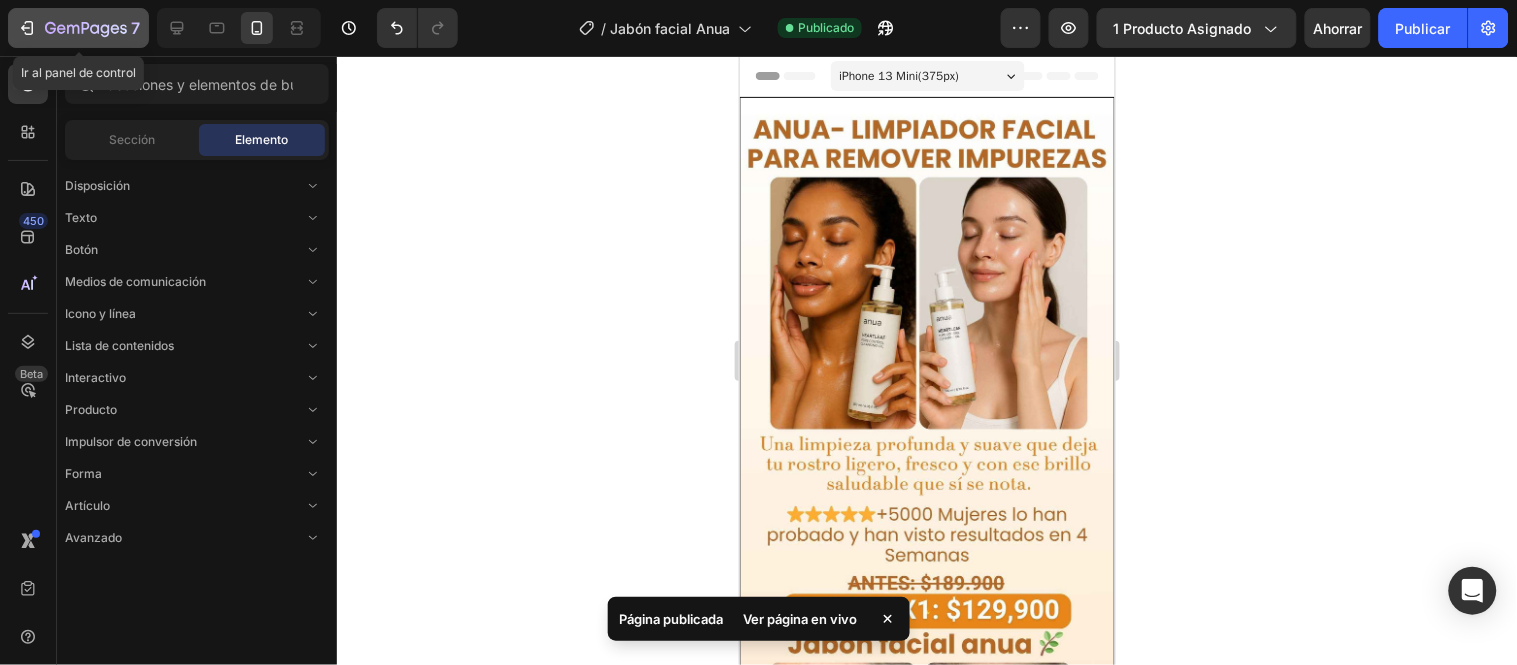 click on "7" 